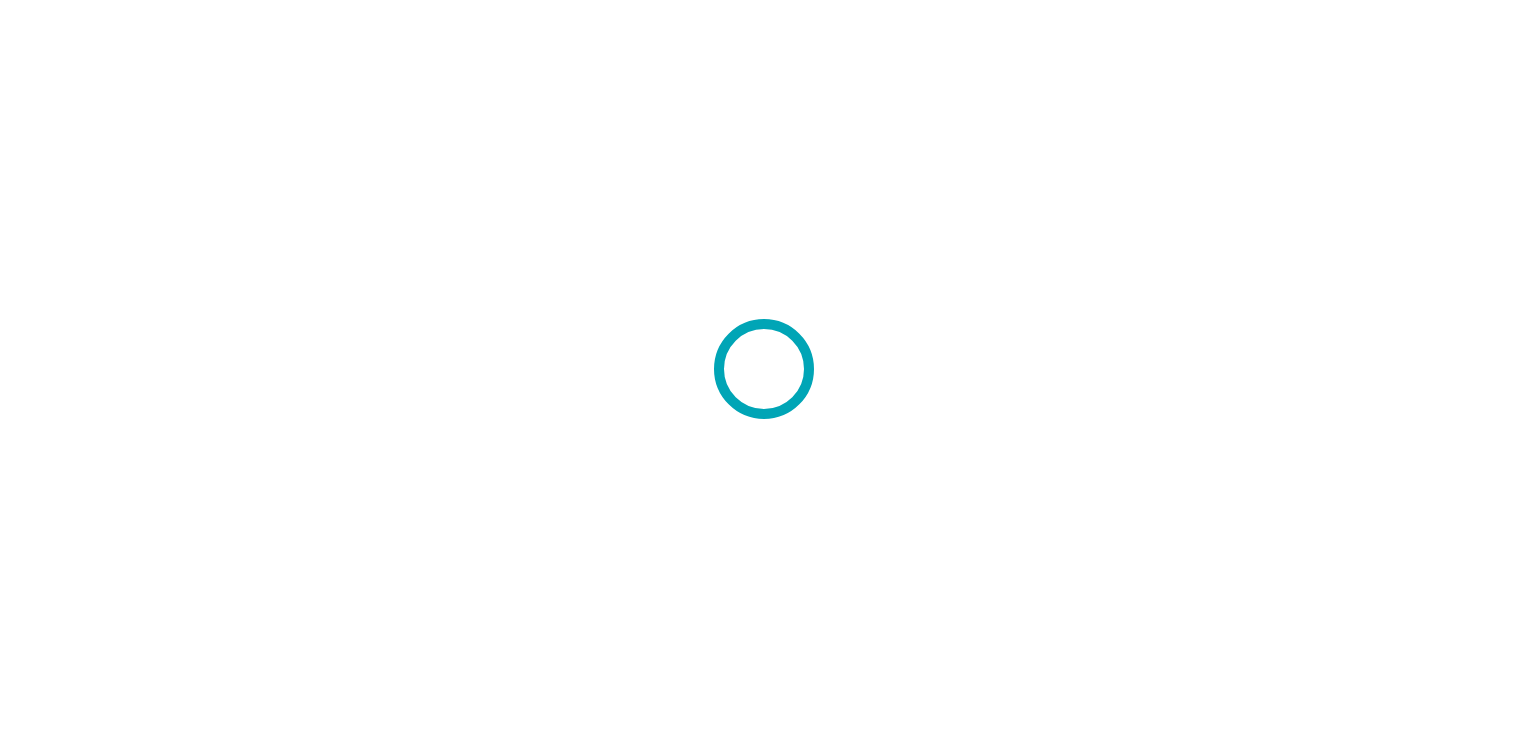 scroll, scrollTop: 0, scrollLeft: 0, axis: both 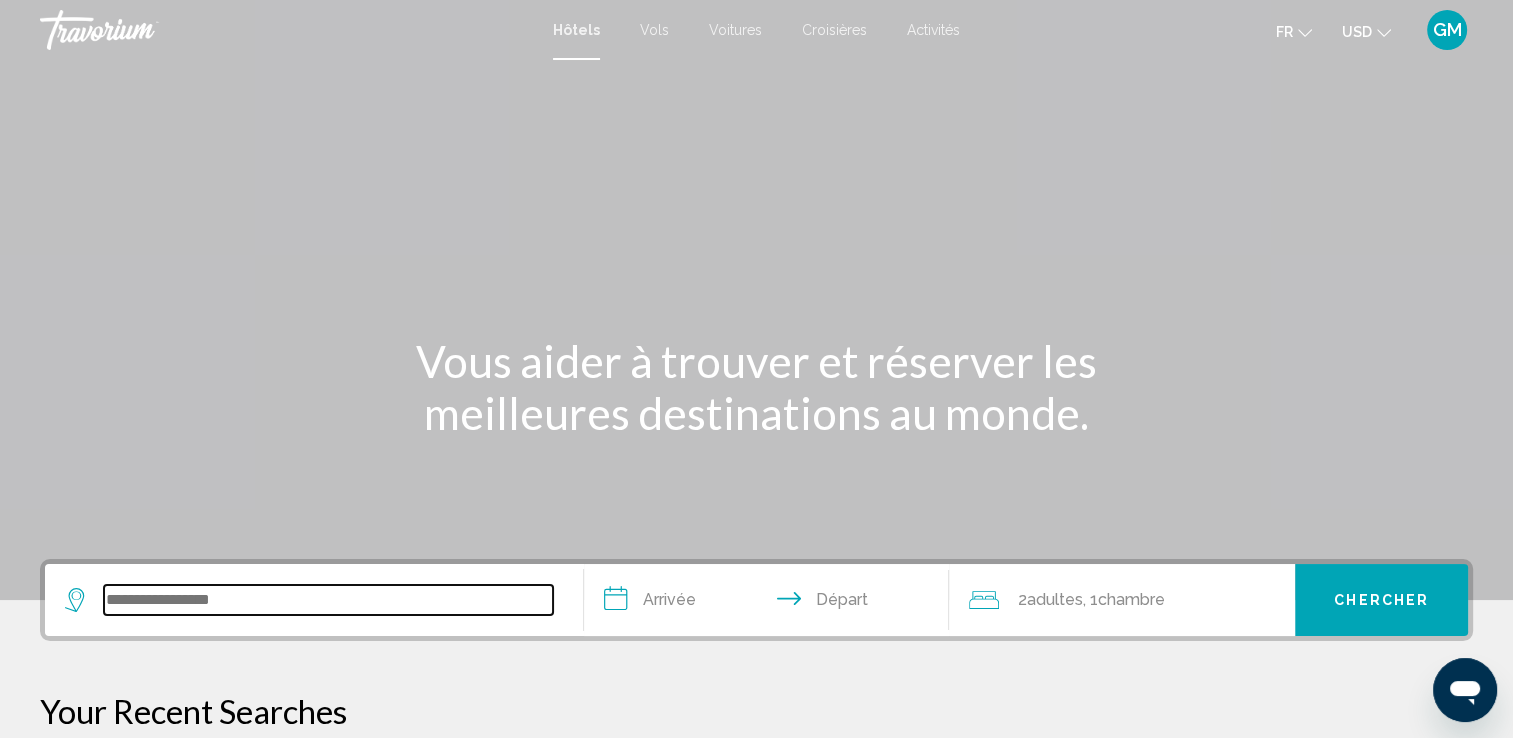 click at bounding box center (328, 600) 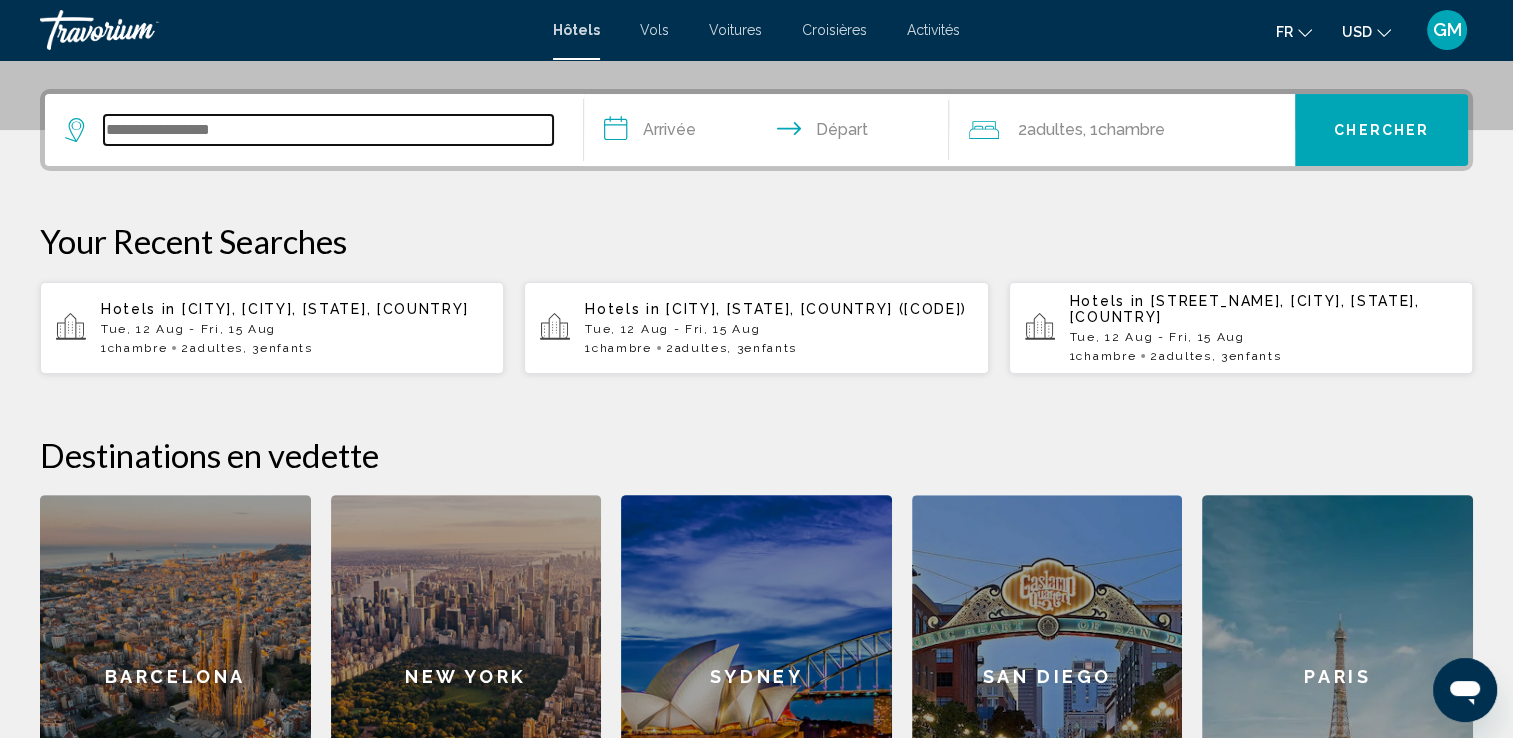 scroll, scrollTop: 493, scrollLeft: 0, axis: vertical 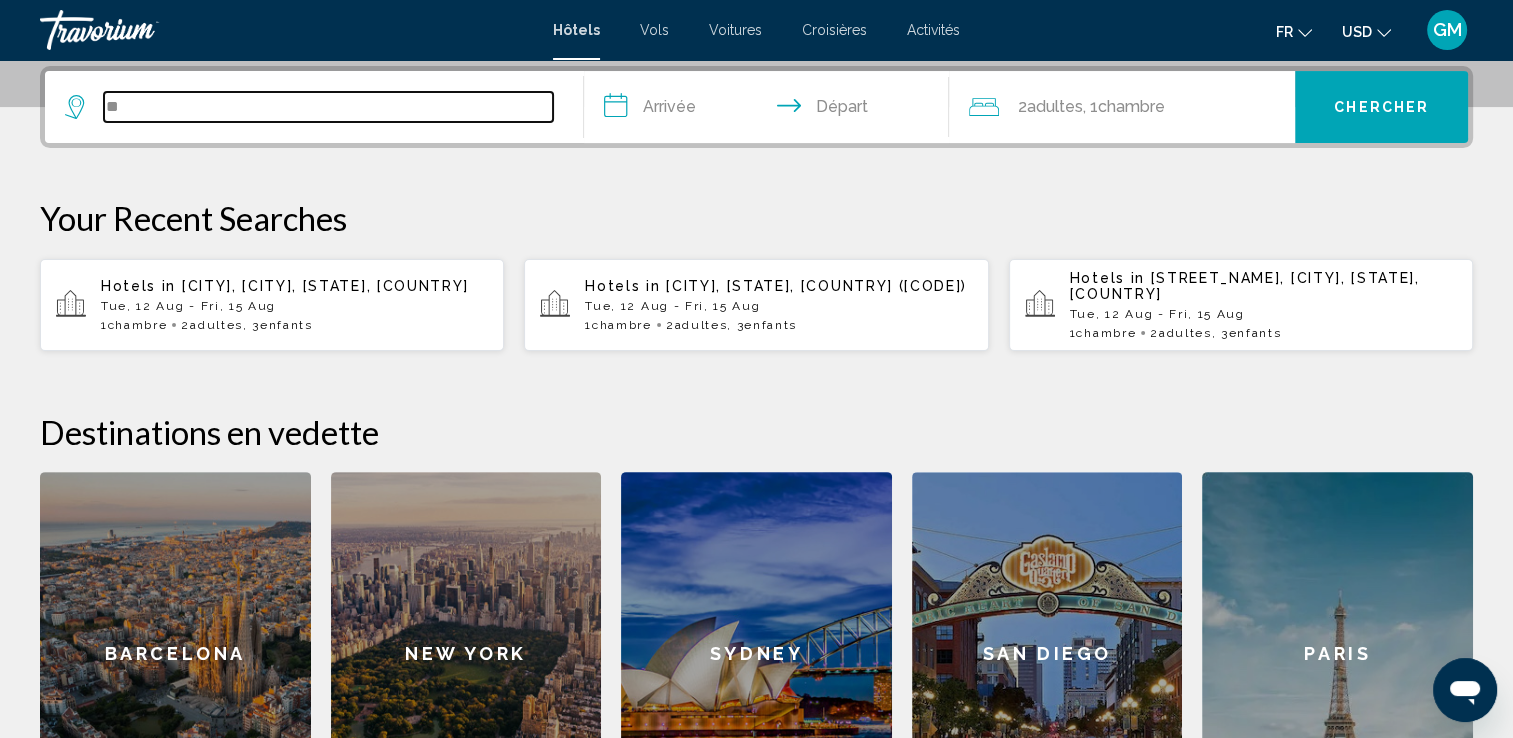 type on "*" 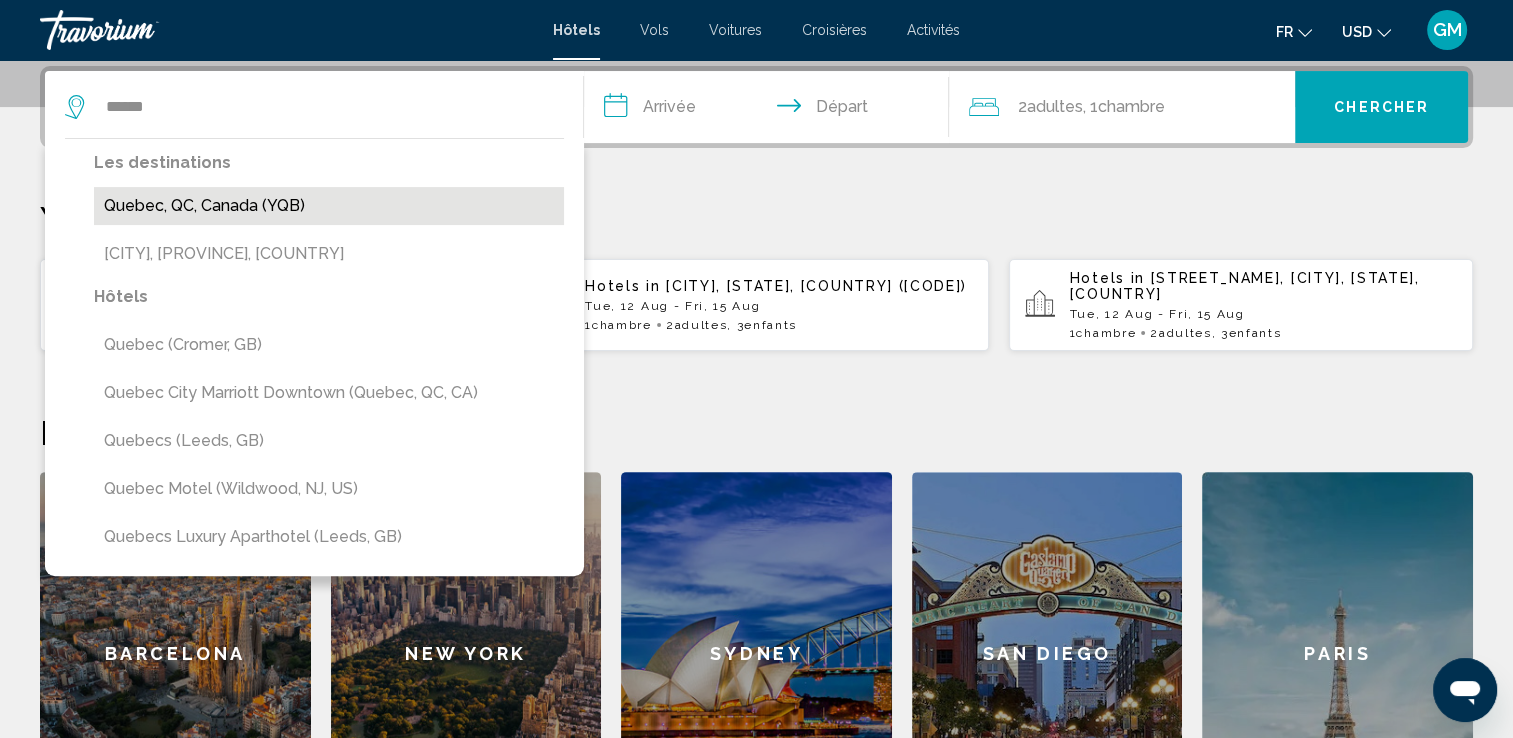 click on "Quebec, QC, Canada (YQB)" at bounding box center [329, 206] 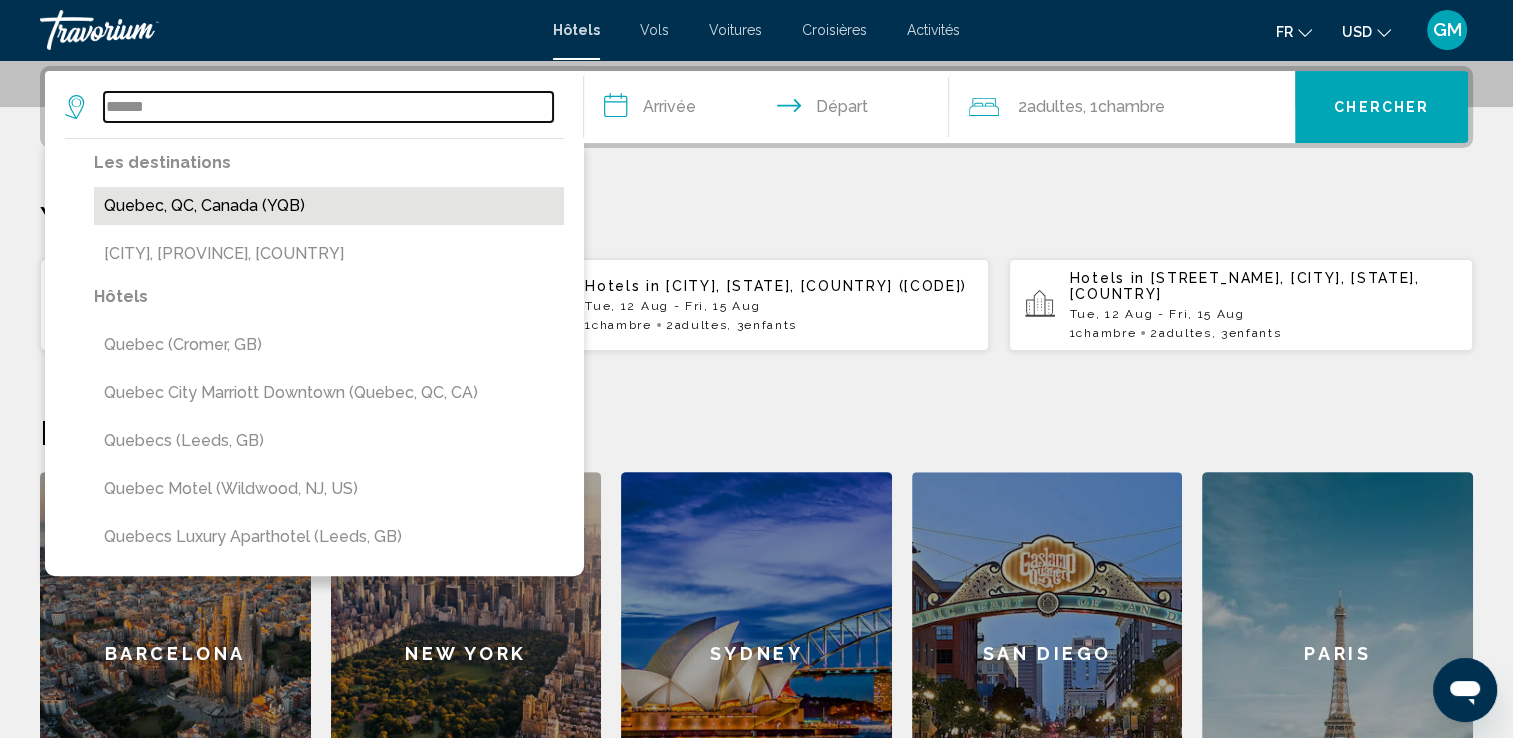 type on "**********" 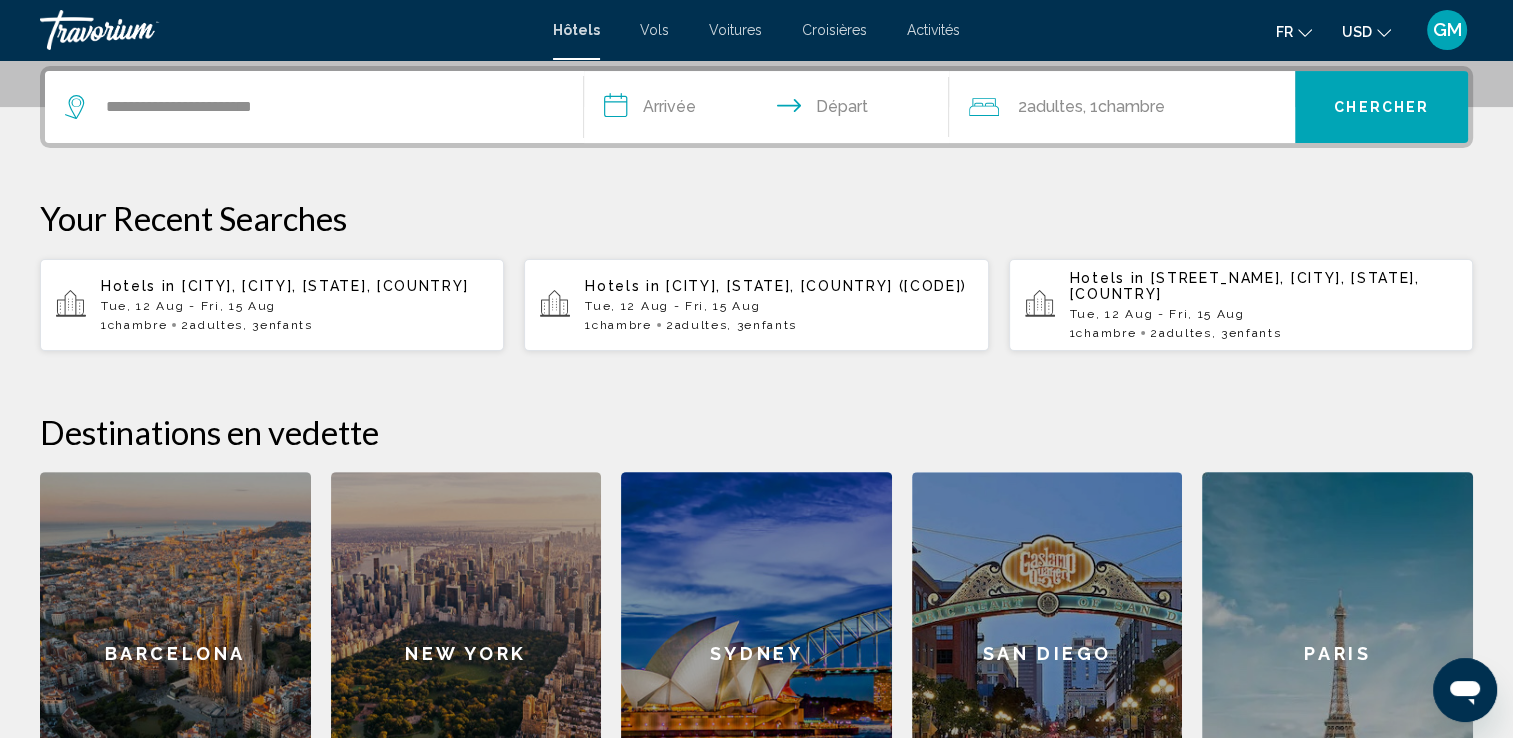 click on "**********" at bounding box center (771, 110) 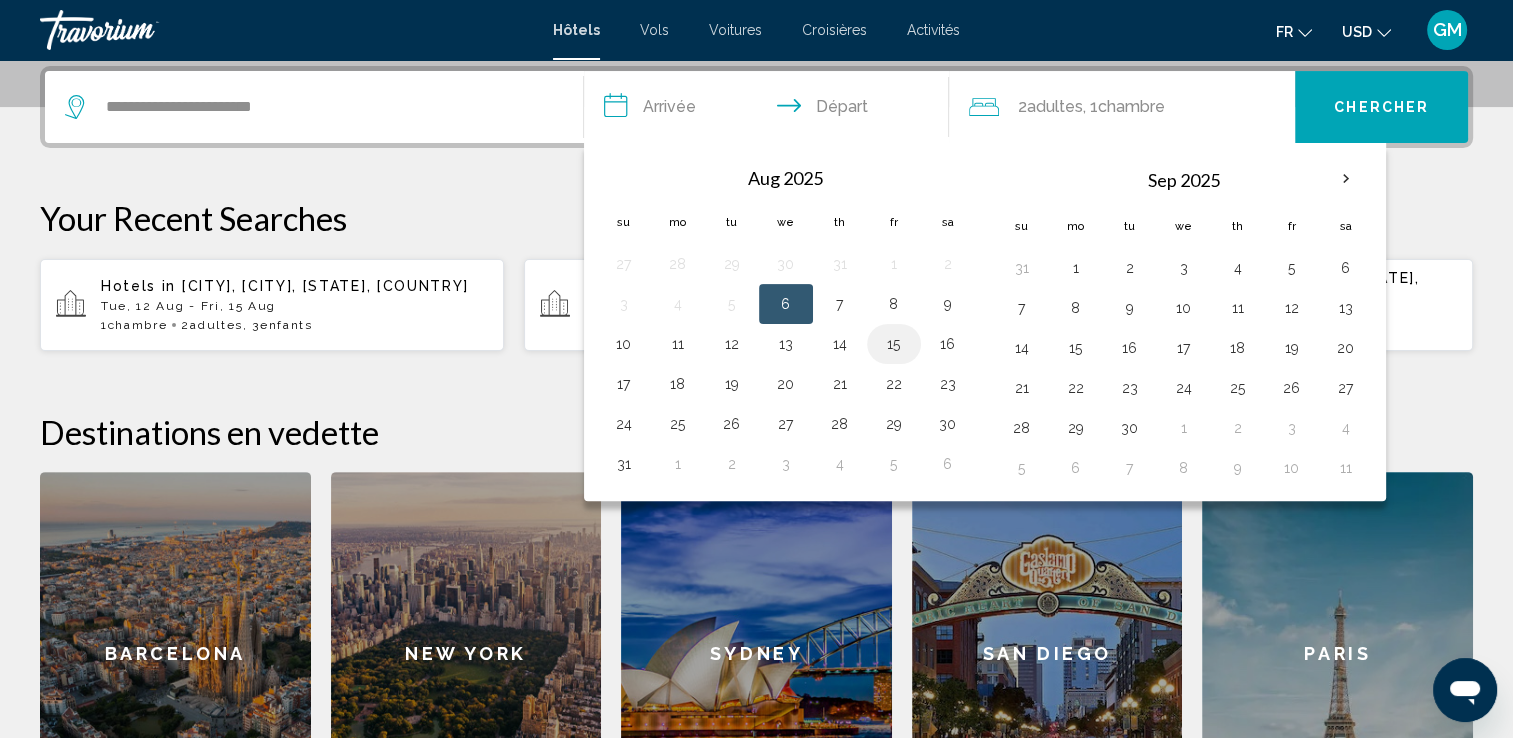 click on "15" at bounding box center [894, 344] 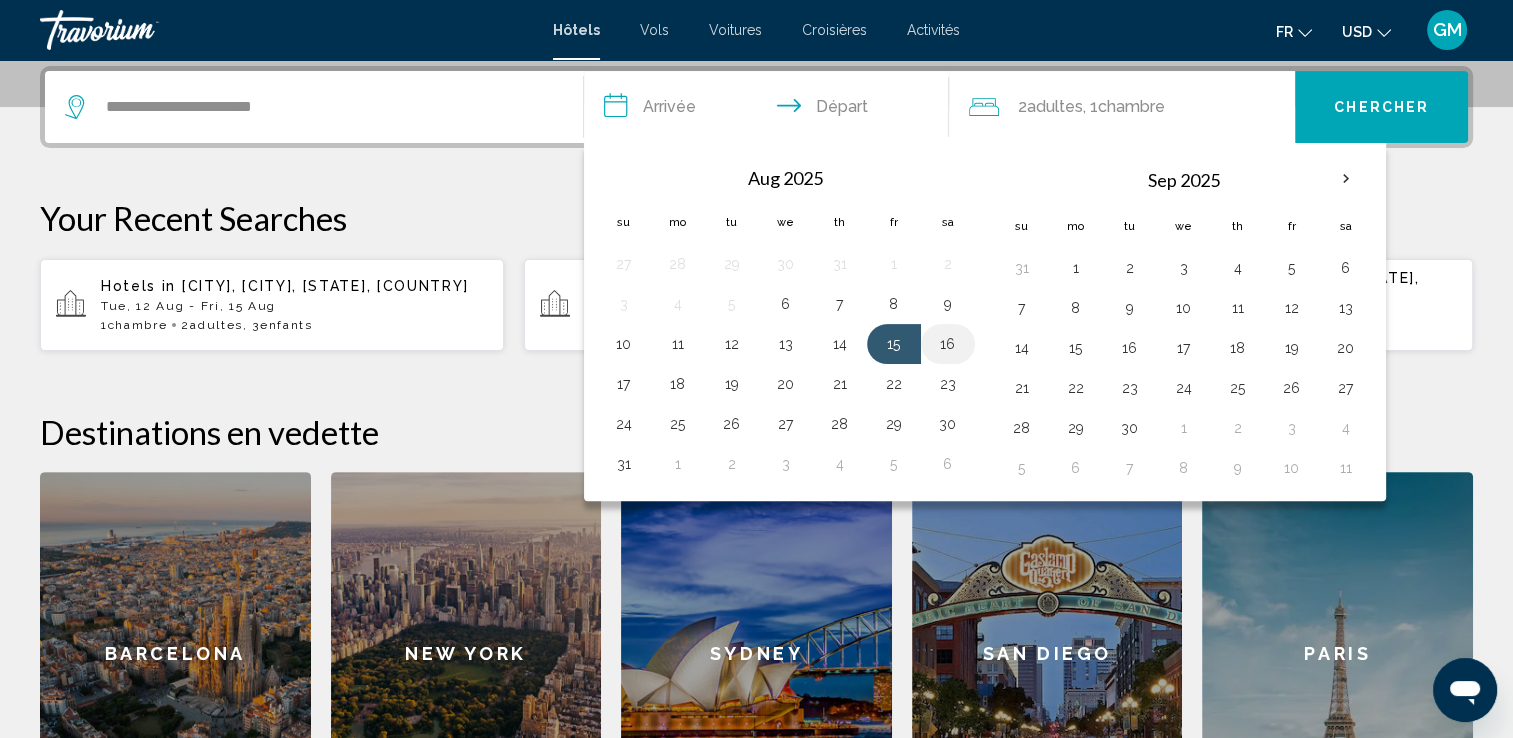click on "16" at bounding box center (948, 344) 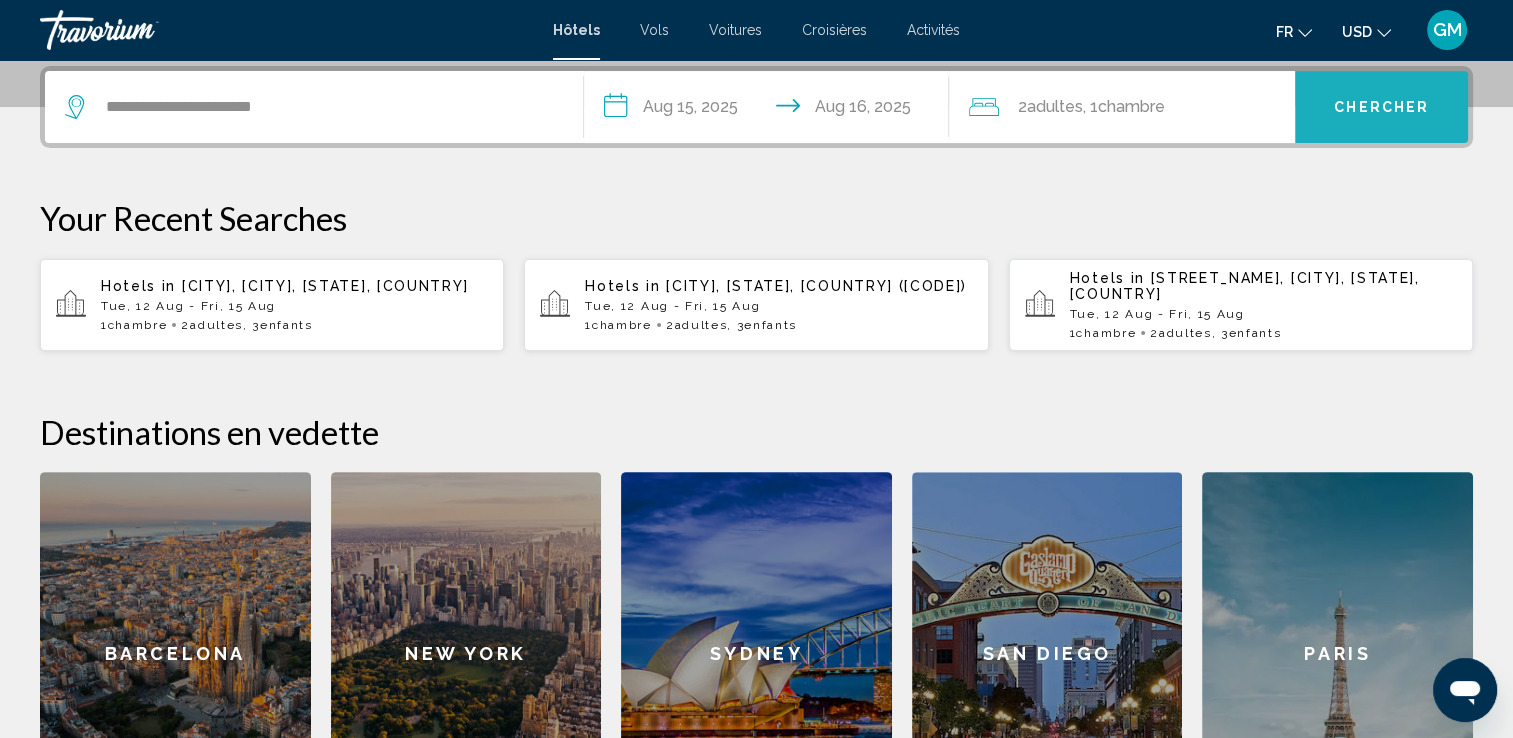 click on "Chercher" at bounding box center (1381, 108) 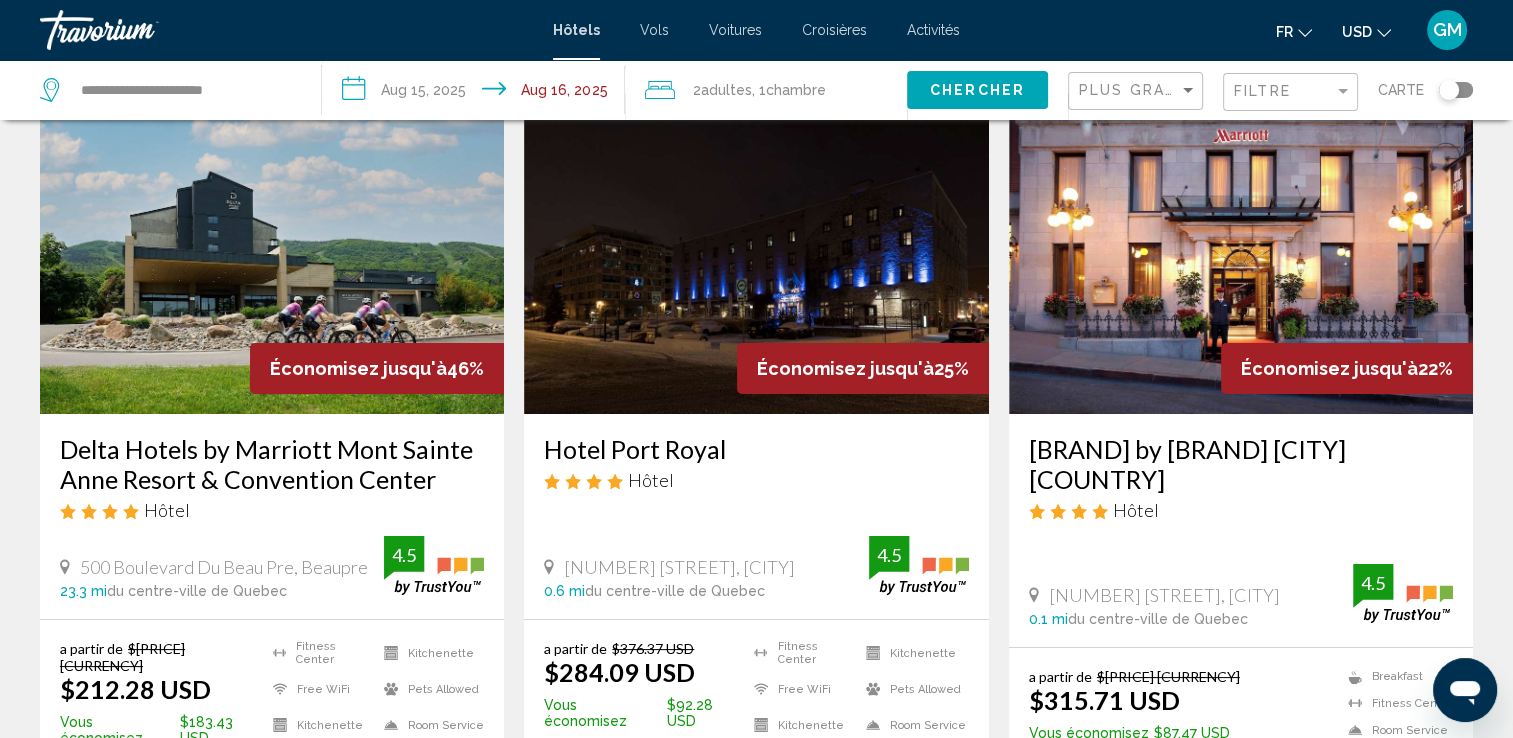 scroll, scrollTop: 0, scrollLeft: 0, axis: both 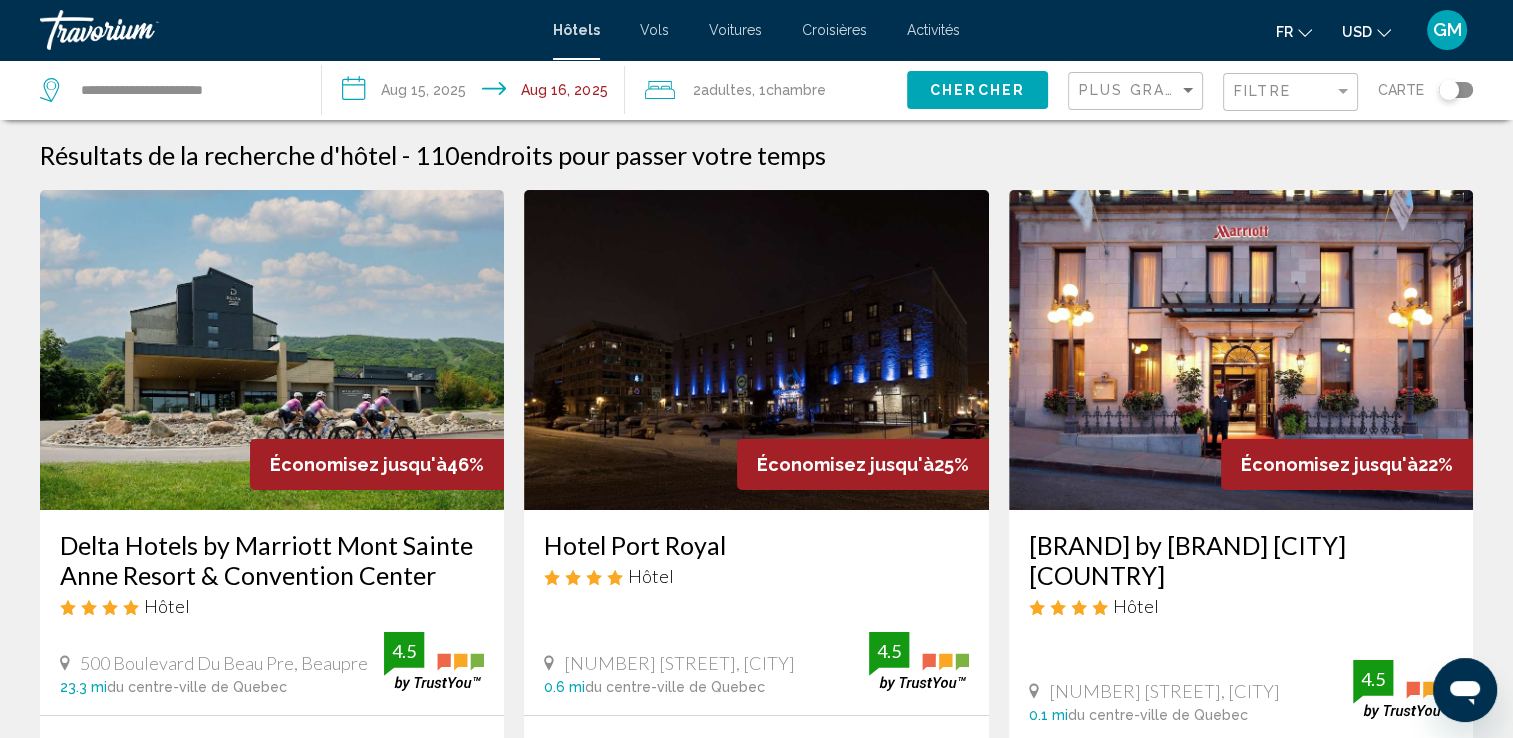 click on "USD" 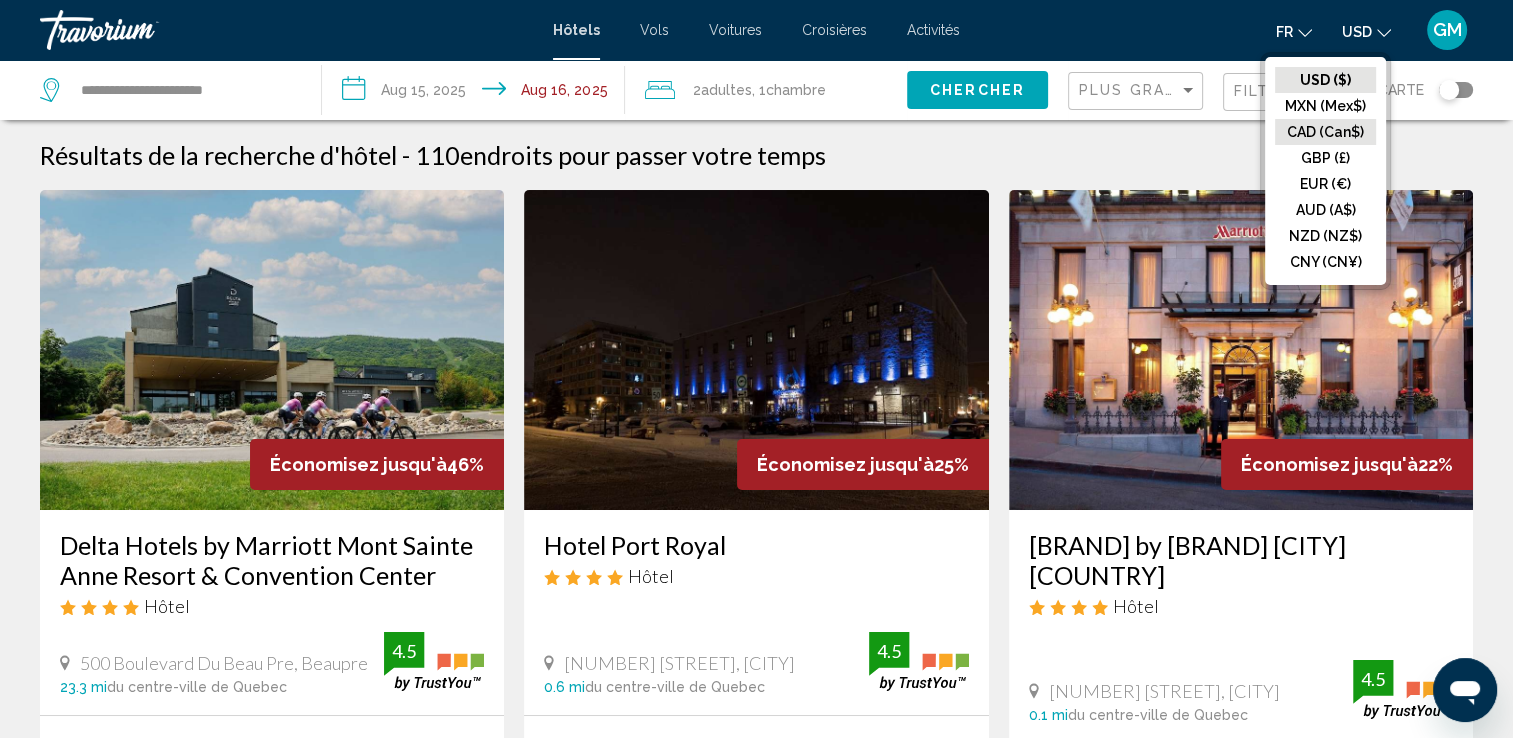 click on "CAD (Can$)" 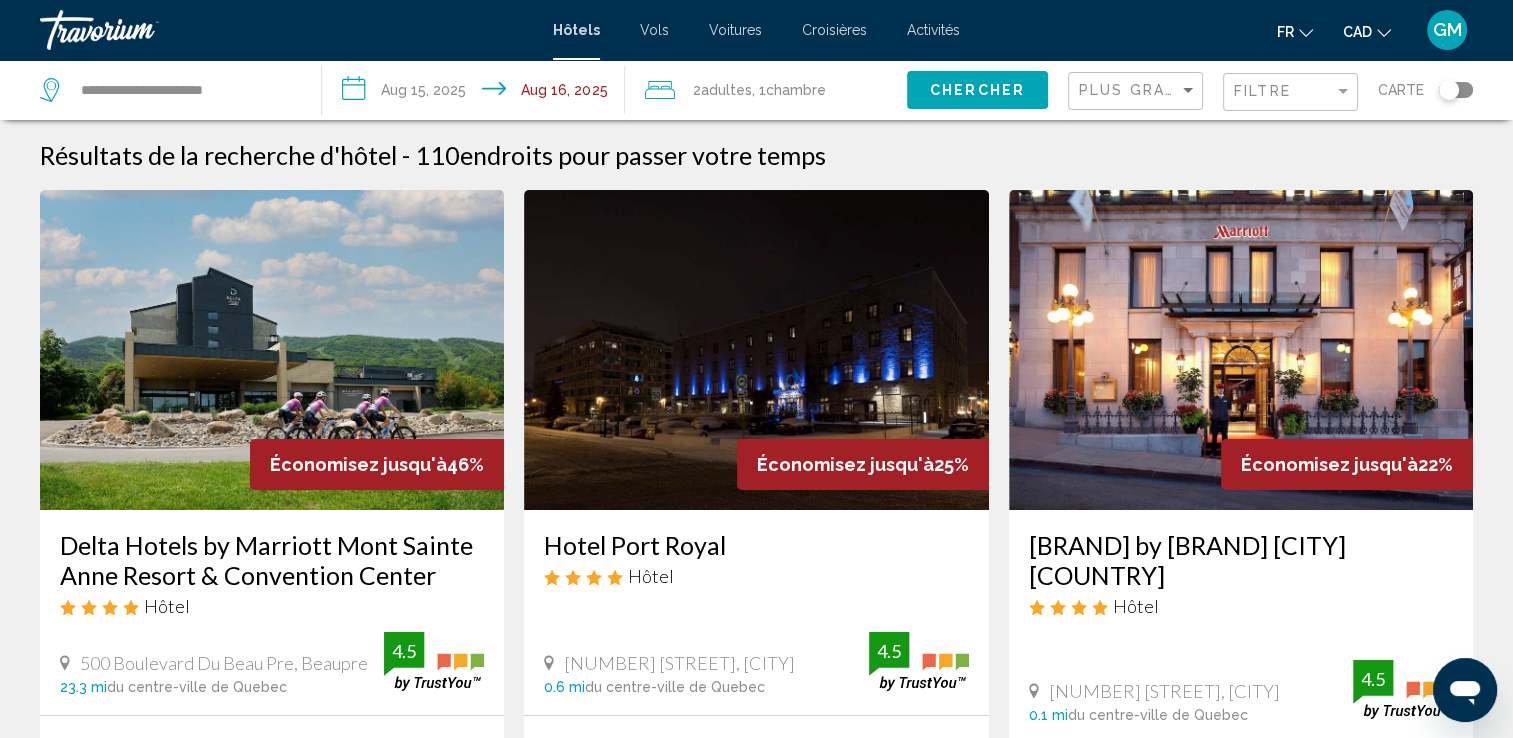 scroll, scrollTop: 0, scrollLeft: 0, axis: both 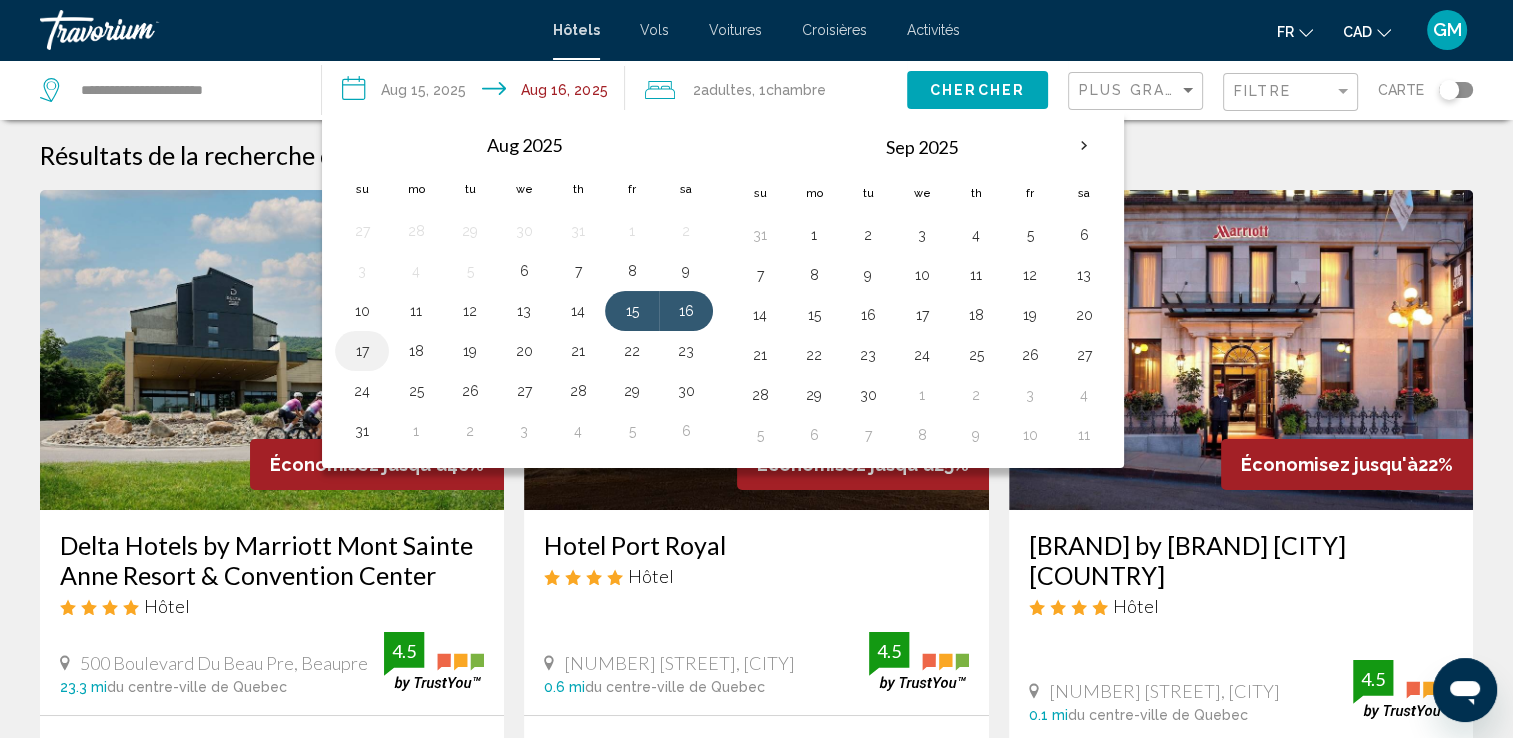 click on "17" at bounding box center (362, 351) 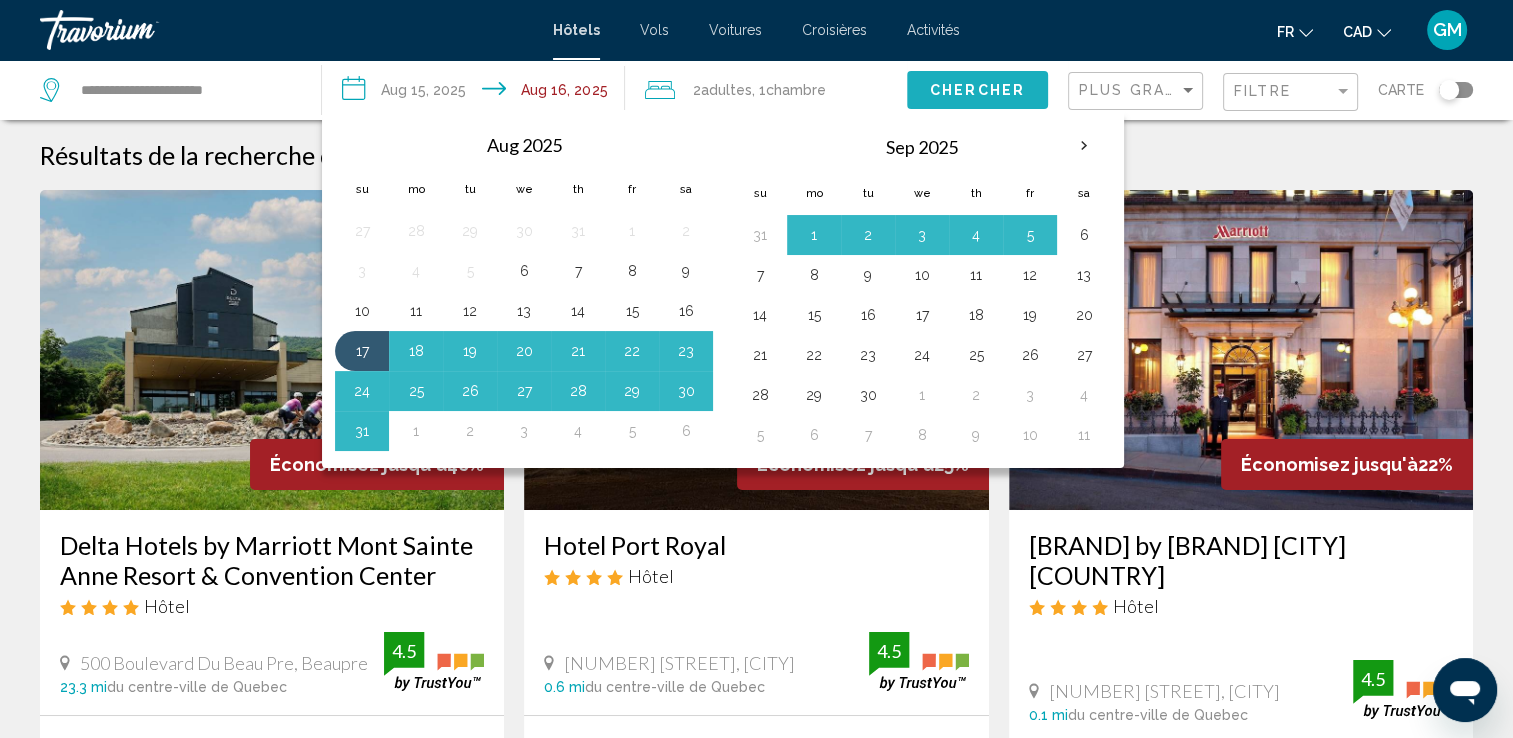 click on "Chercher" 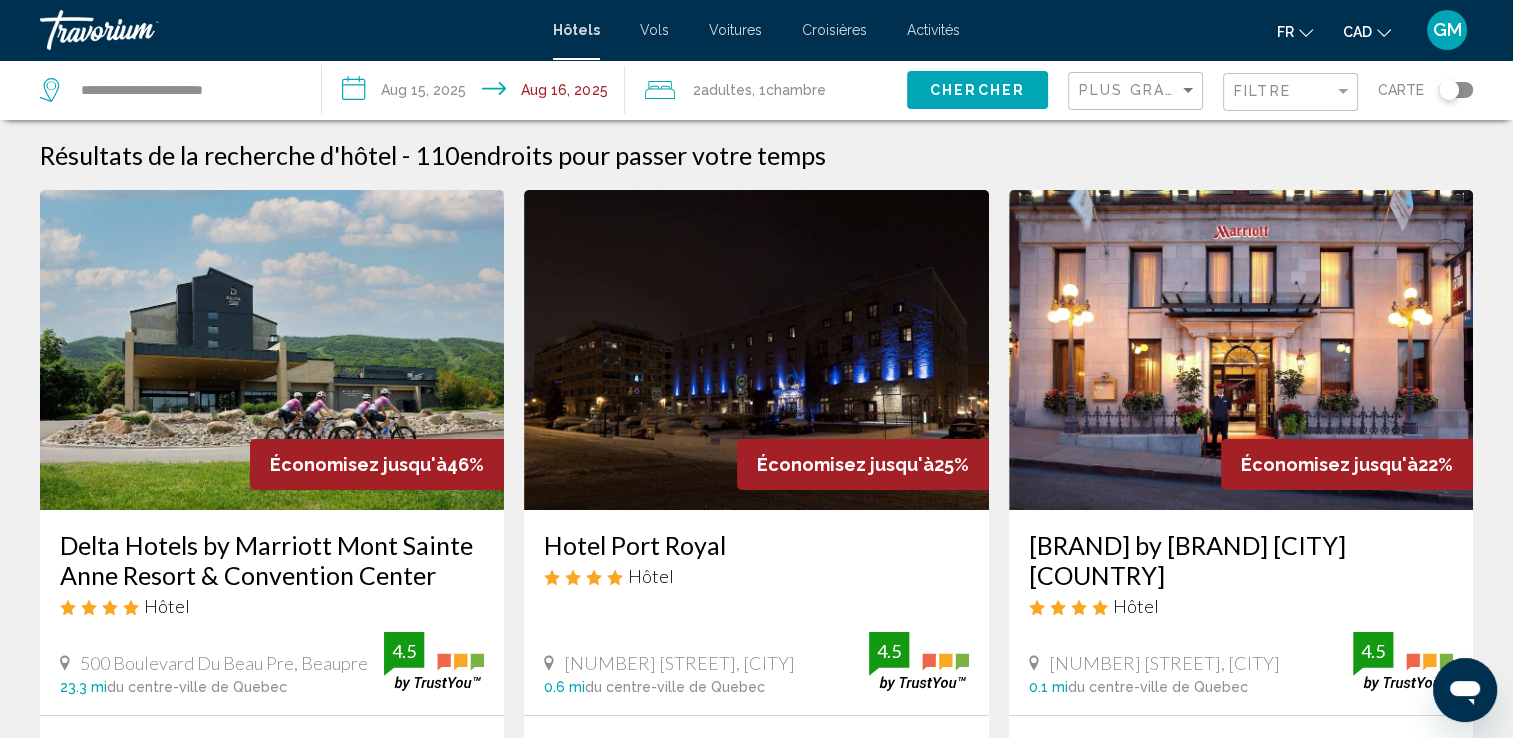 click on "**********" at bounding box center (477, 93) 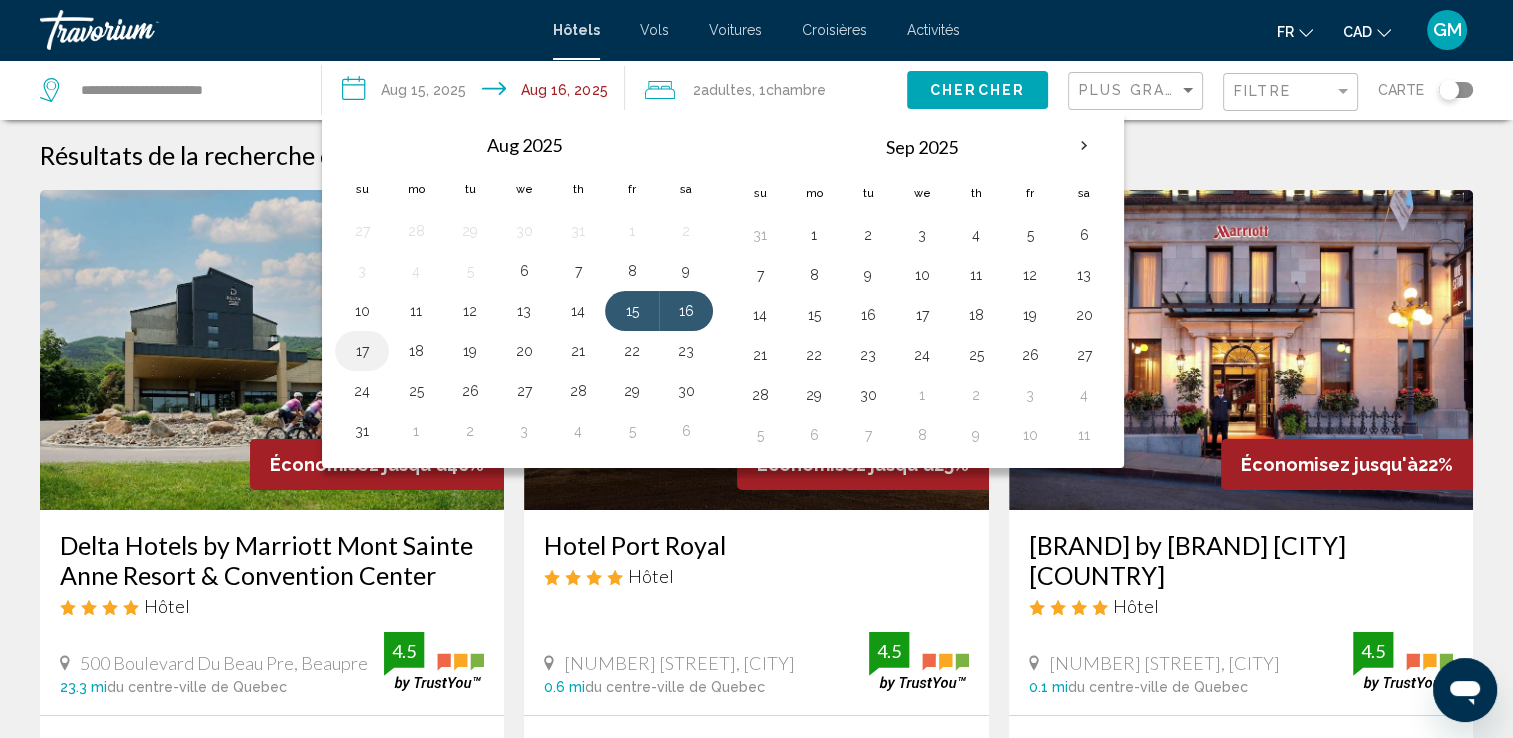 click on "17" at bounding box center (362, 351) 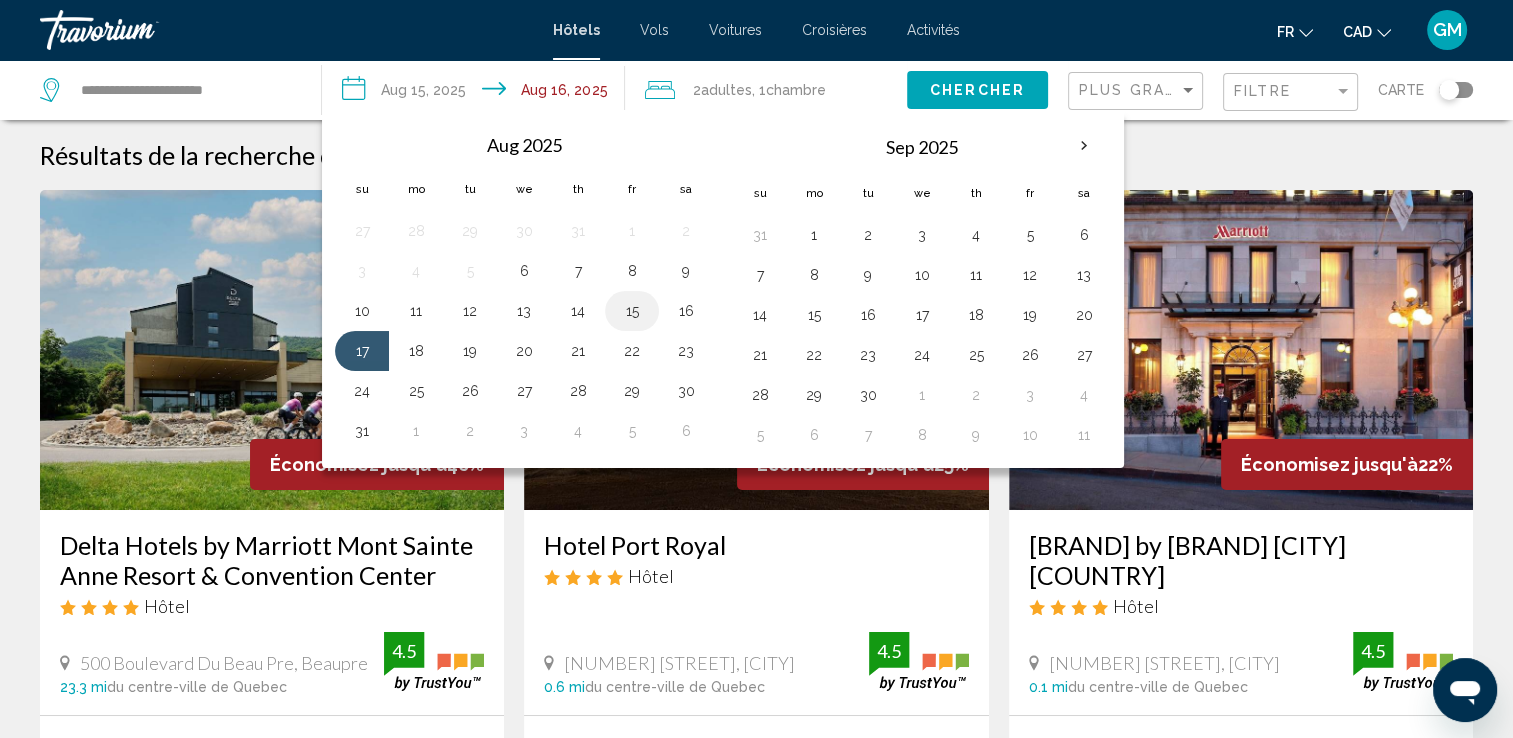 click on "15" at bounding box center [632, 311] 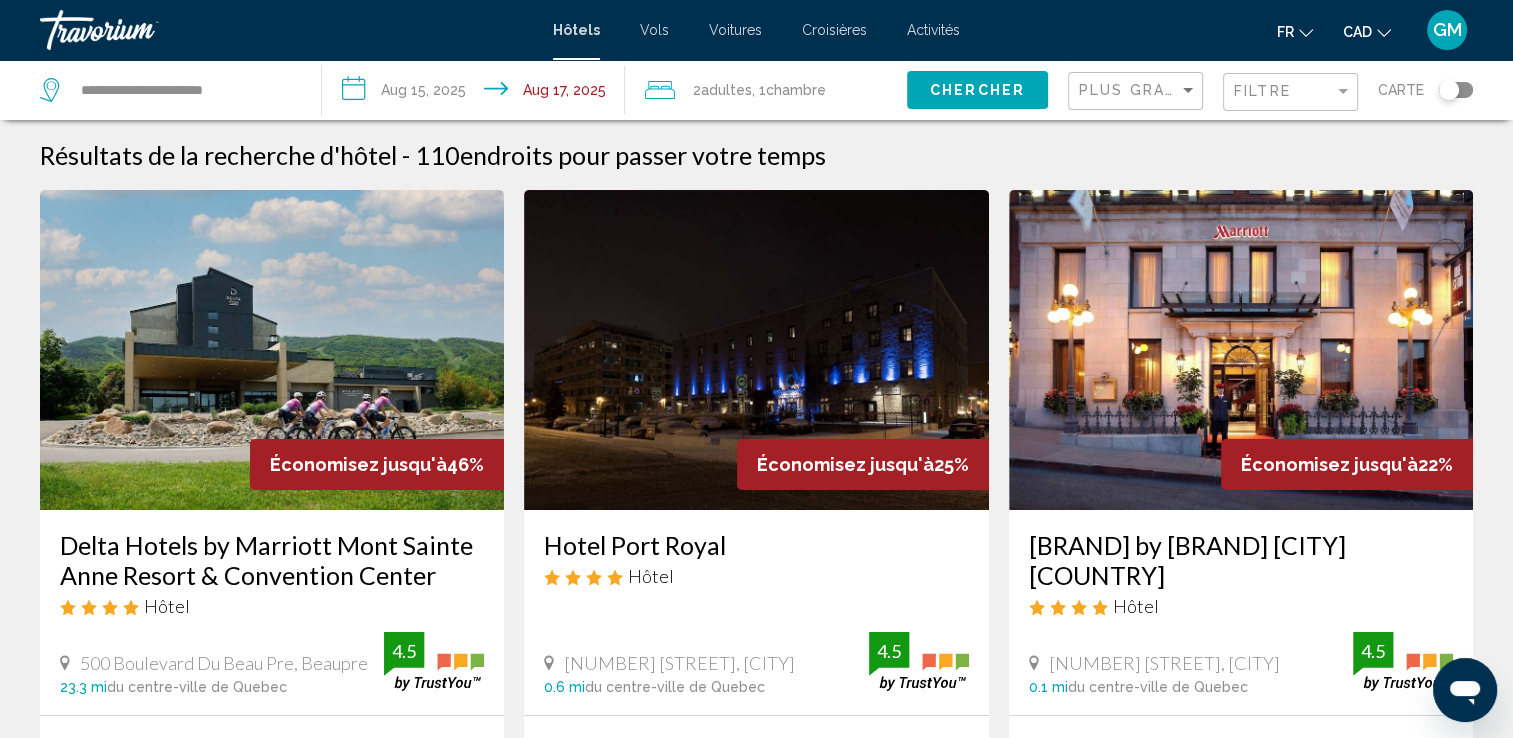 click on "Chercher" 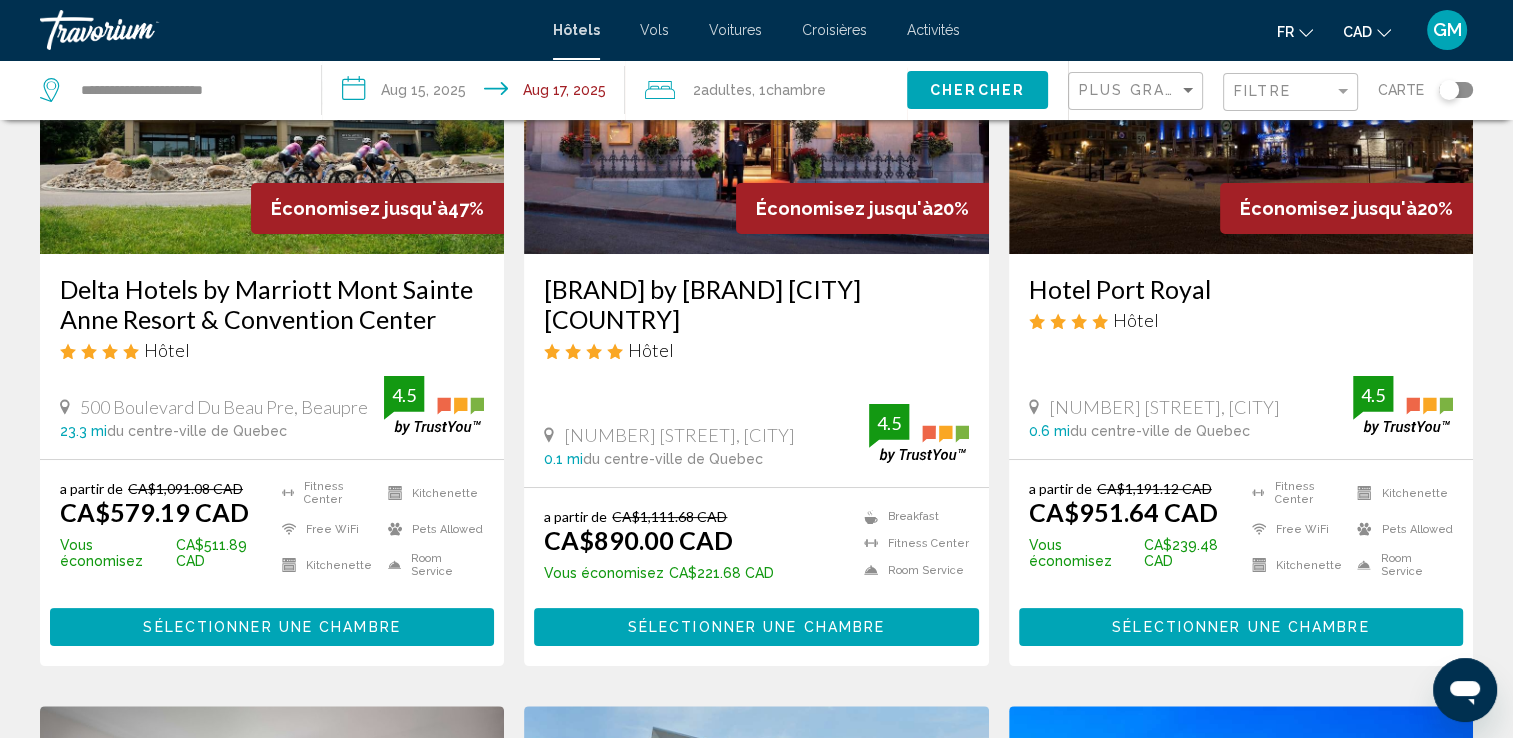 scroll, scrollTop: 300, scrollLeft: 0, axis: vertical 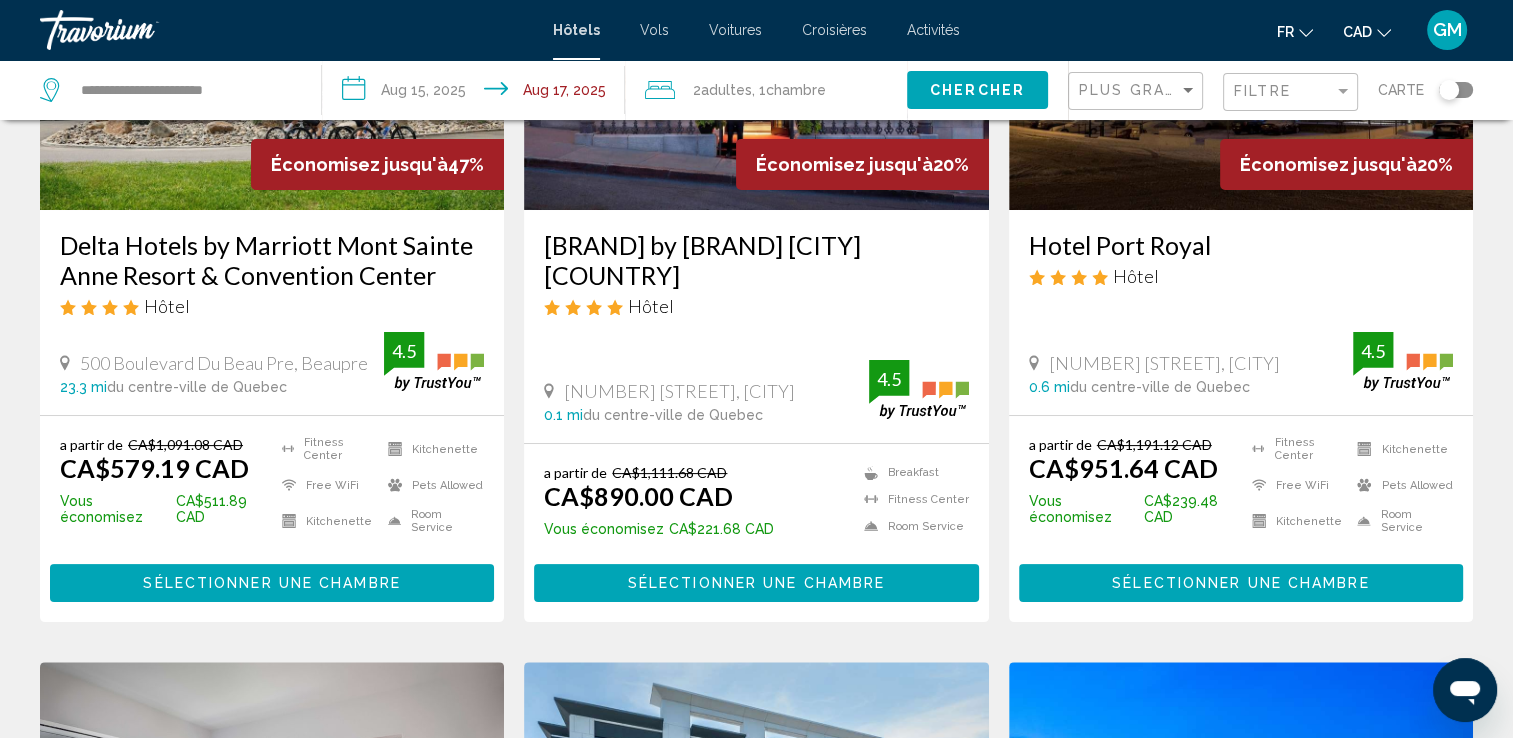 click on "Sélectionner une chambre" at bounding box center (271, 584) 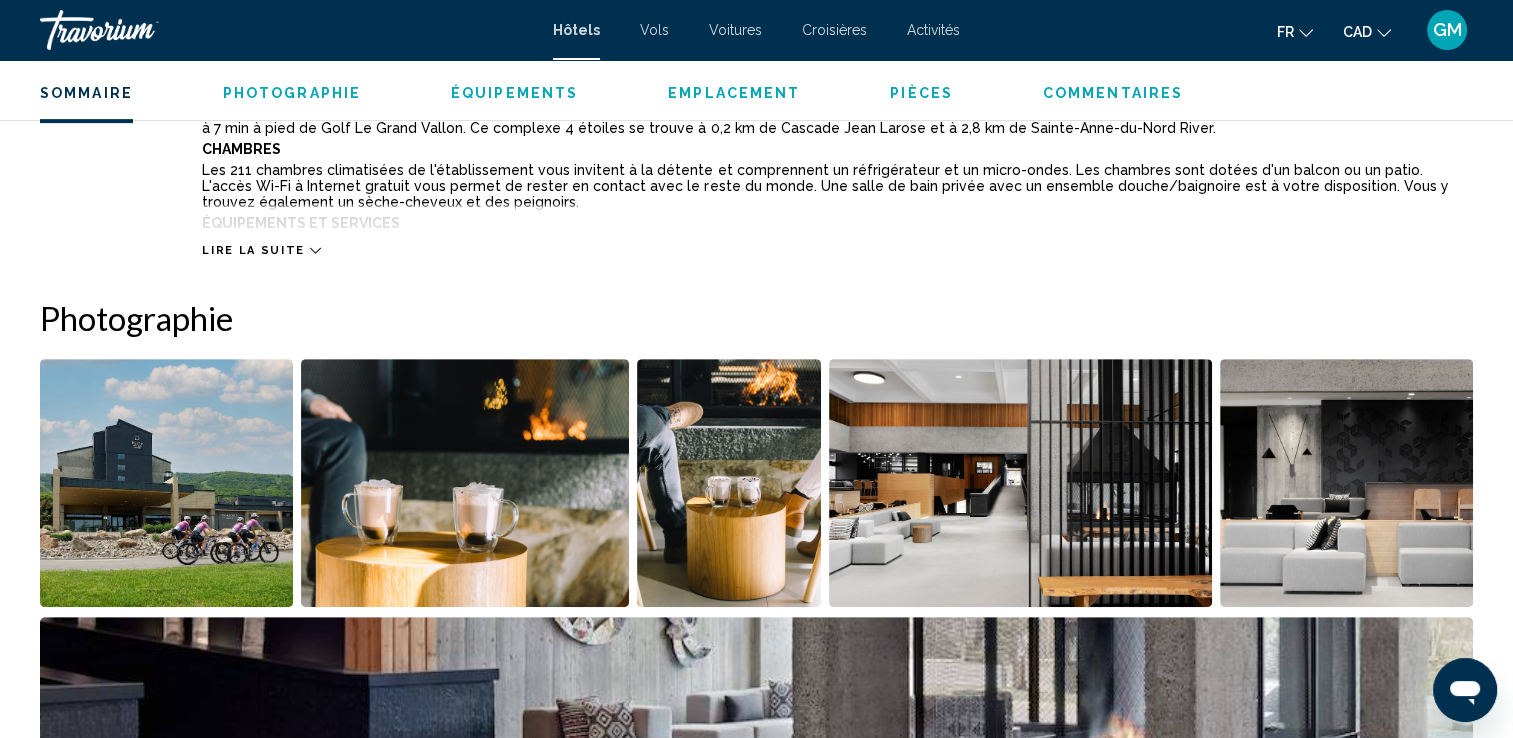 scroll, scrollTop: 900, scrollLeft: 0, axis: vertical 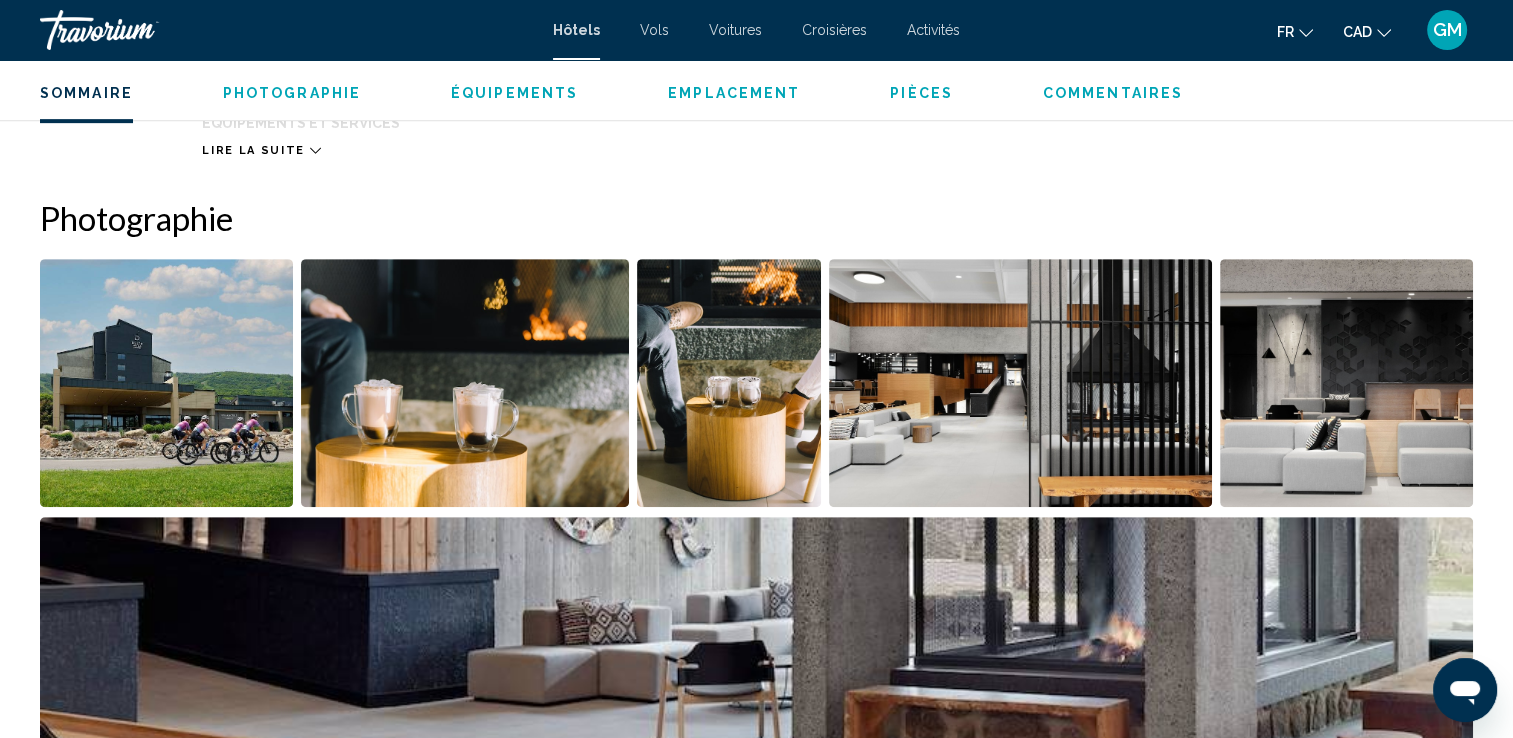 click at bounding box center [166, 383] 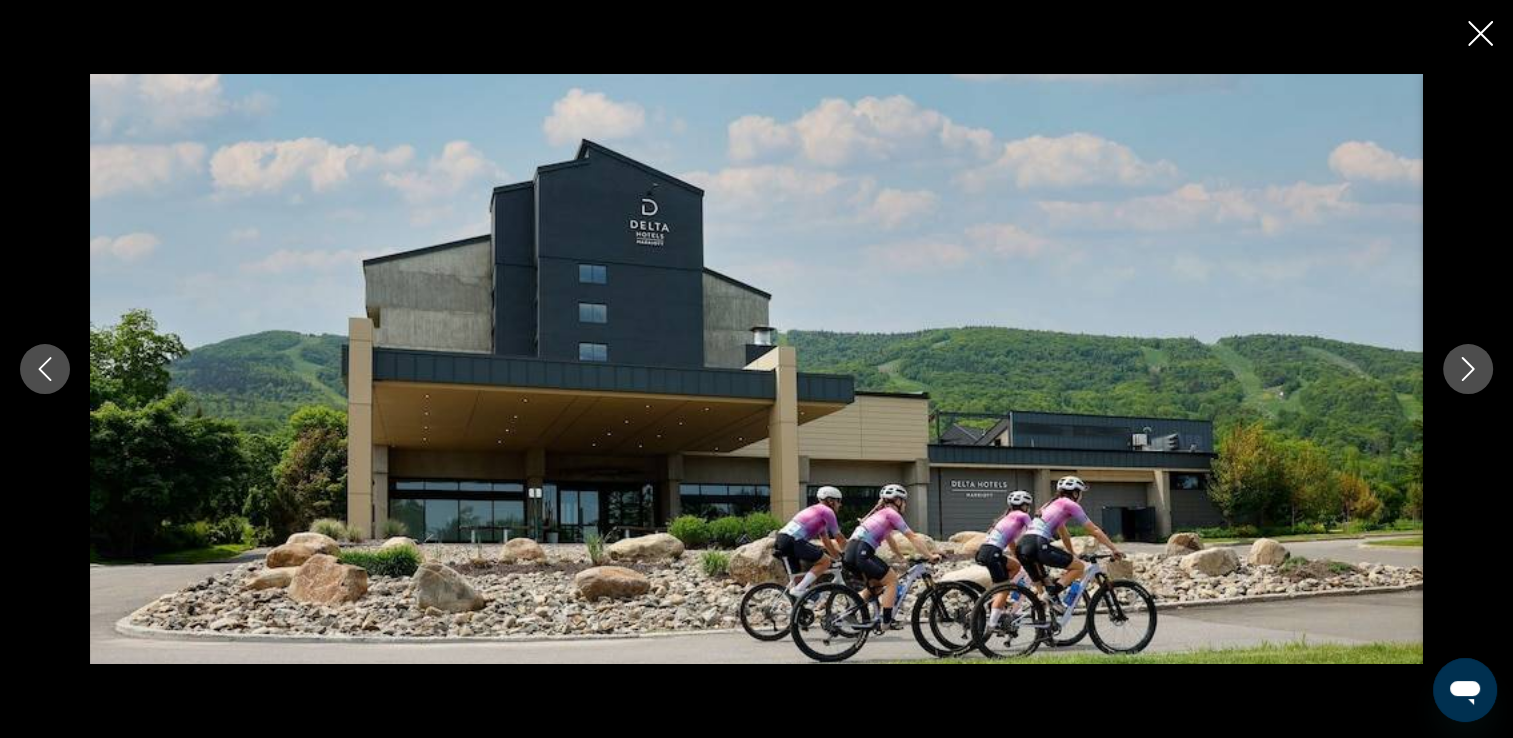 click 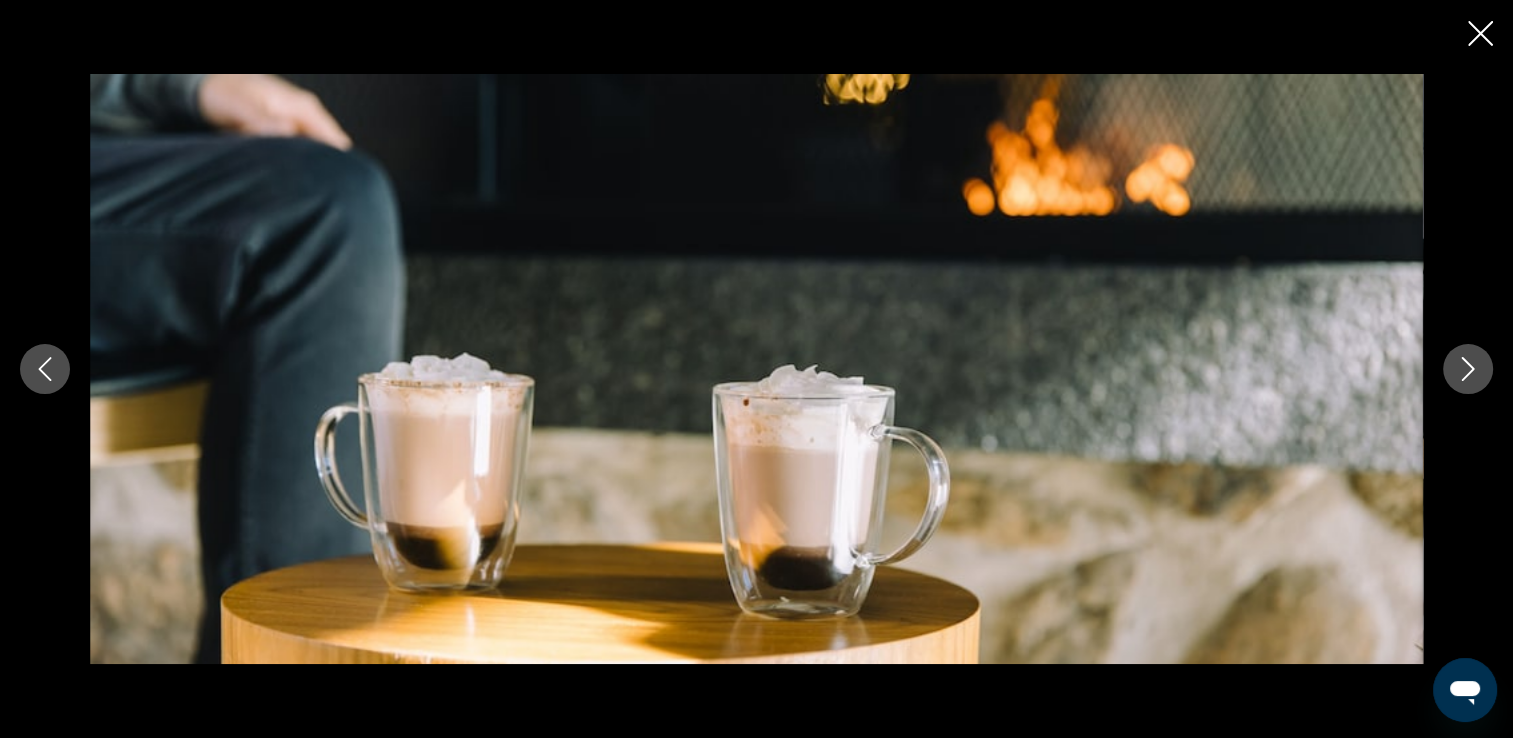 click 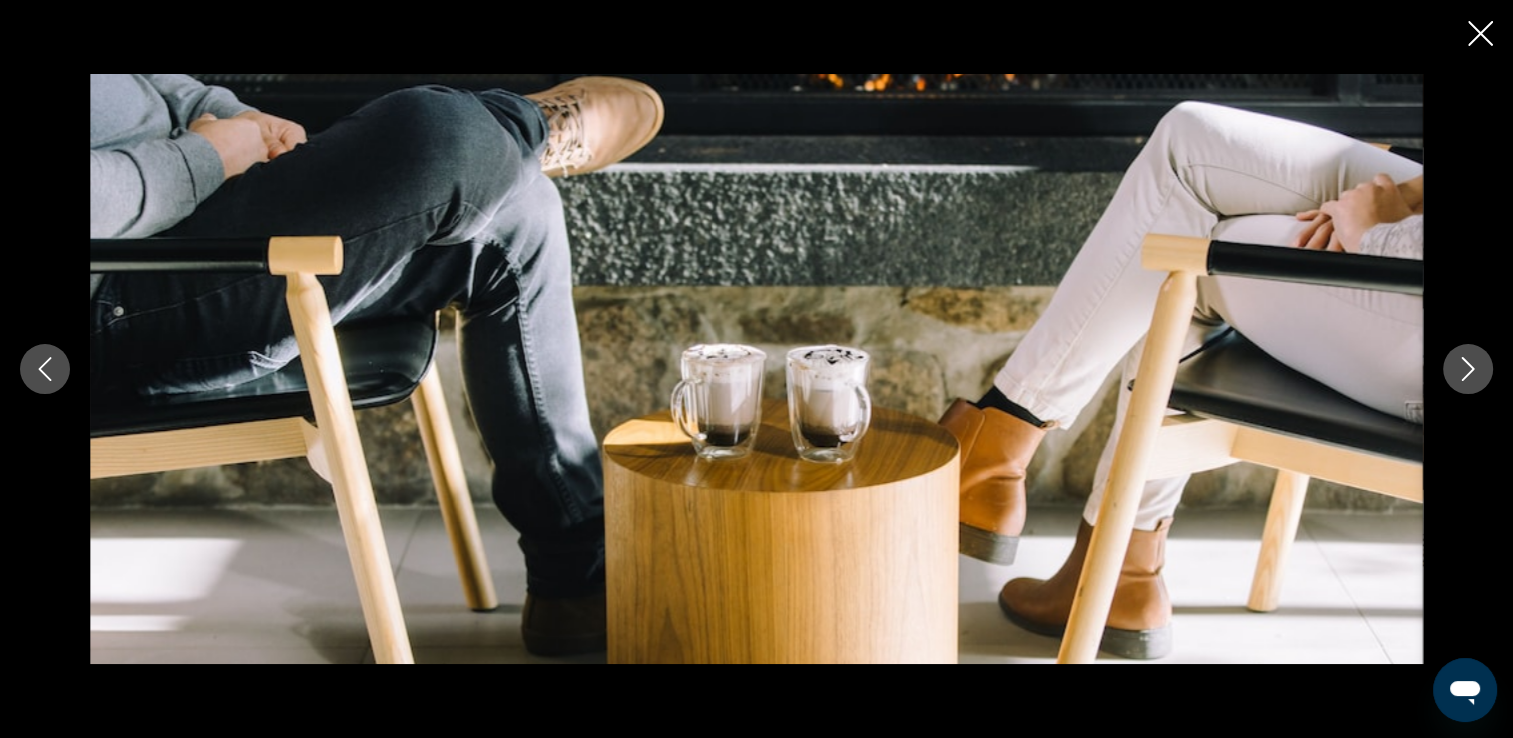 click 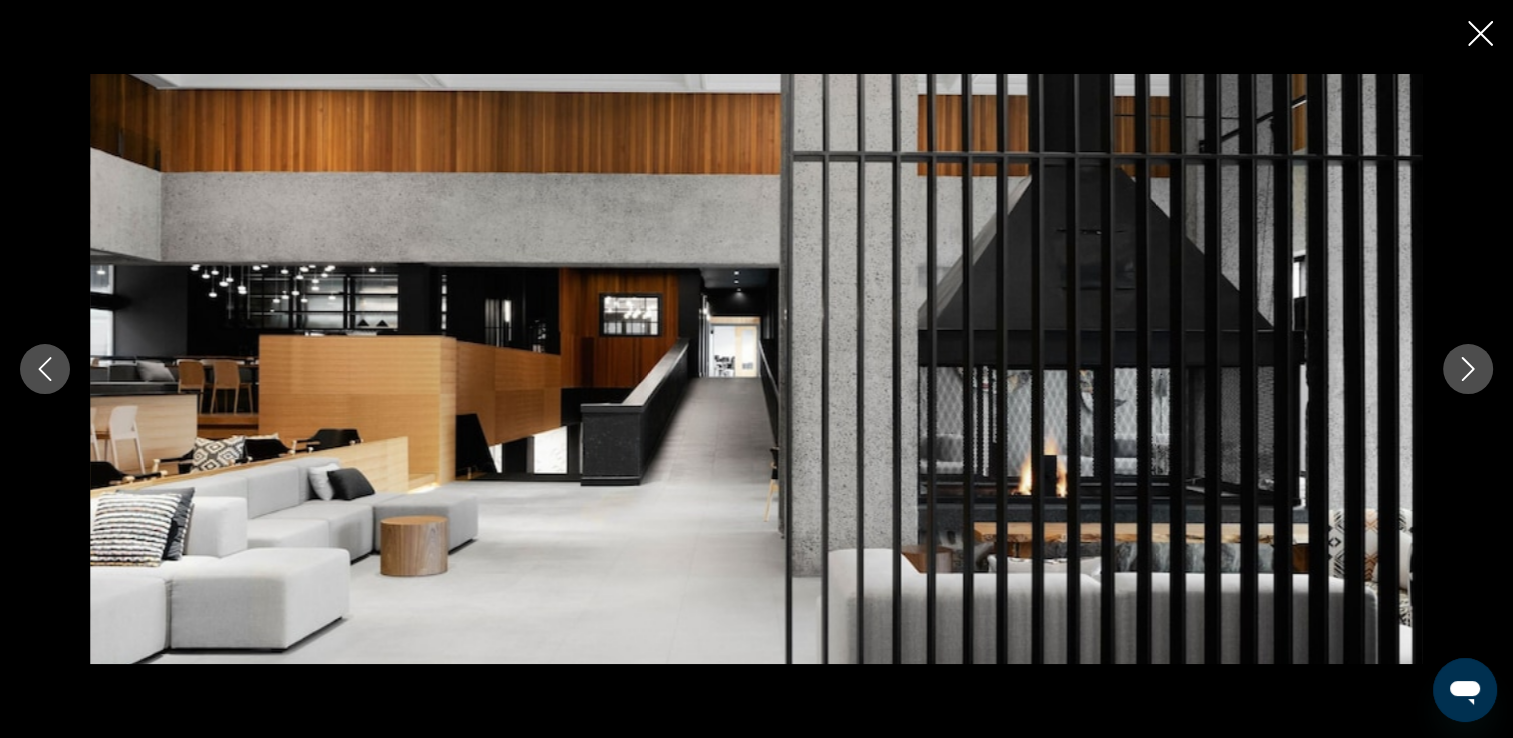 click 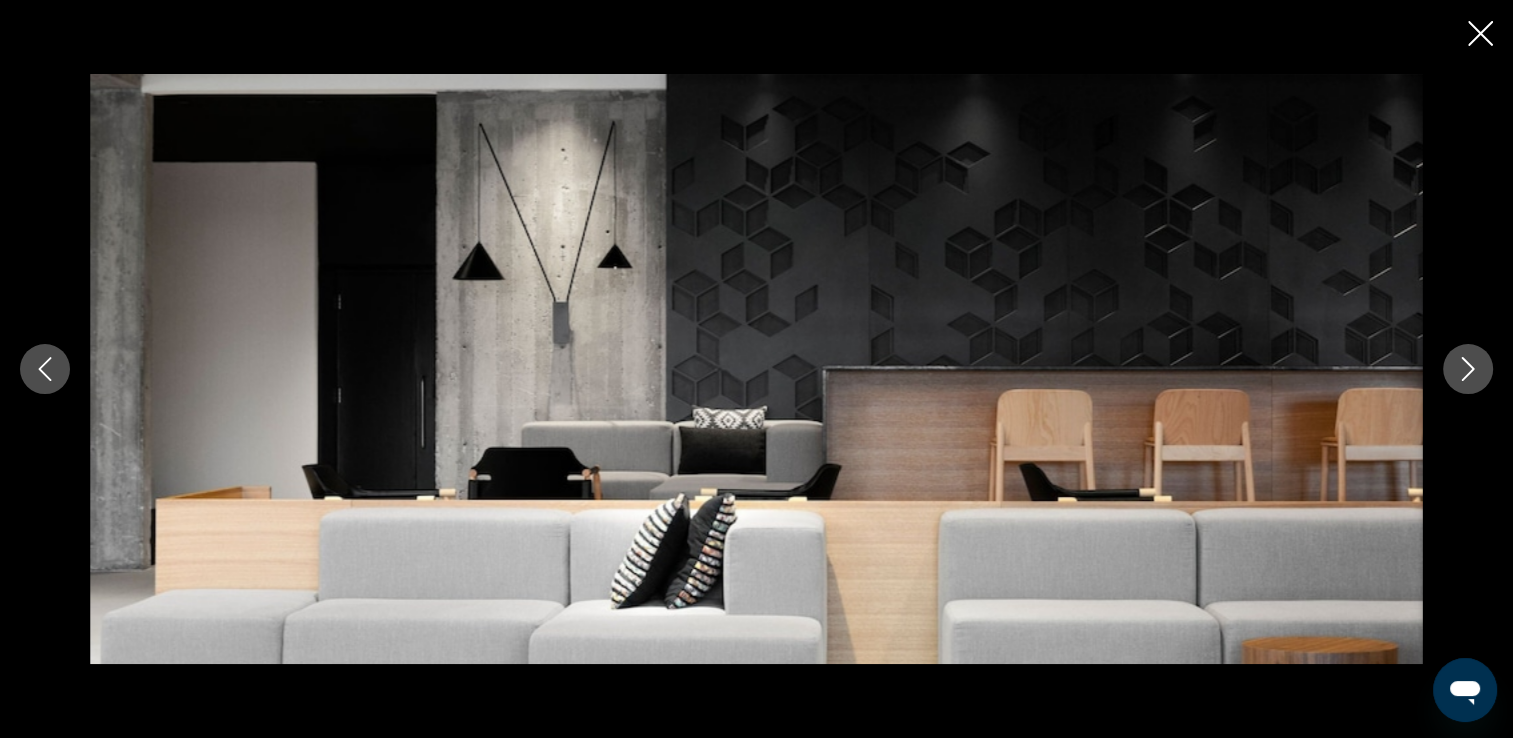 click 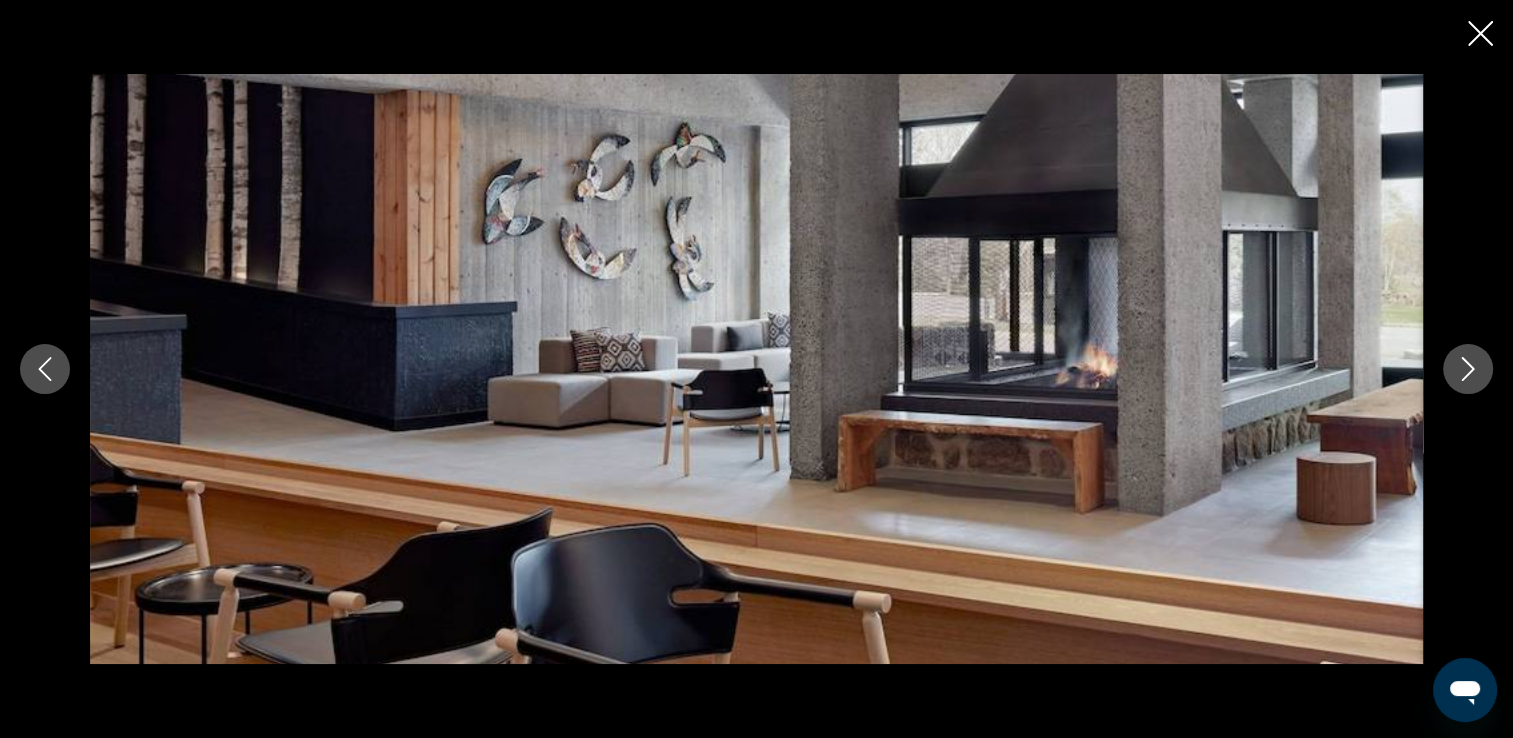 click 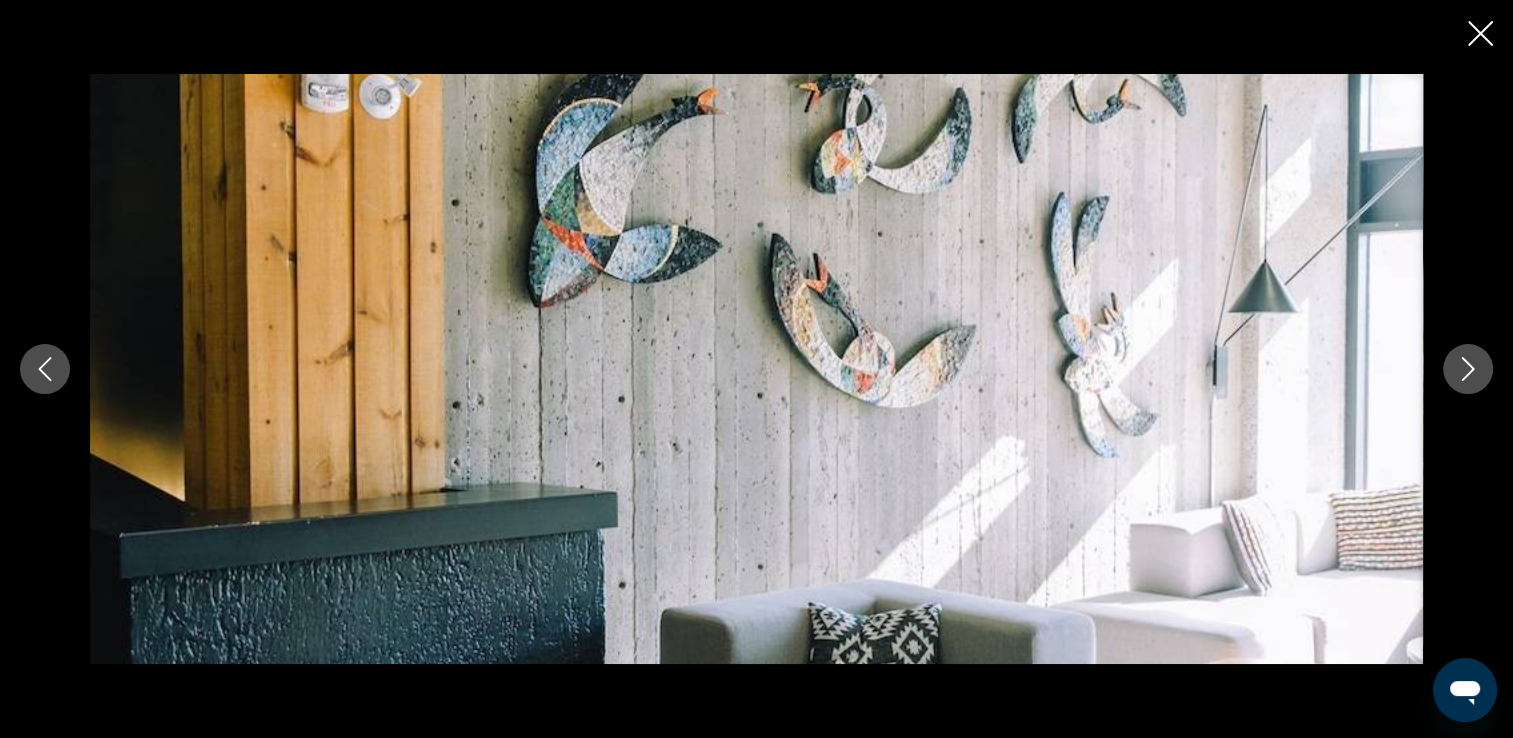 click 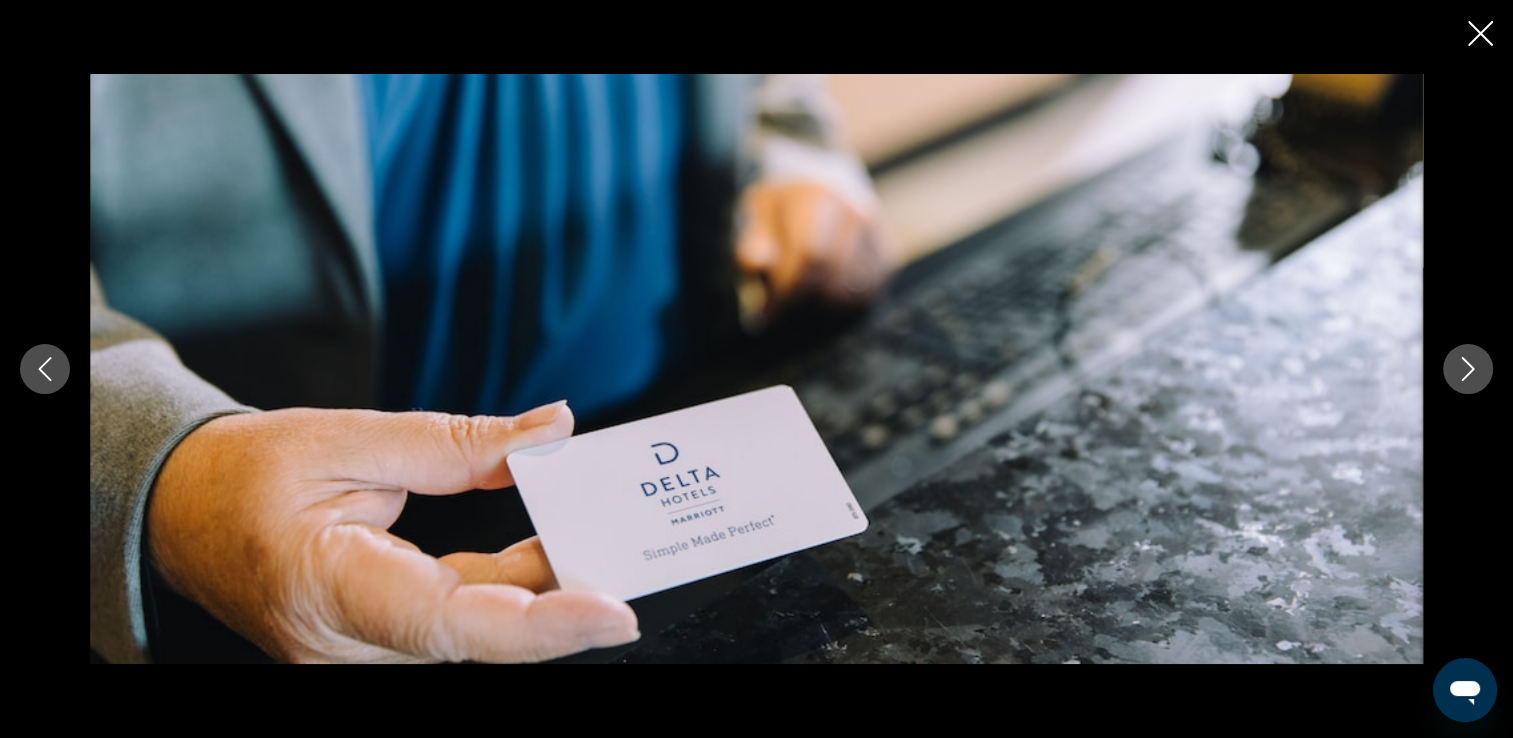 click 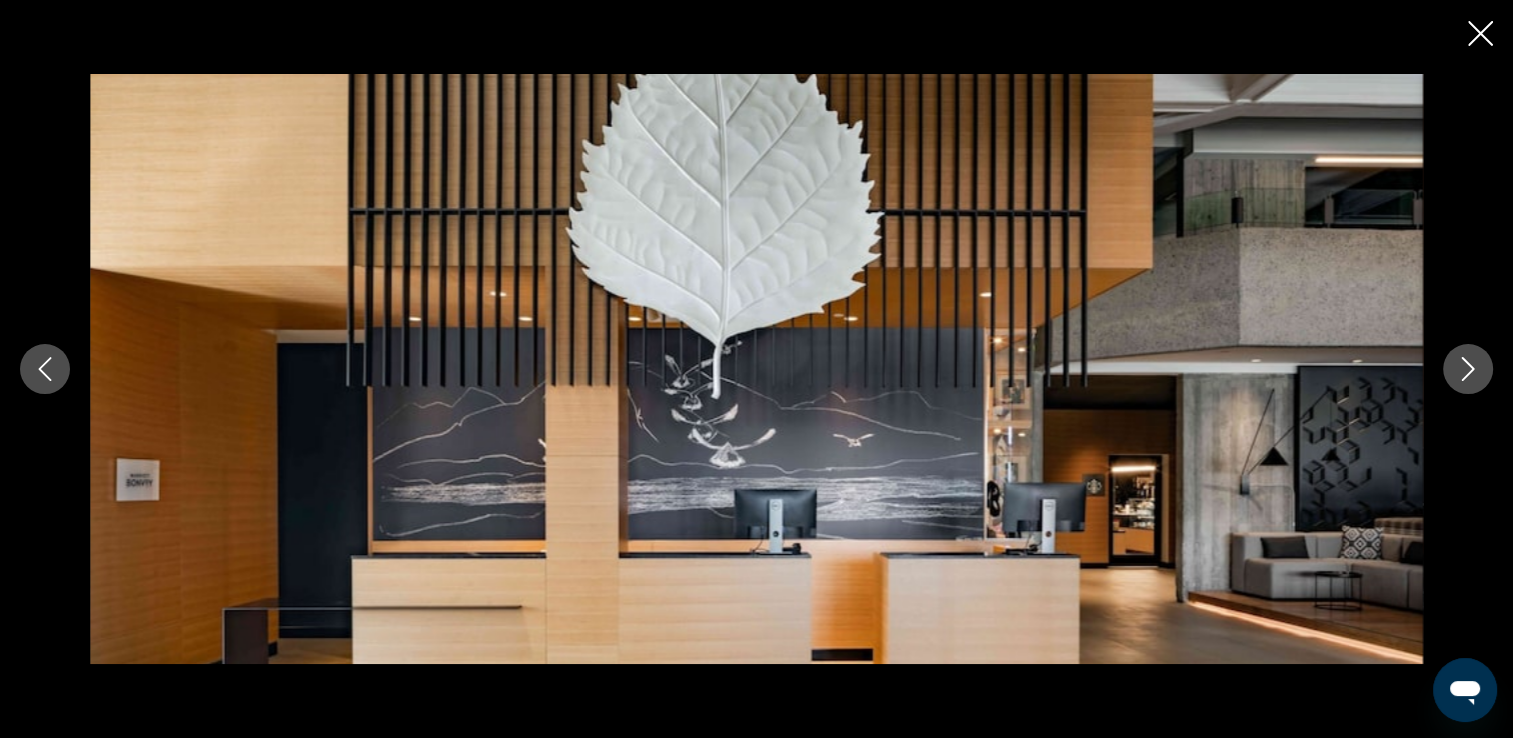 click 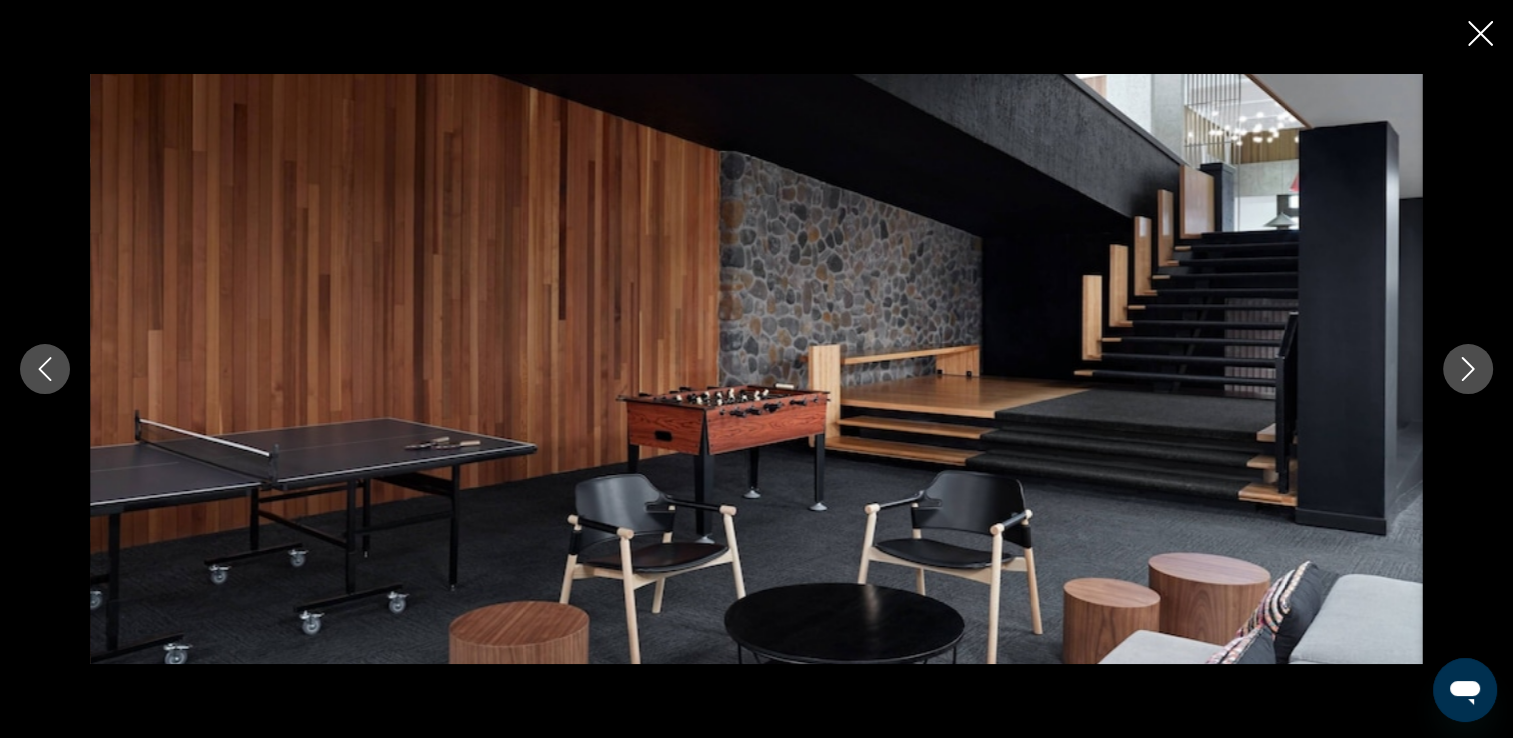 click 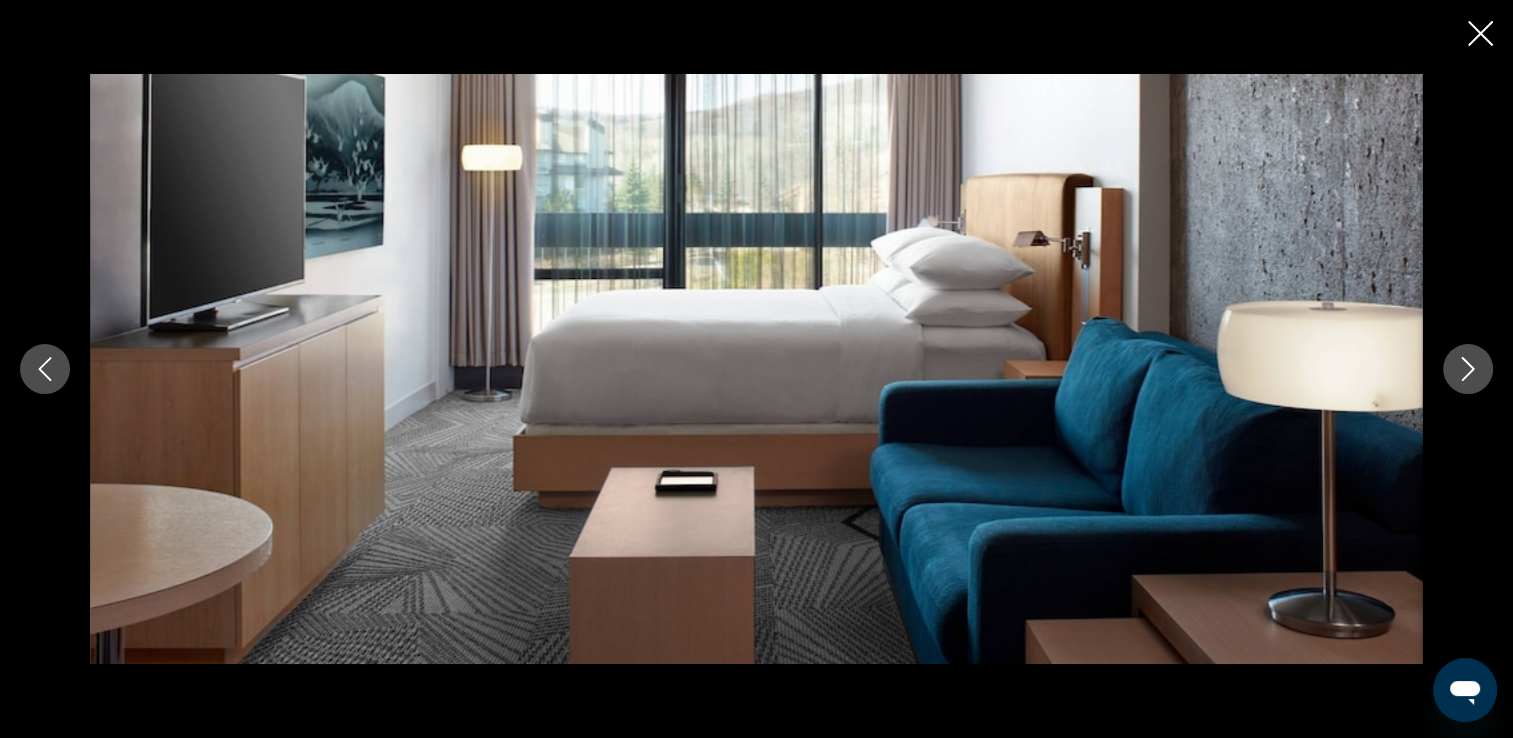 click 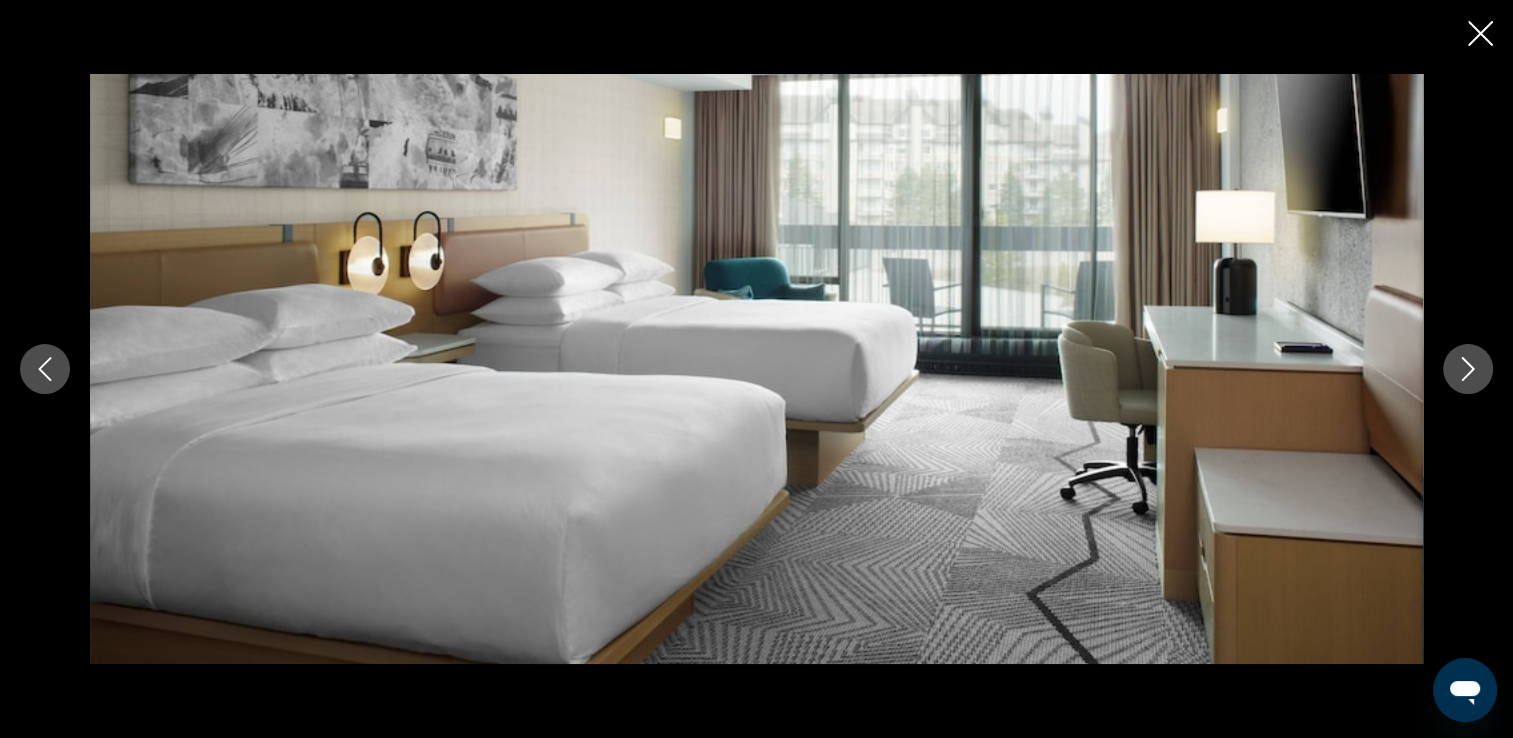 click 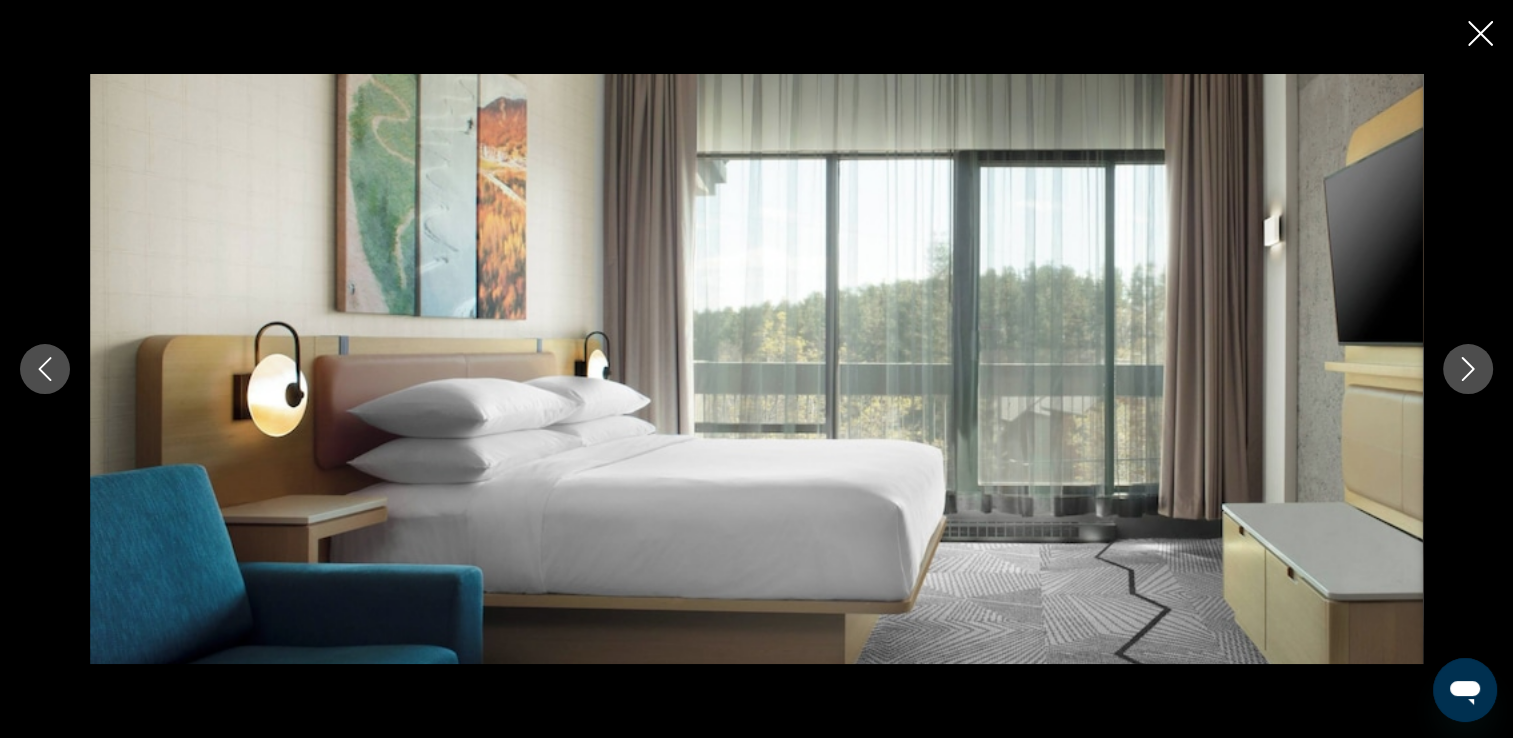 click 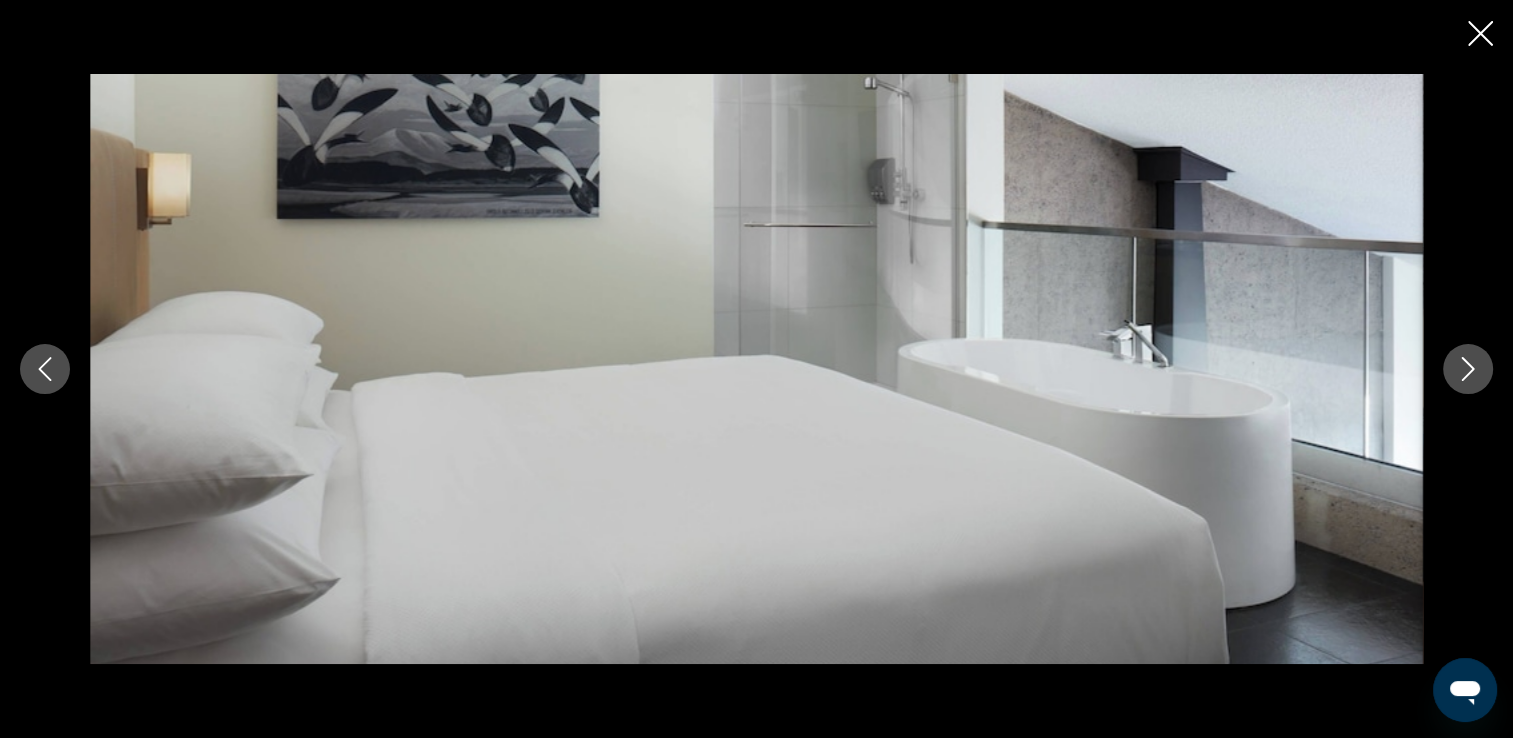 click 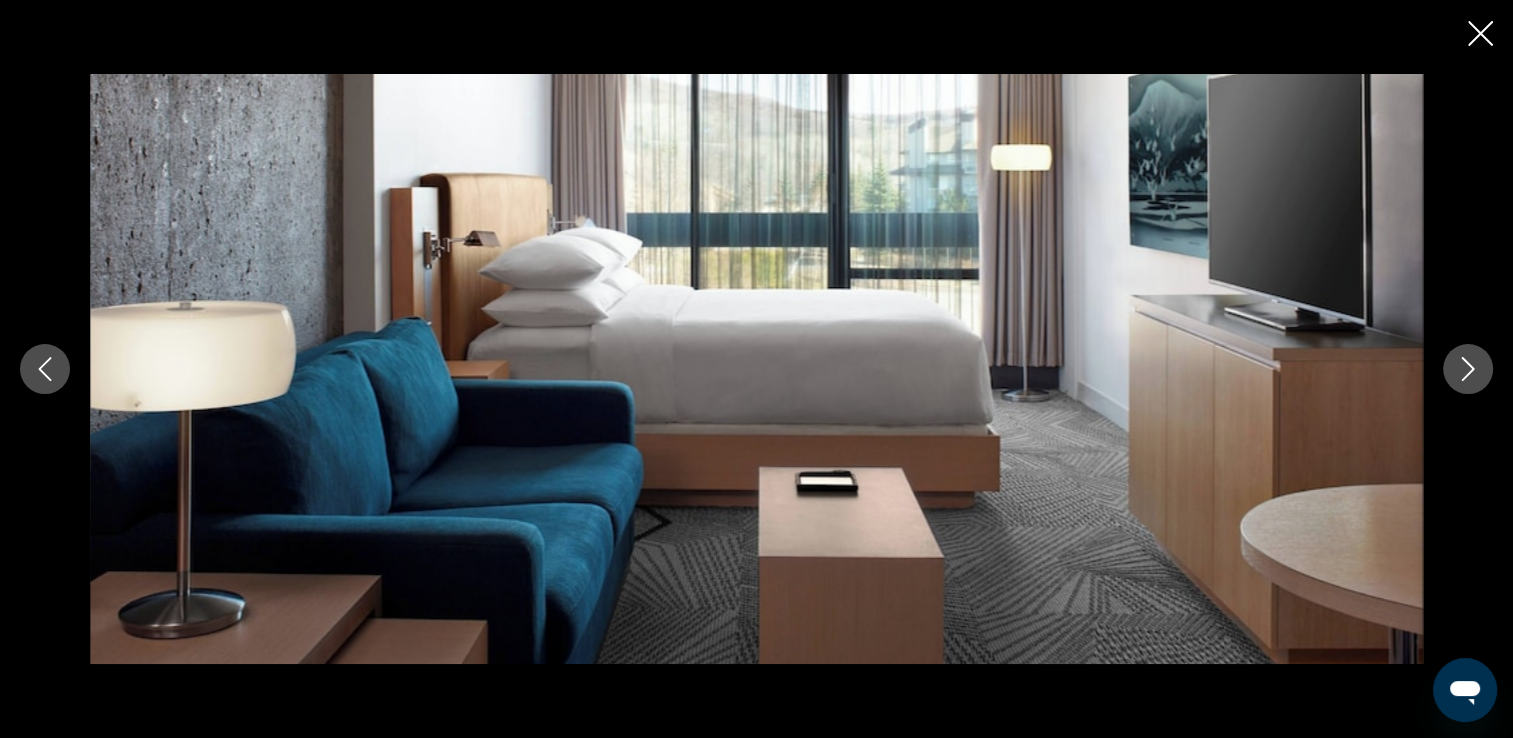 click 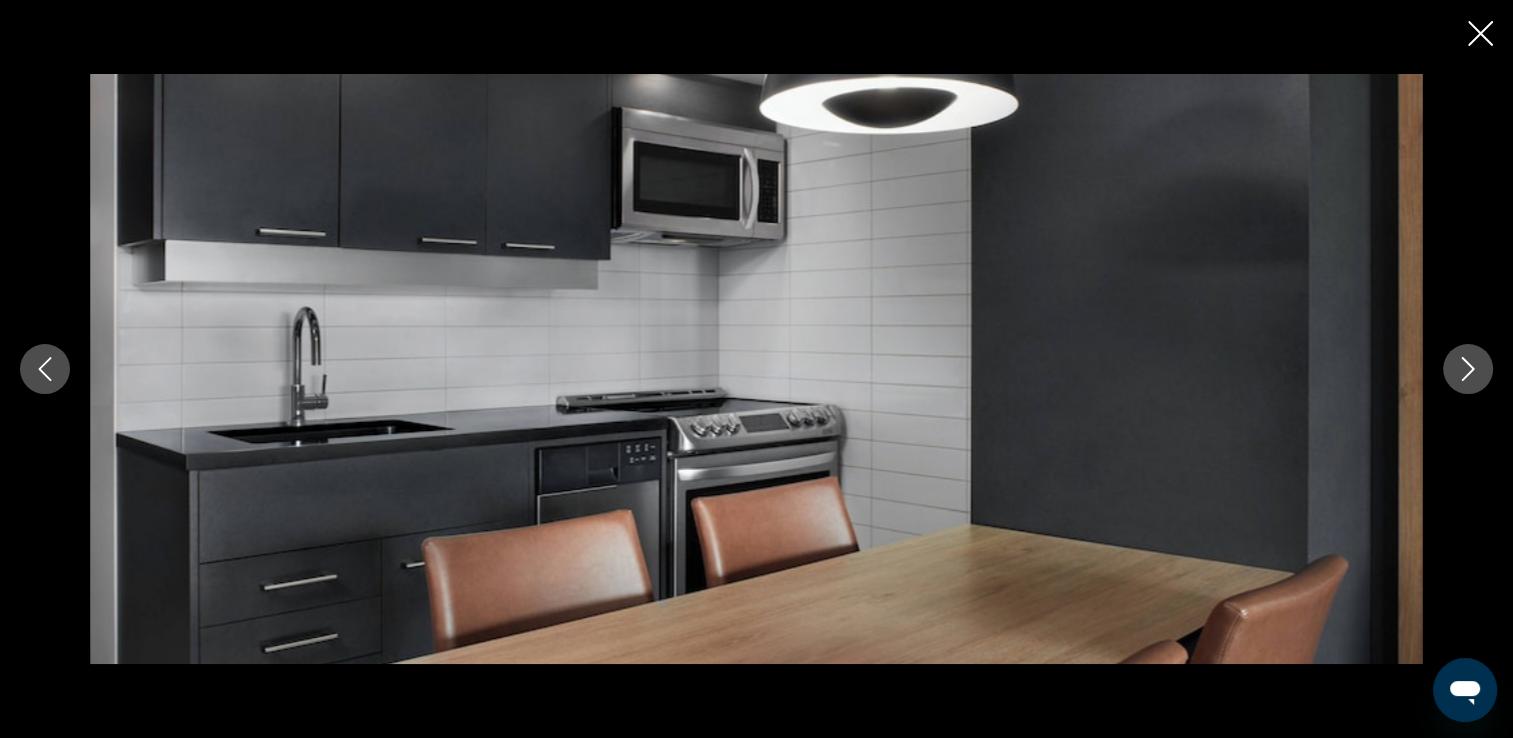 click 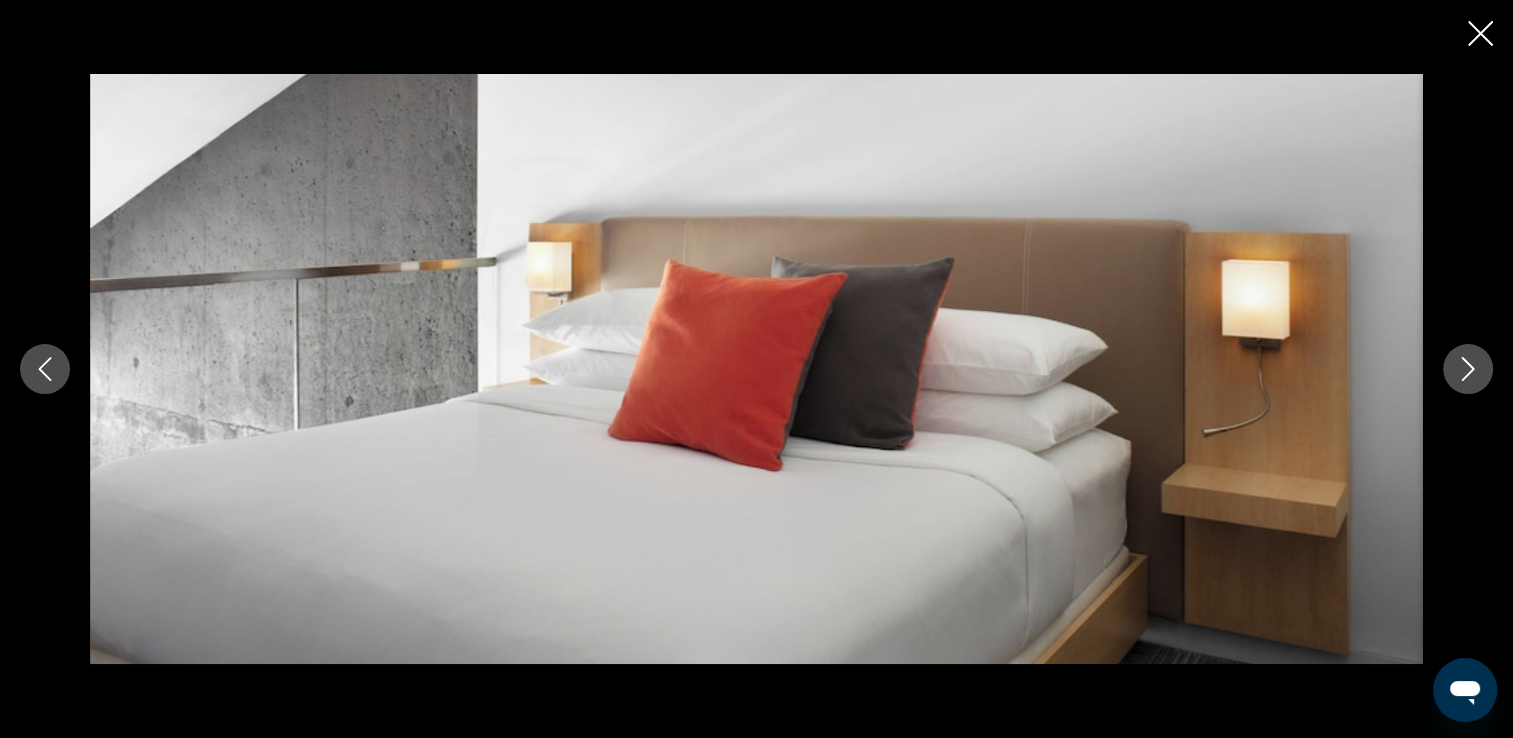 click 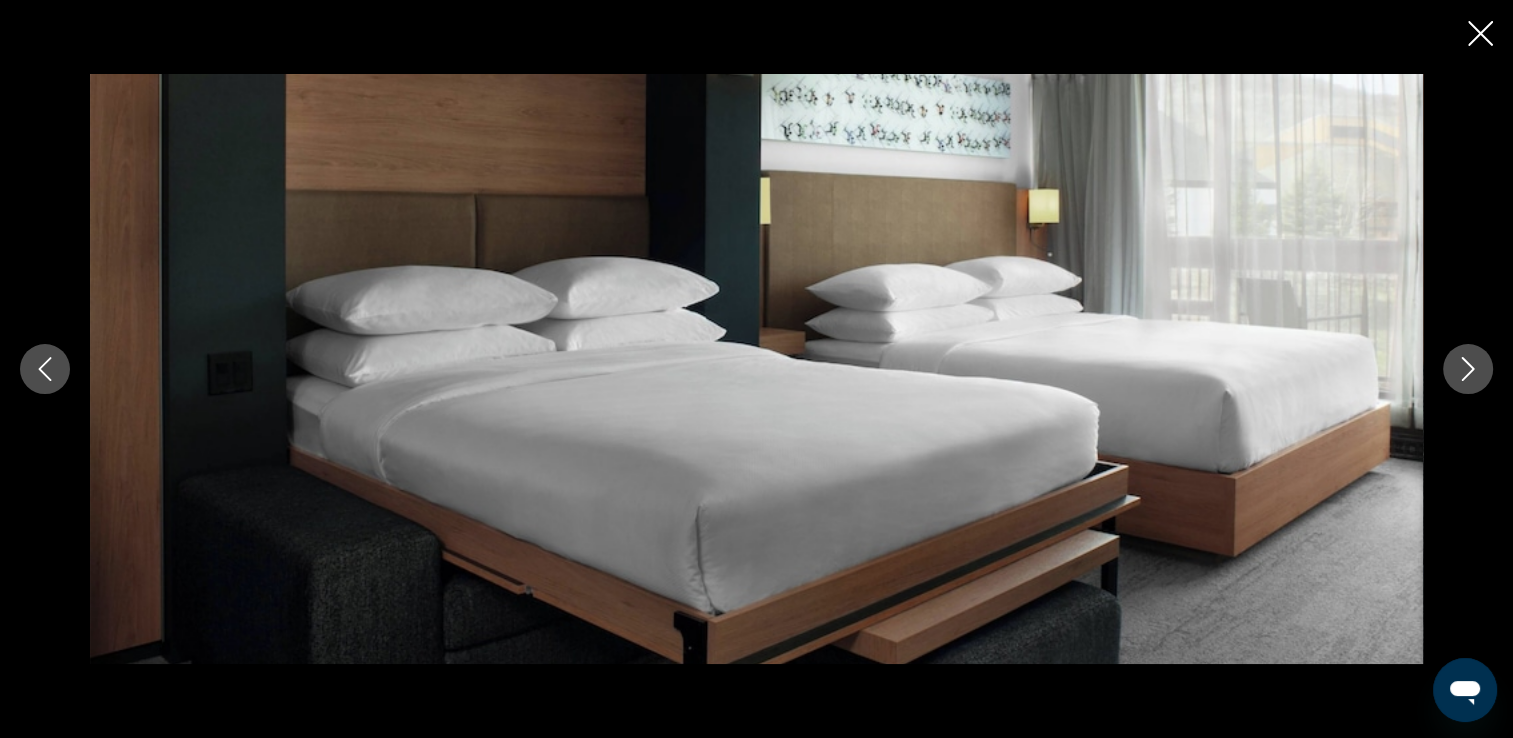click 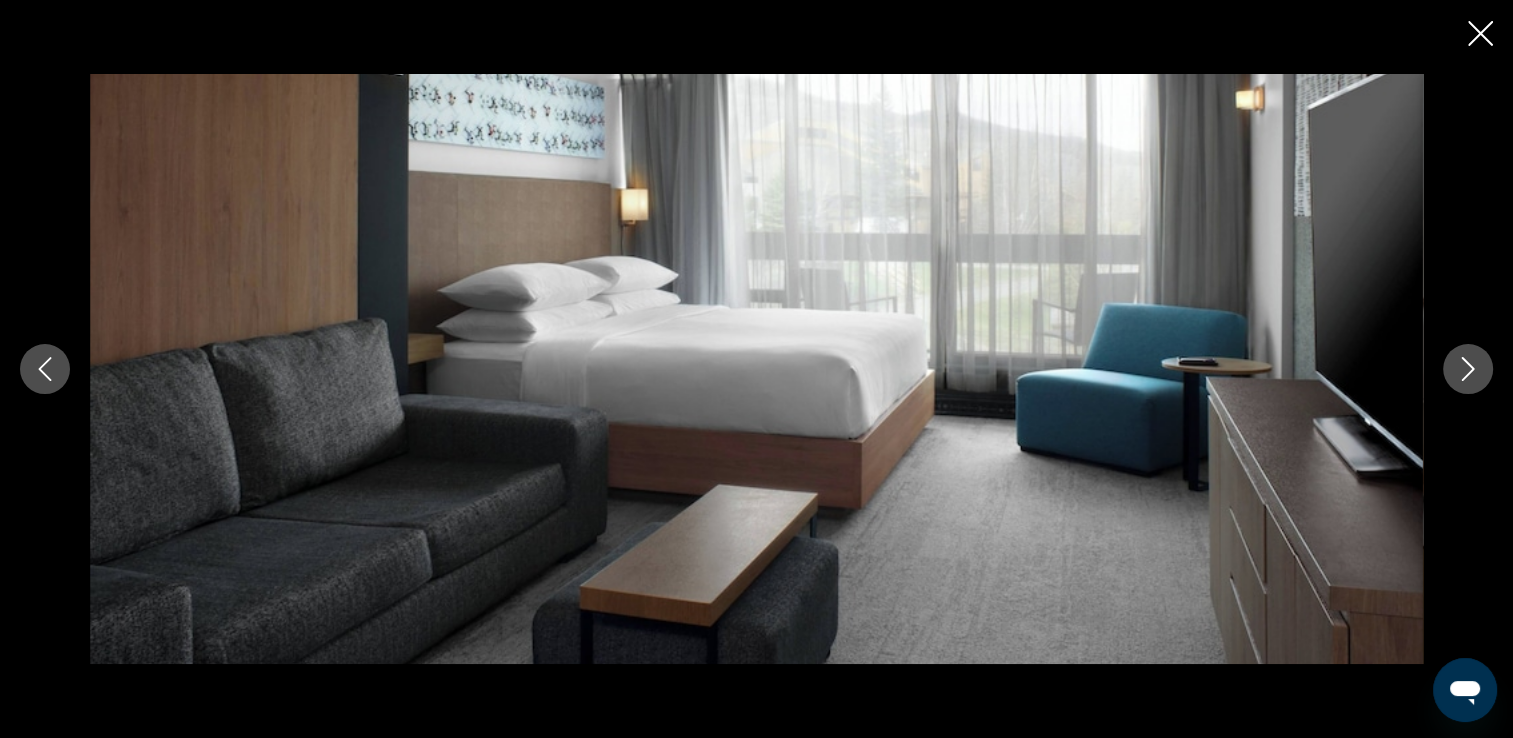 click 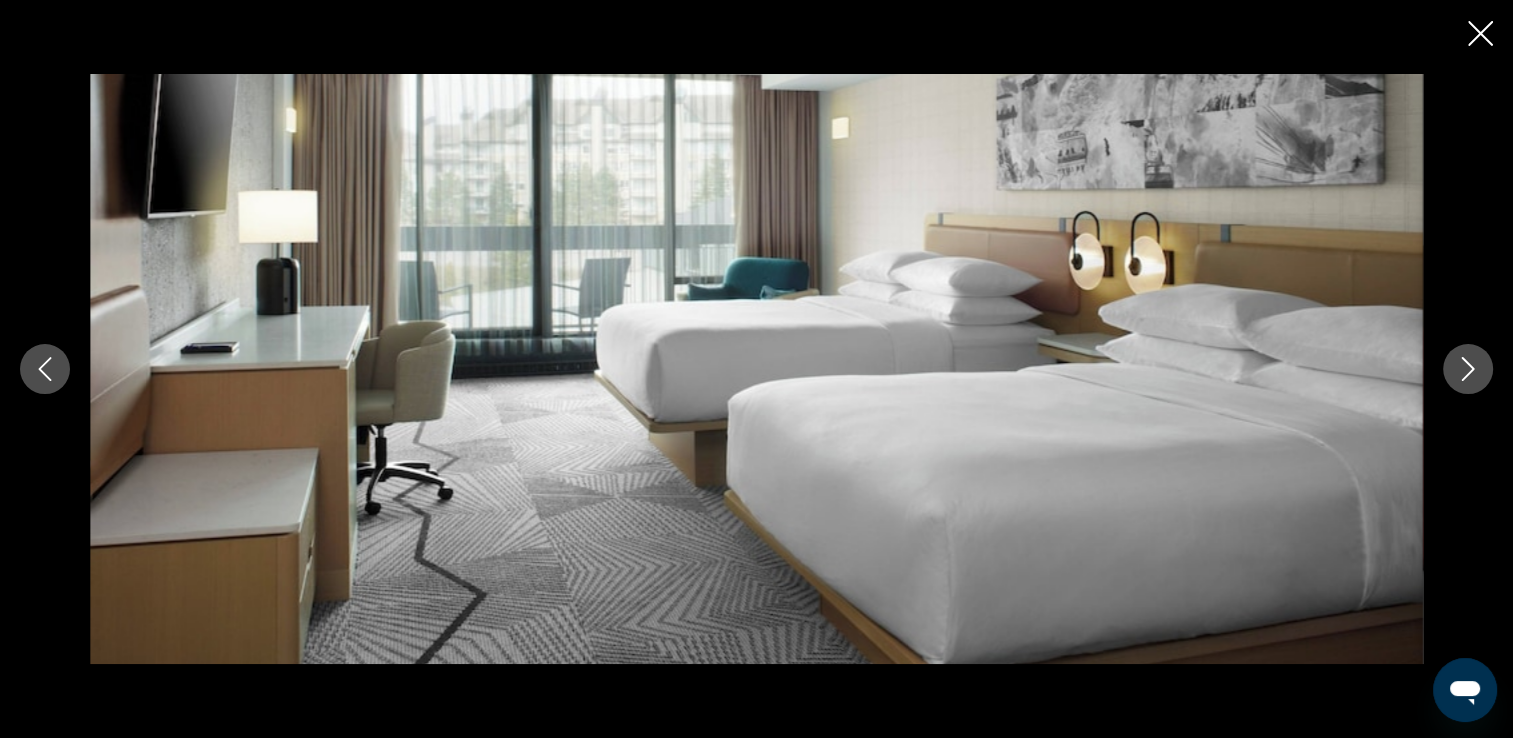 click 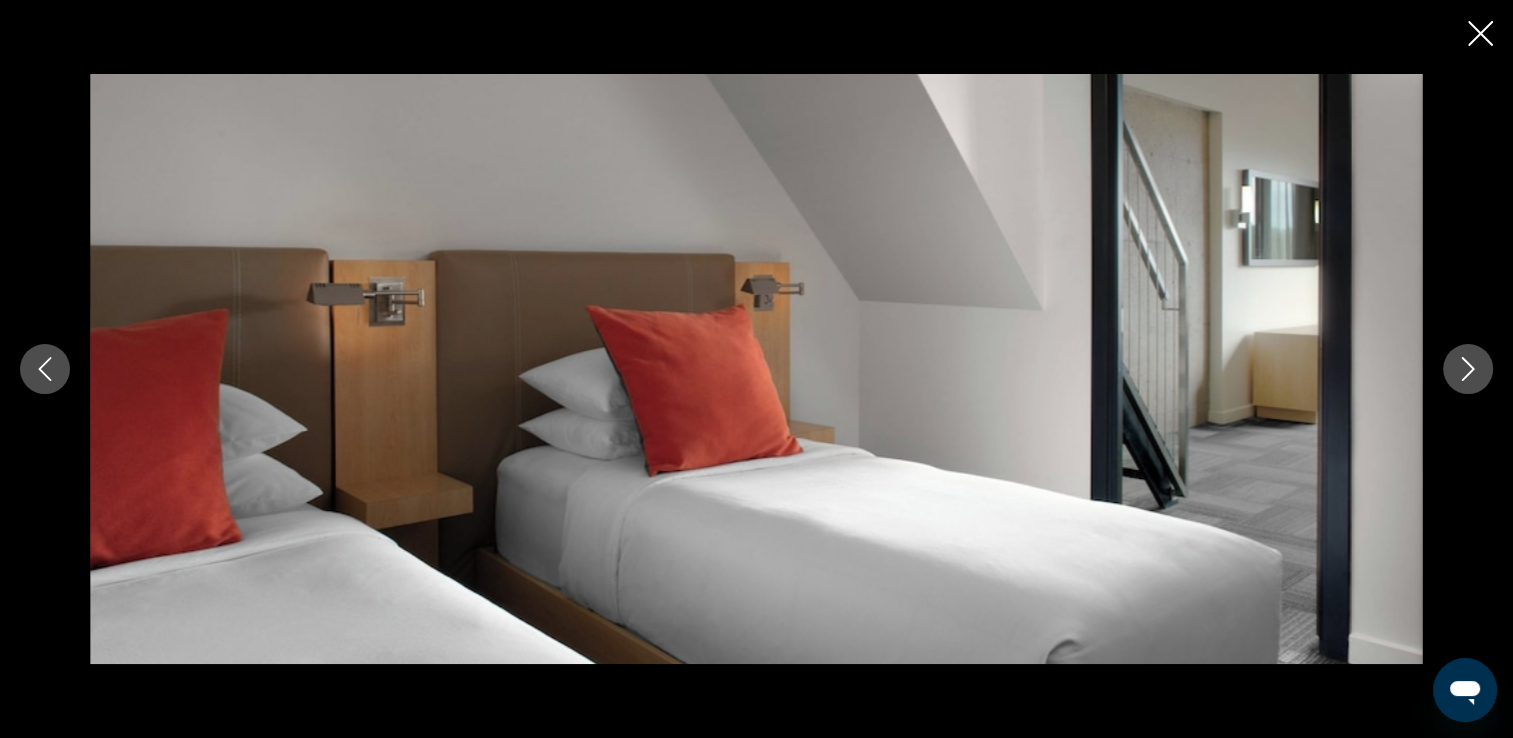 click 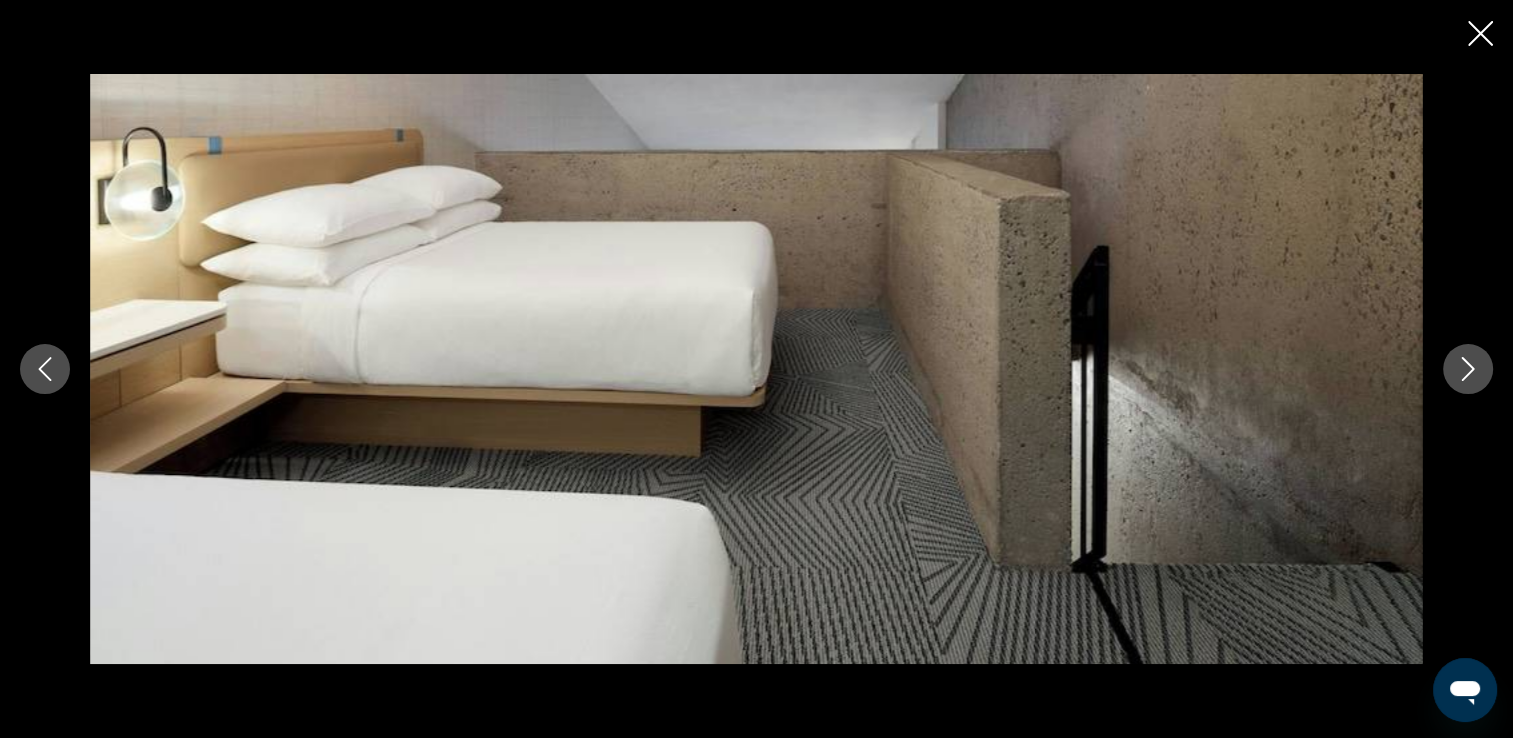 click 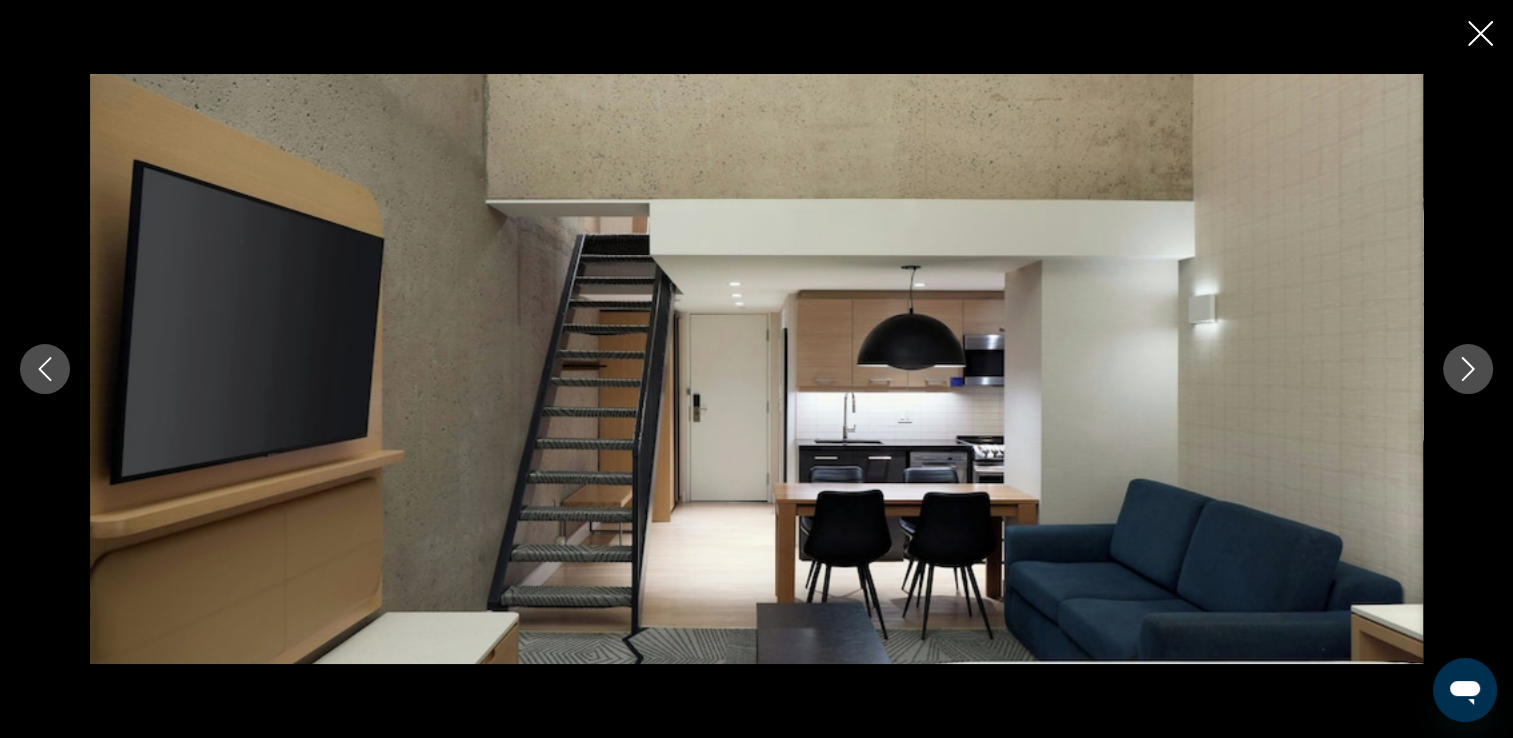 click 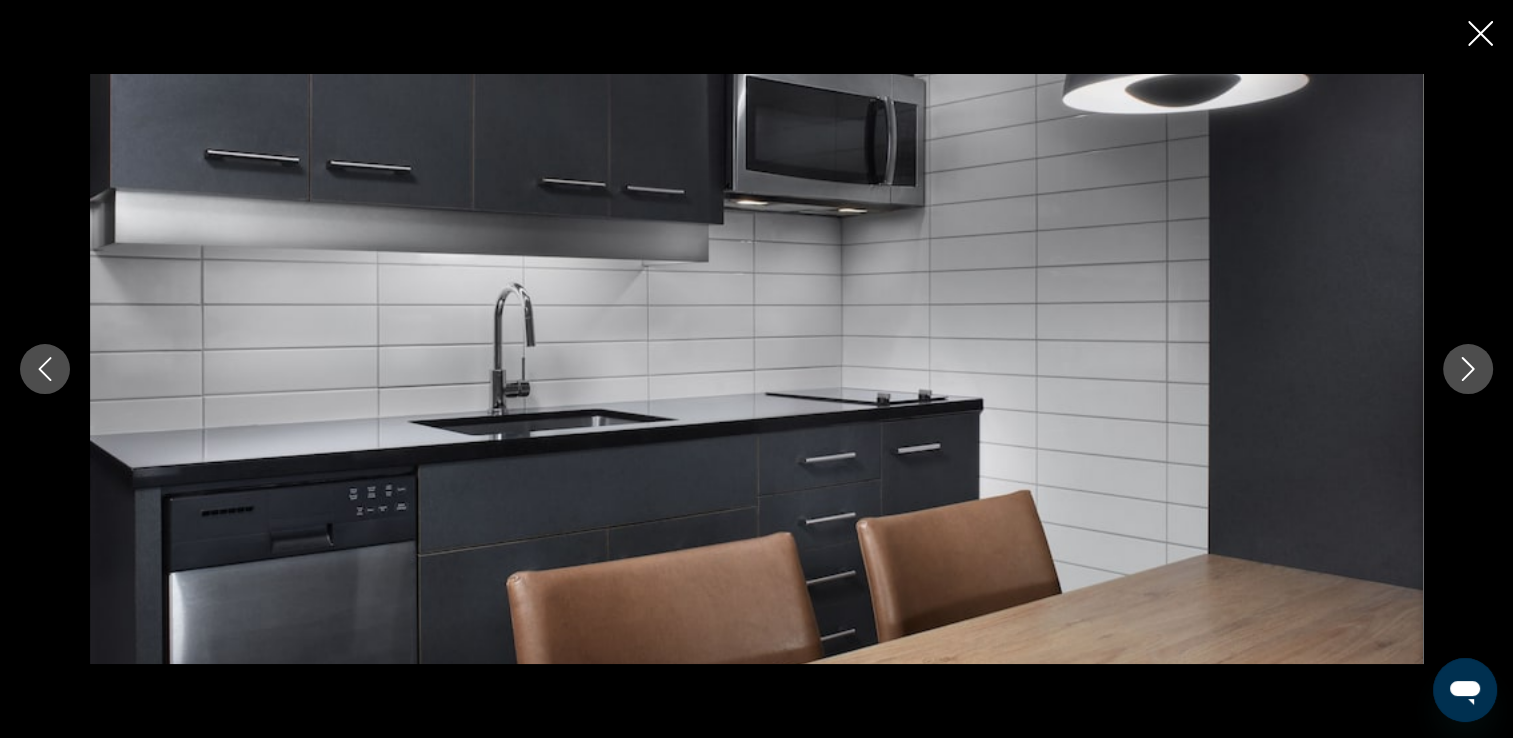 click 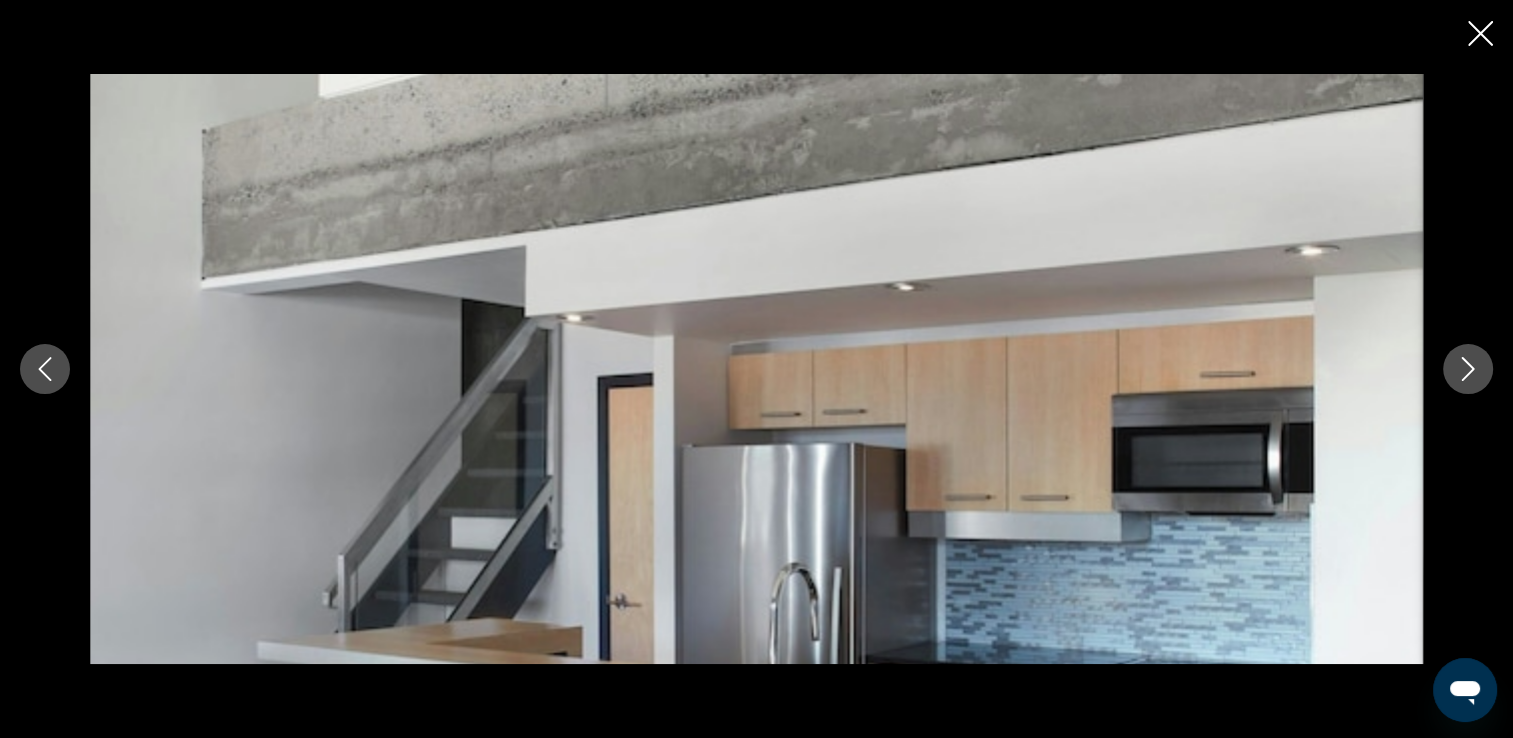 click 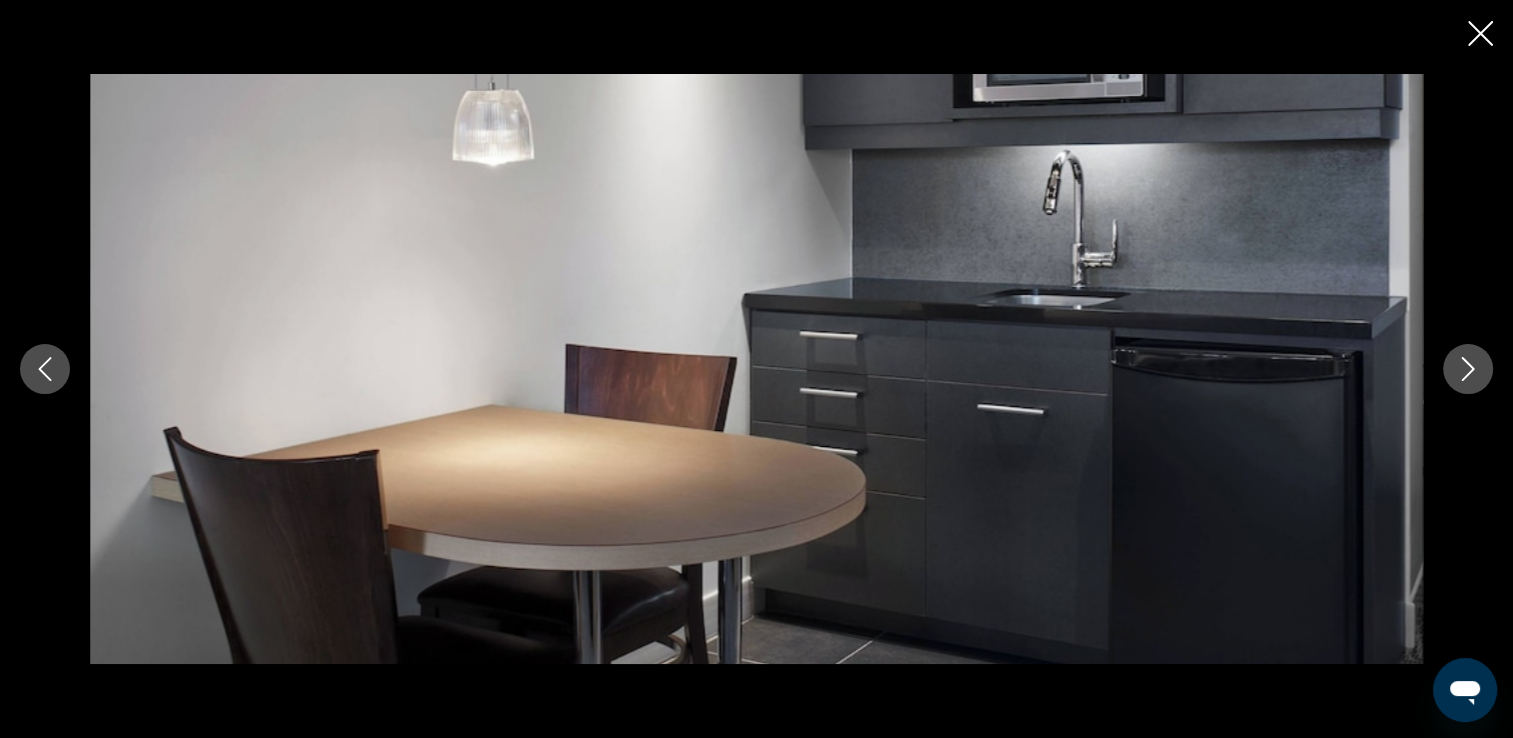 click 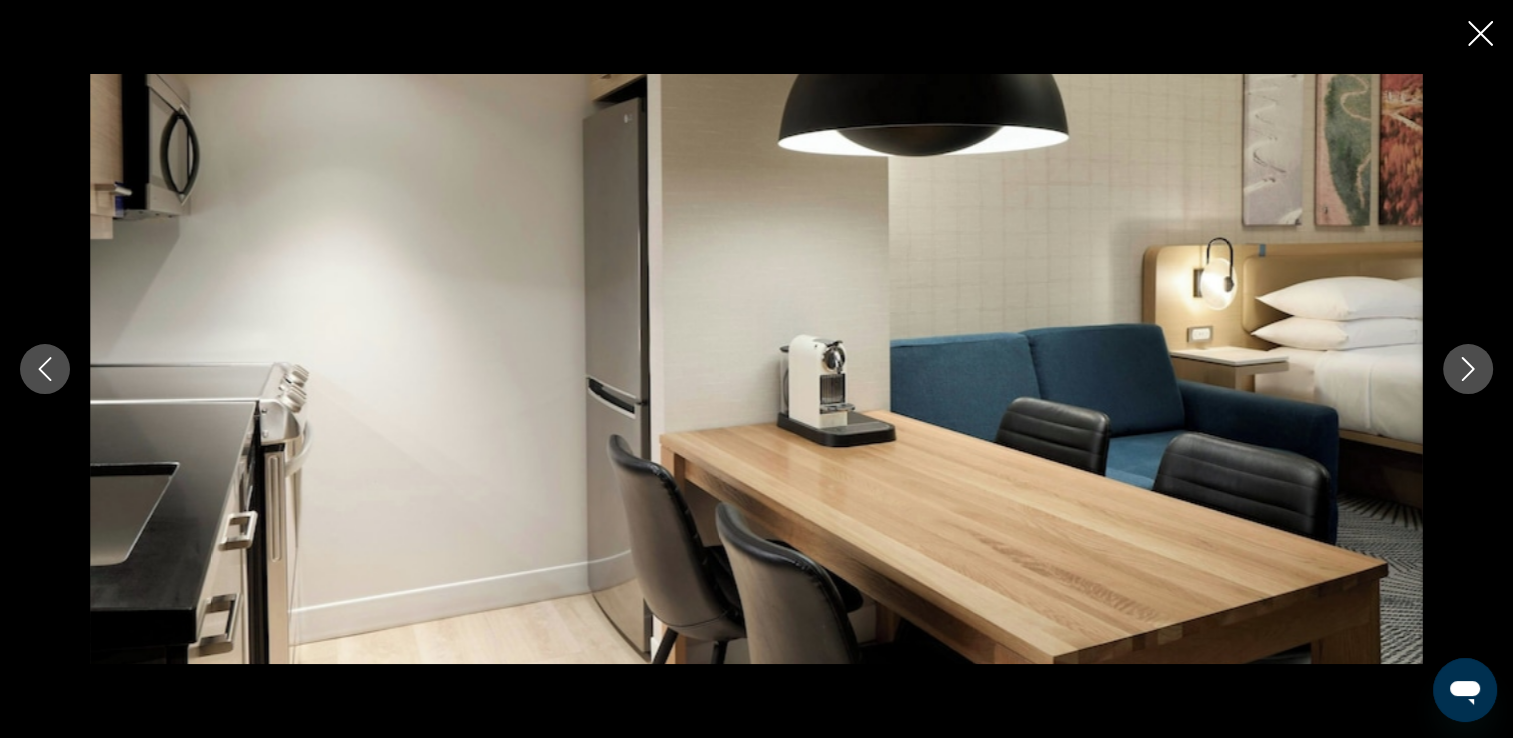 click 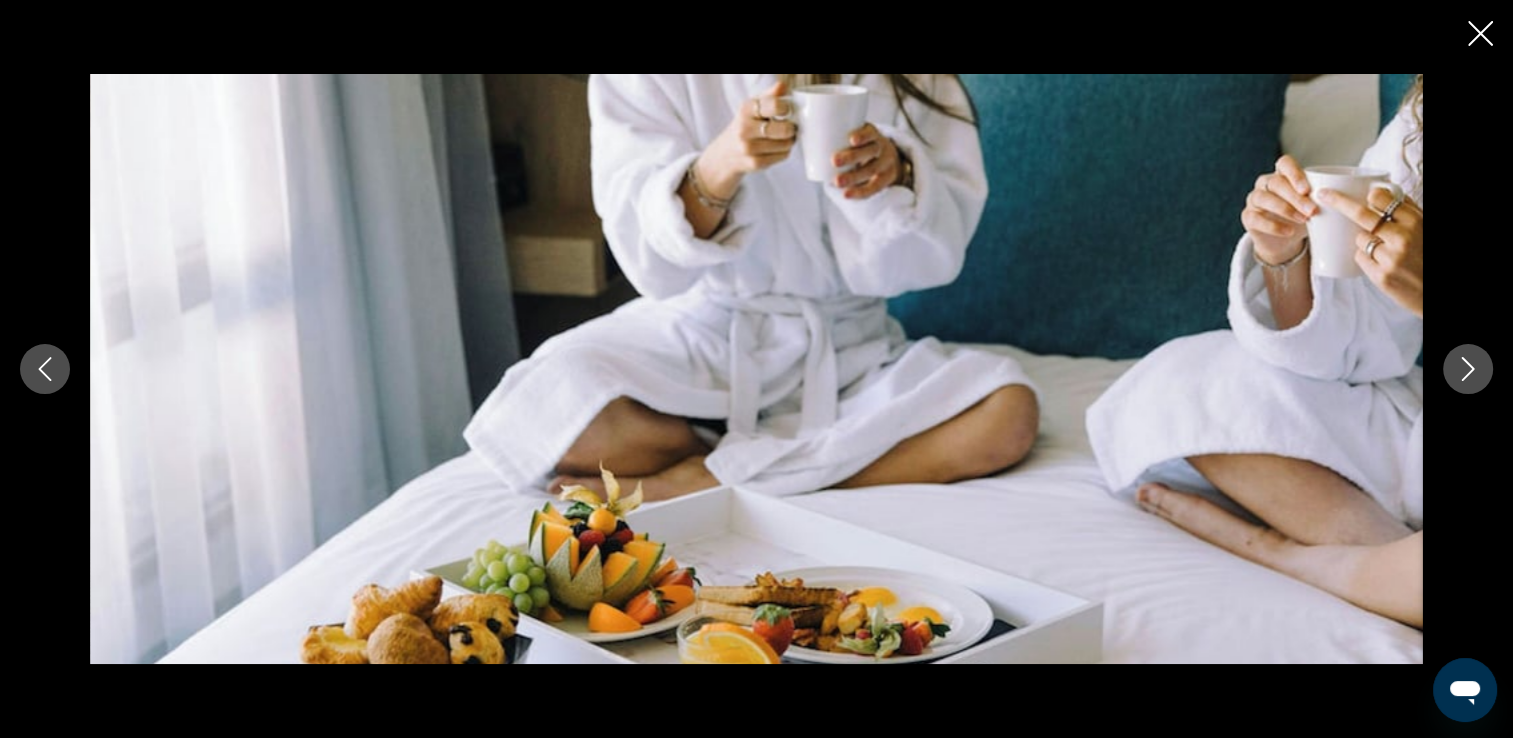 click 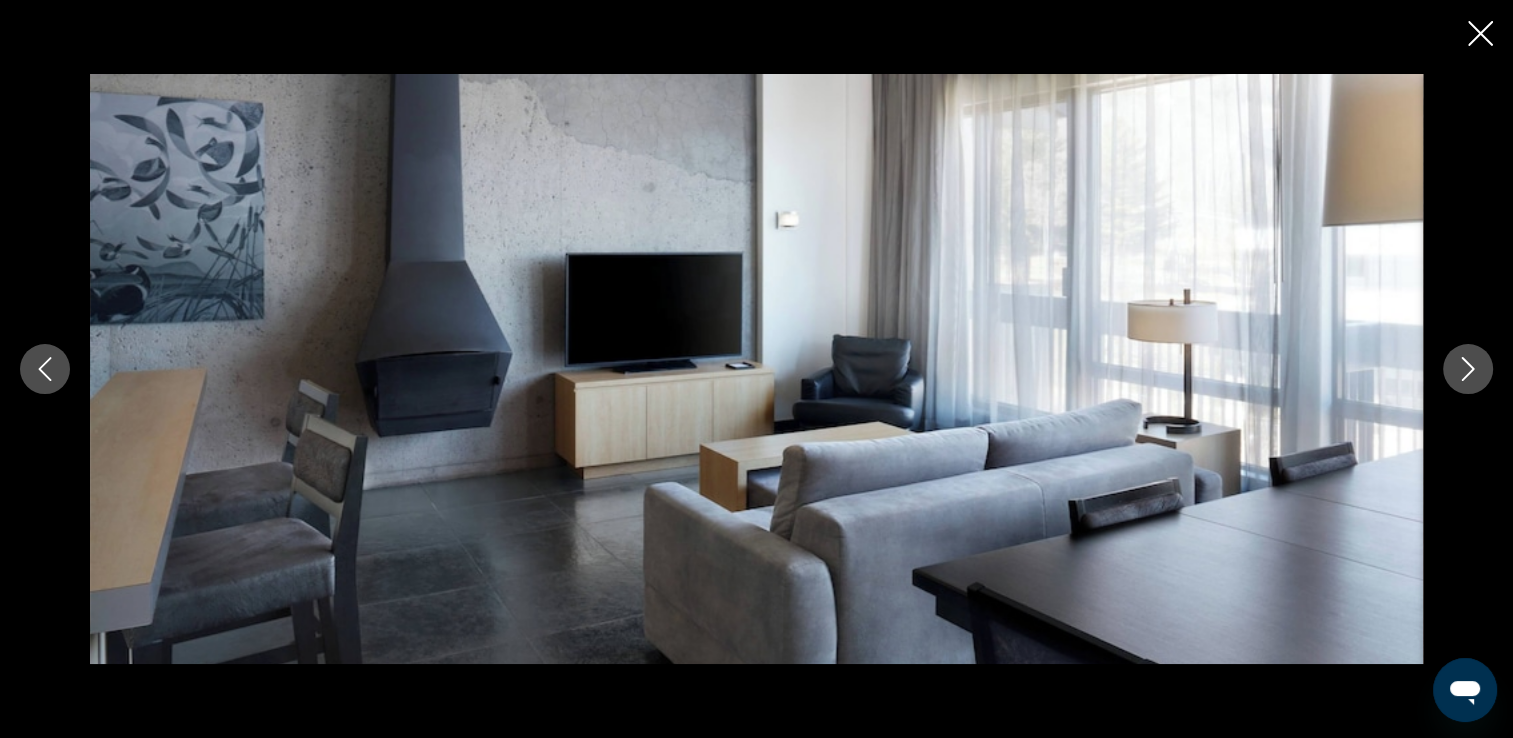 click 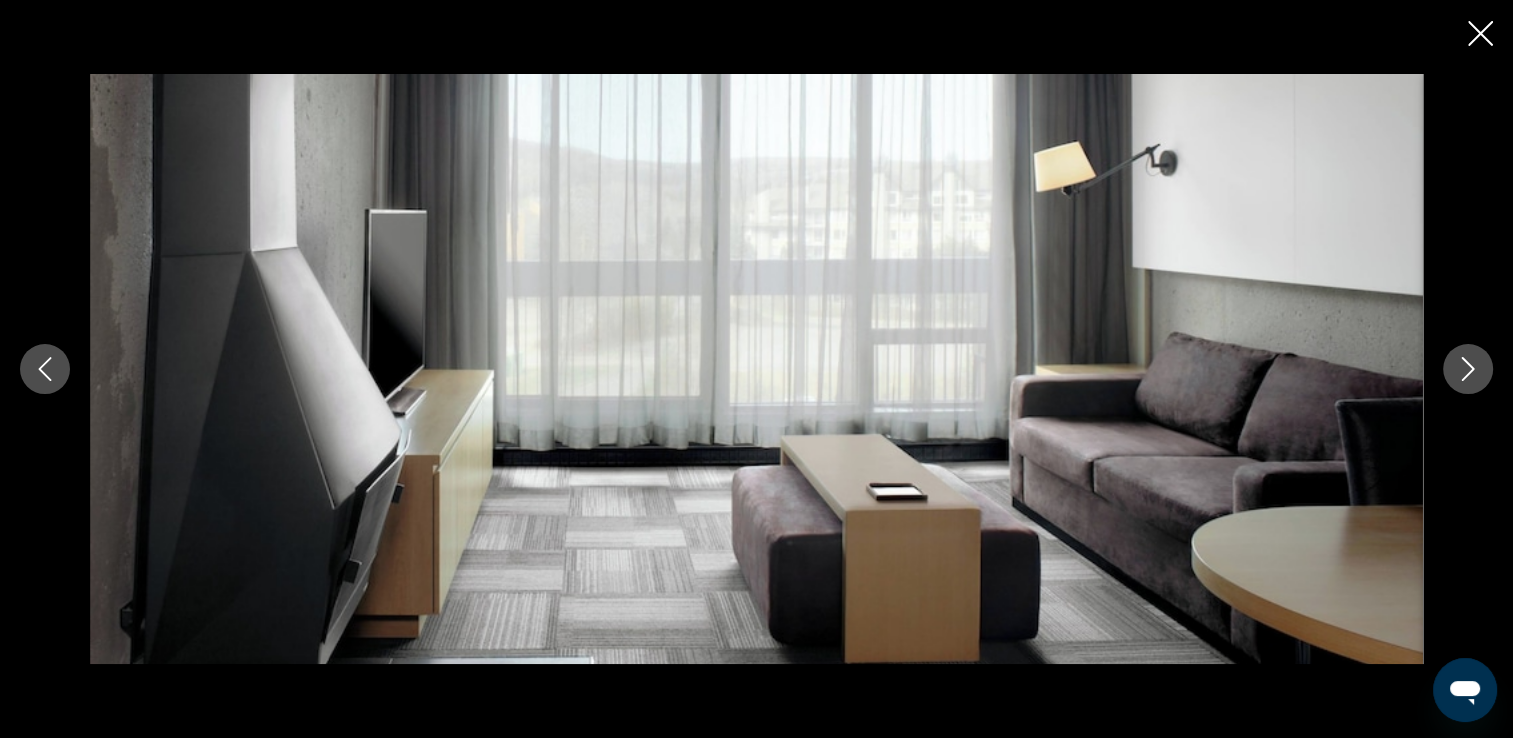 click 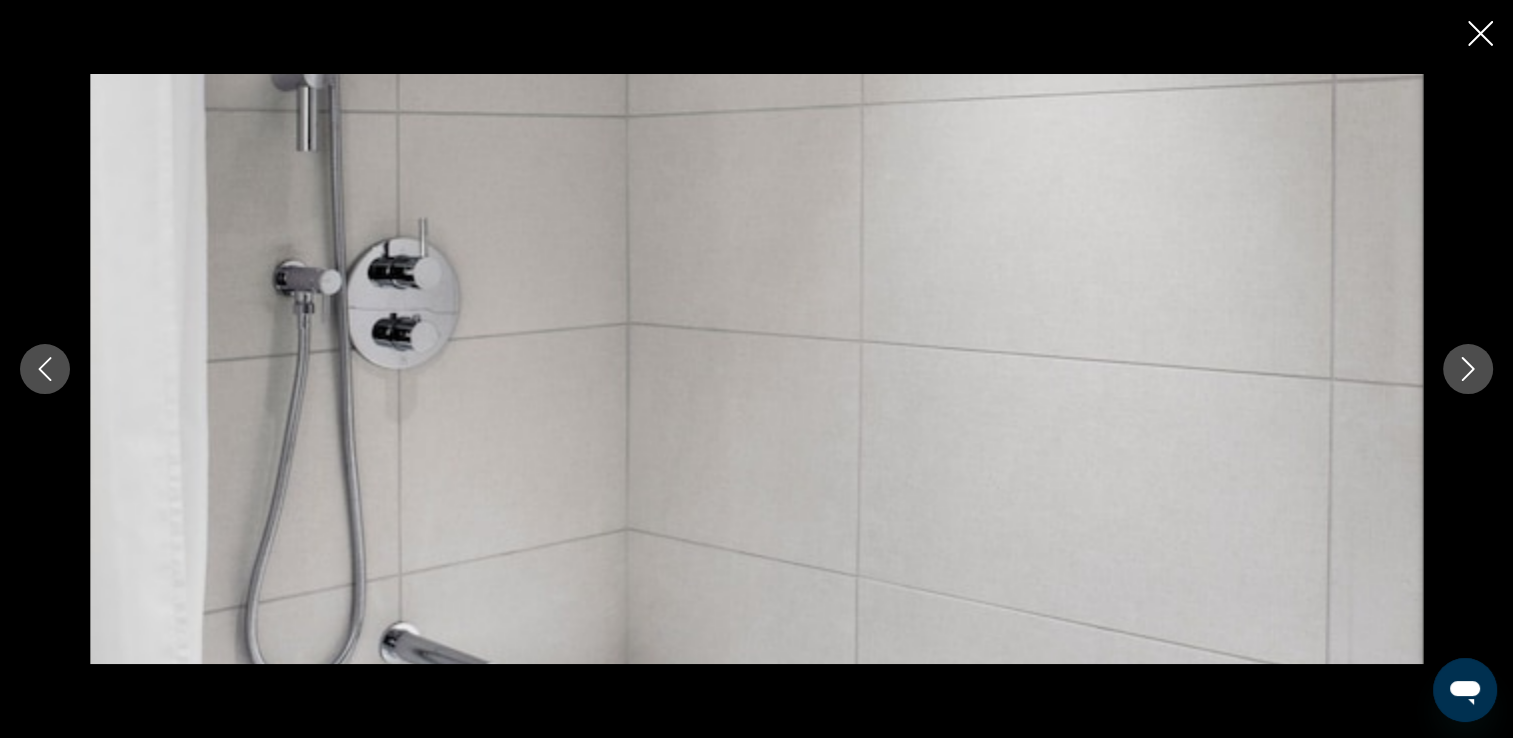 click 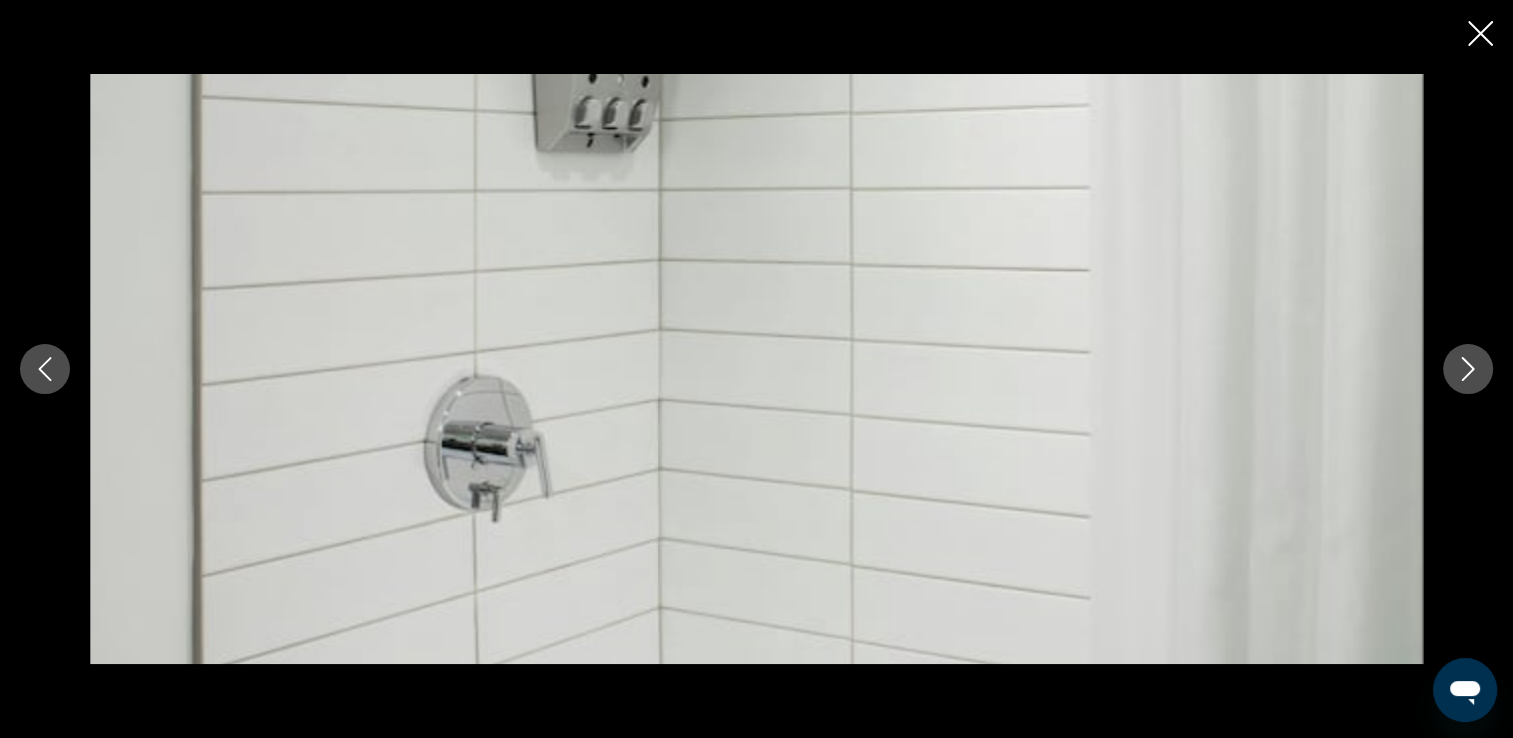 click 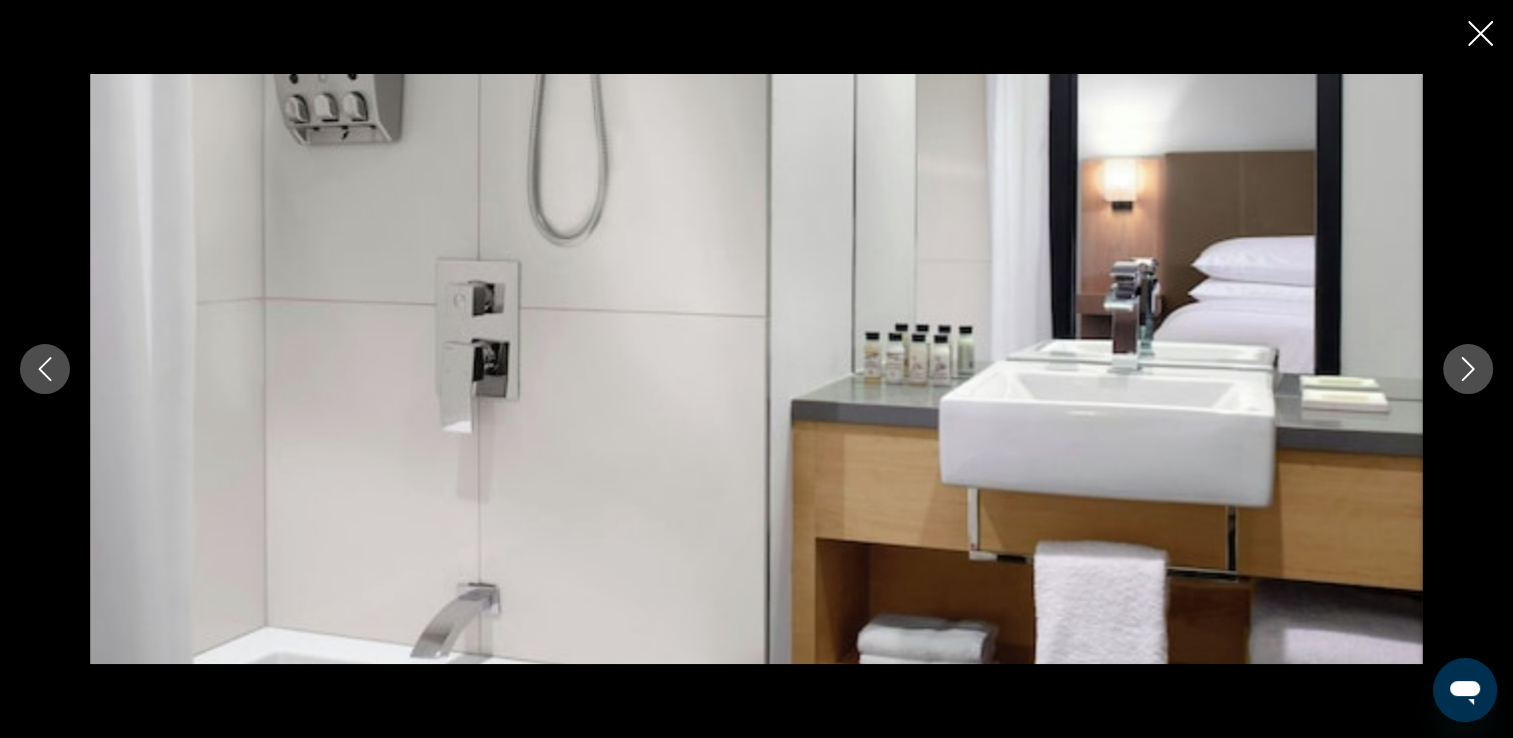 click 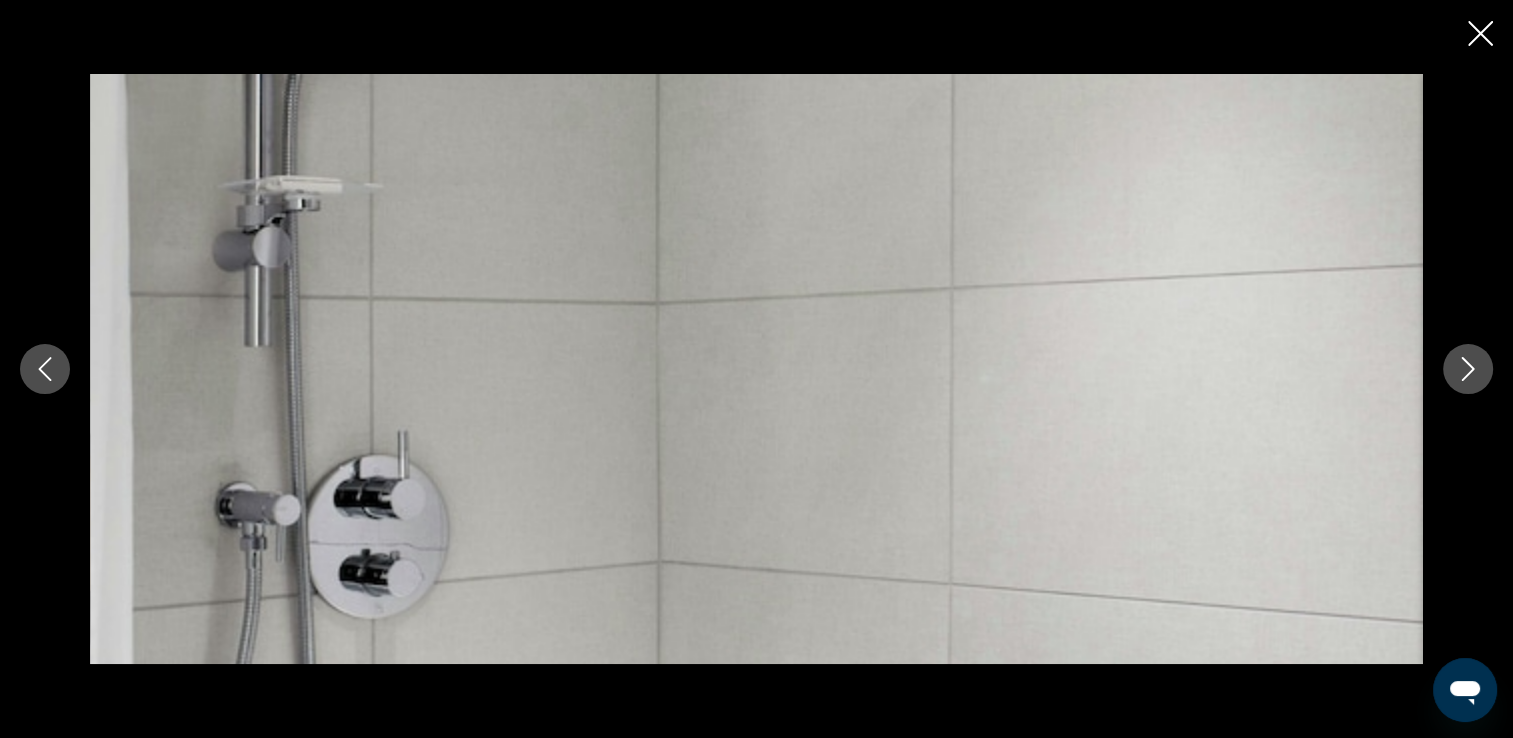 click 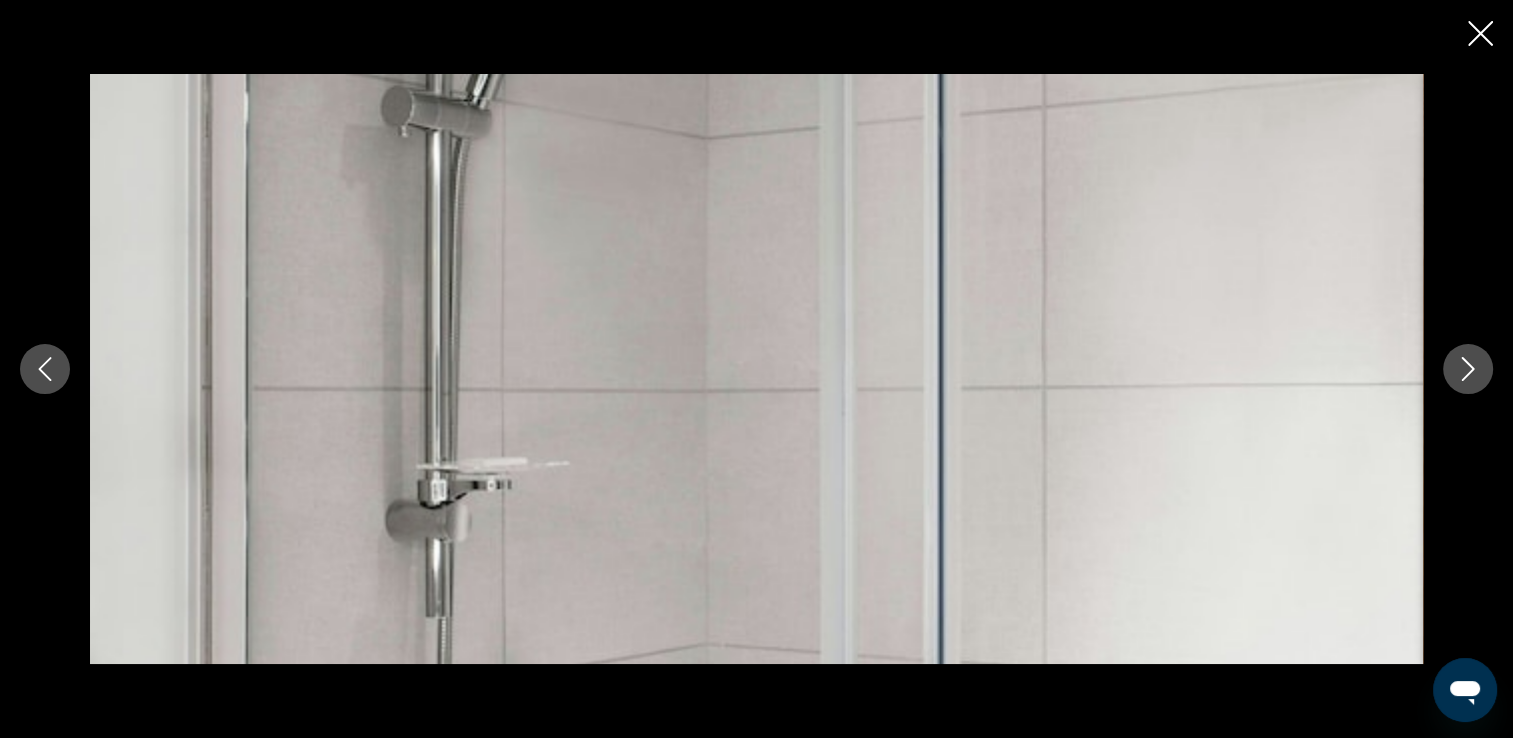 click 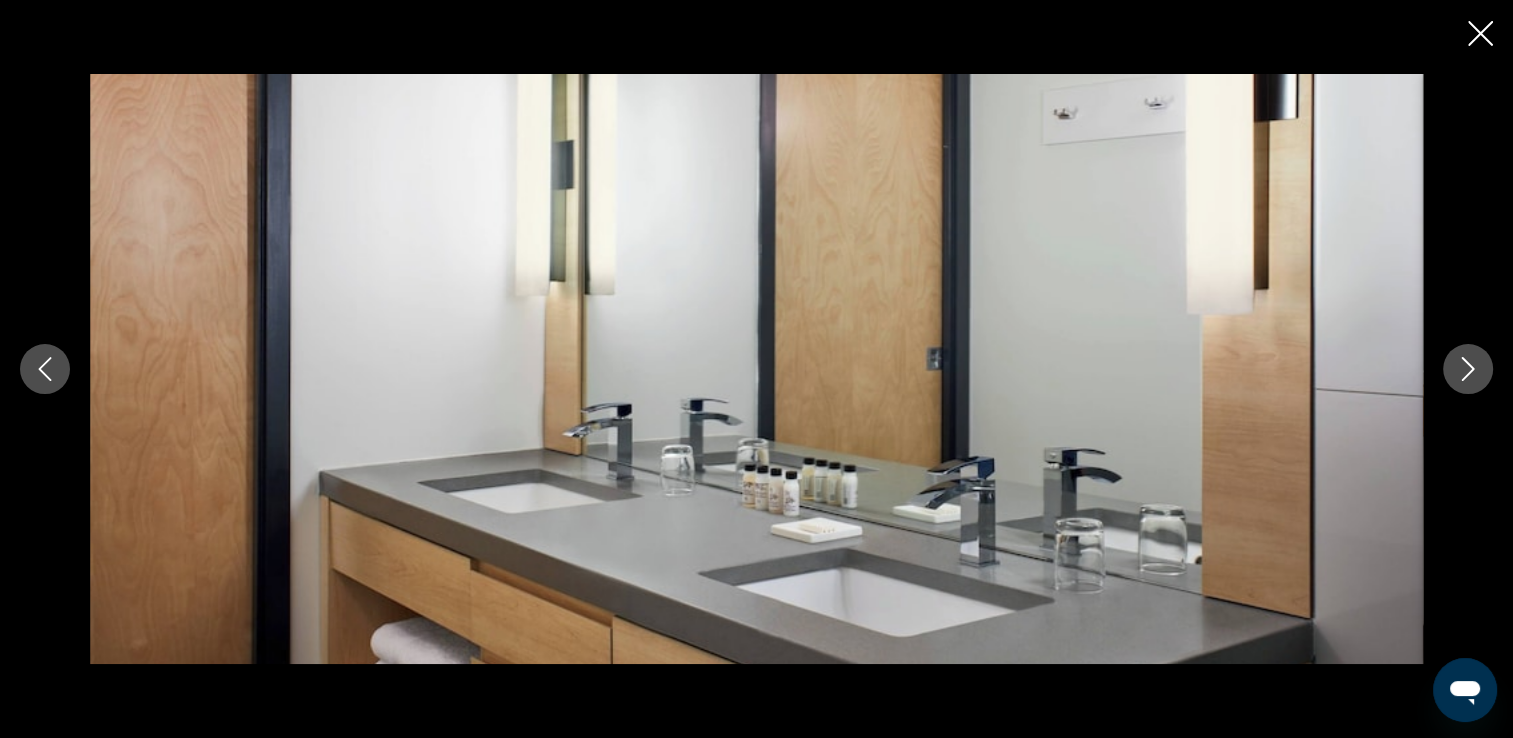click 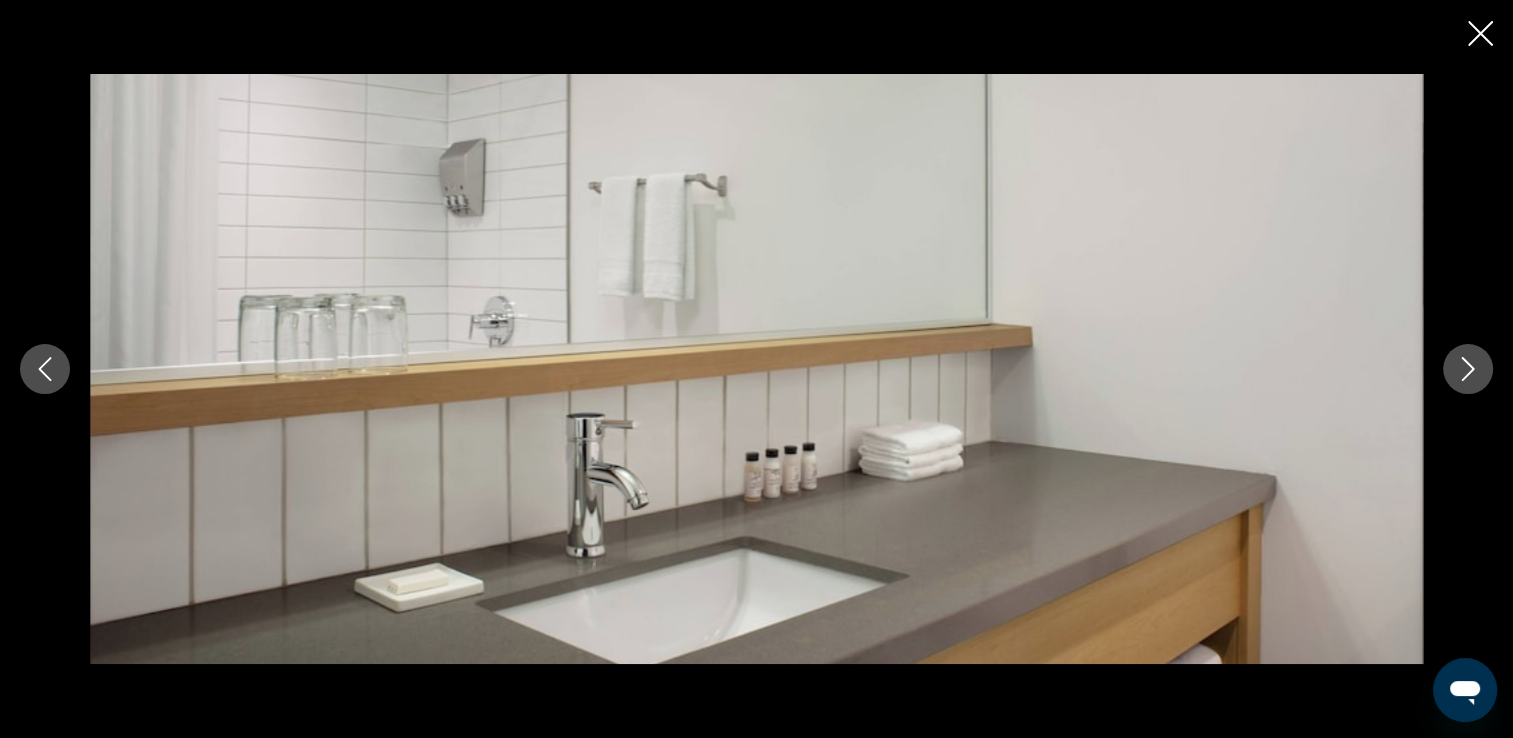 click 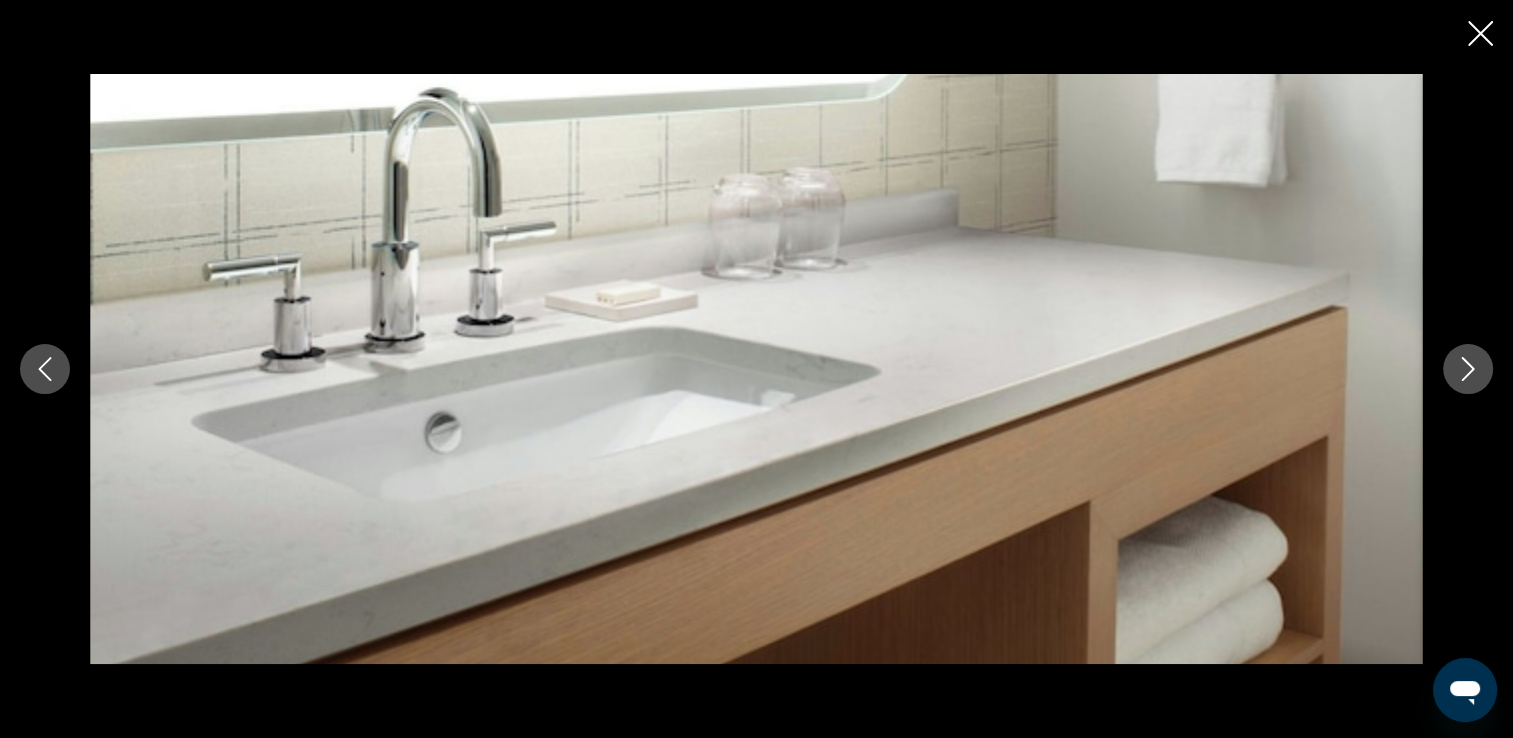 click 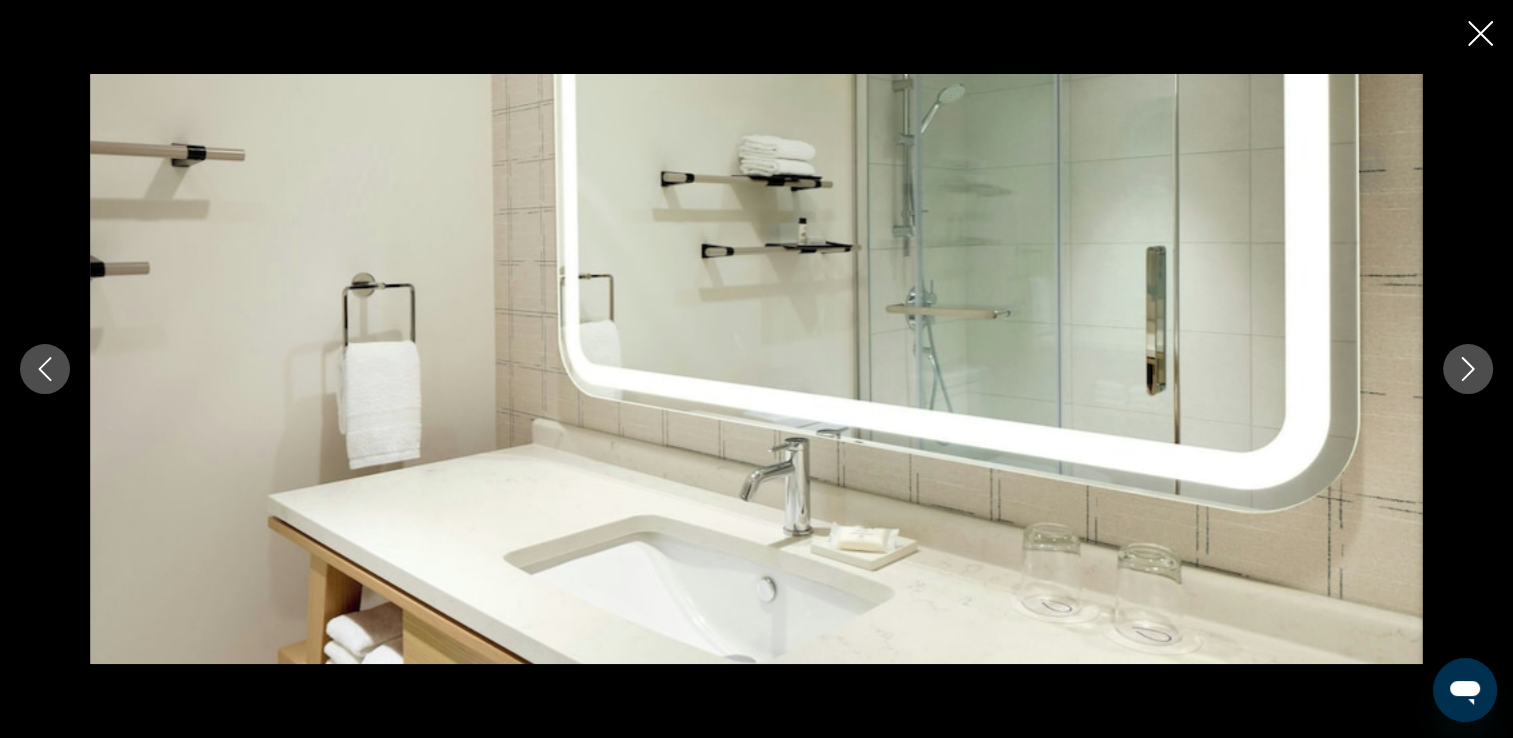 click 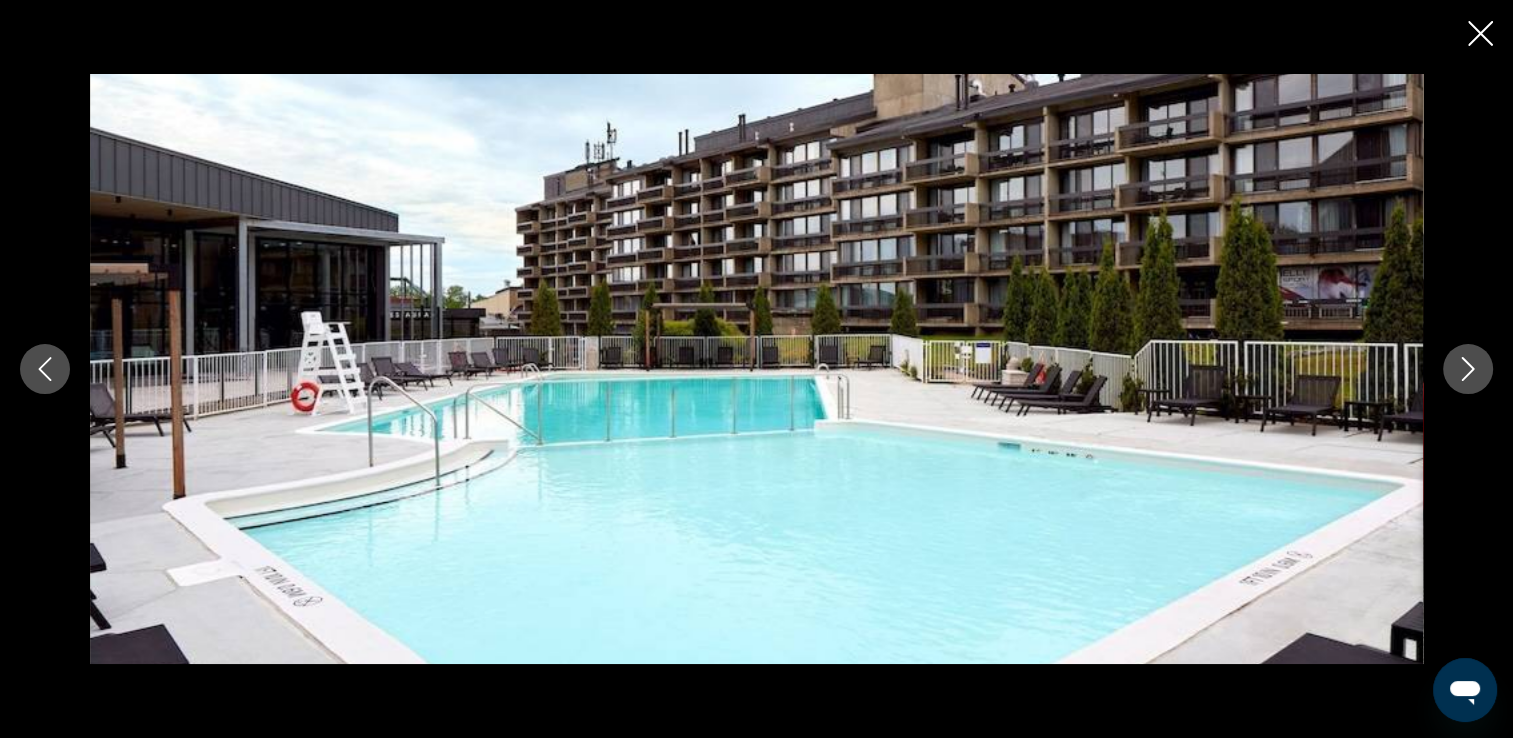 click 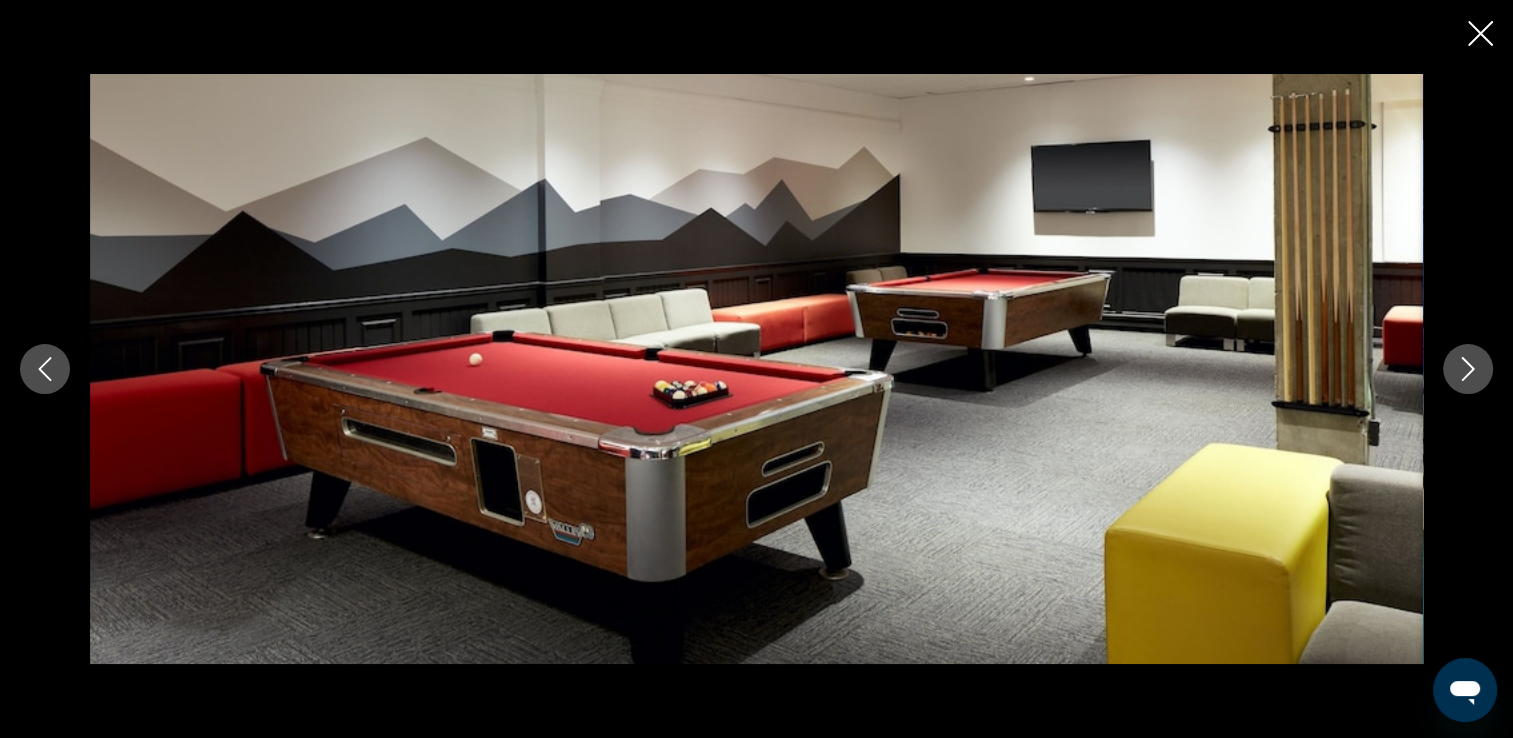 click 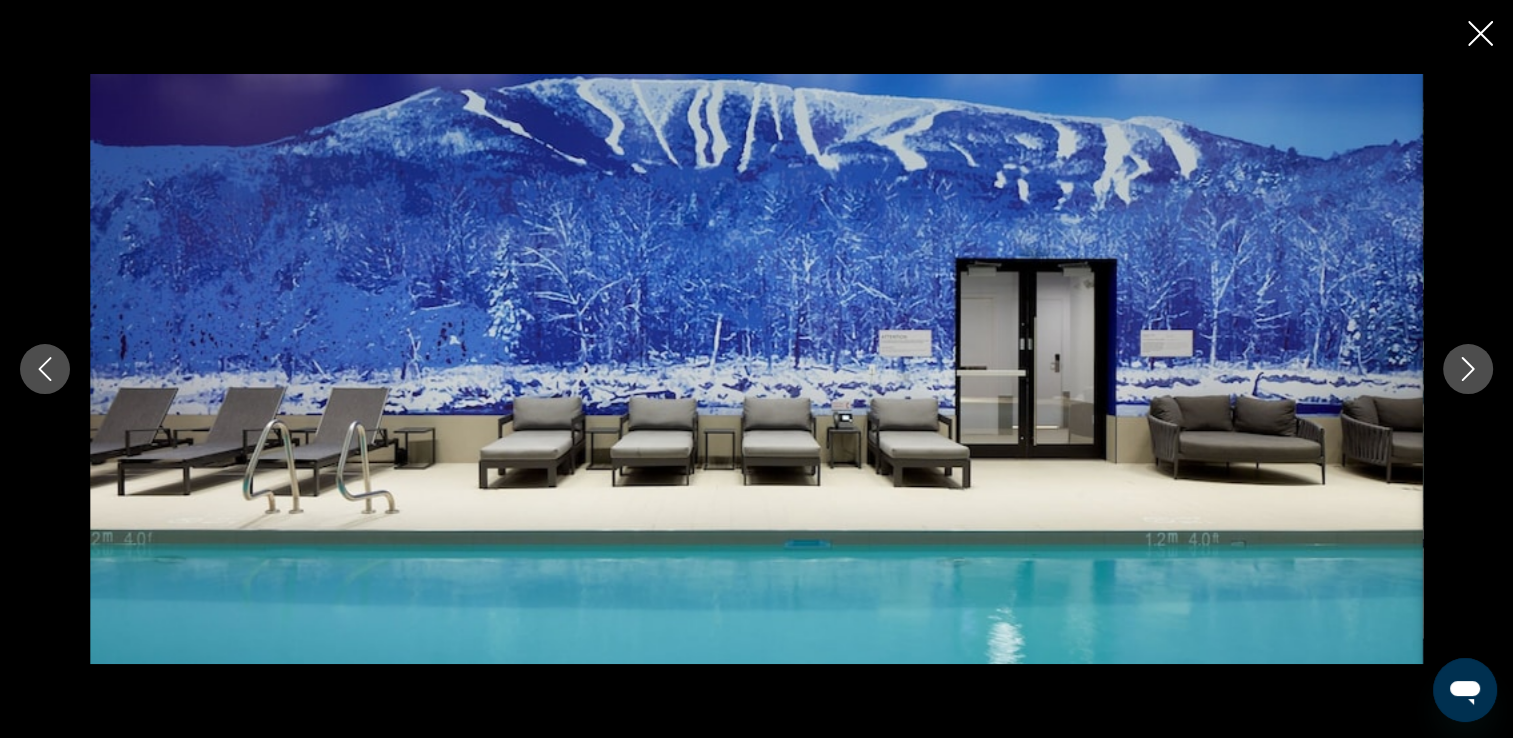 click 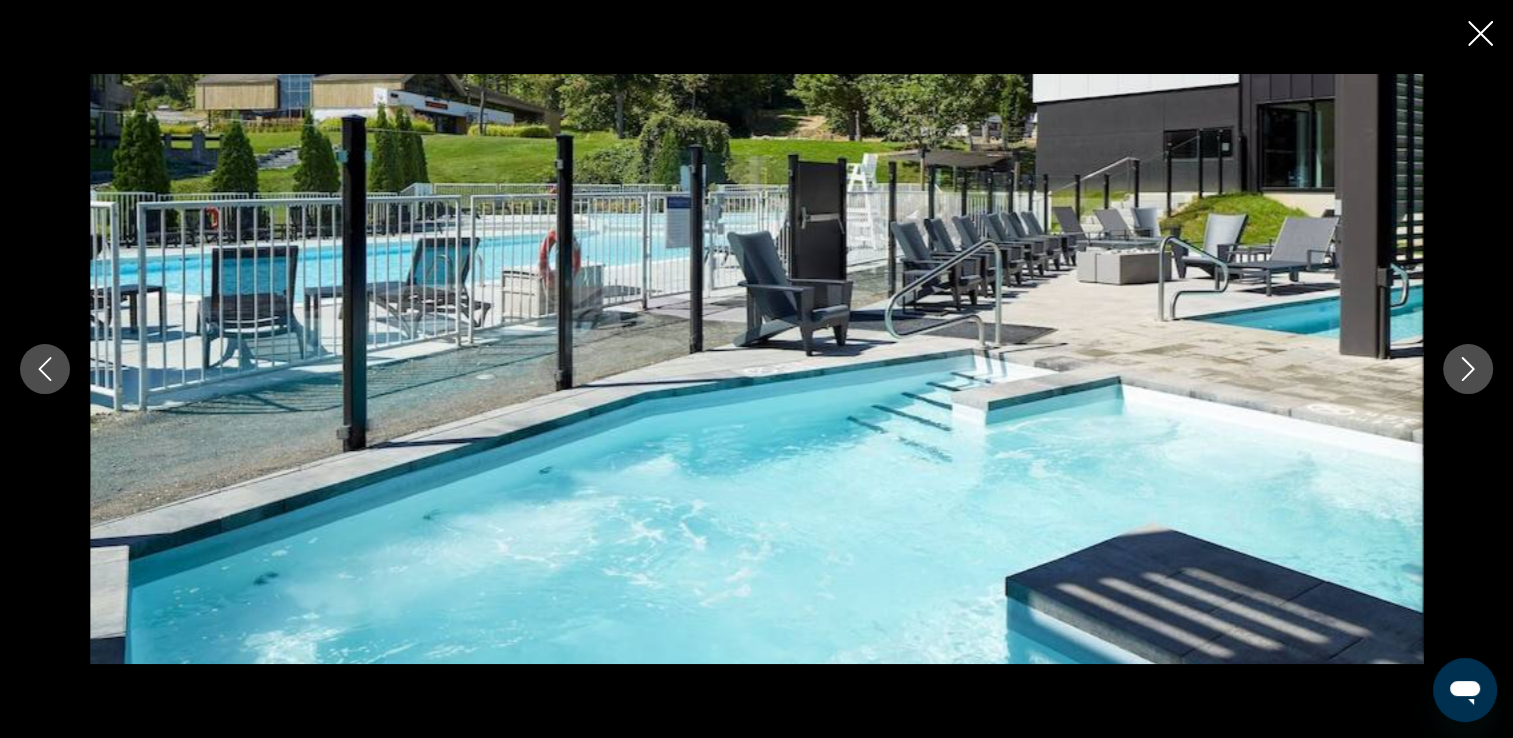 click 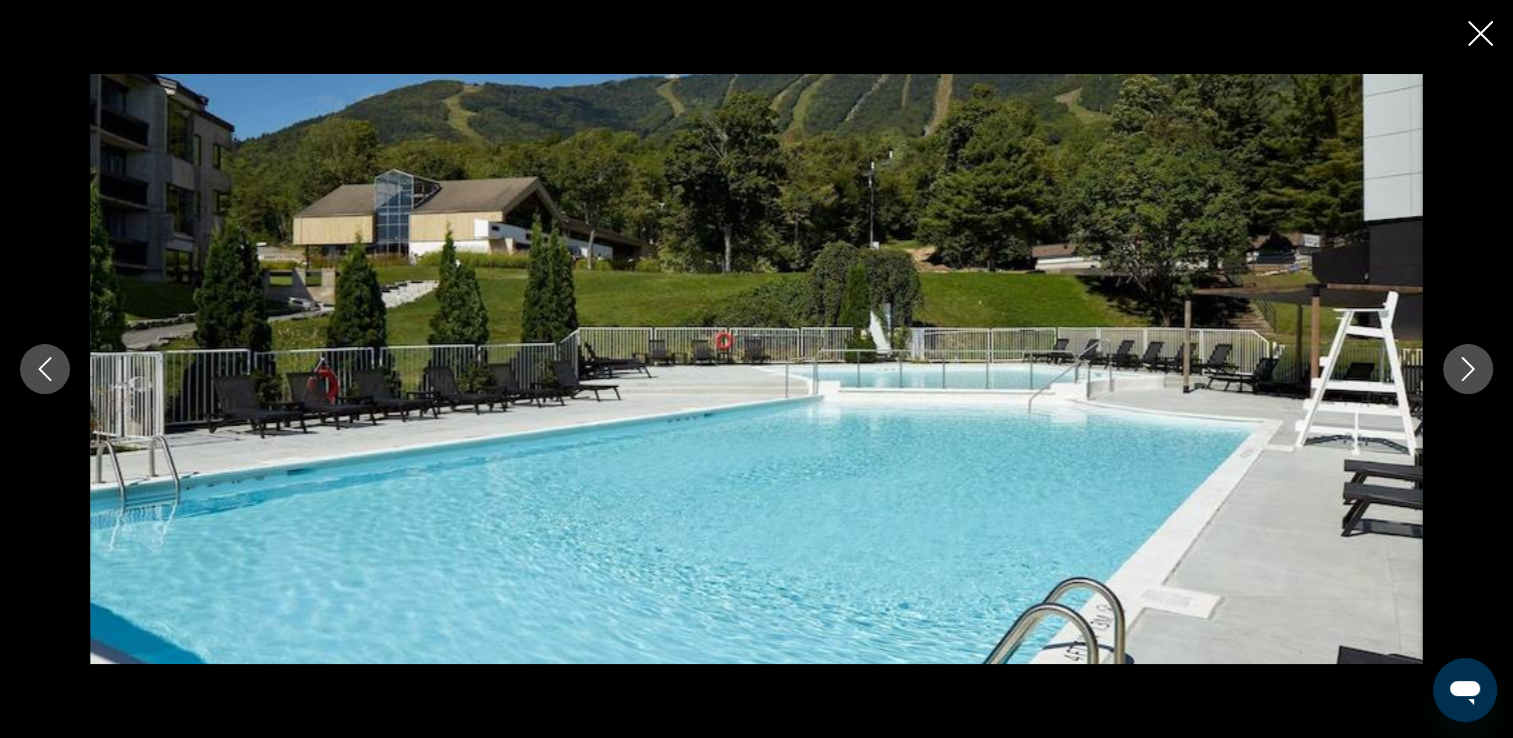 click 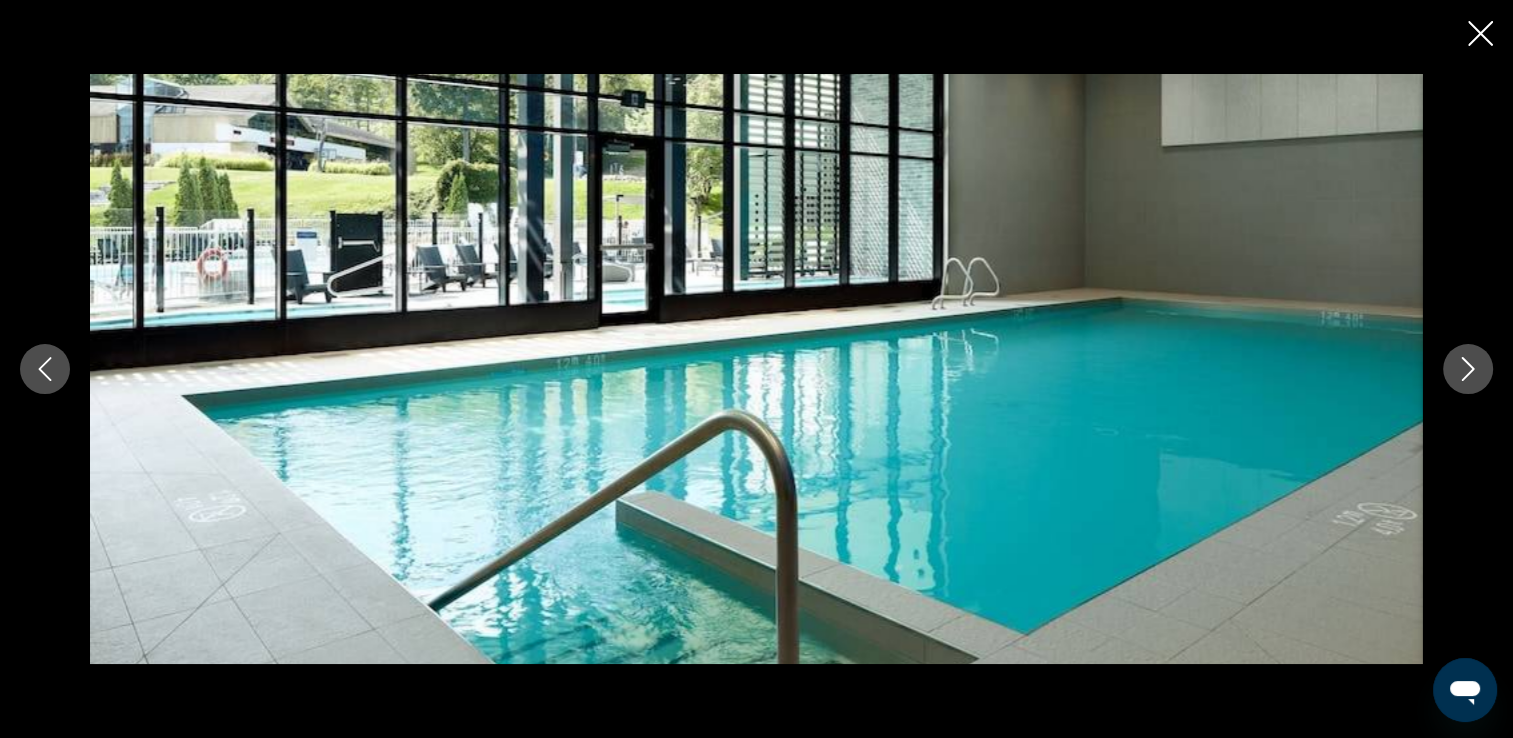 click 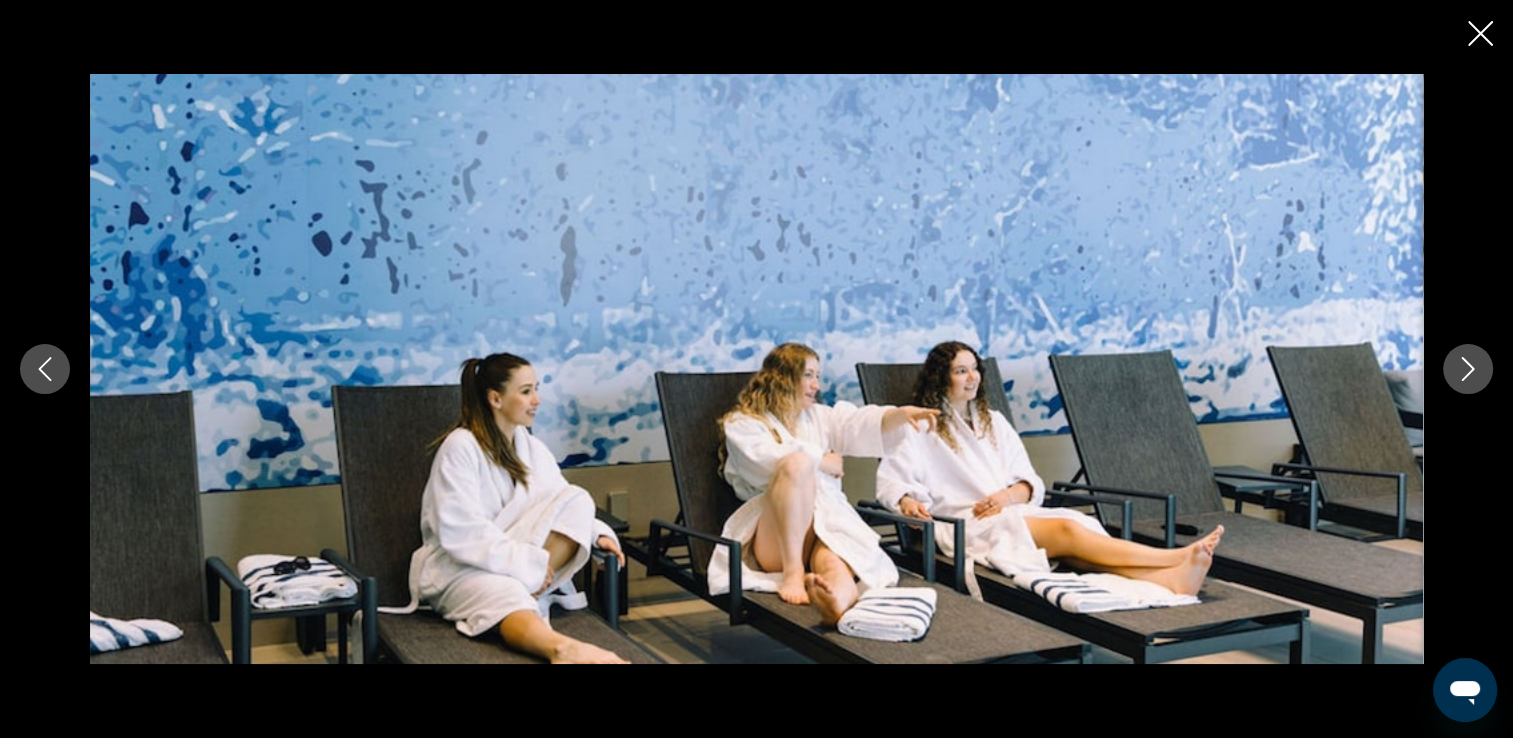 click 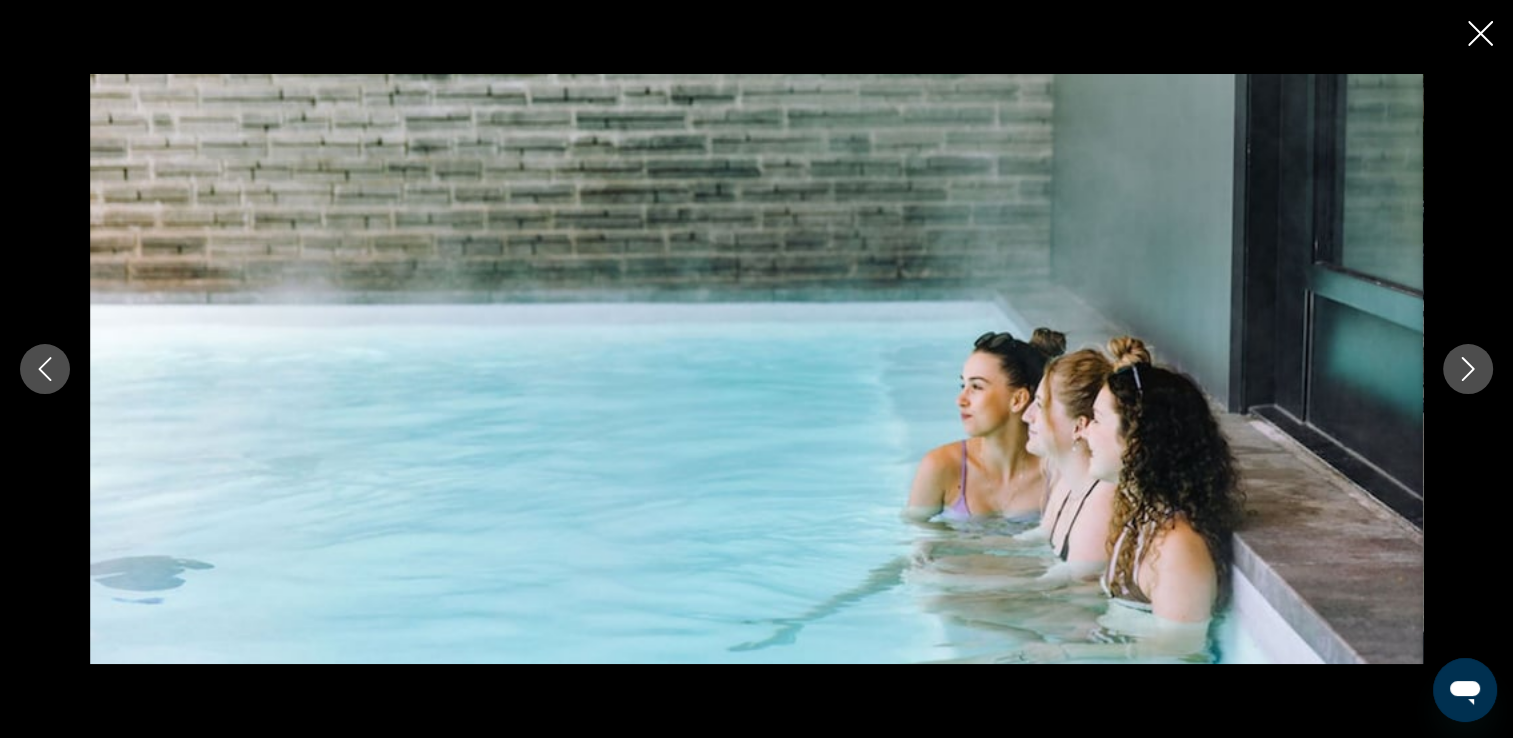 click 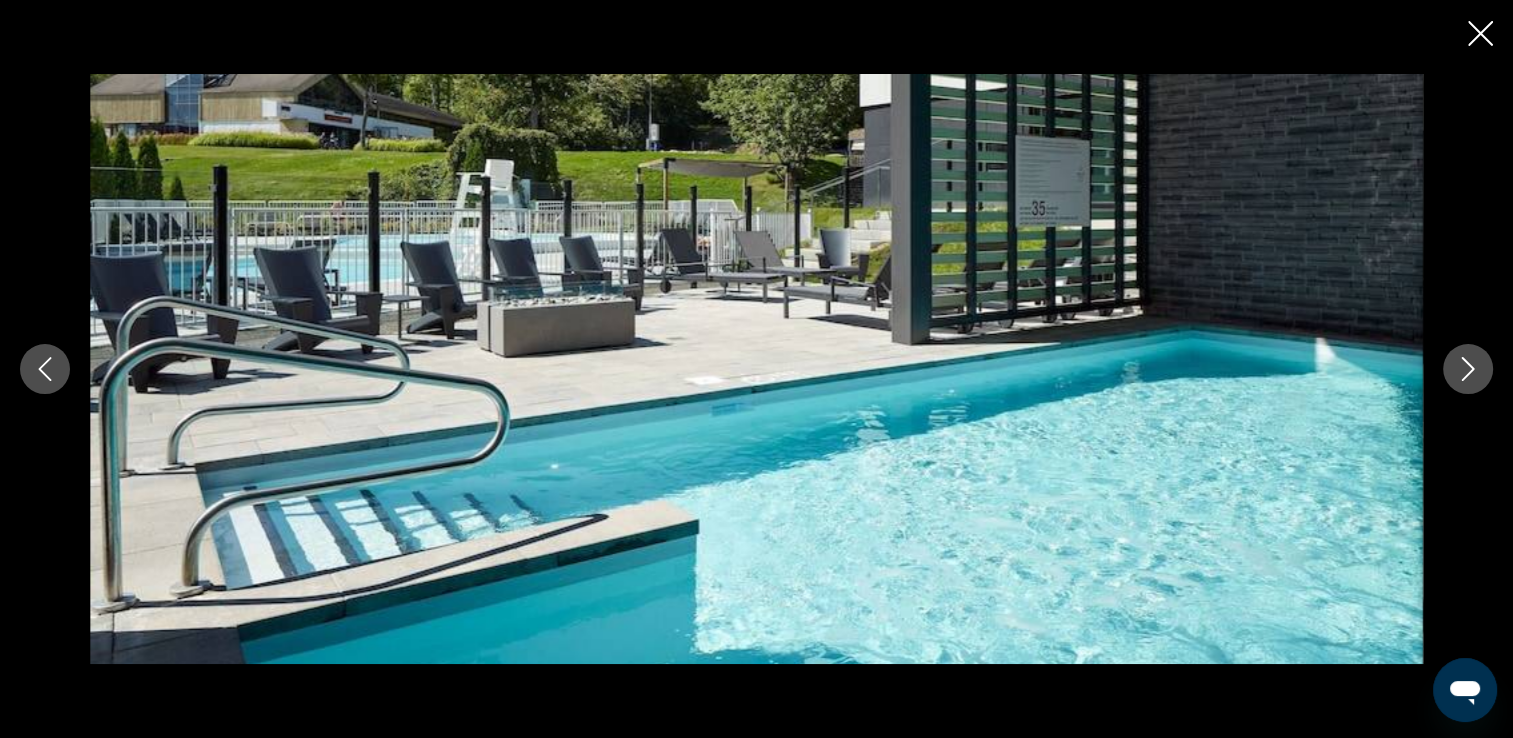 click 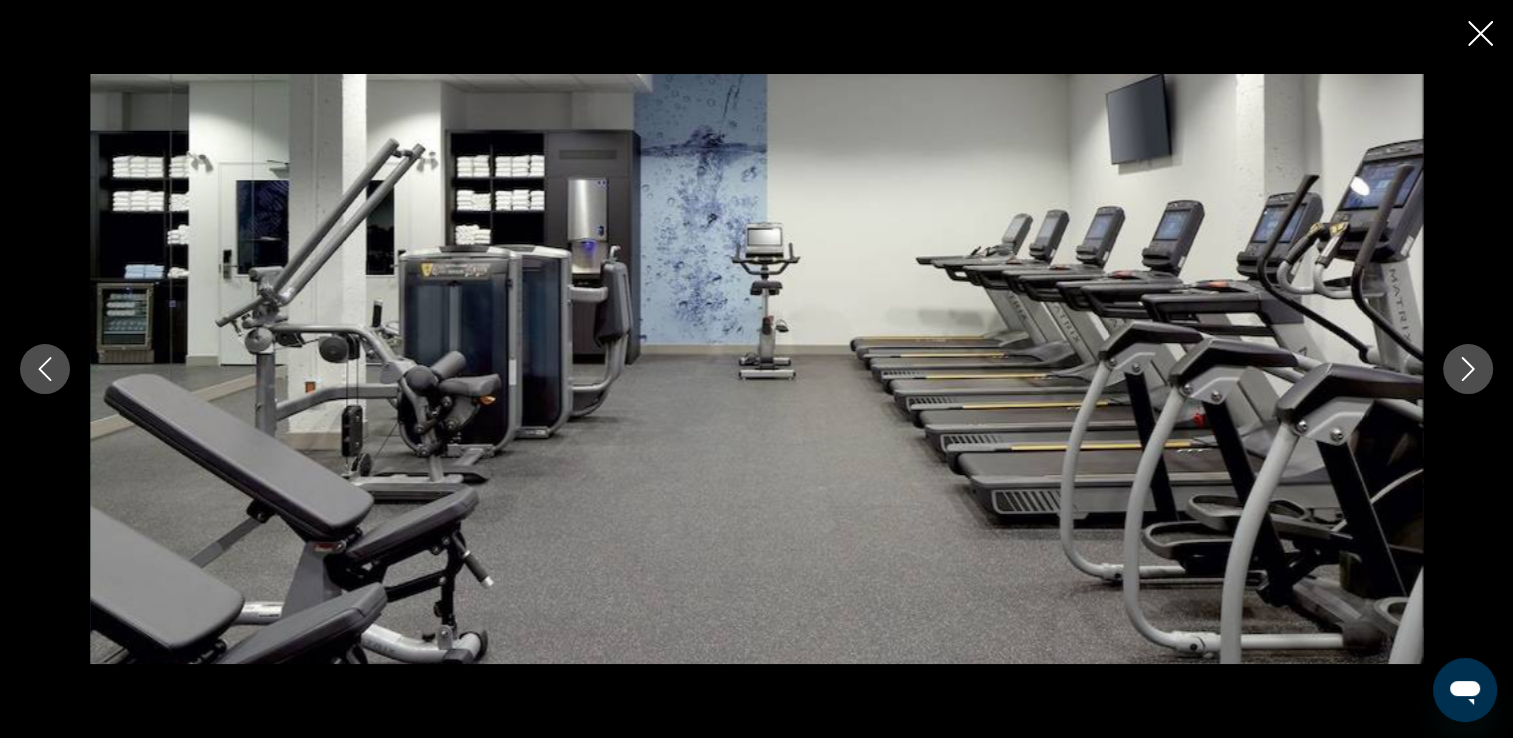 click 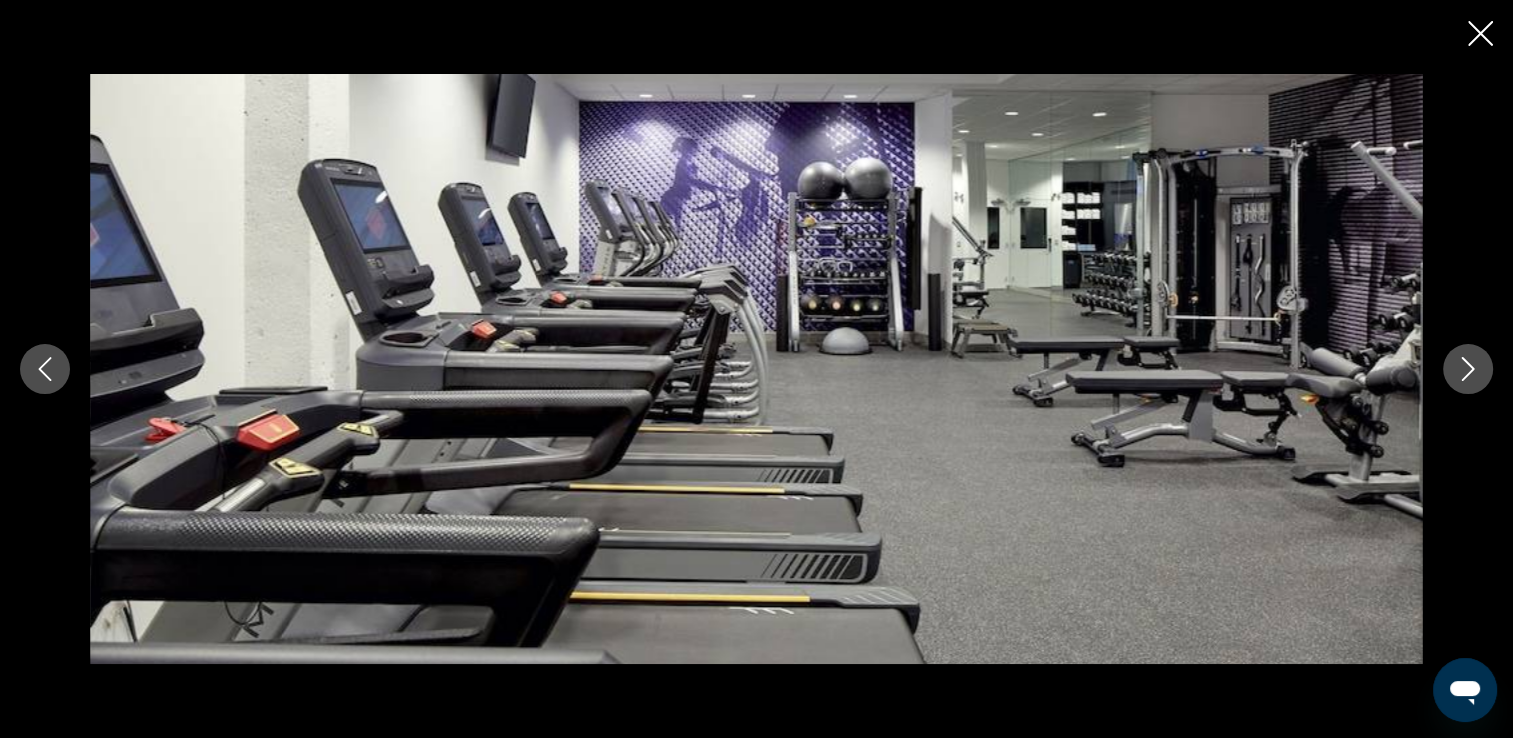 click 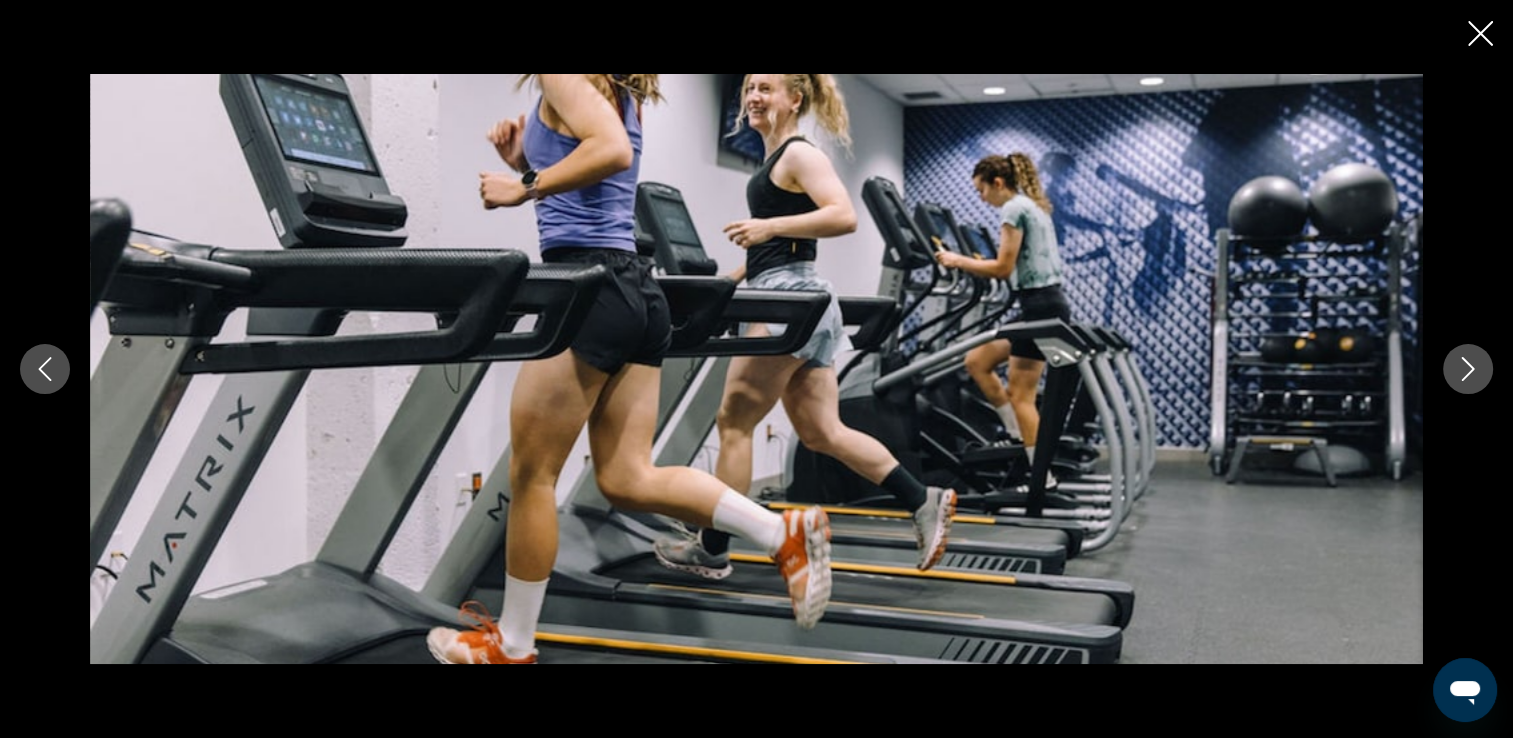 click 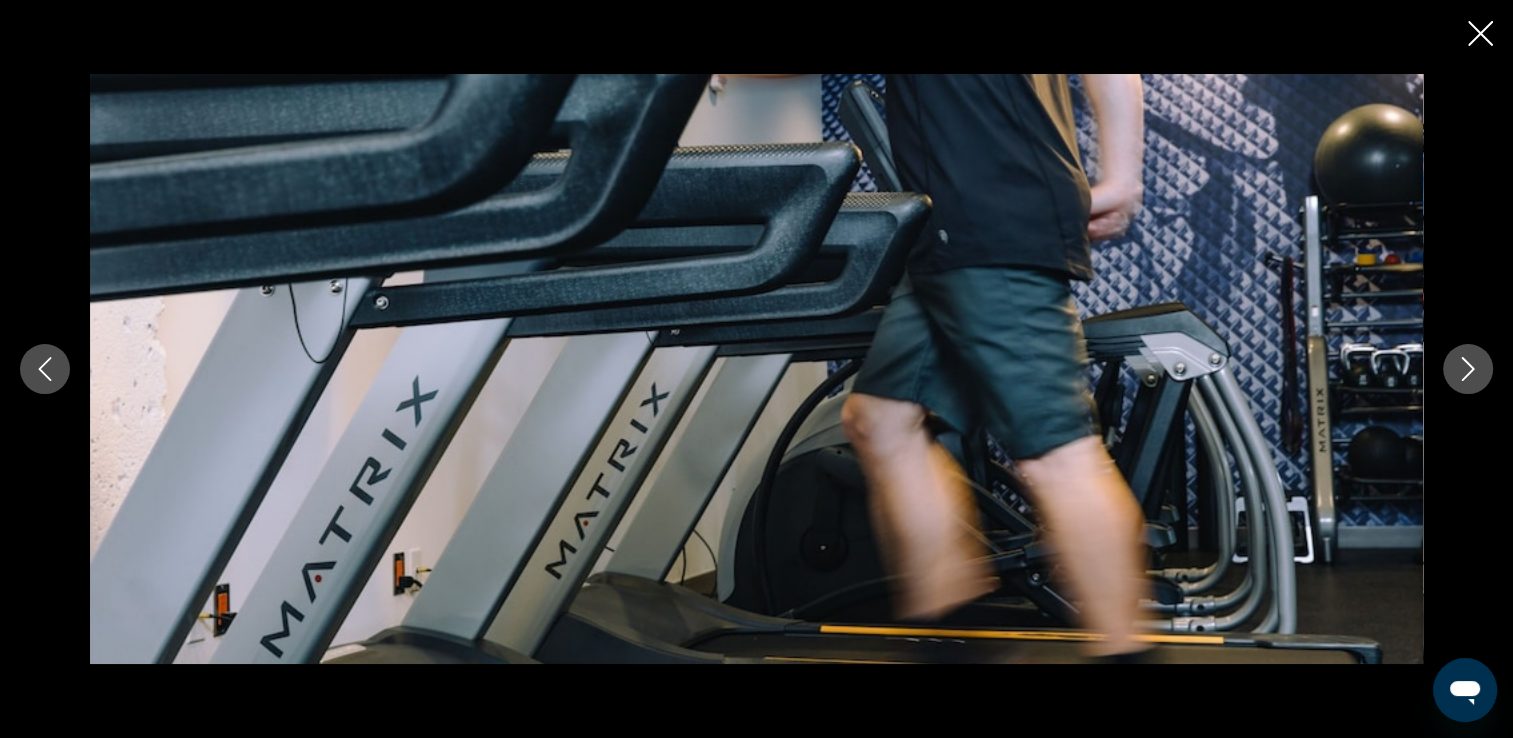 click 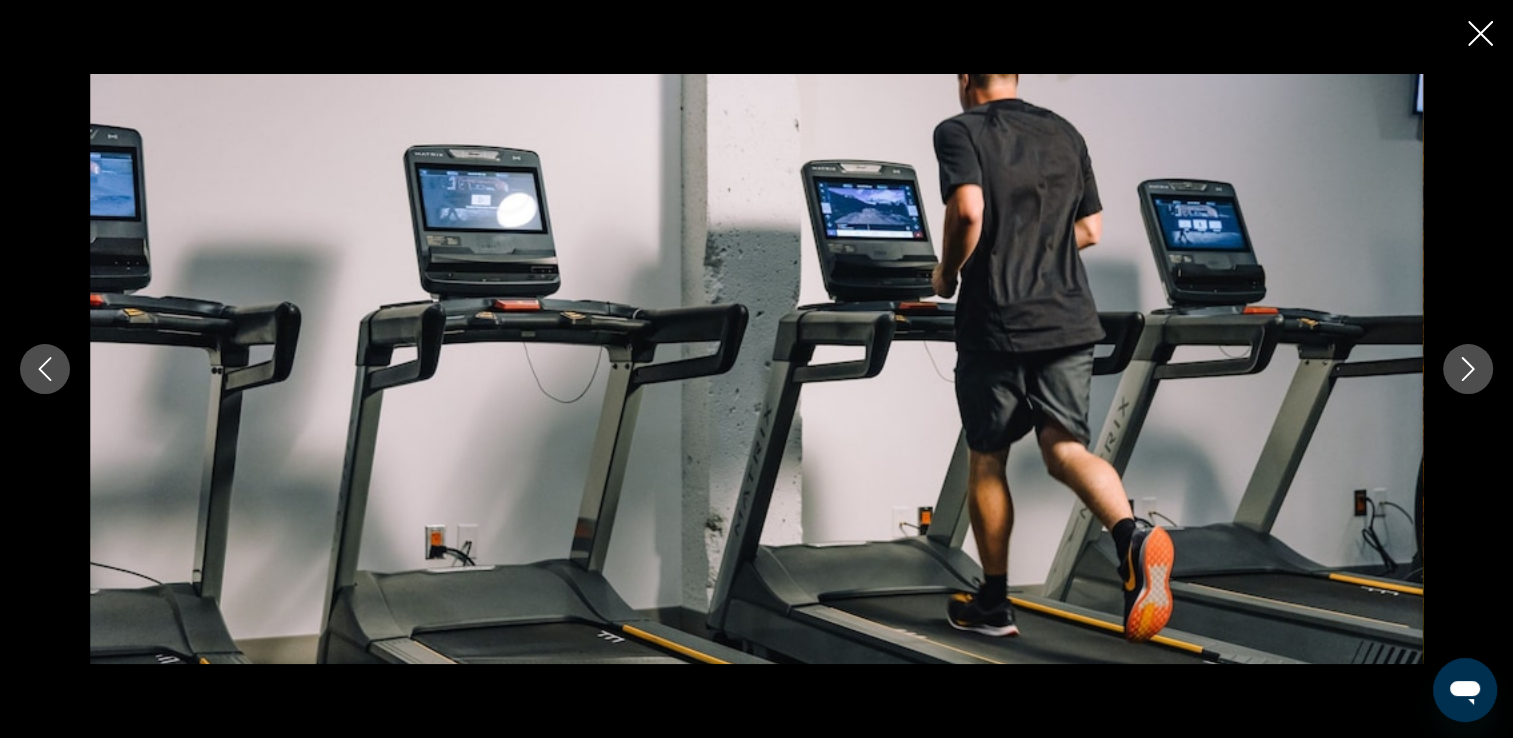 click 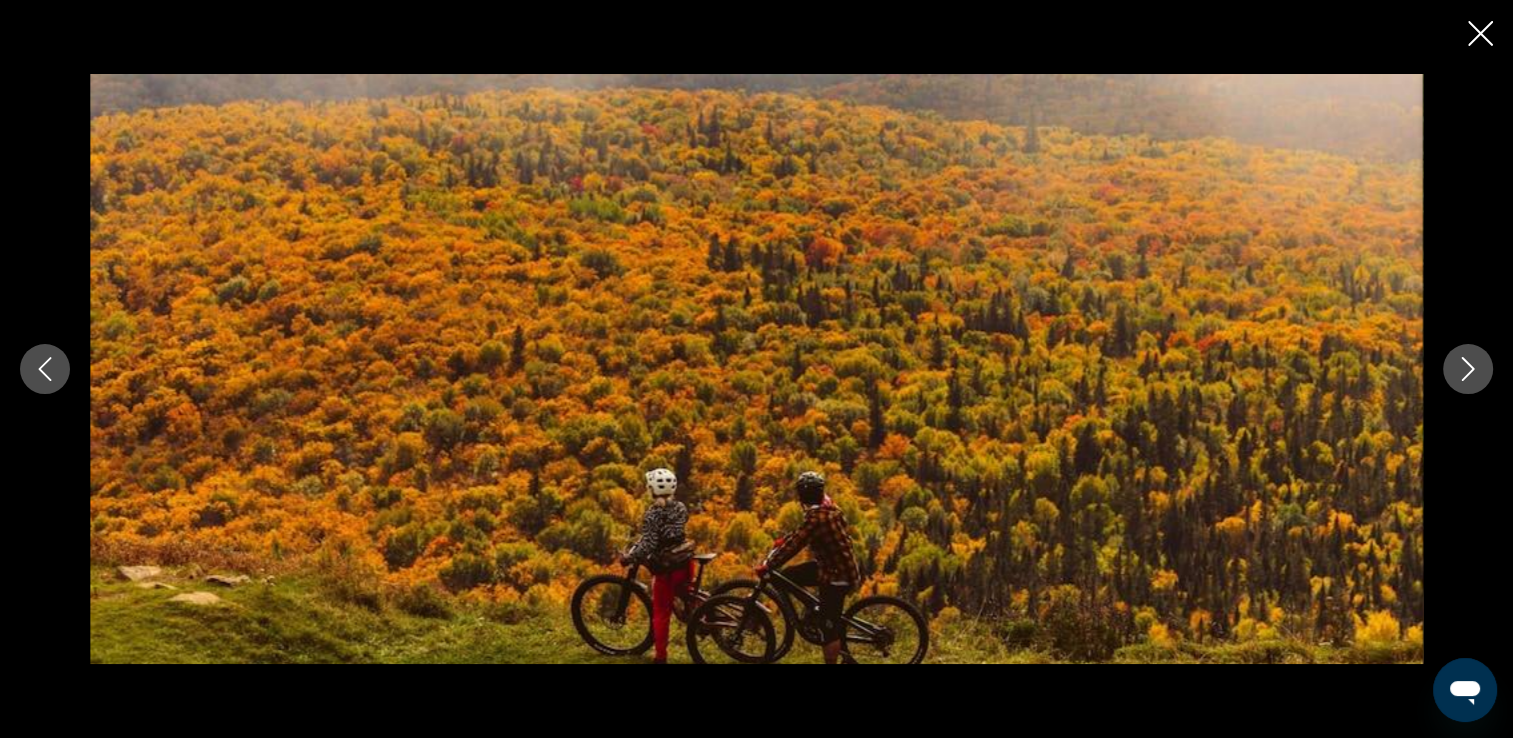 click 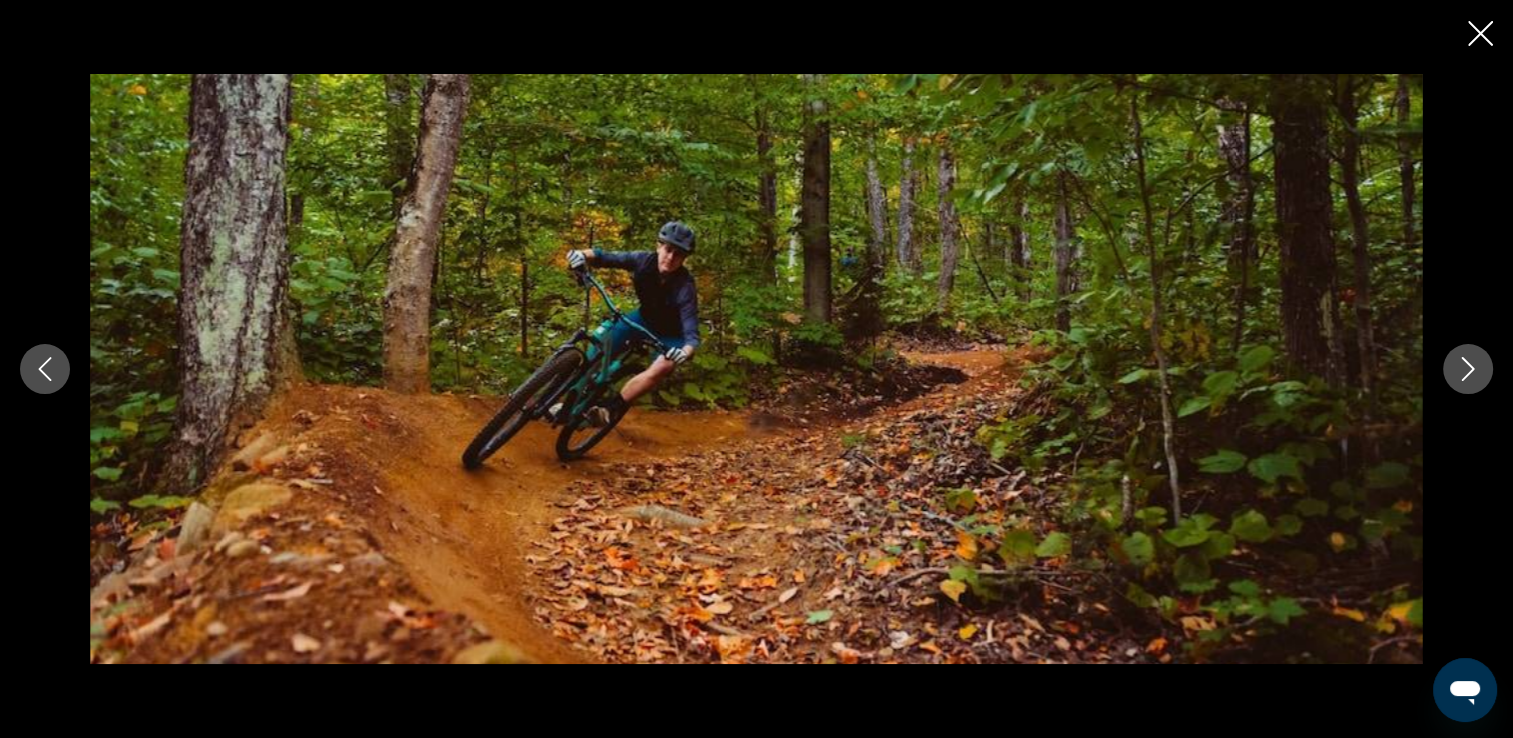 click 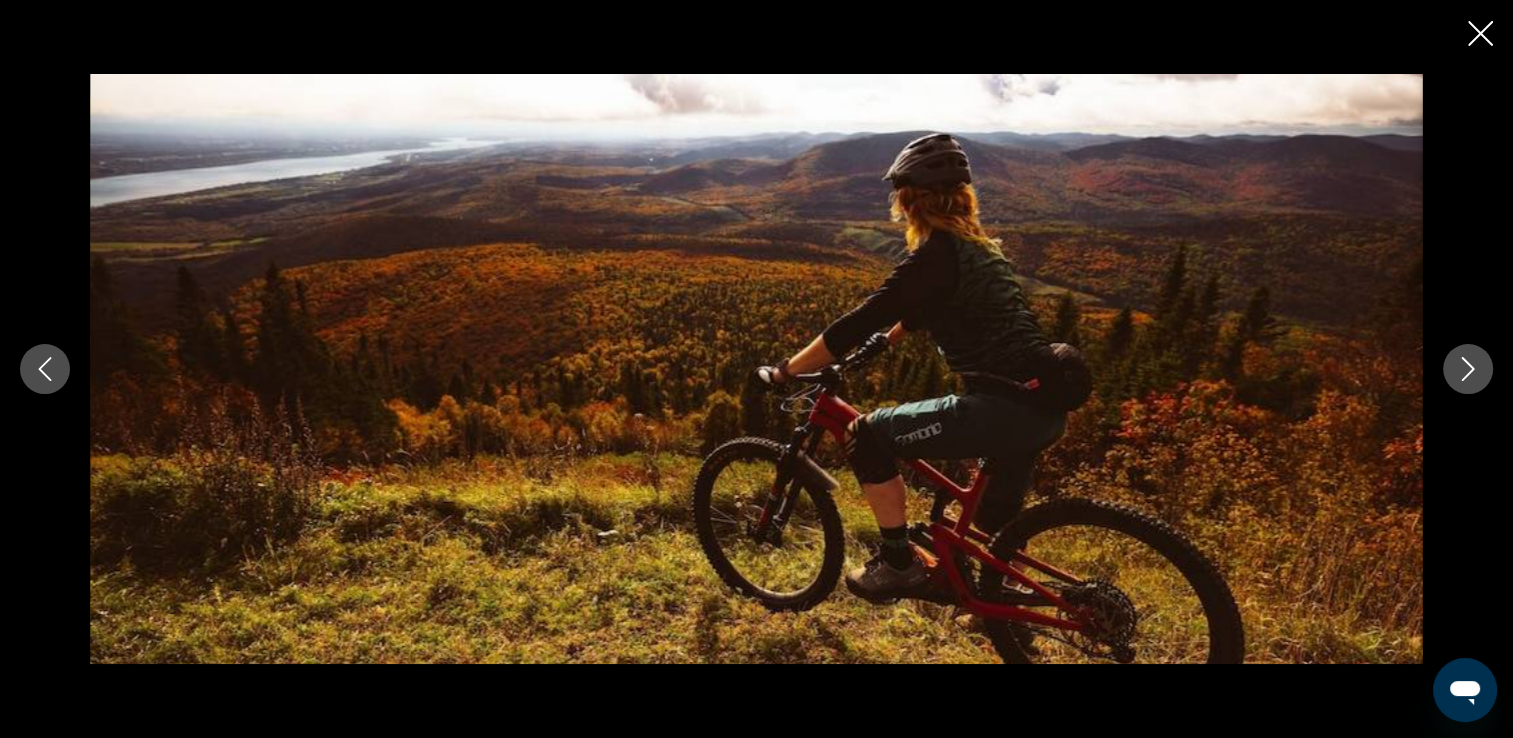click 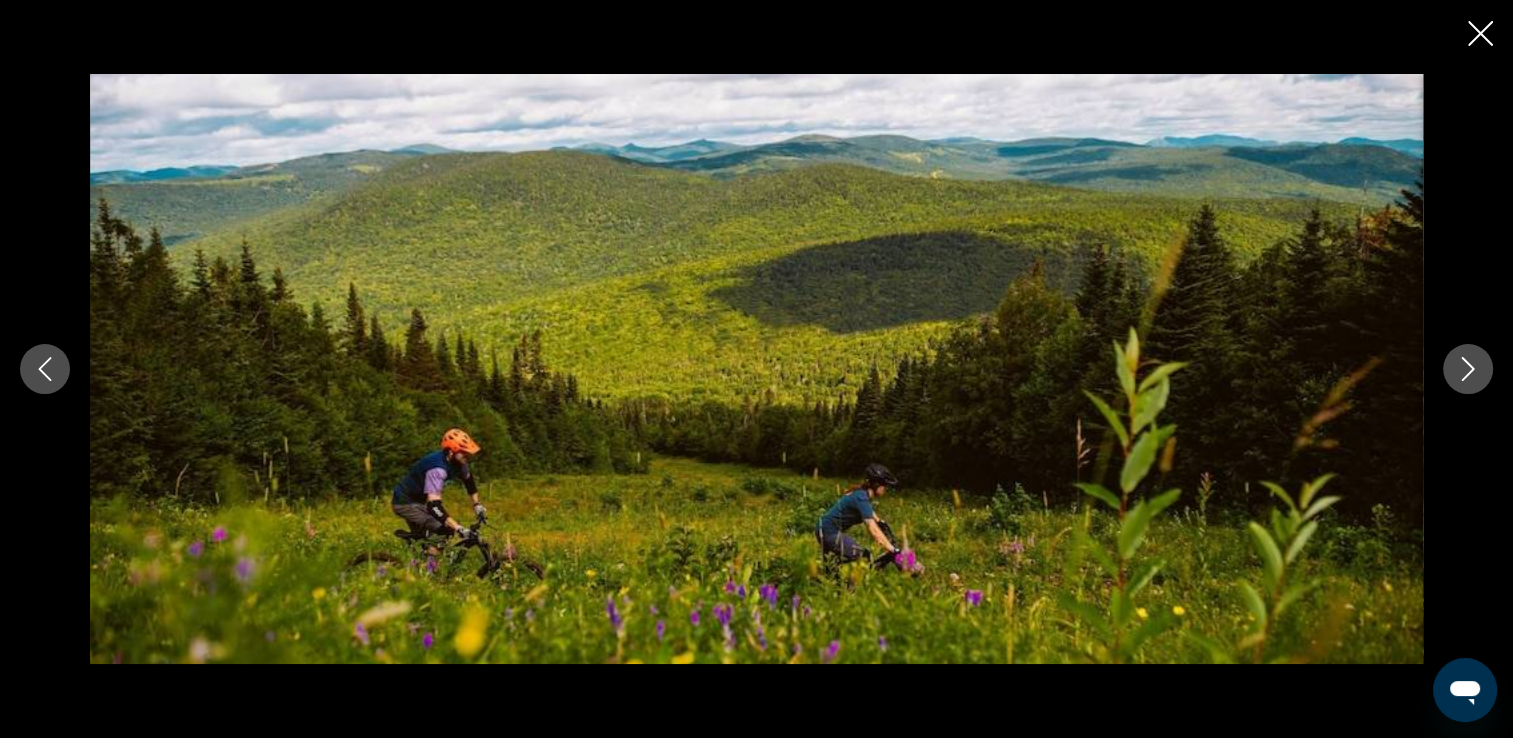 click 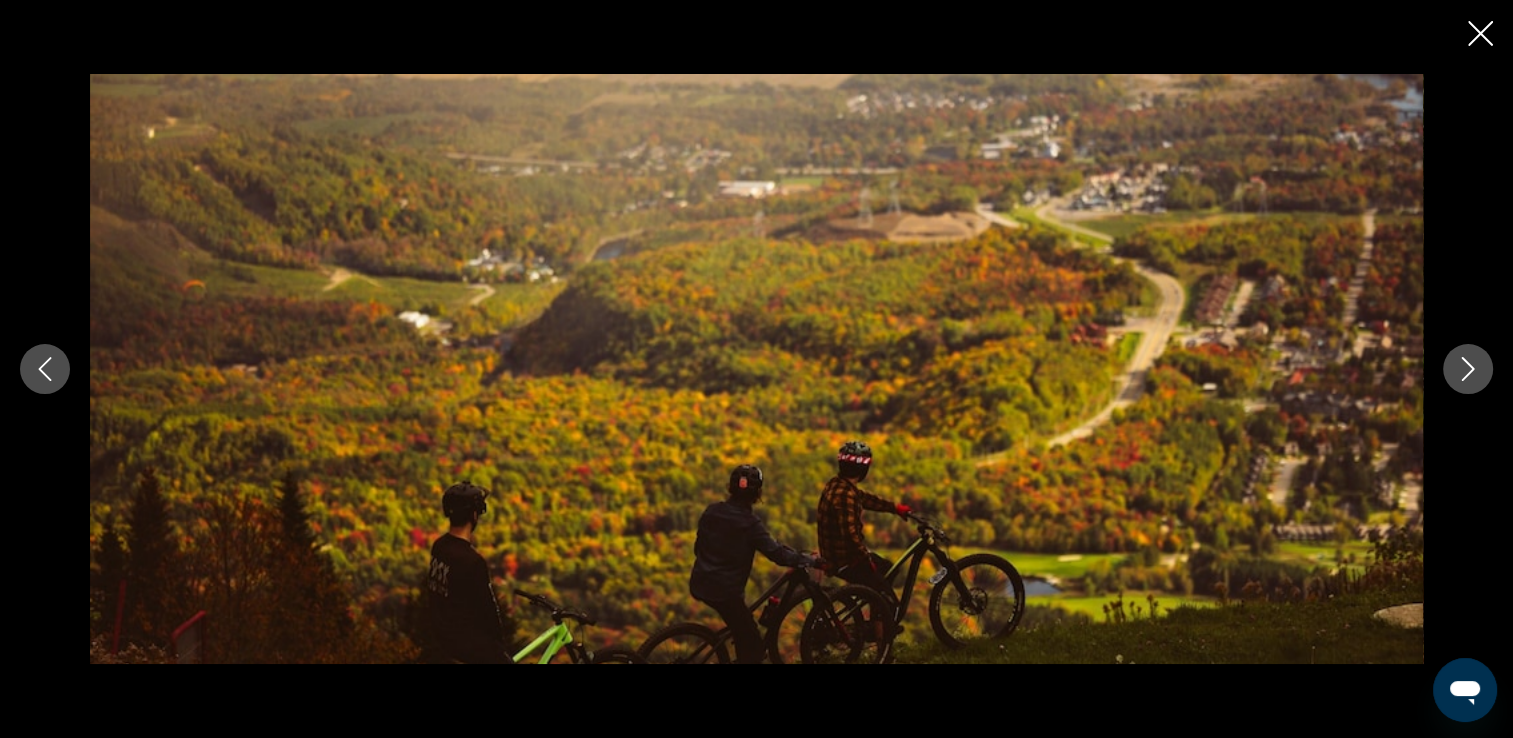 click 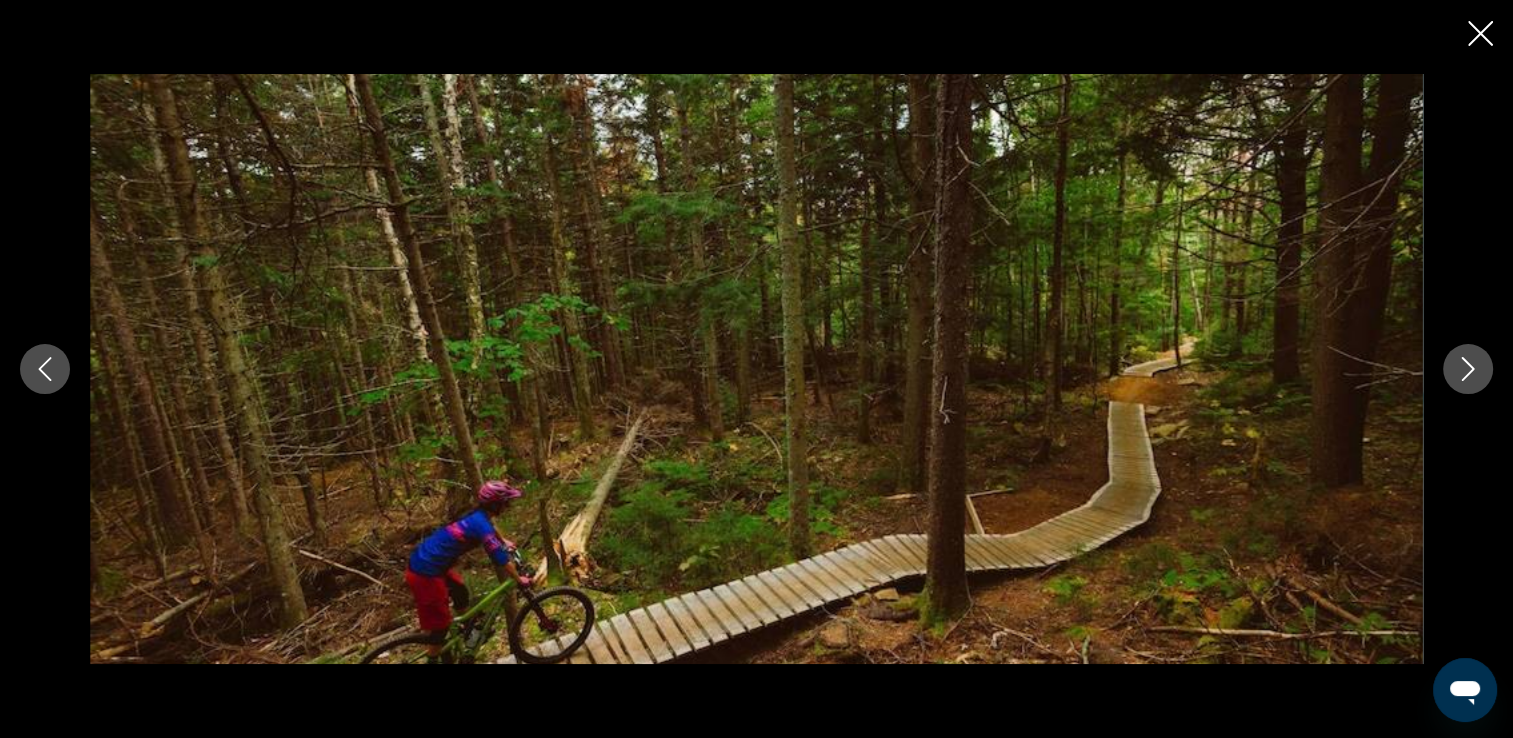 click 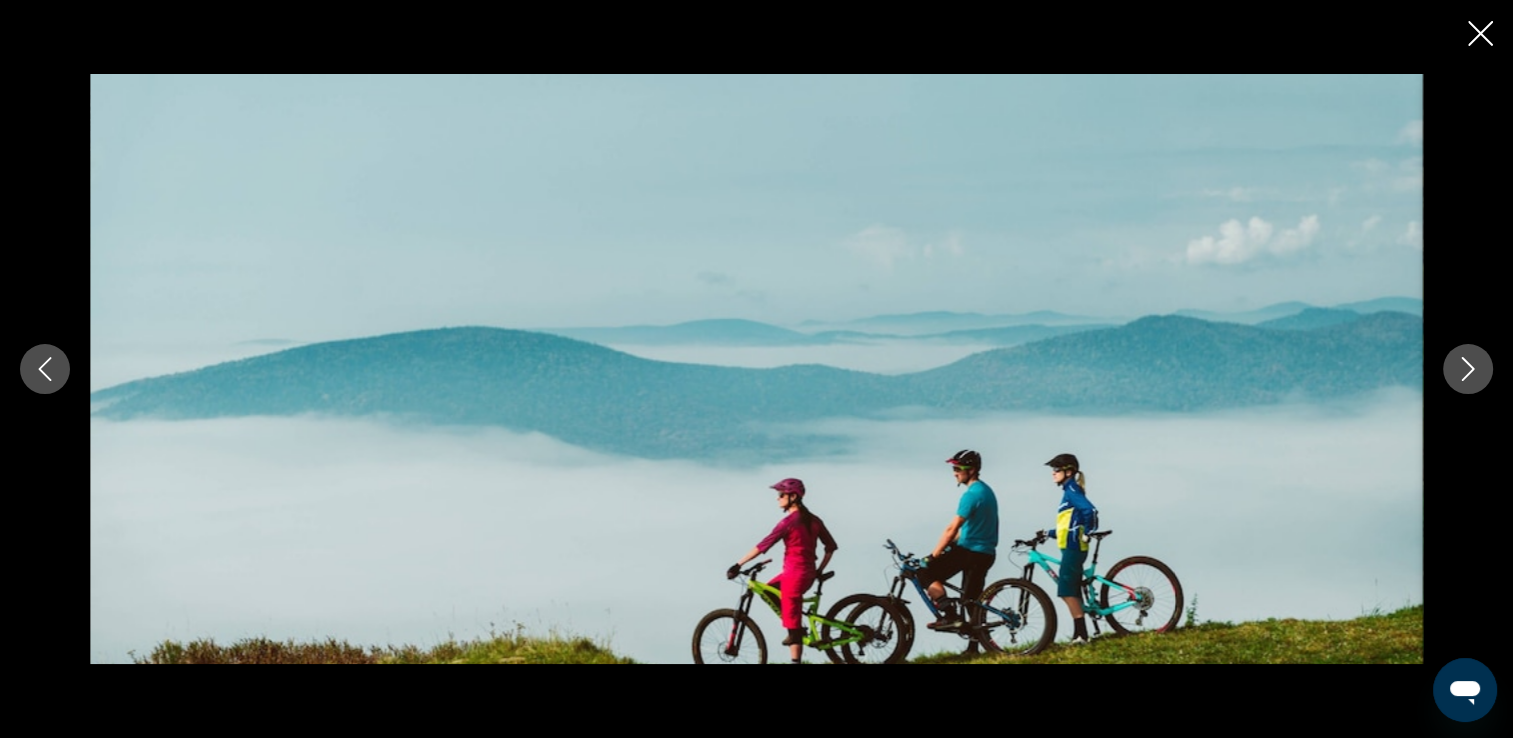 click 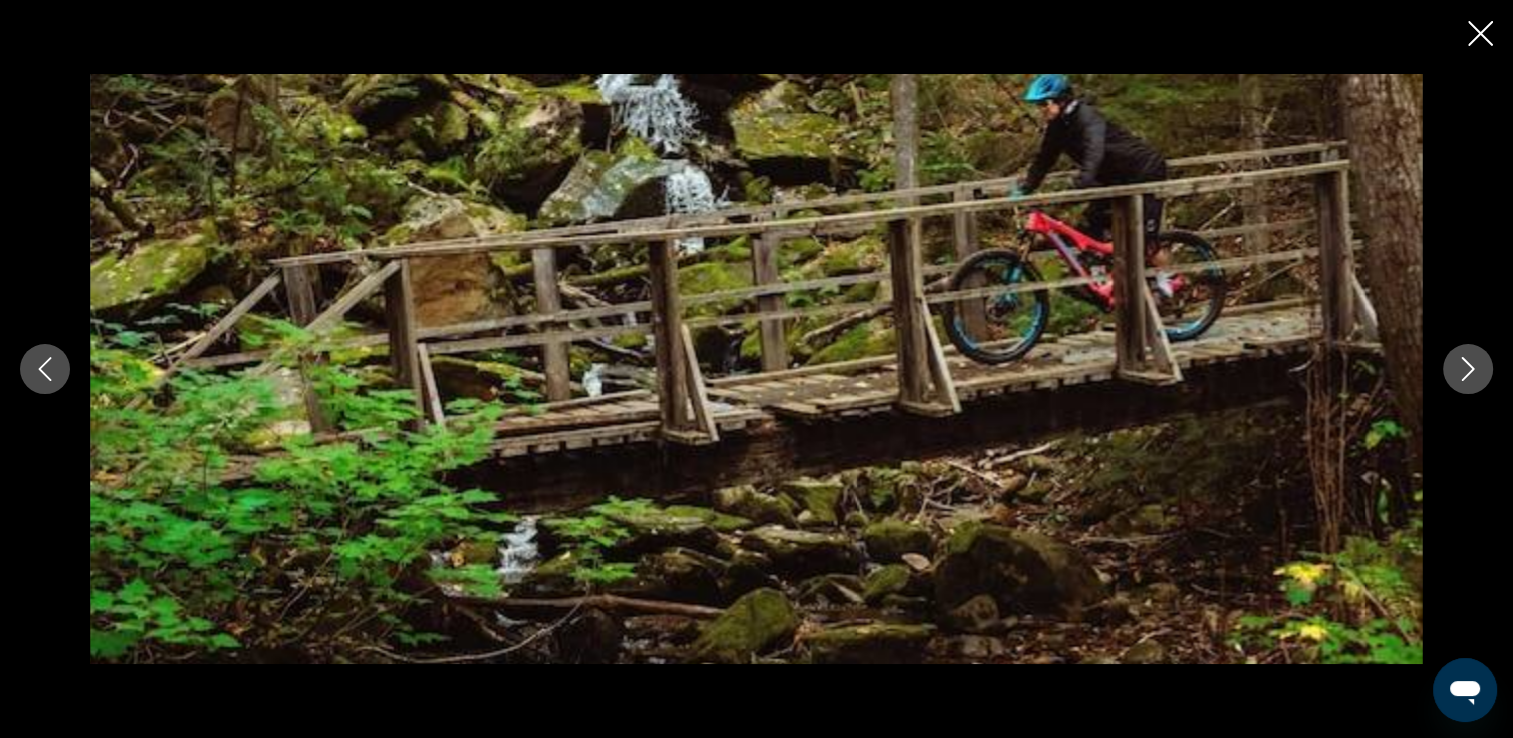 click 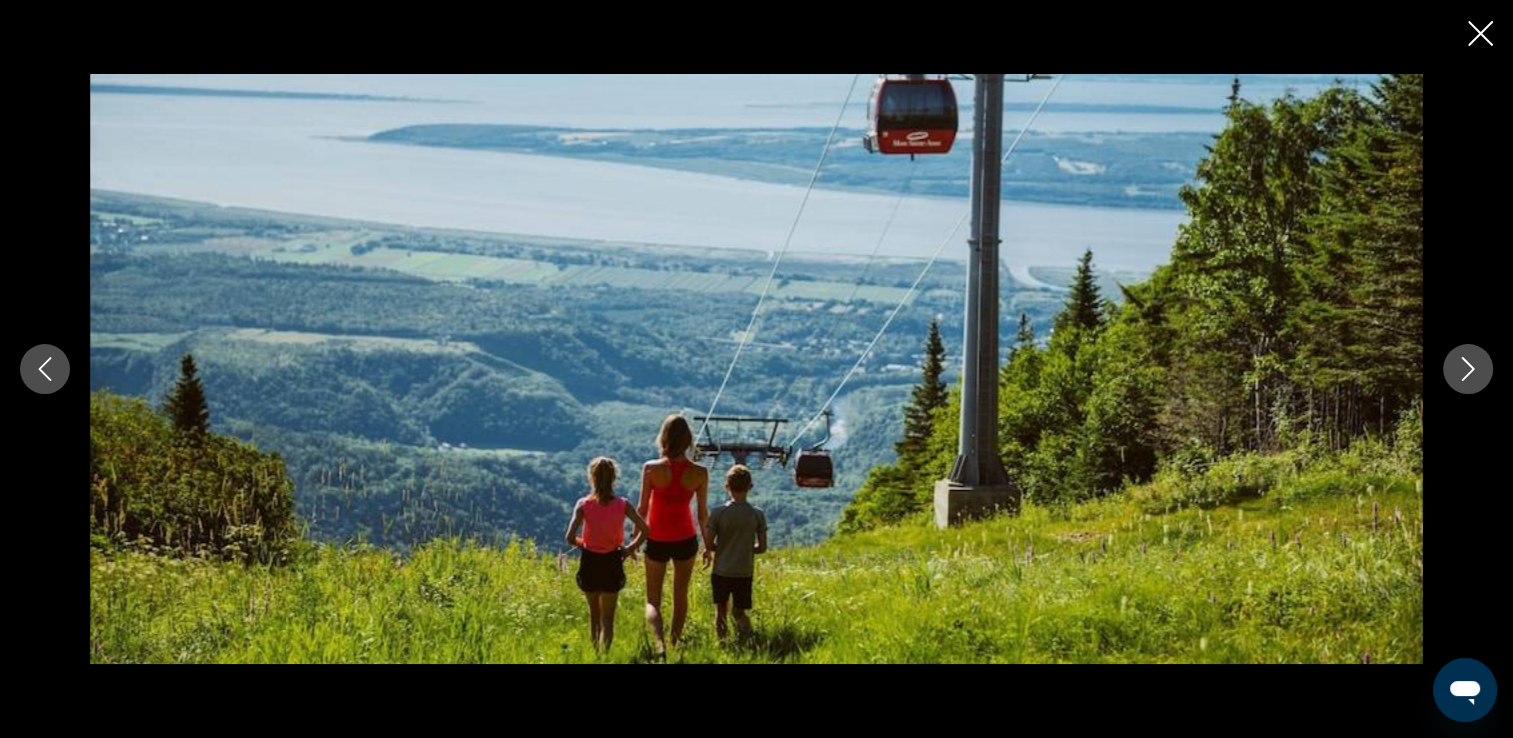 click 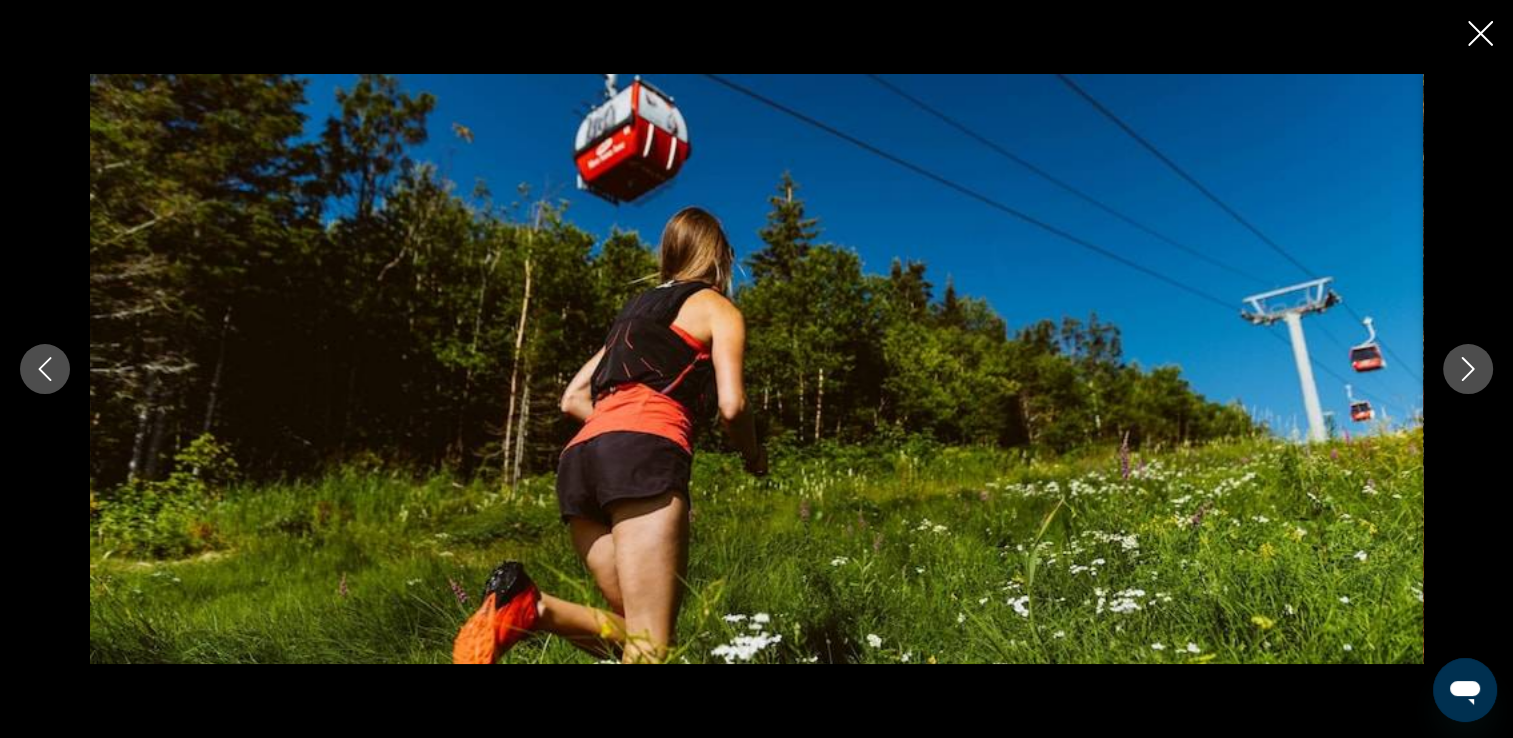click 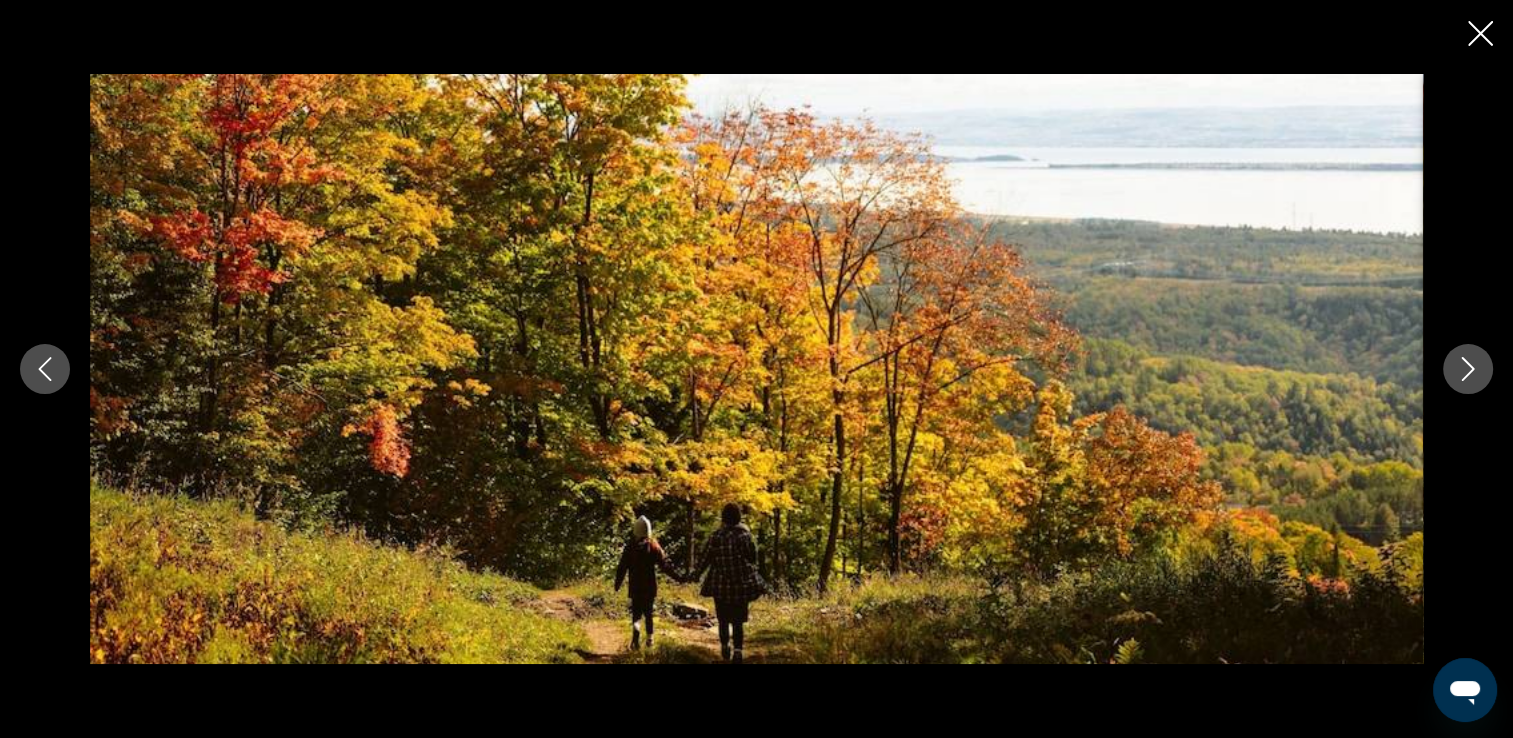 click 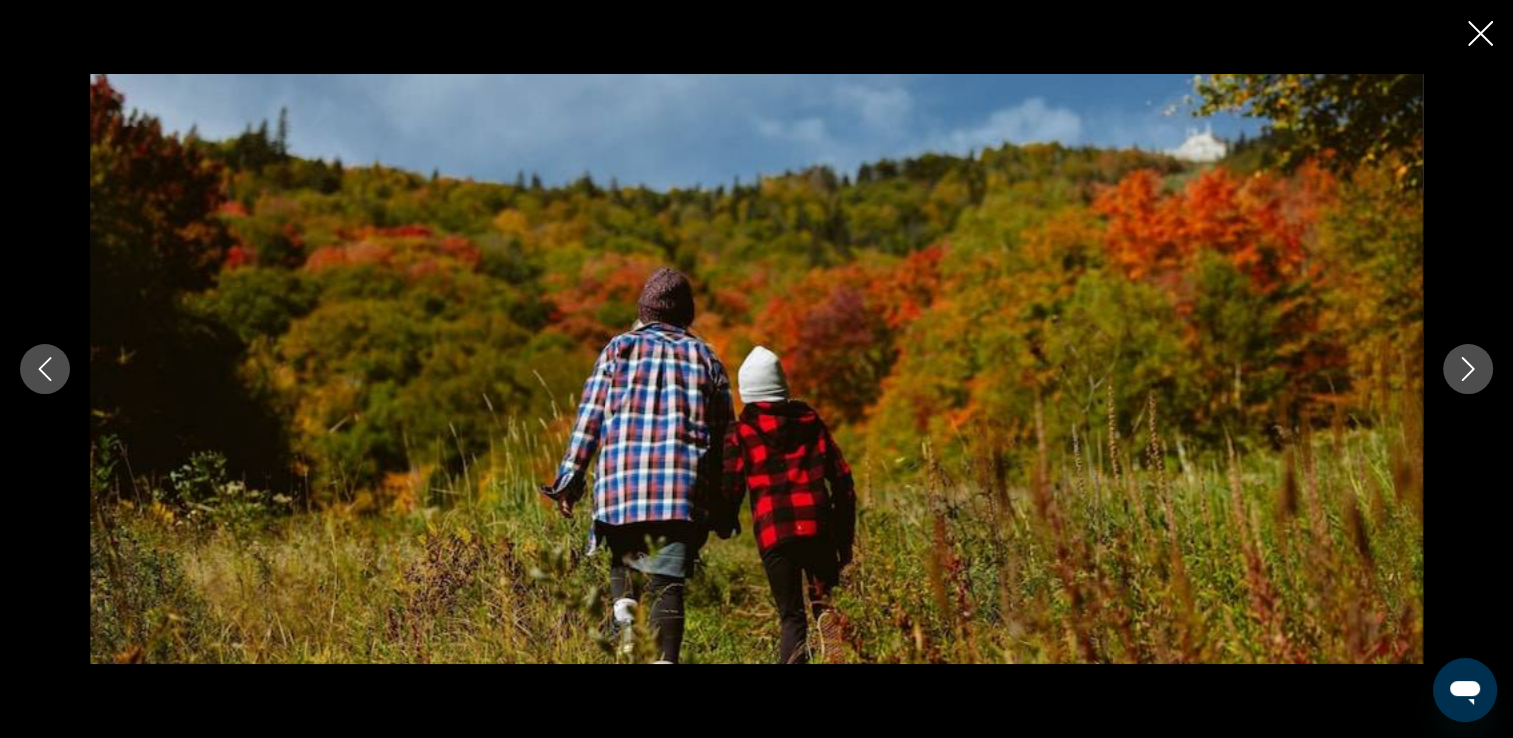 click 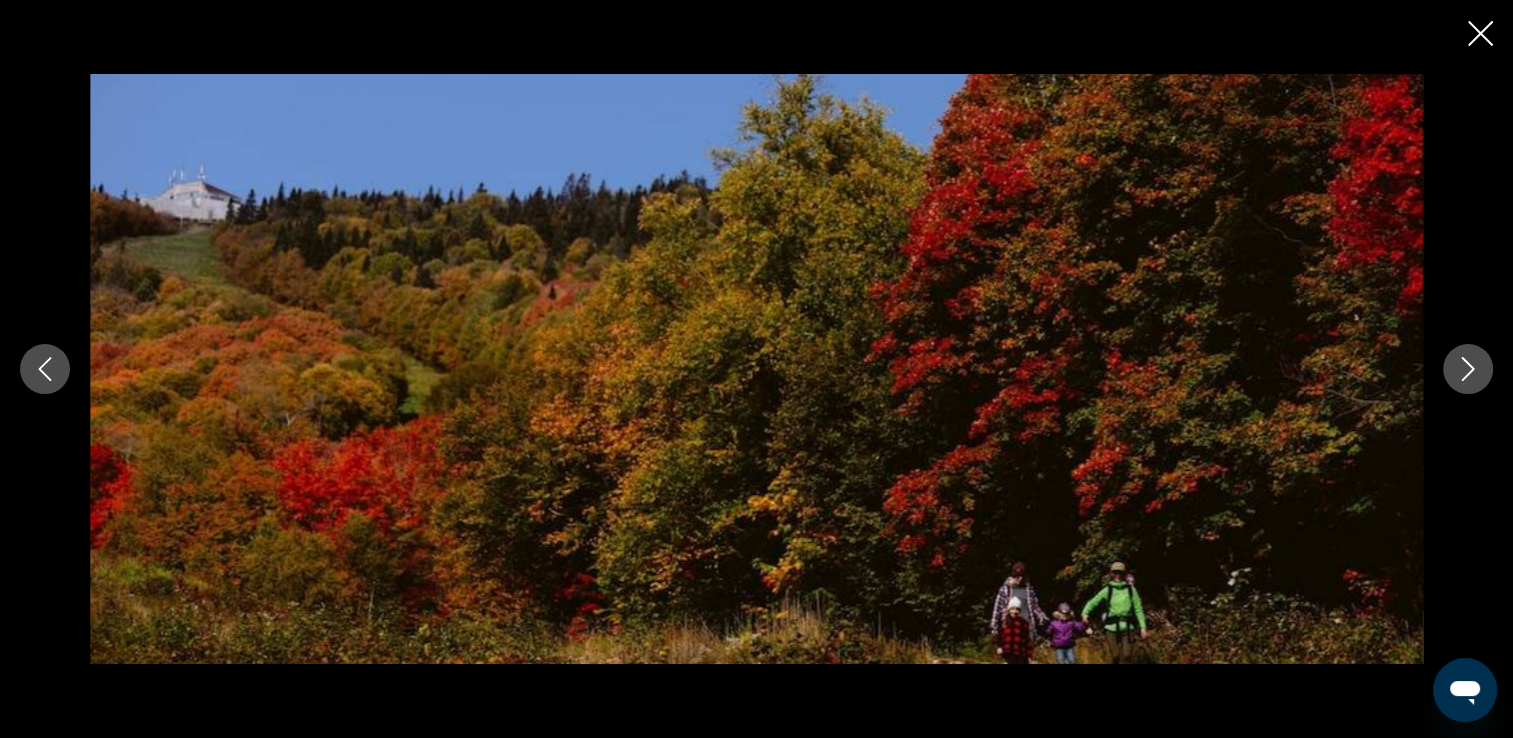click 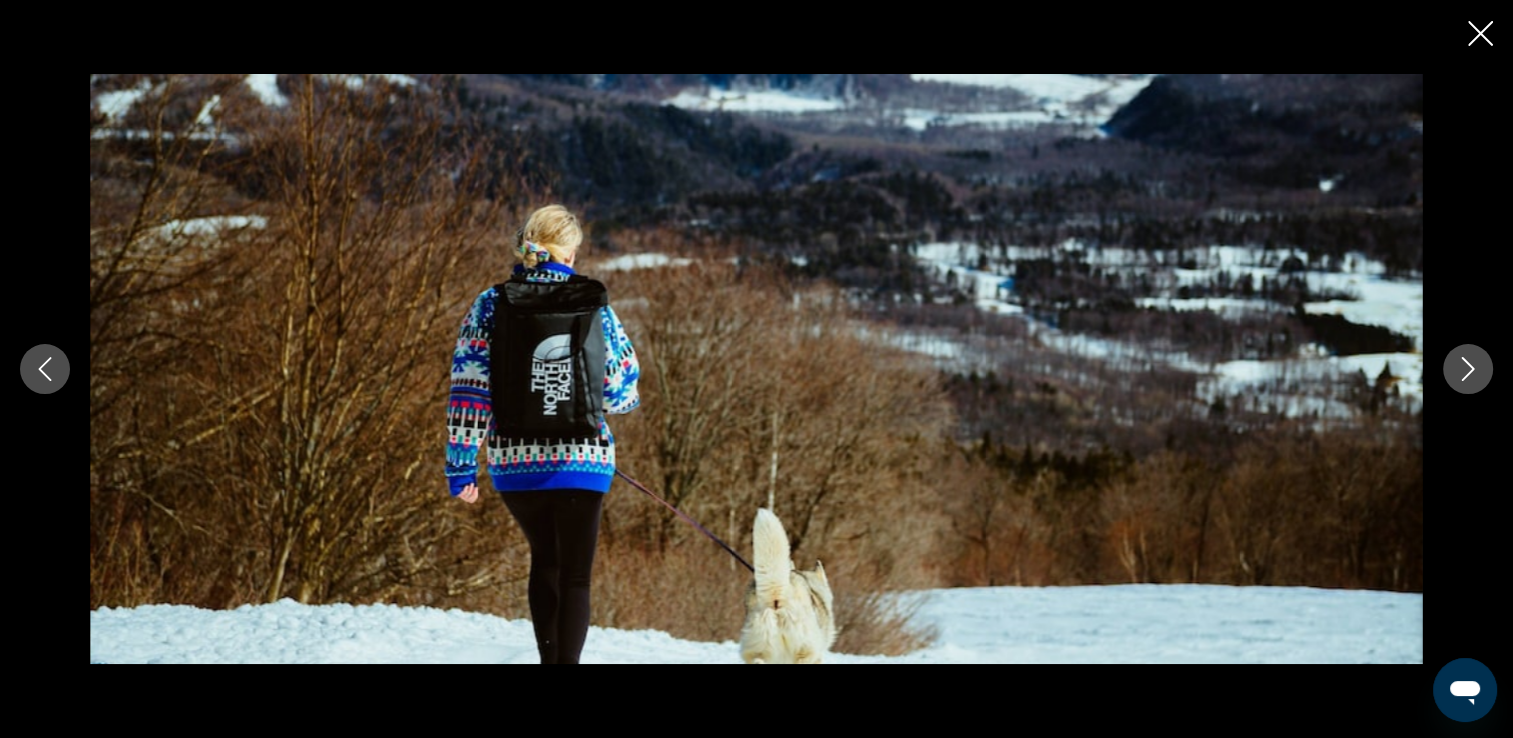 click 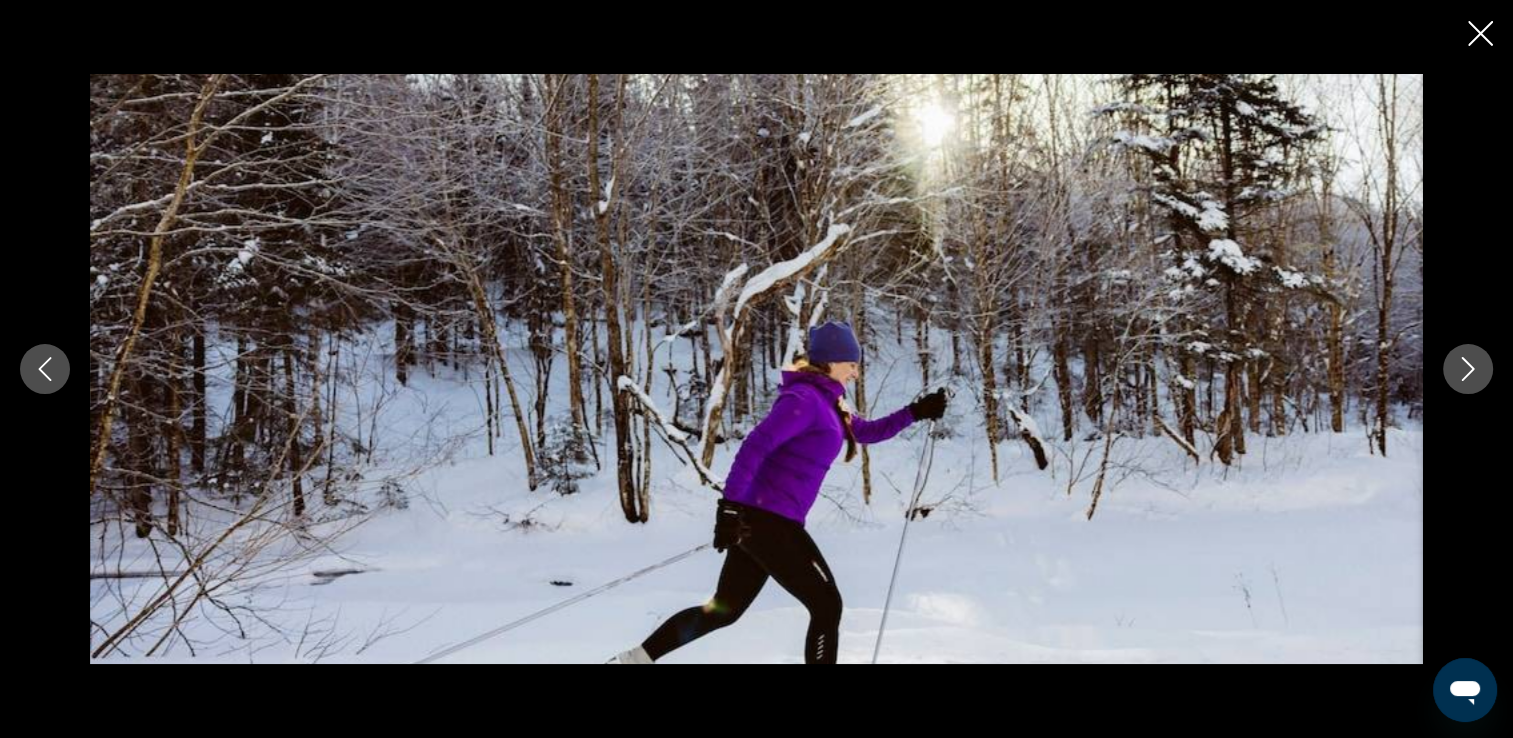 click 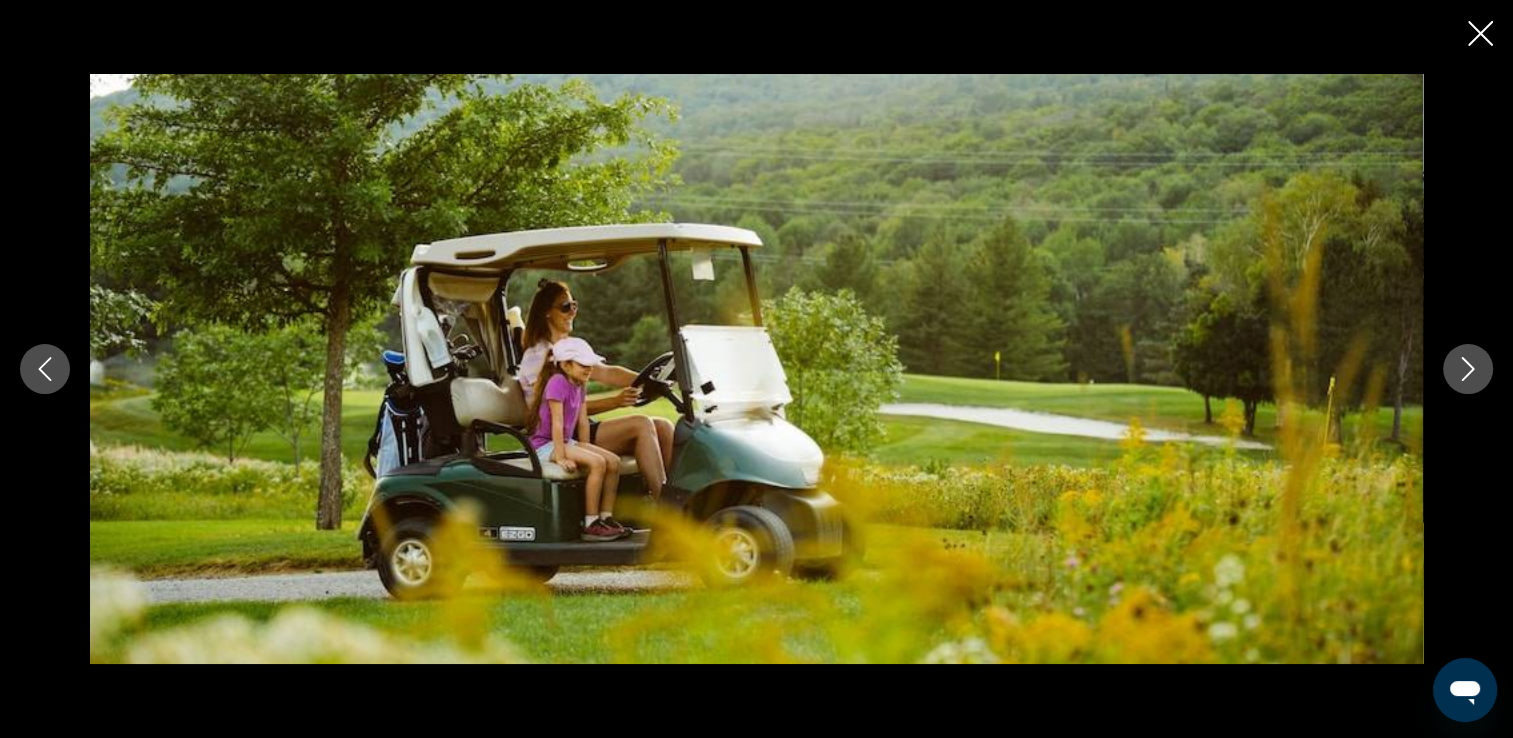click 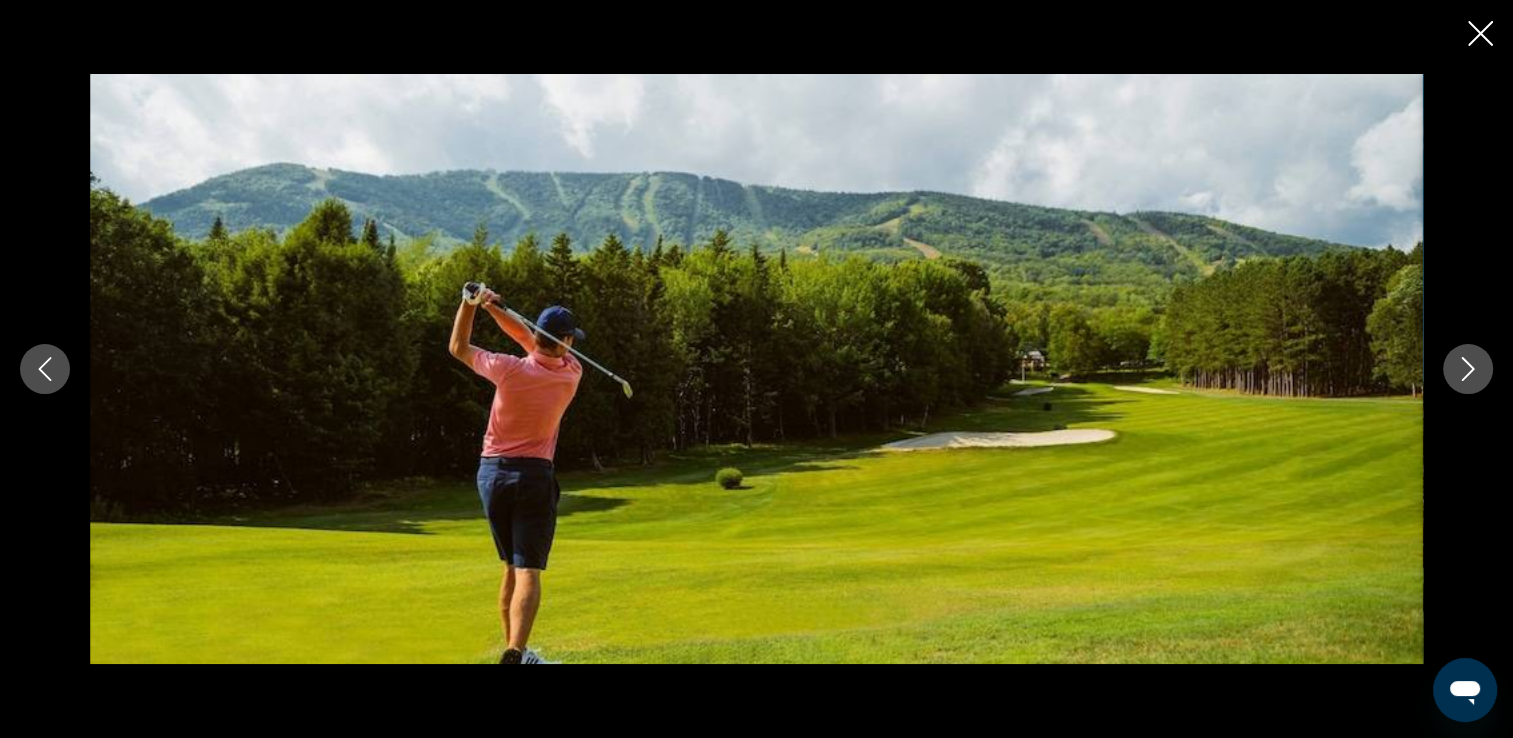 click 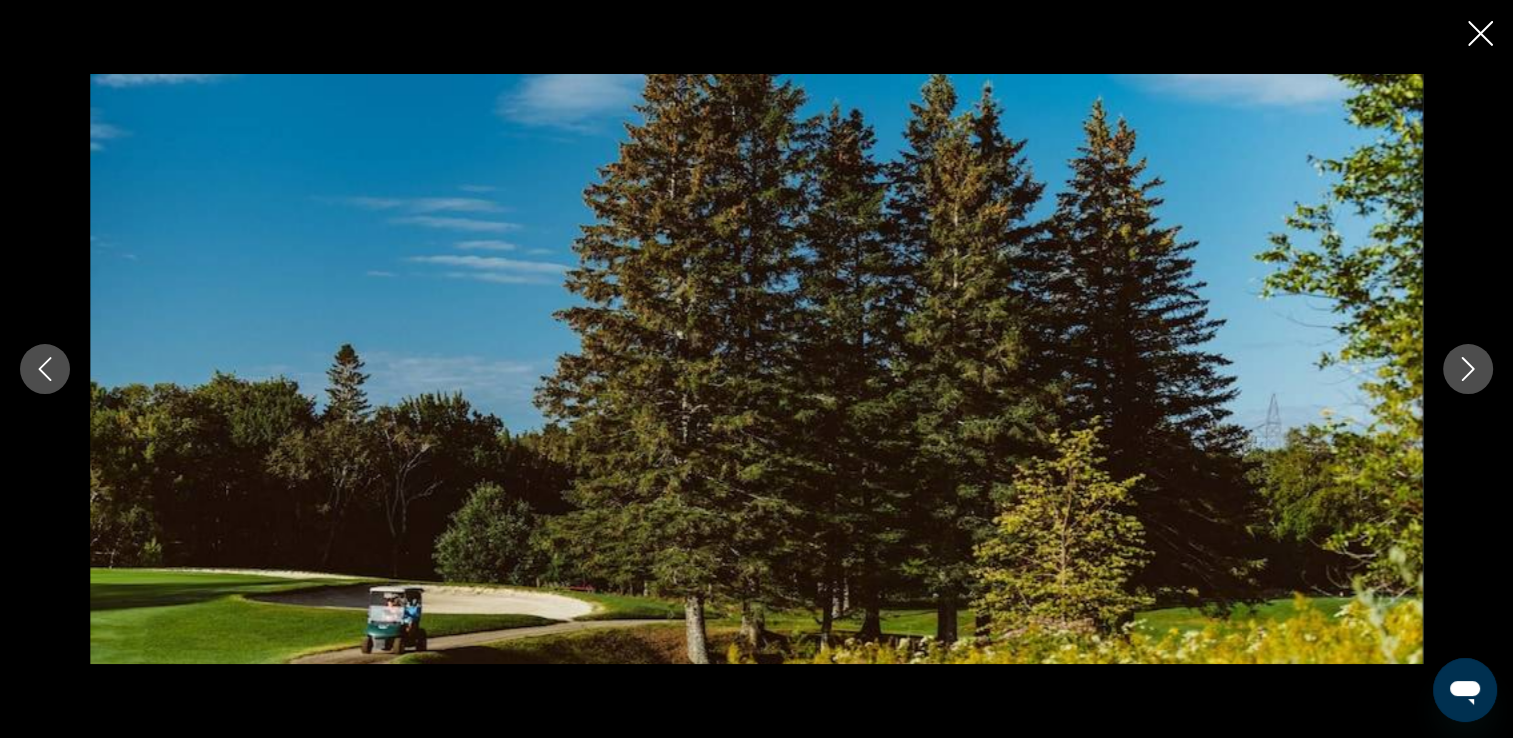 click 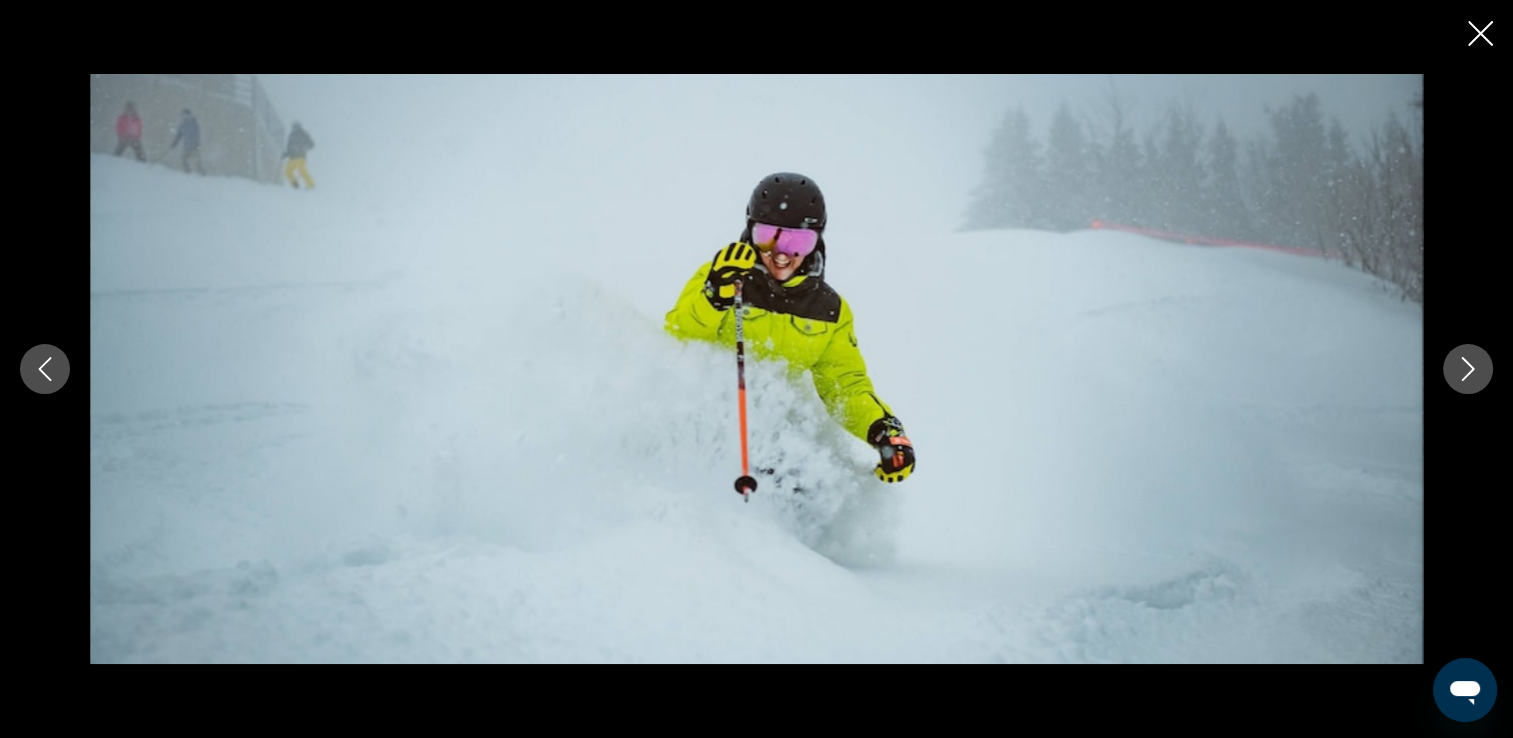 click 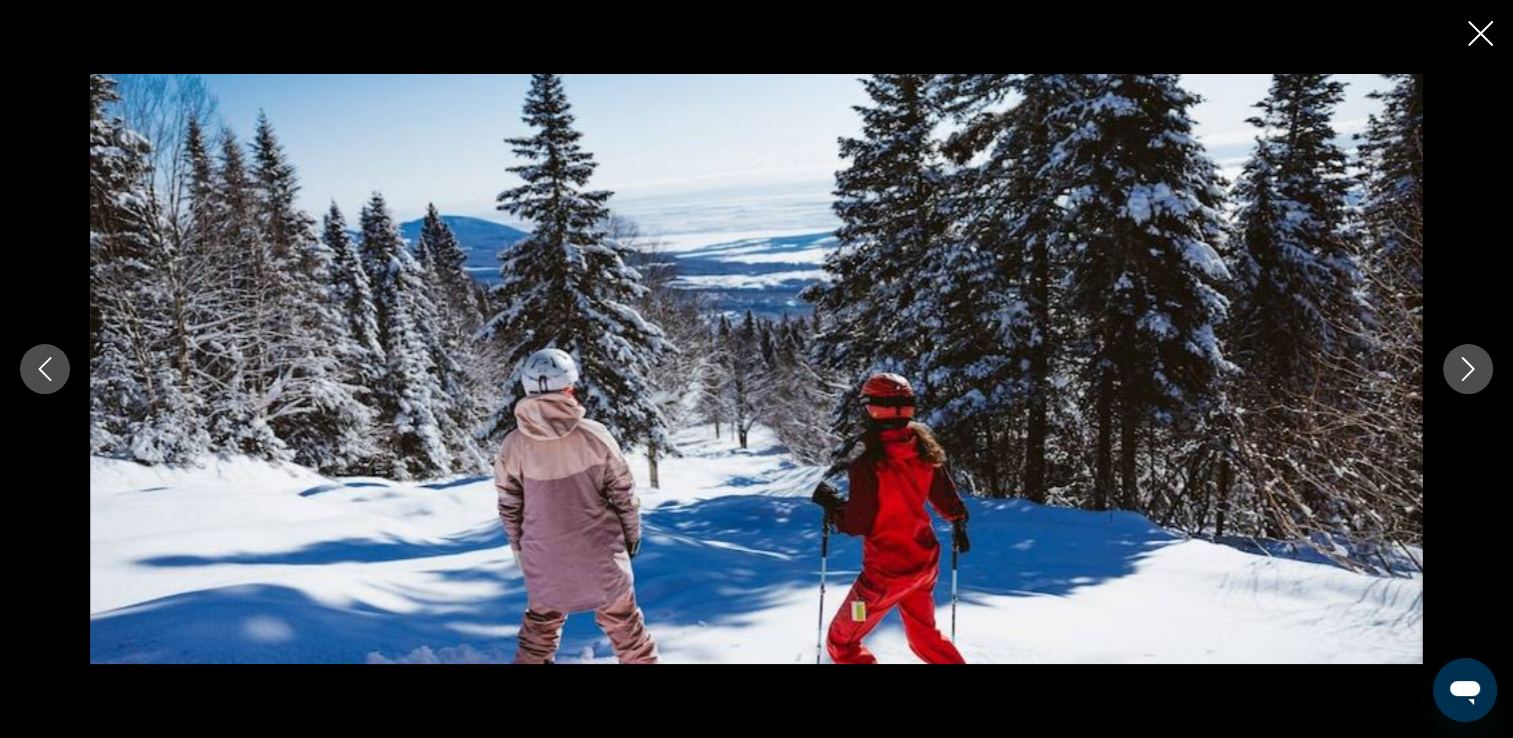 click 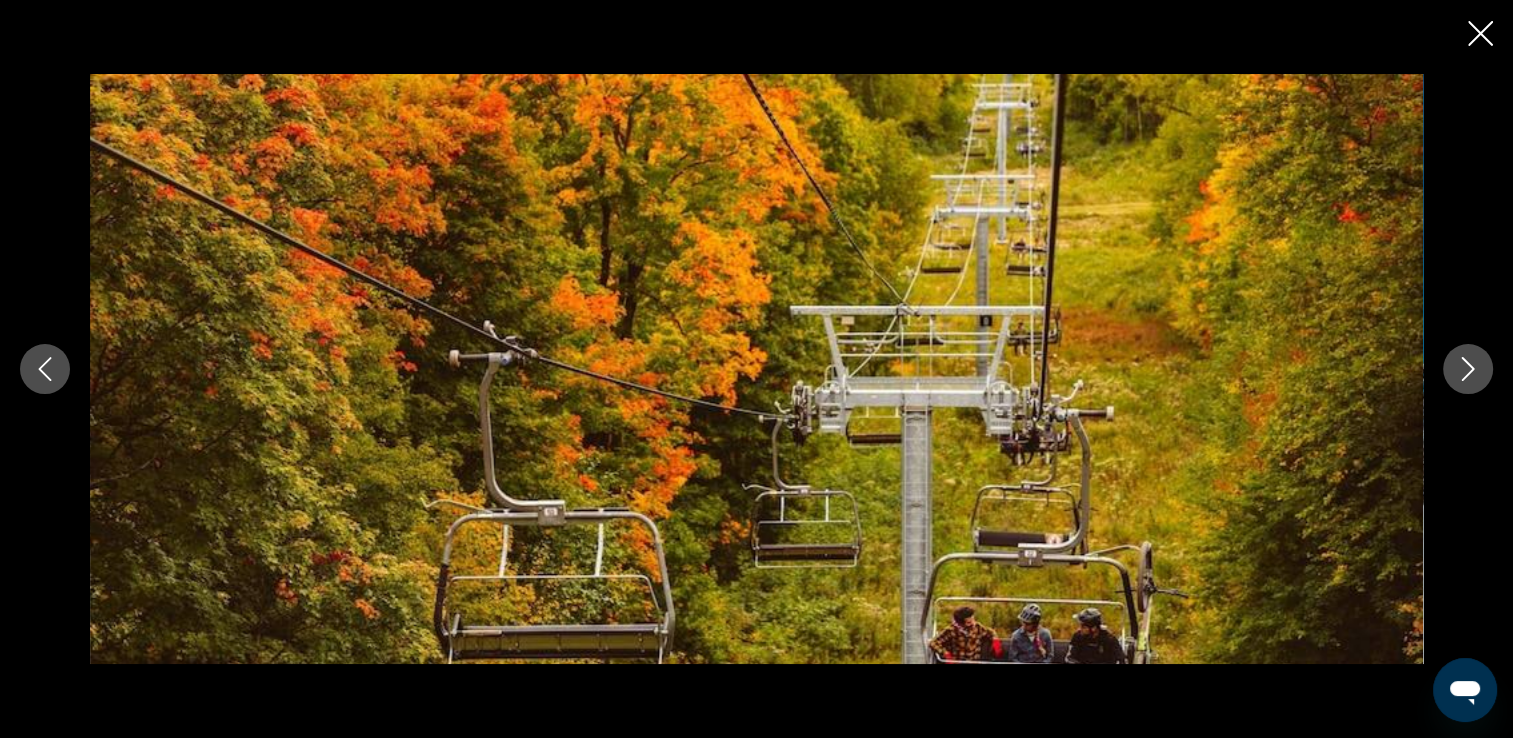 click 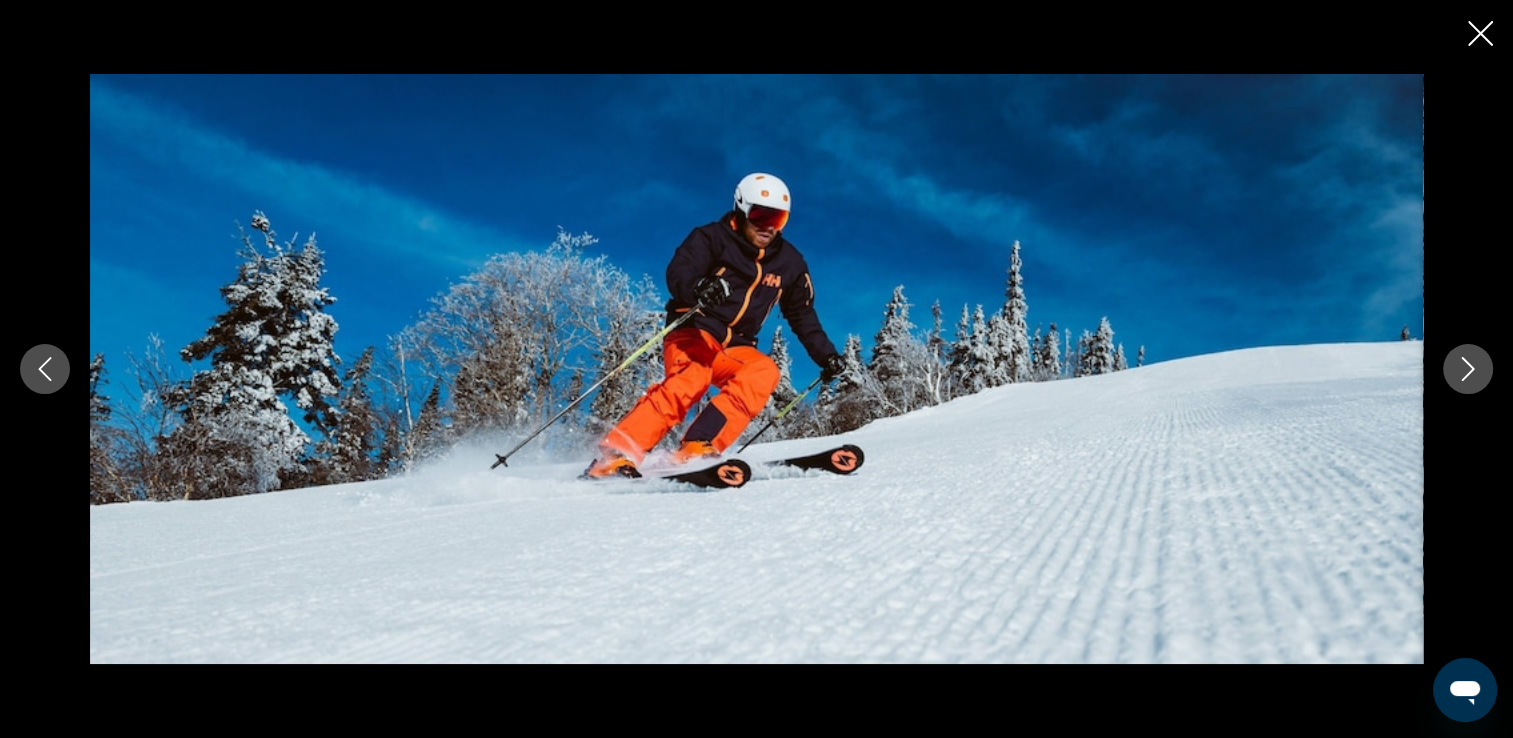click at bounding box center [756, 369] 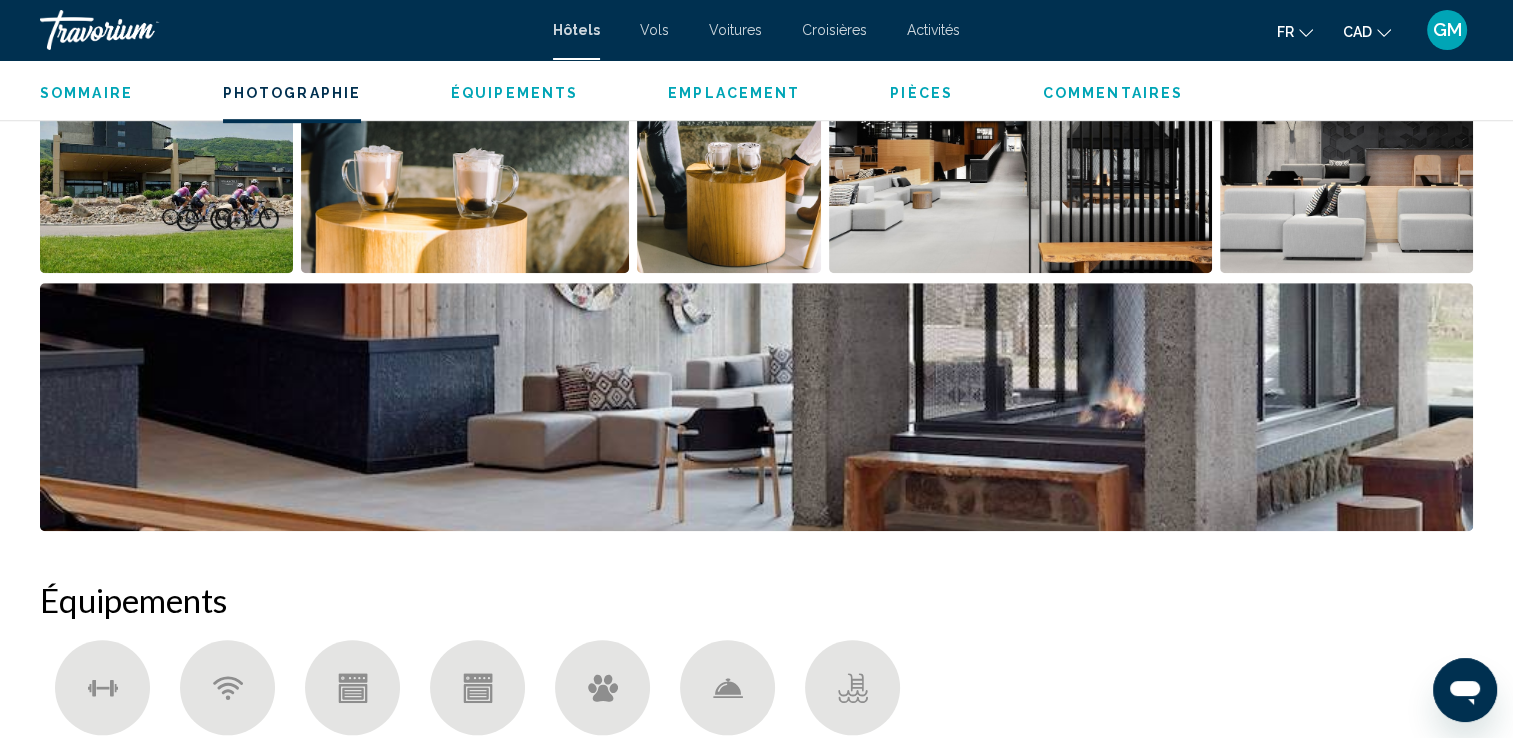 scroll, scrollTop: 1100, scrollLeft: 0, axis: vertical 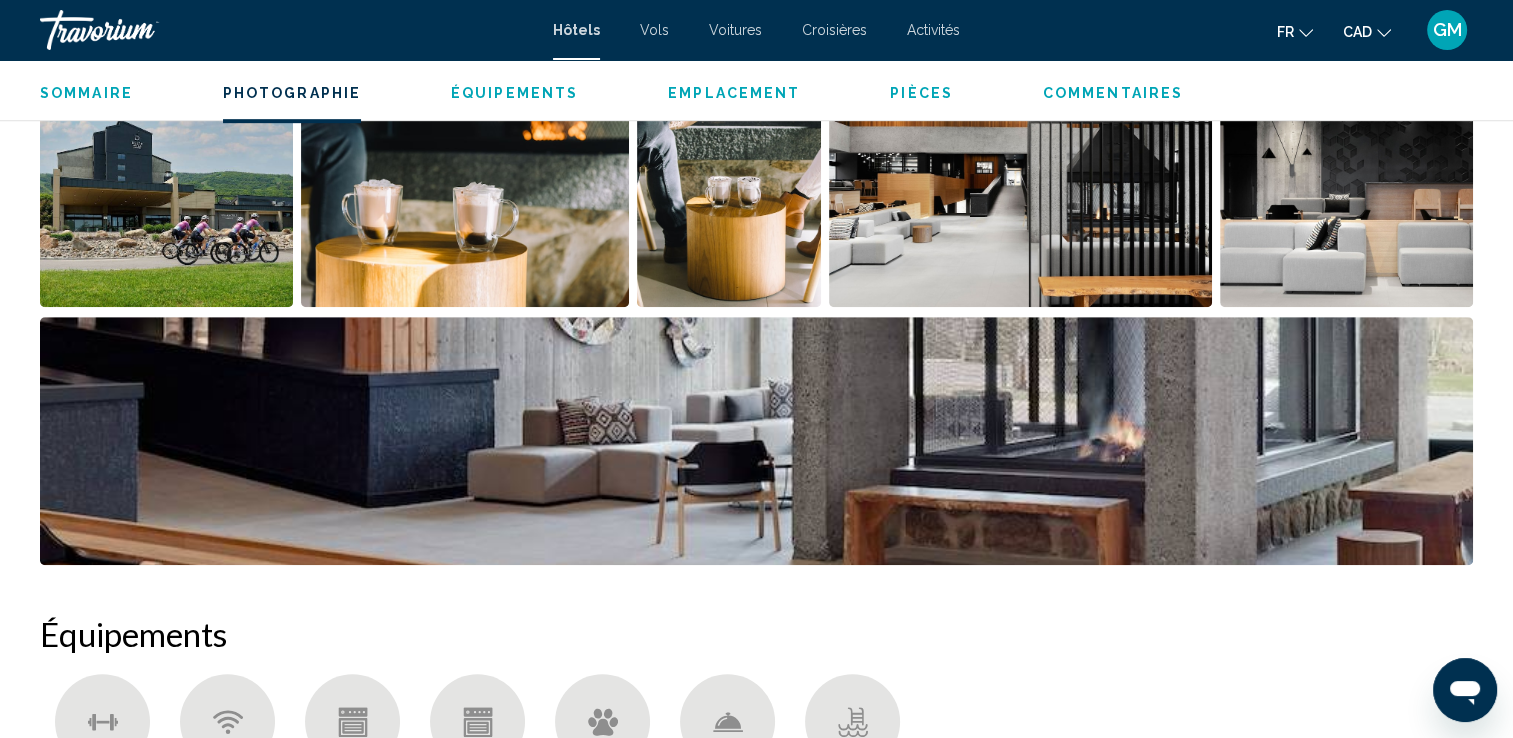 click at bounding box center (166, 183) 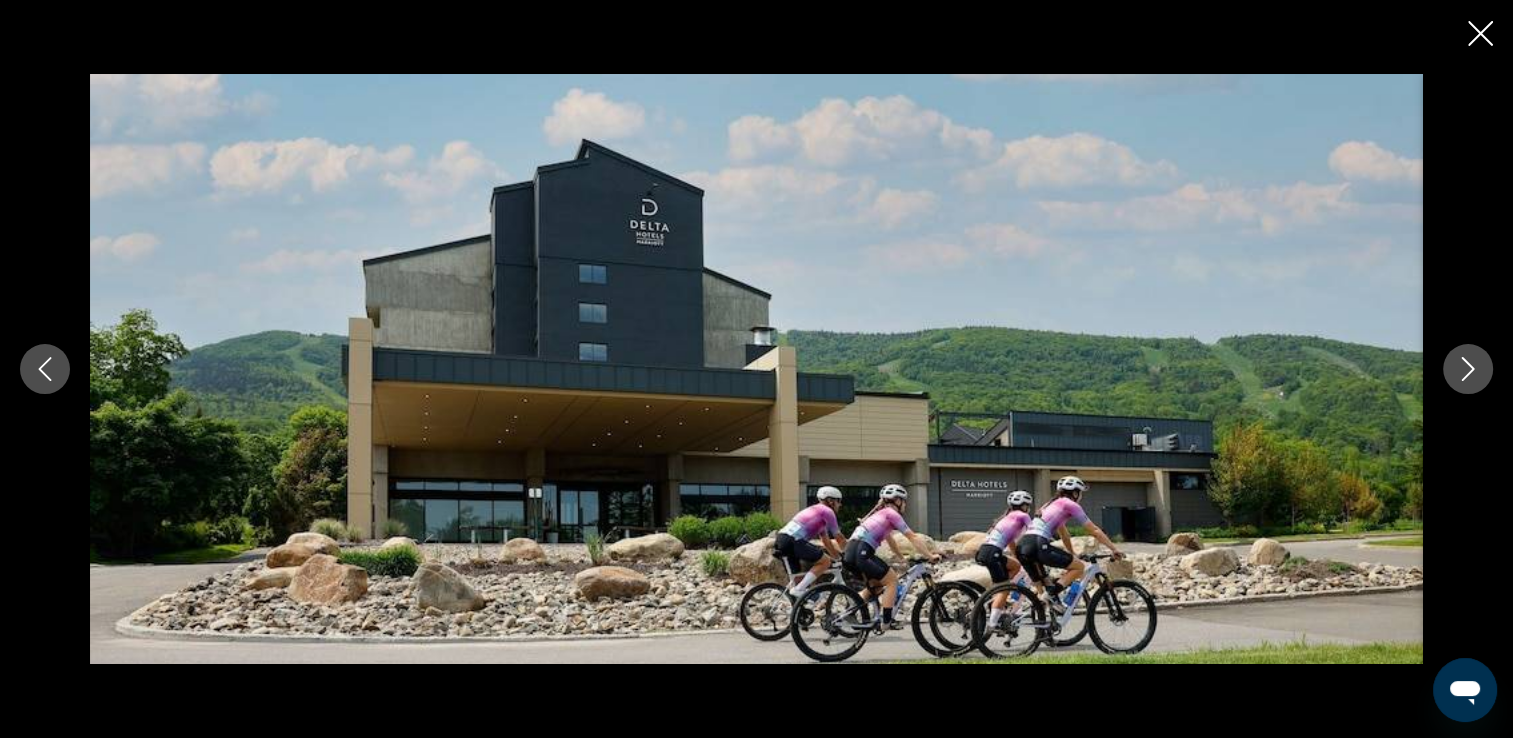 click 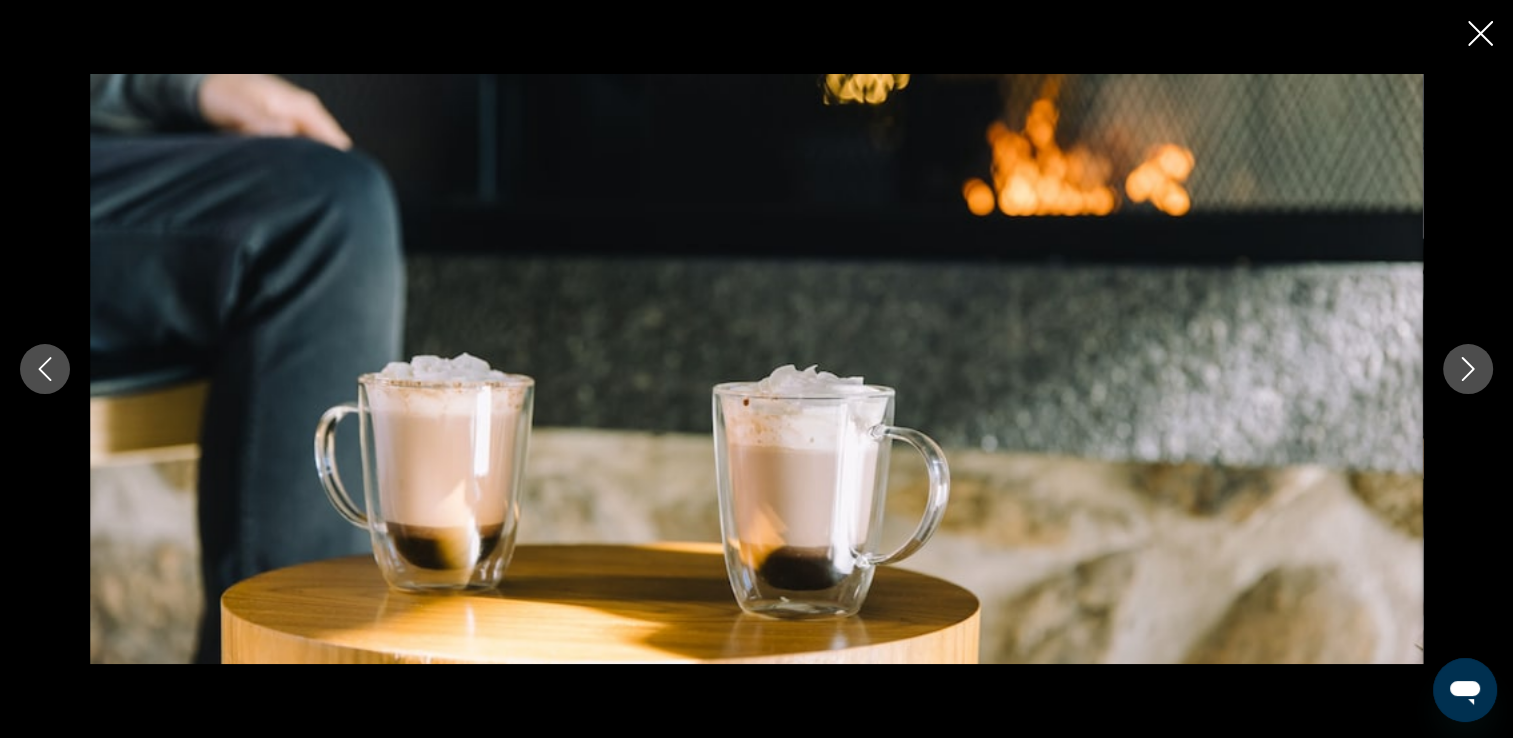 click 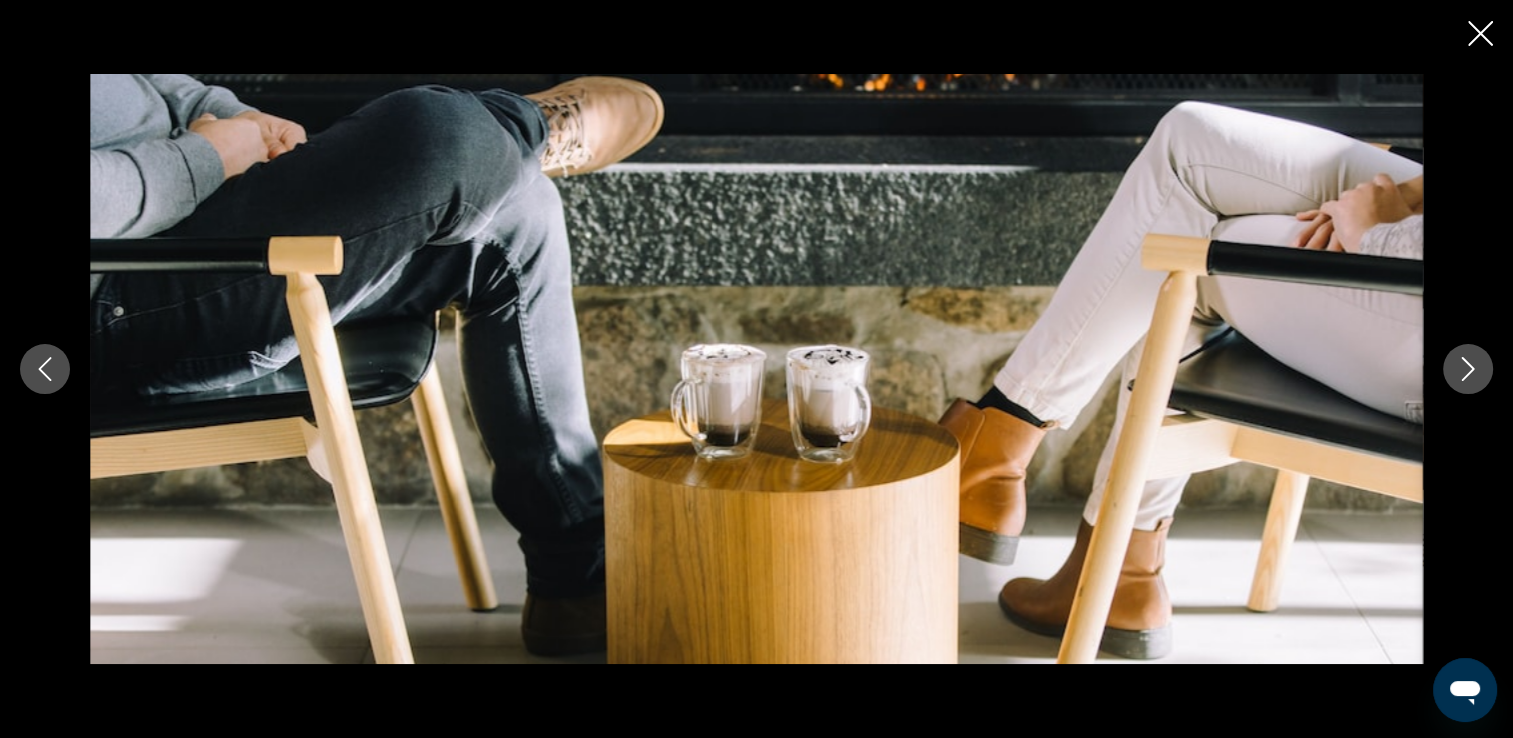 click 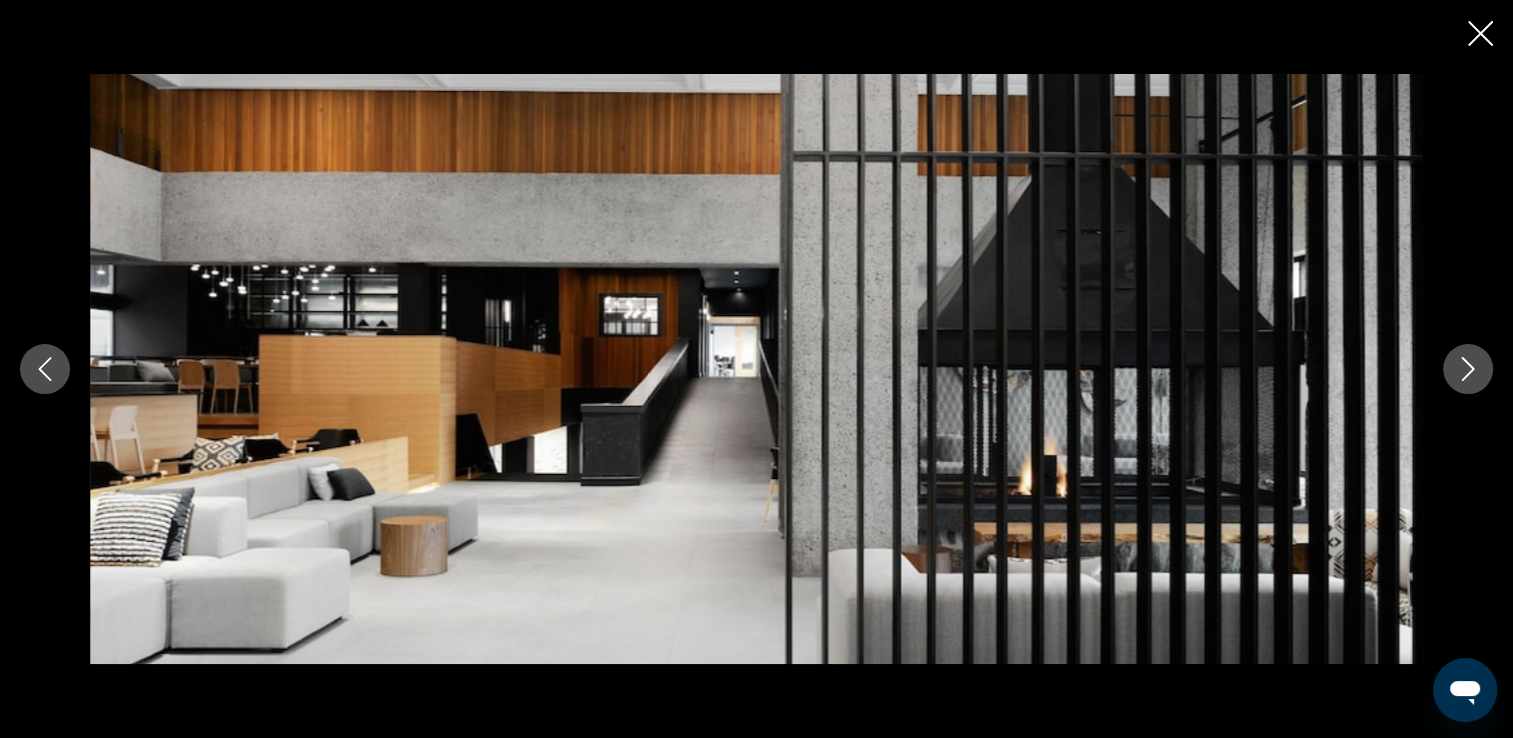 click 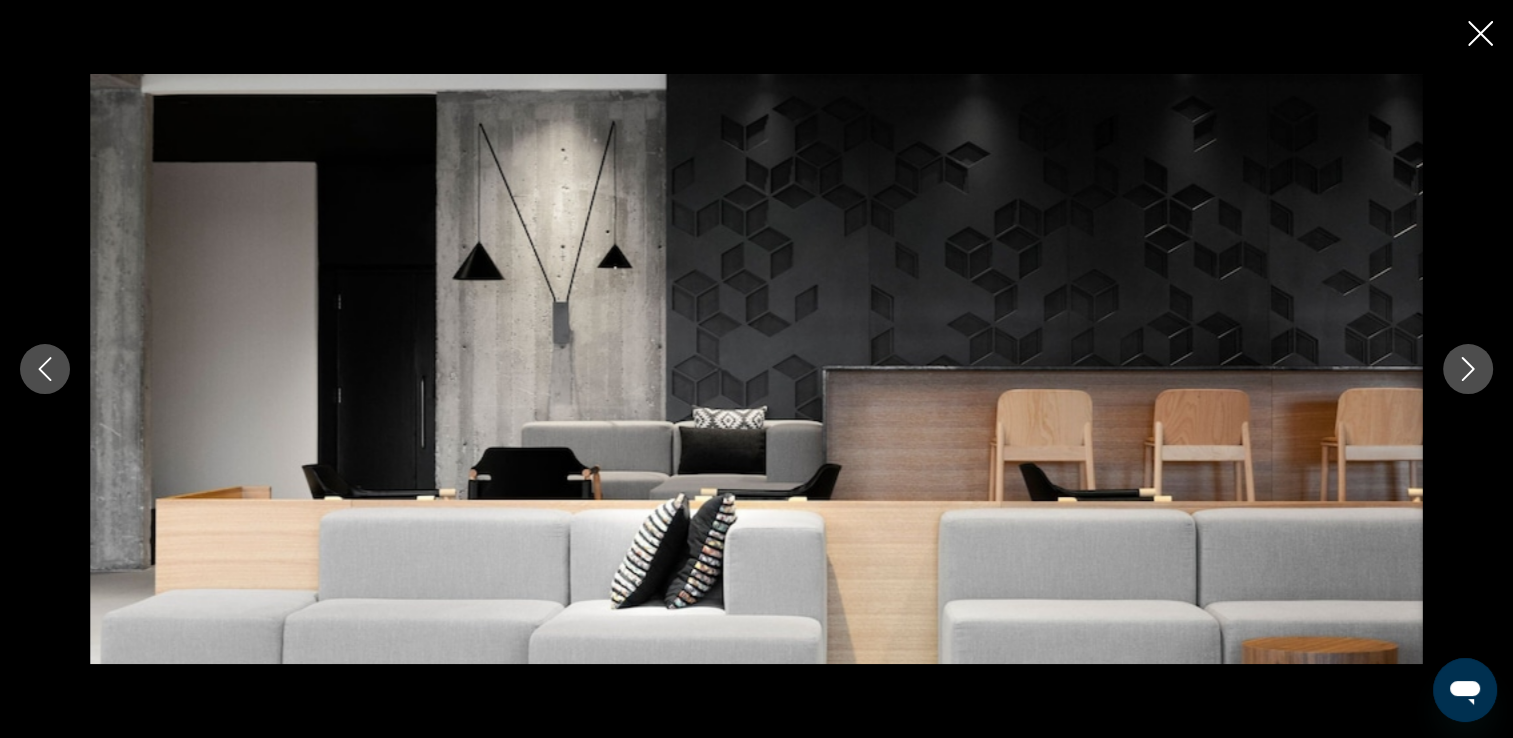 click 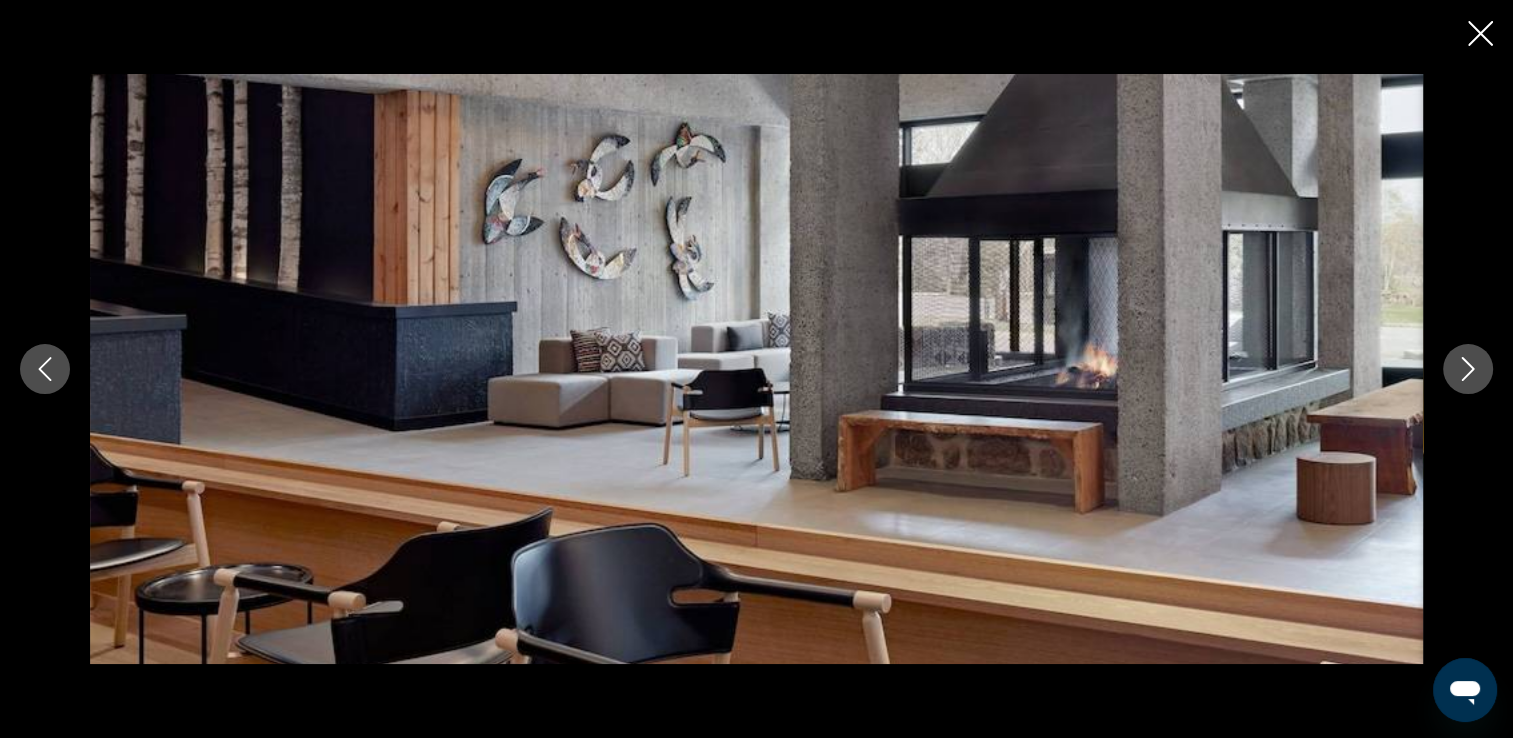click 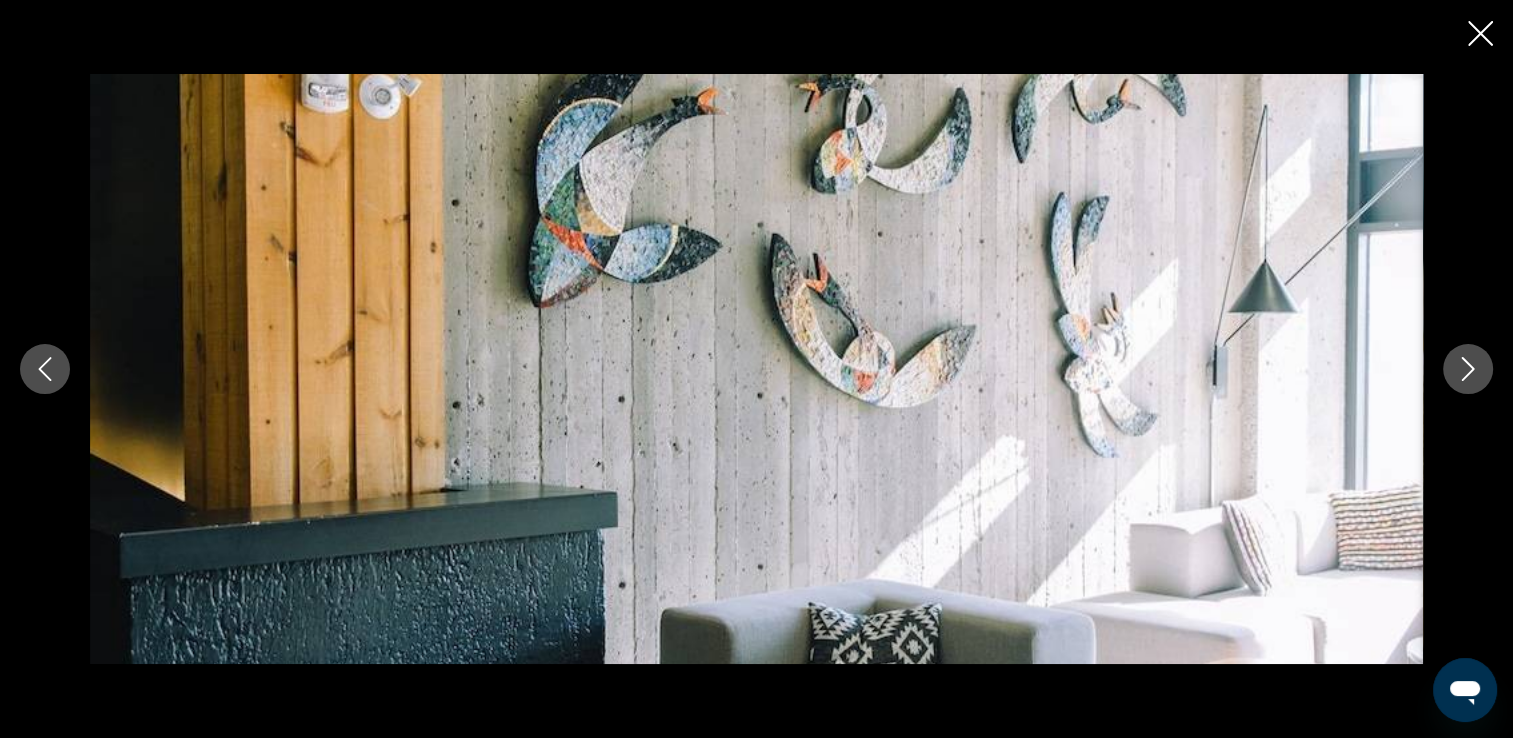 click 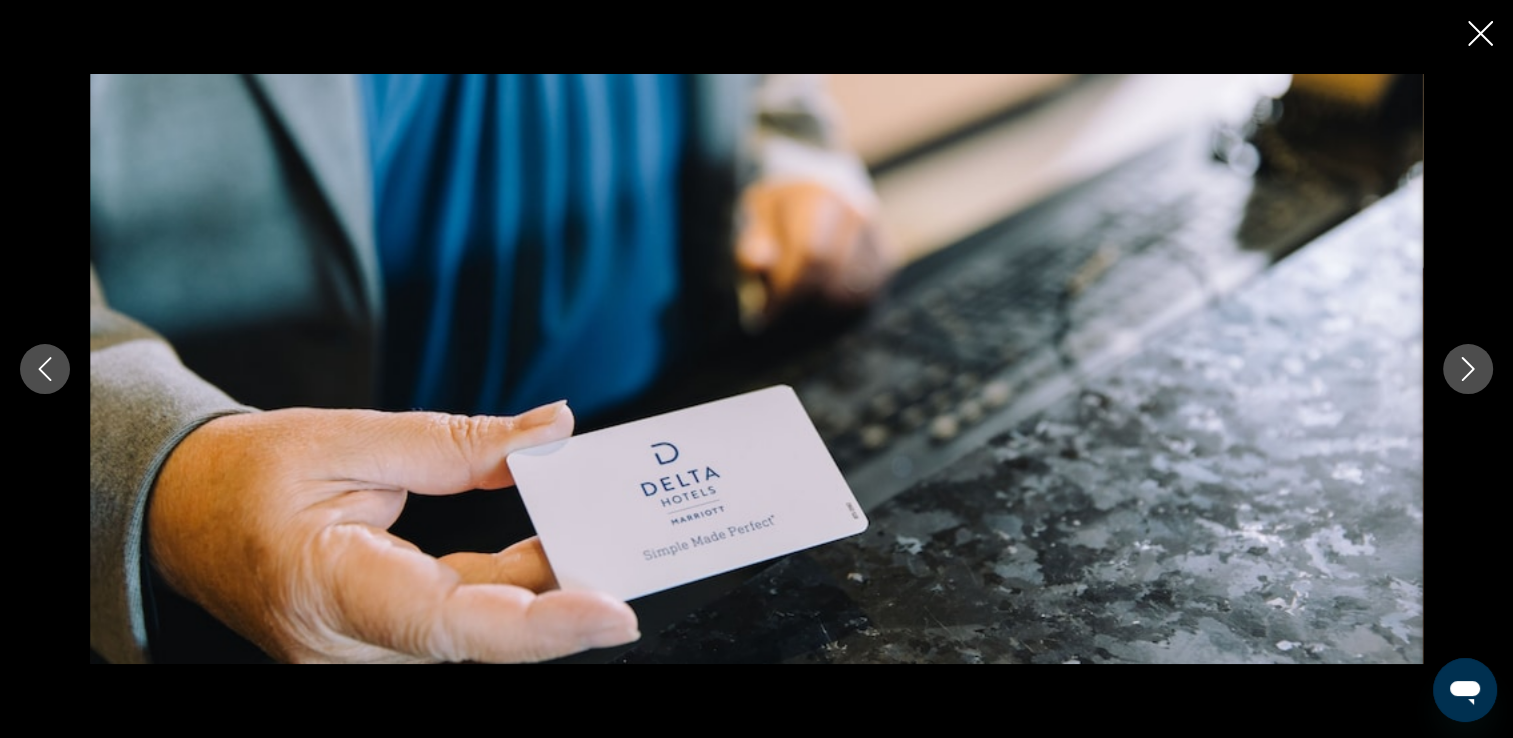 click 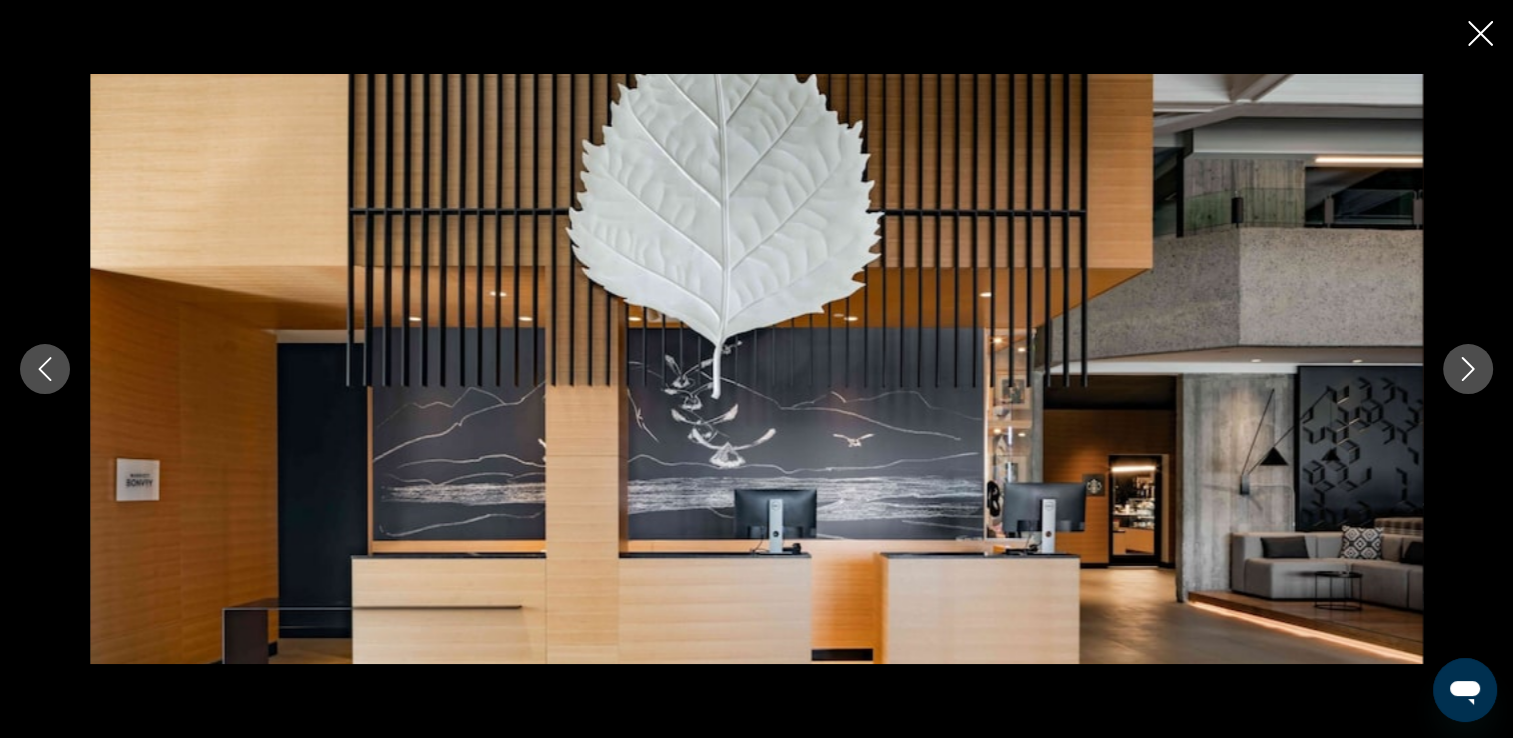 click 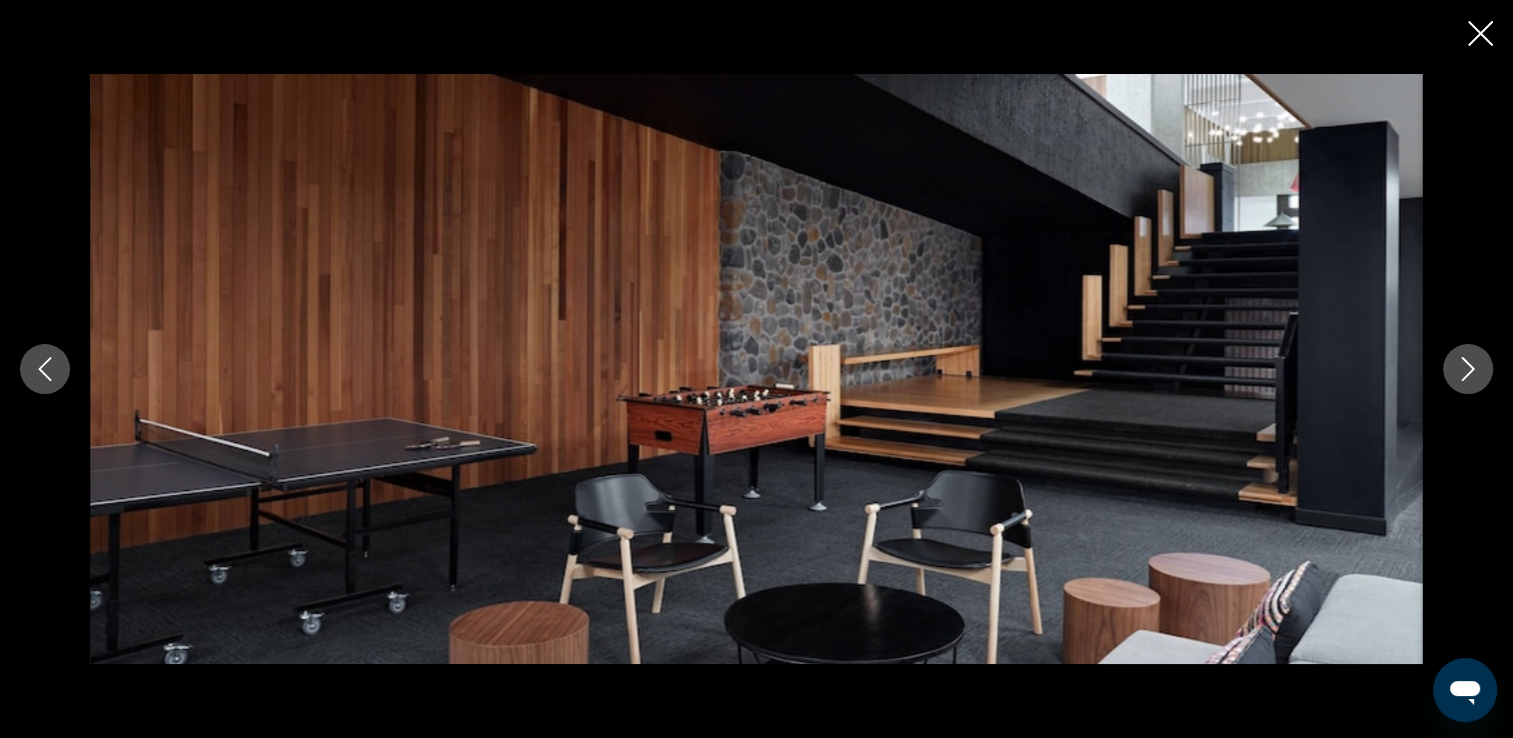 click 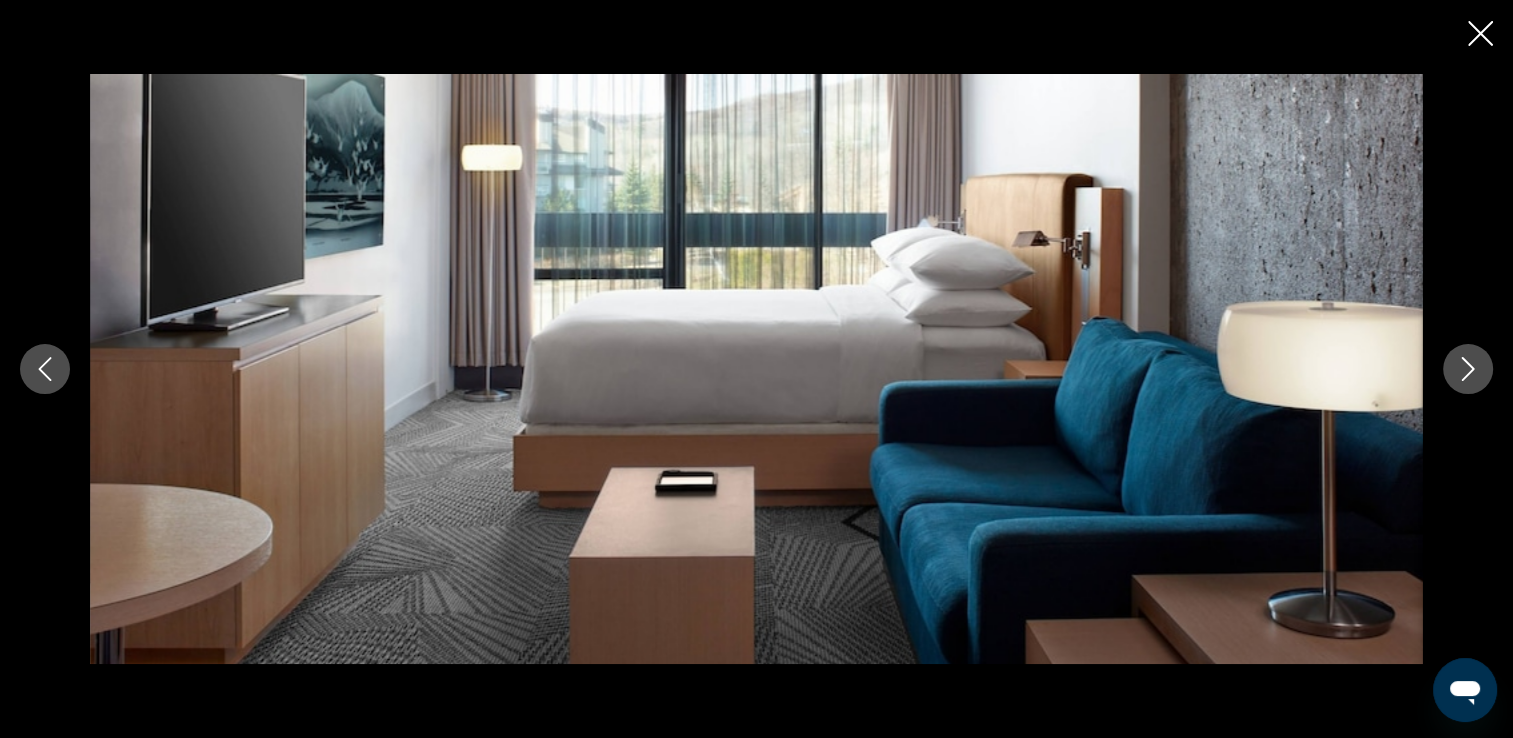click 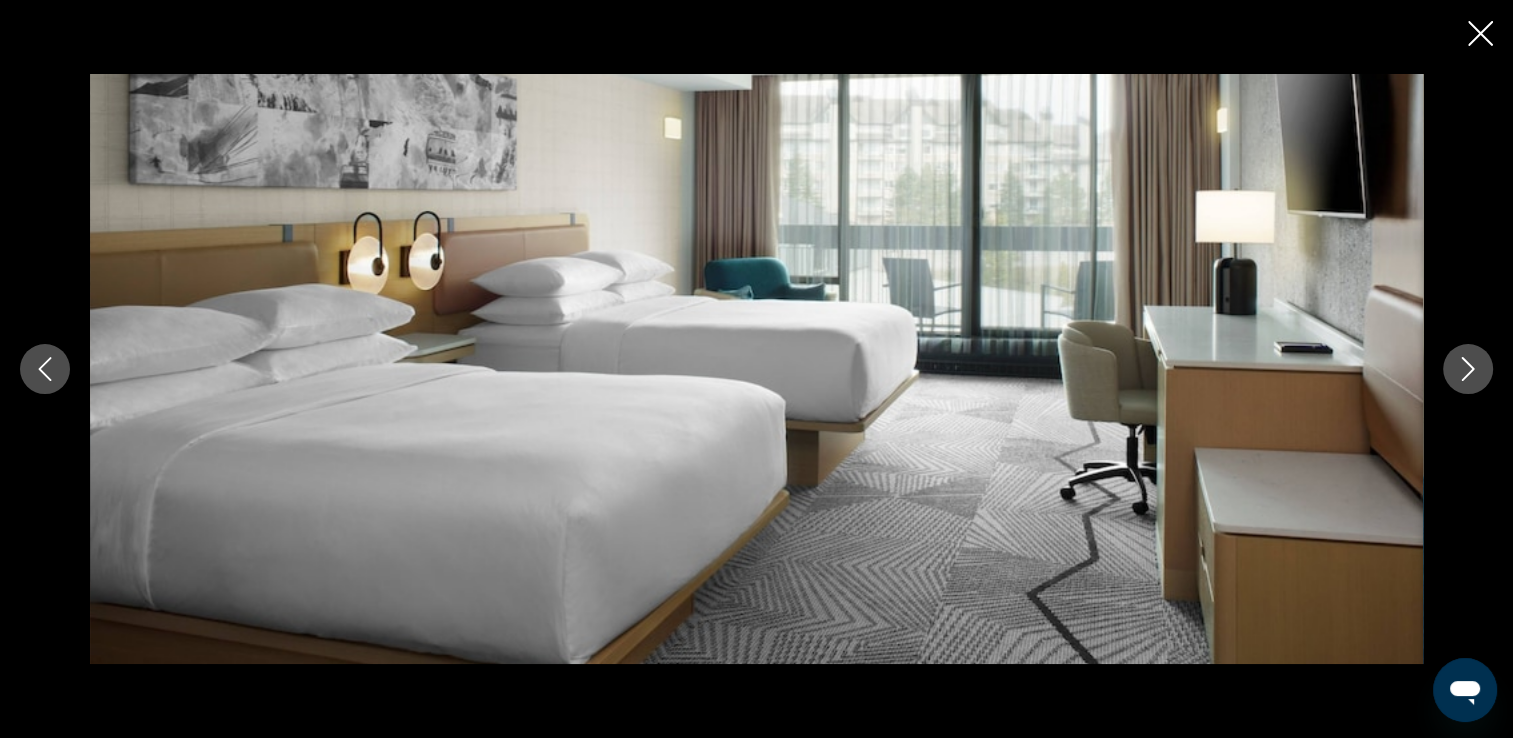 click 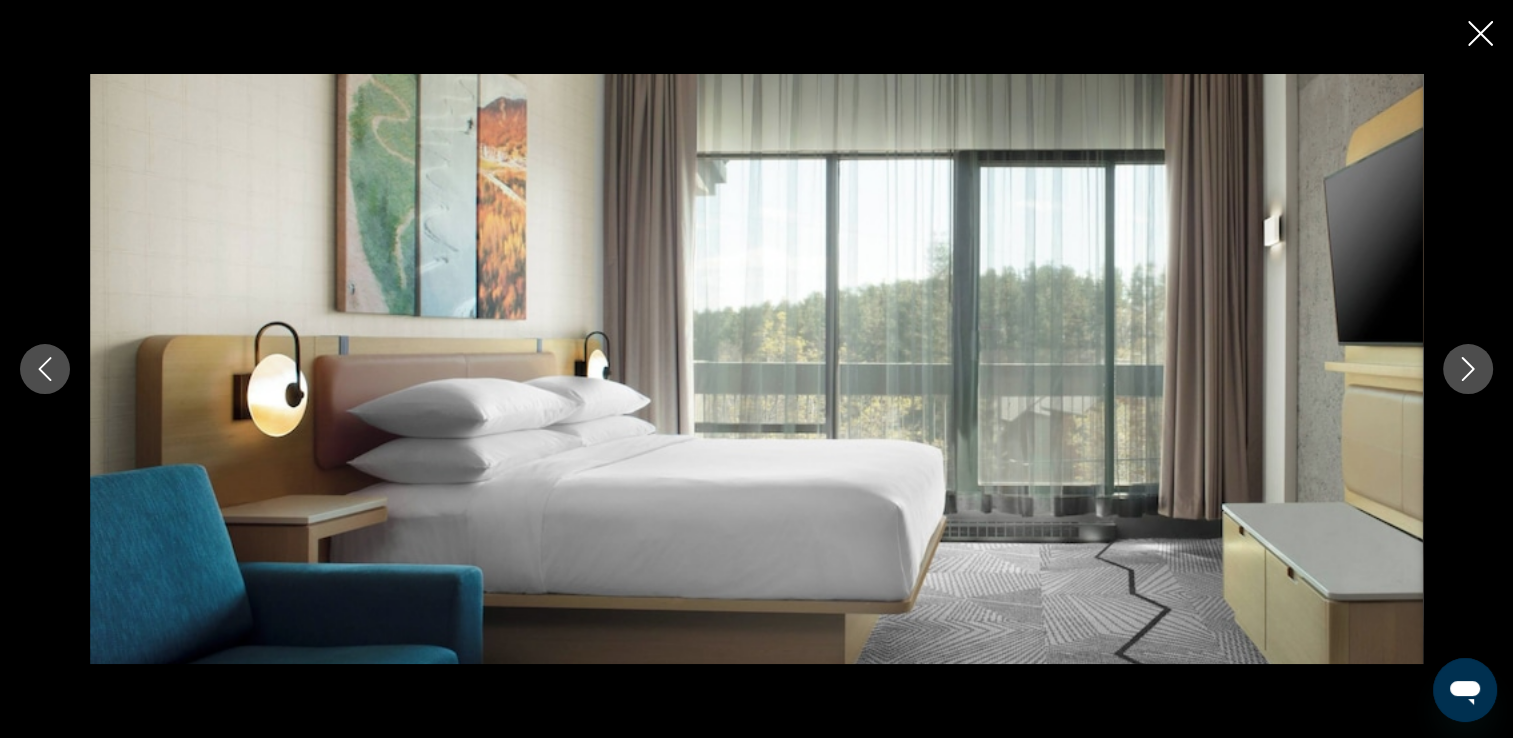 click 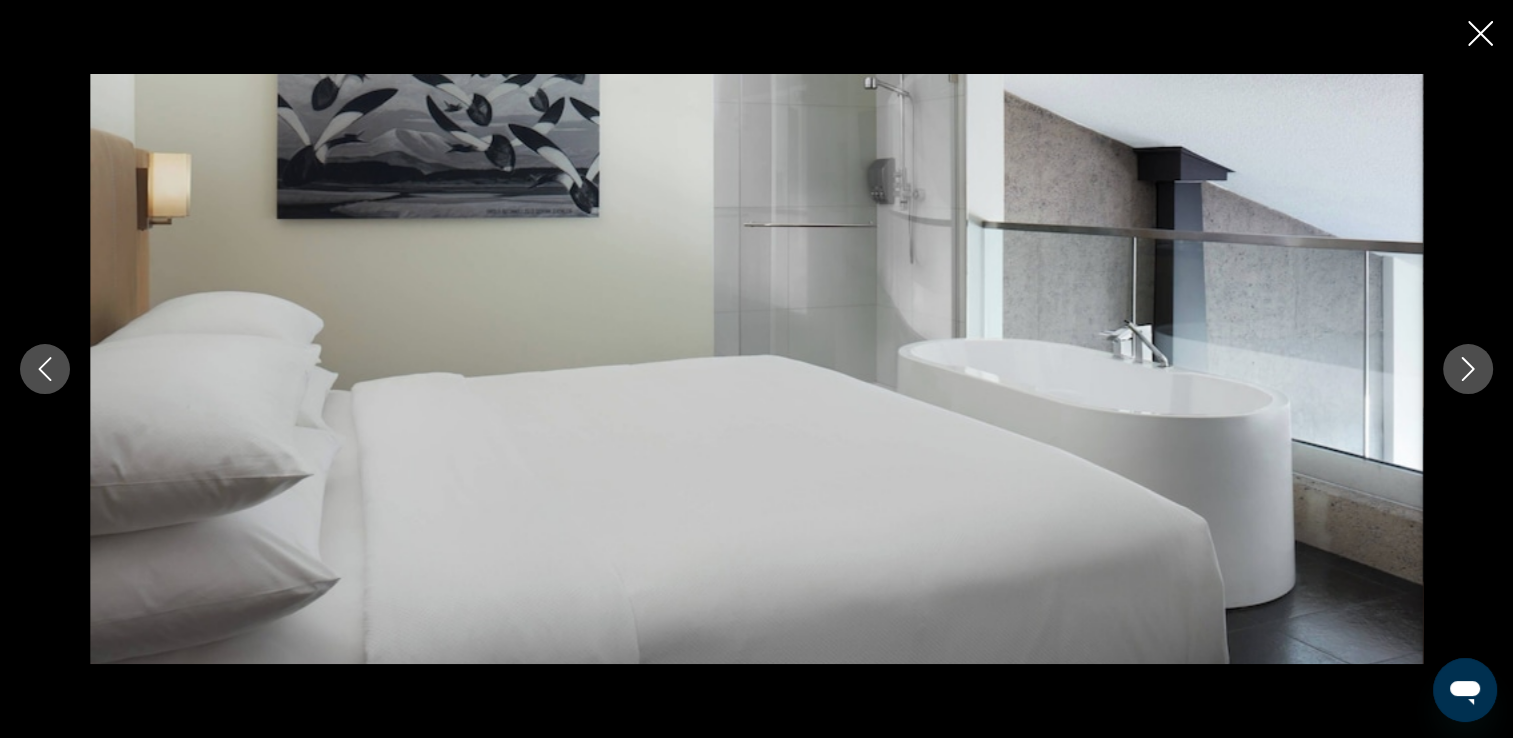 click 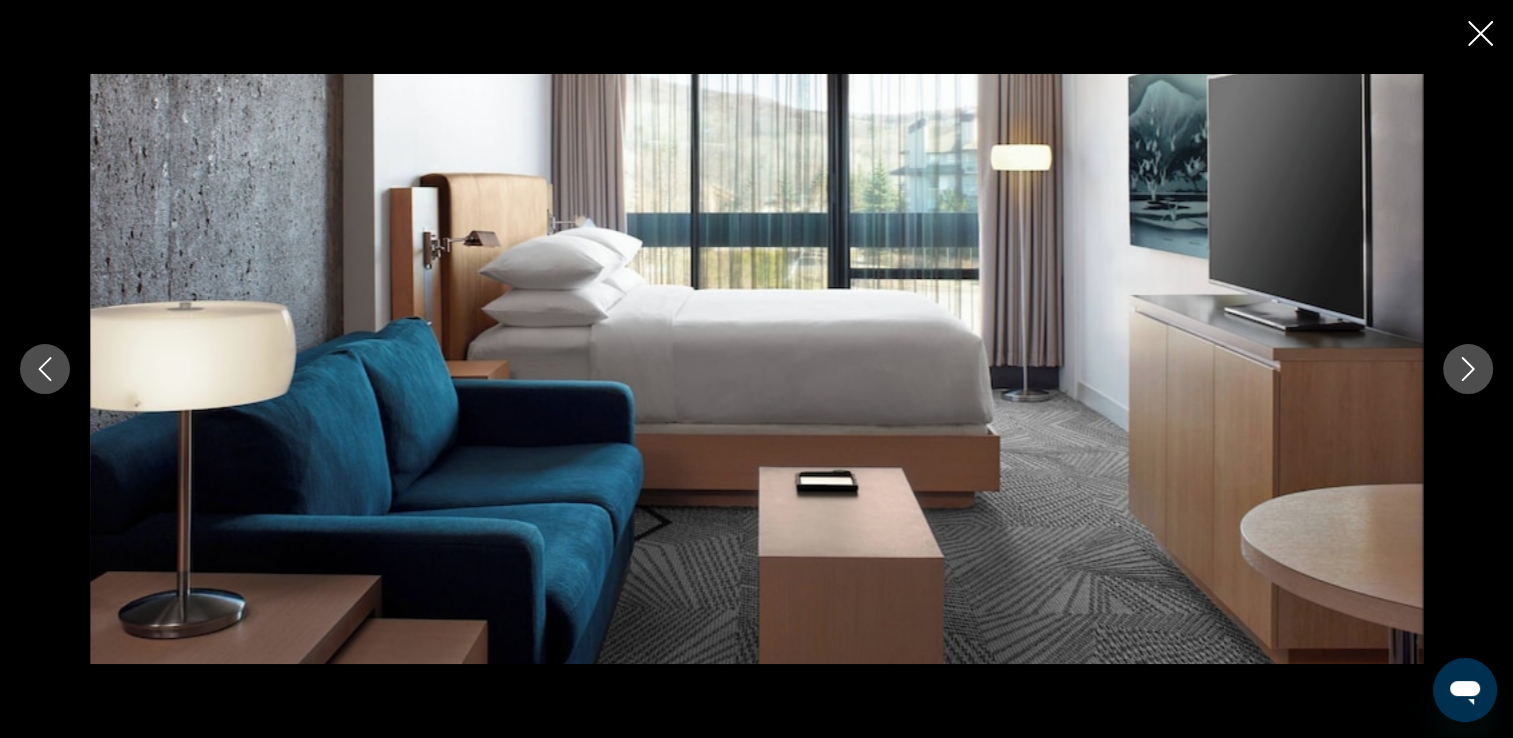 click 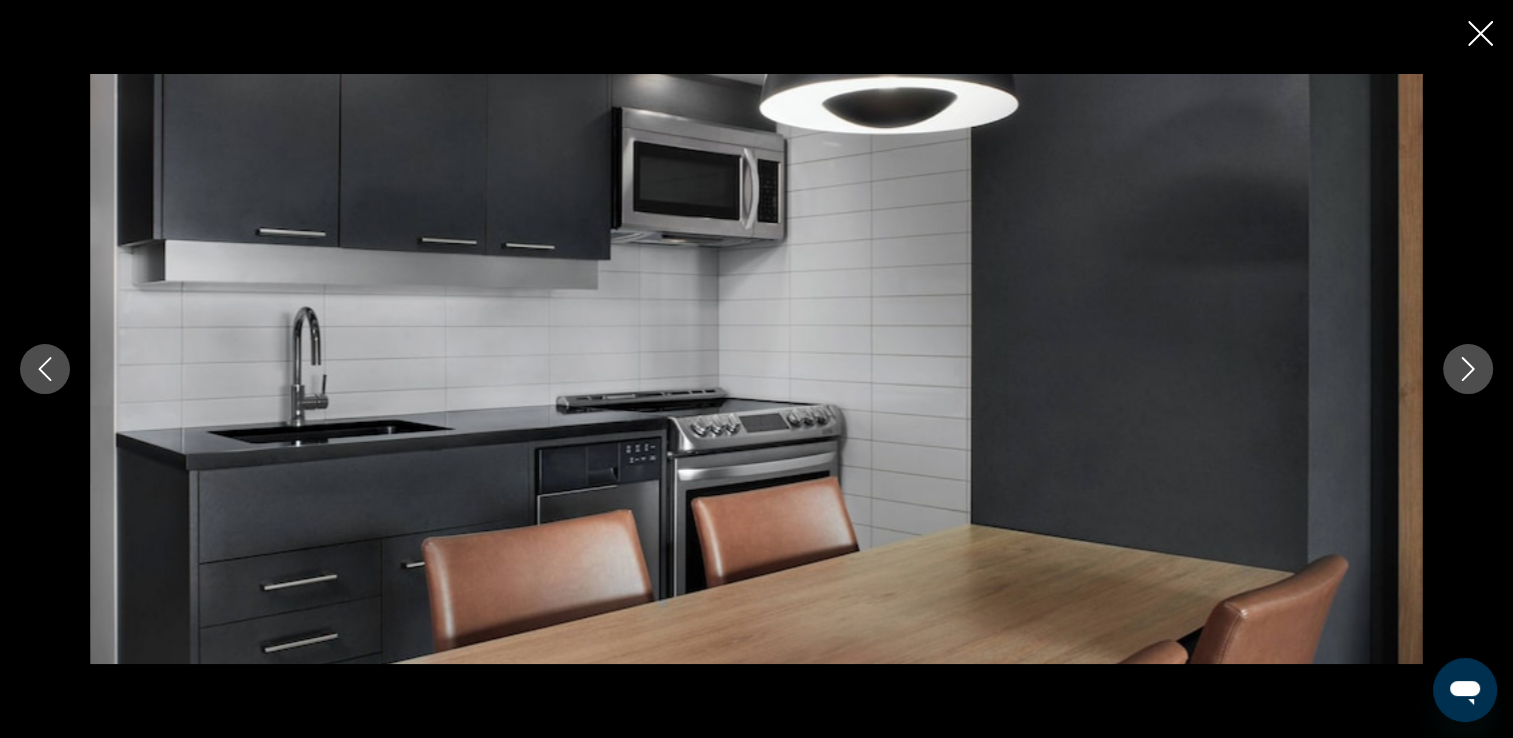 click 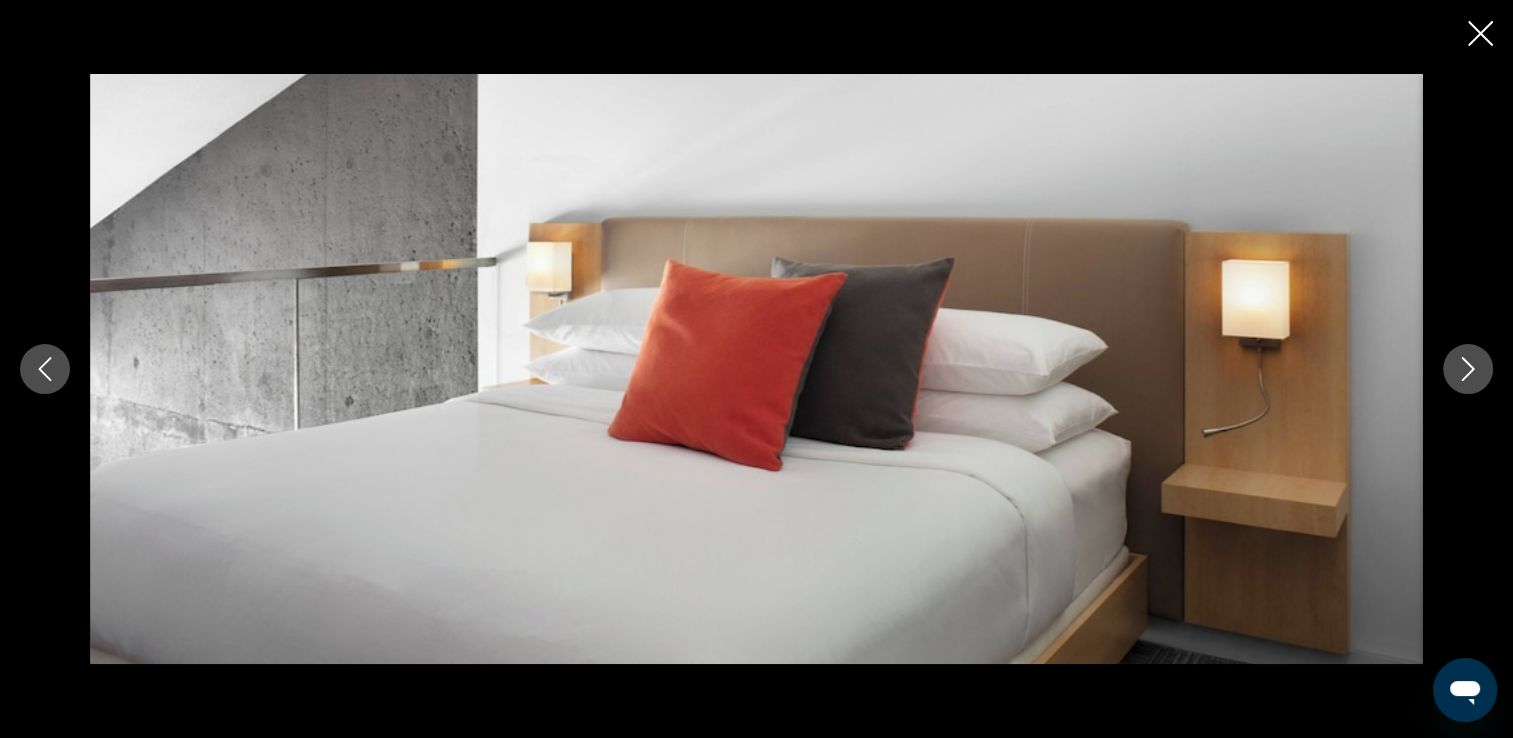 click 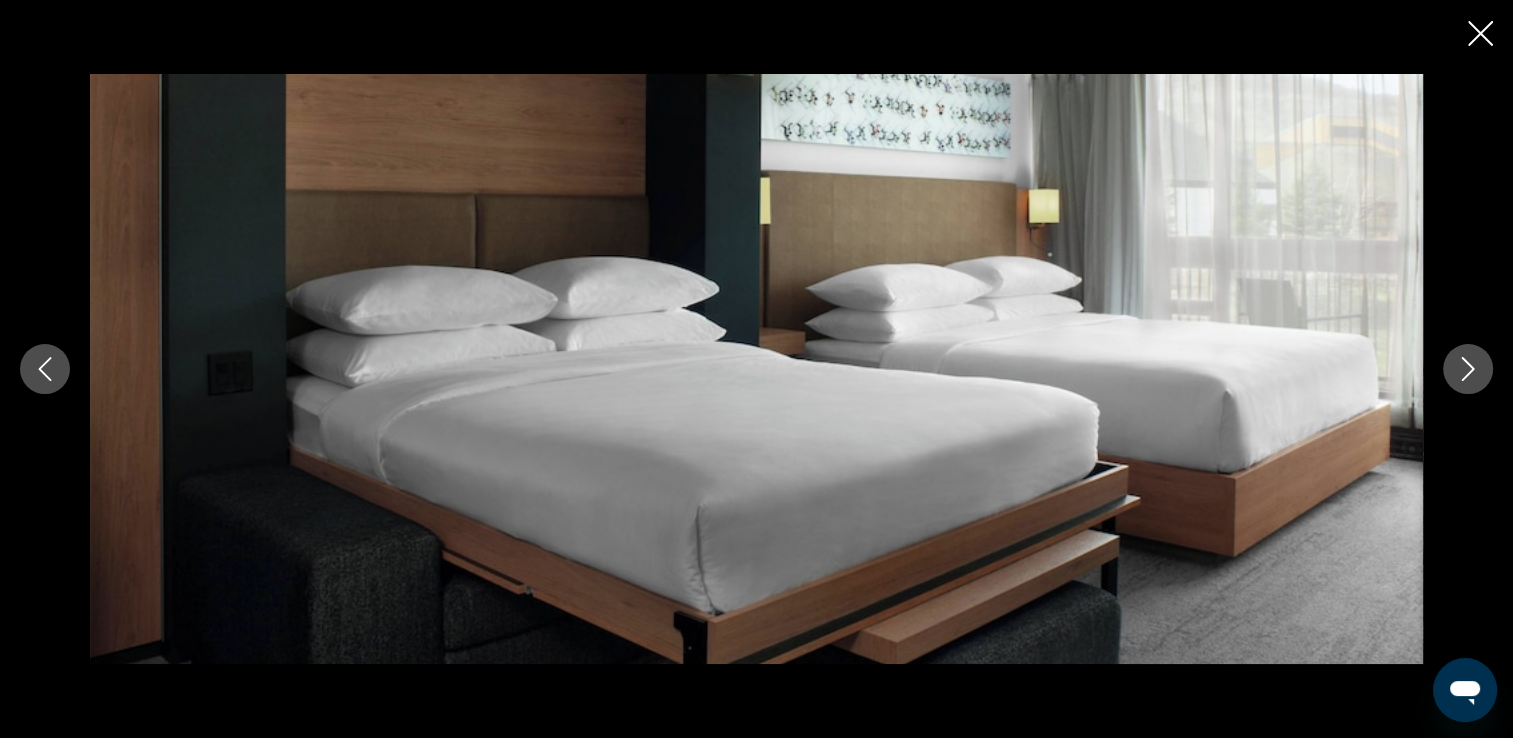 click 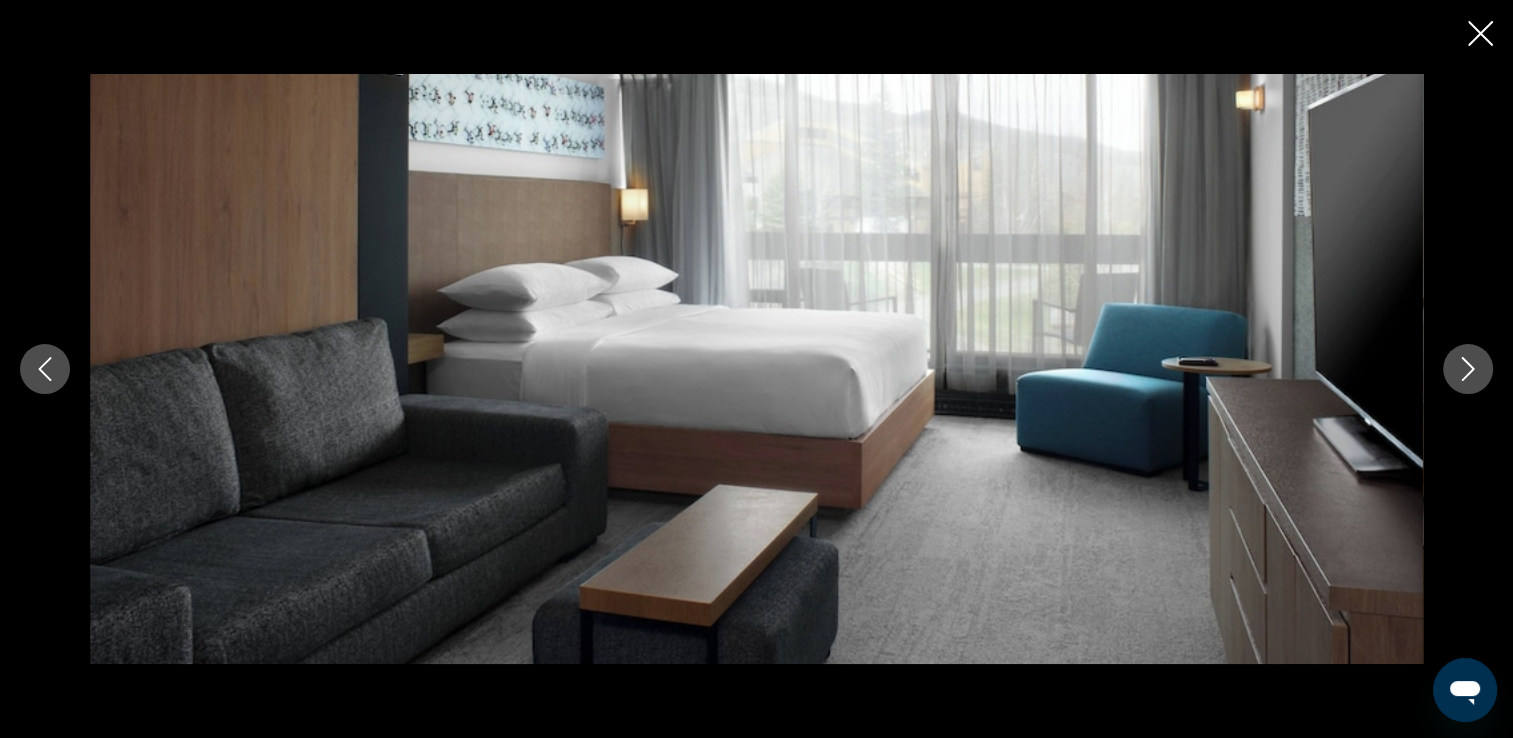 click 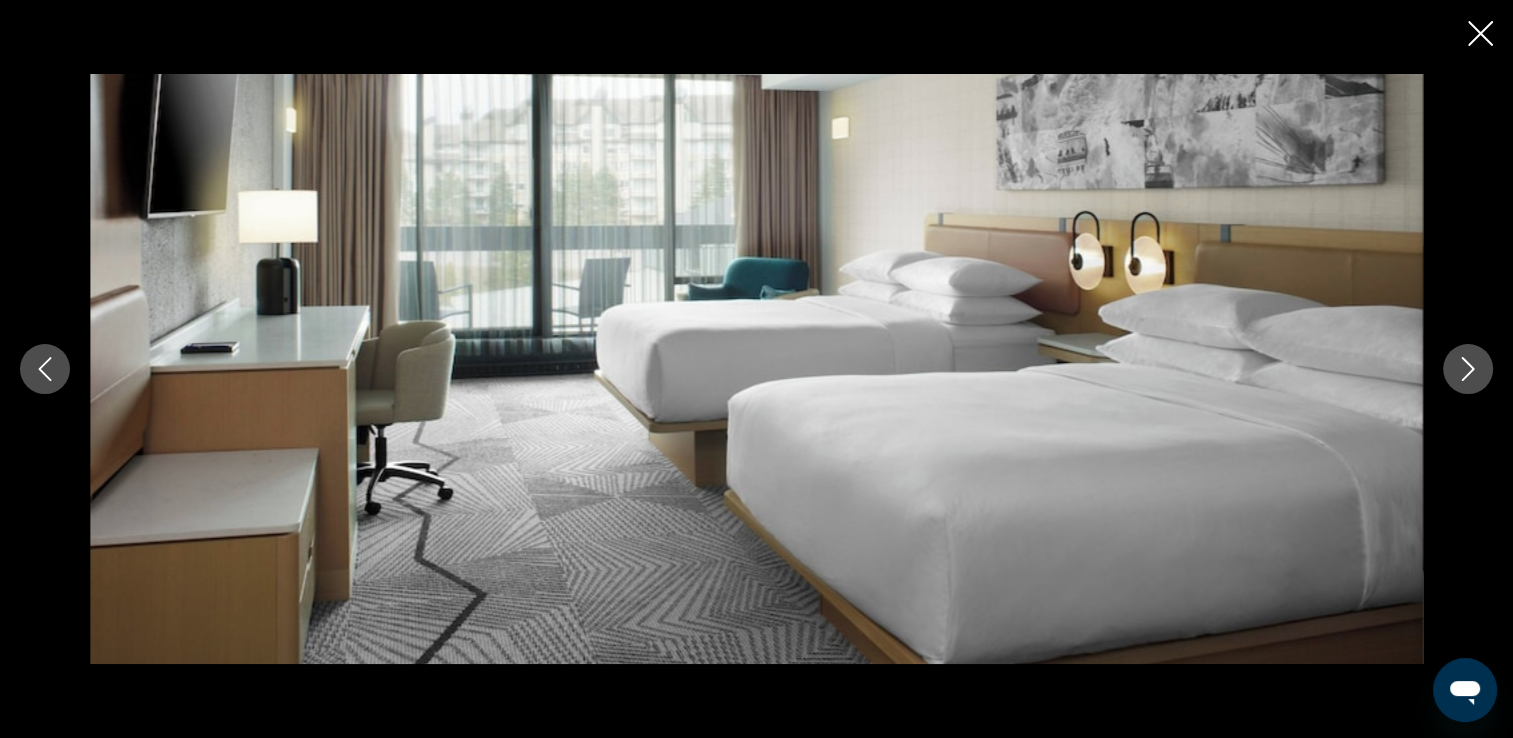 click 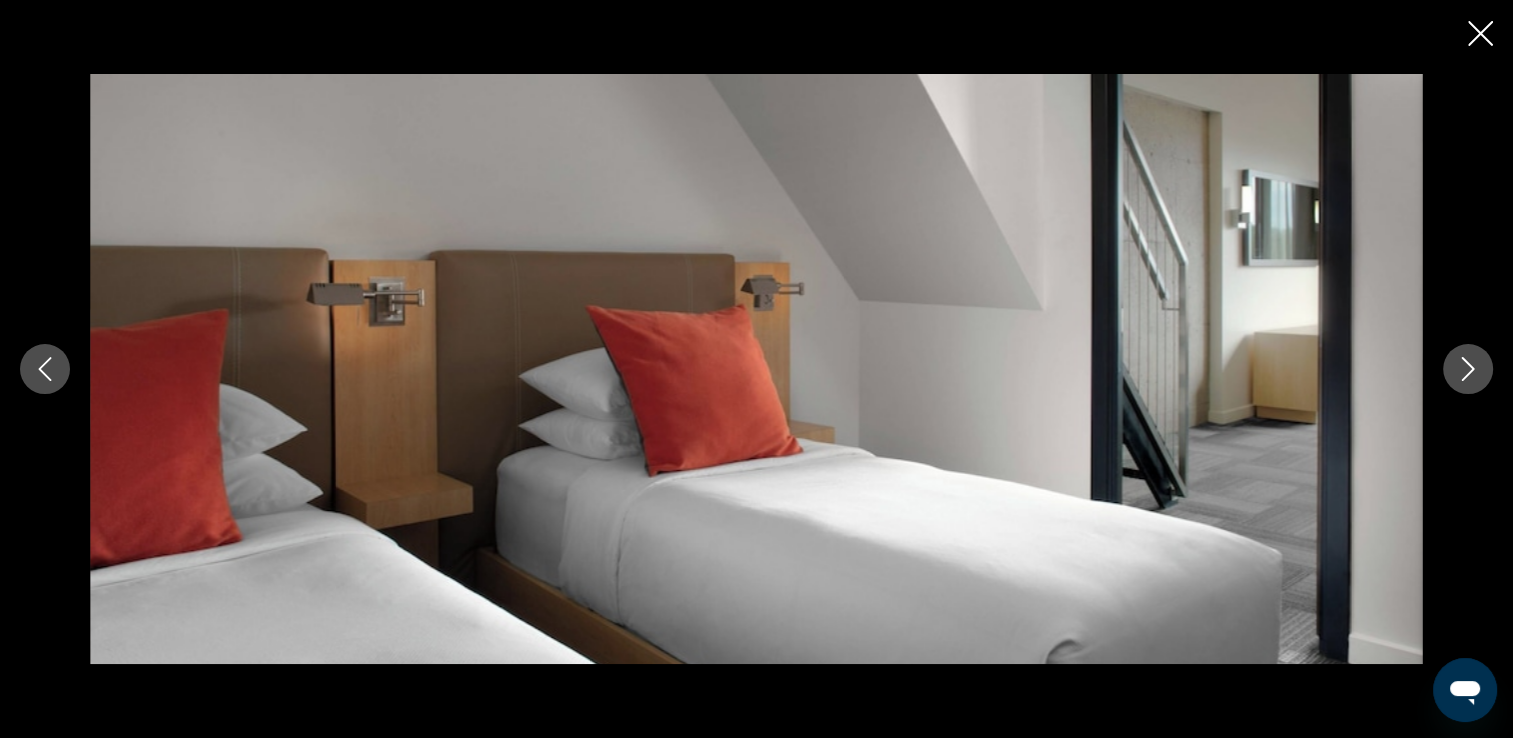 click 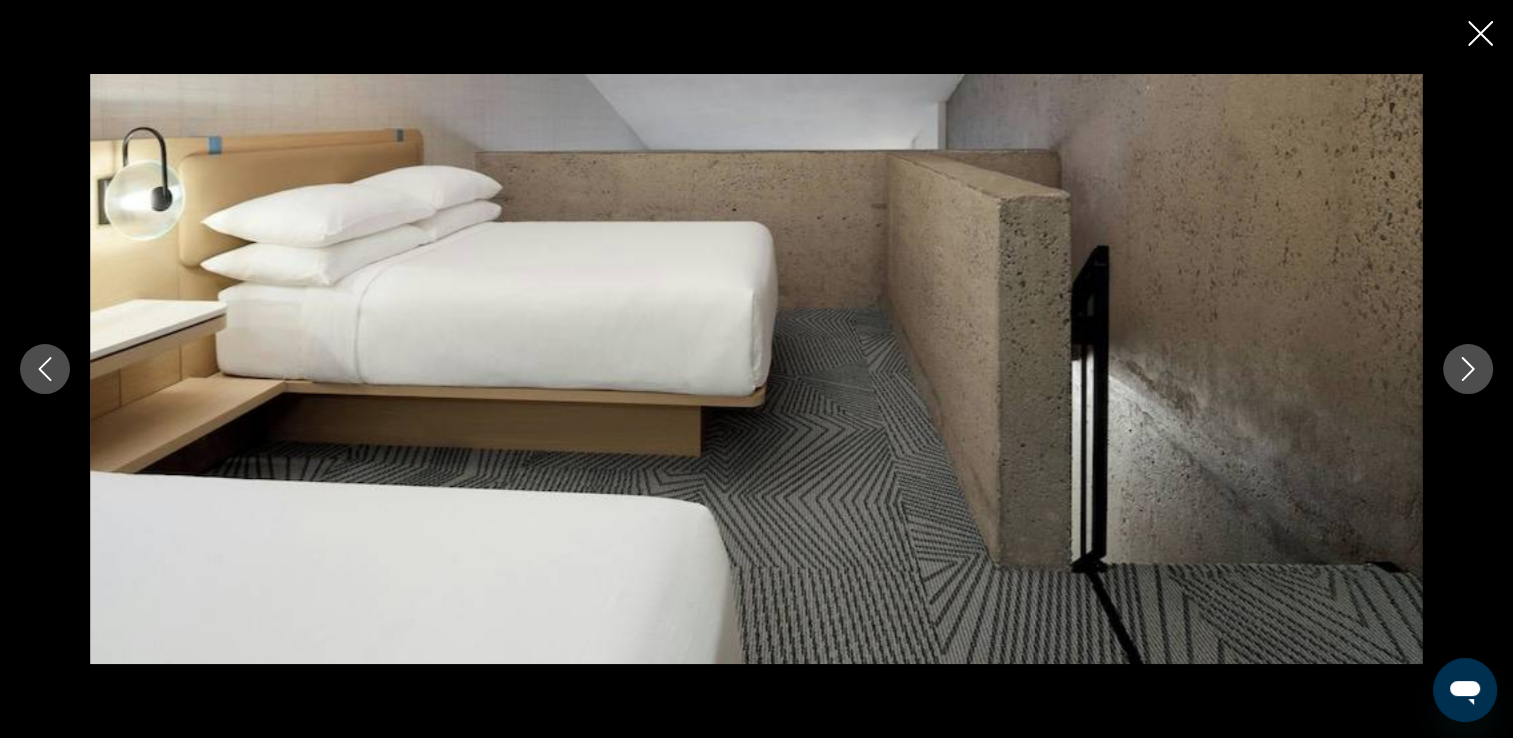 click 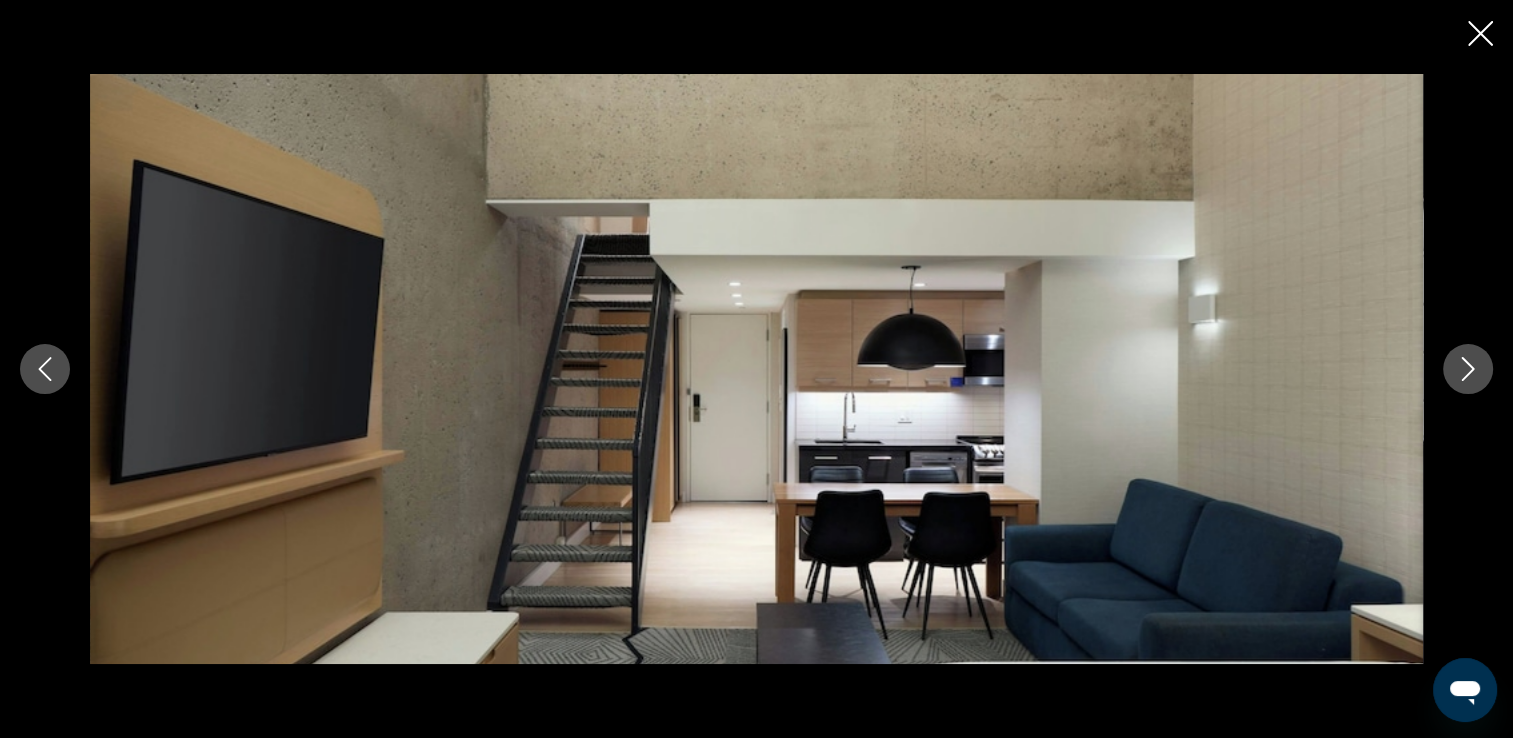 click 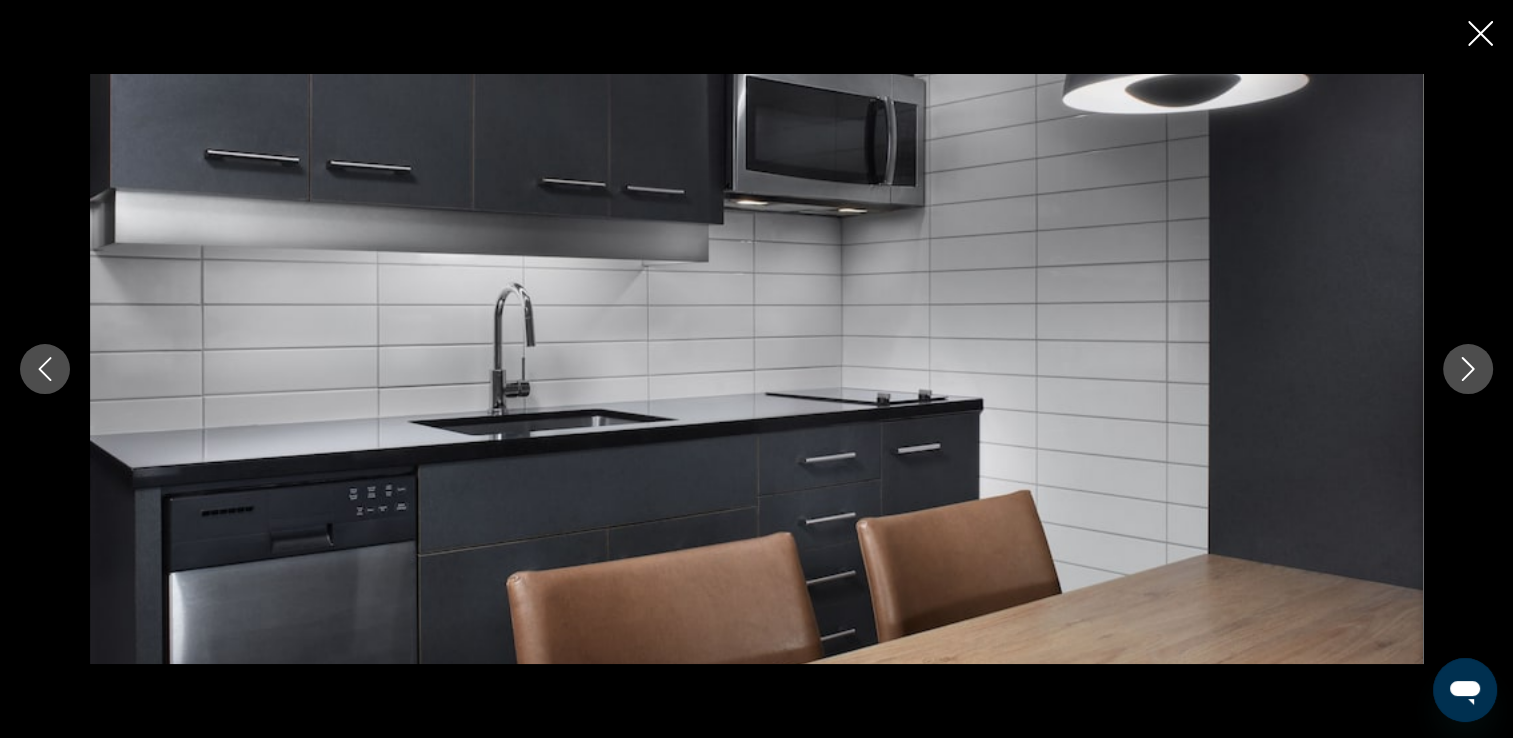 click 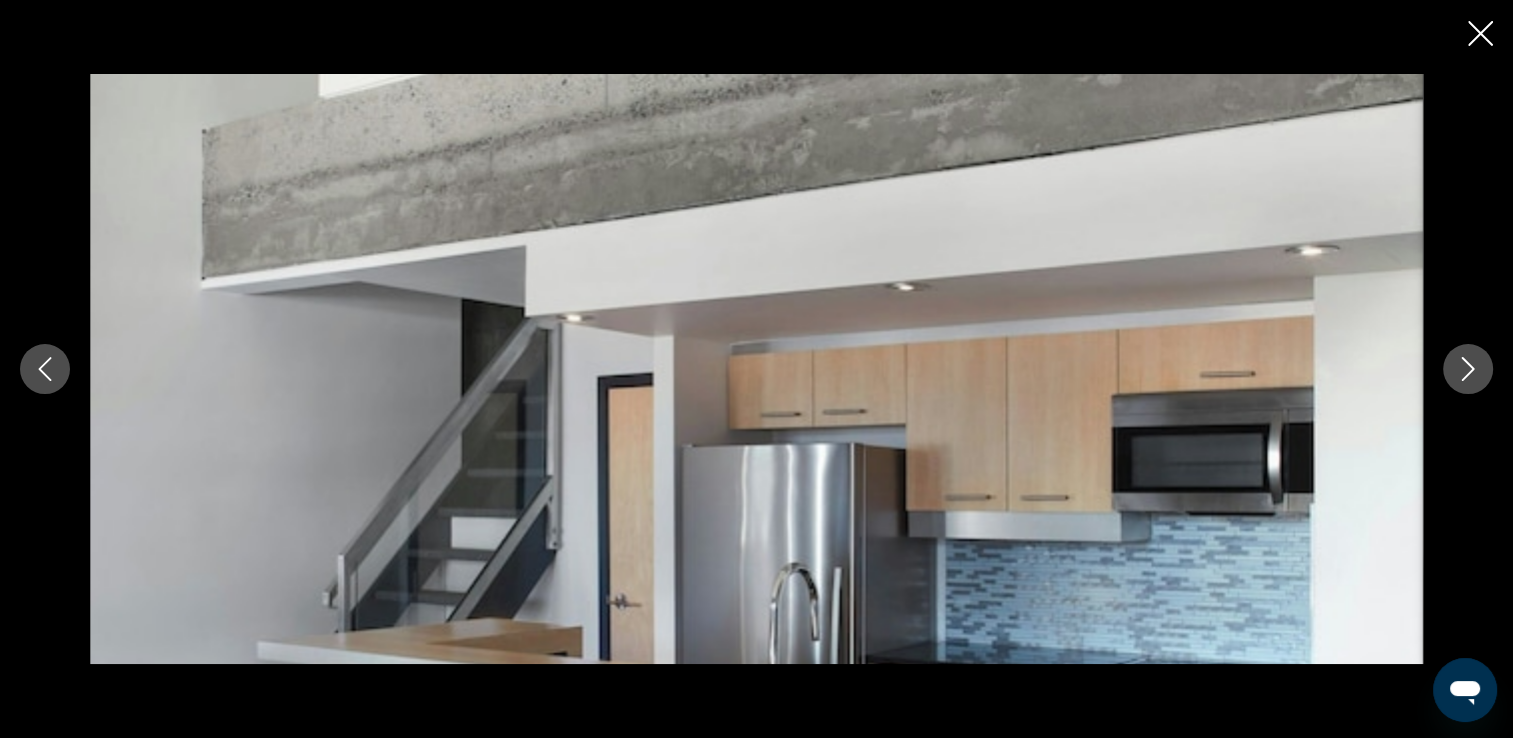 click 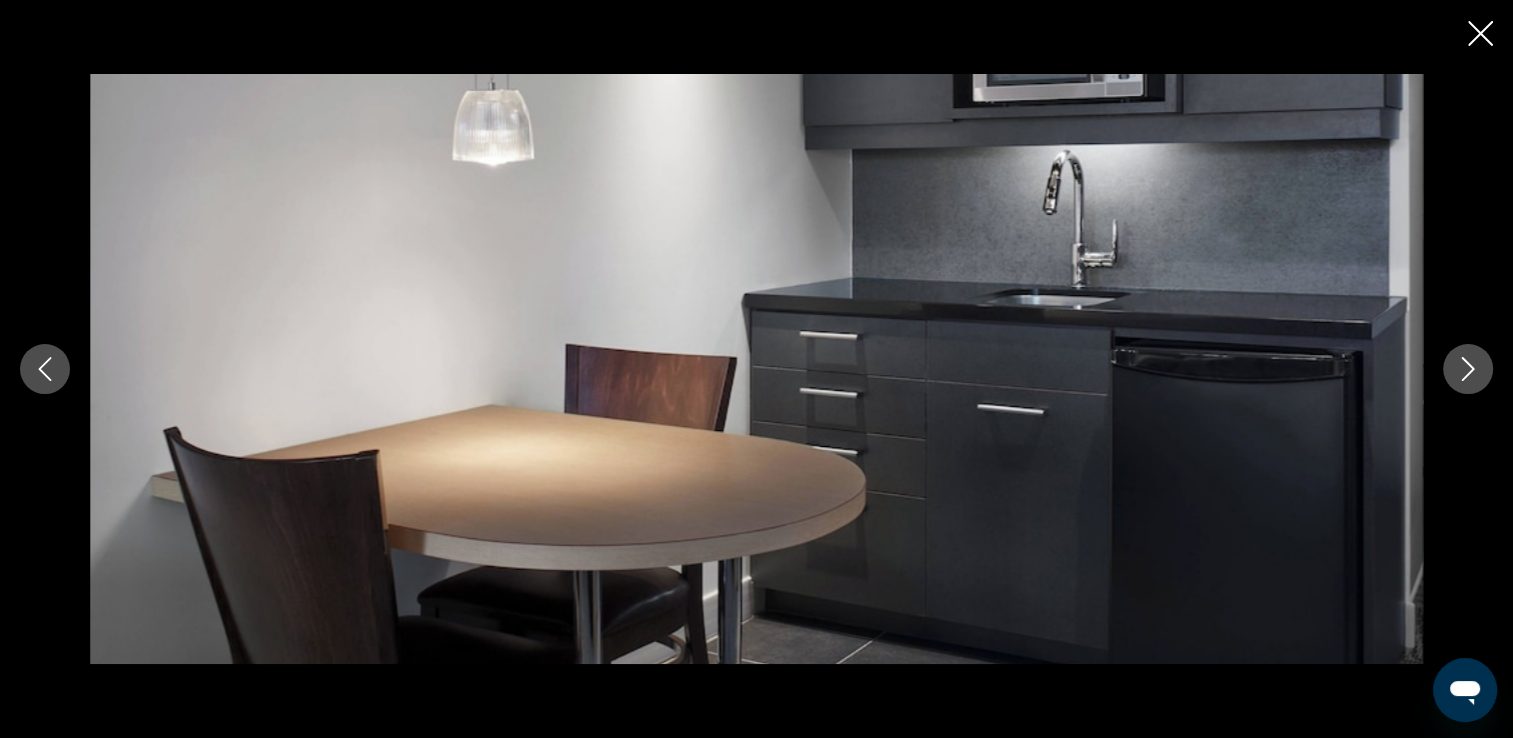 click 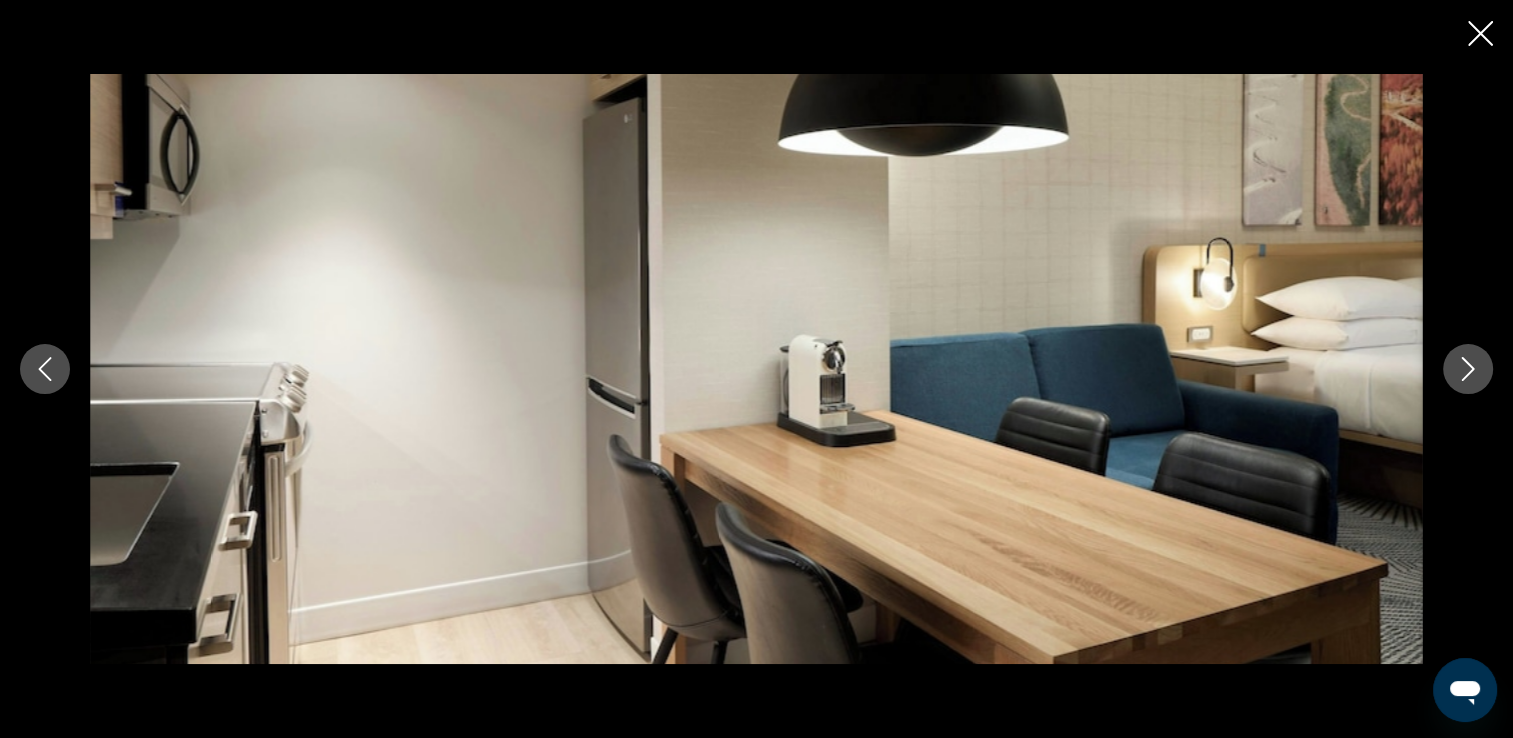 click 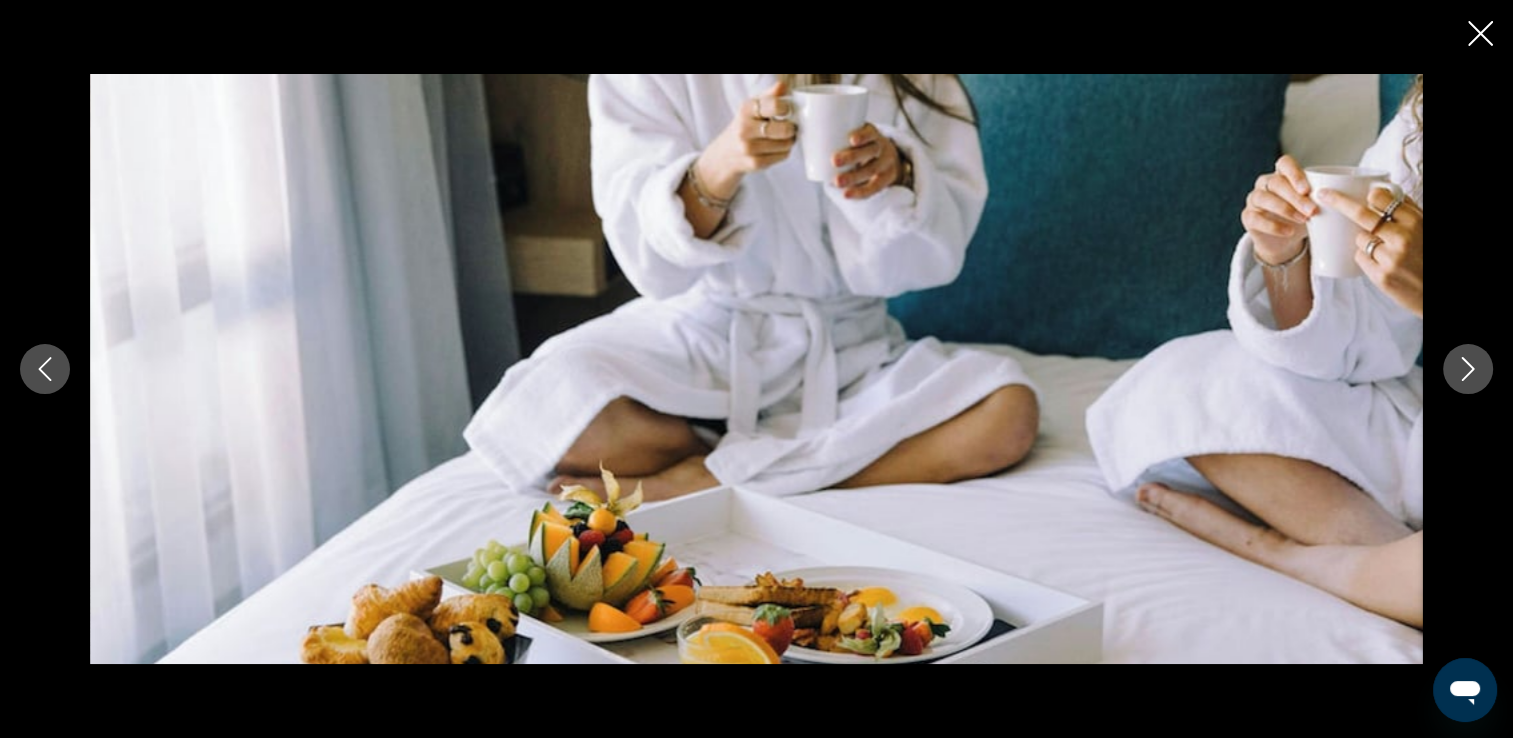 click 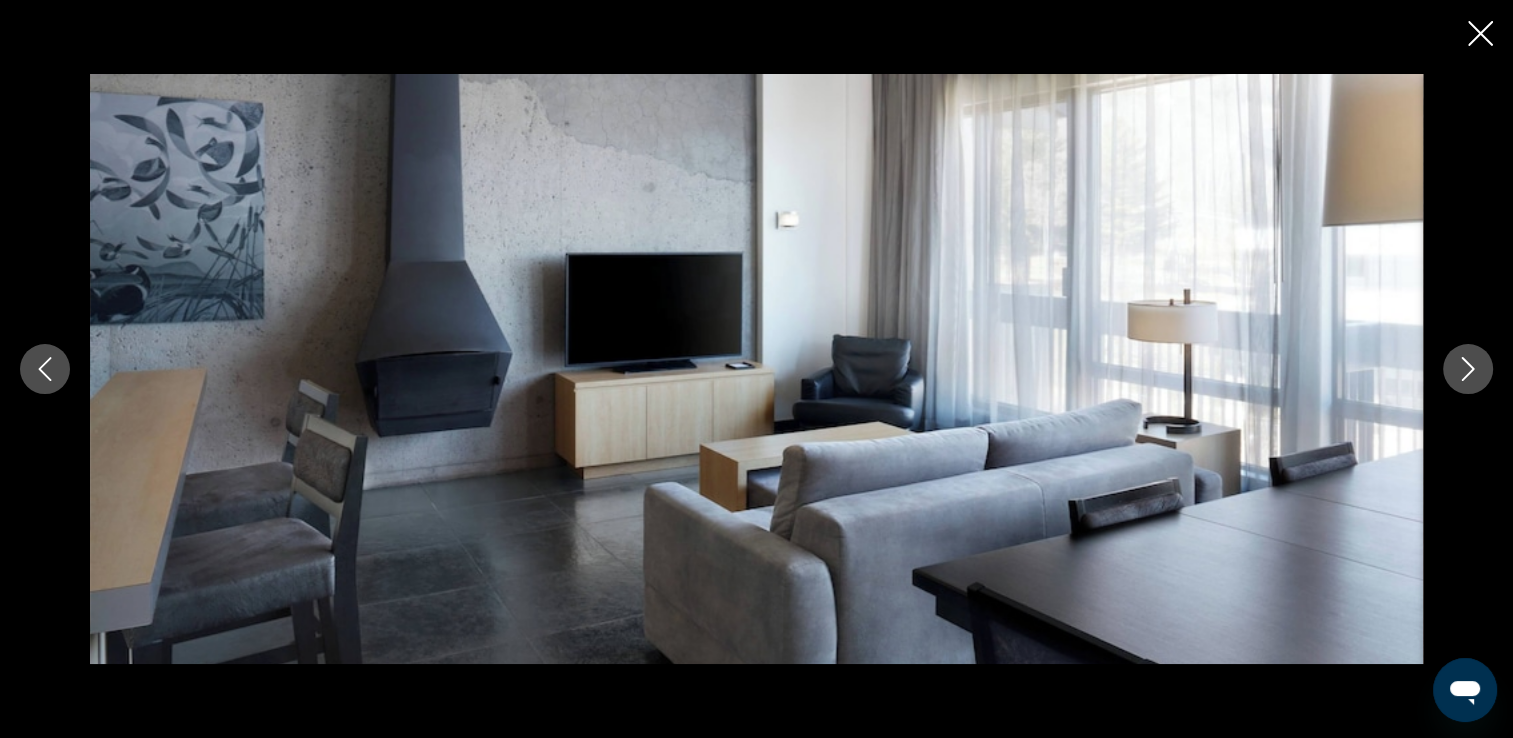 click 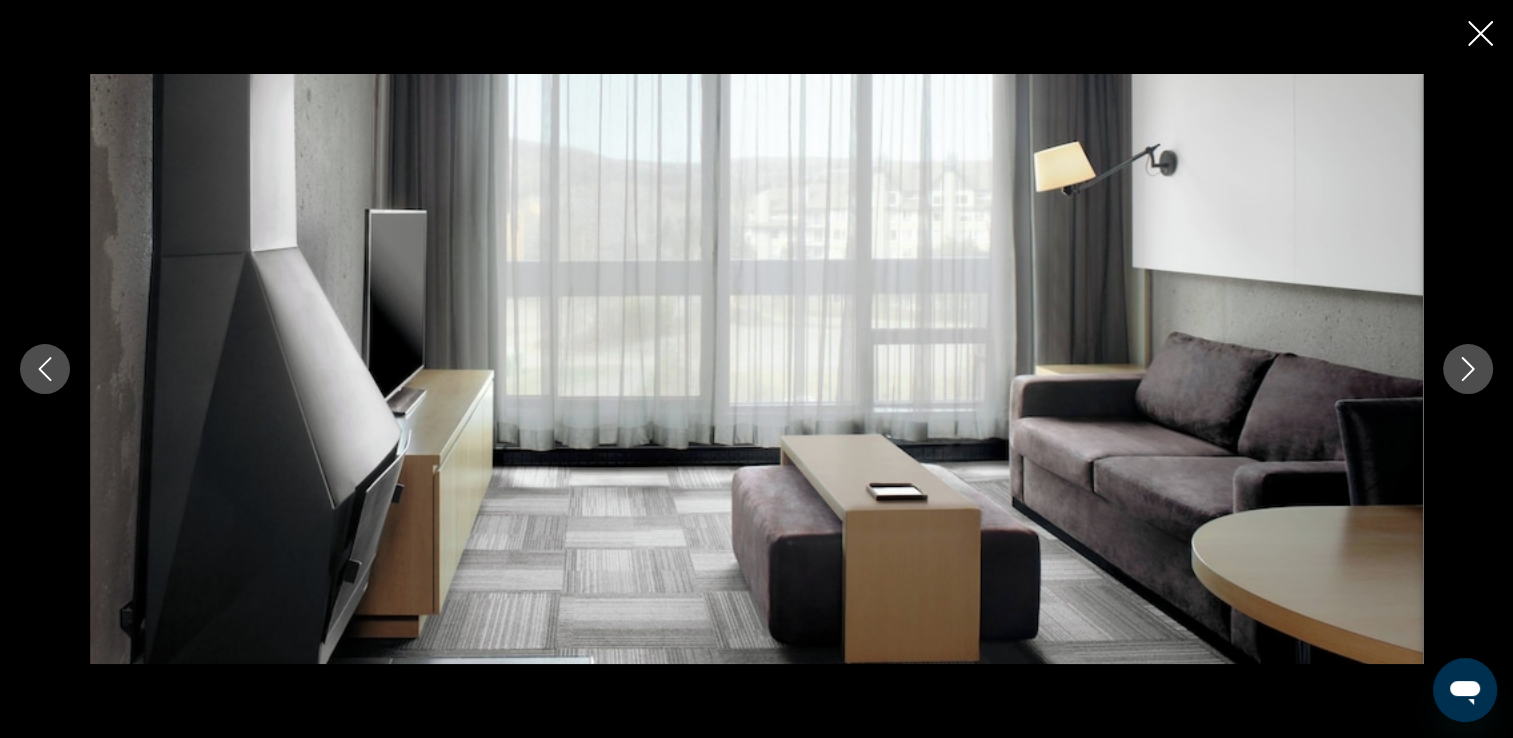 click 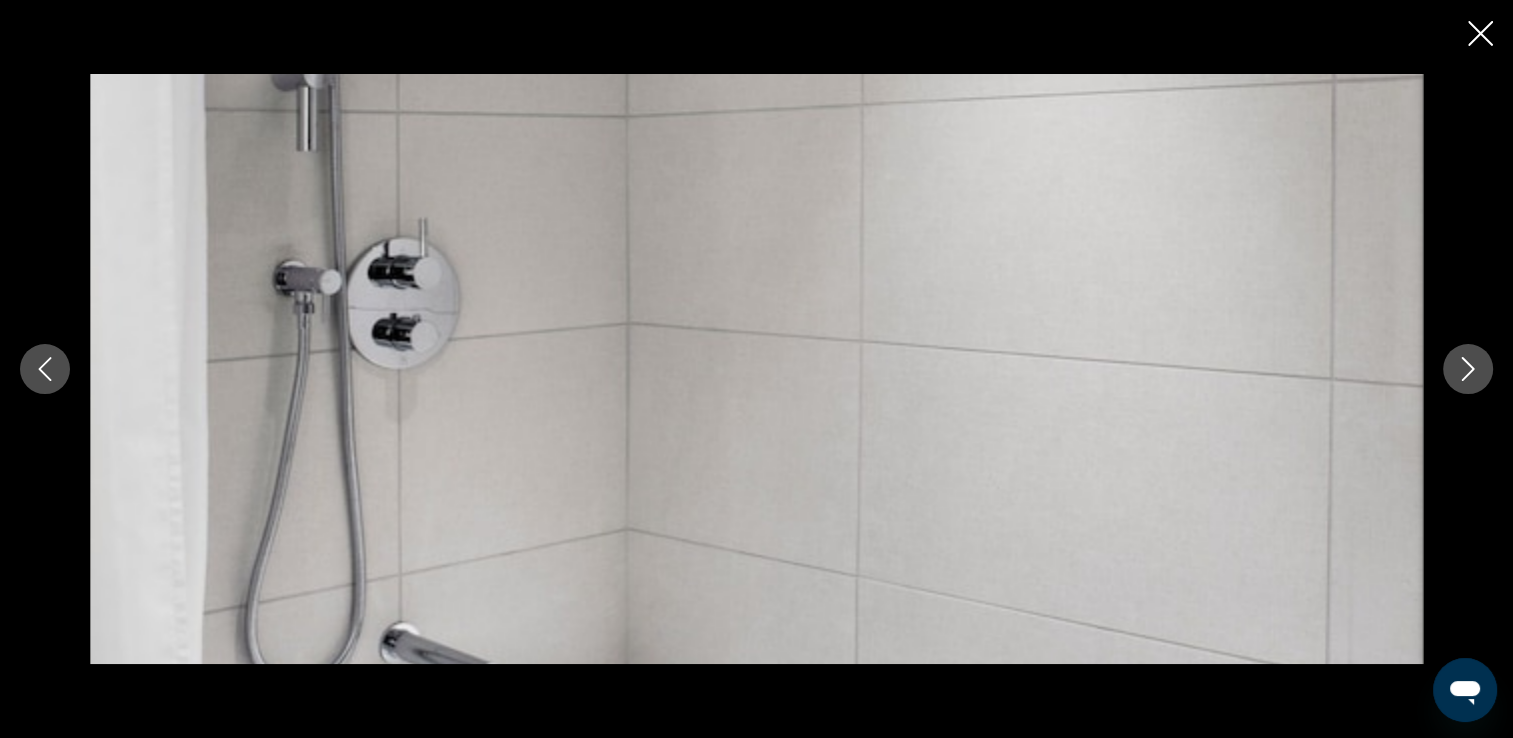 click 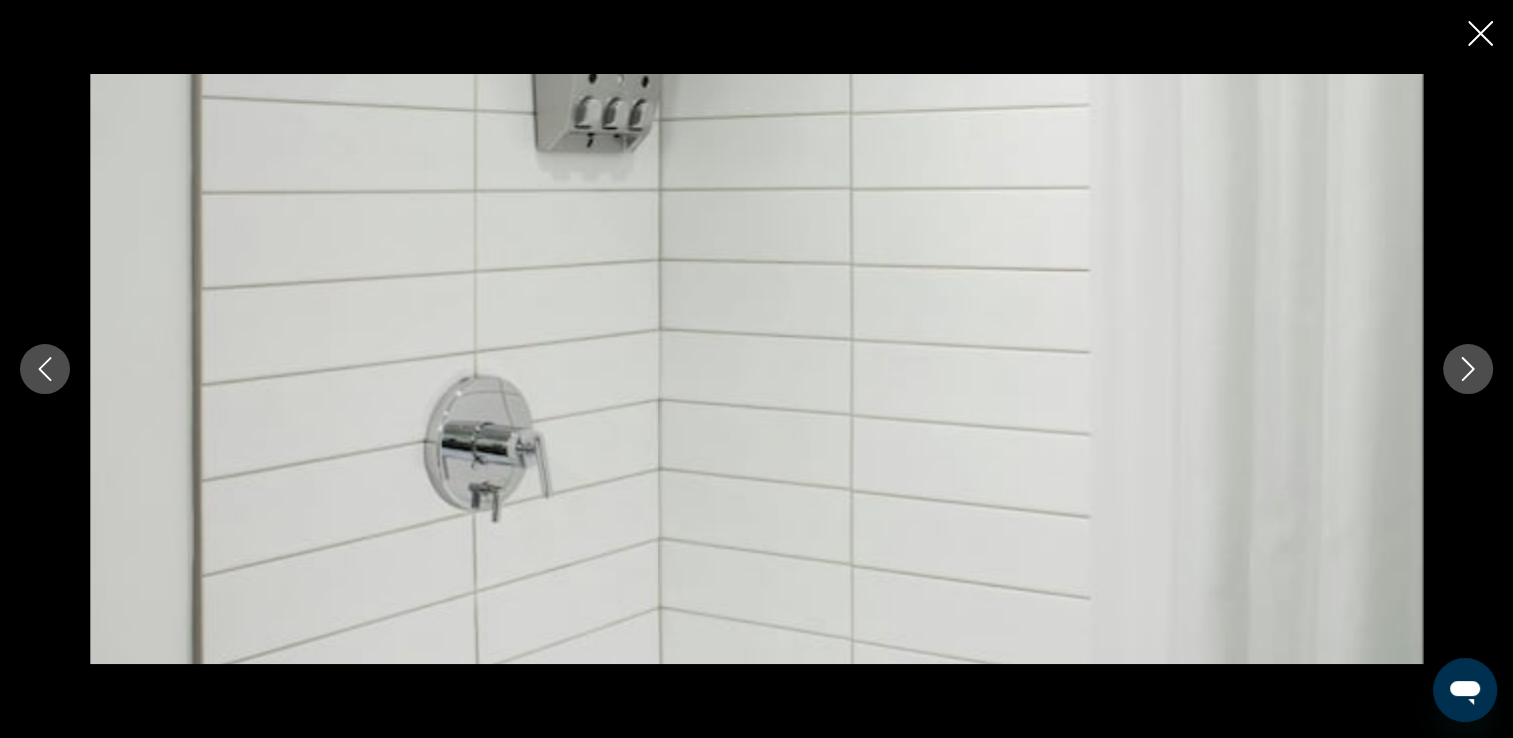 click 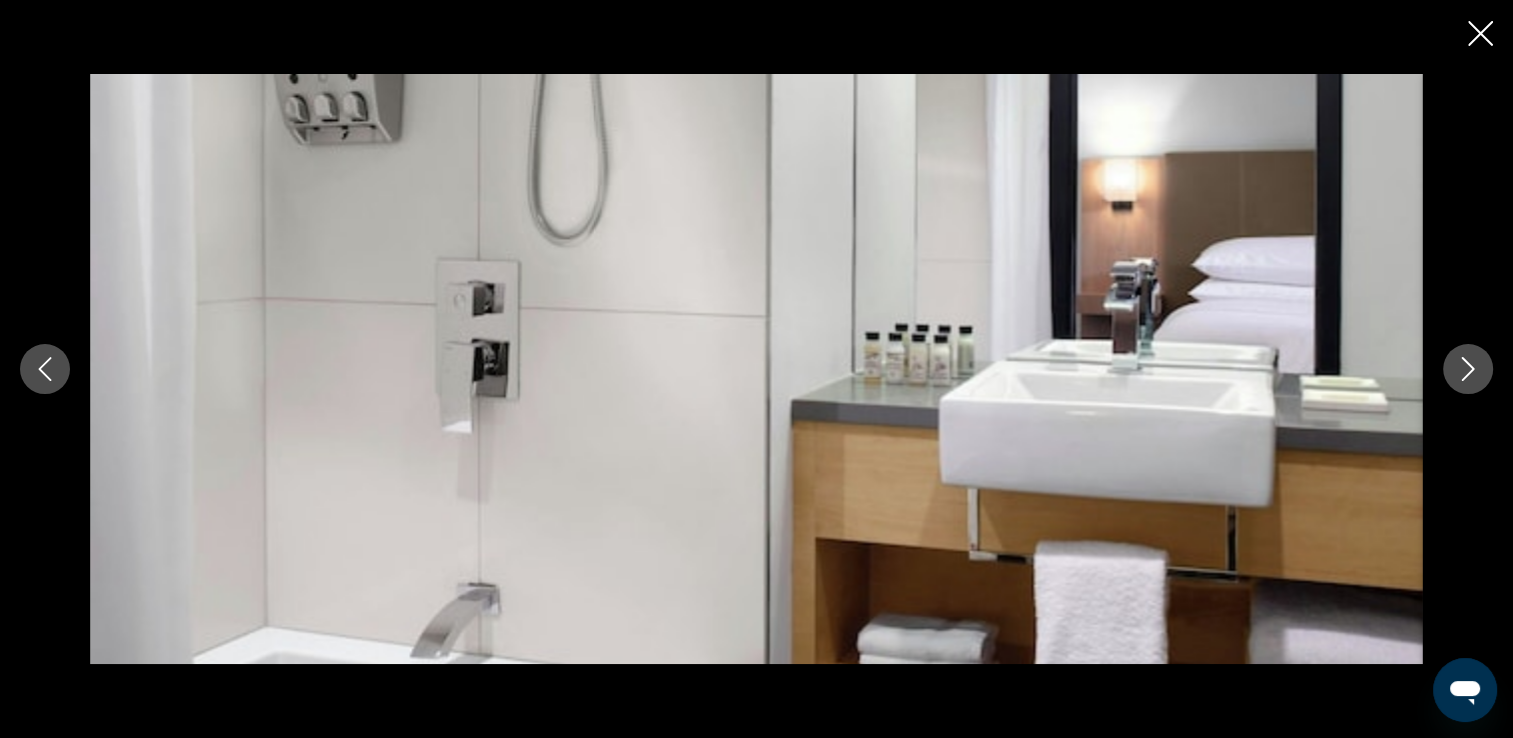 click 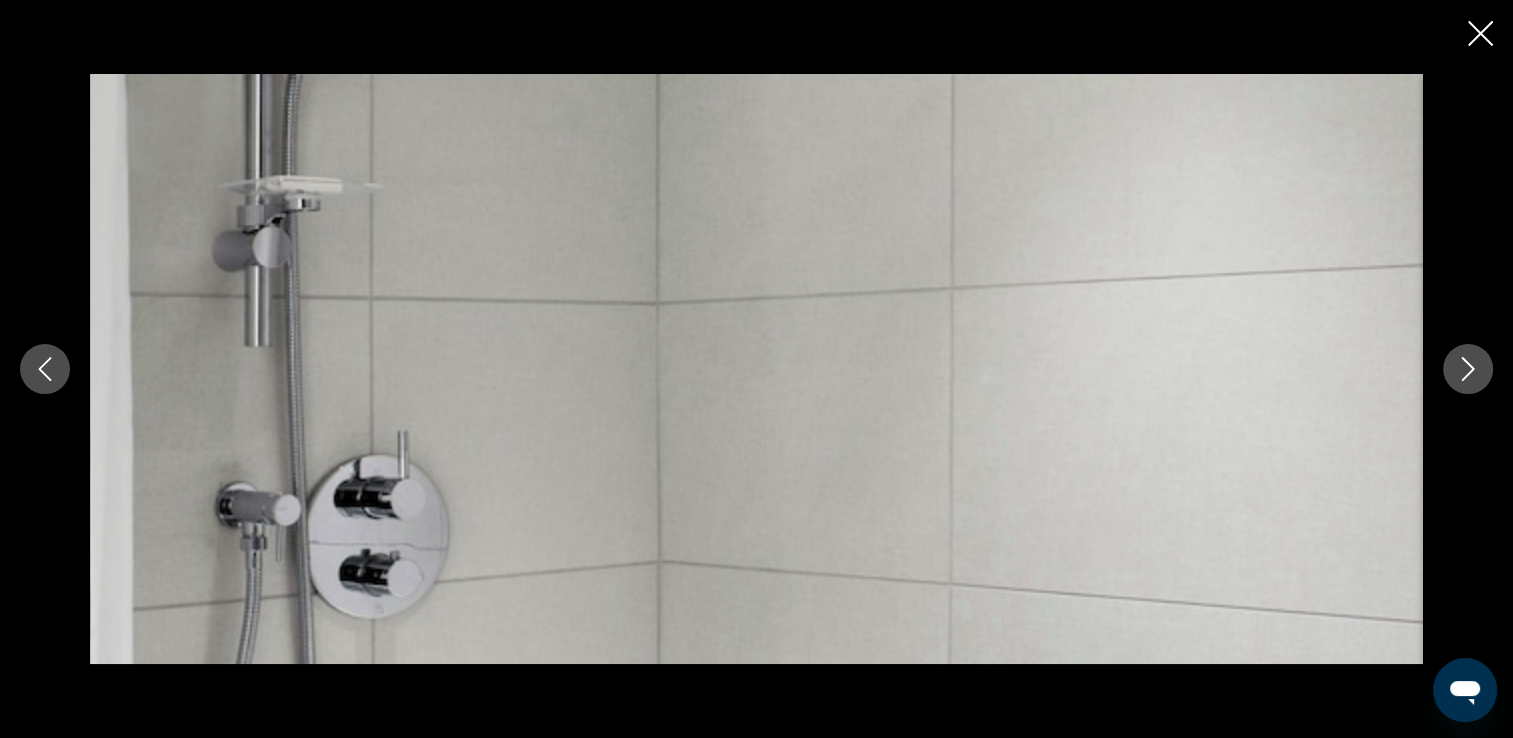 click 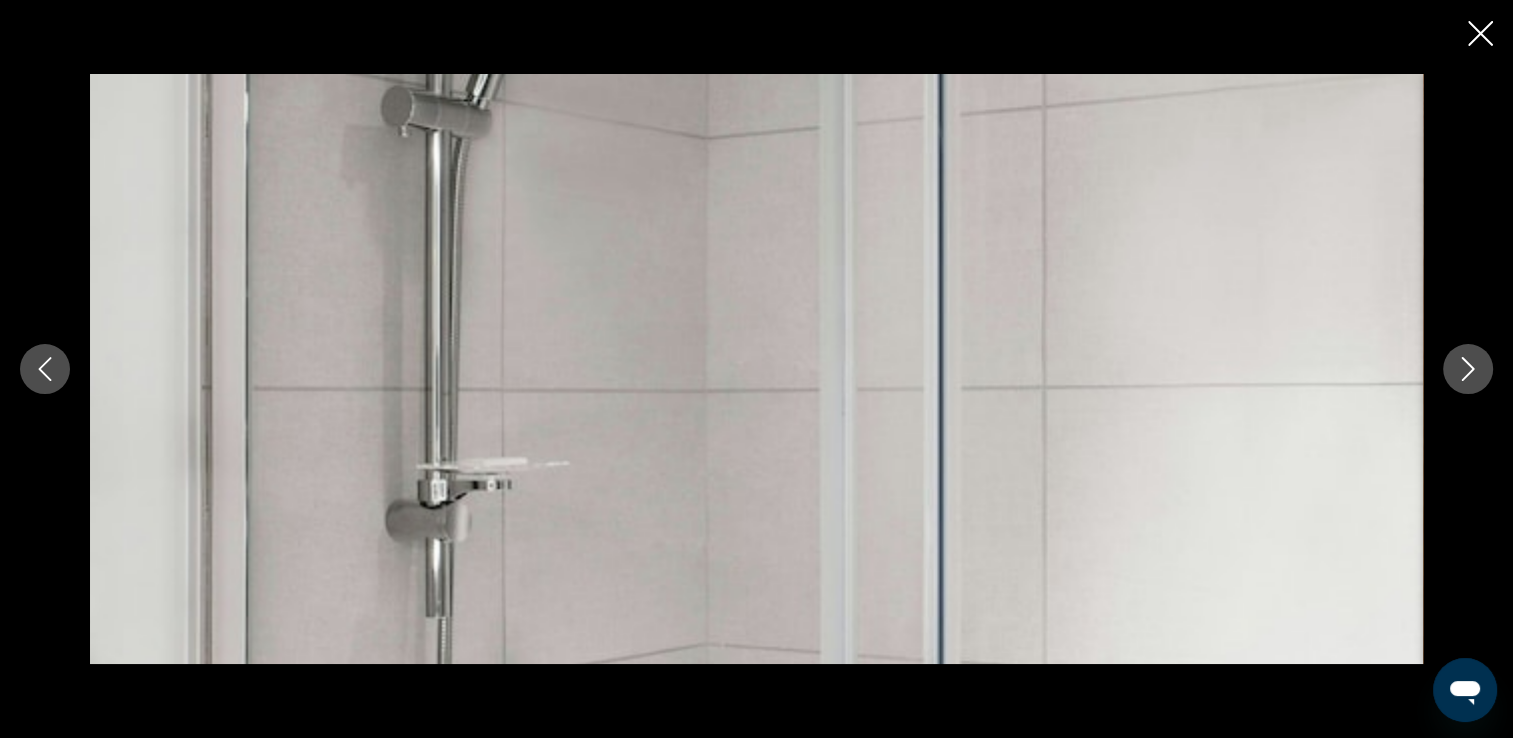 click 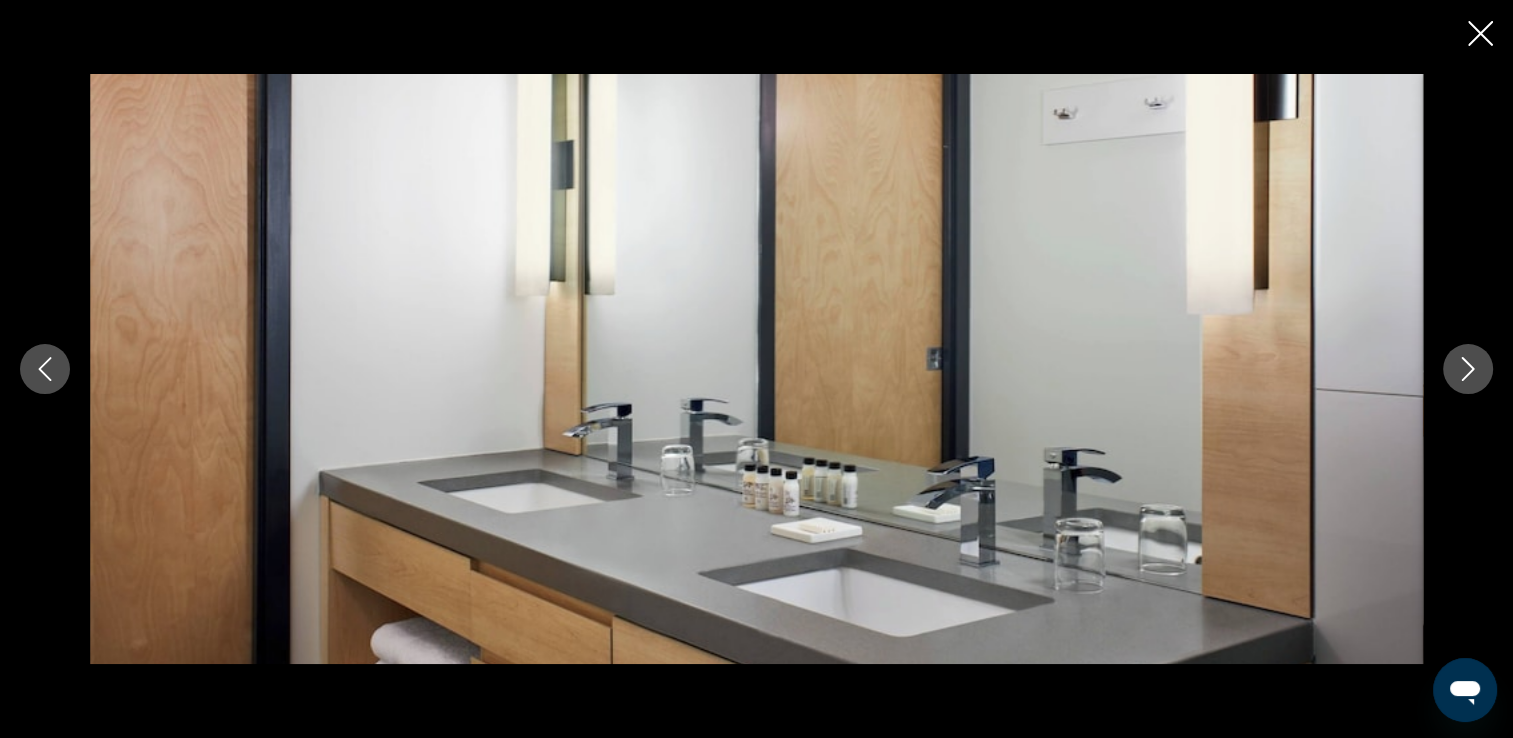 click 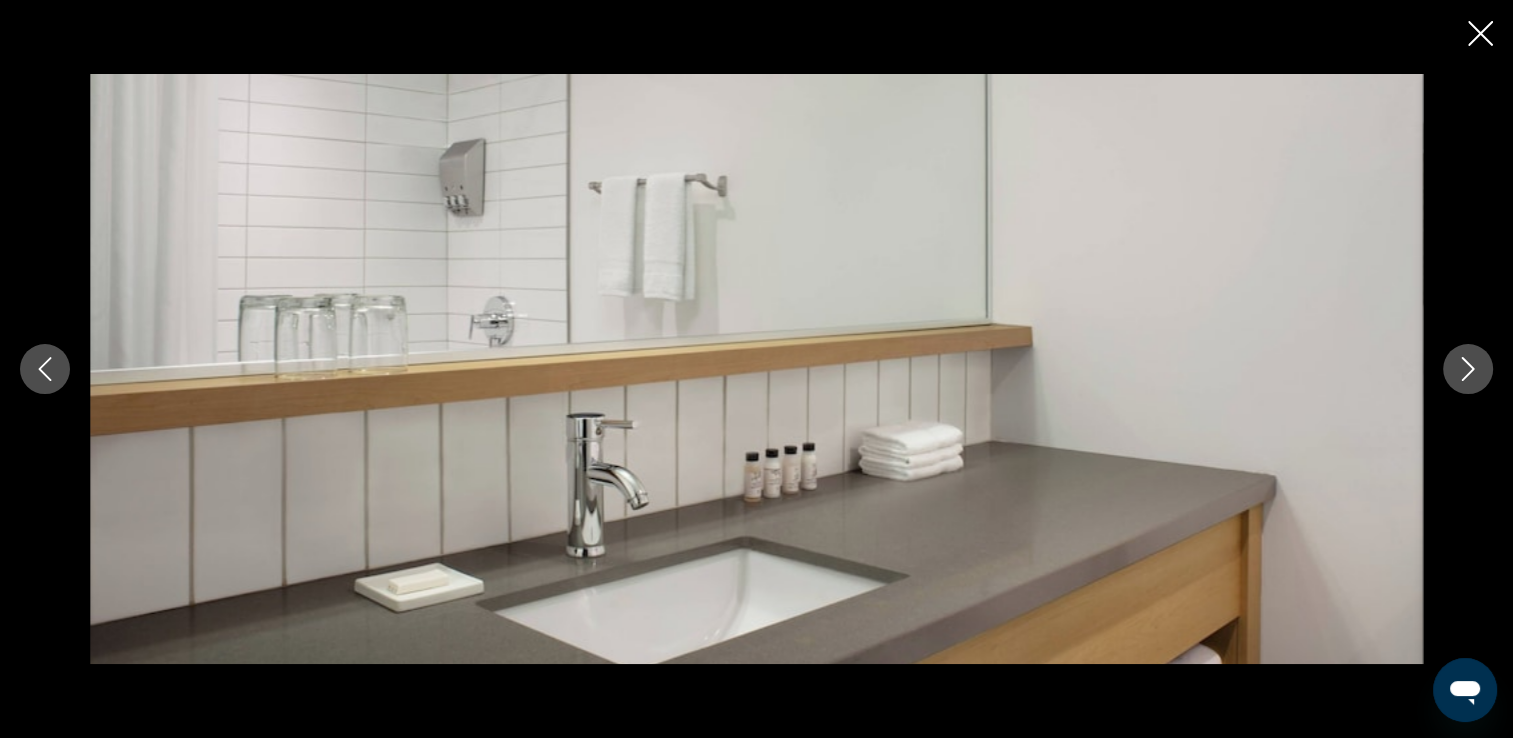 click 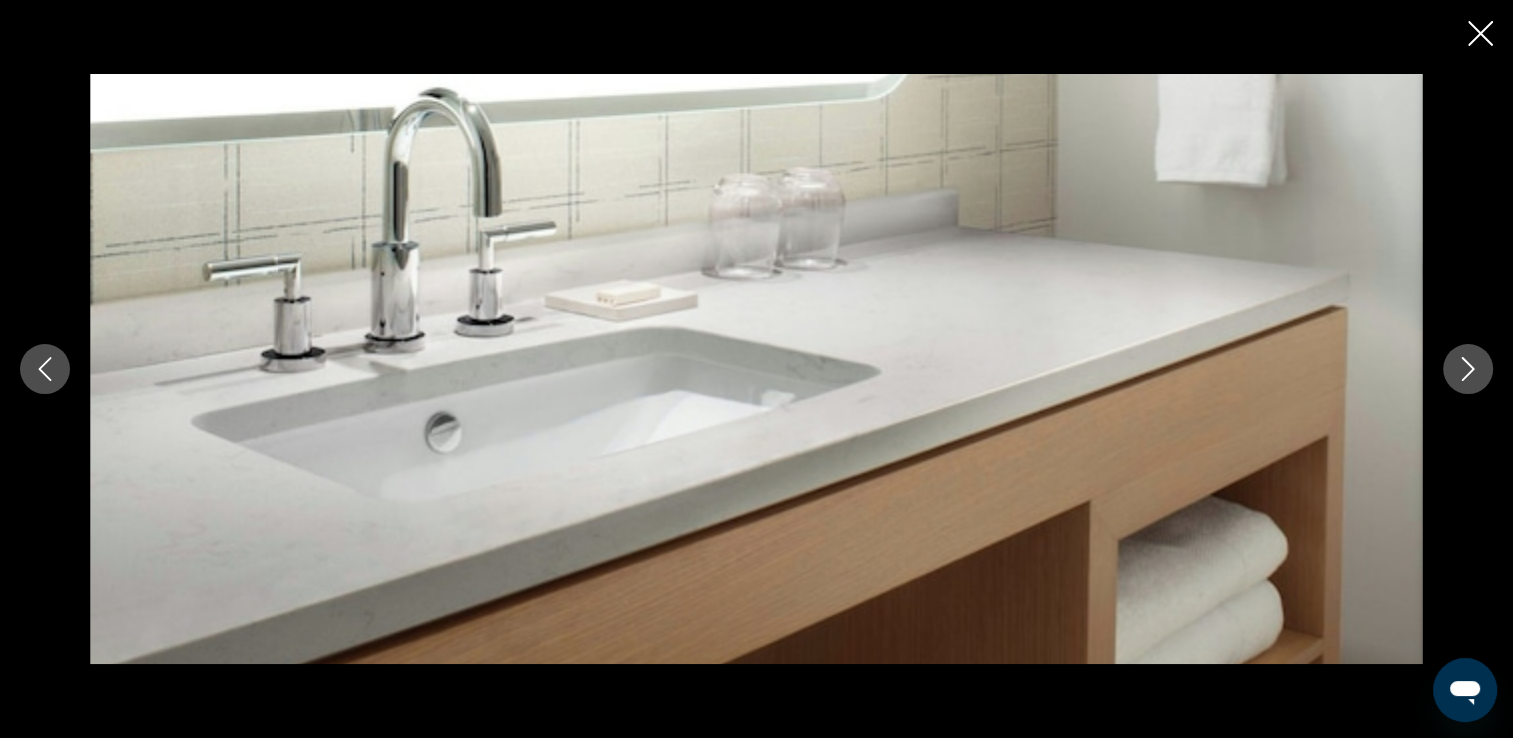 click 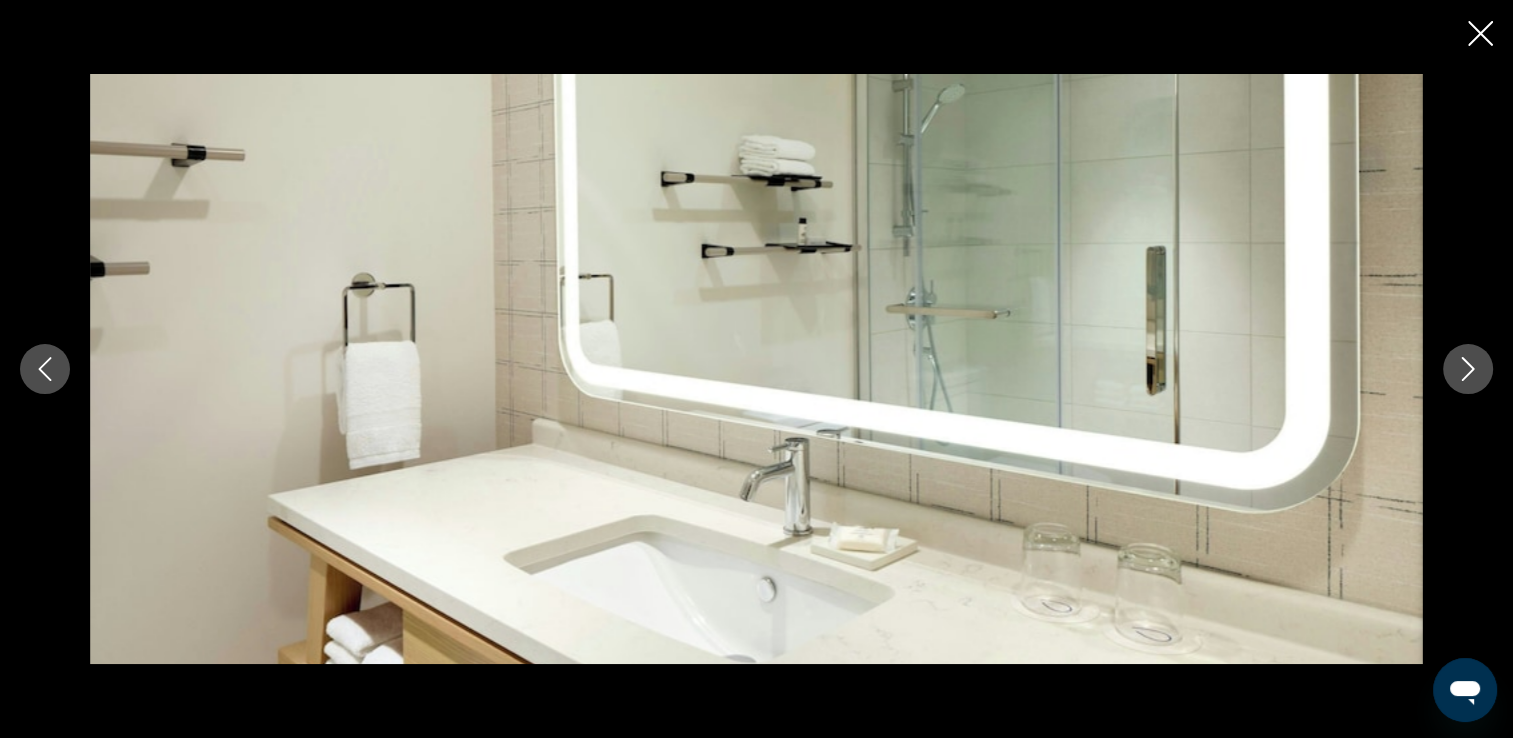 click 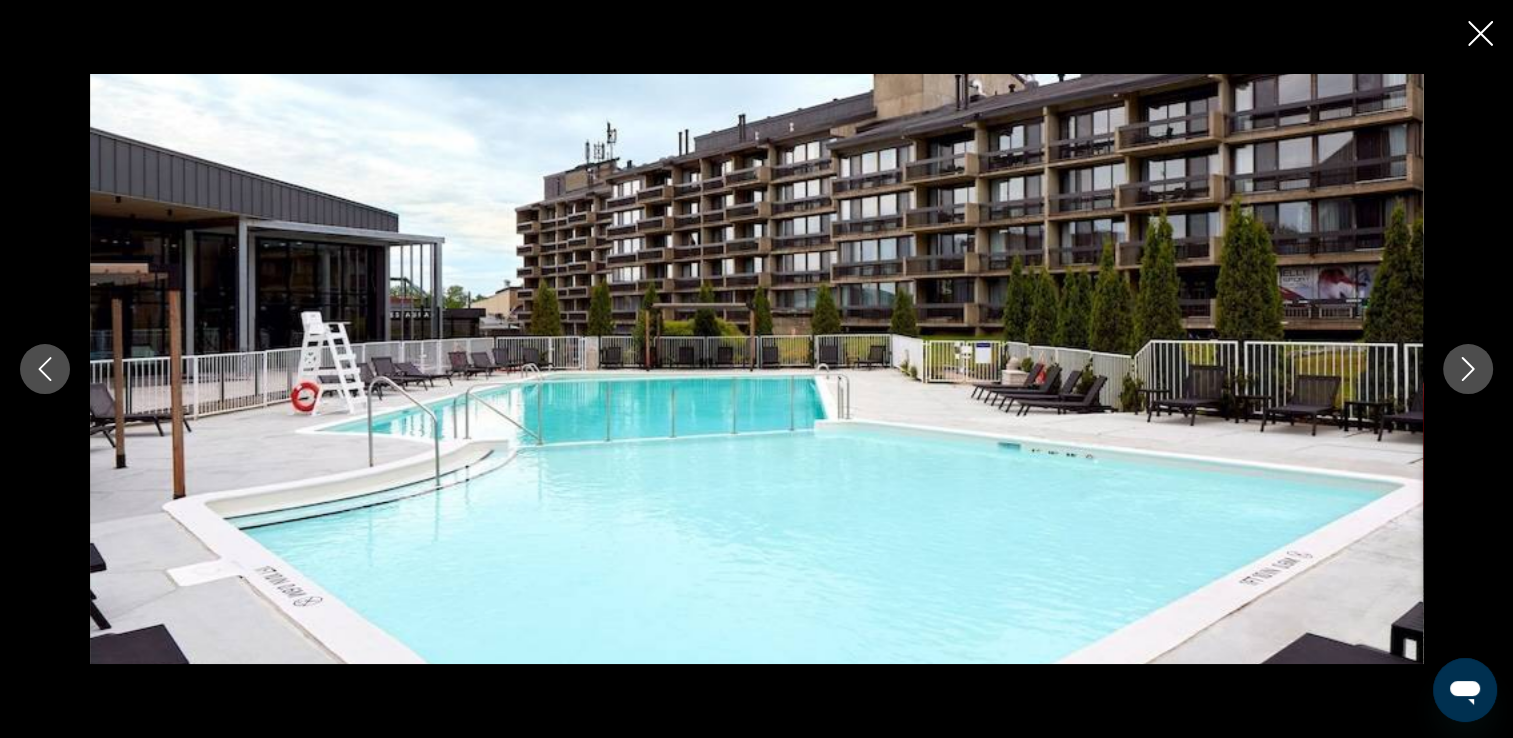 click 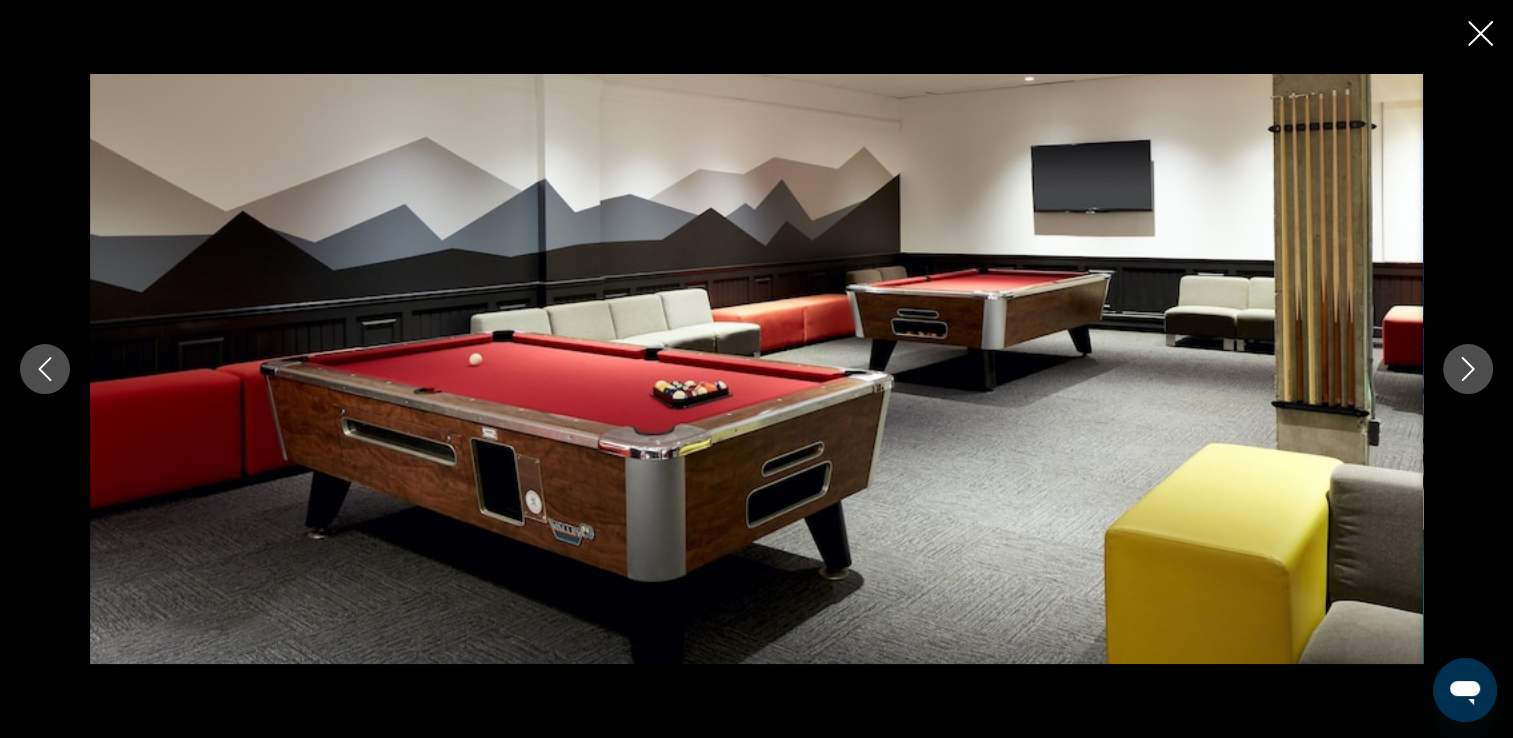 click 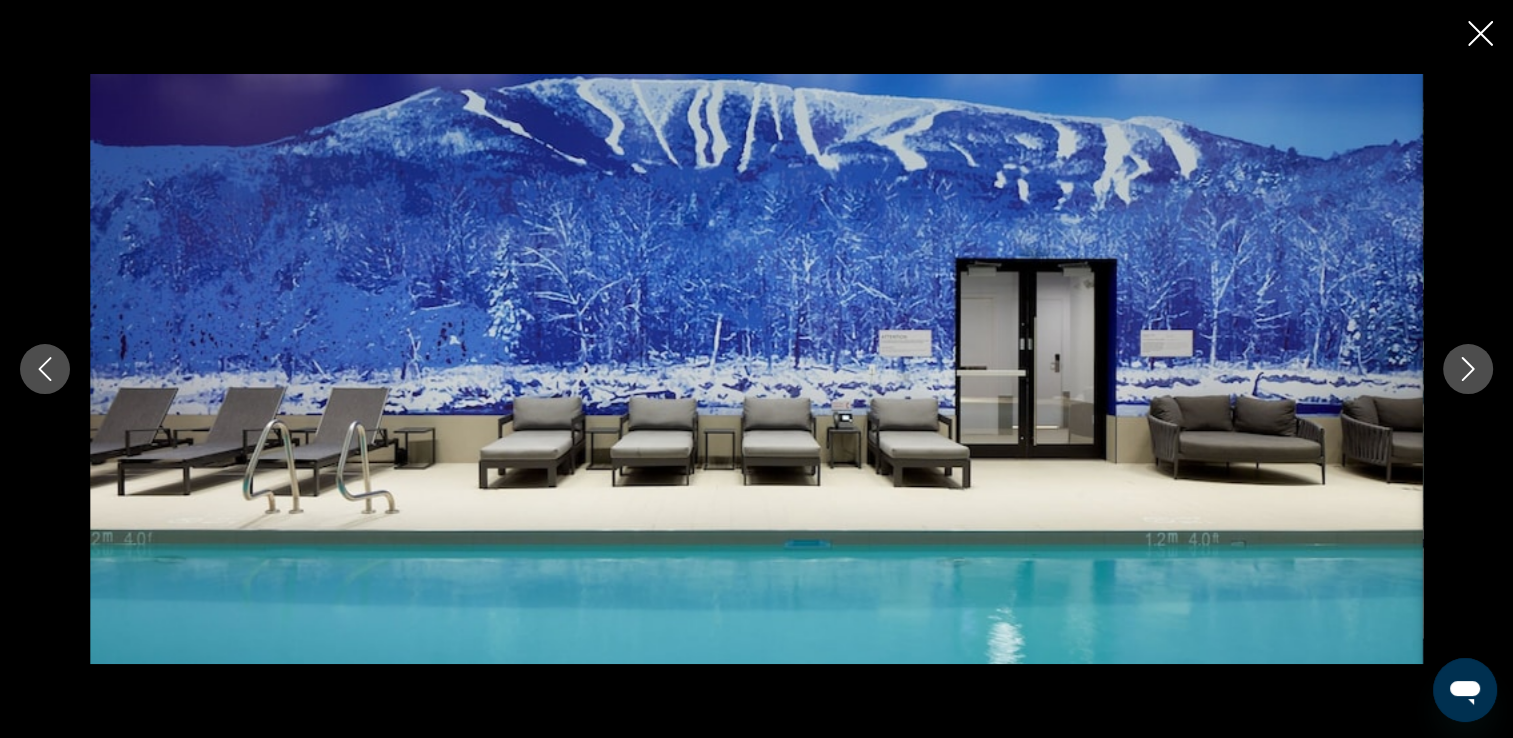 click 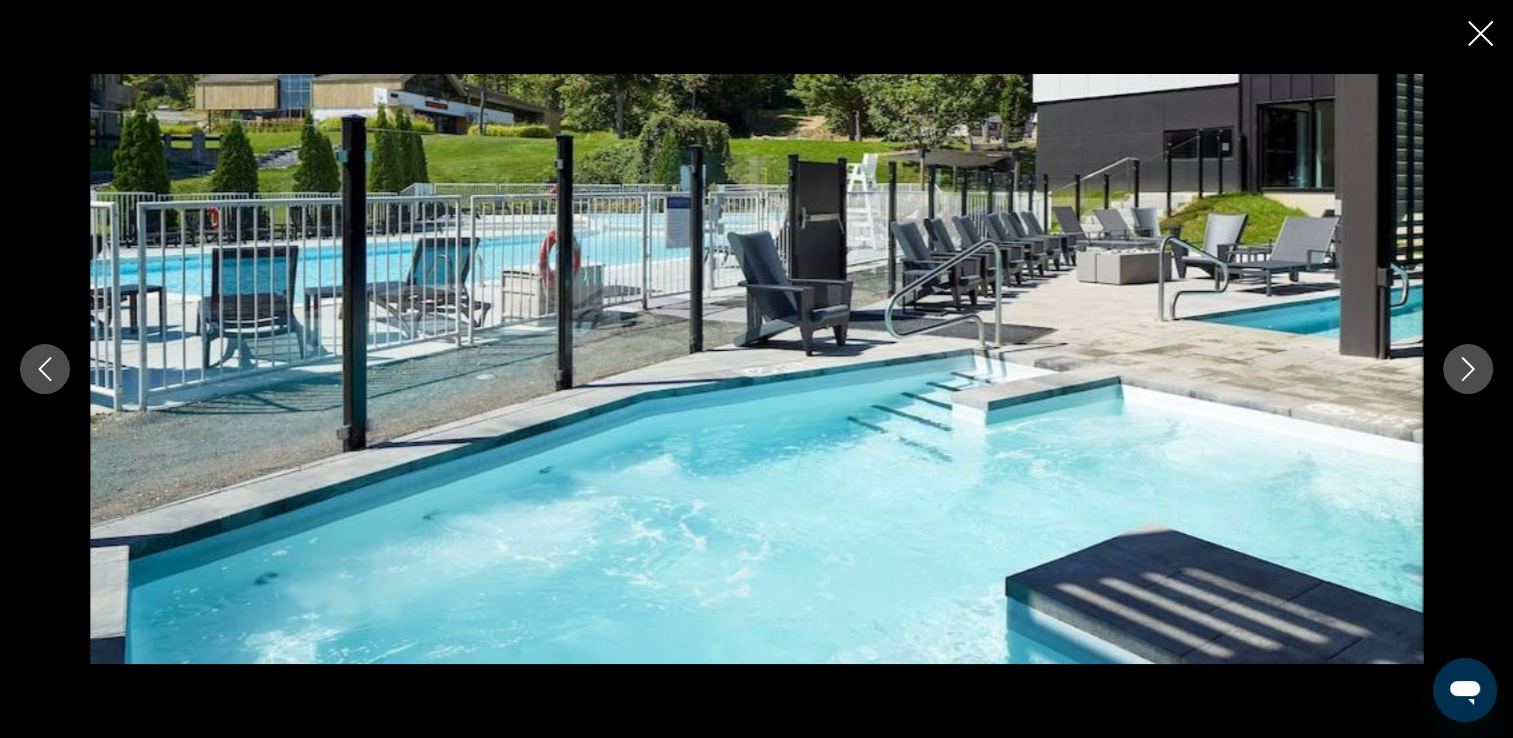 click 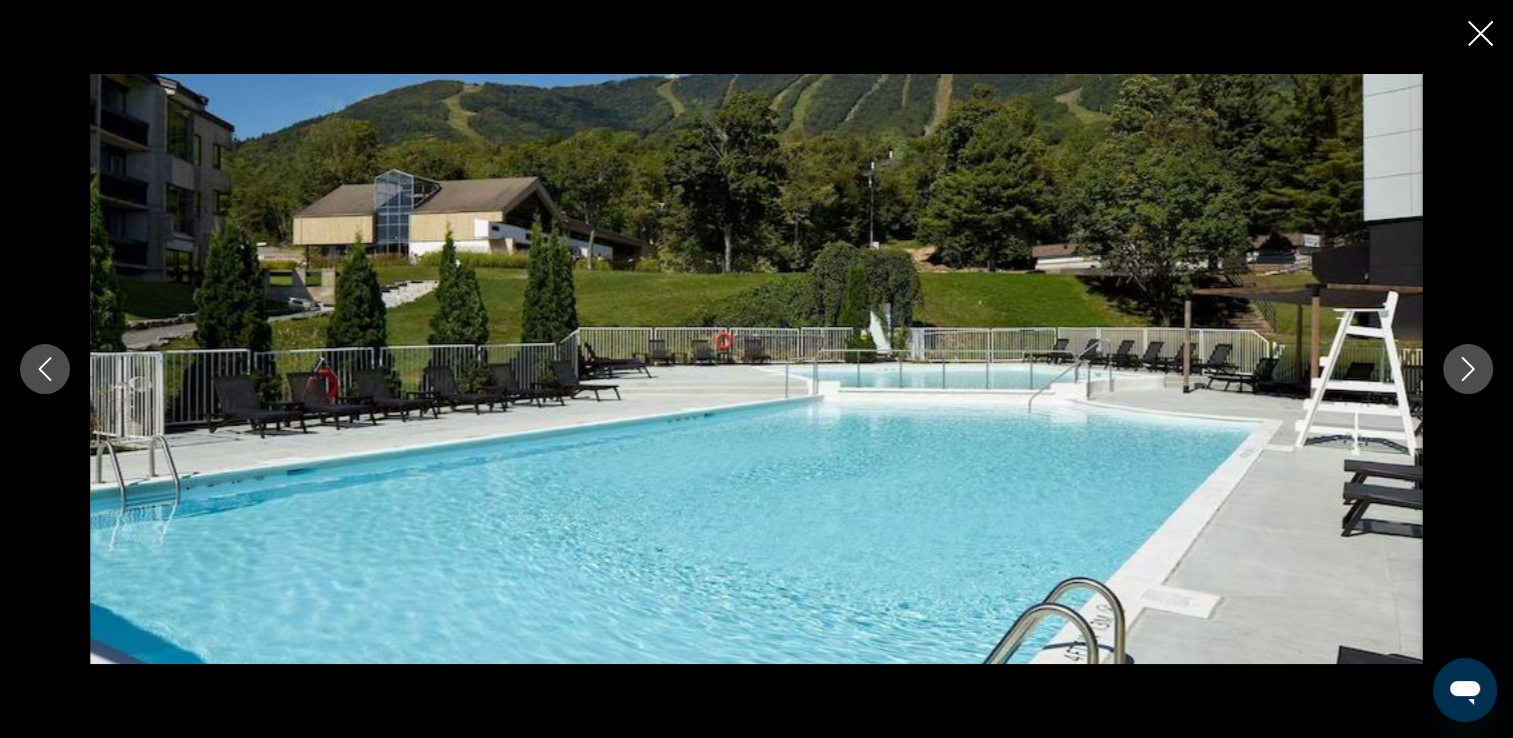 click 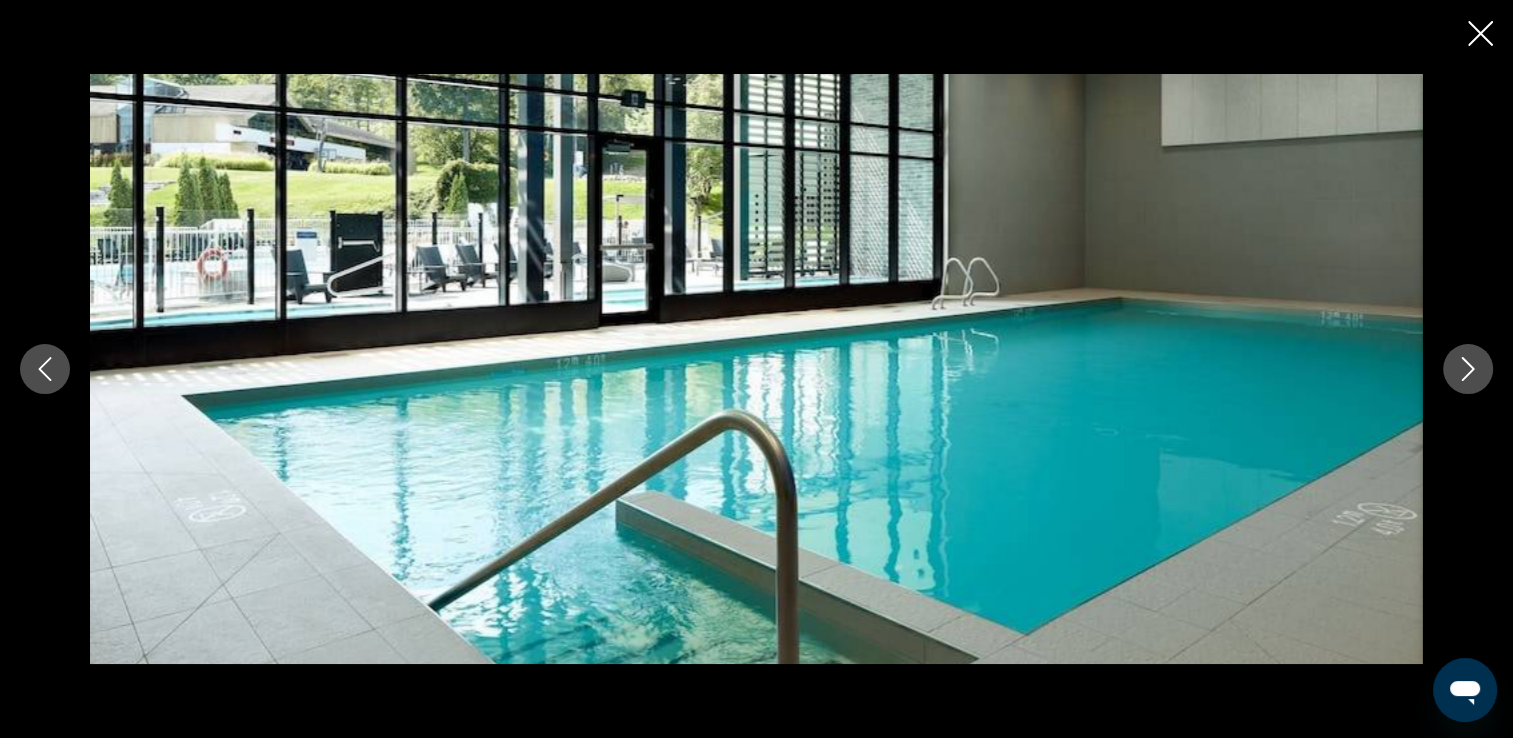 click 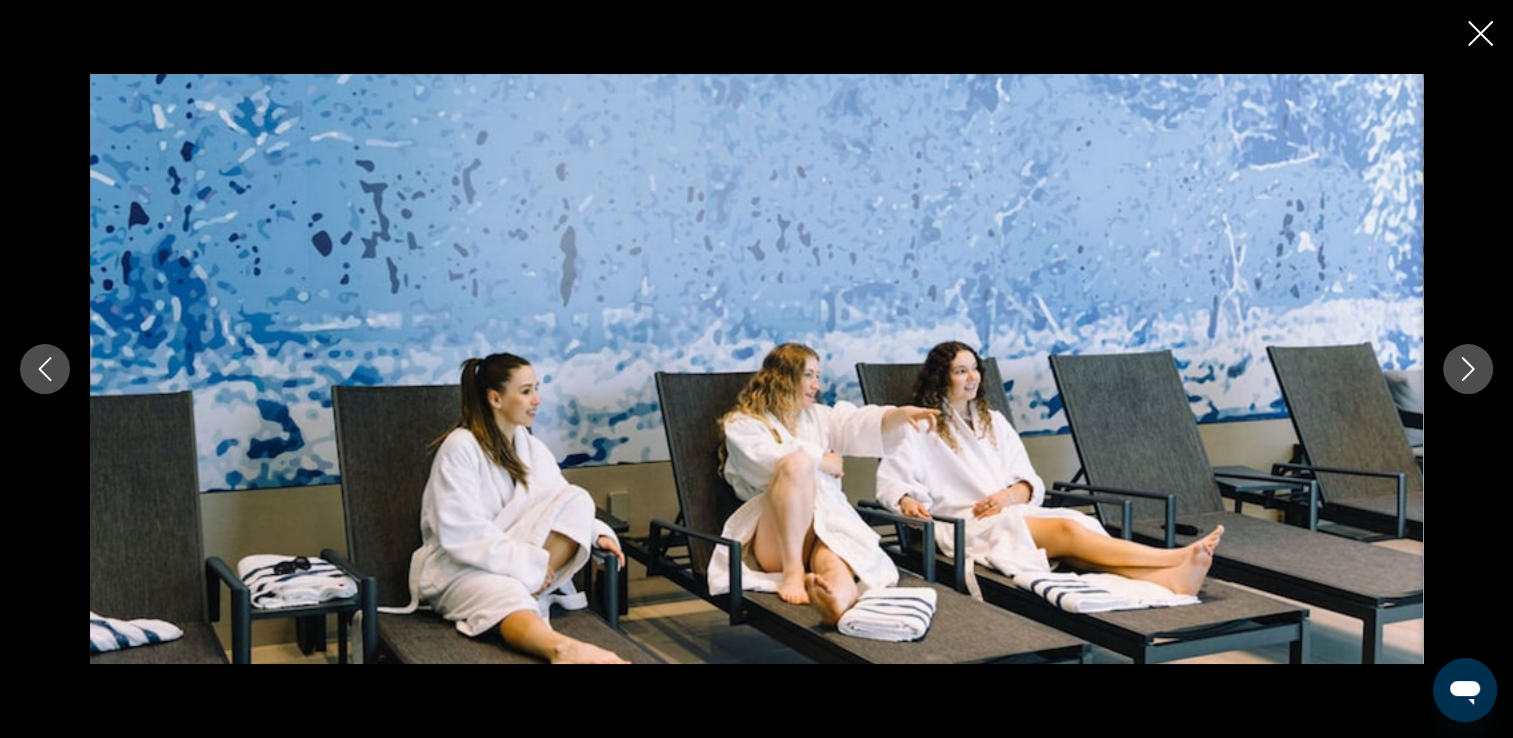 click 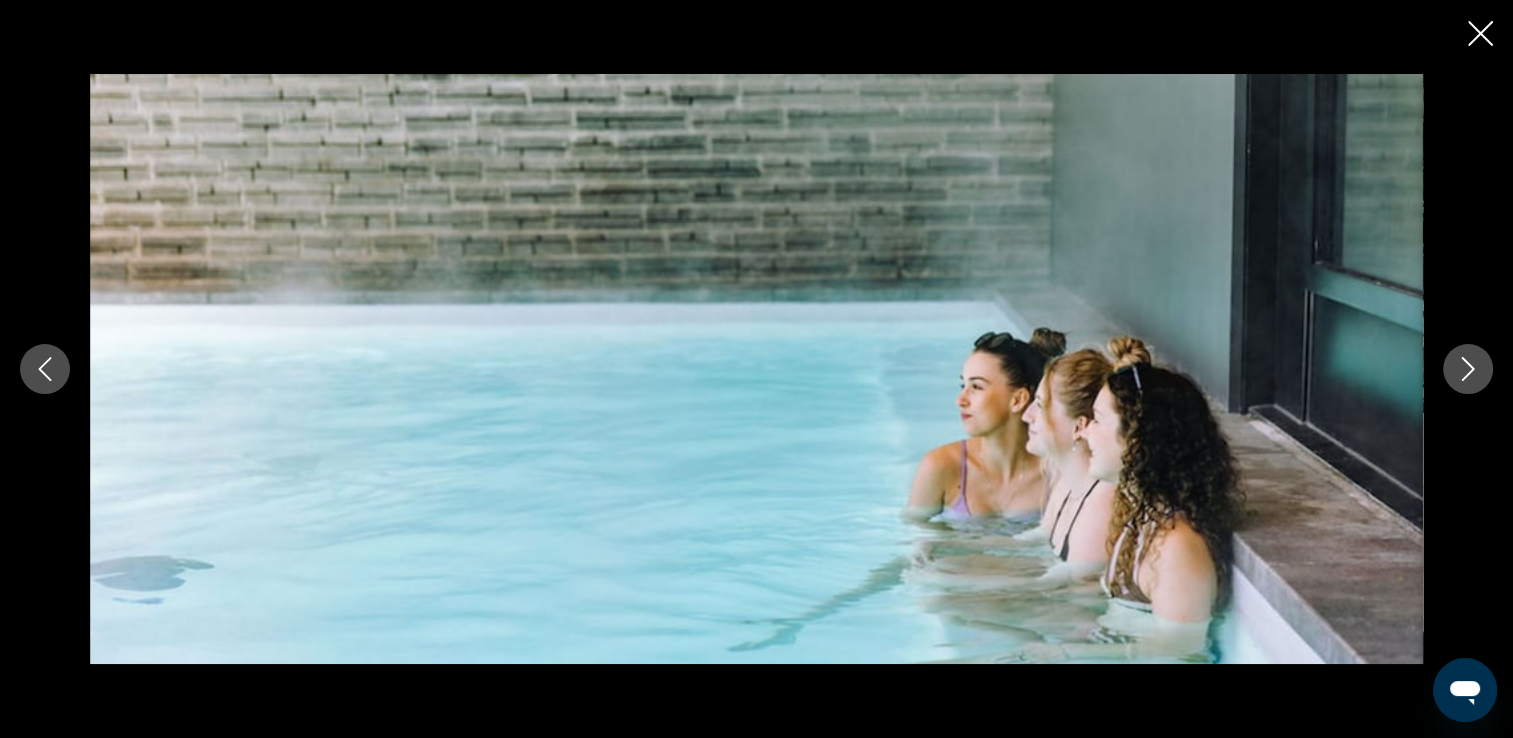 click 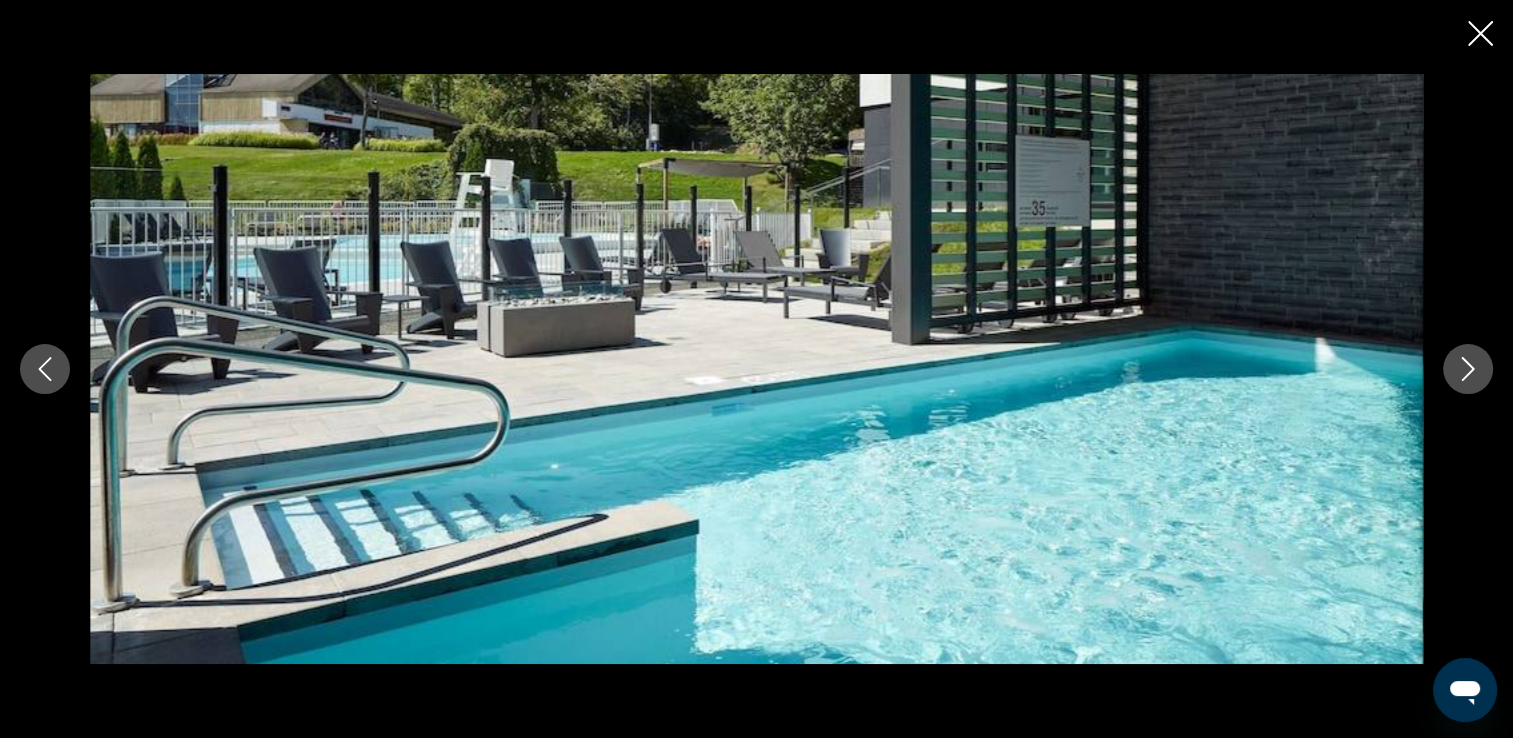 click 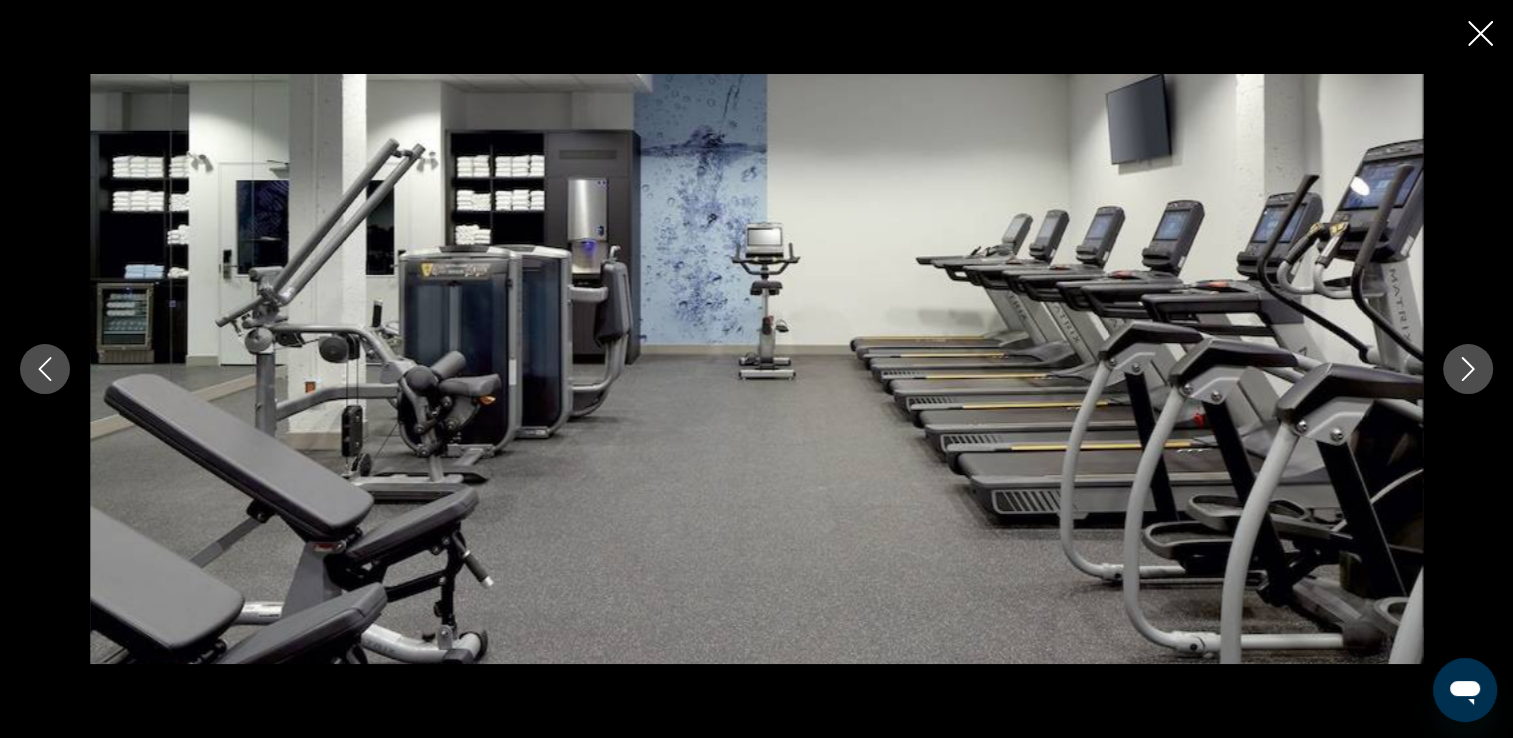 click 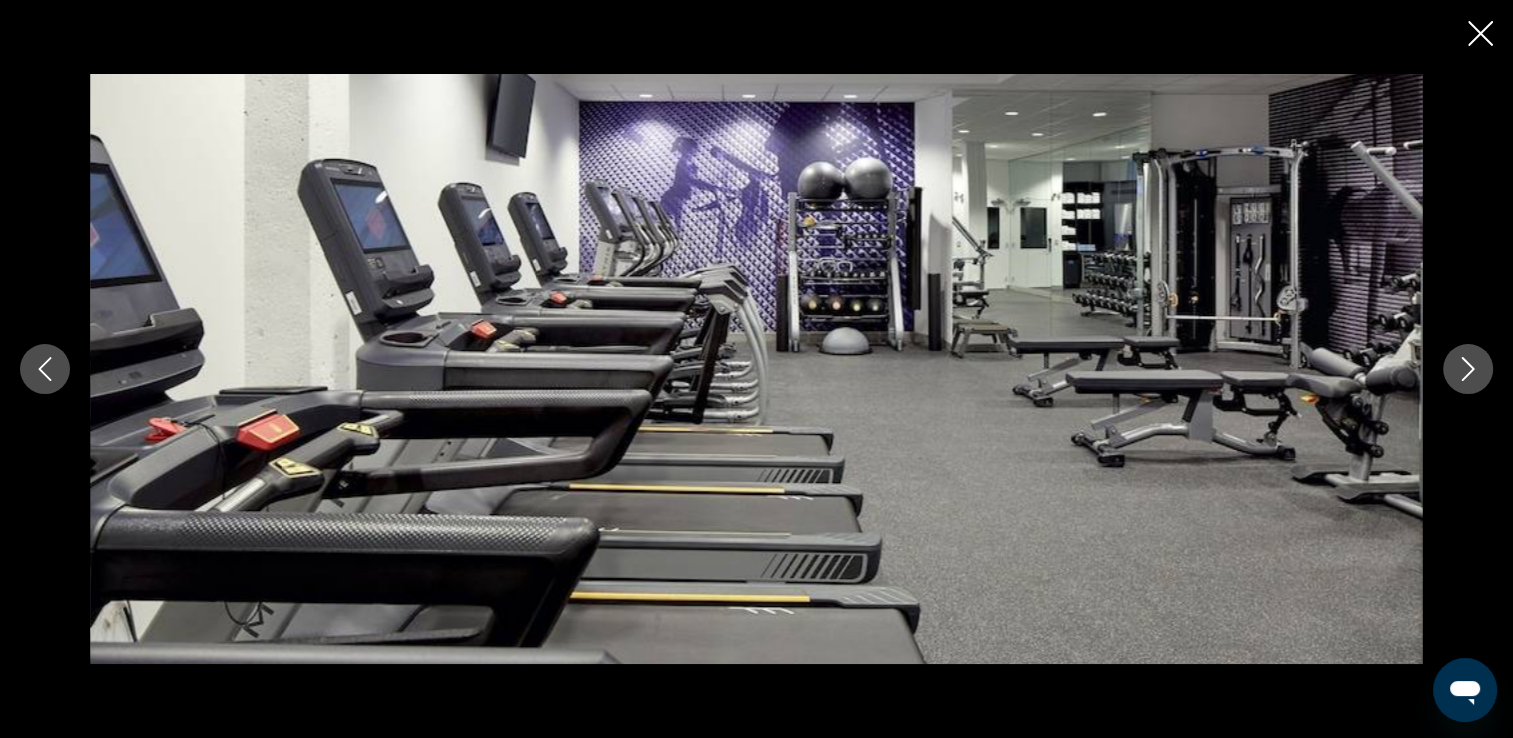 click 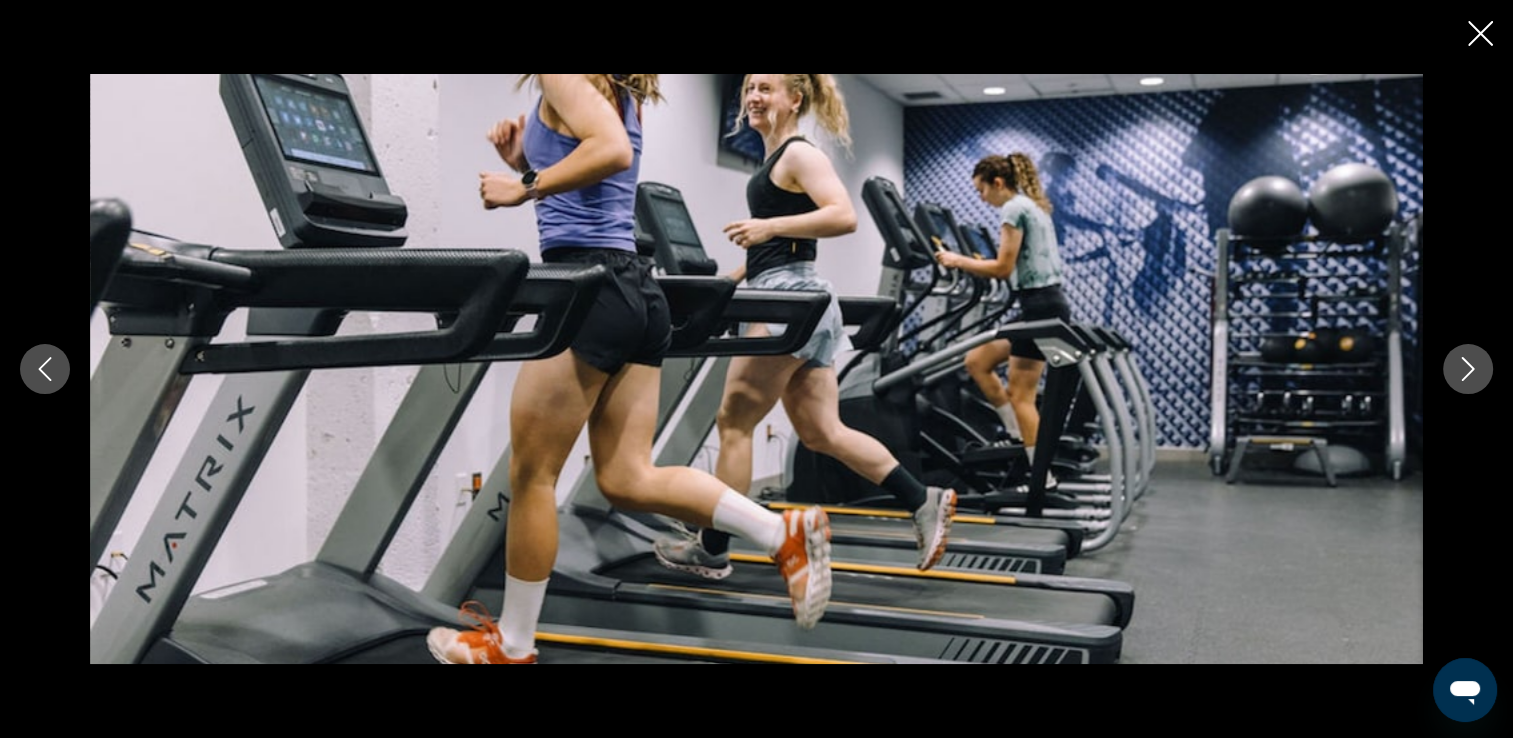 click 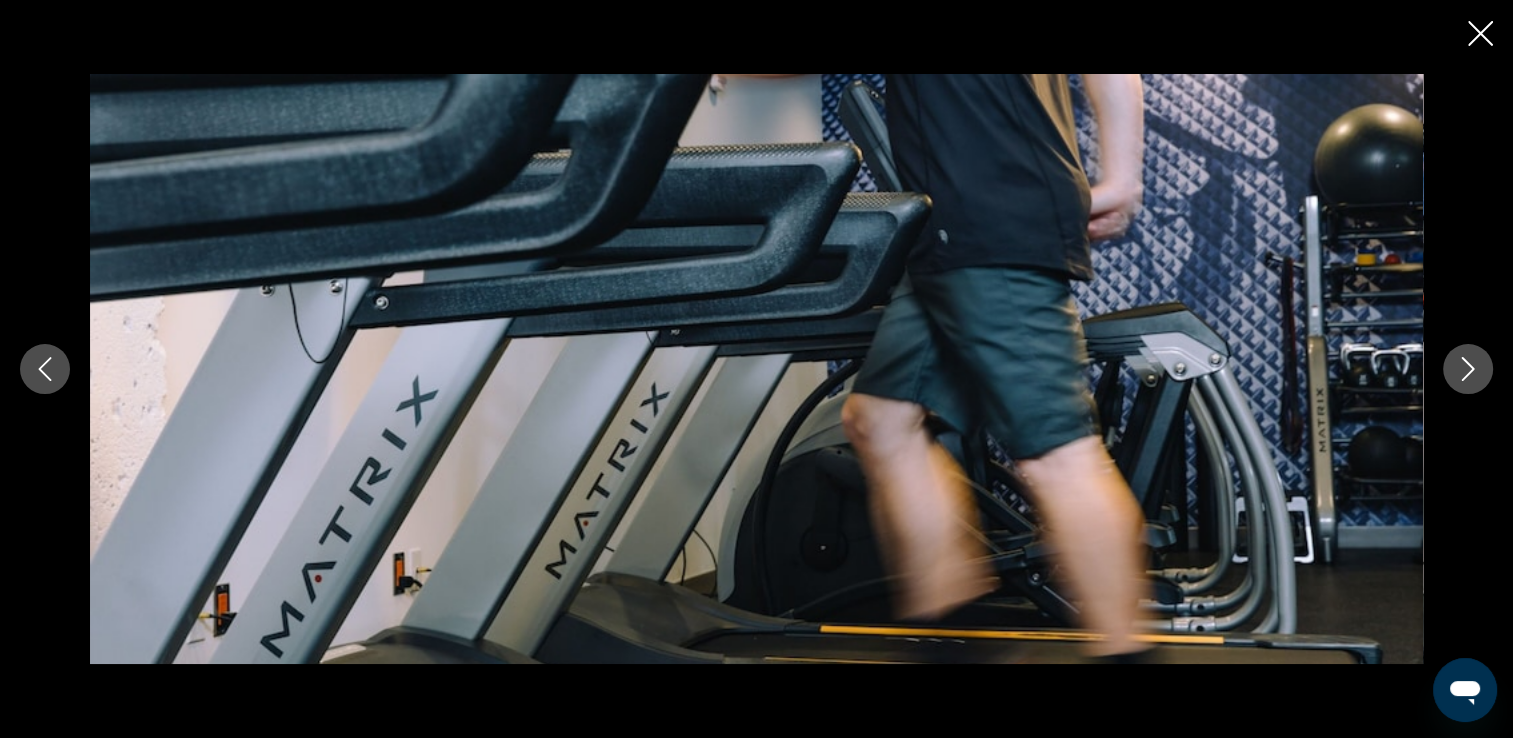 click 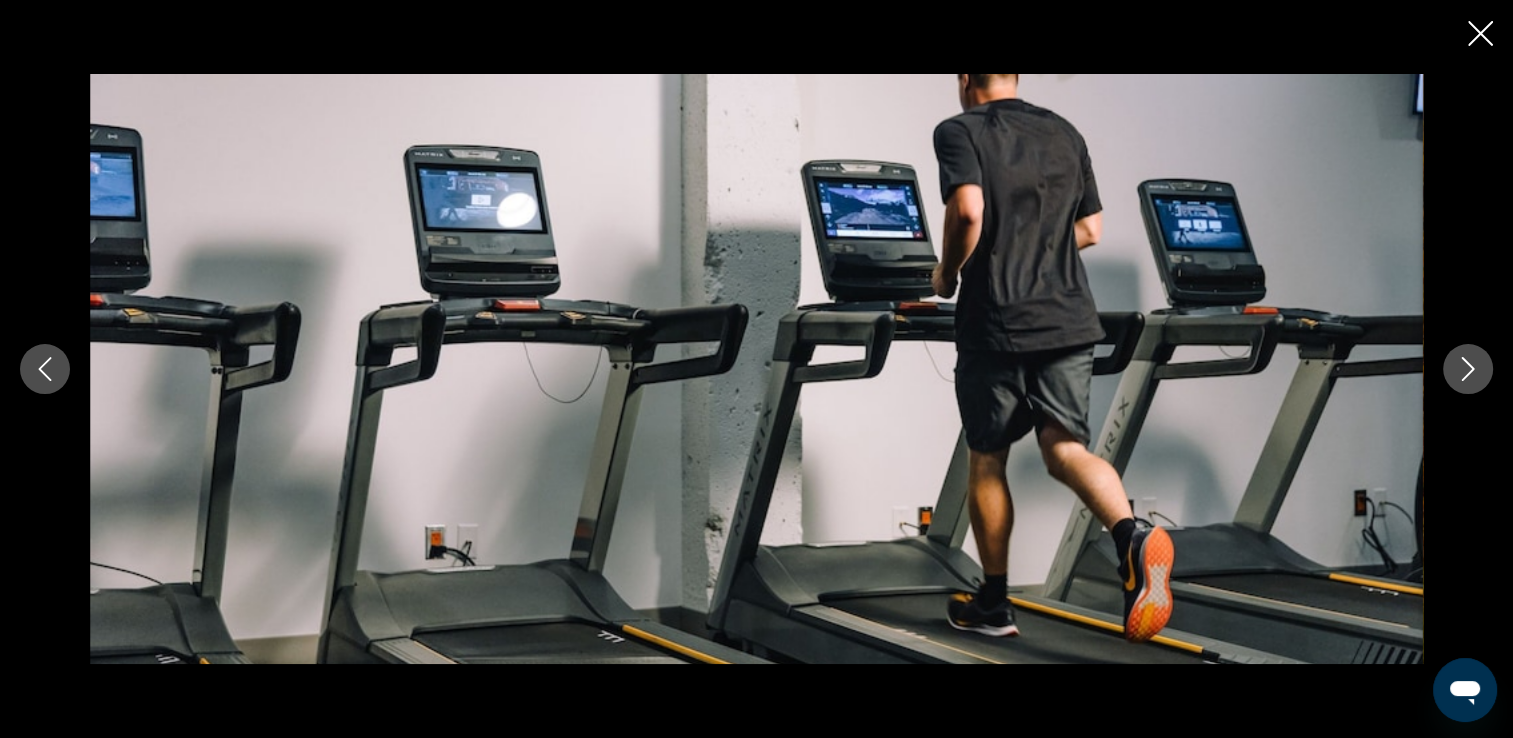 click 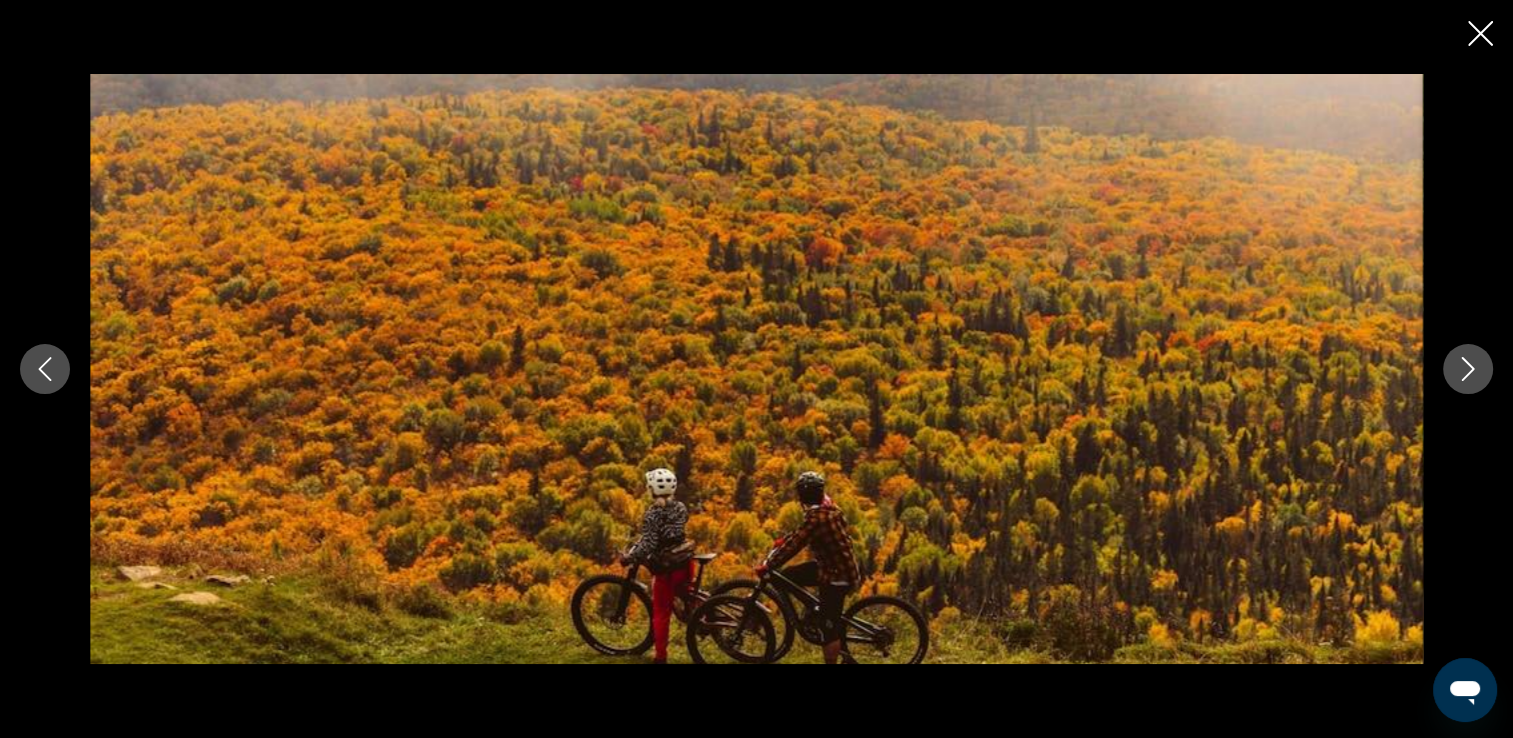 click 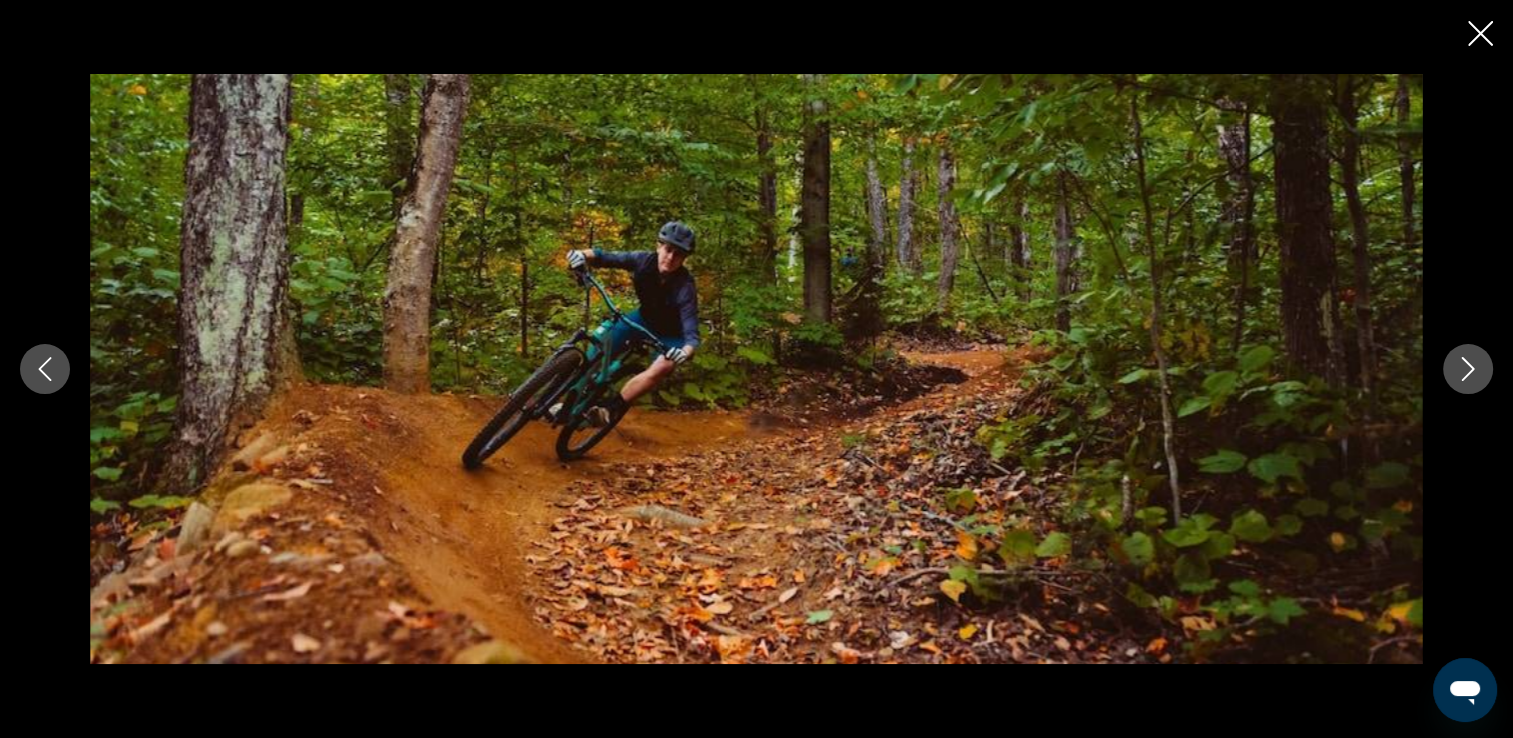 click 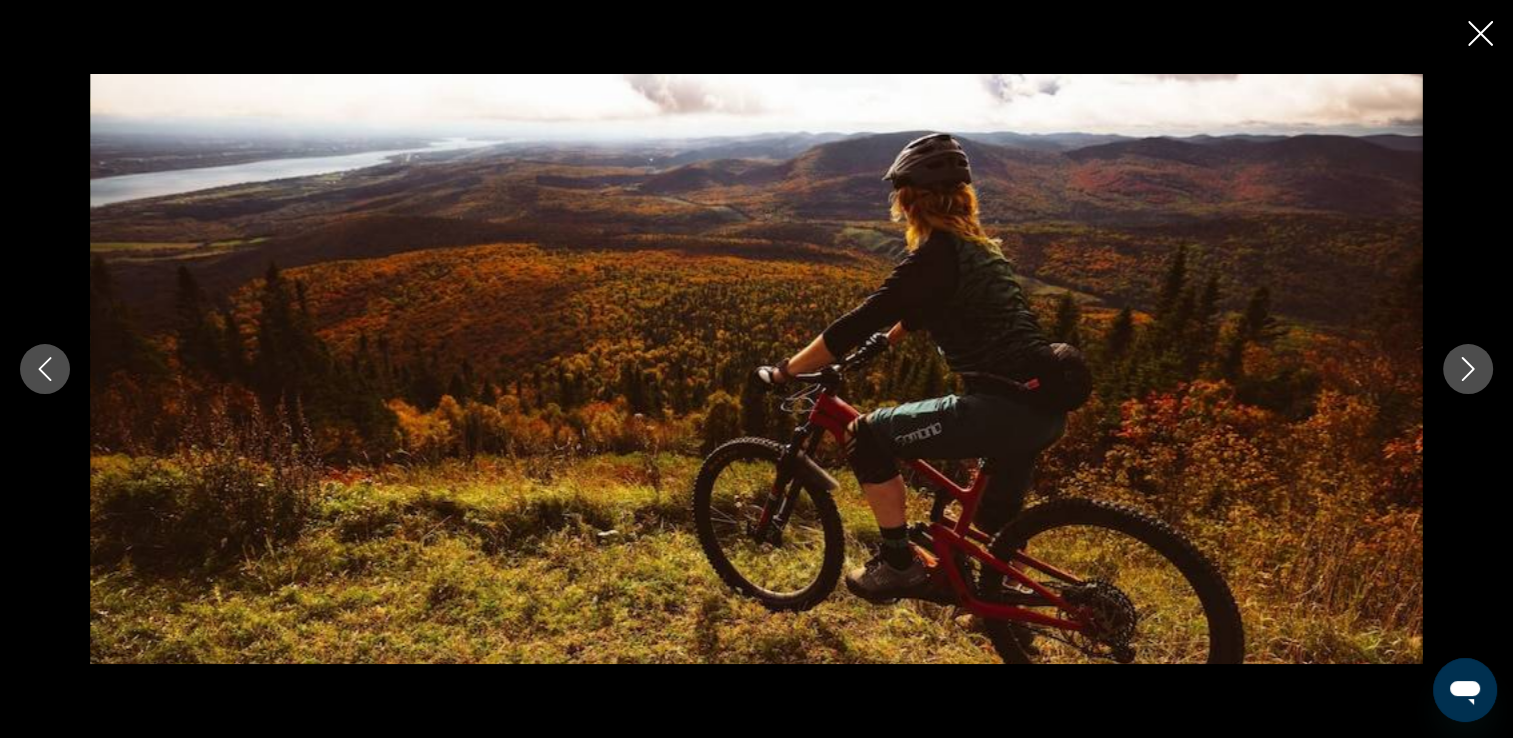 click 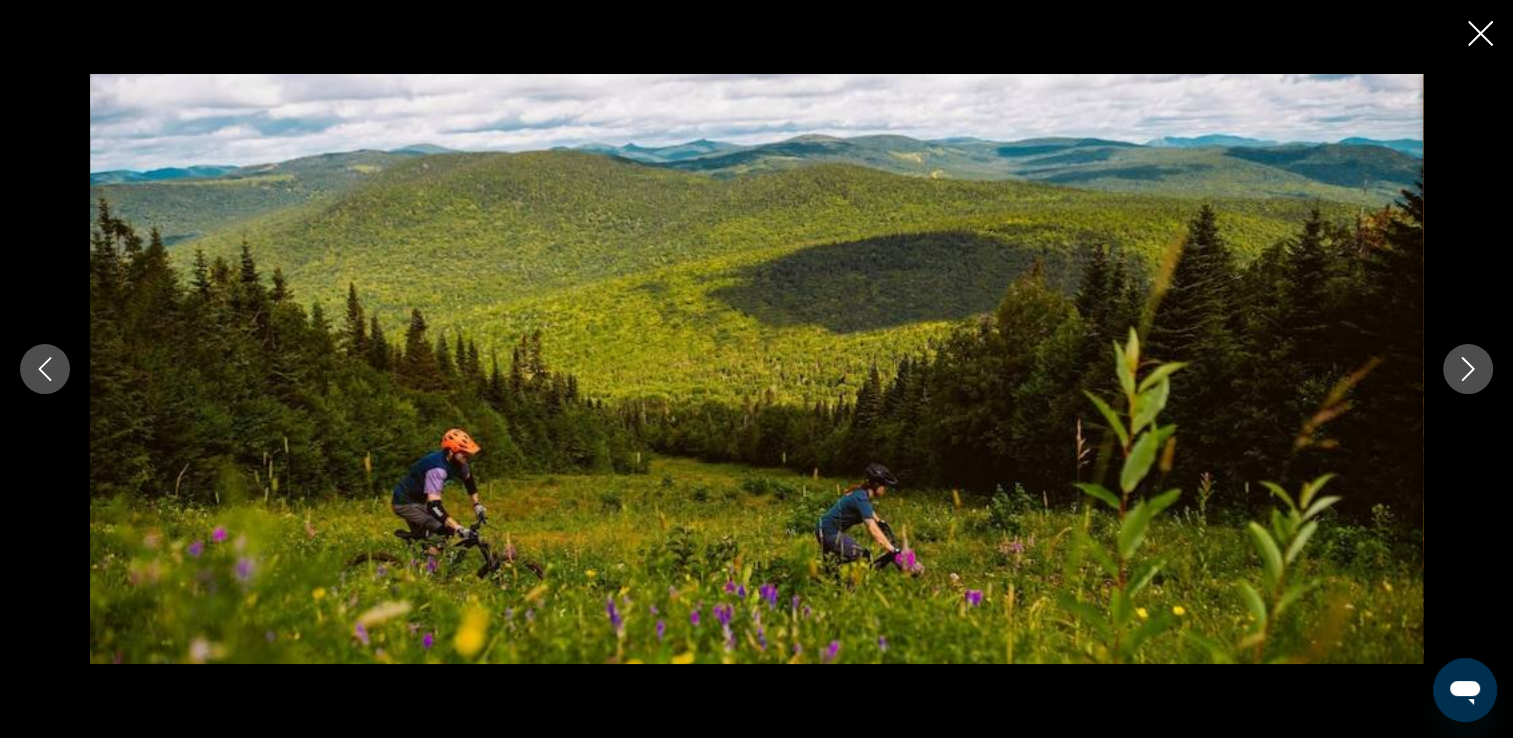 click 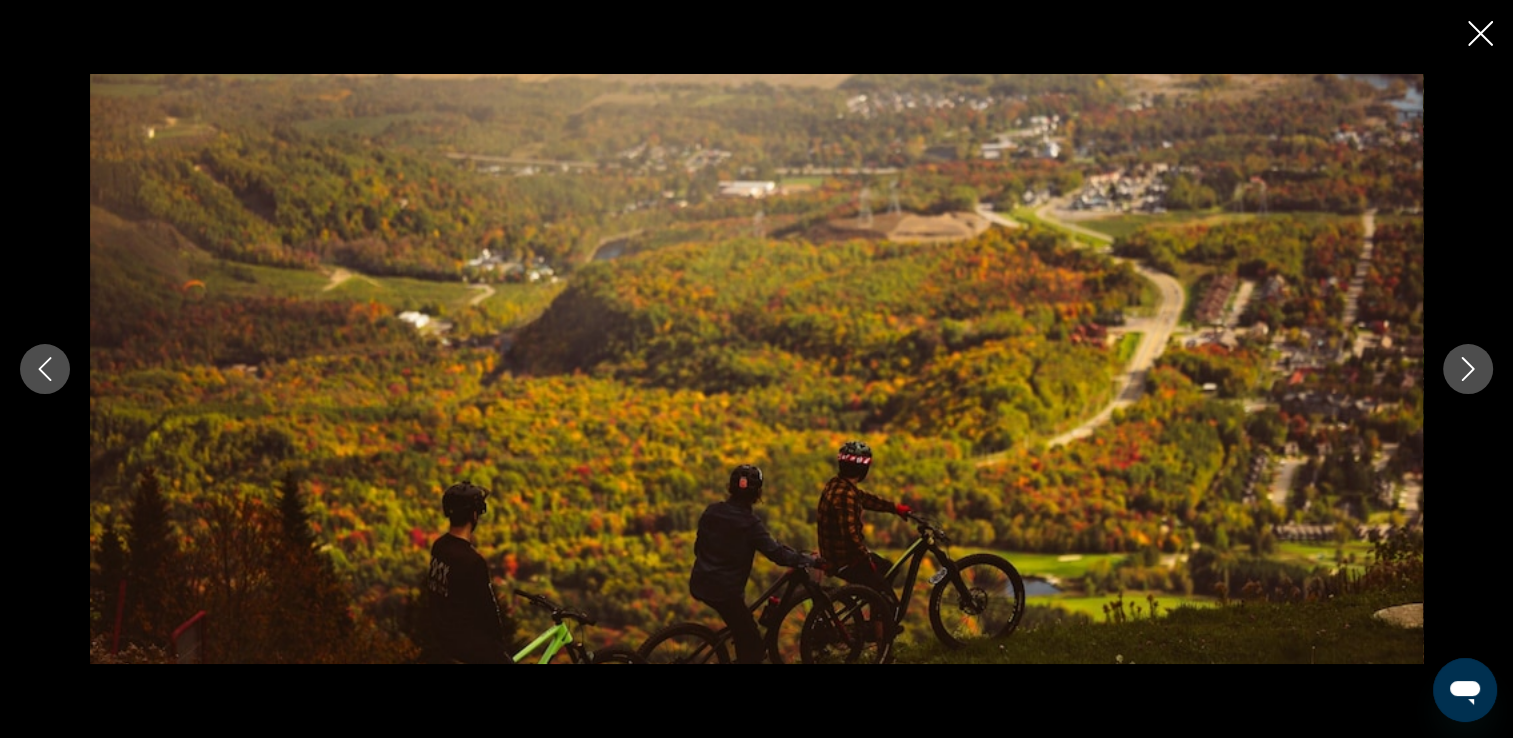 click 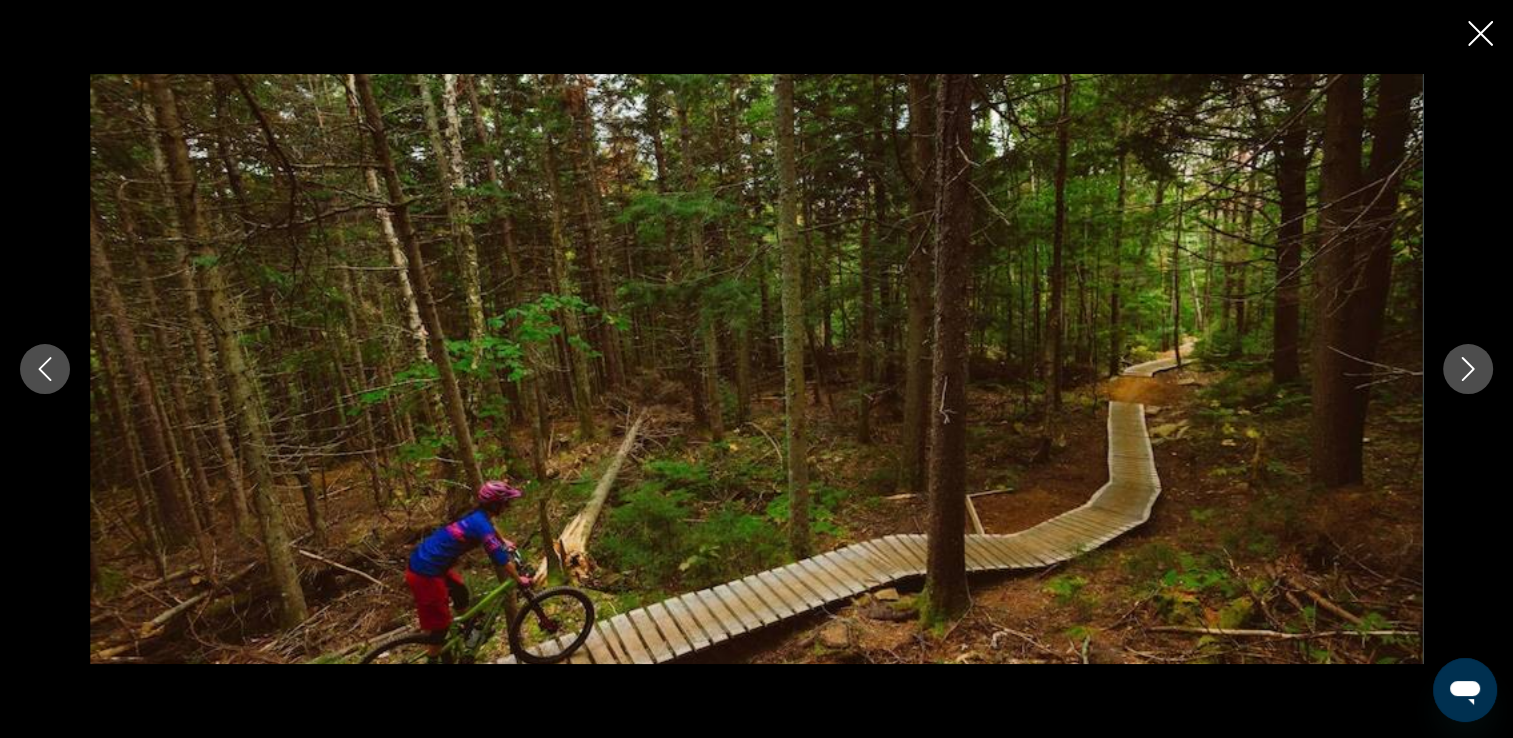click at bounding box center [45, 369] 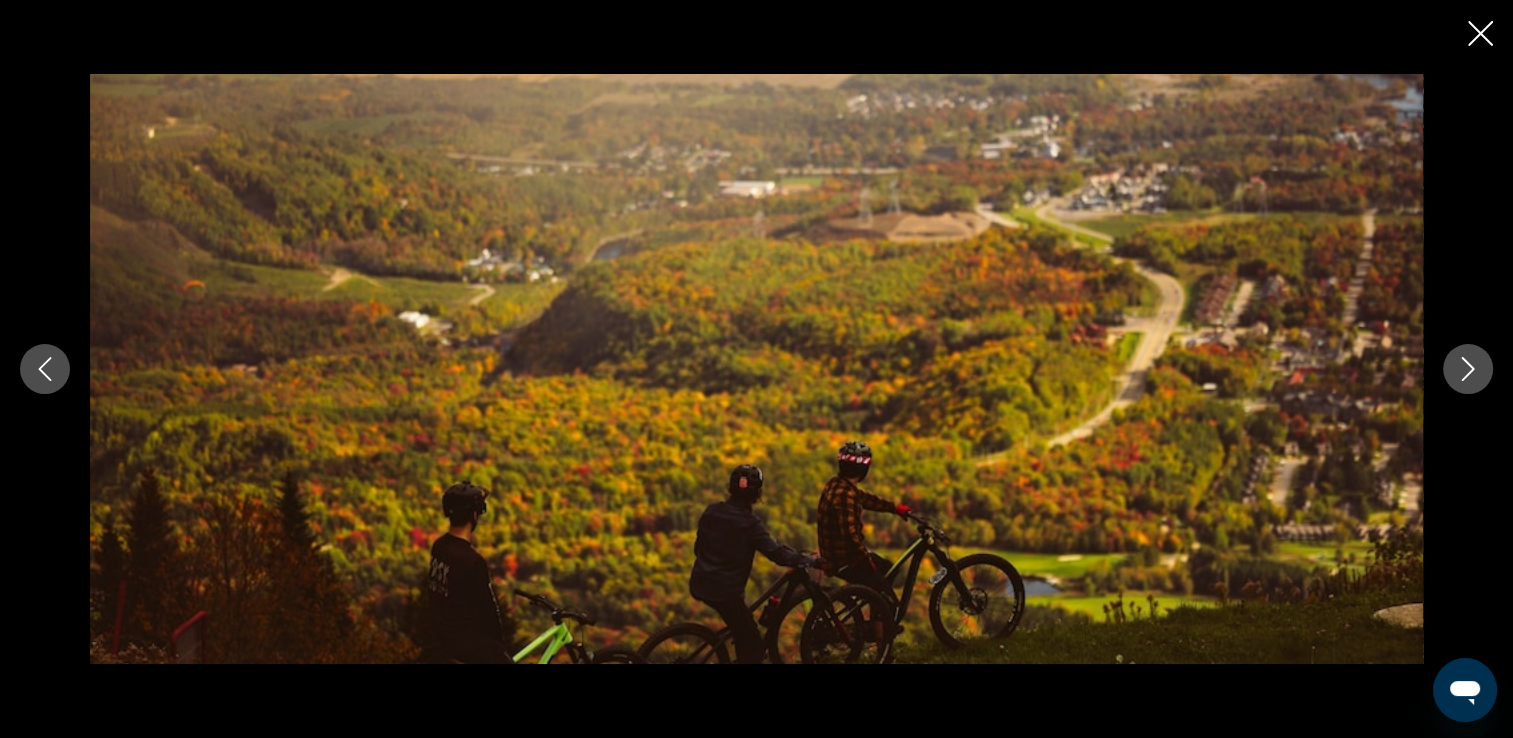 click at bounding box center [756, 369] 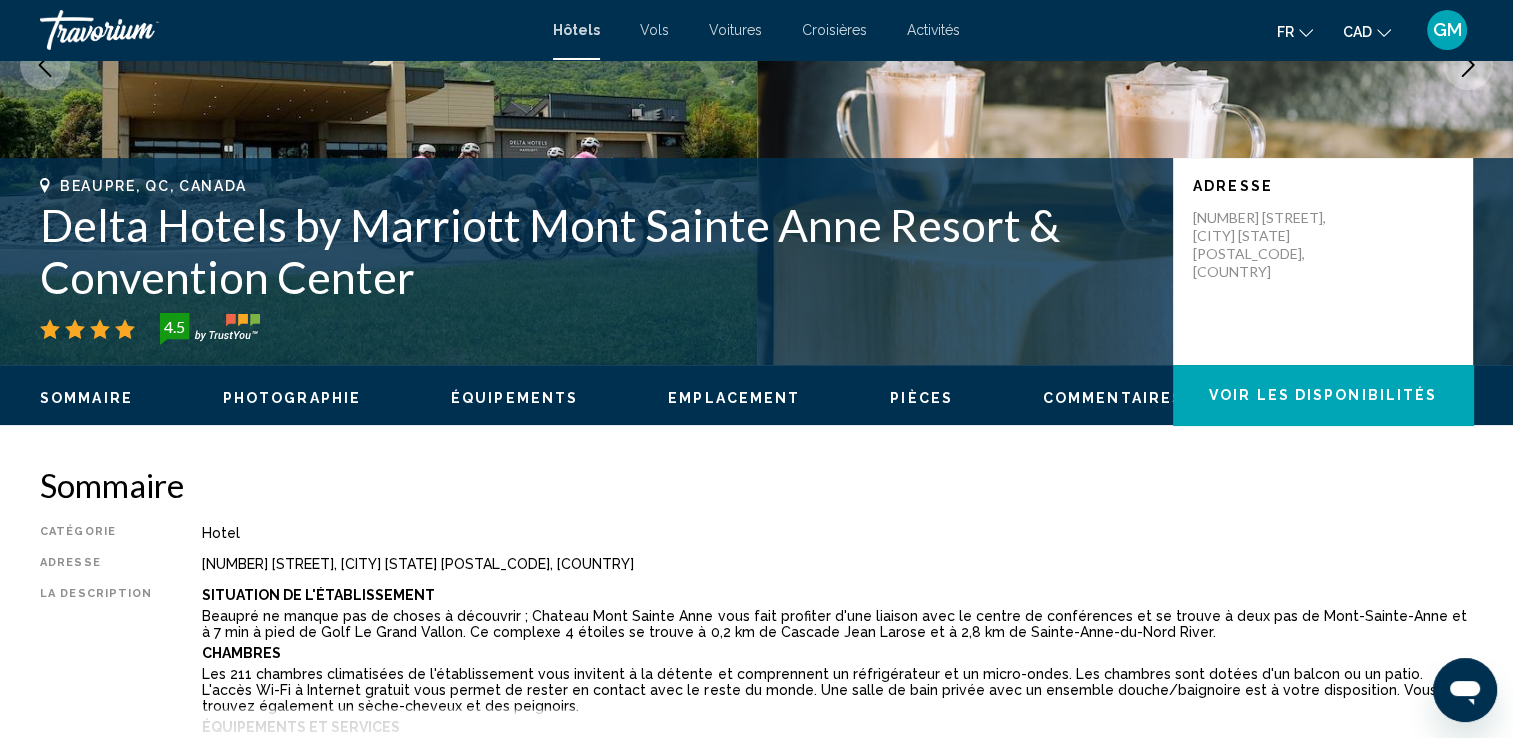 scroll, scrollTop: 0, scrollLeft: 0, axis: both 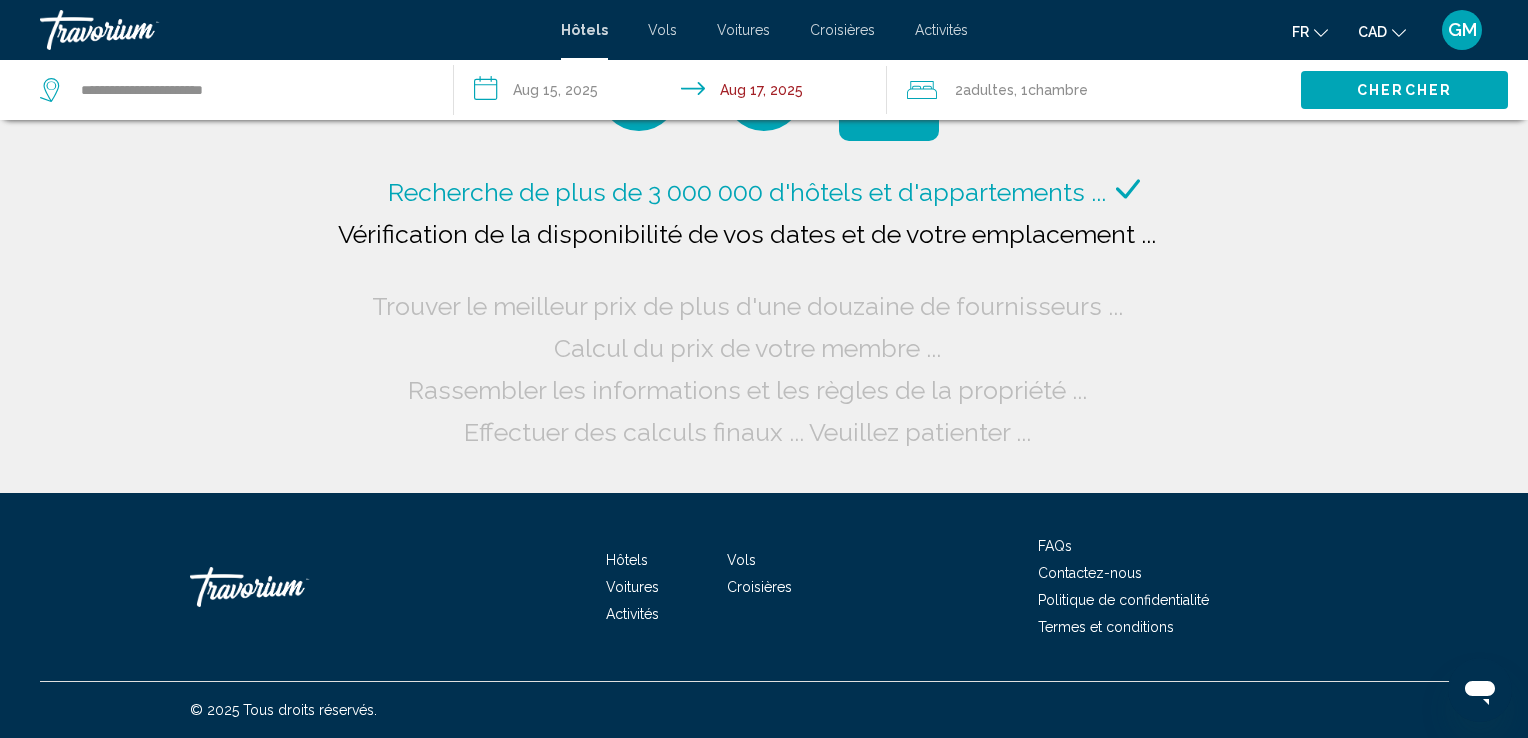 click on "**********" at bounding box center [675, 93] 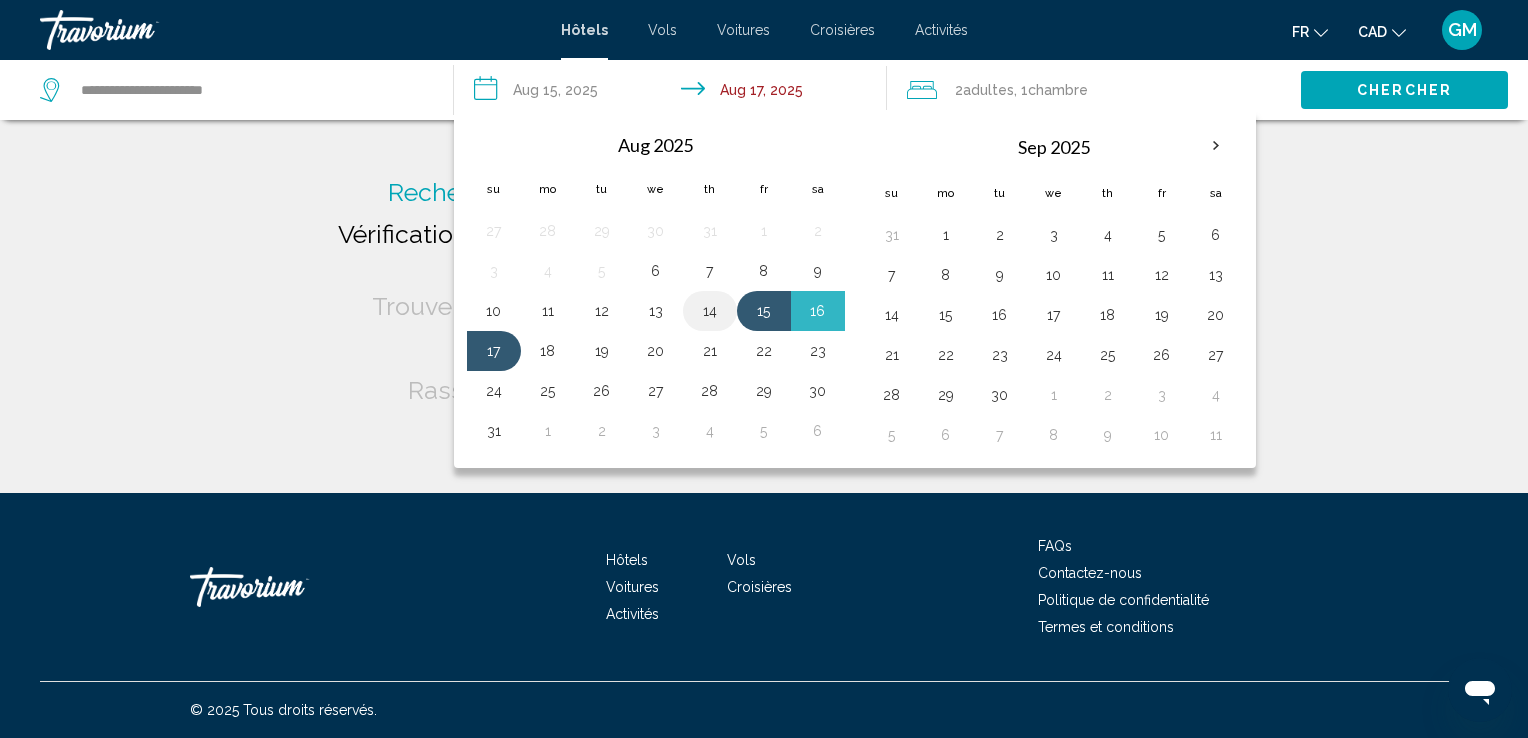 click on "14" at bounding box center (710, 311) 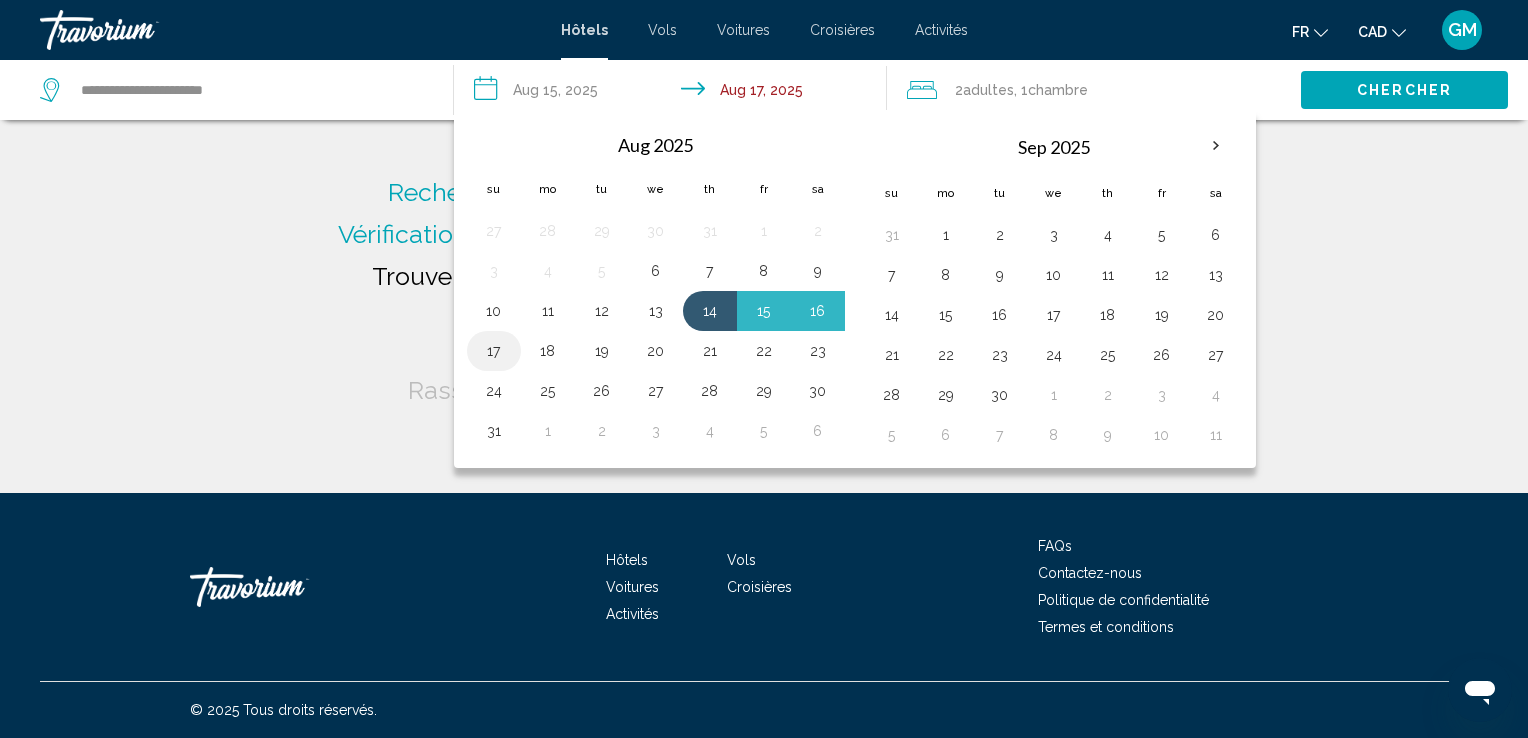 click on "17" at bounding box center [494, 351] 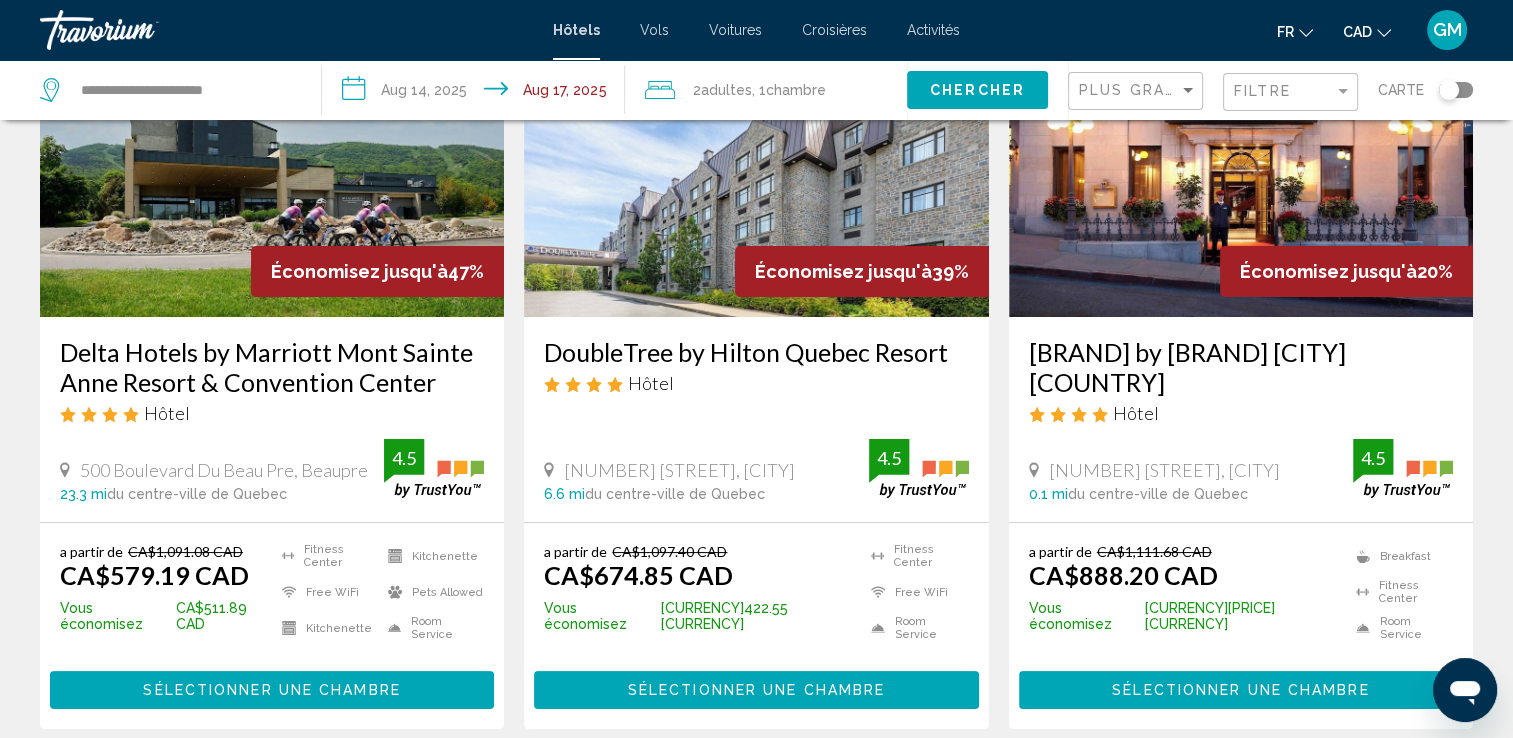 scroll, scrollTop: 200, scrollLeft: 0, axis: vertical 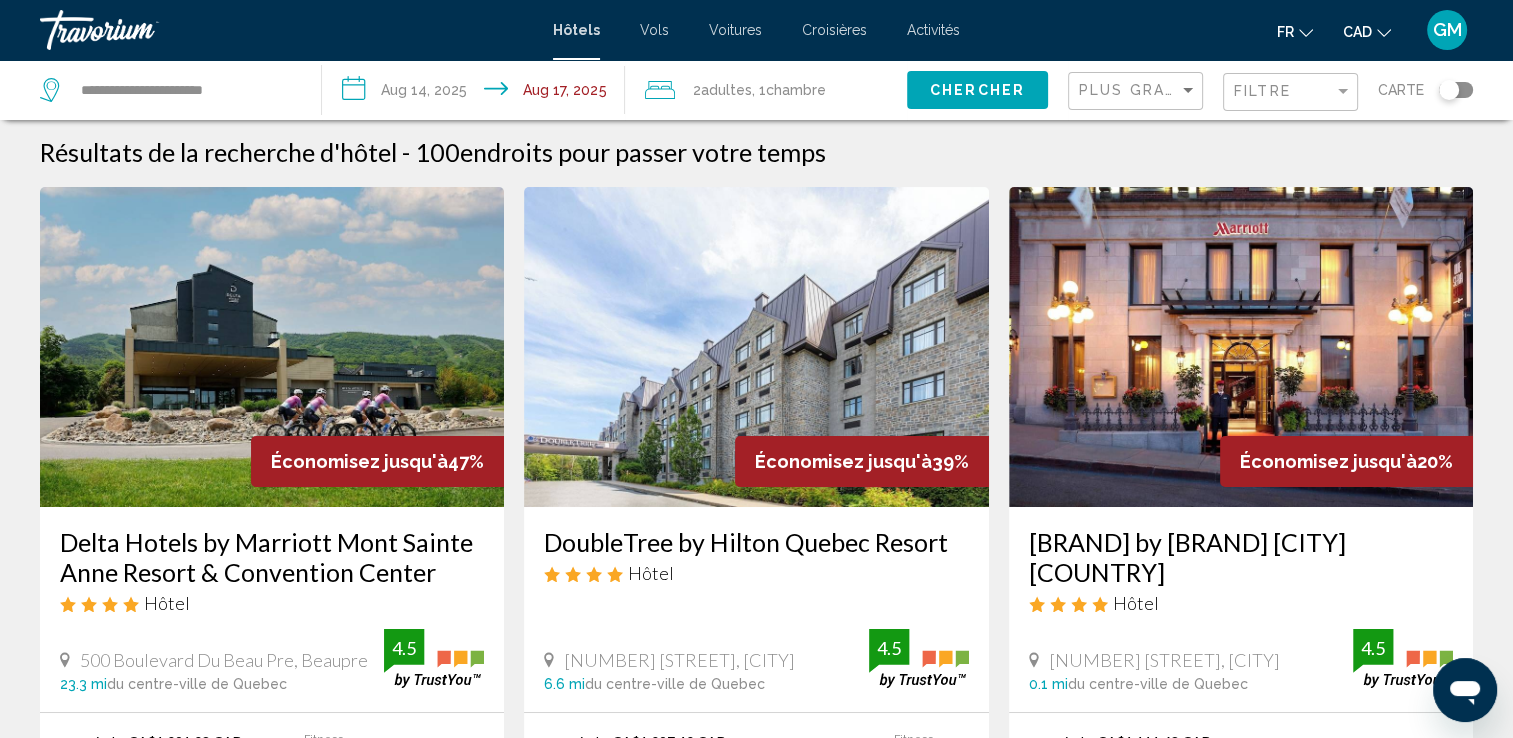 click at bounding box center (272, 347) 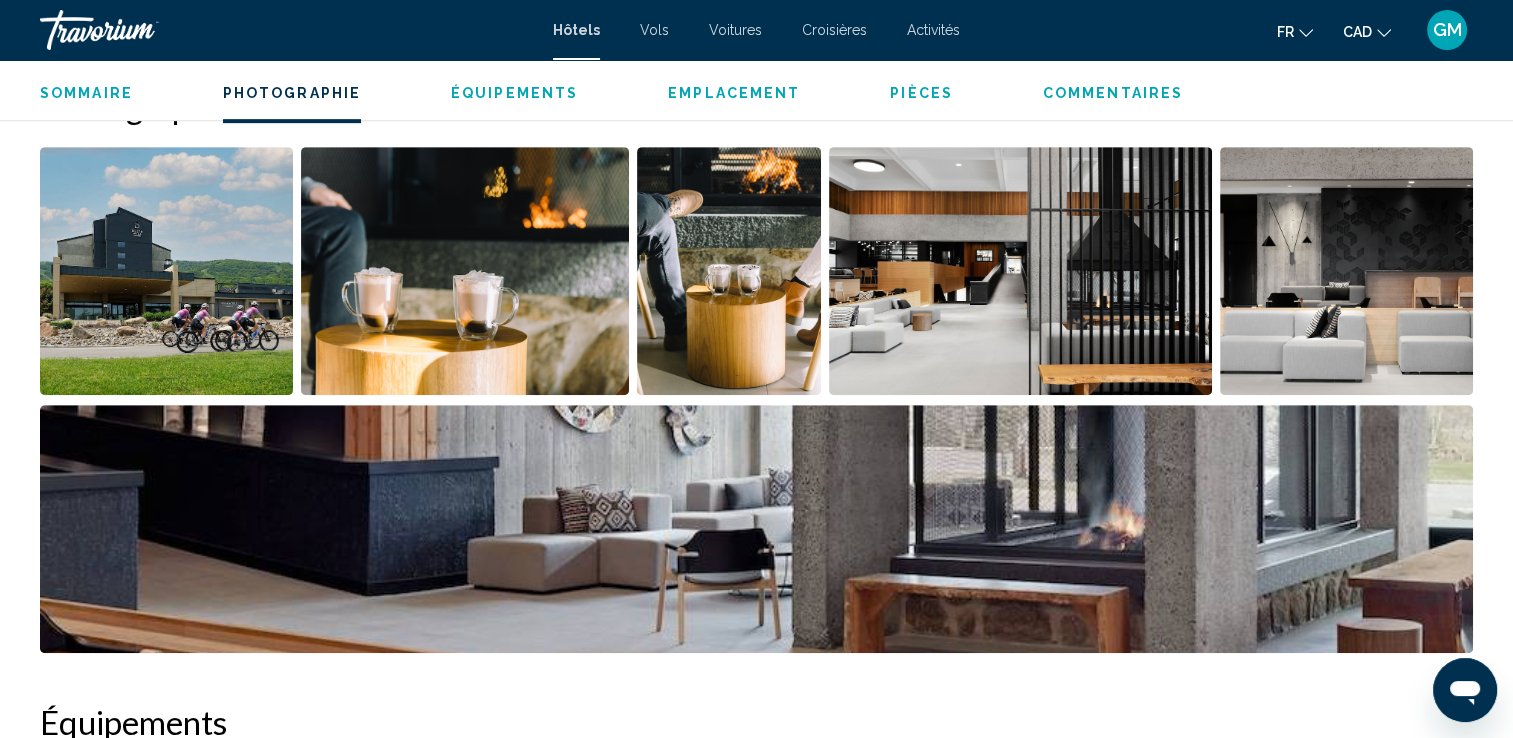 scroll, scrollTop: 1000, scrollLeft: 0, axis: vertical 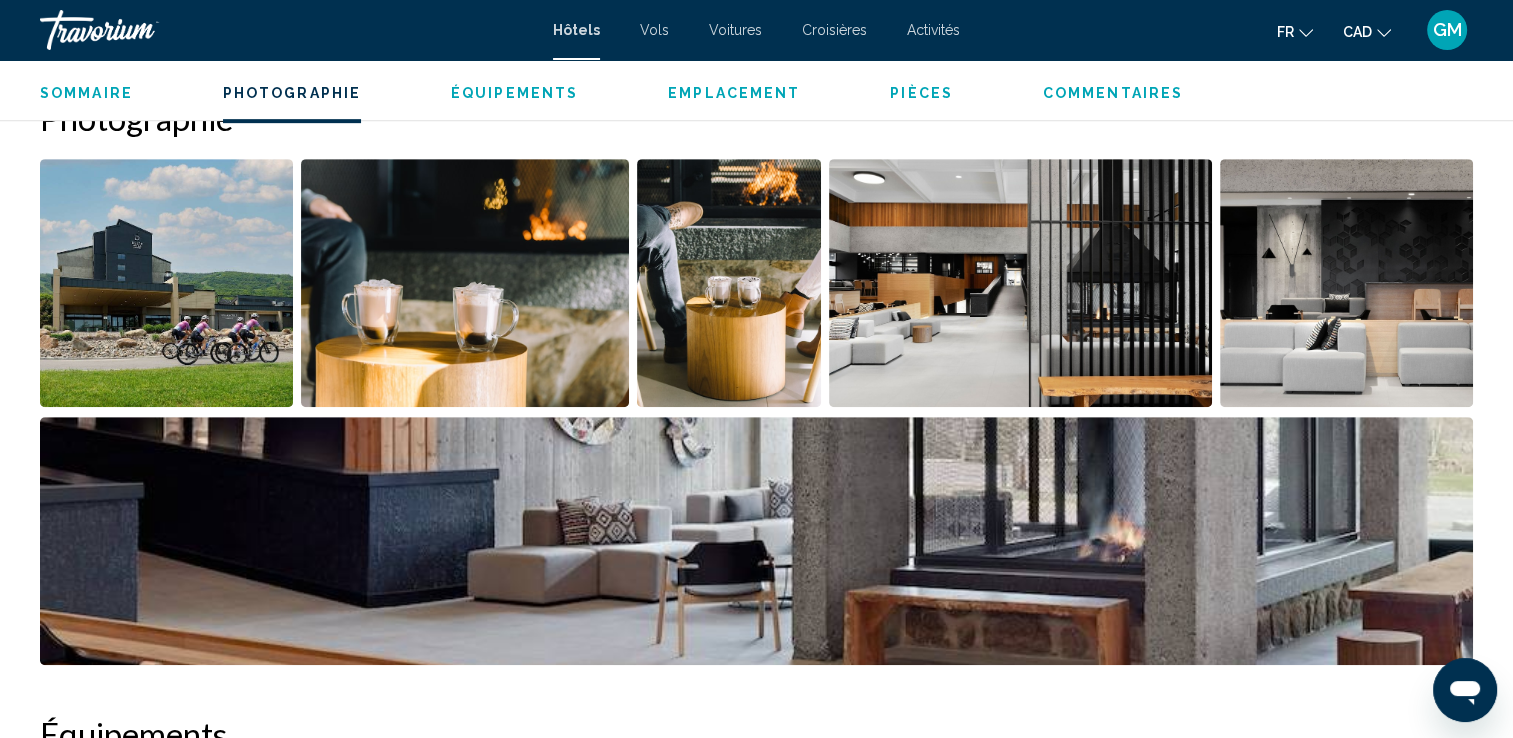 click at bounding box center [166, 283] 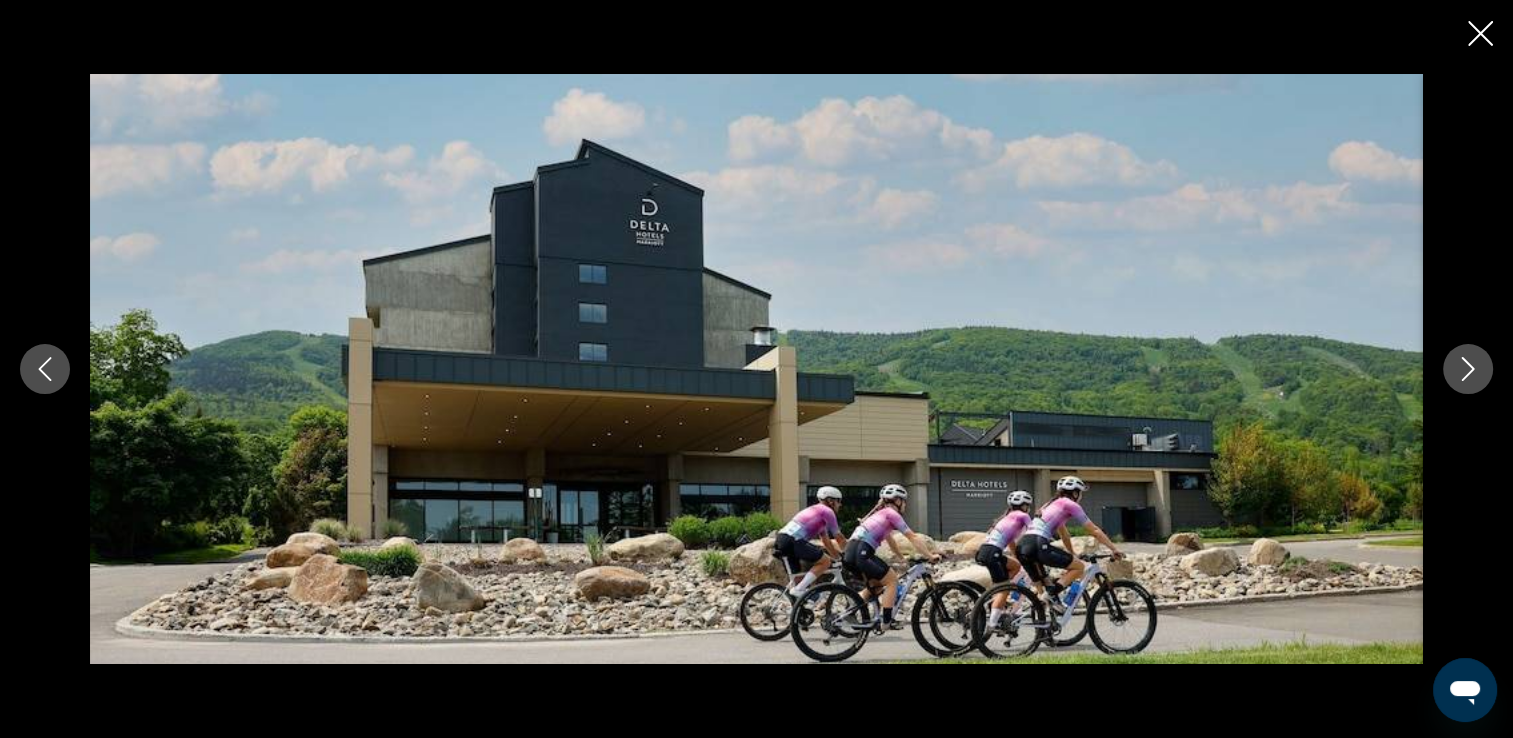 click at bounding box center (1468, 369) 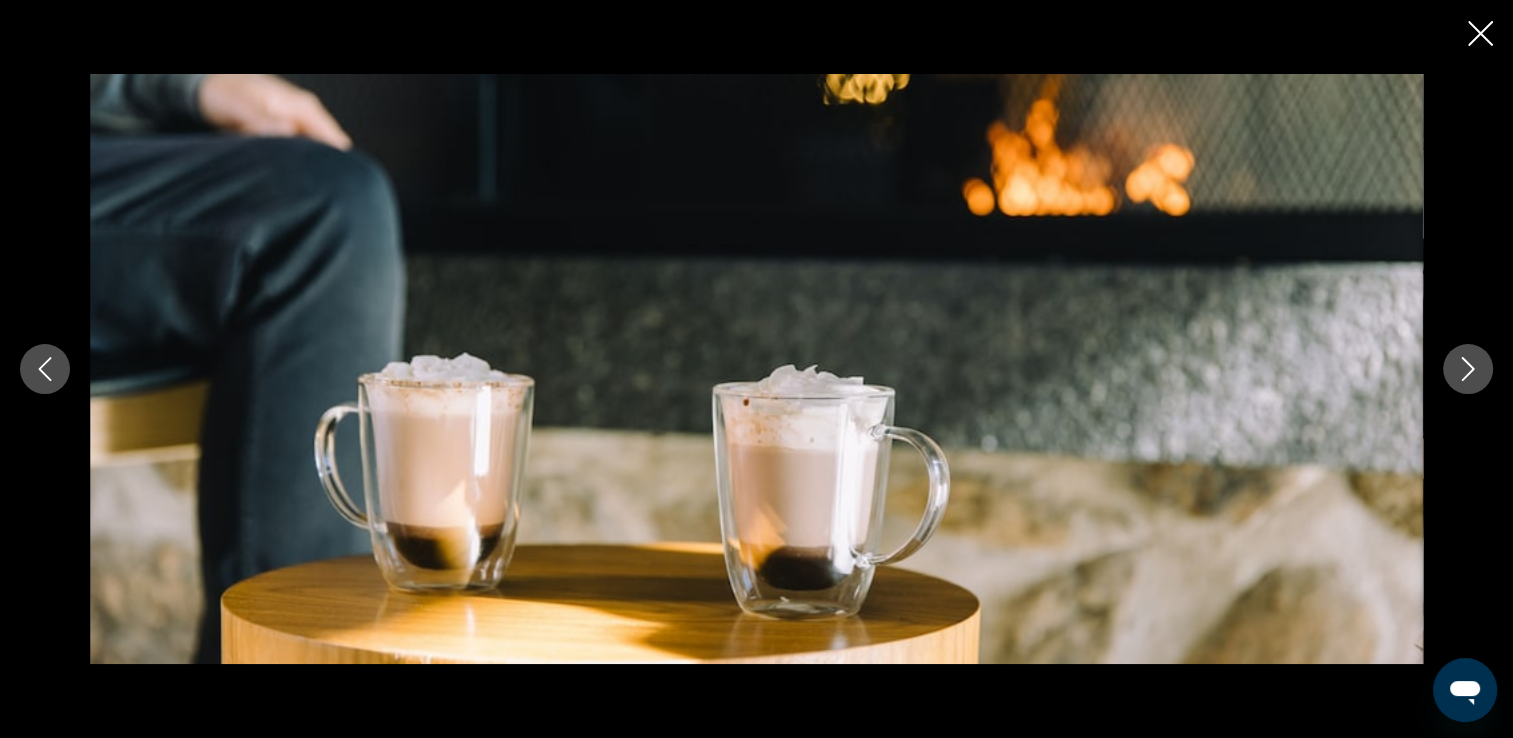 click at bounding box center [1468, 369] 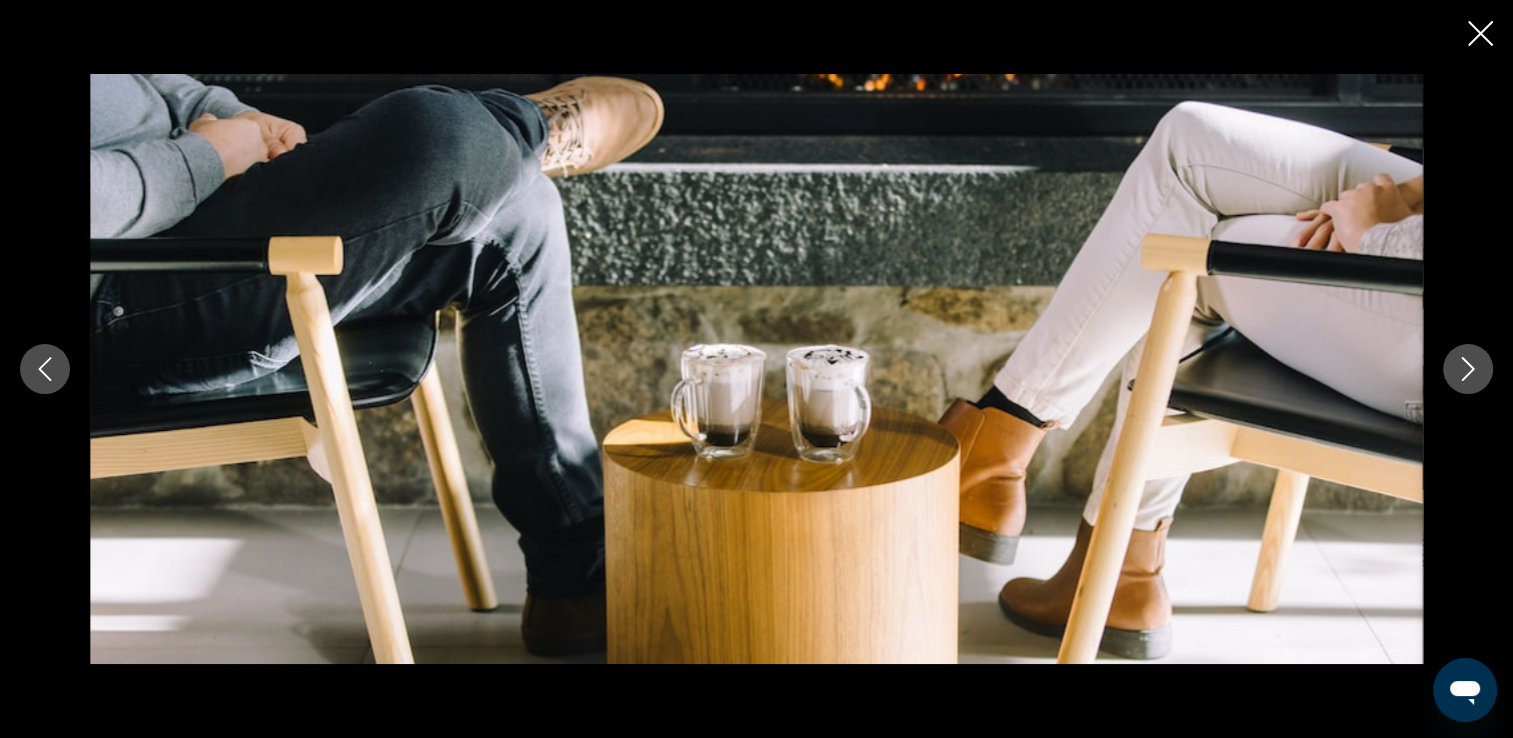 click at bounding box center (1468, 369) 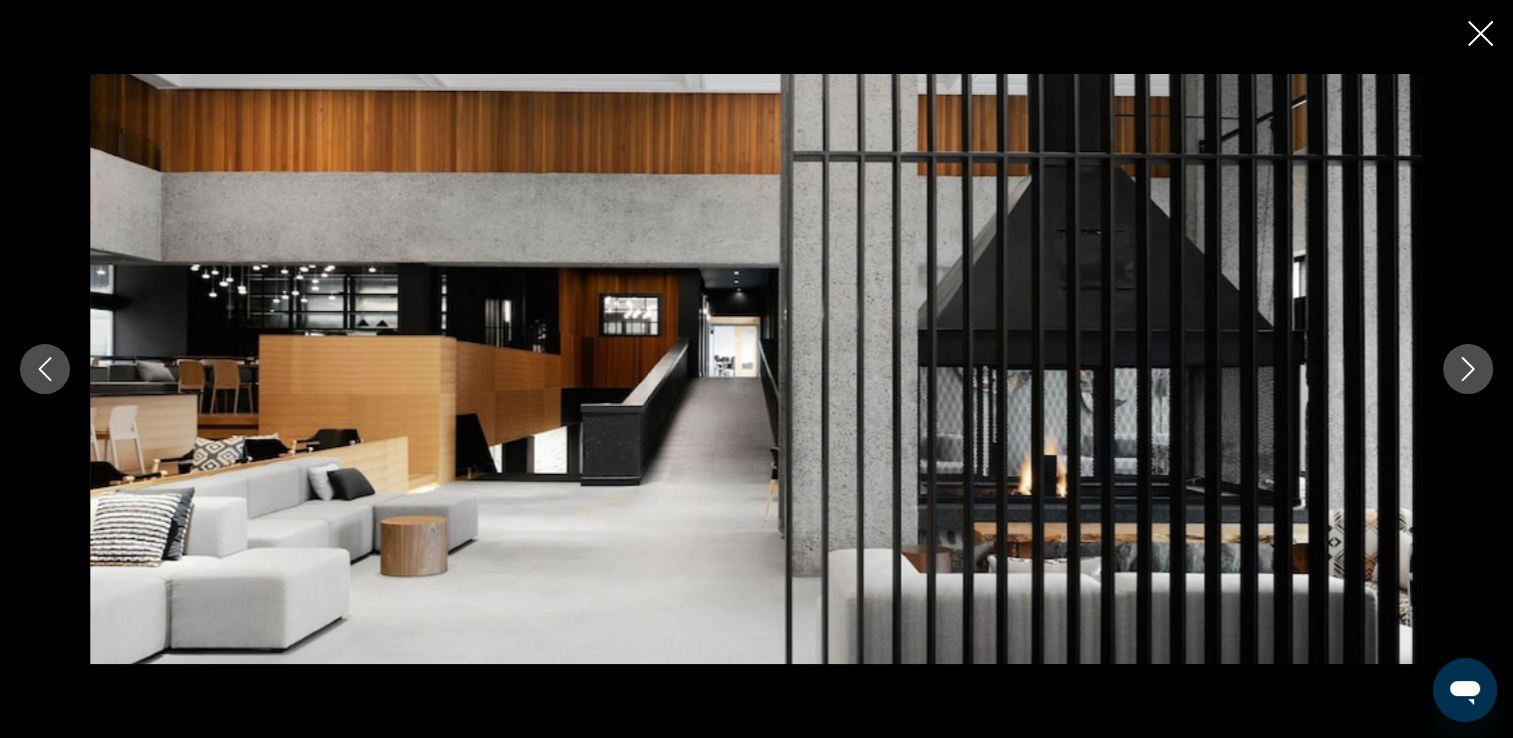 click at bounding box center [1468, 369] 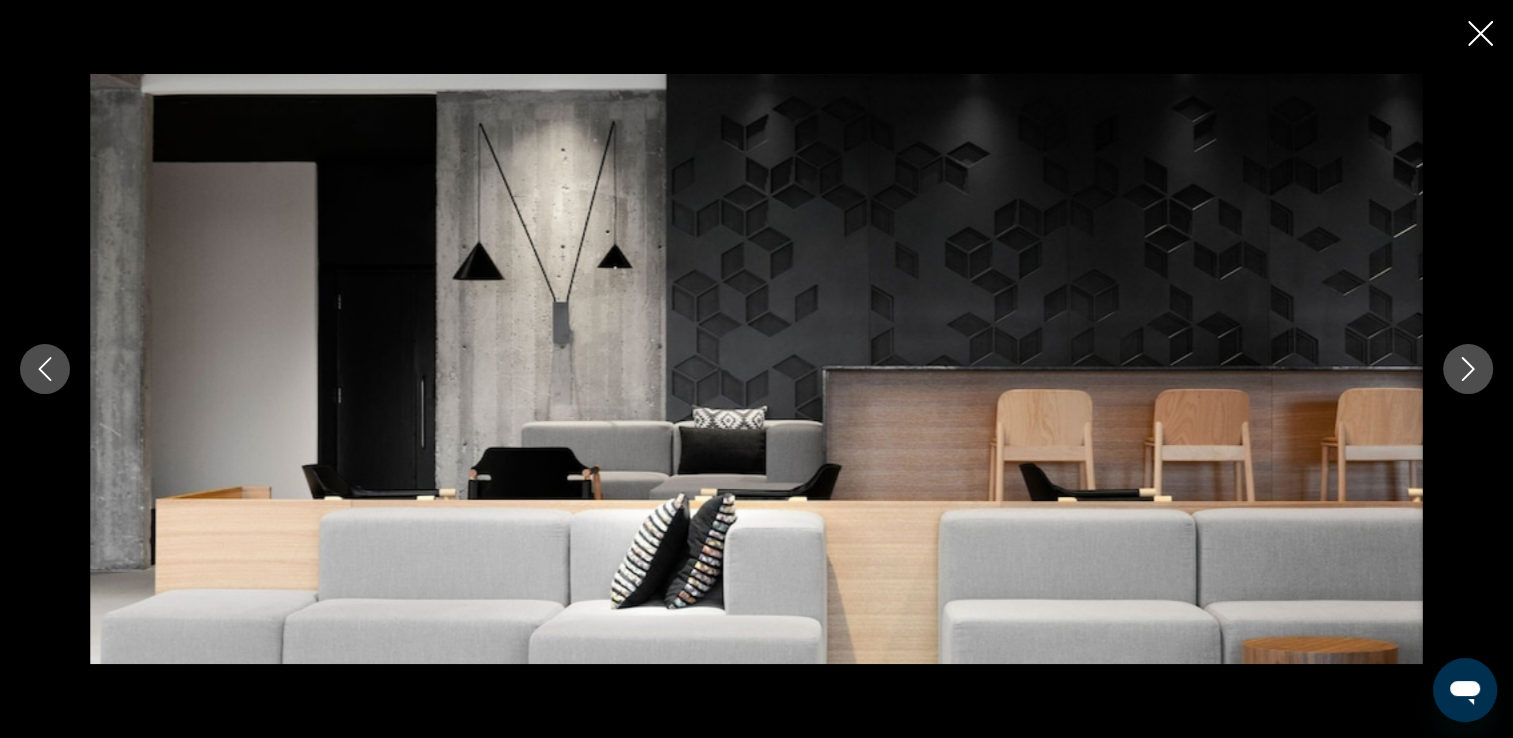 click at bounding box center (1468, 369) 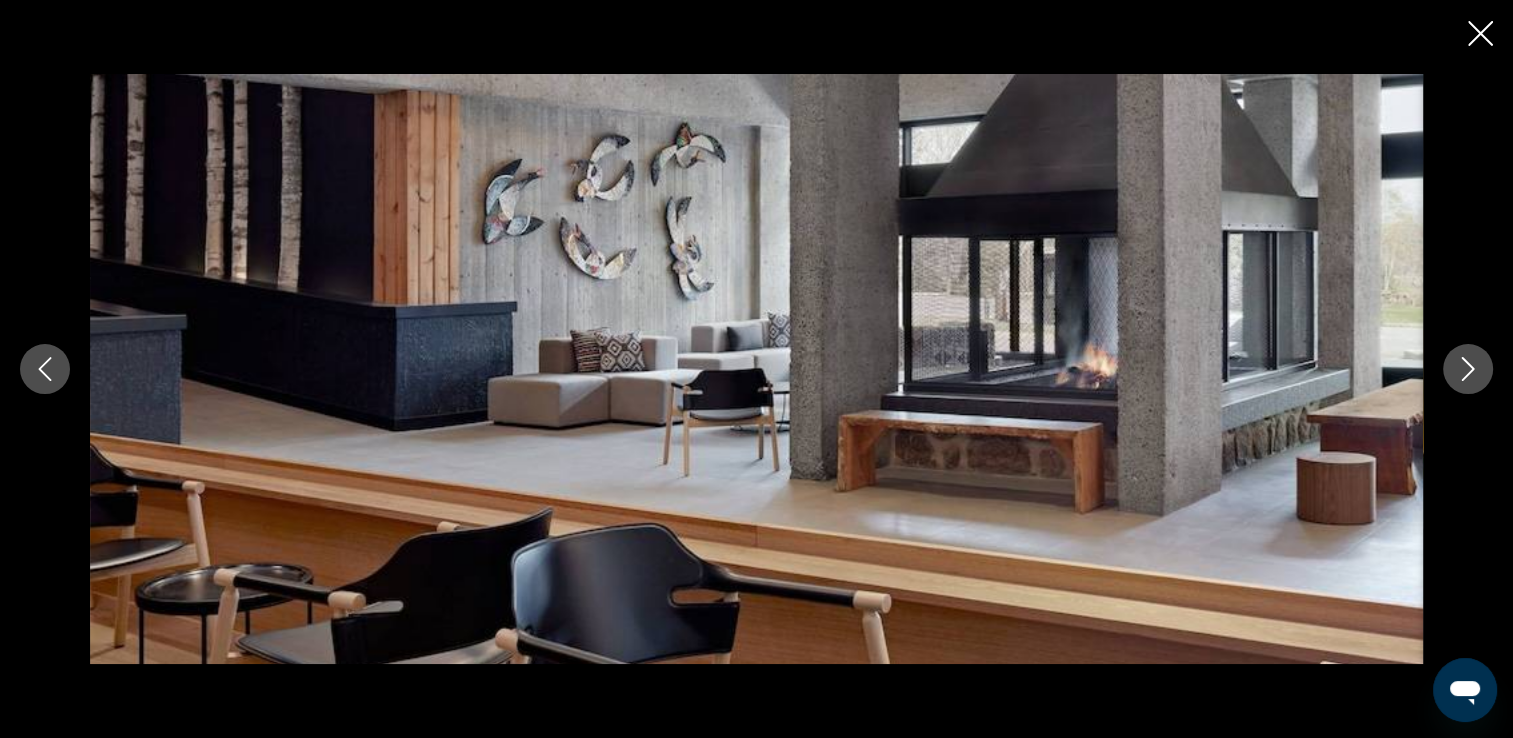click at bounding box center [1468, 369] 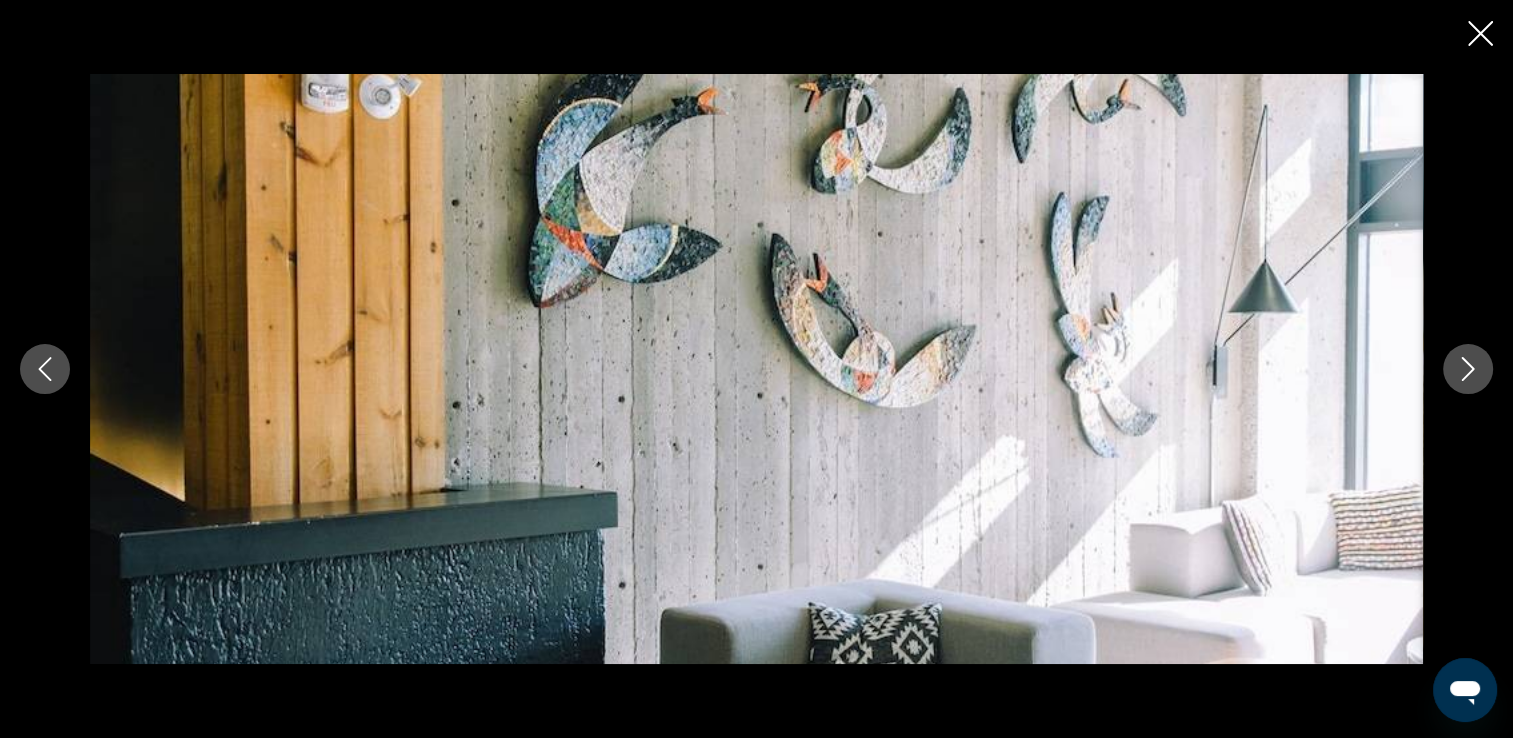 click 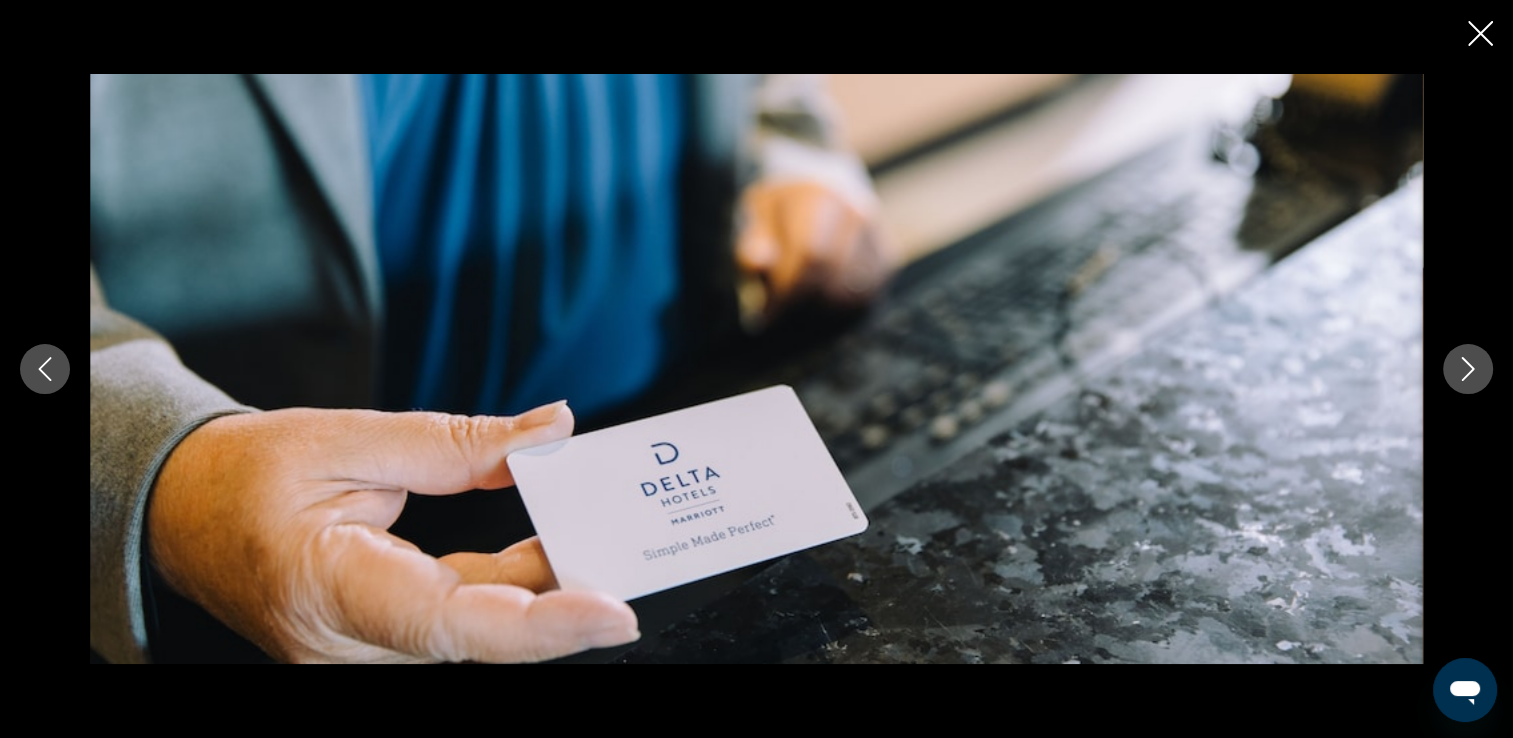click 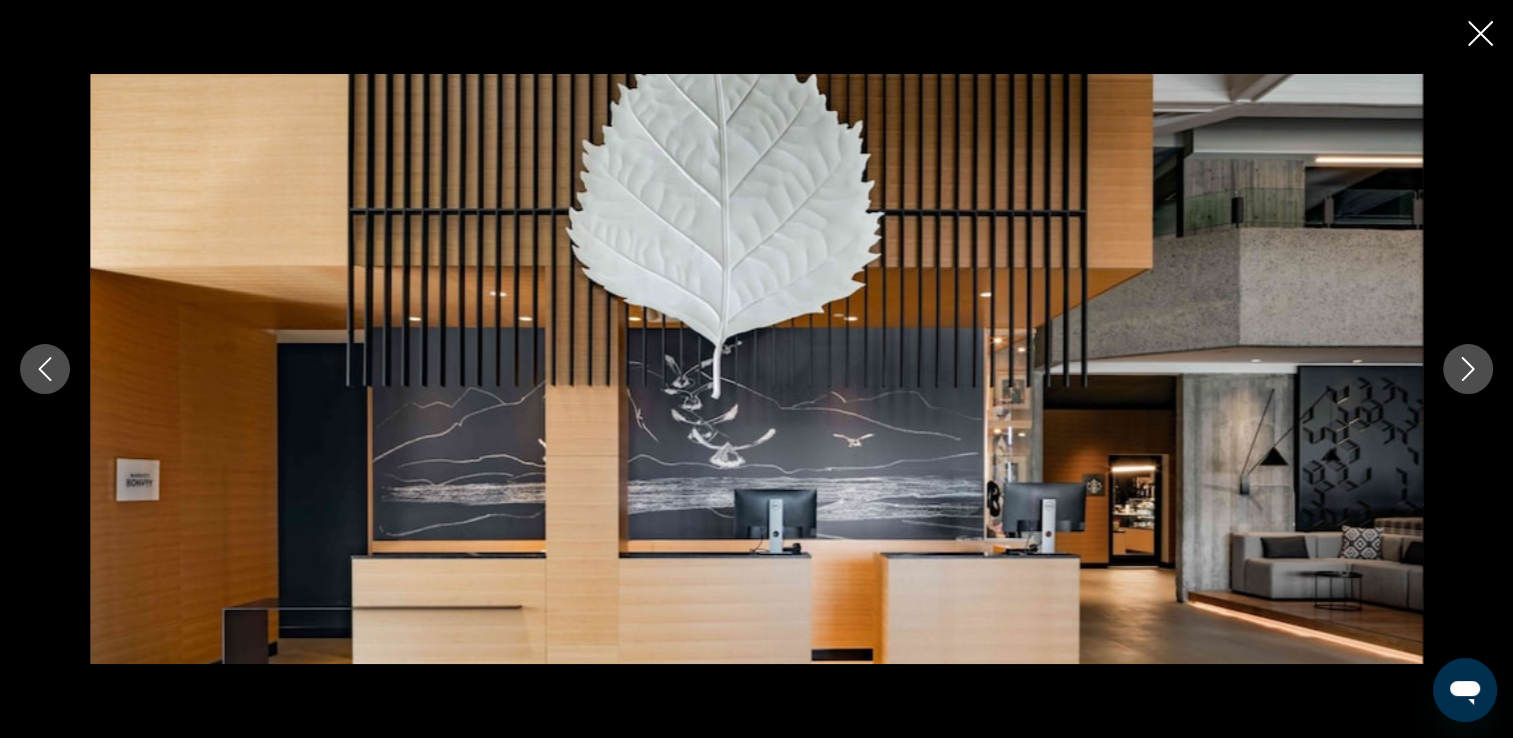 click 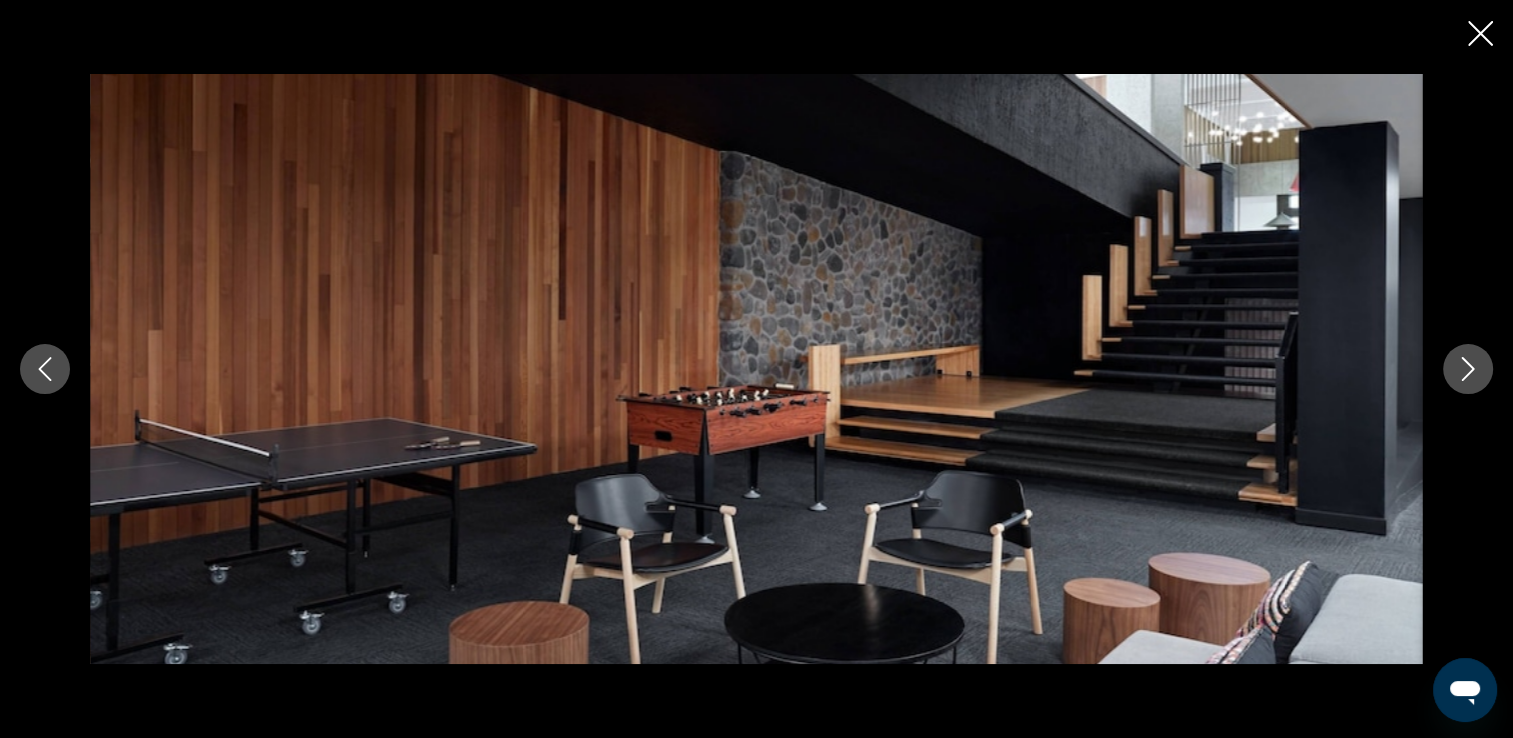 click at bounding box center [1468, 369] 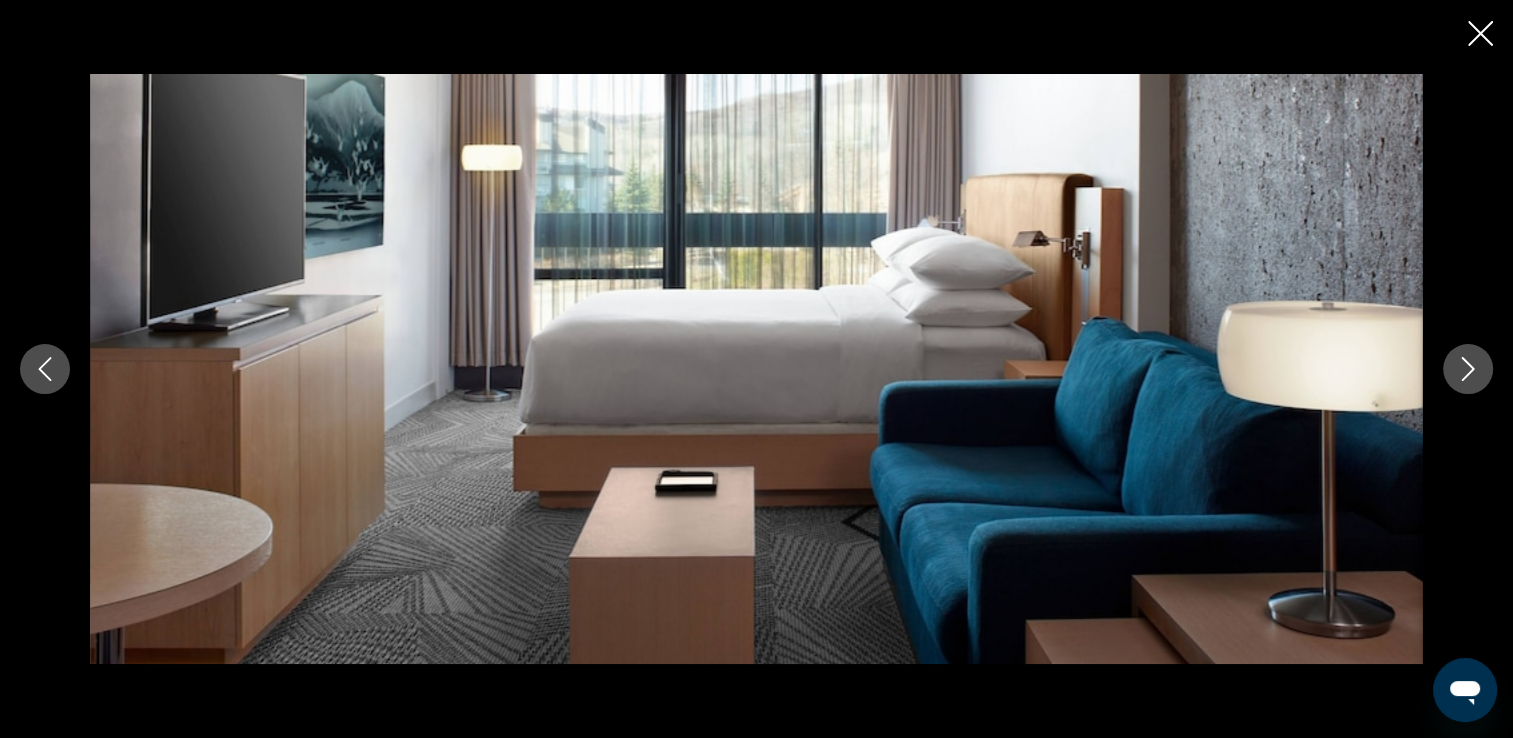 click at bounding box center [1468, 369] 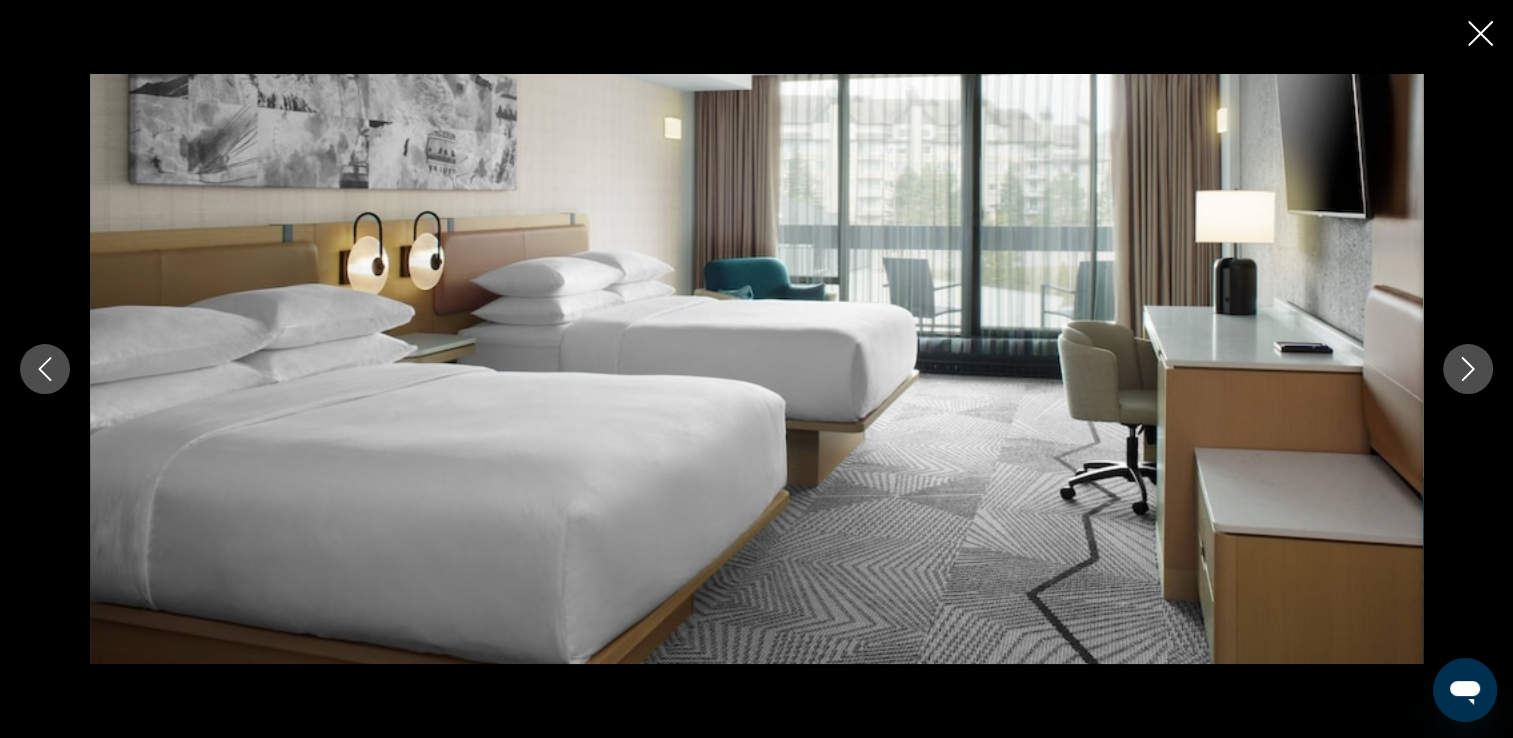 click 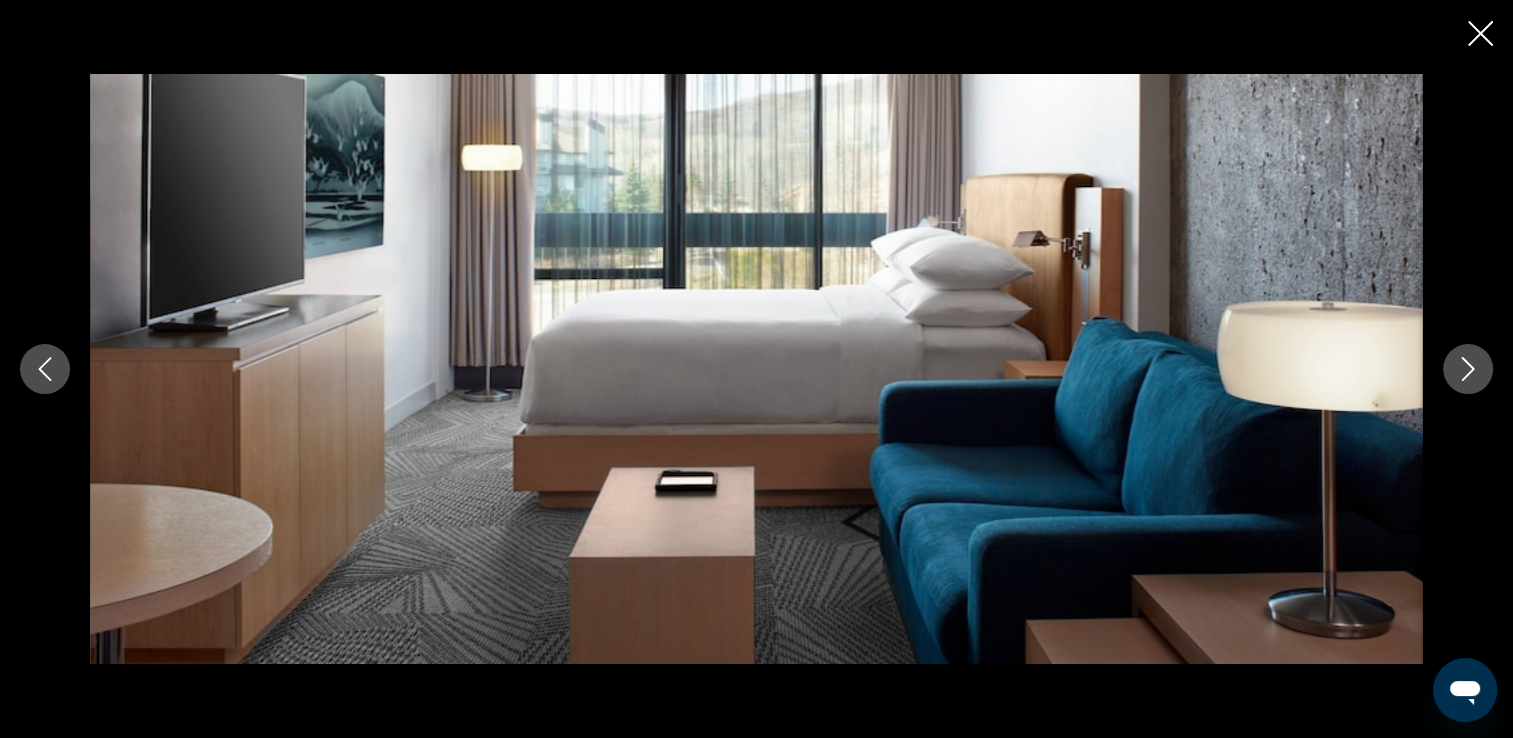 click at bounding box center (1468, 369) 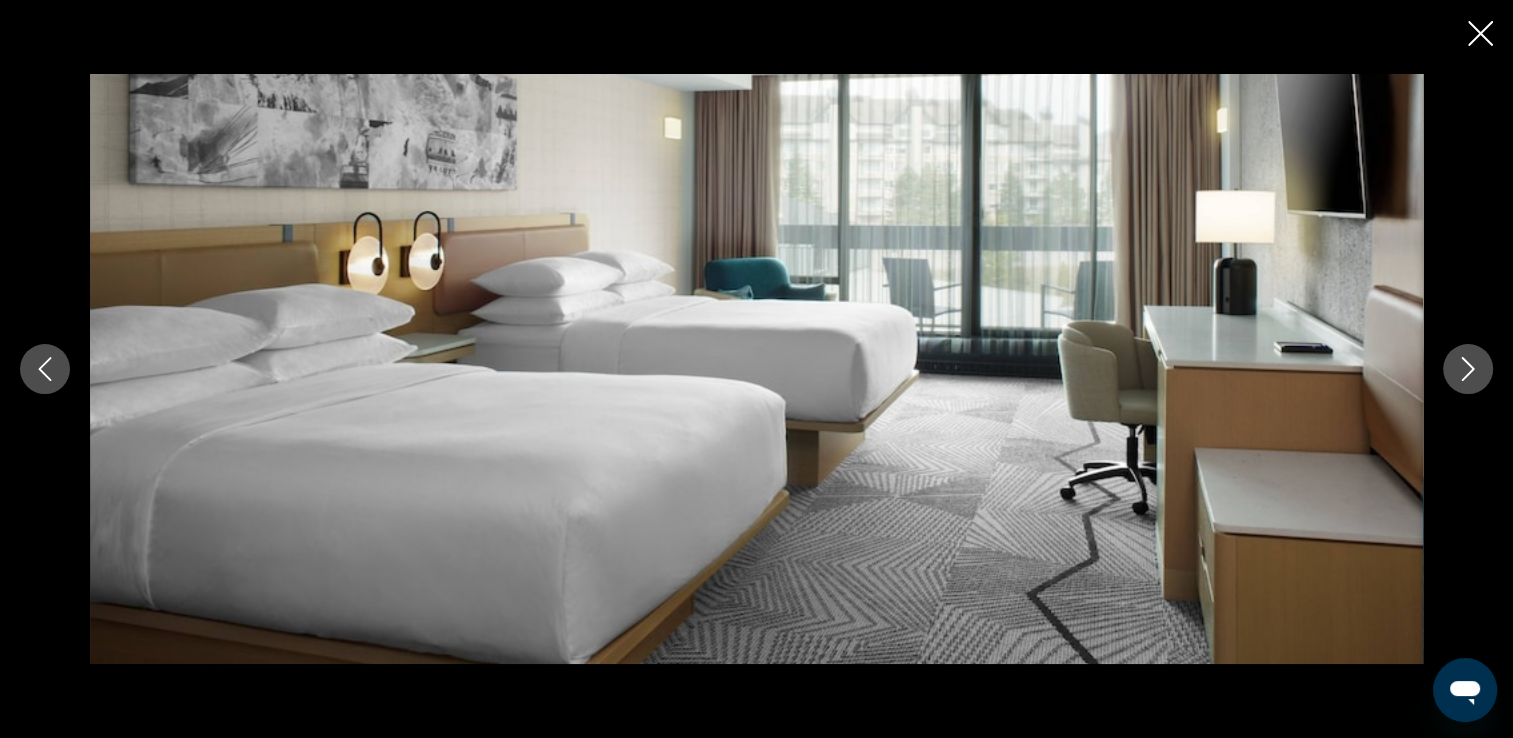click at bounding box center (1468, 369) 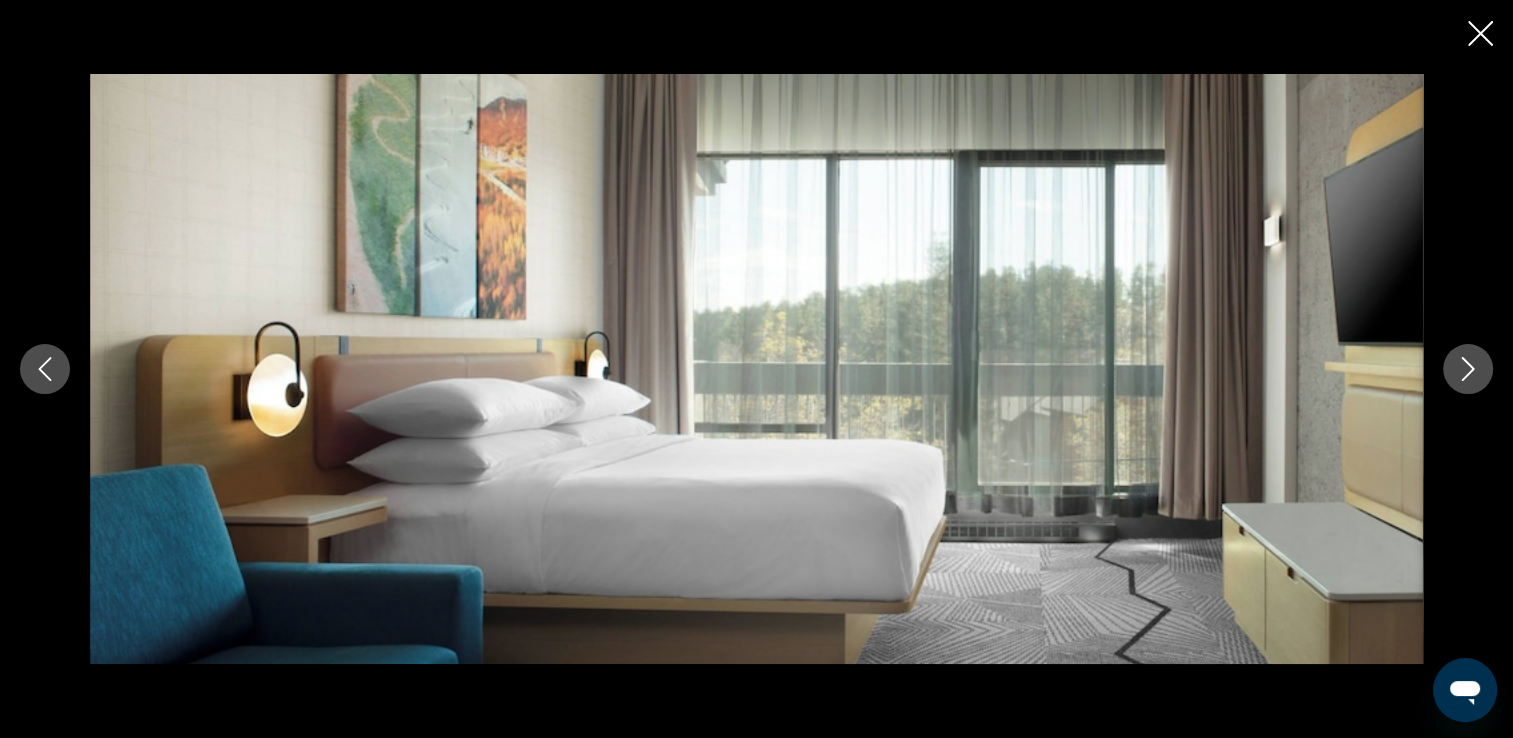 click at bounding box center (1468, 369) 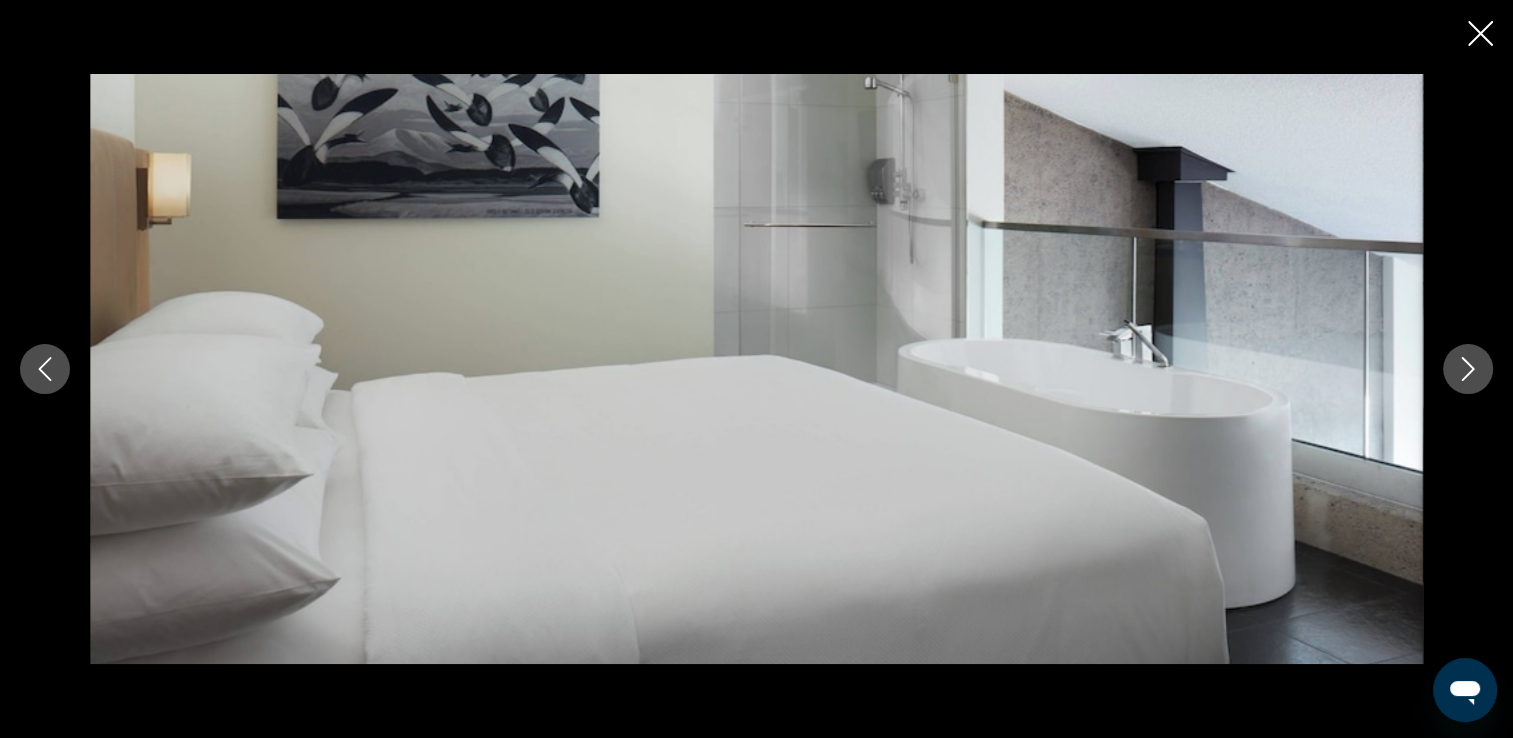 click at bounding box center (1468, 369) 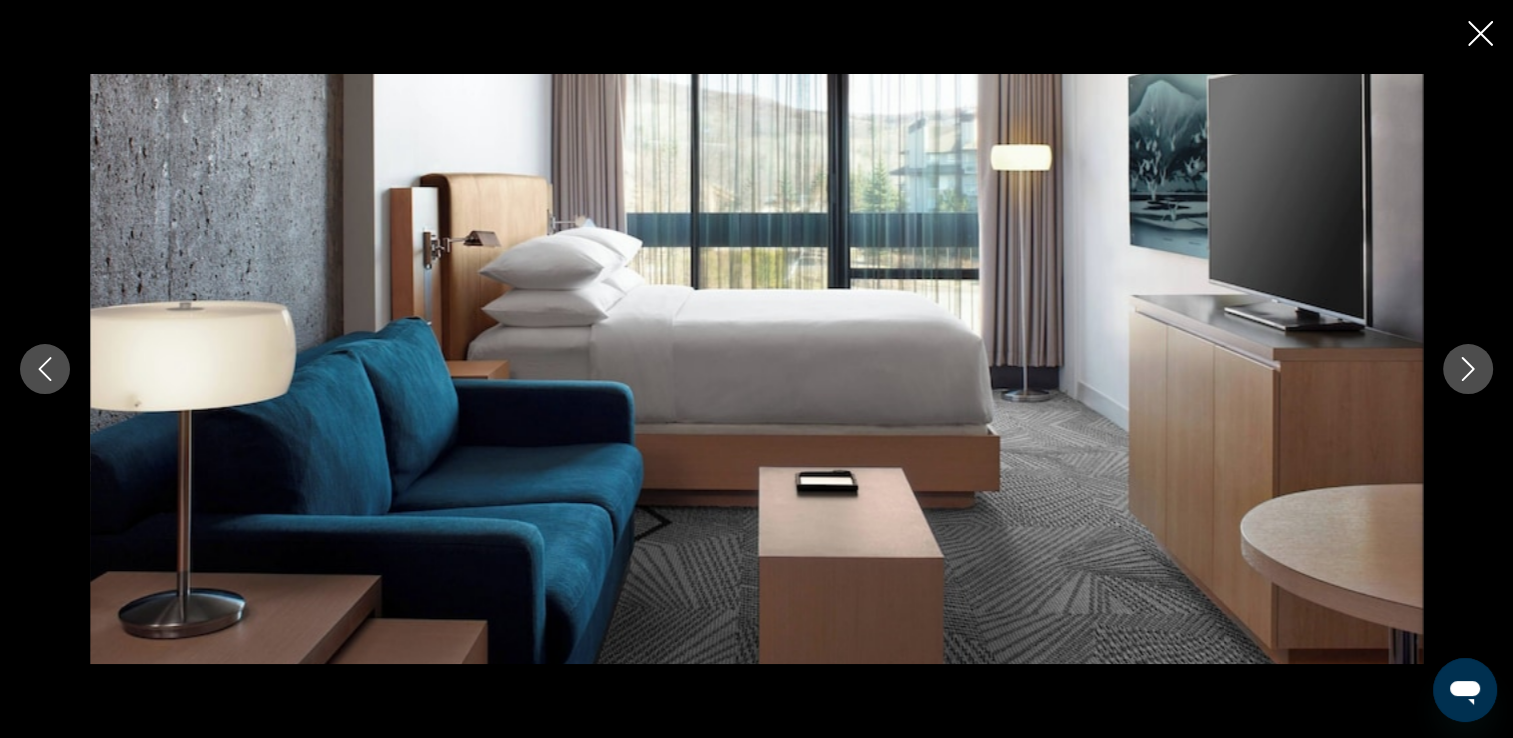 click at bounding box center (1468, 369) 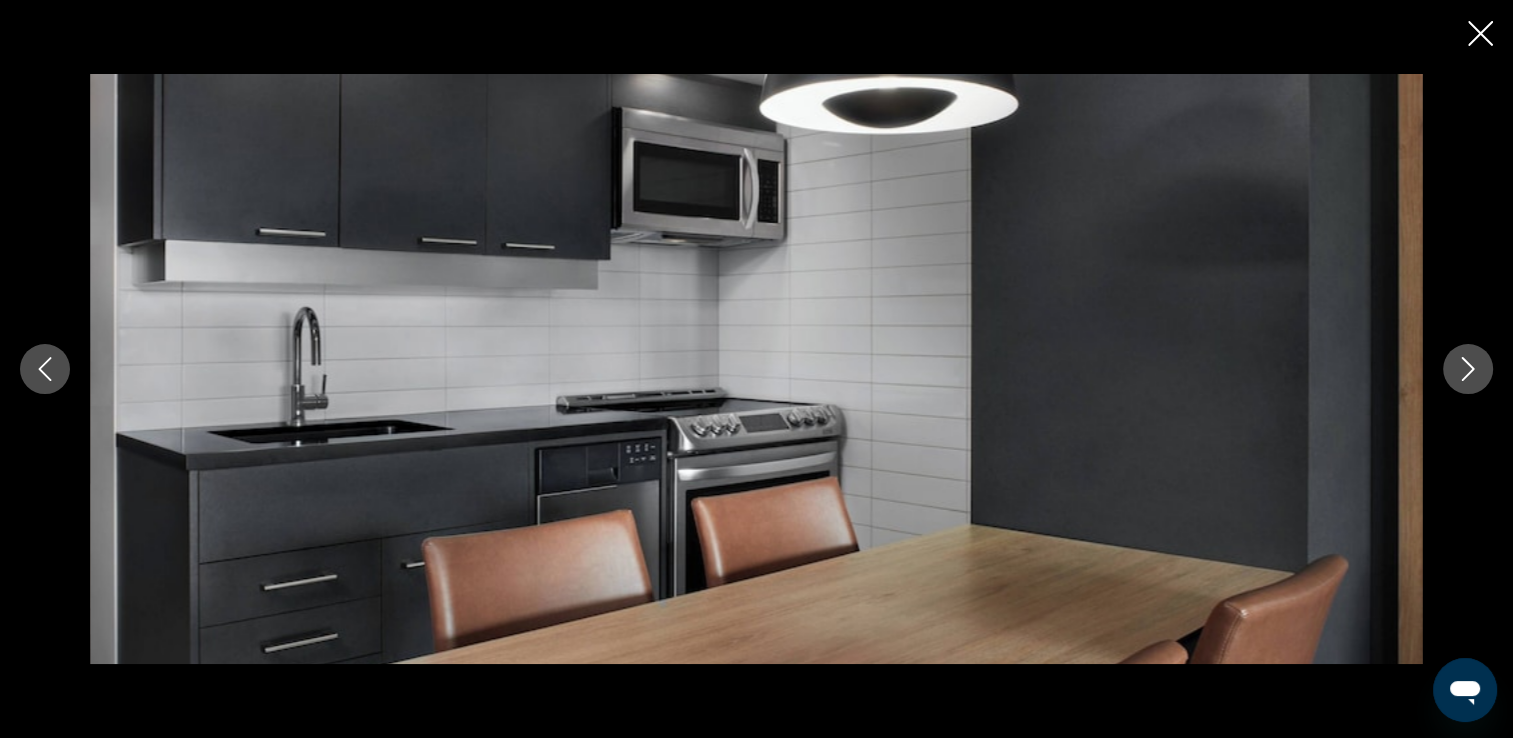 click at bounding box center [1468, 369] 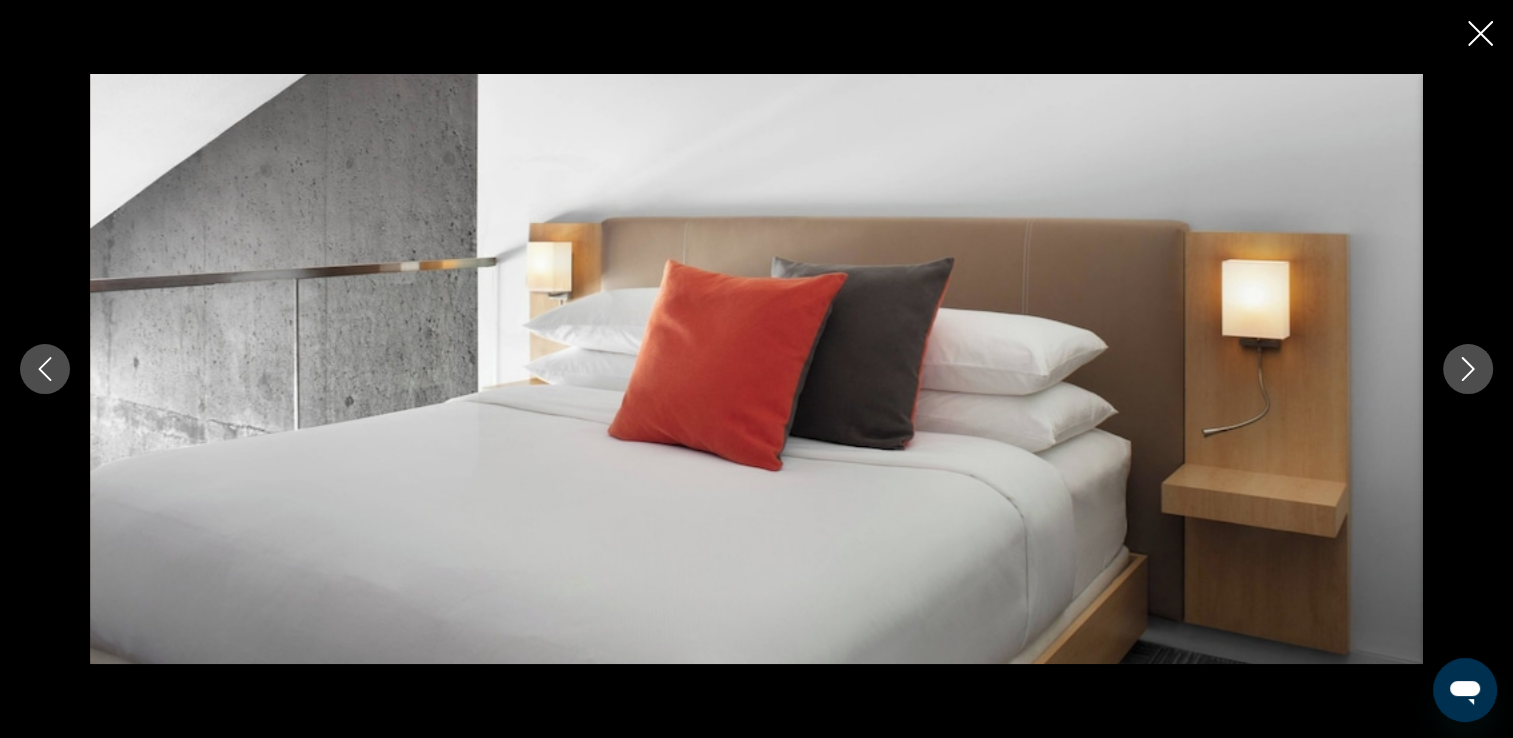 click at bounding box center [1468, 369] 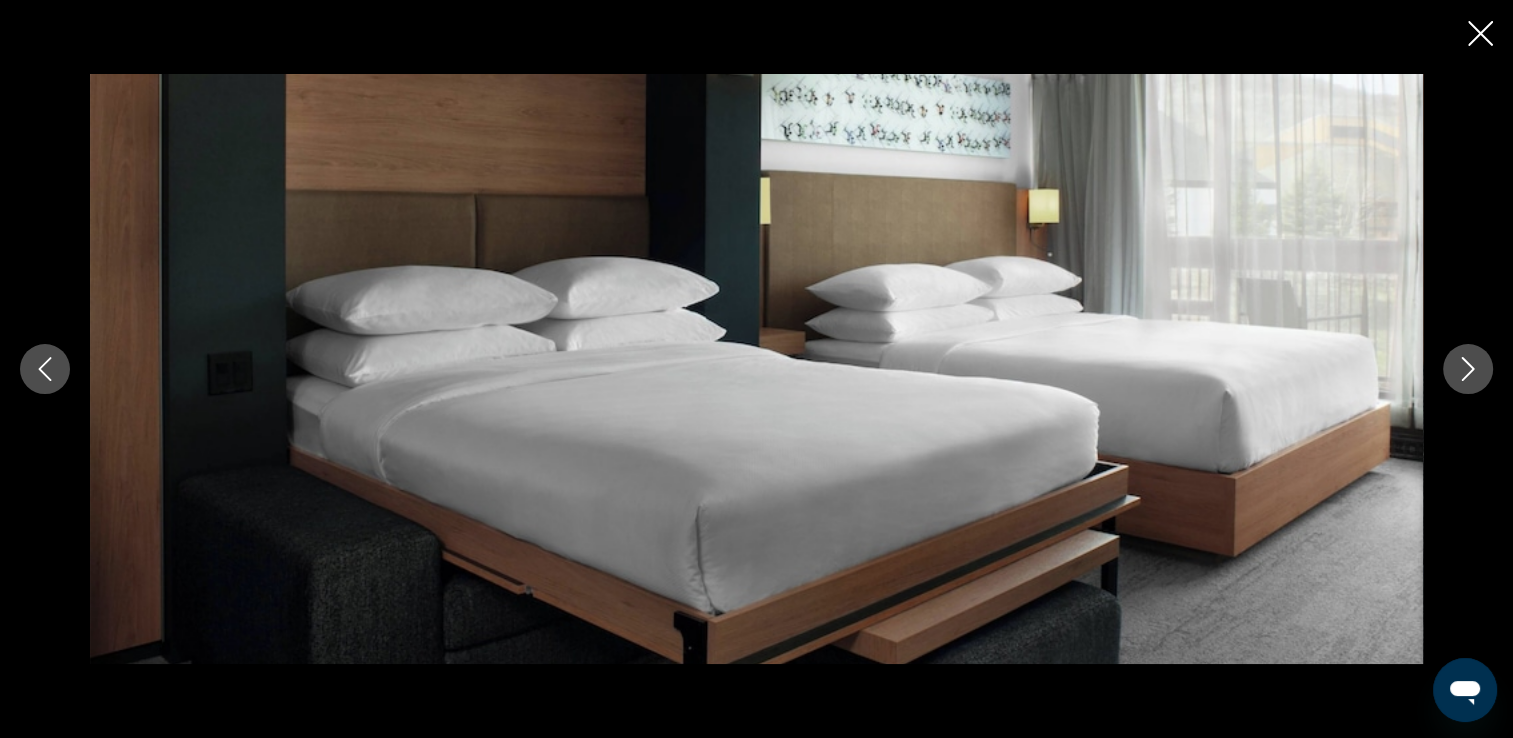 click at bounding box center (1468, 369) 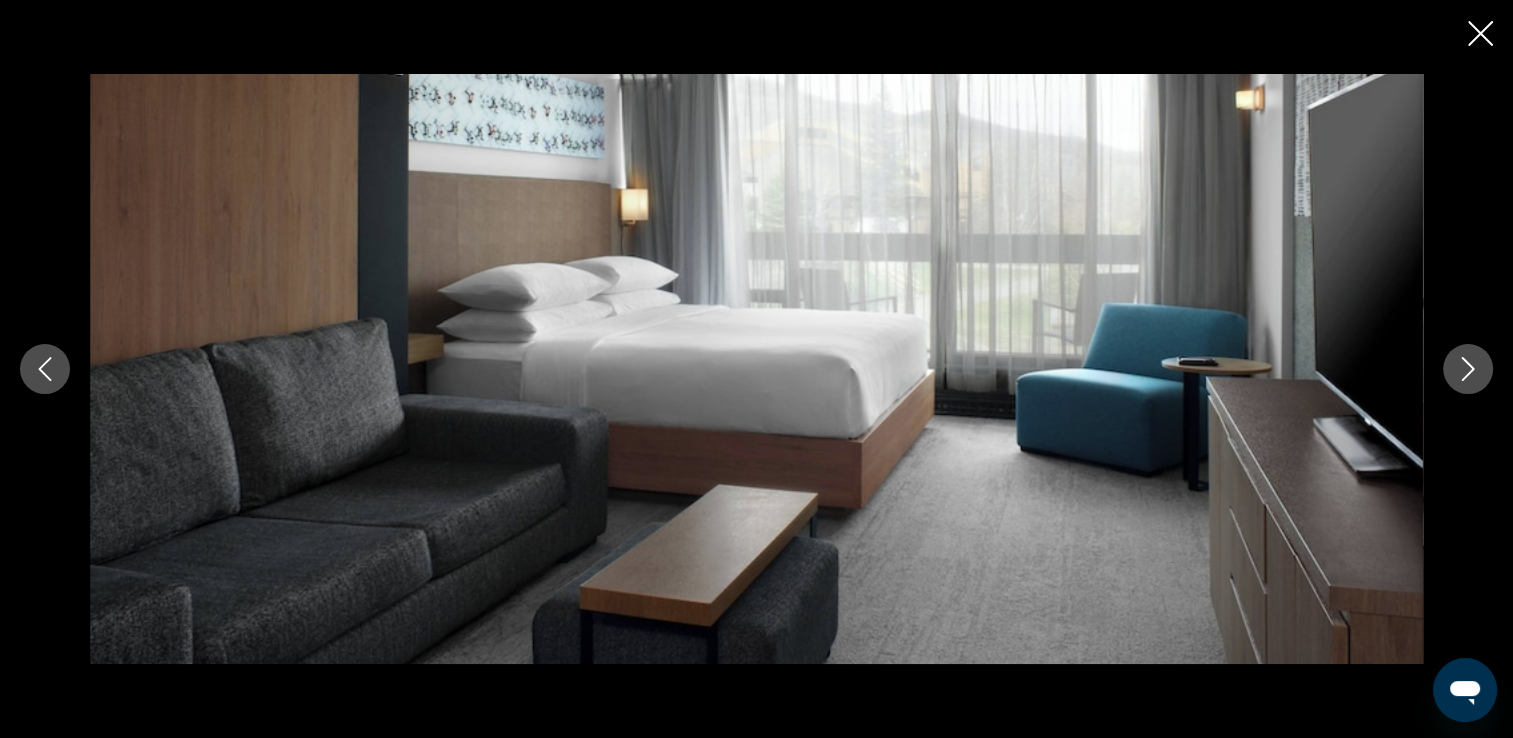 click at bounding box center (1468, 369) 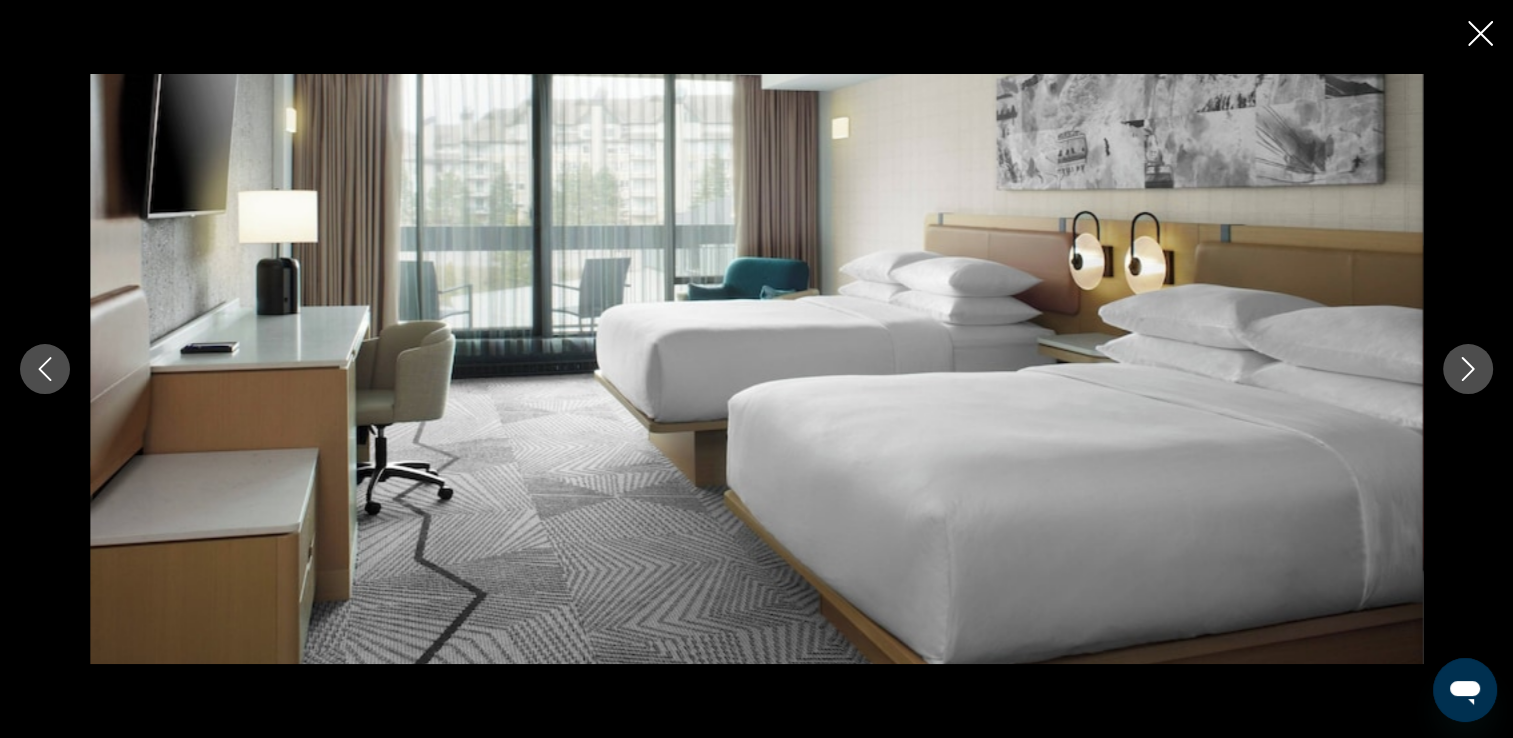 click at bounding box center (1468, 369) 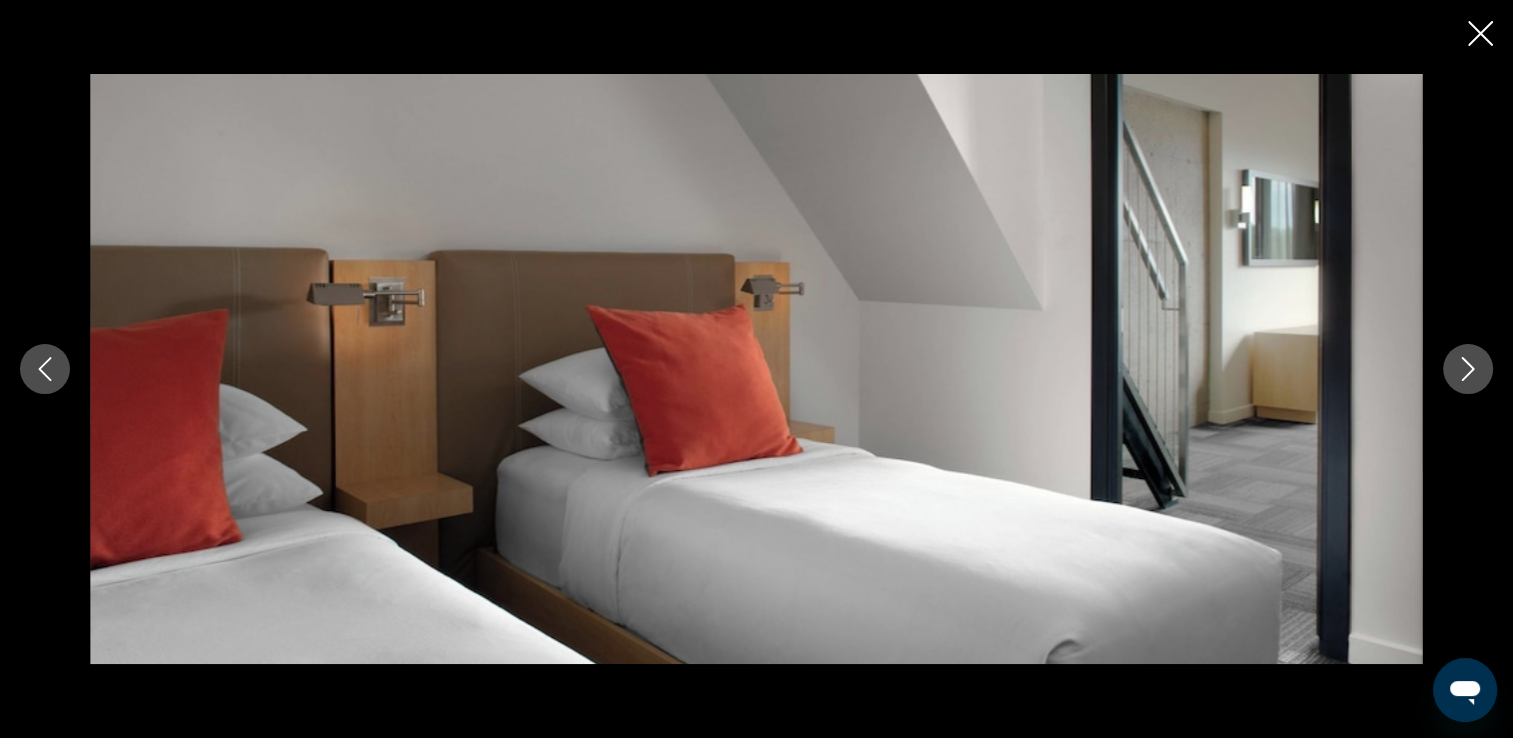 click at bounding box center (1468, 369) 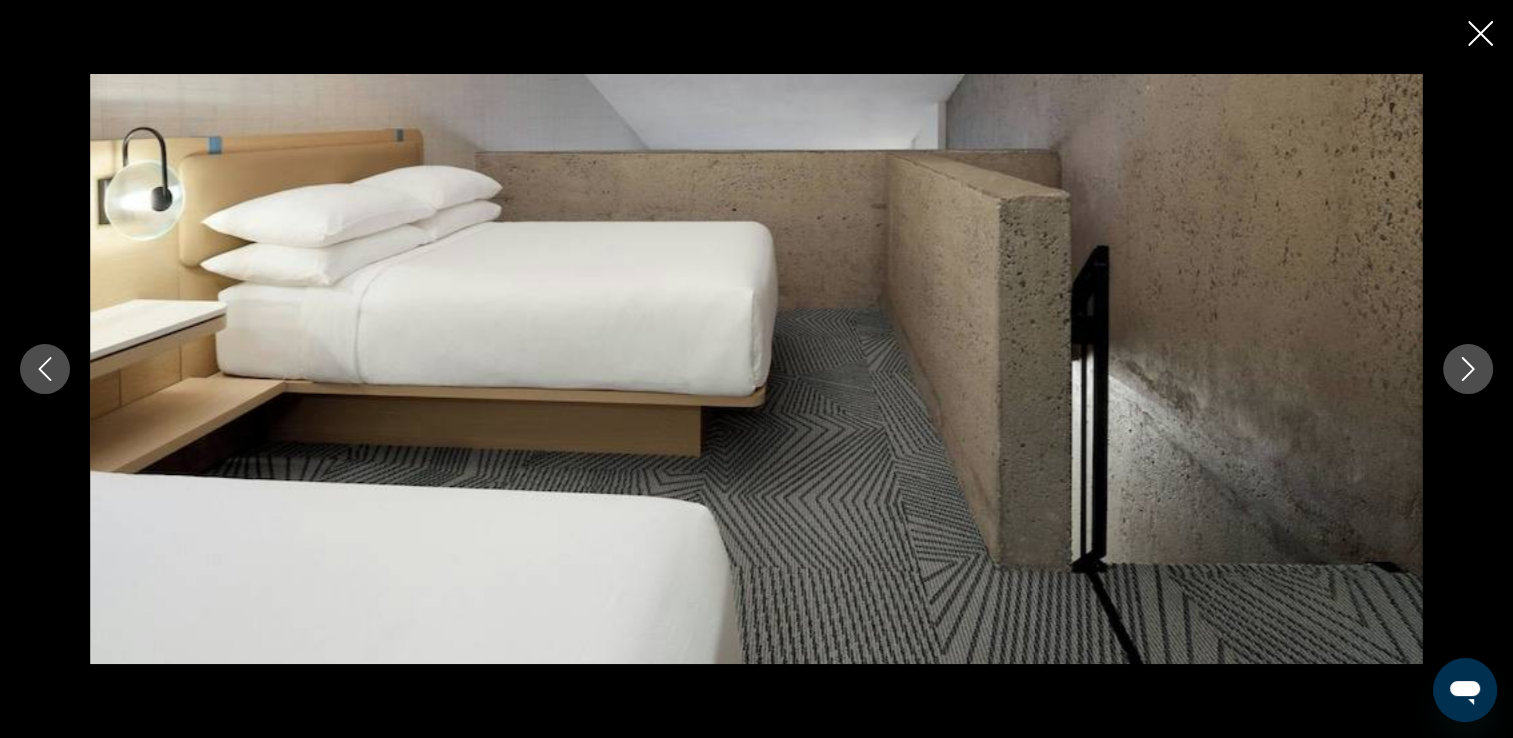 click at bounding box center (1468, 369) 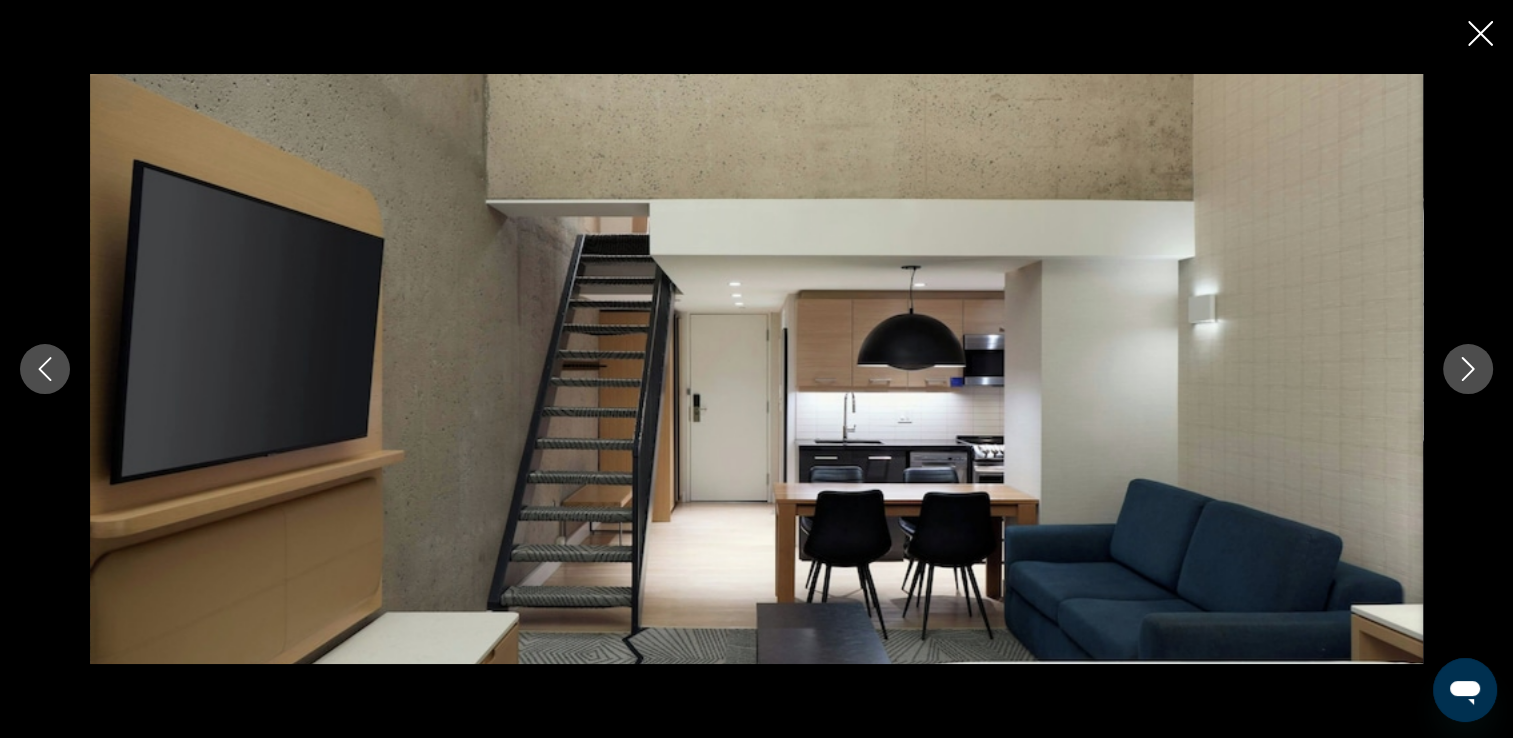 click at bounding box center (1468, 369) 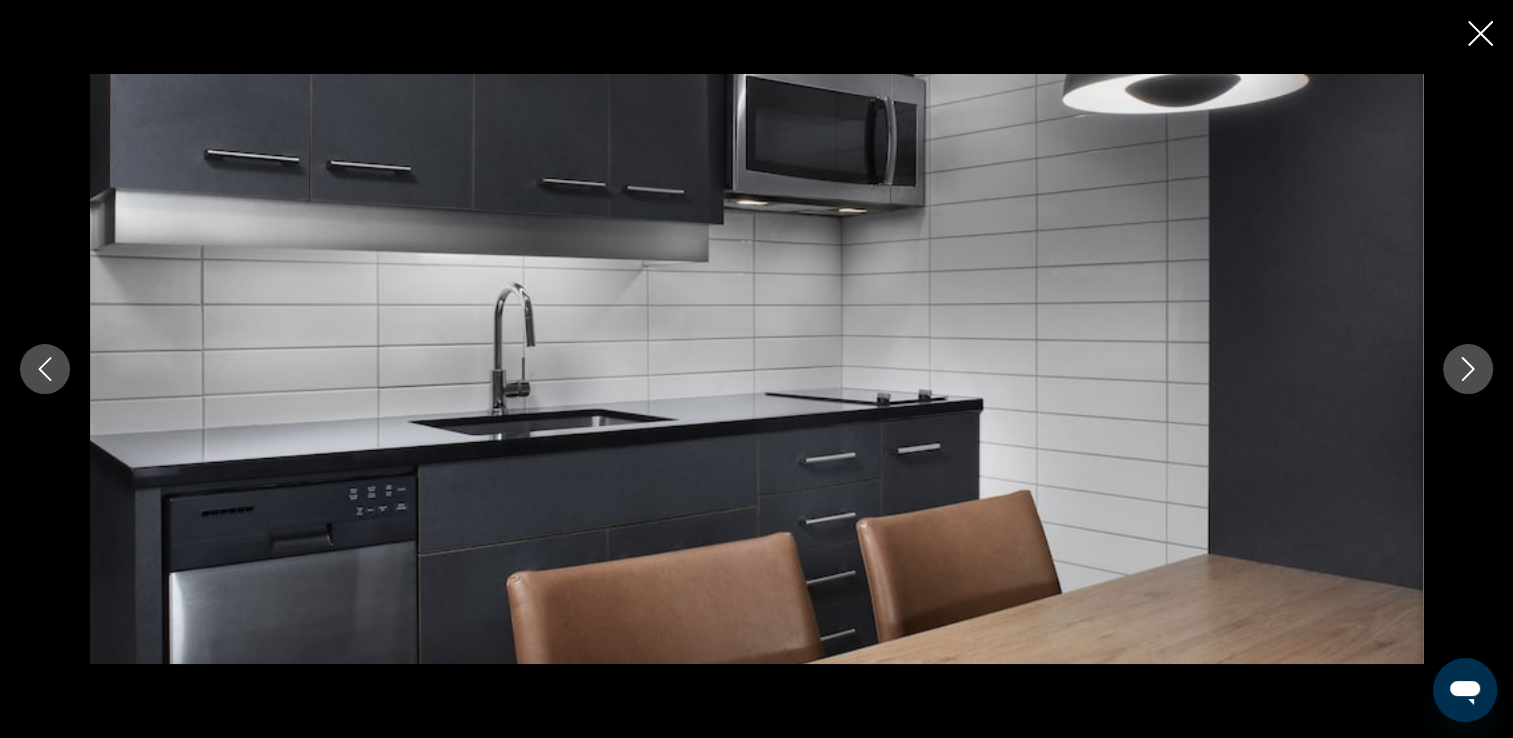 click at bounding box center [1468, 369] 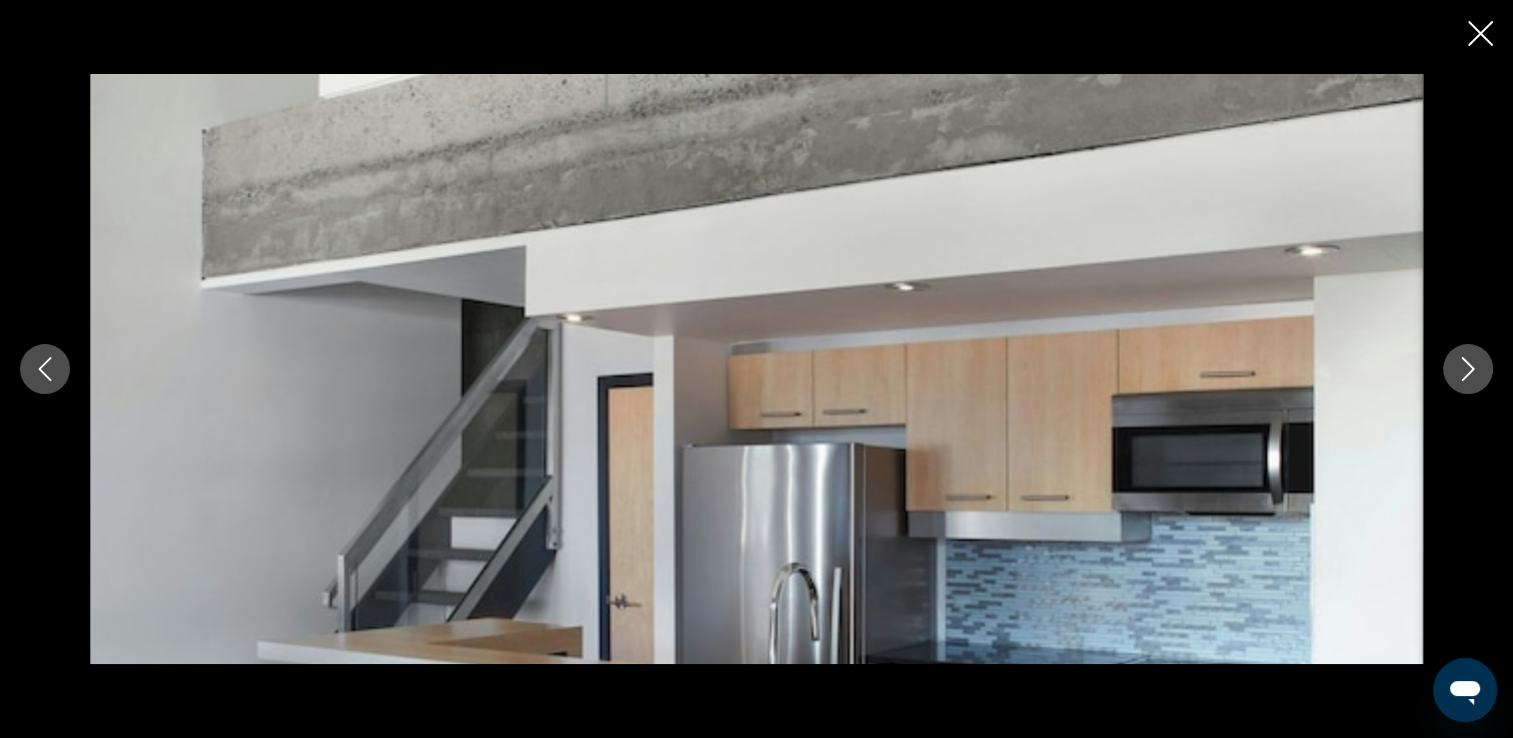 click at bounding box center [1468, 369] 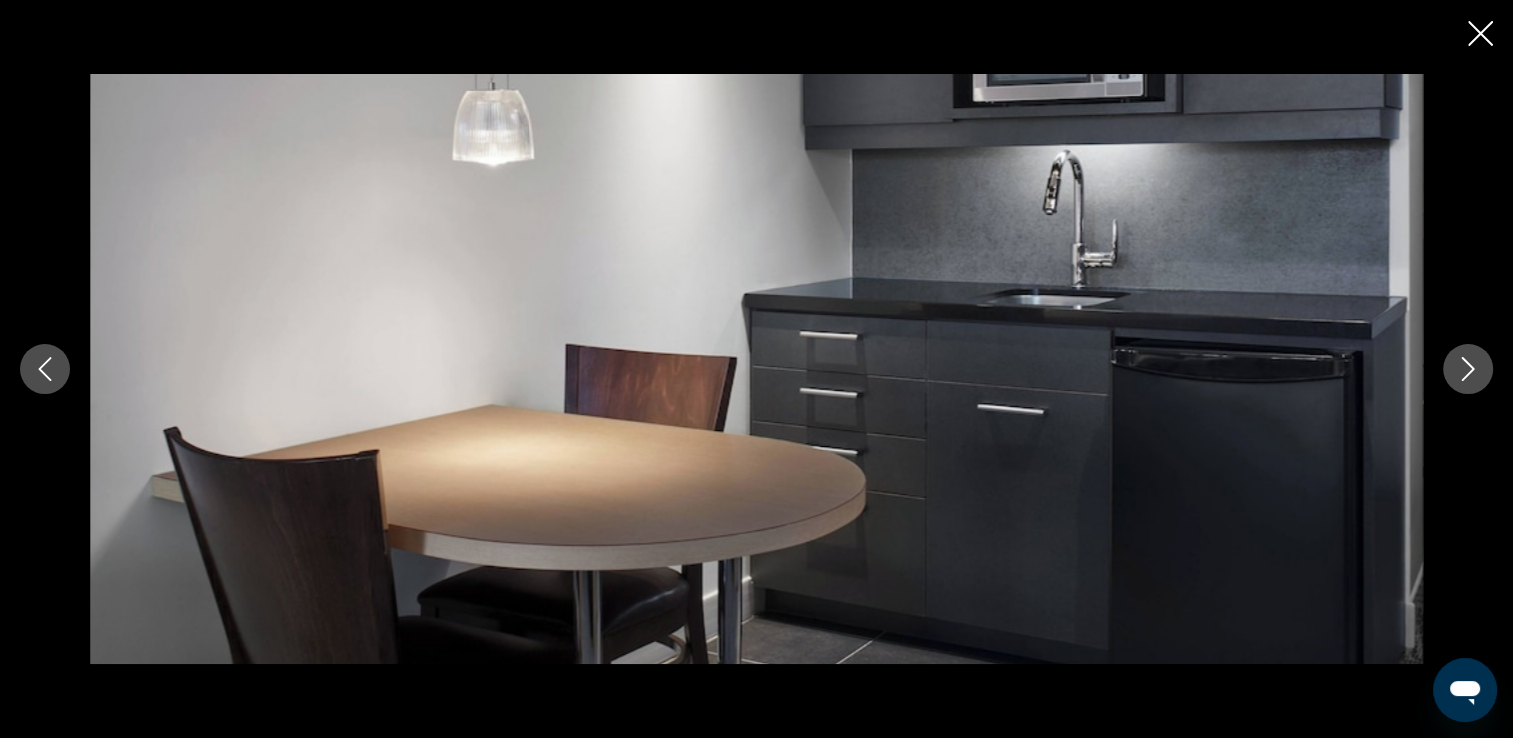 click at bounding box center (1468, 369) 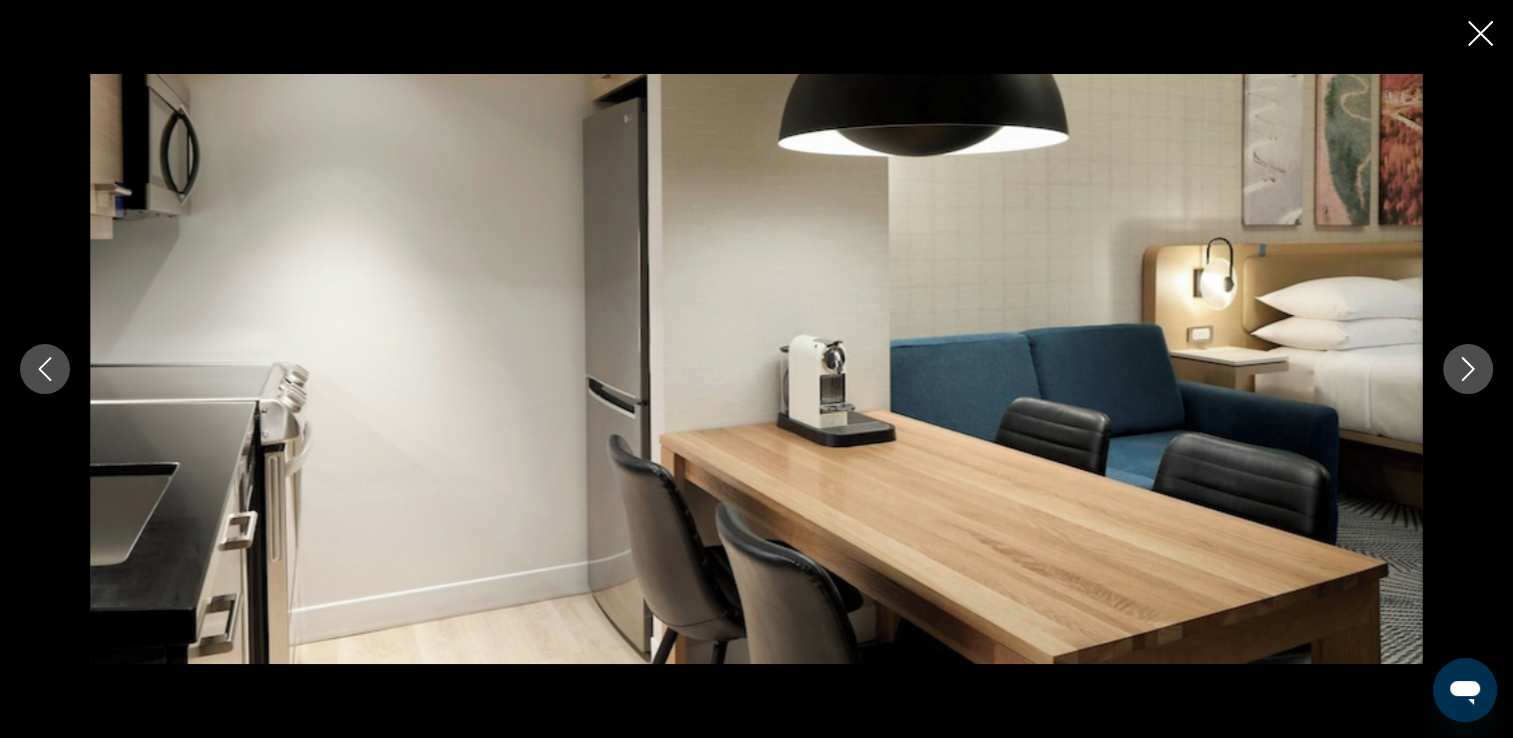 drag, startPoint x: 1451, startPoint y: 360, endPoint x: 1451, endPoint y: 343, distance: 17 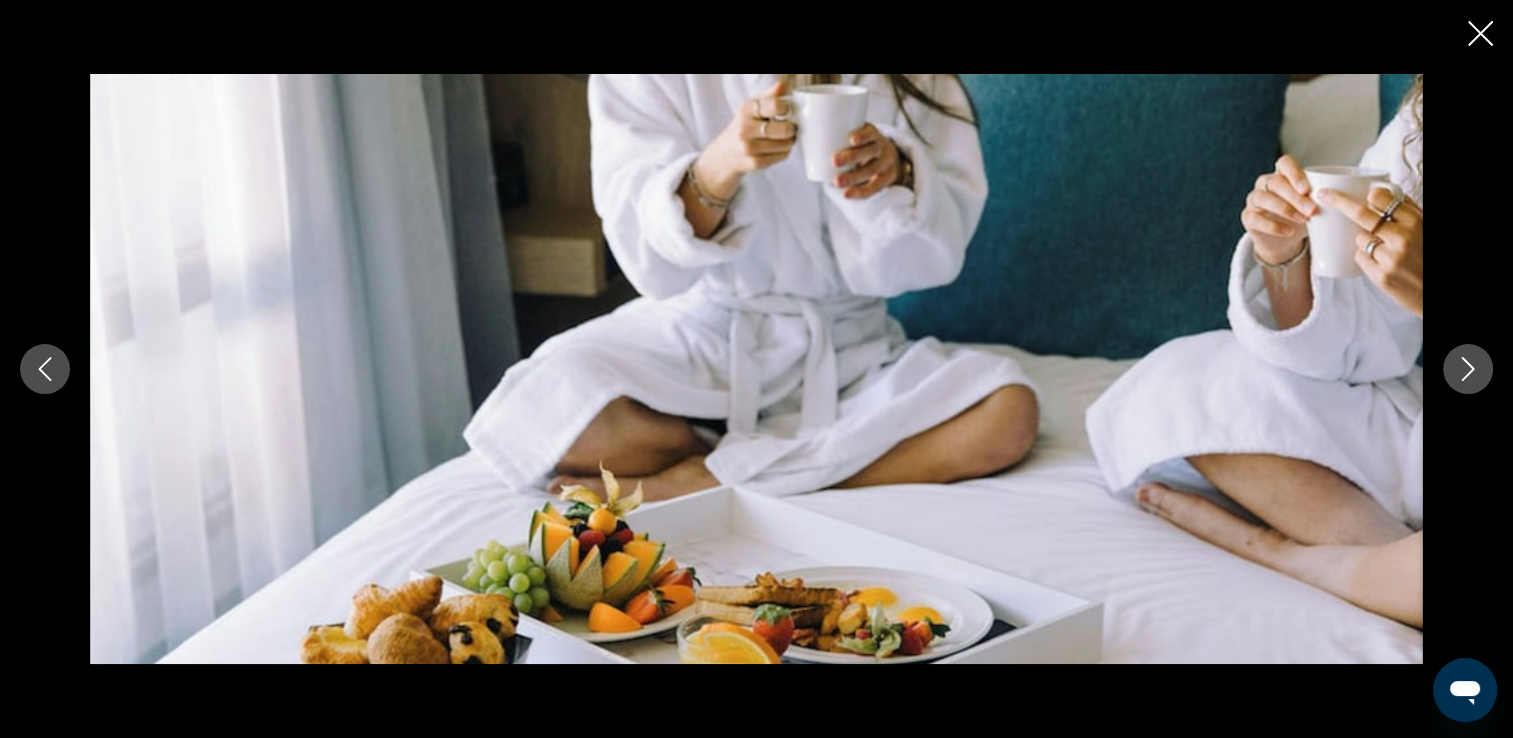 click 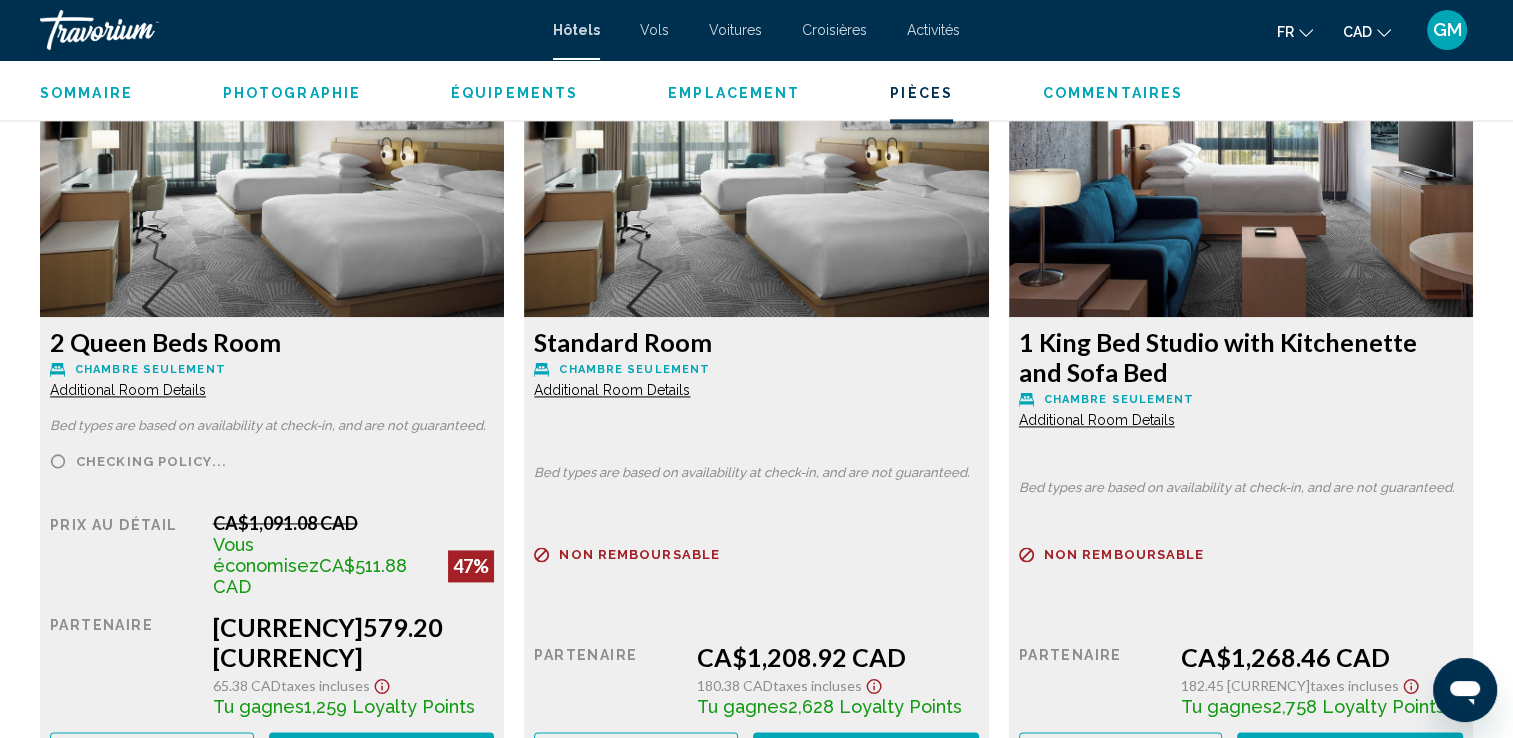 scroll, scrollTop: 2800, scrollLeft: 0, axis: vertical 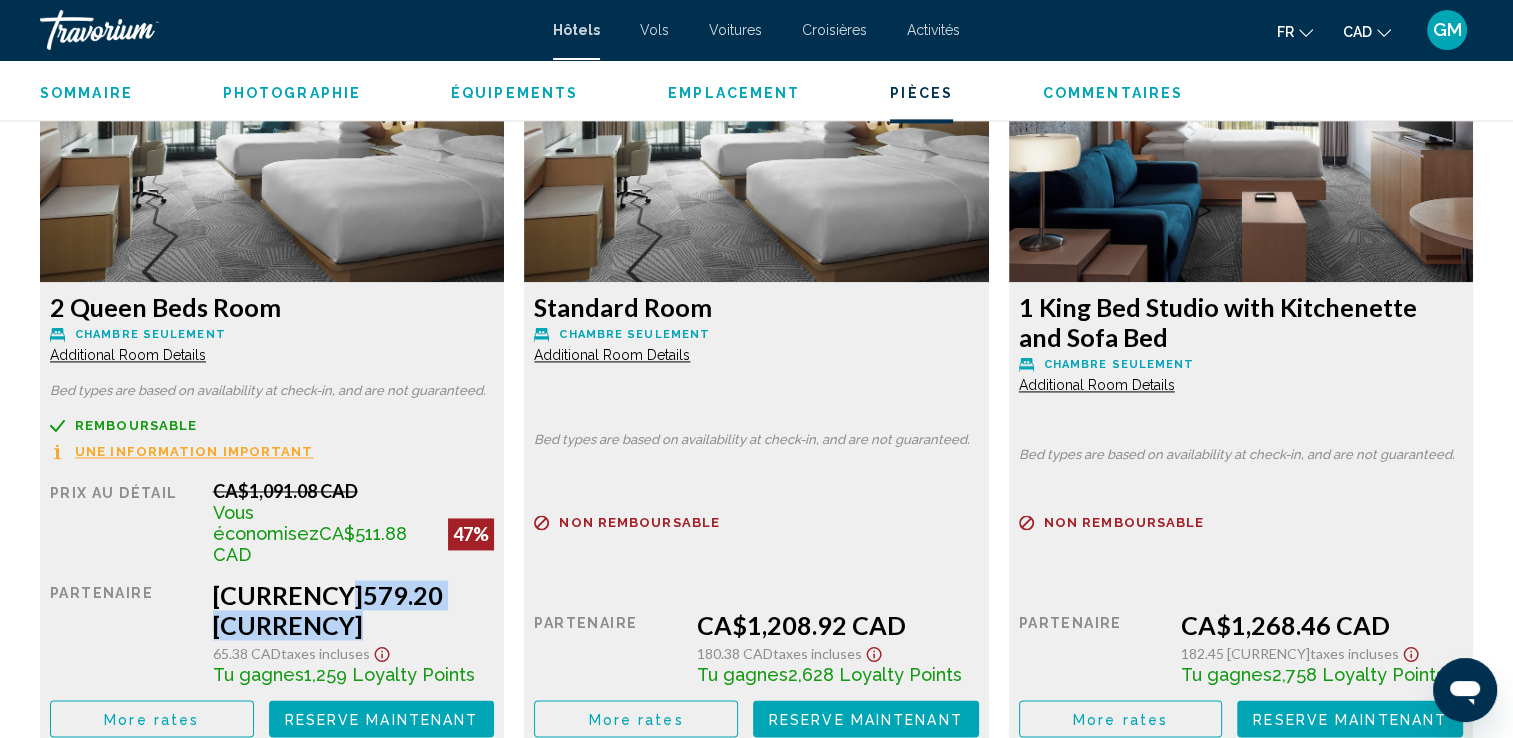 drag, startPoint x: 204, startPoint y: 607, endPoint x: 327, endPoint y: 588, distance: 124.45883 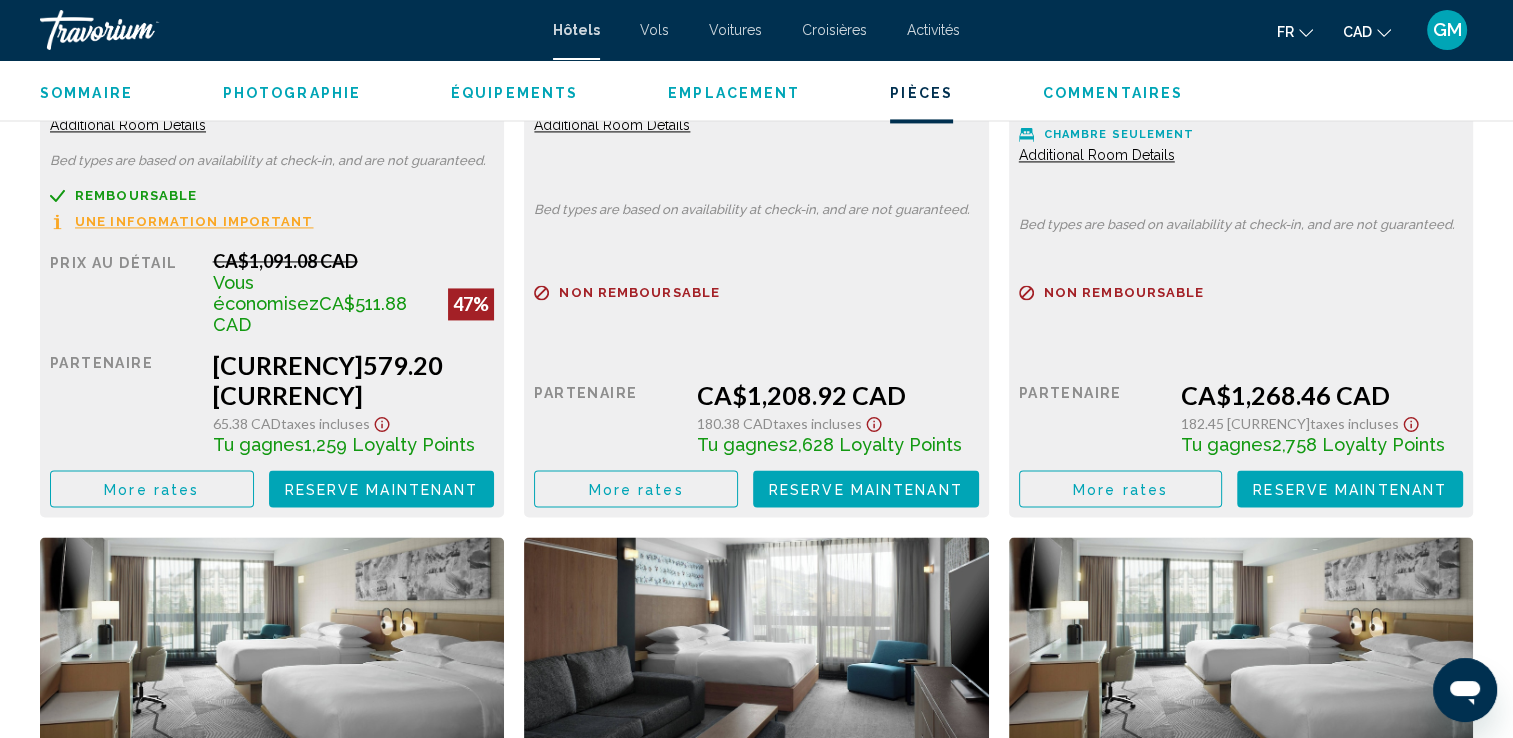 scroll, scrollTop: 2996, scrollLeft: 0, axis: vertical 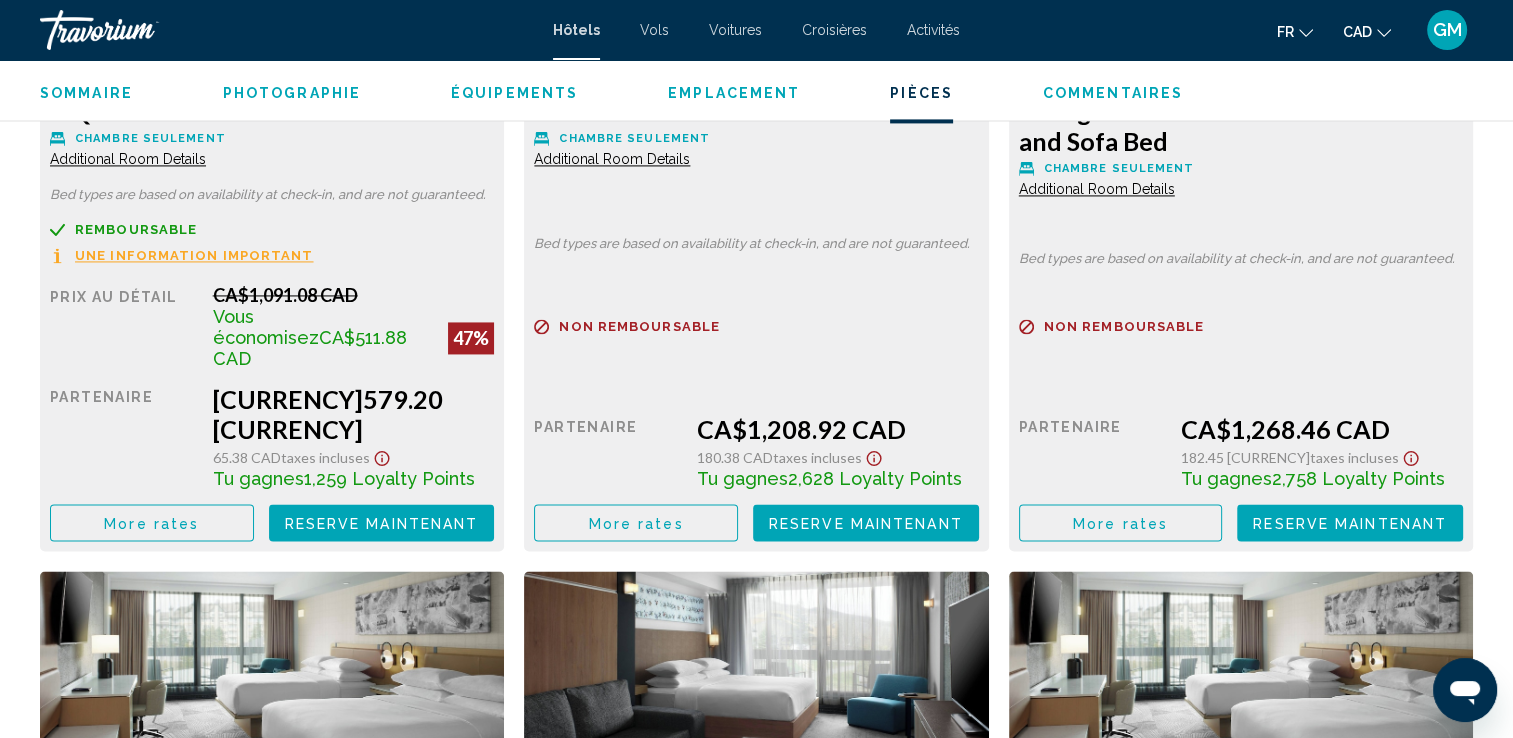 click on "Reserve maintenant" at bounding box center (382, 523) 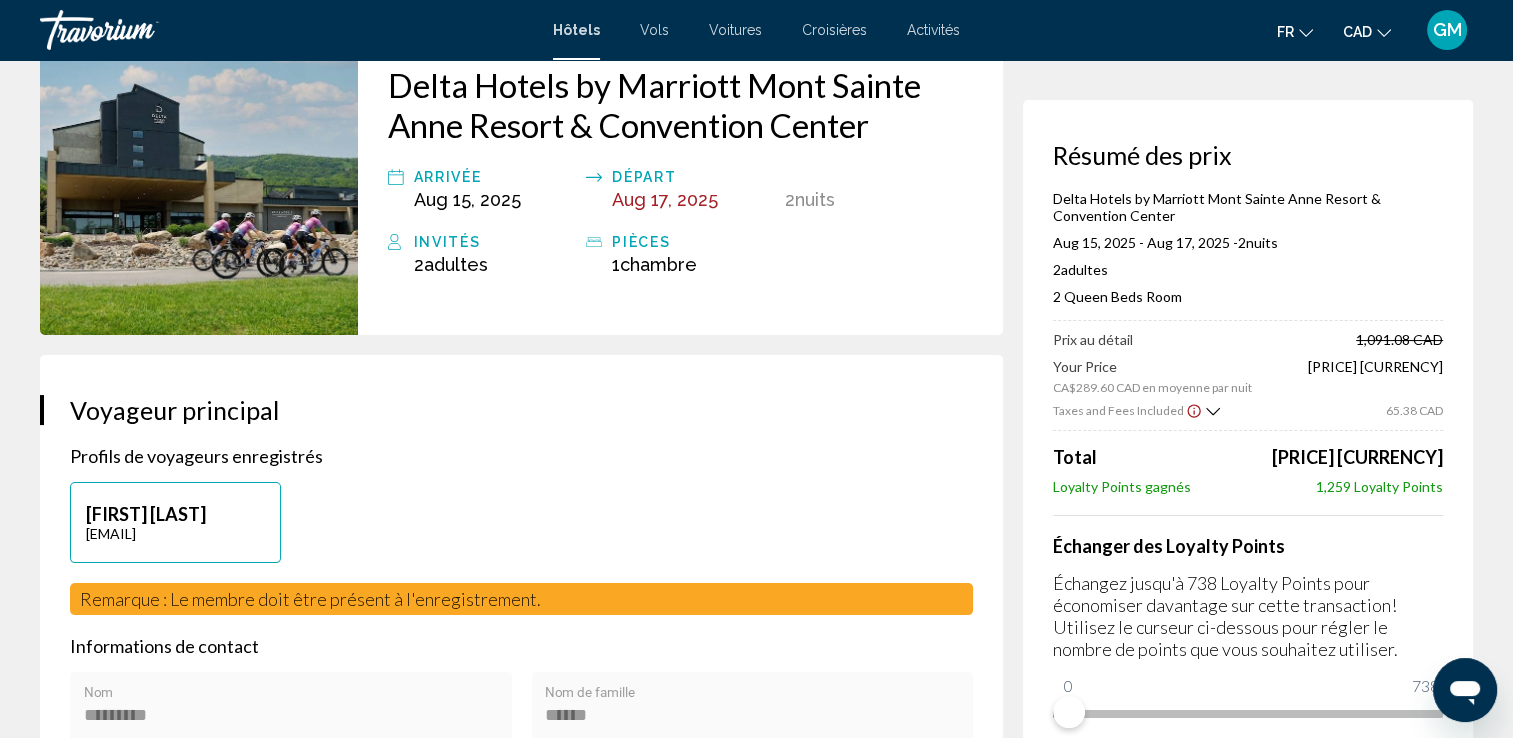 scroll, scrollTop: 0, scrollLeft: 0, axis: both 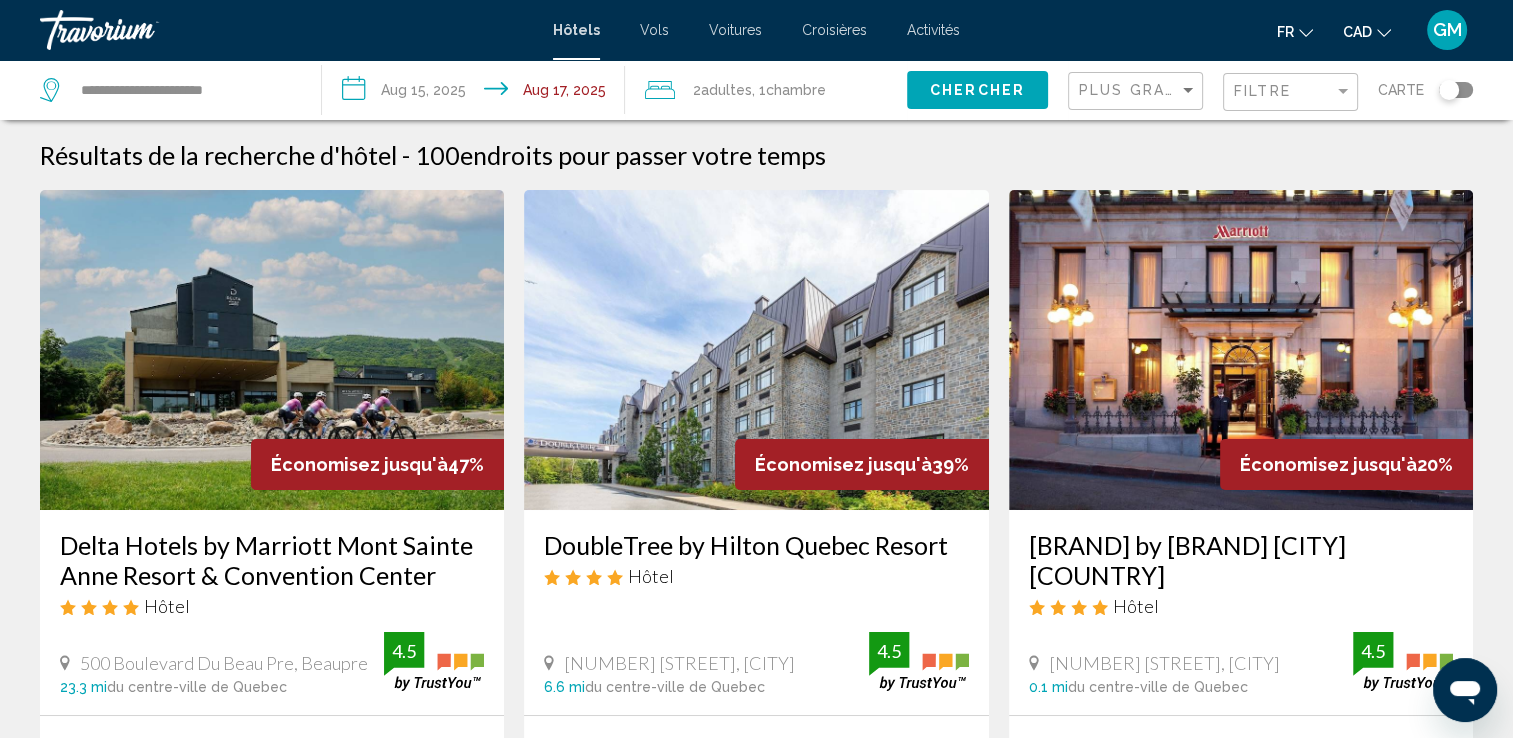 click on "**********" at bounding box center (477, 93) 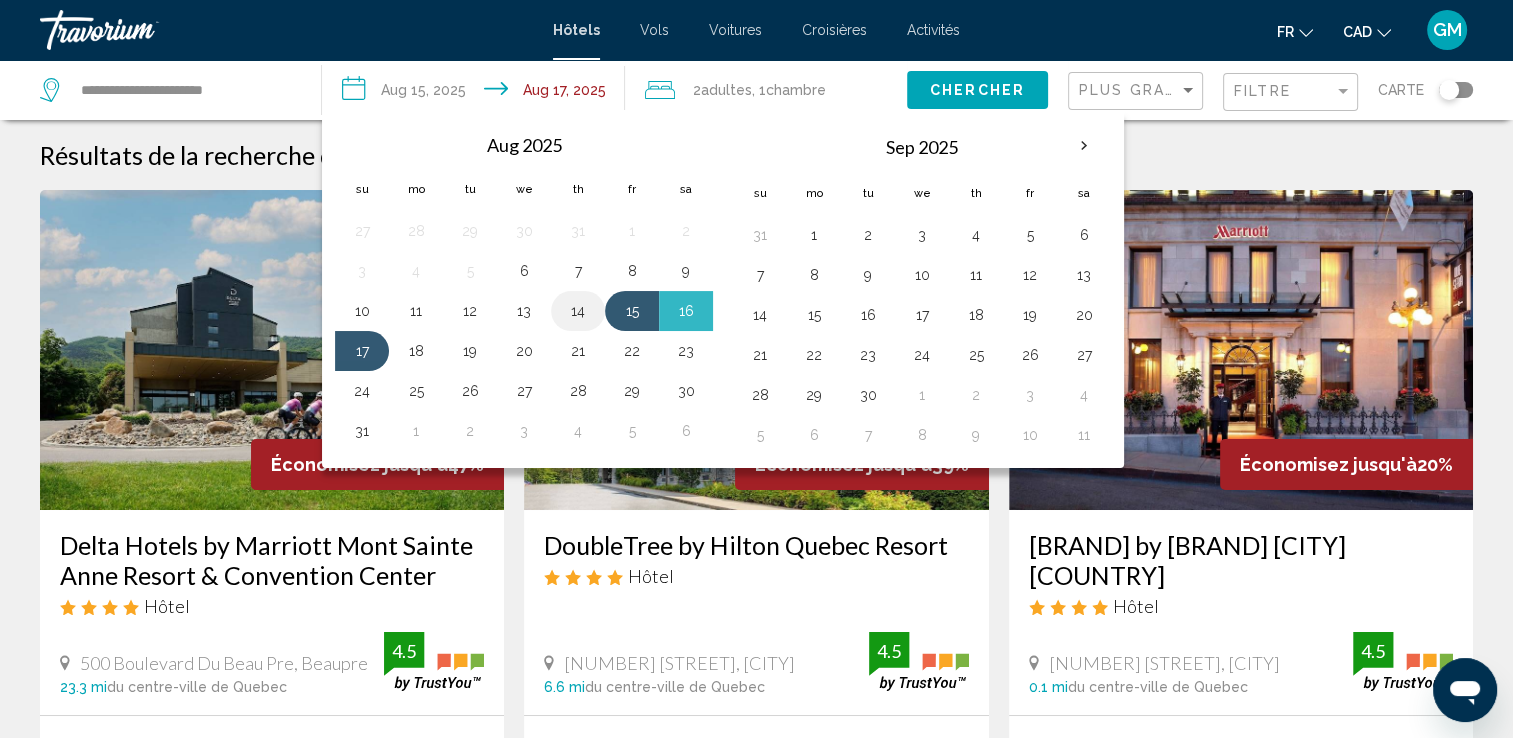 click on "14" at bounding box center (578, 311) 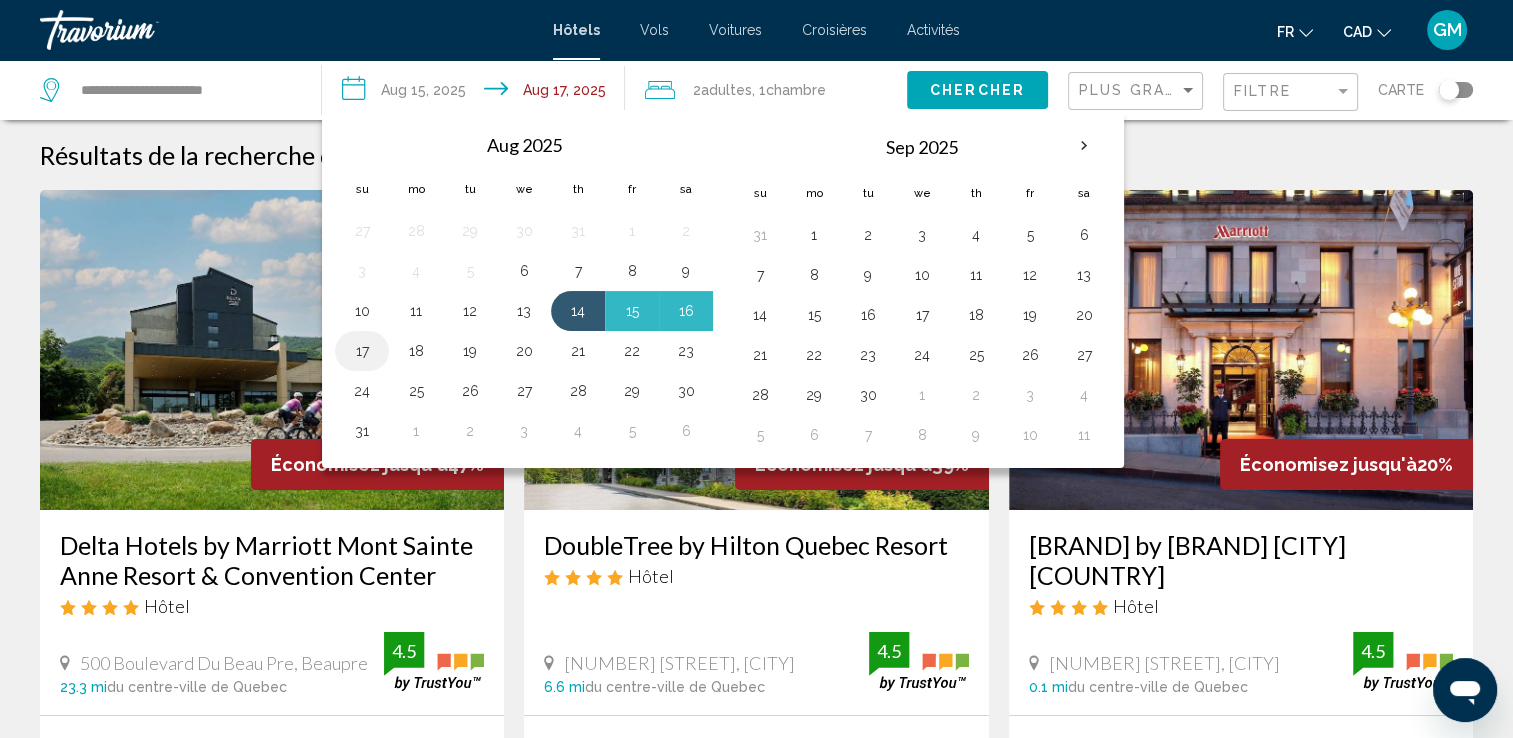 click on "17" at bounding box center [362, 351] 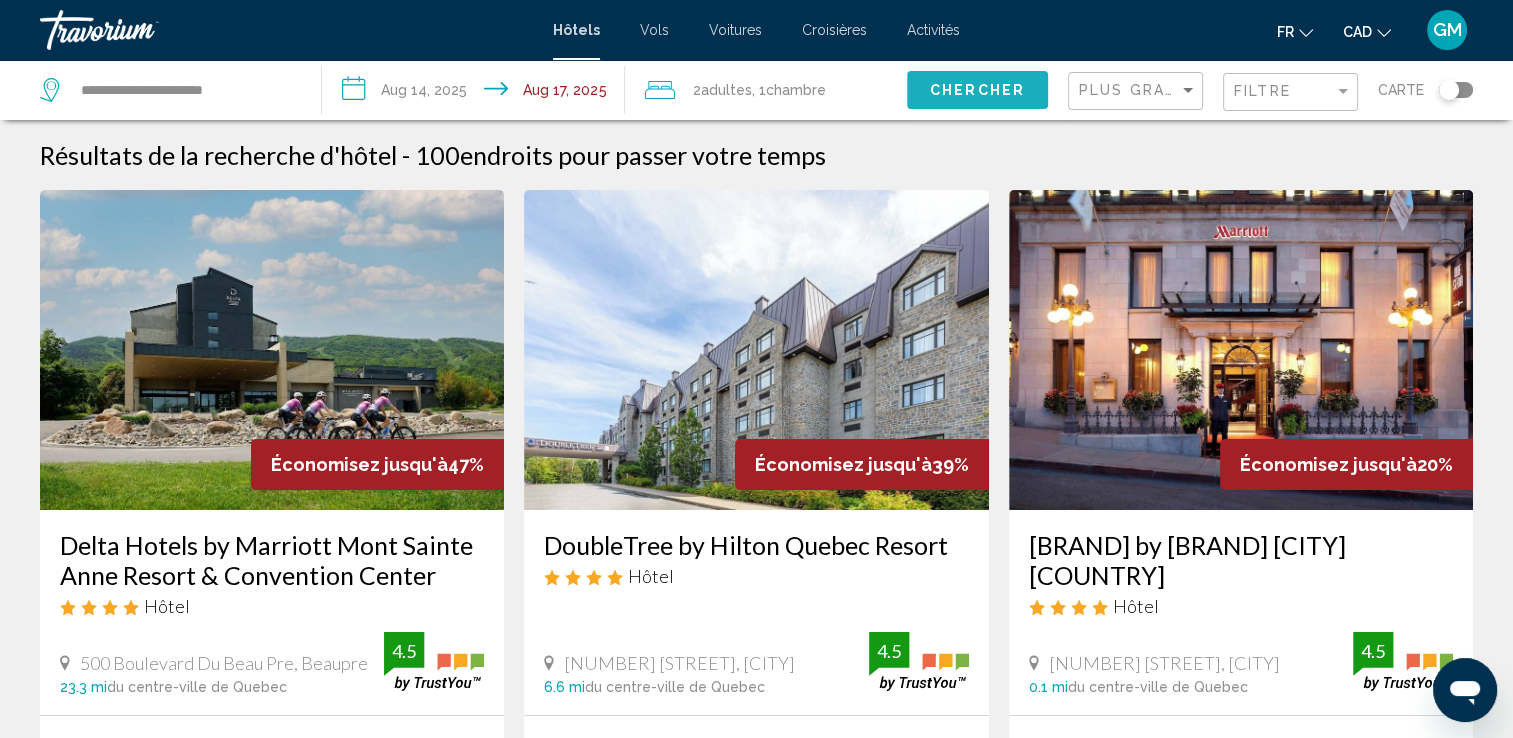 click on "Chercher" 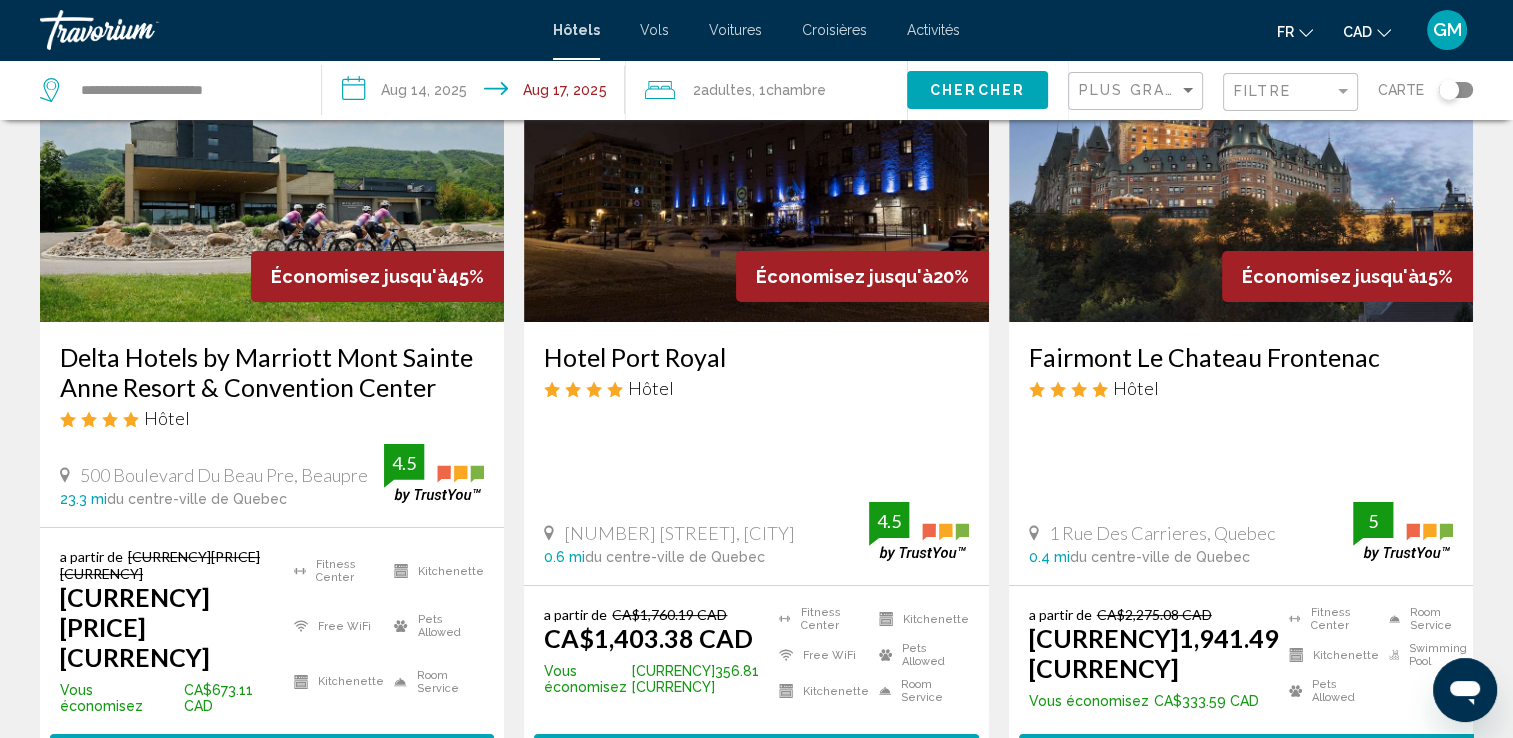 scroll, scrollTop: 200, scrollLeft: 0, axis: vertical 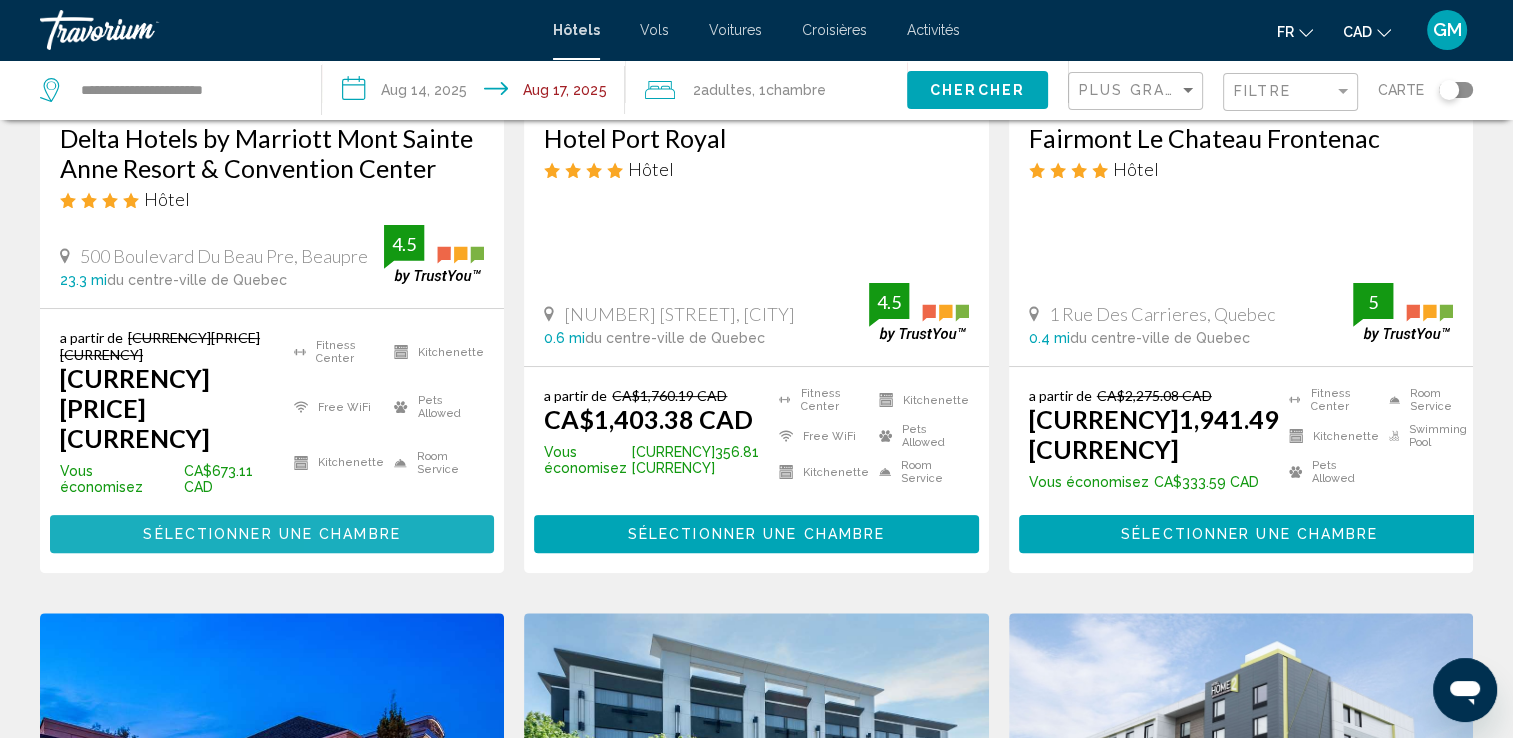 click on "Sélectionner une chambre" at bounding box center [272, 533] 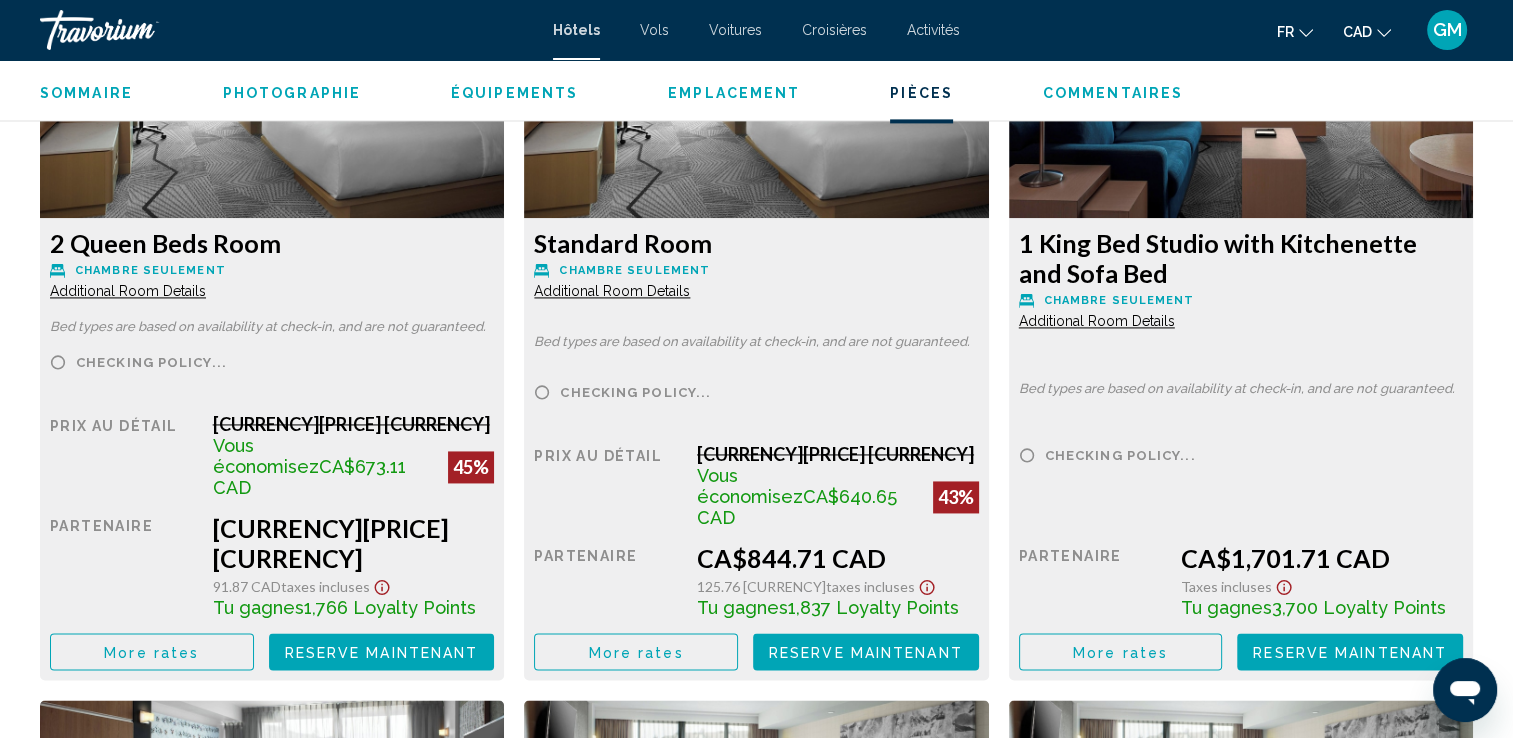 scroll, scrollTop: 2900, scrollLeft: 0, axis: vertical 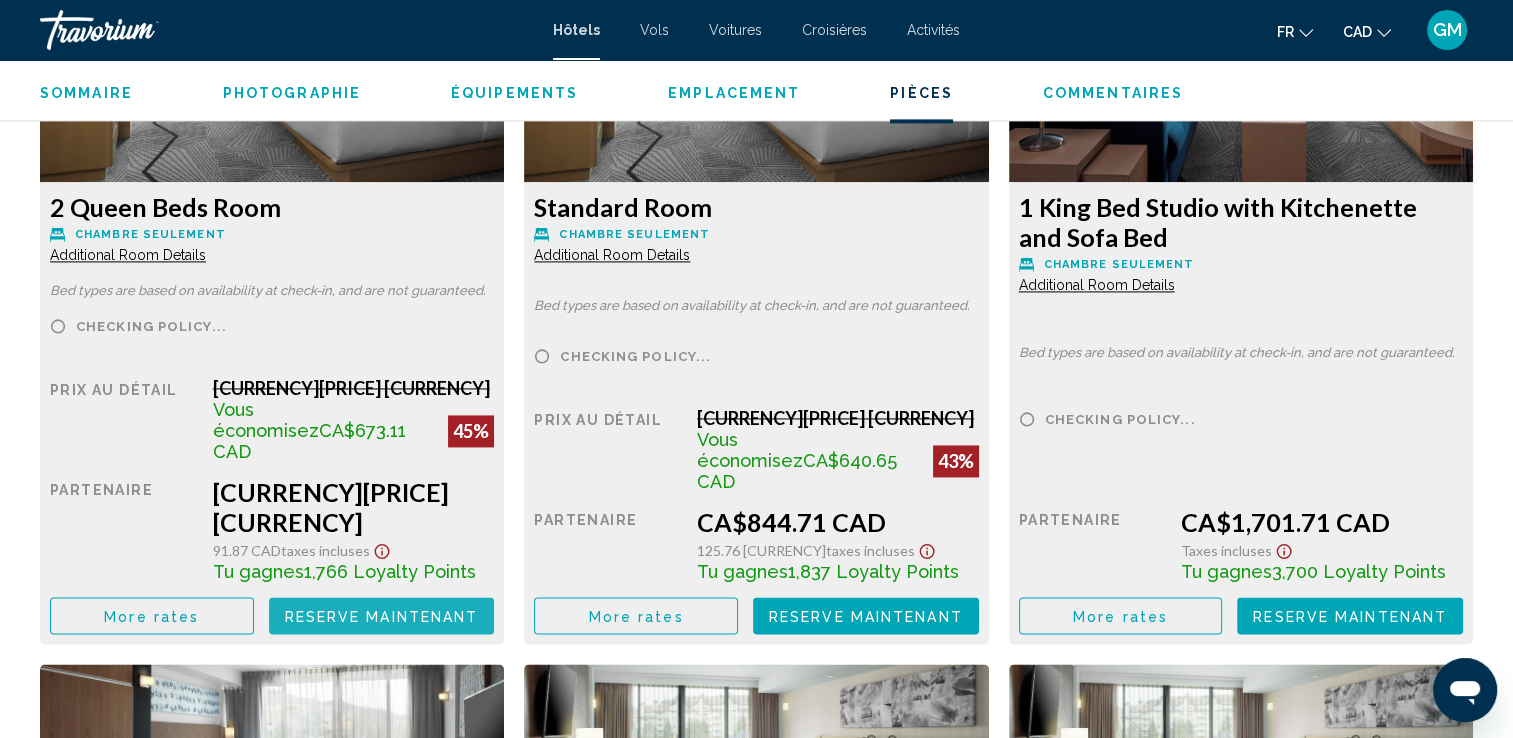 click on "Reserve maintenant" at bounding box center [382, 616] 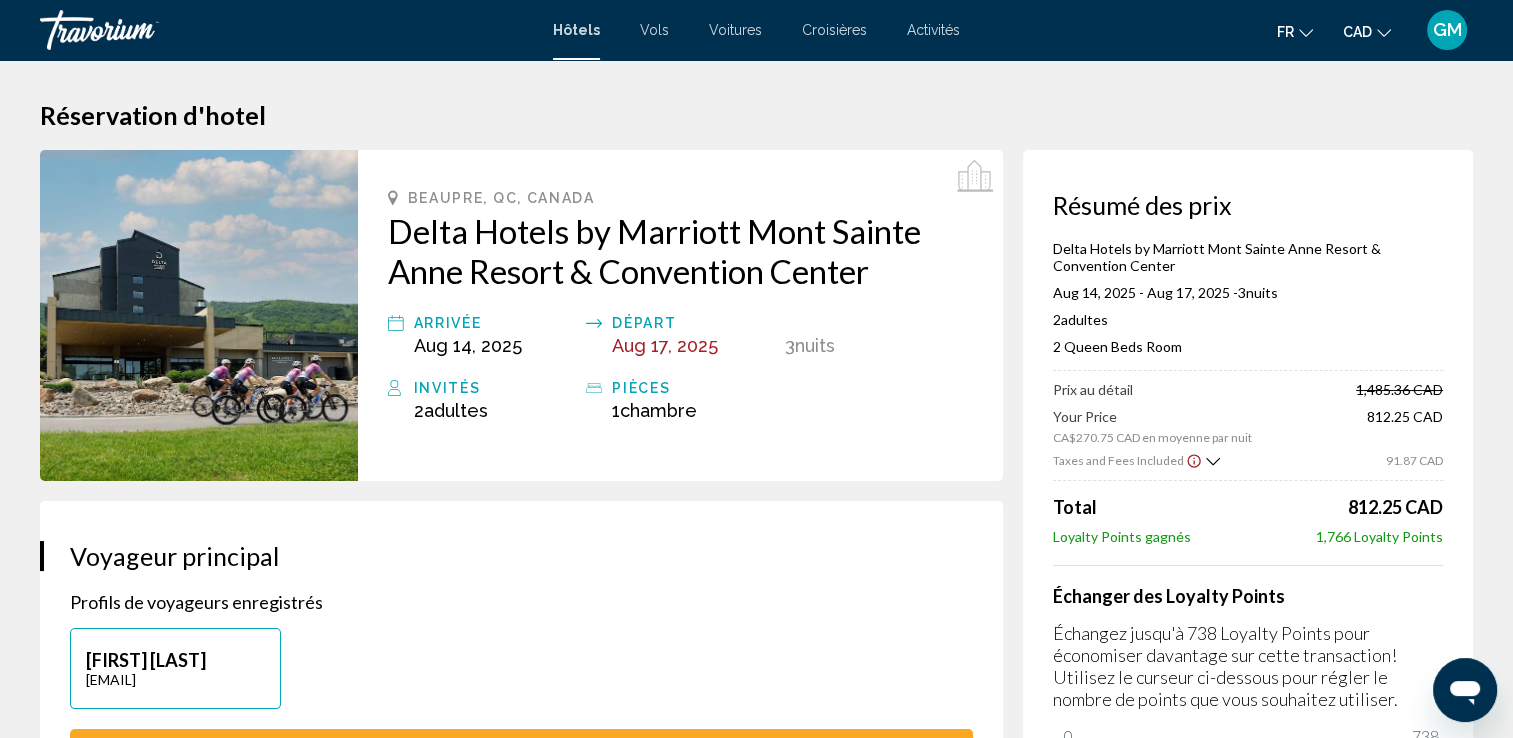 scroll, scrollTop: 100, scrollLeft: 0, axis: vertical 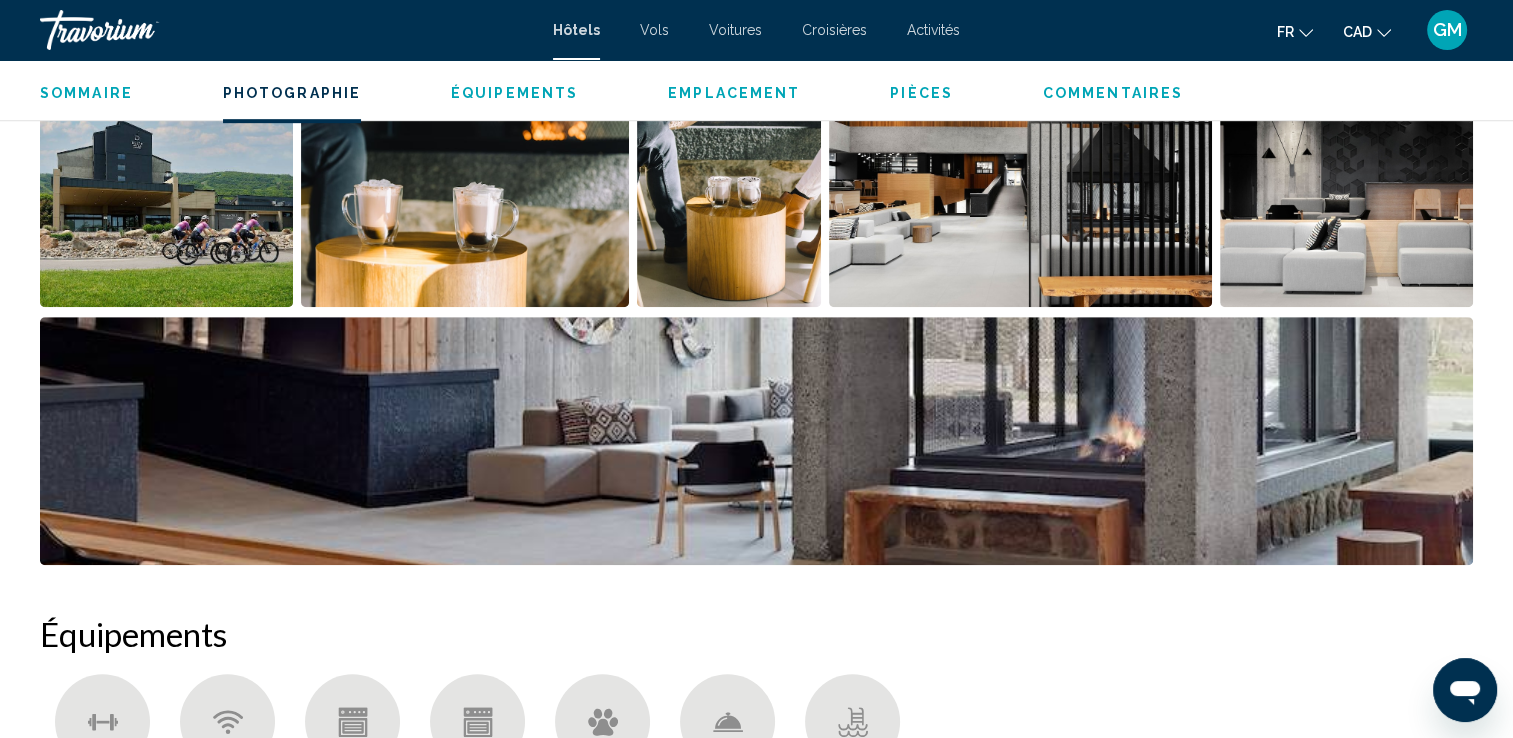 click at bounding box center (166, 183) 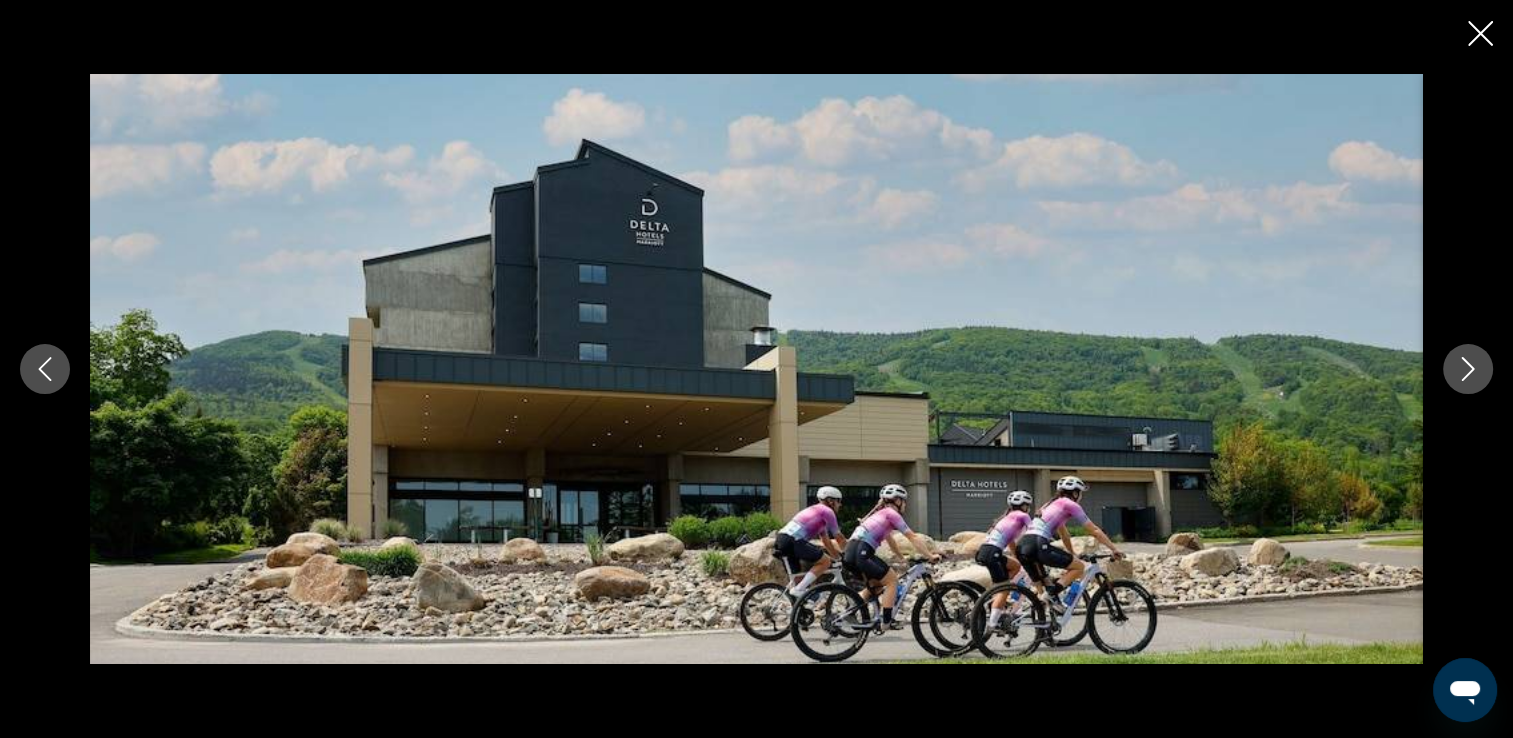 scroll, scrollTop: 1000, scrollLeft: 0, axis: vertical 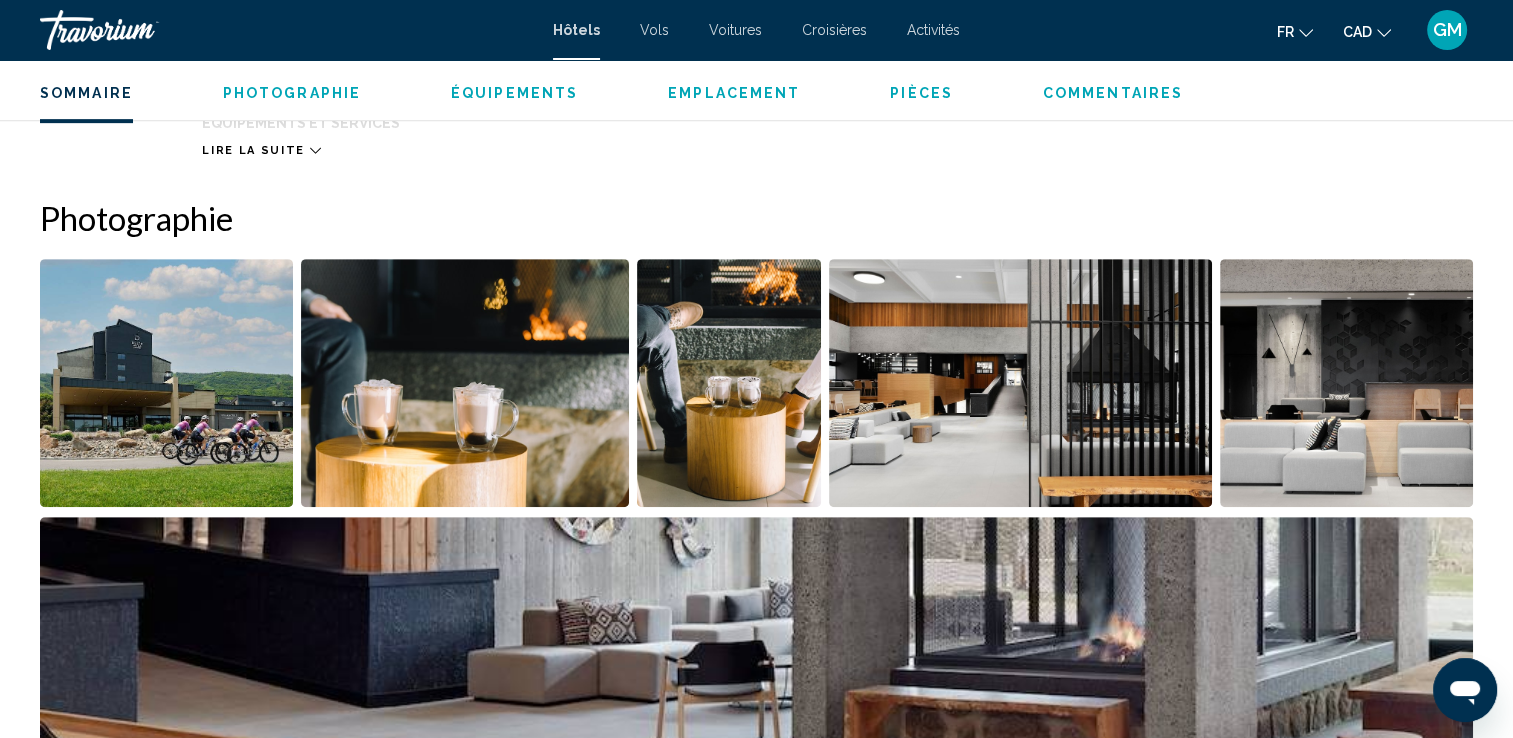 click at bounding box center [166, 383] 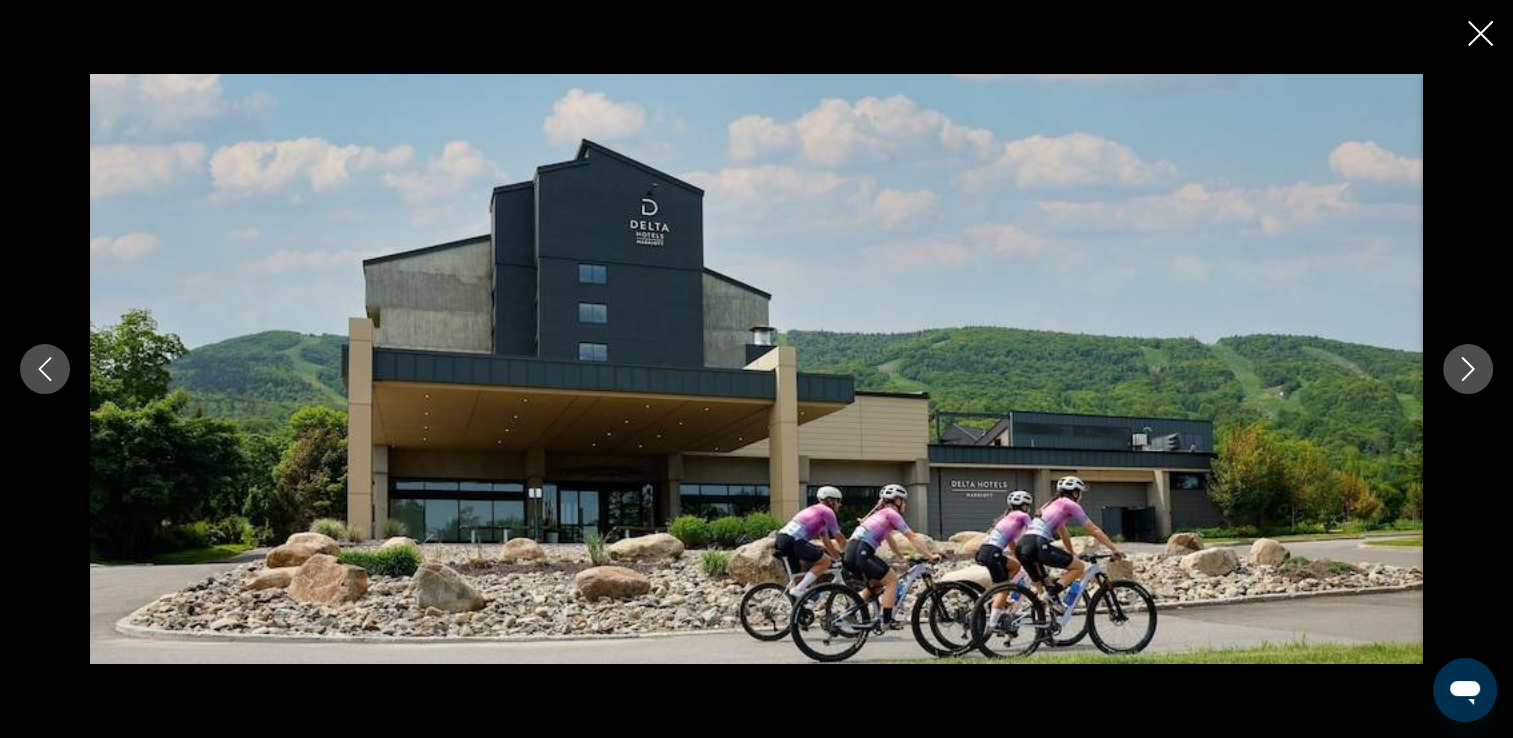 click at bounding box center (1468, 369) 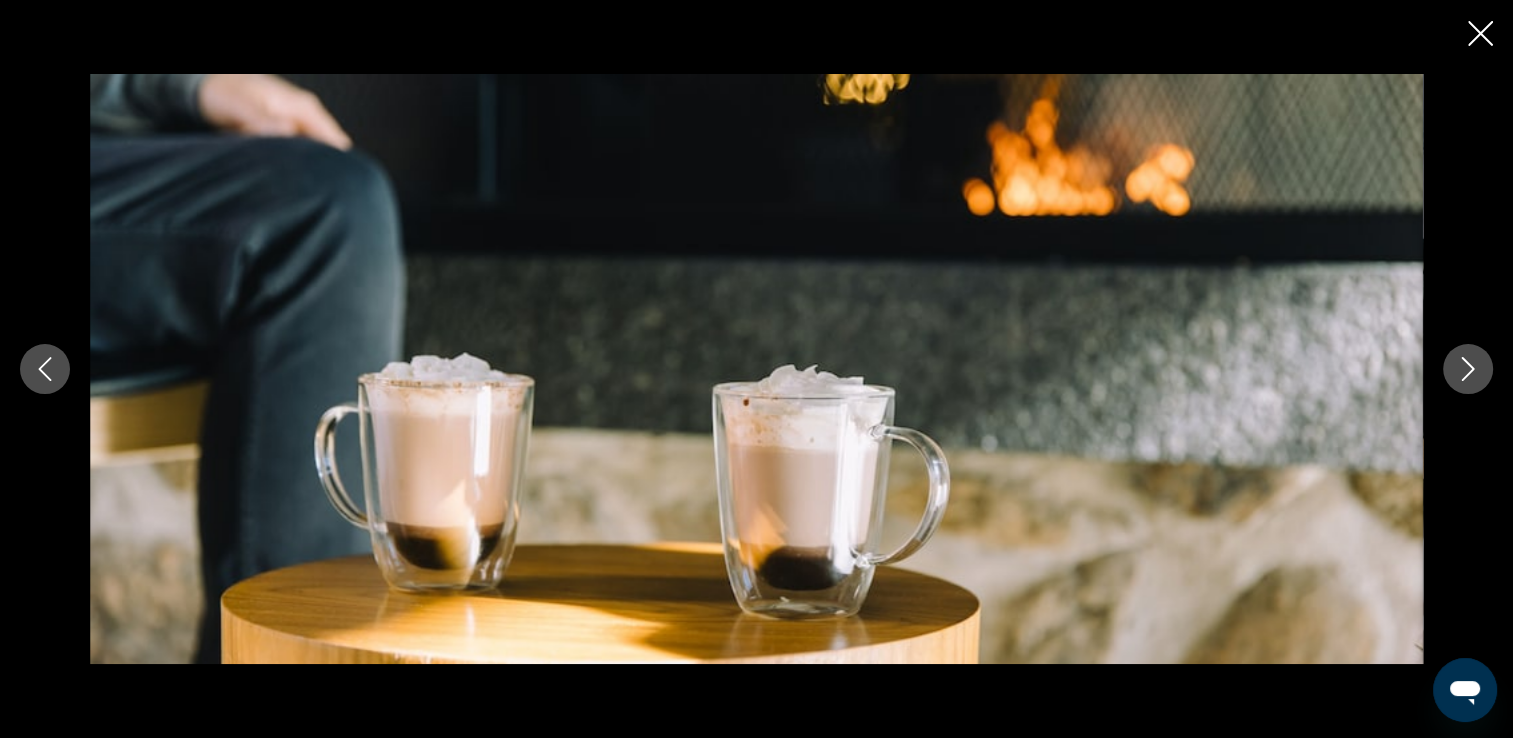click at bounding box center [1468, 369] 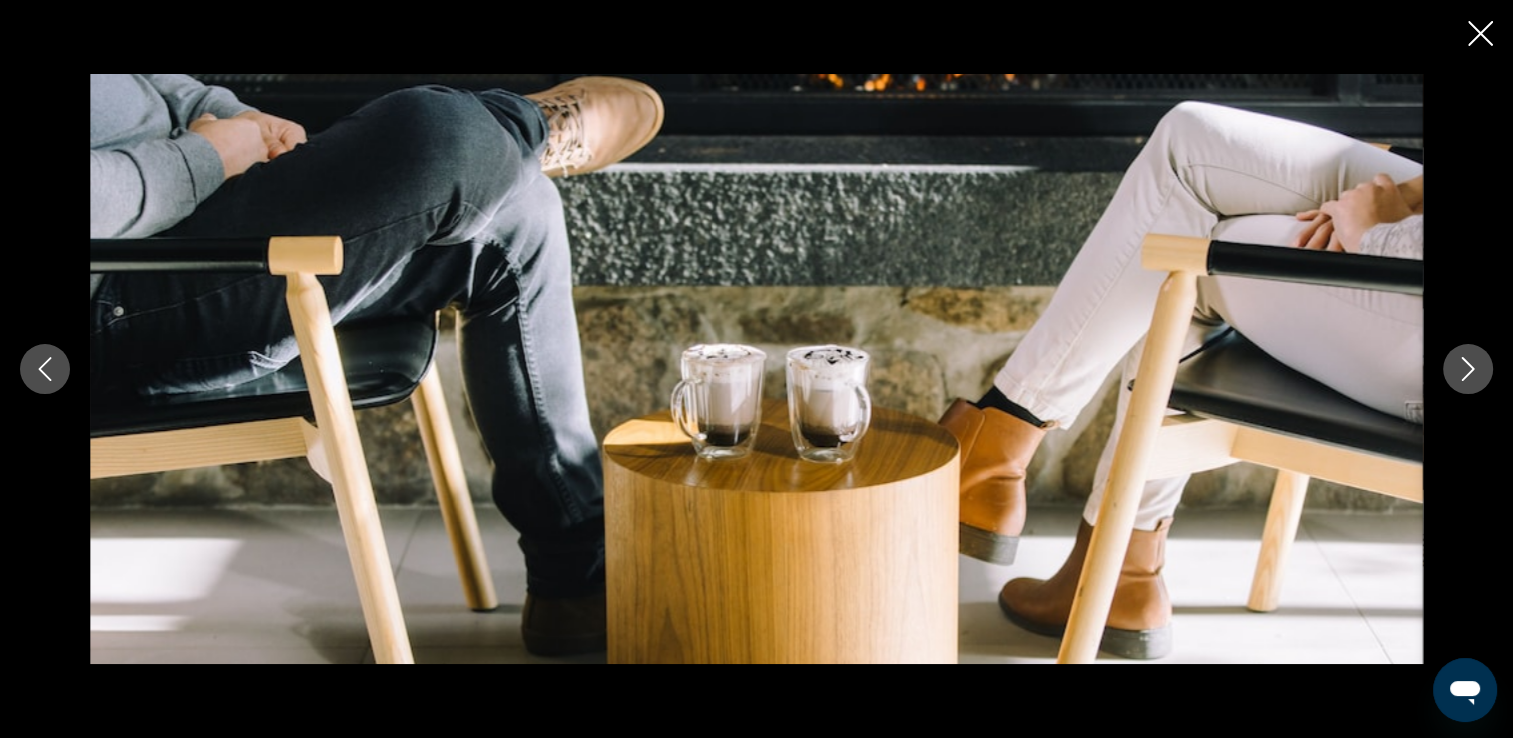 click at bounding box center (1468, 369) 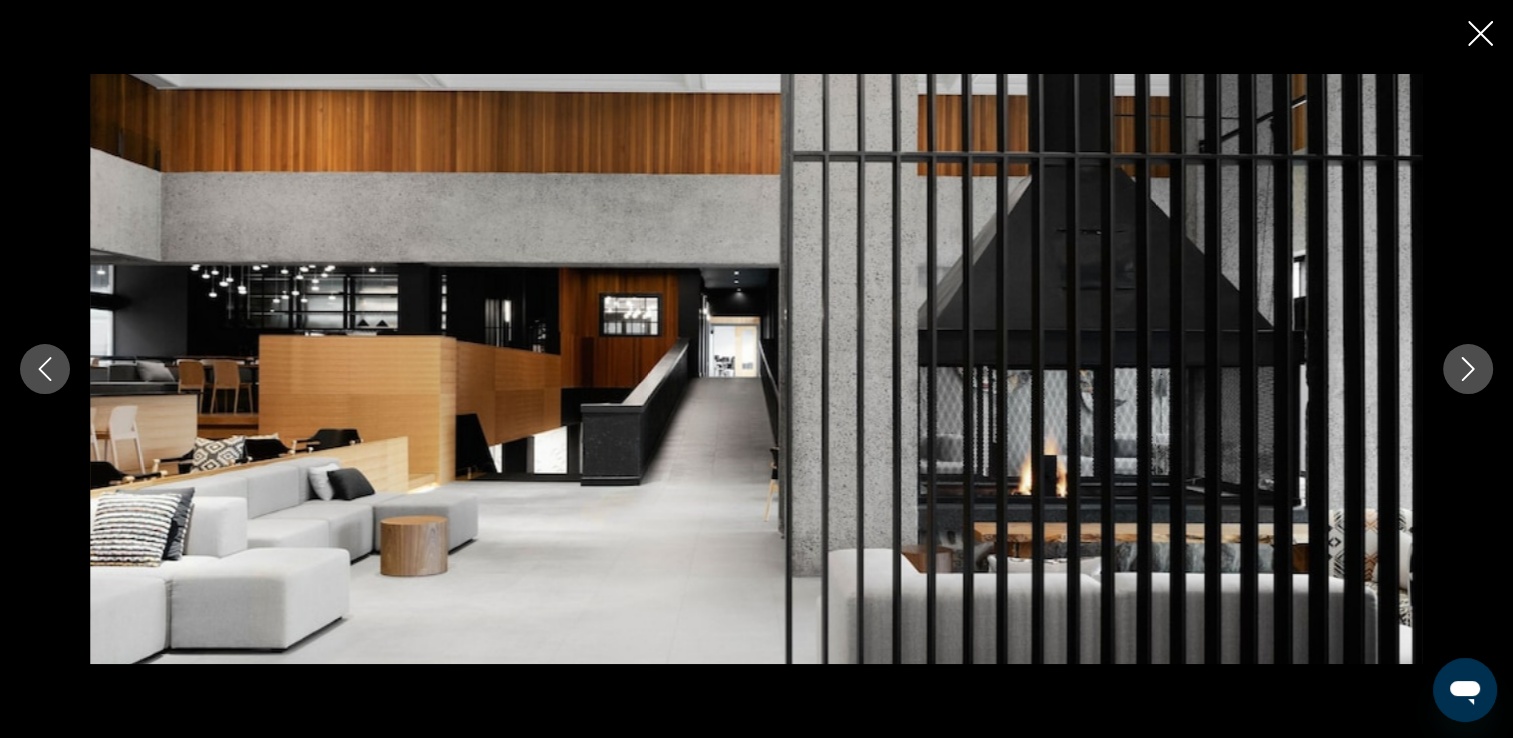 click at bounding box center (1468, 369) 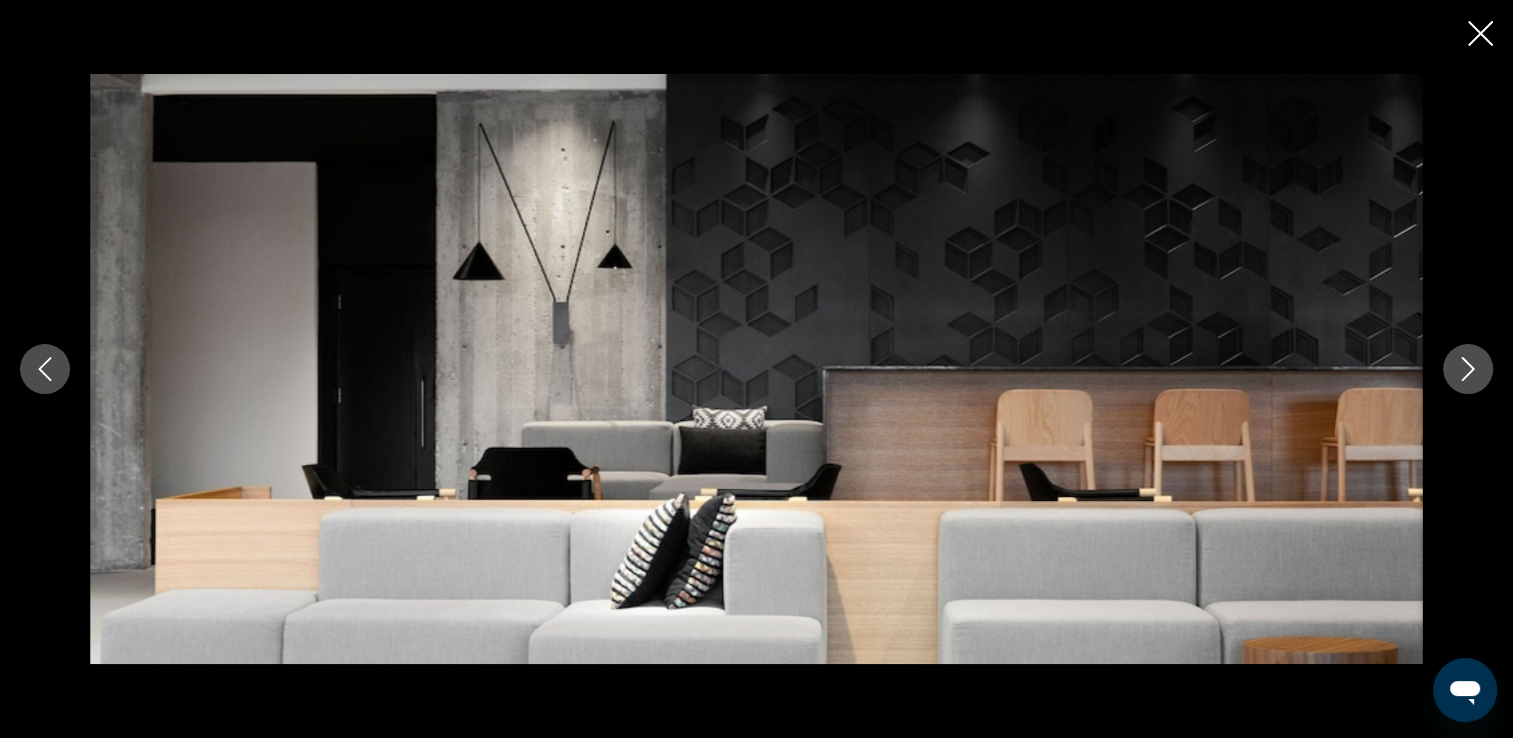 click at bounding box center (1468, 369) 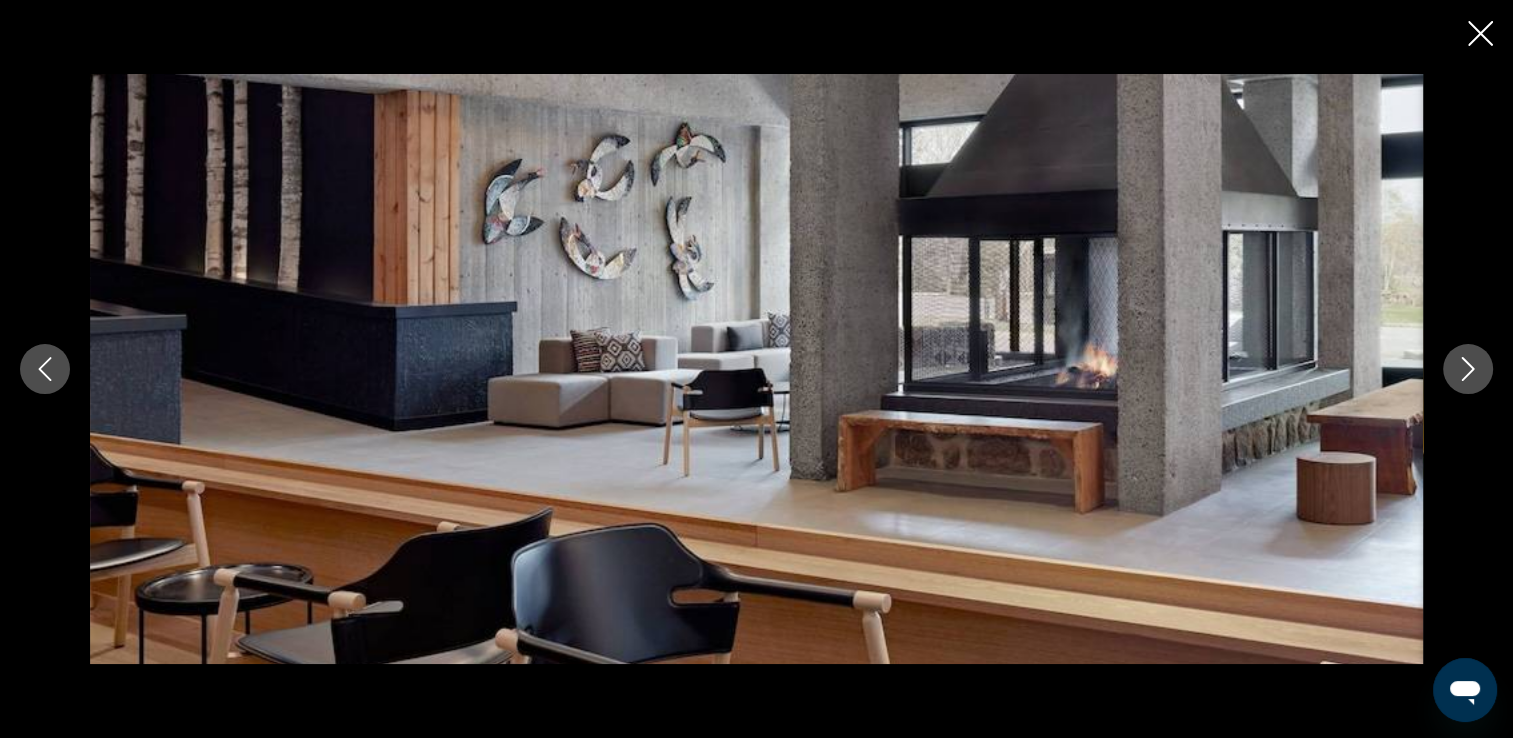 click at bounding box center (1468, 369) 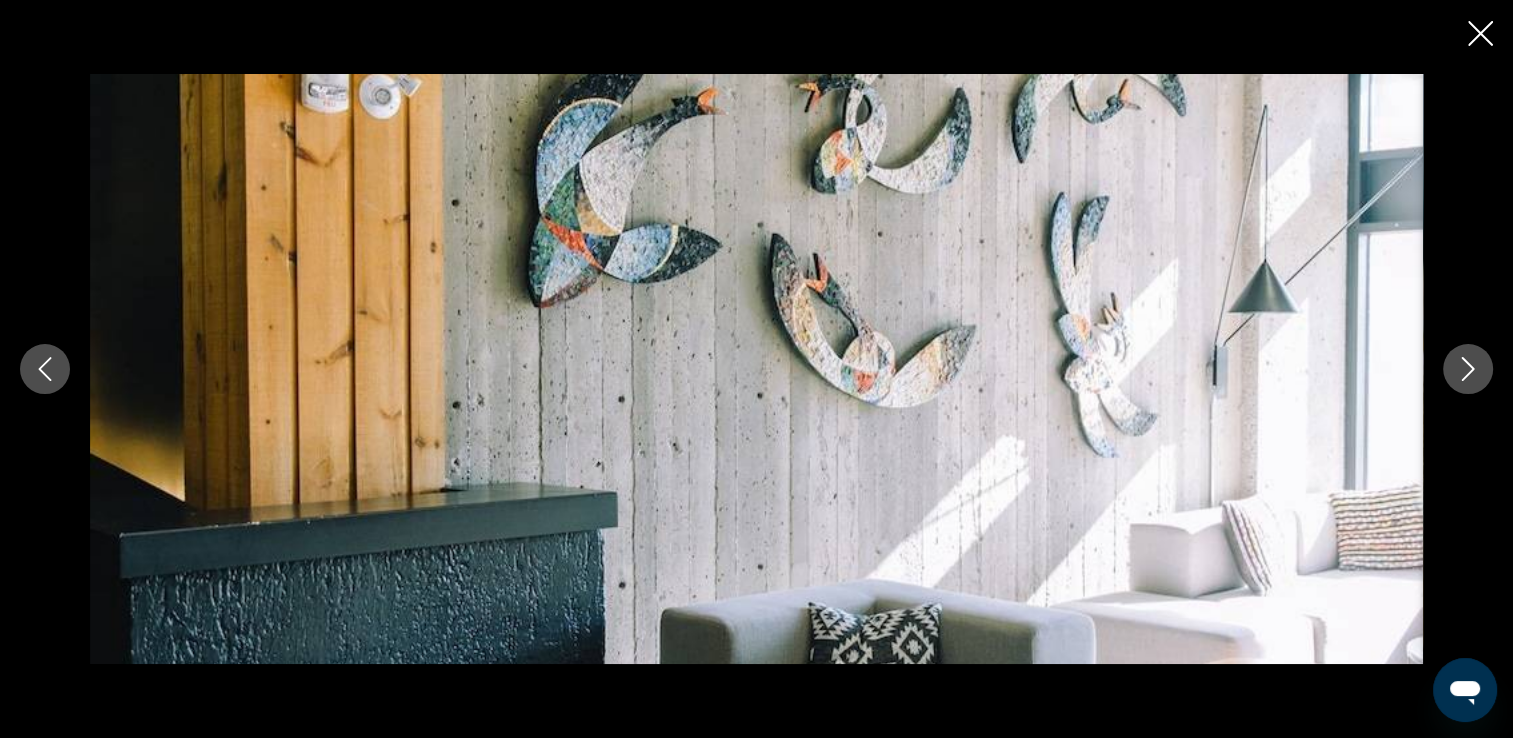 click at bounding box center (1468, 369) 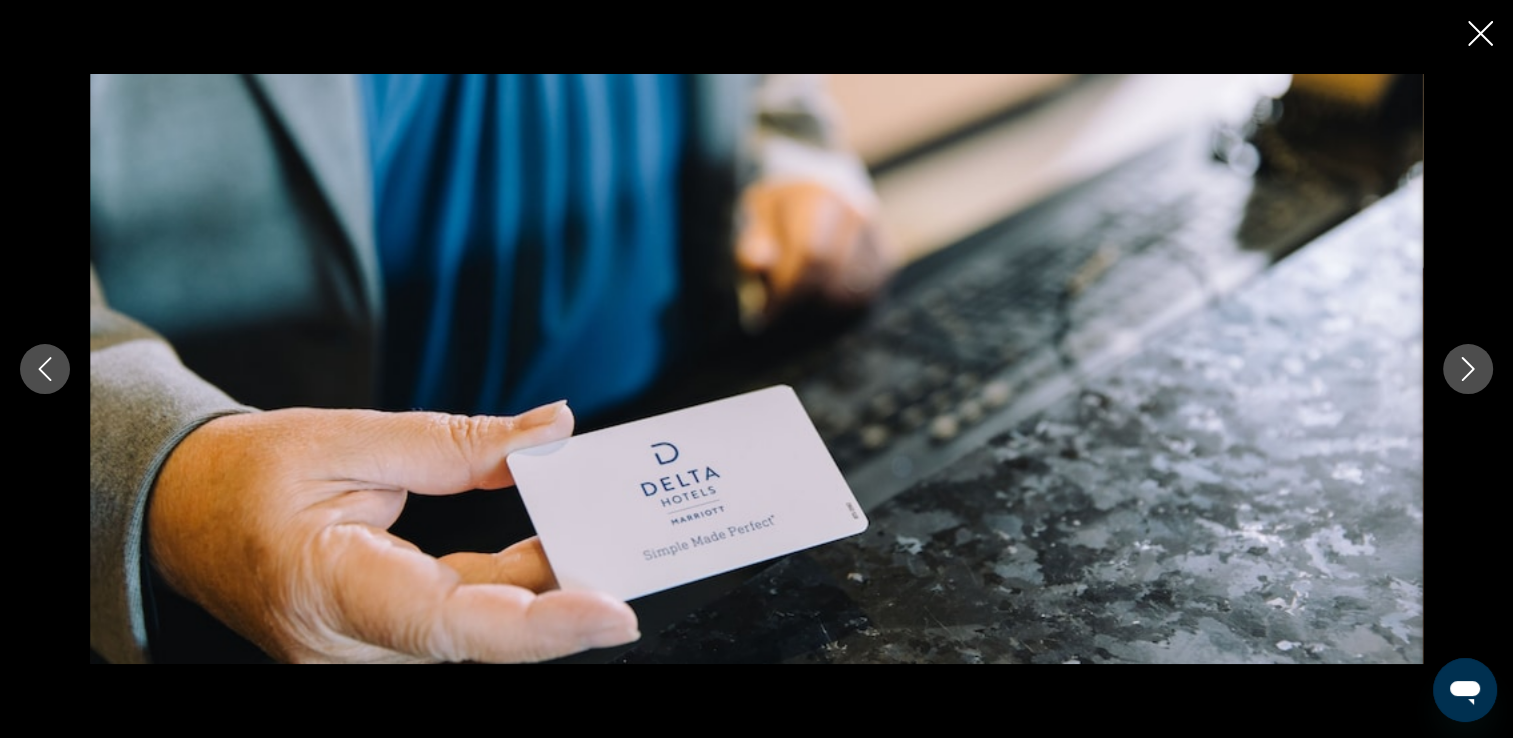 click at bounding box center [1468, 369] 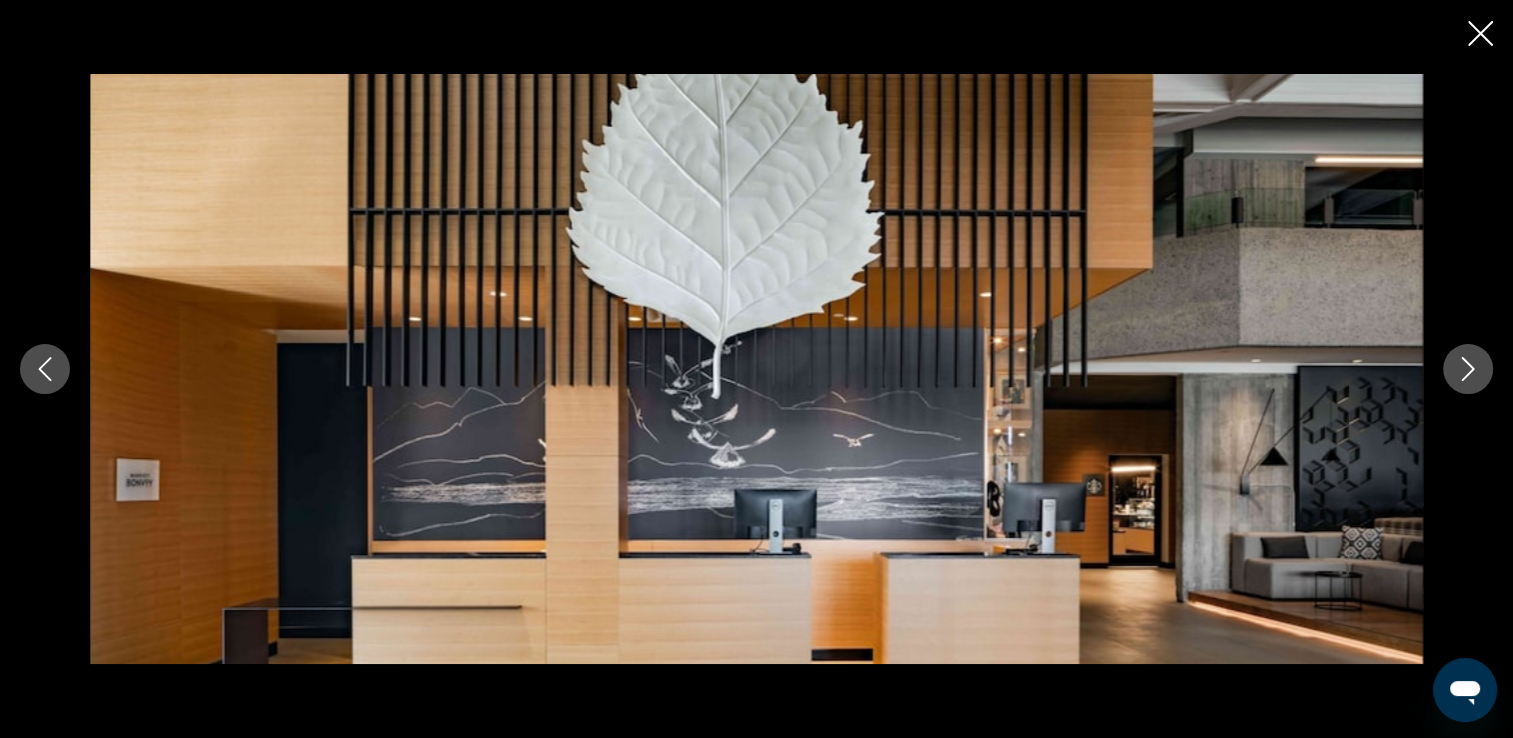 click at bounding box center (1468, 369) 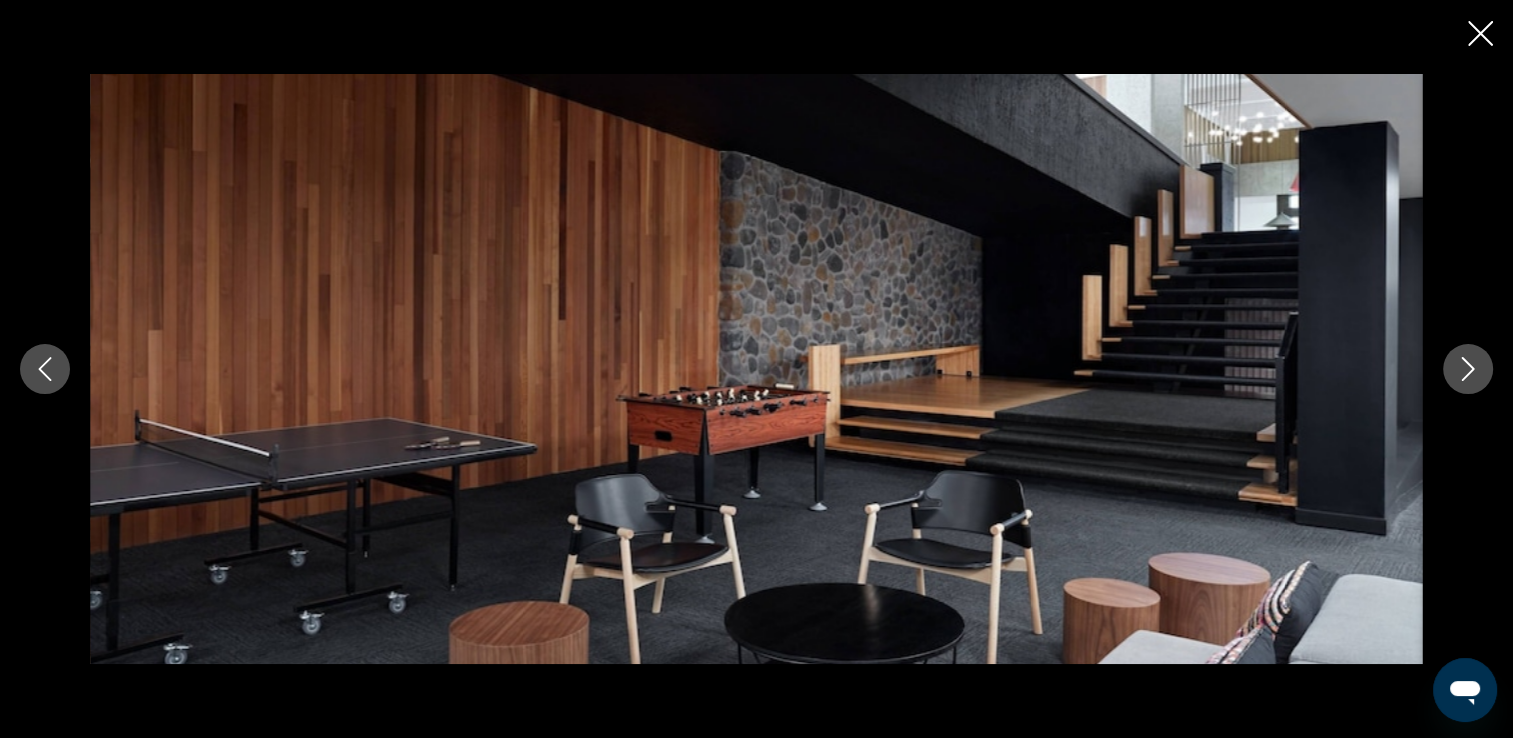 click at bounding box center [1468, 369] 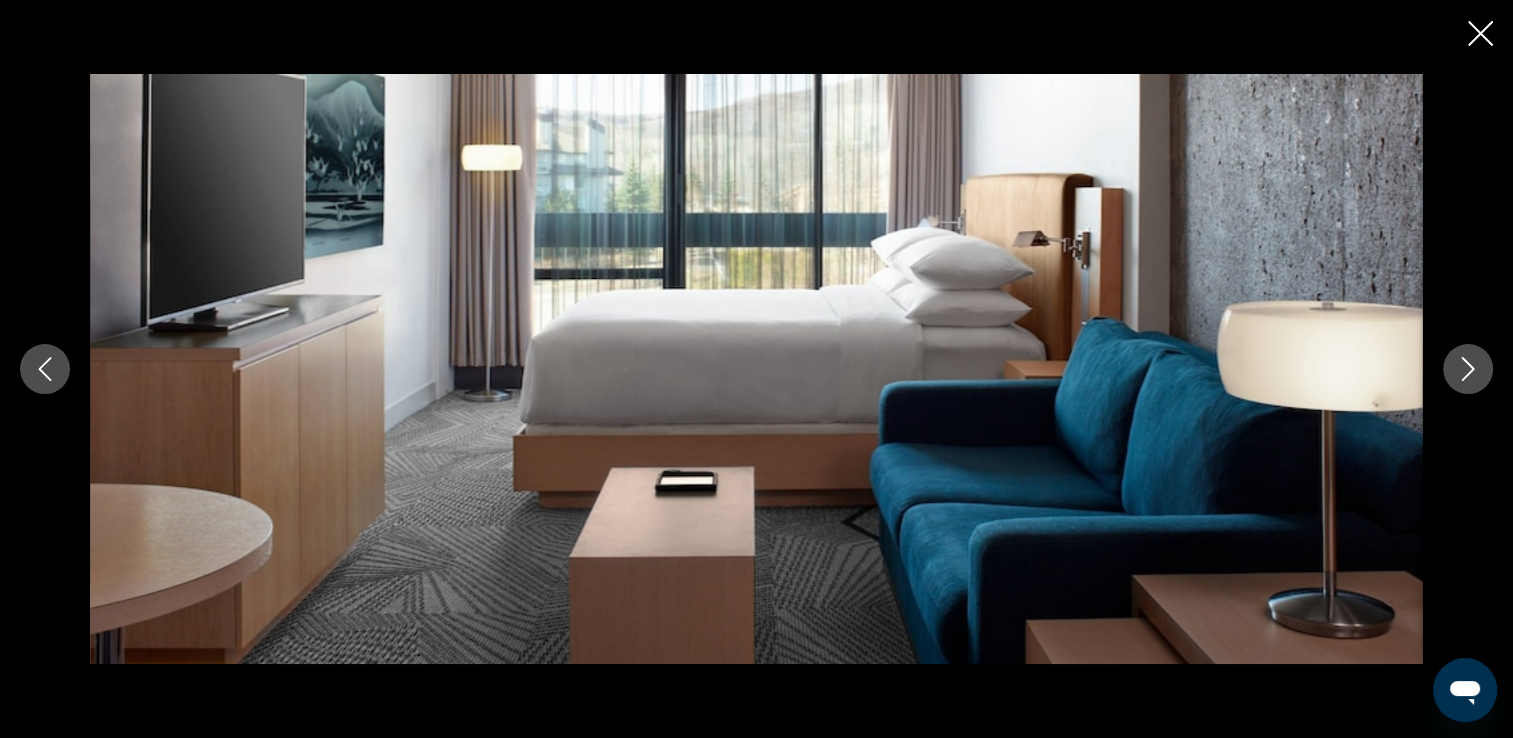 click at bounding box center [1468, 369] 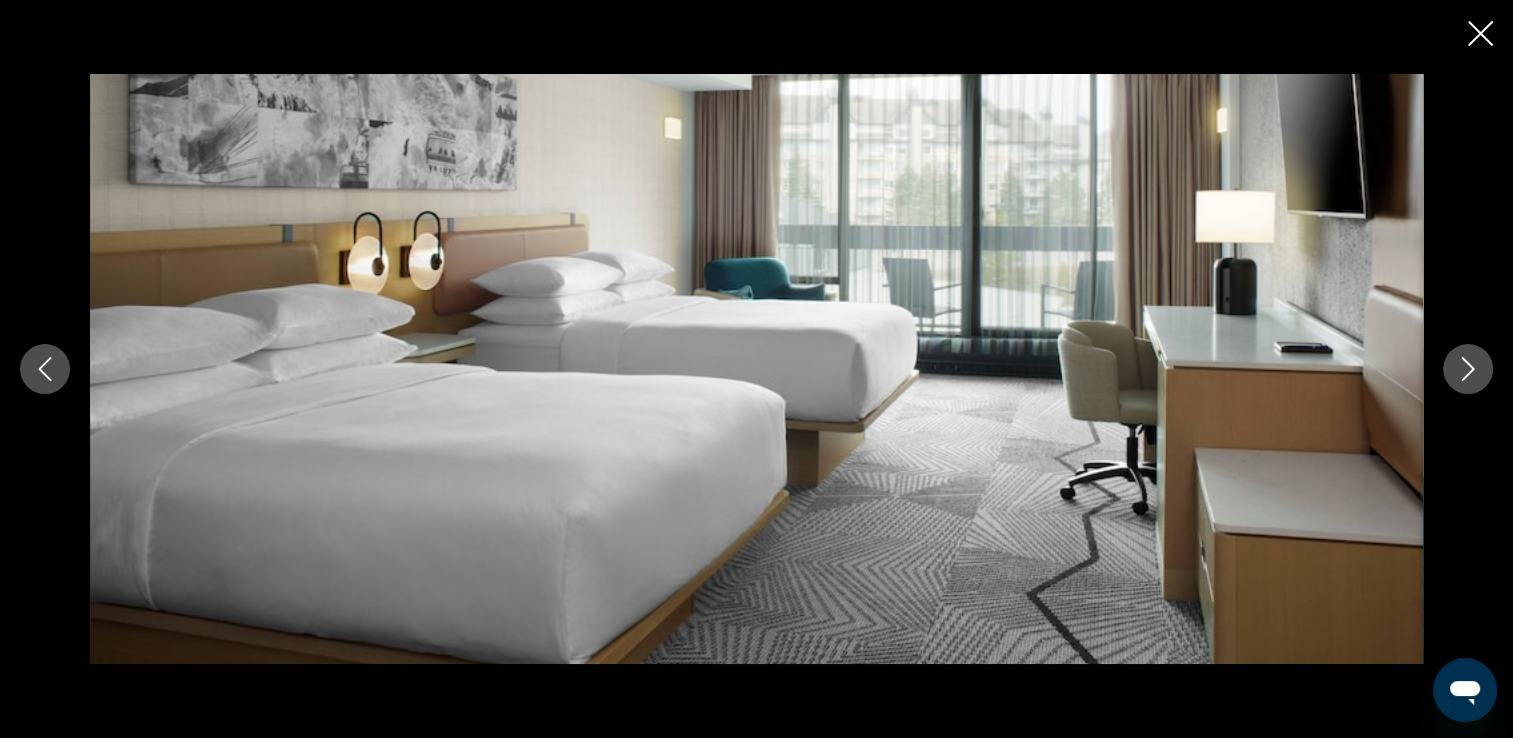 click at bounding box center [1468, 369] 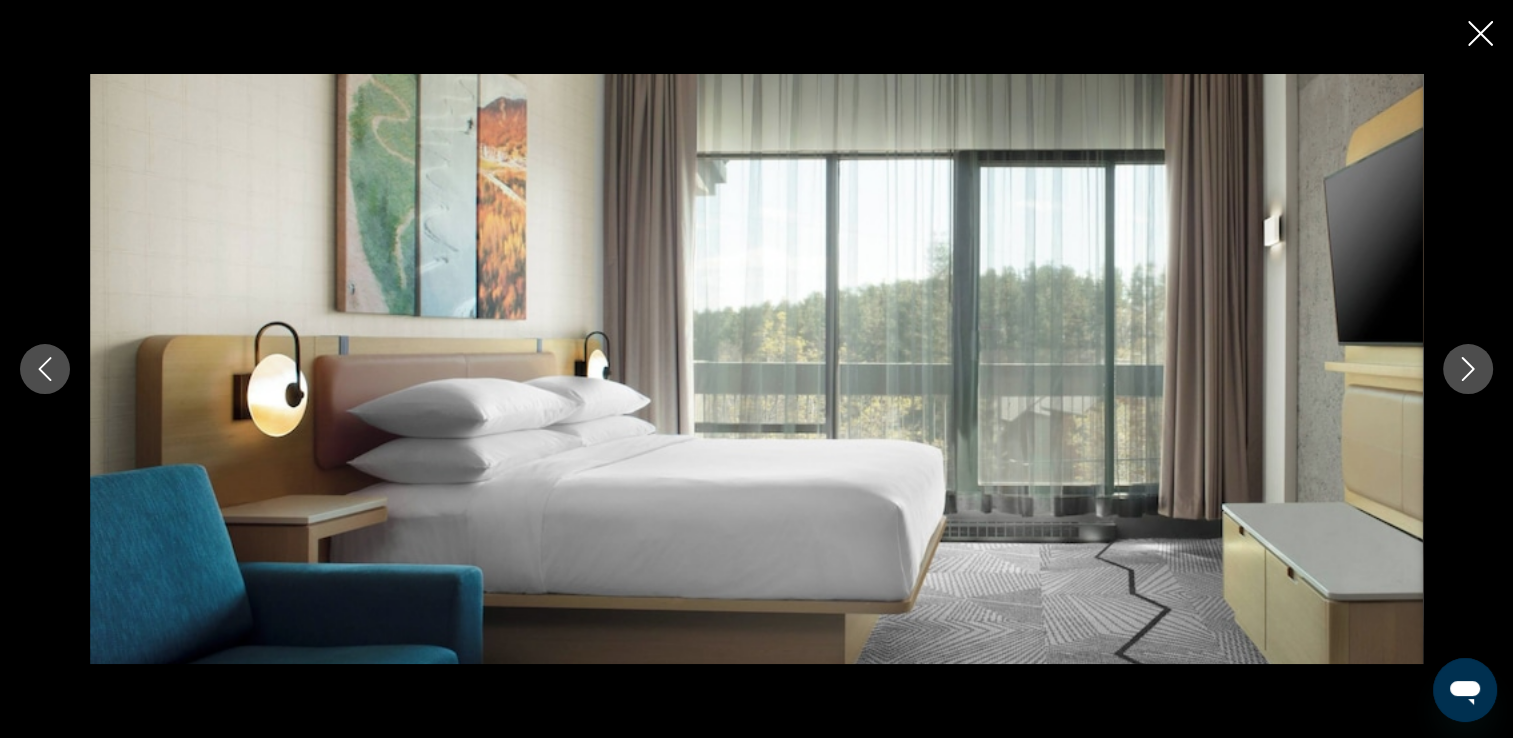 click at bounding box center (1468, 369) 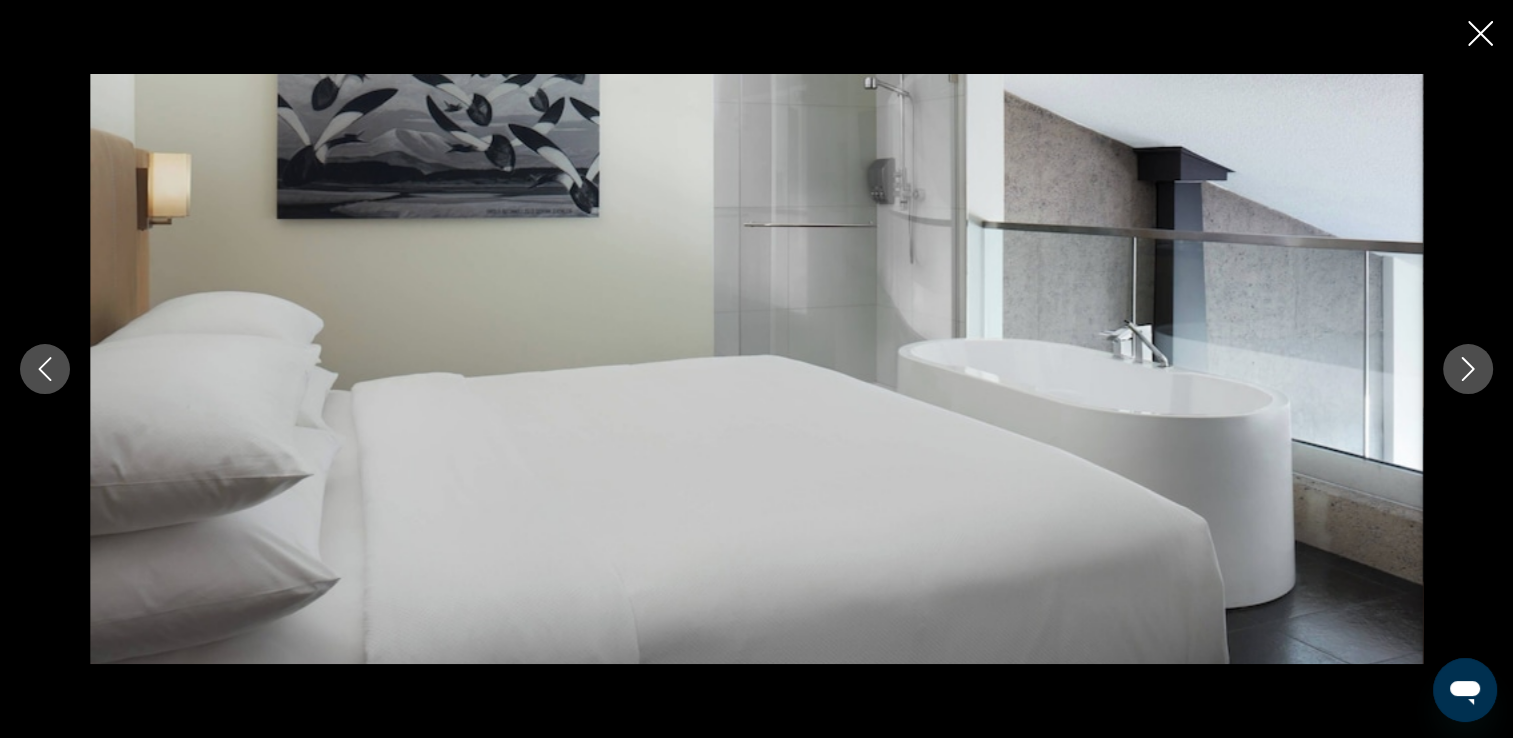 click at bounding box center [1468, 369] 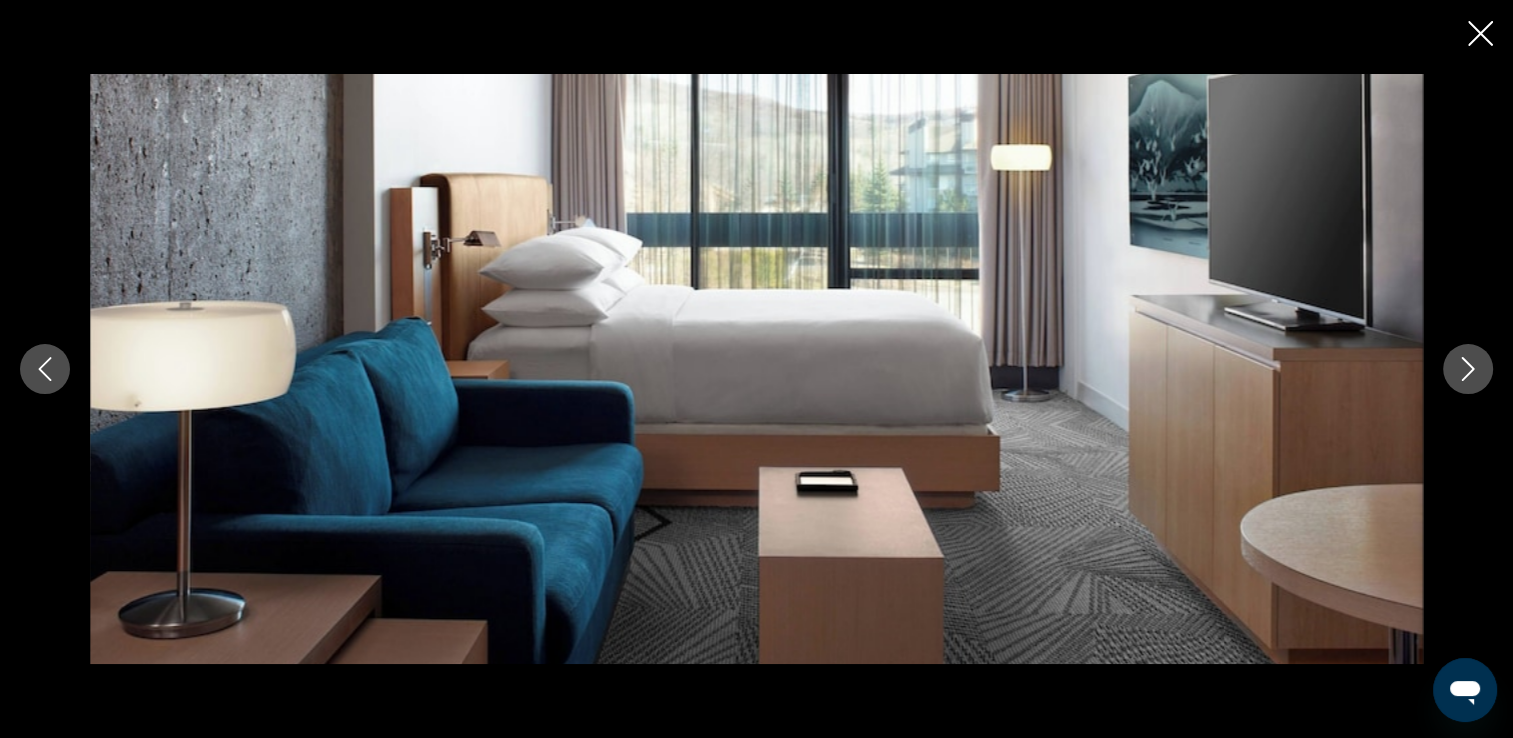 click at bounding box center (1468, 369) 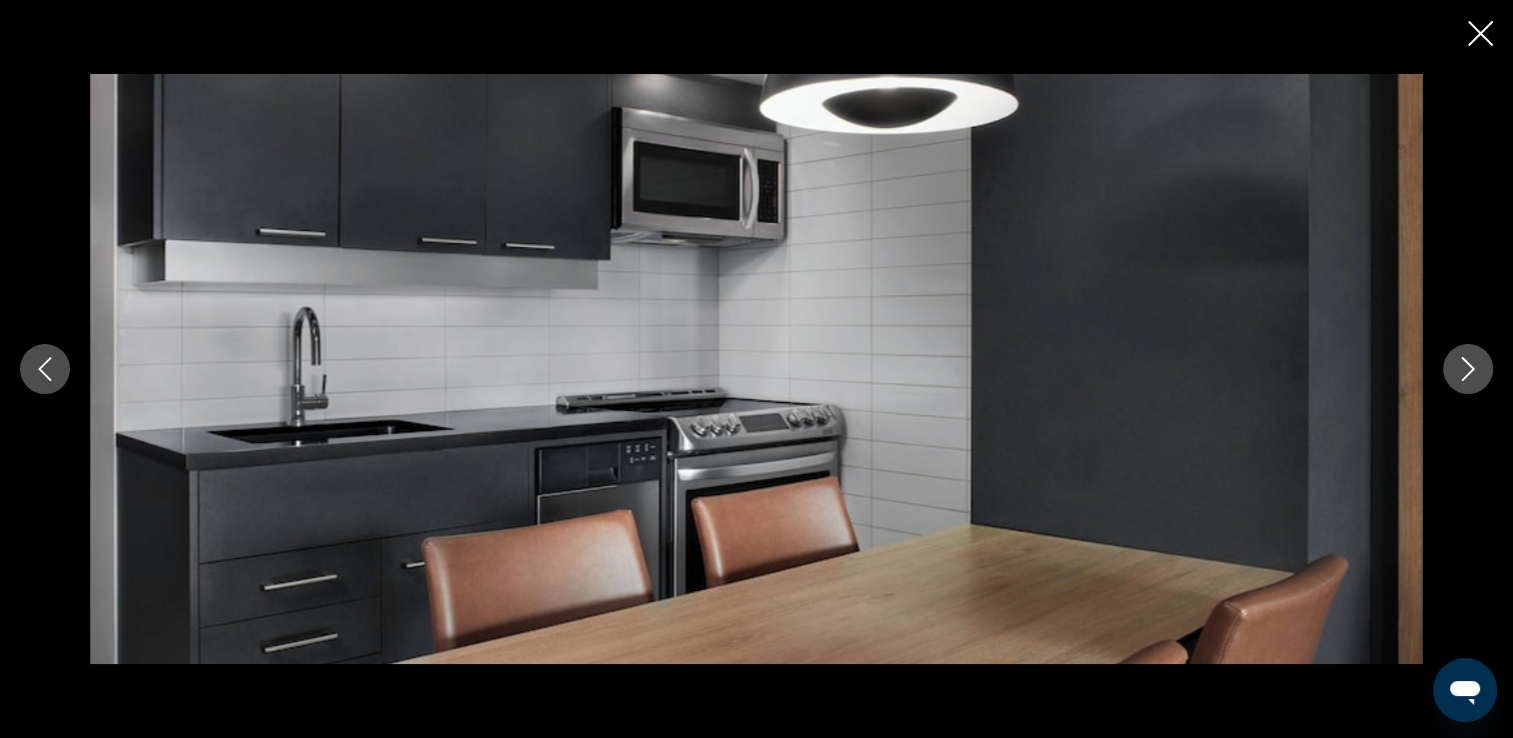 click at bounding box center [1468, 369] 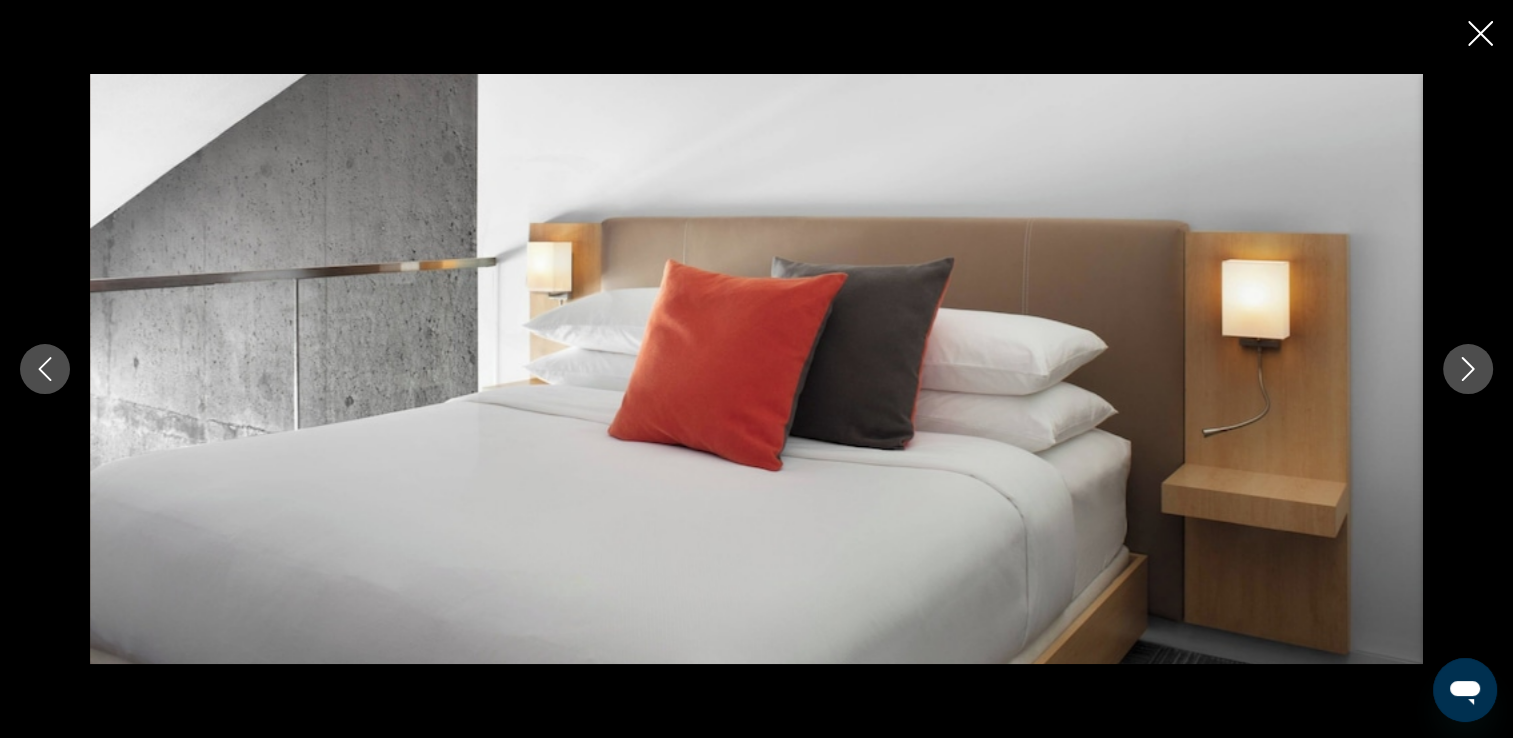 click at bounding box center [1468, 369] 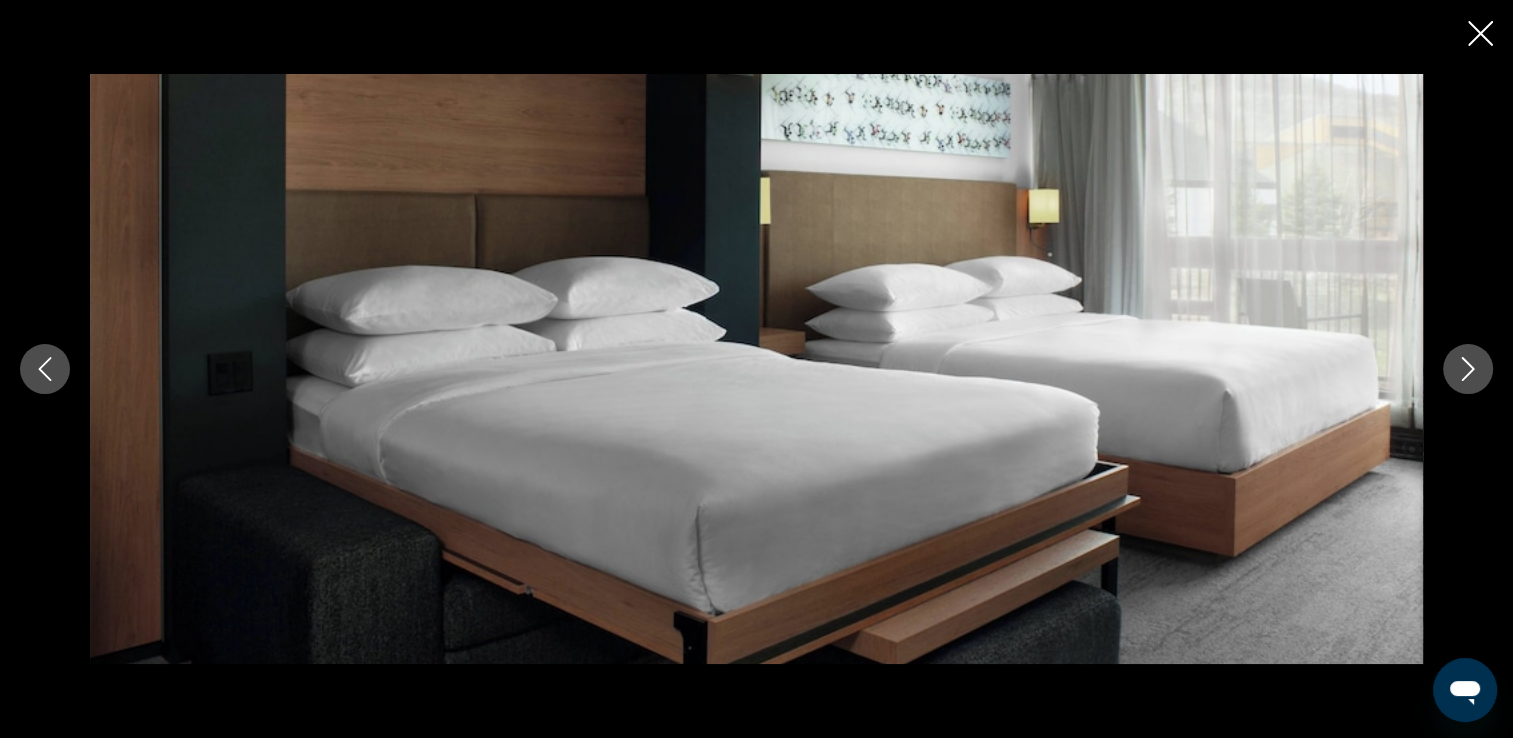 click at bounding box center (1468, 369) 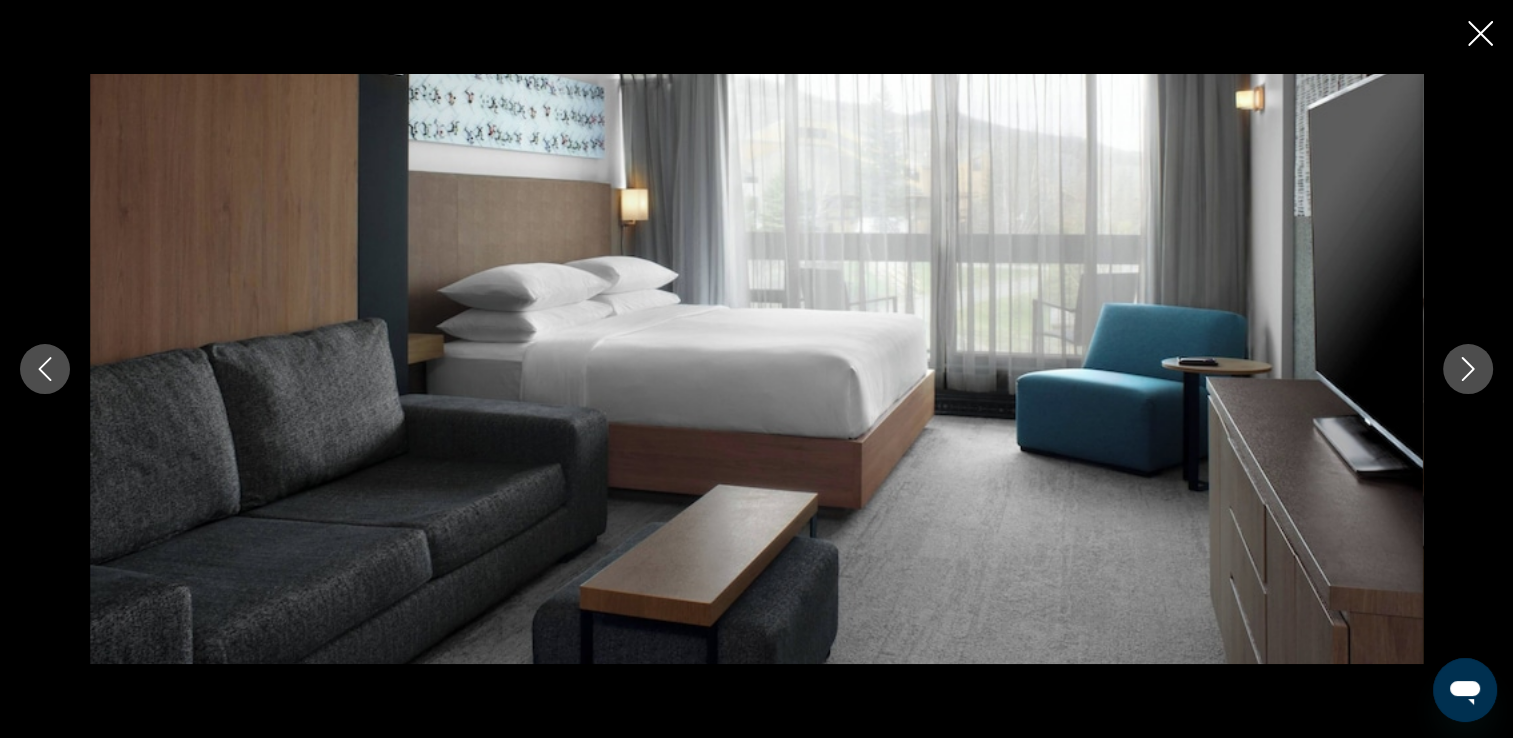 click at bounding box center [1468, 369] 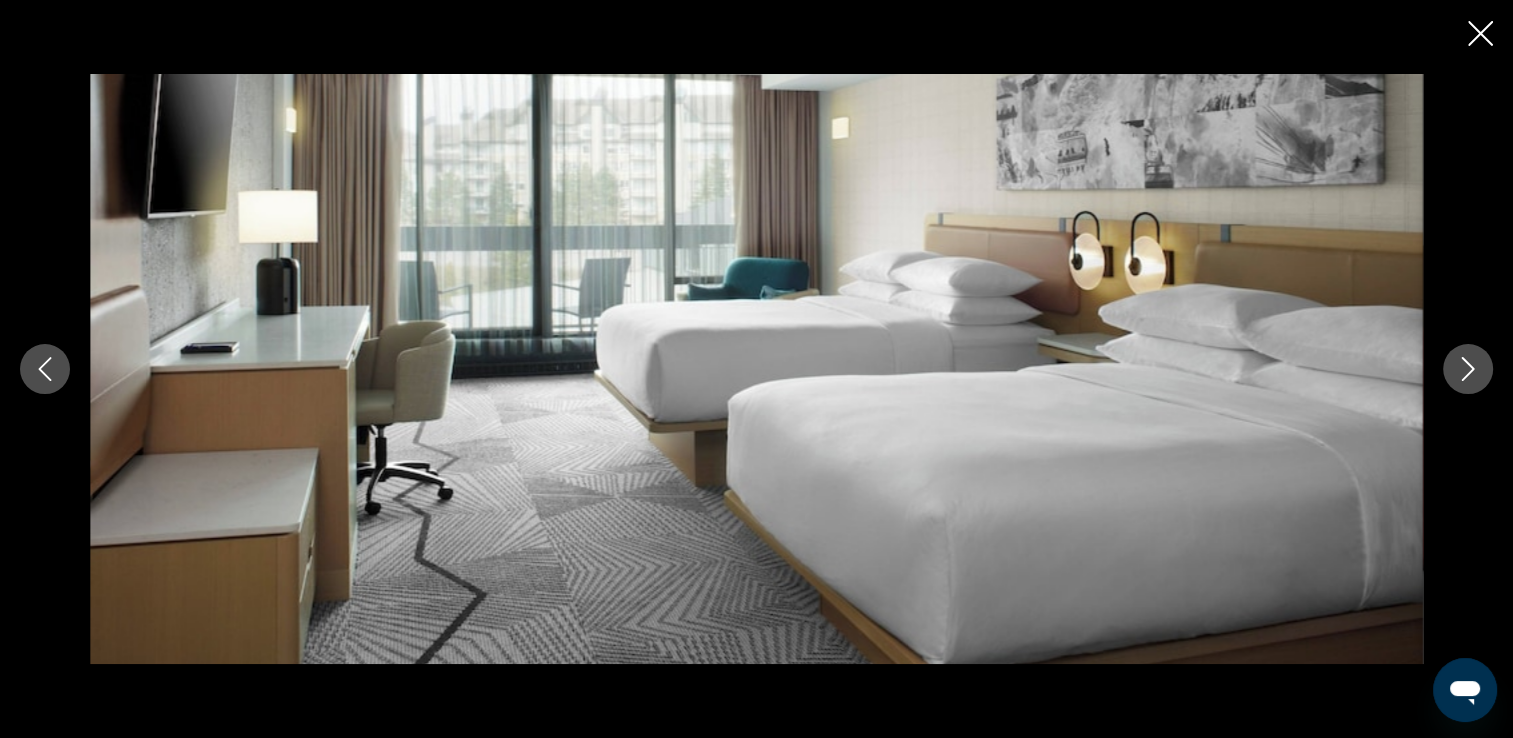 click at bounding box center [1468, 369] 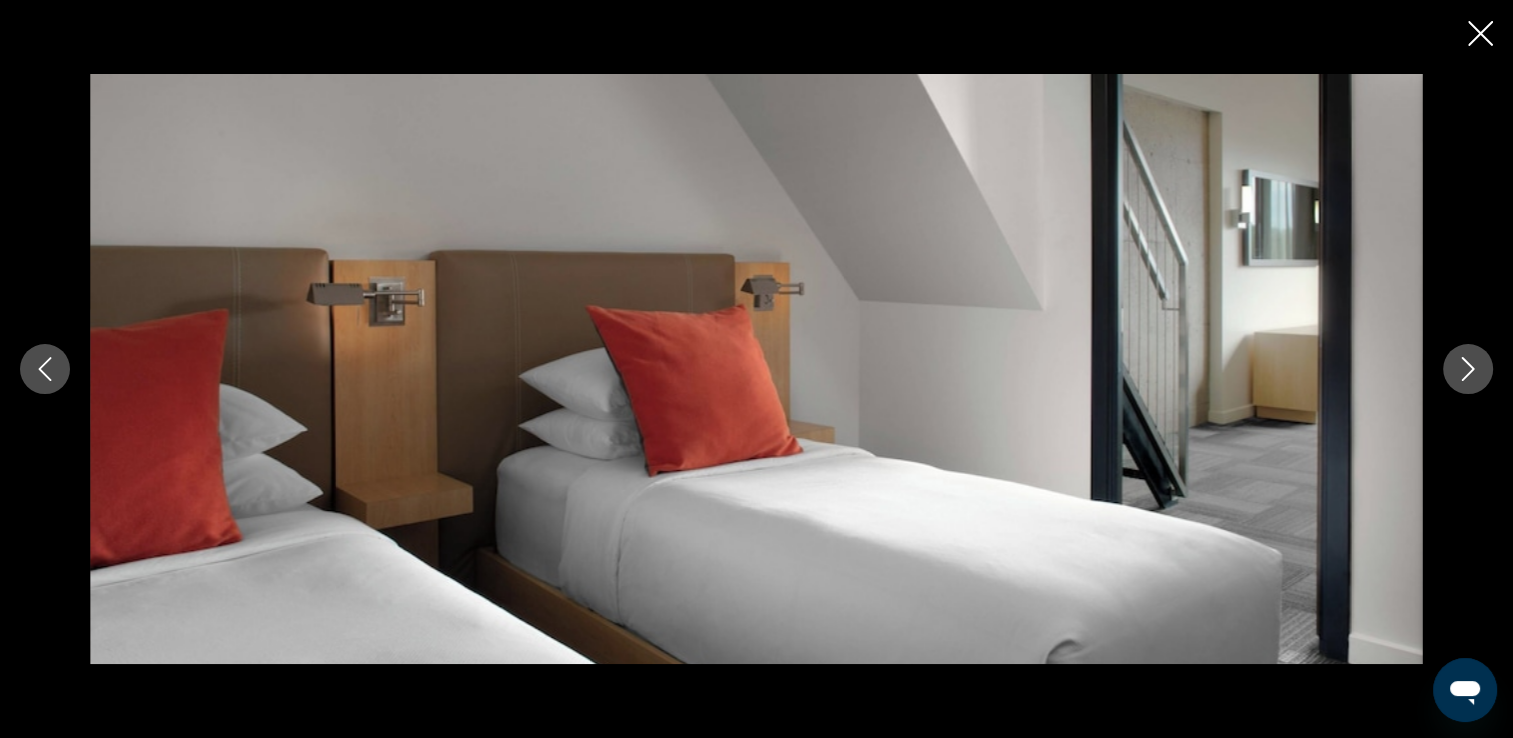 click 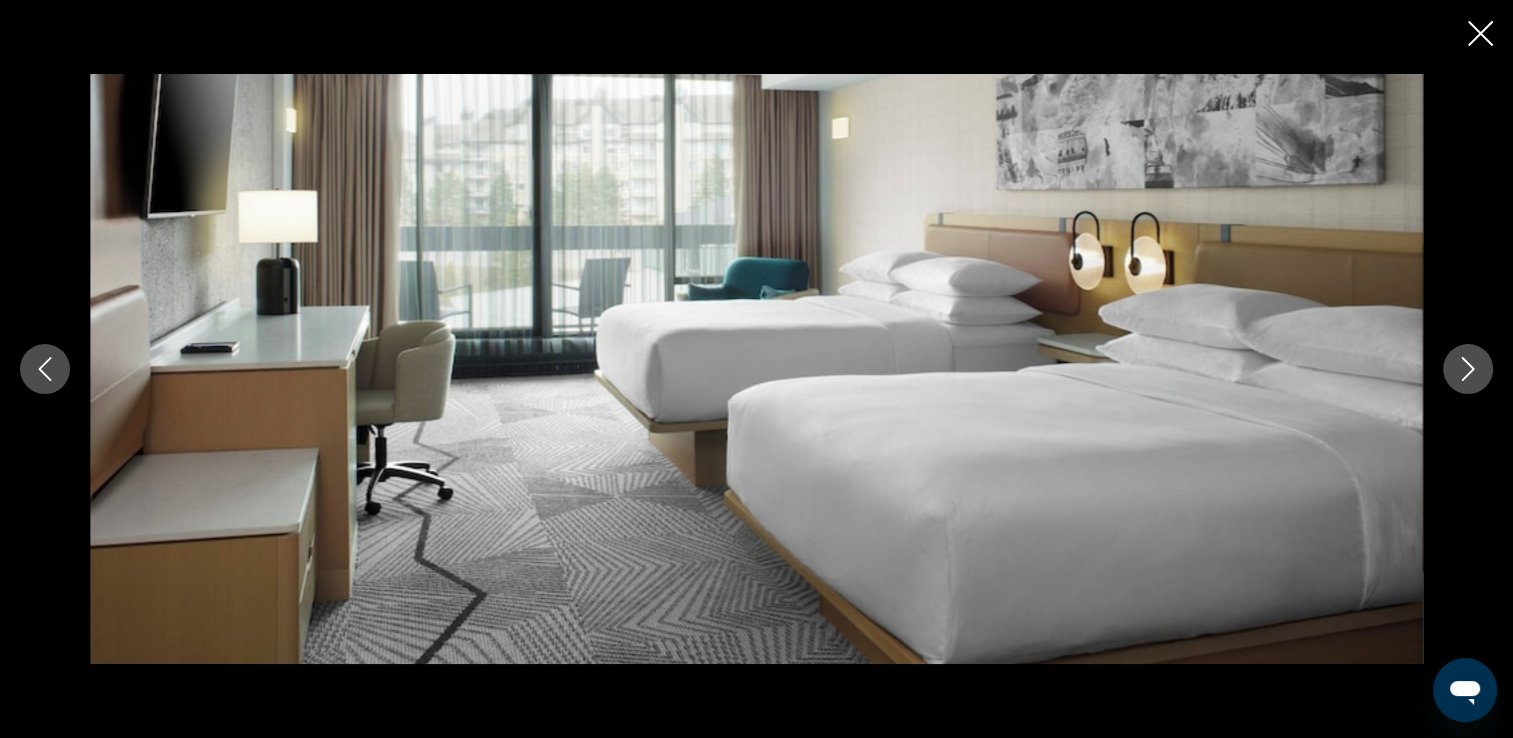 click 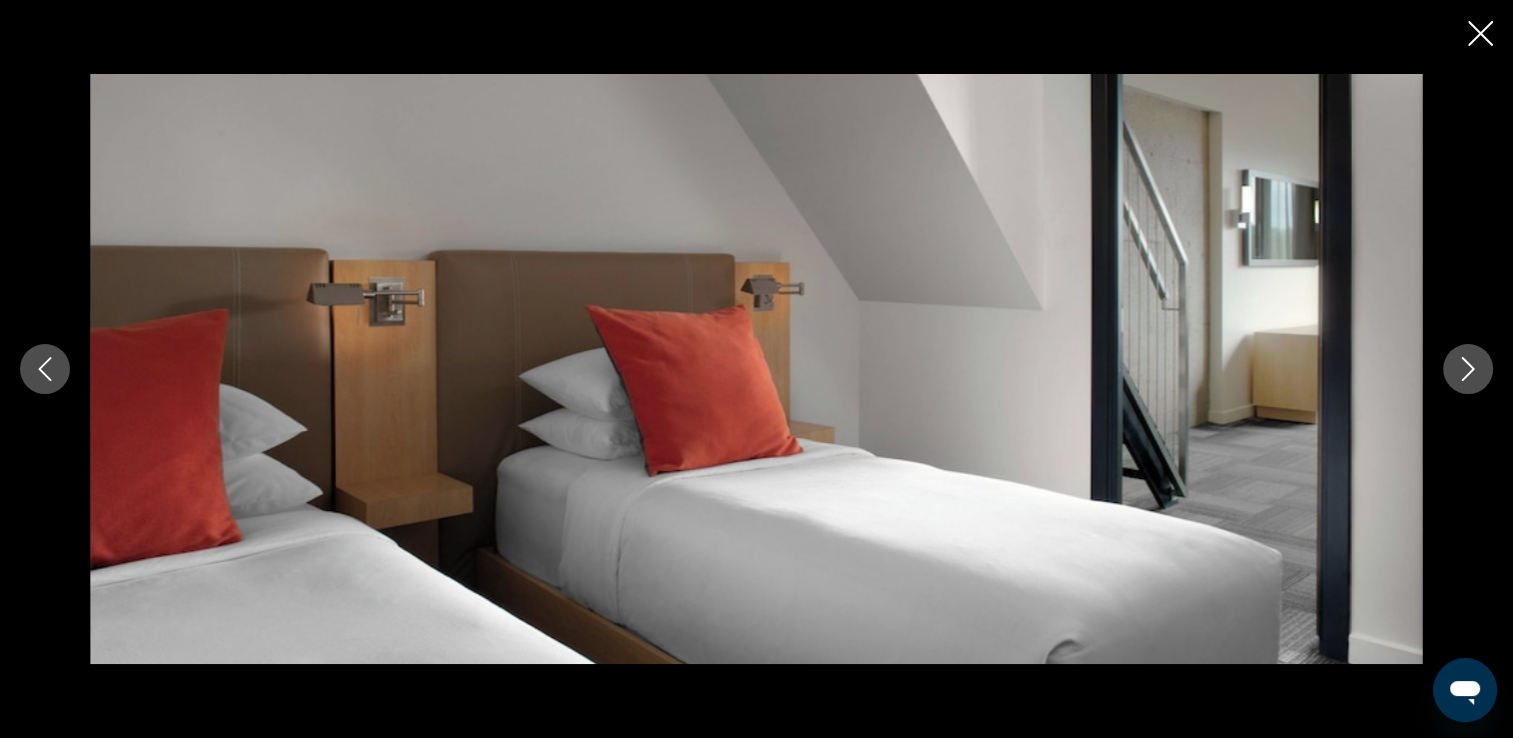 click 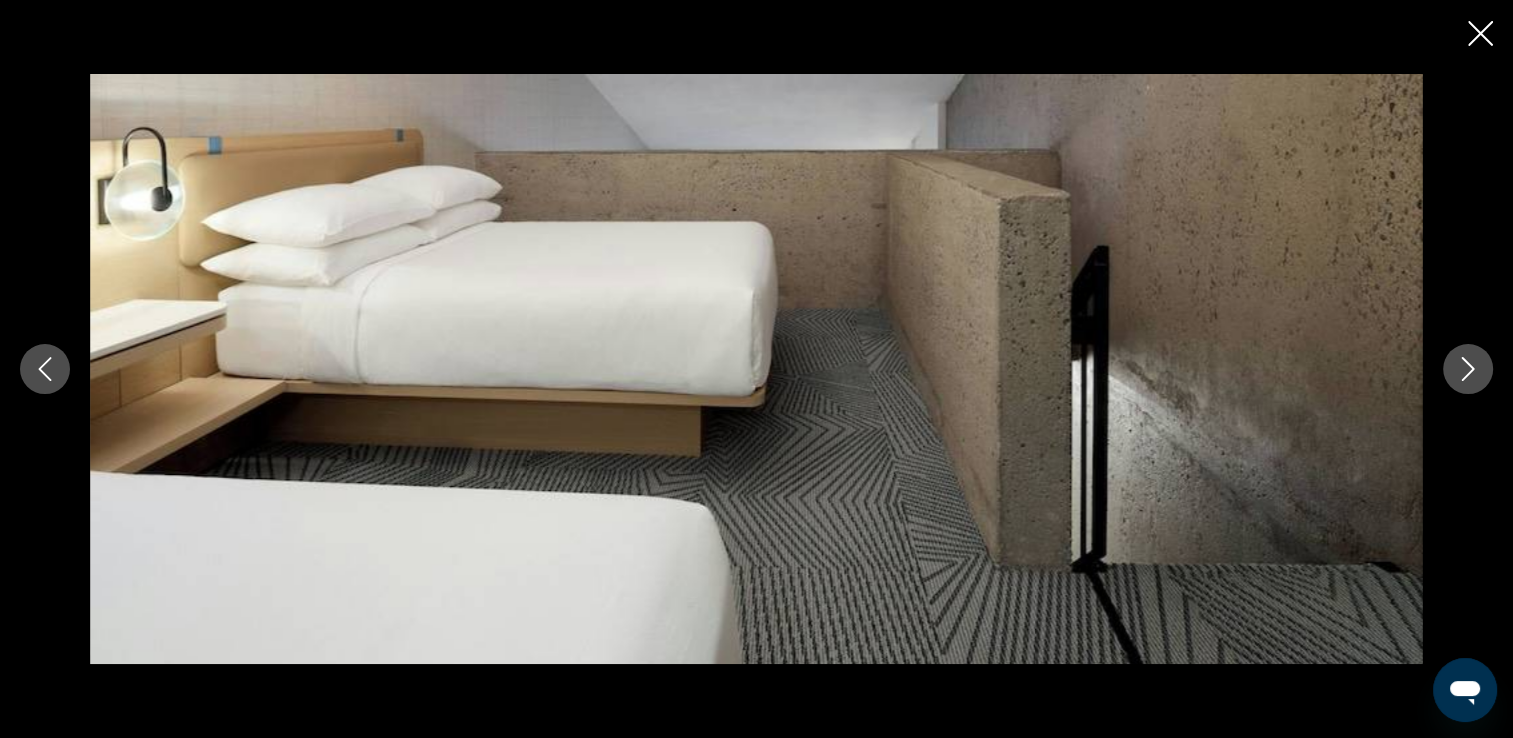 click 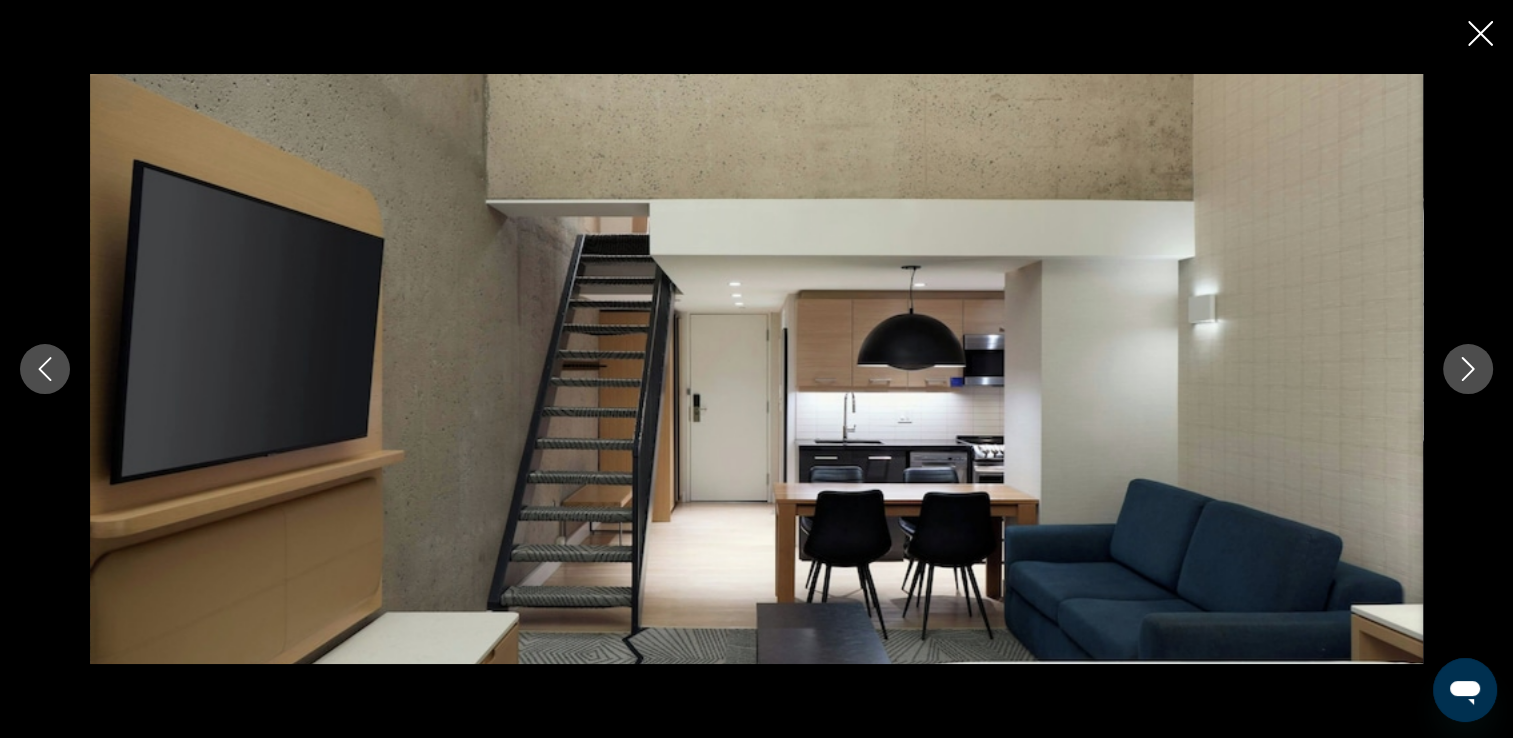click 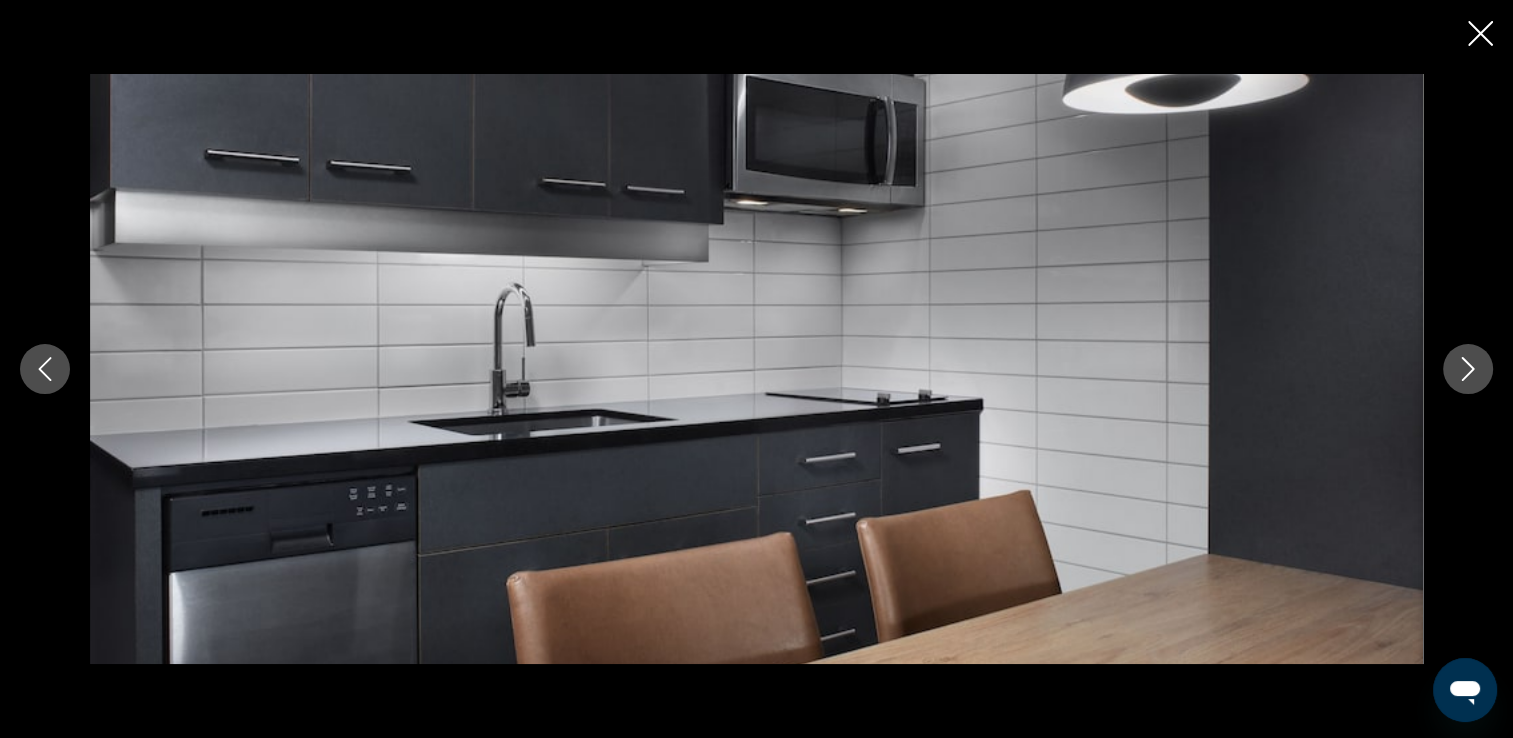 click 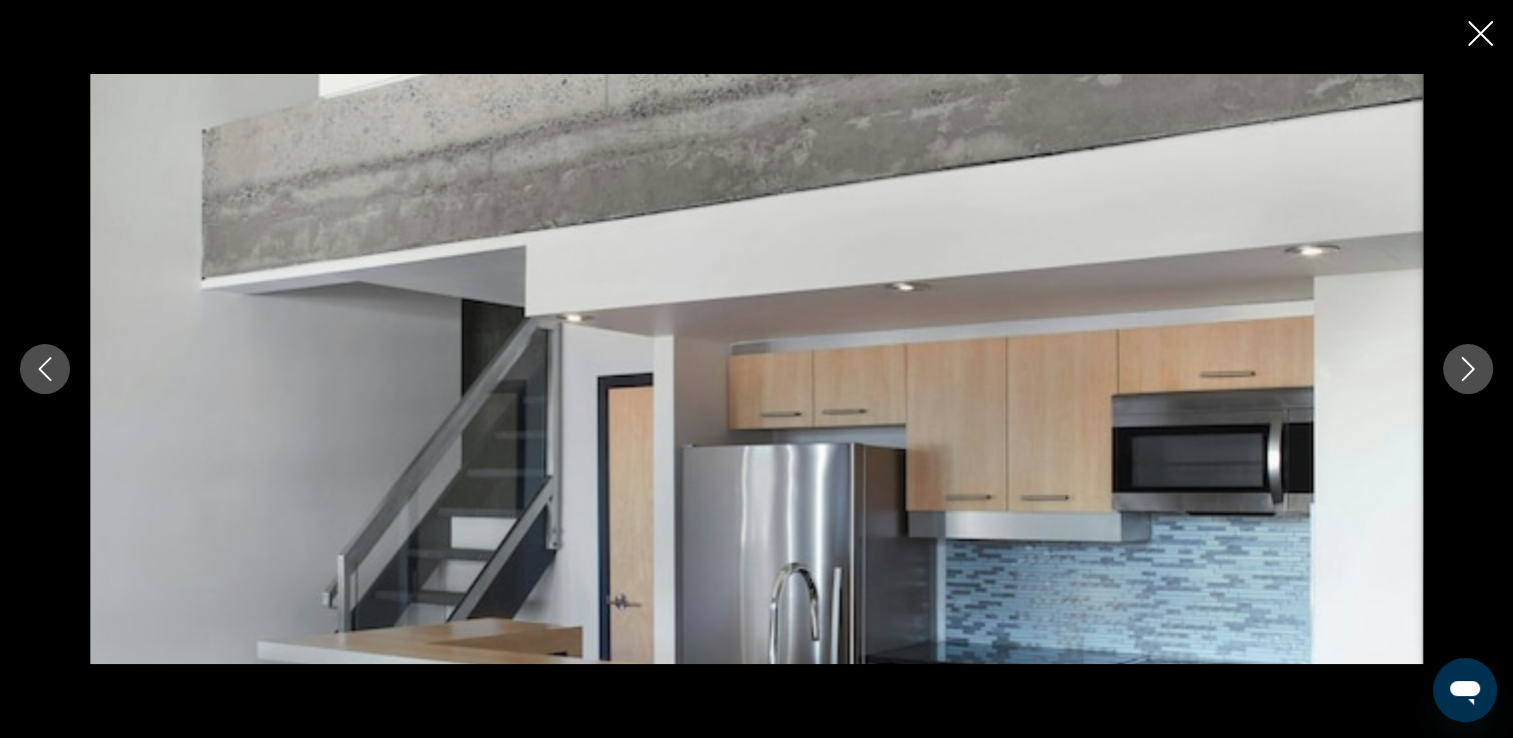 click 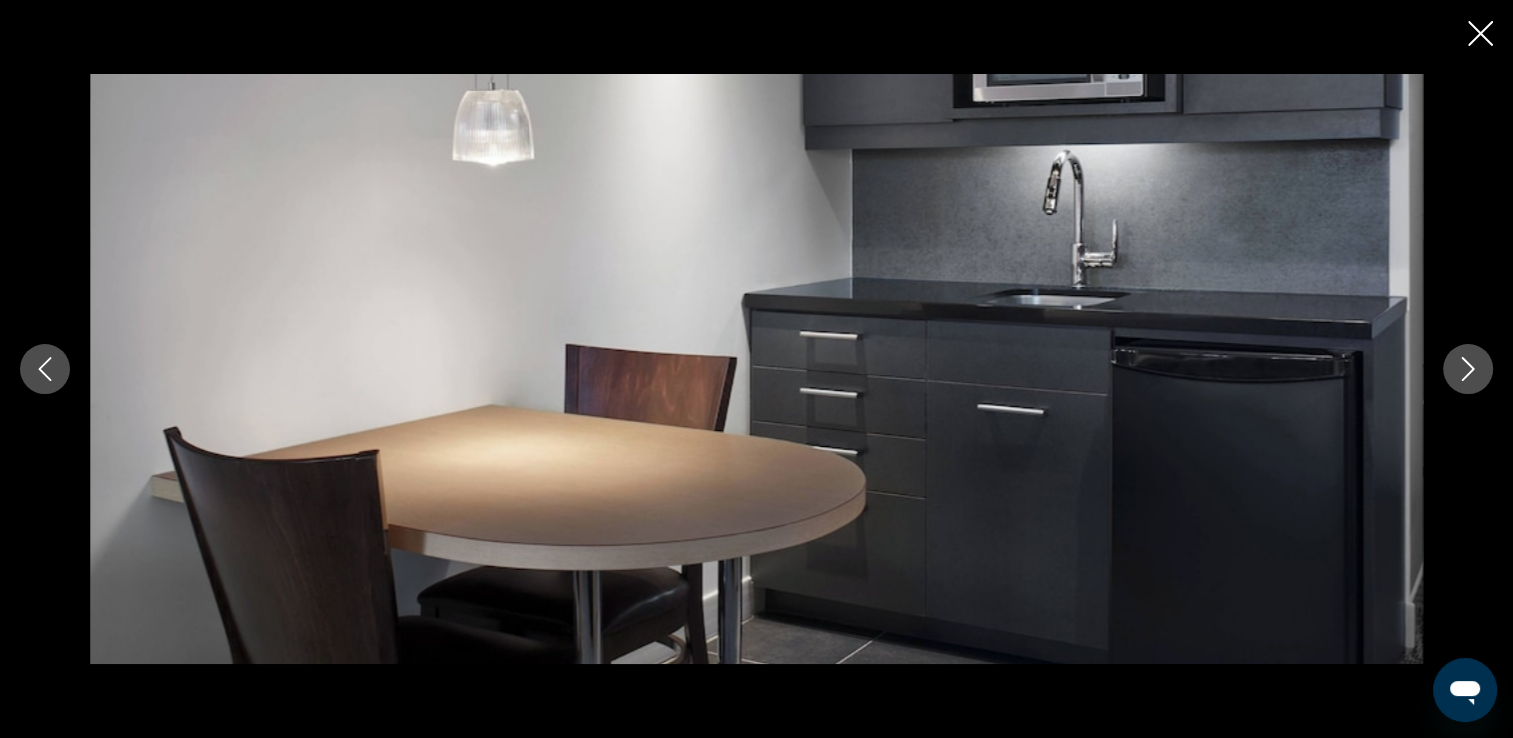 click 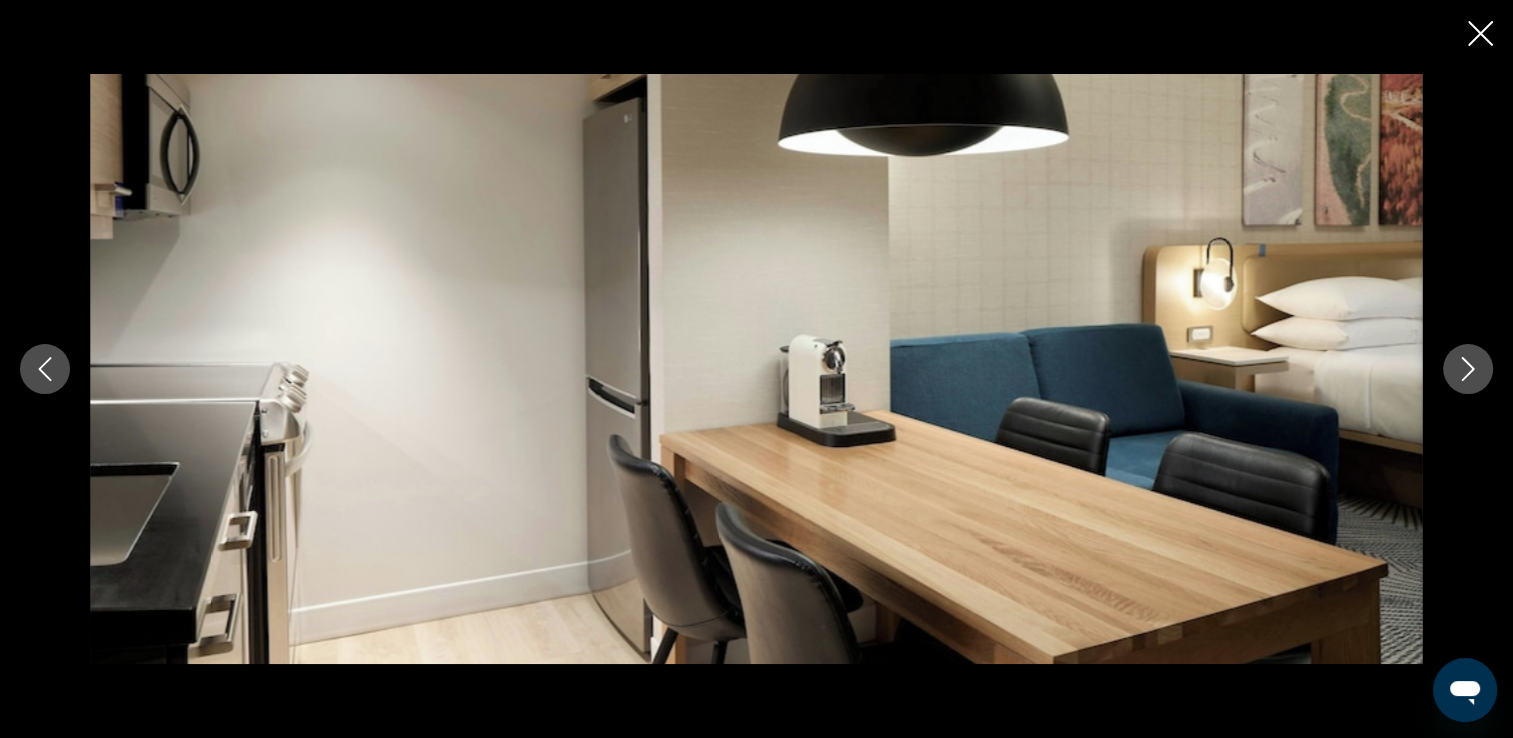 click 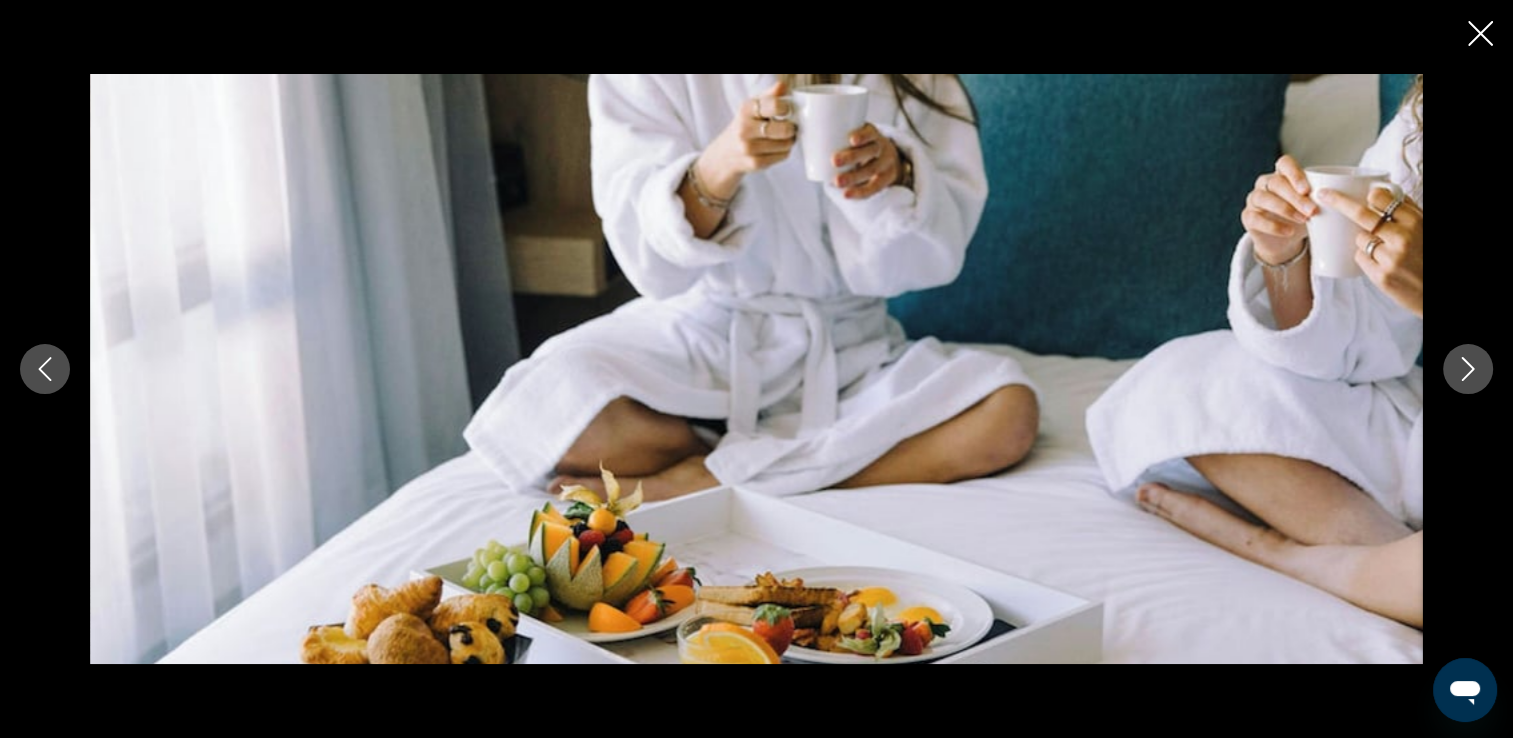 click 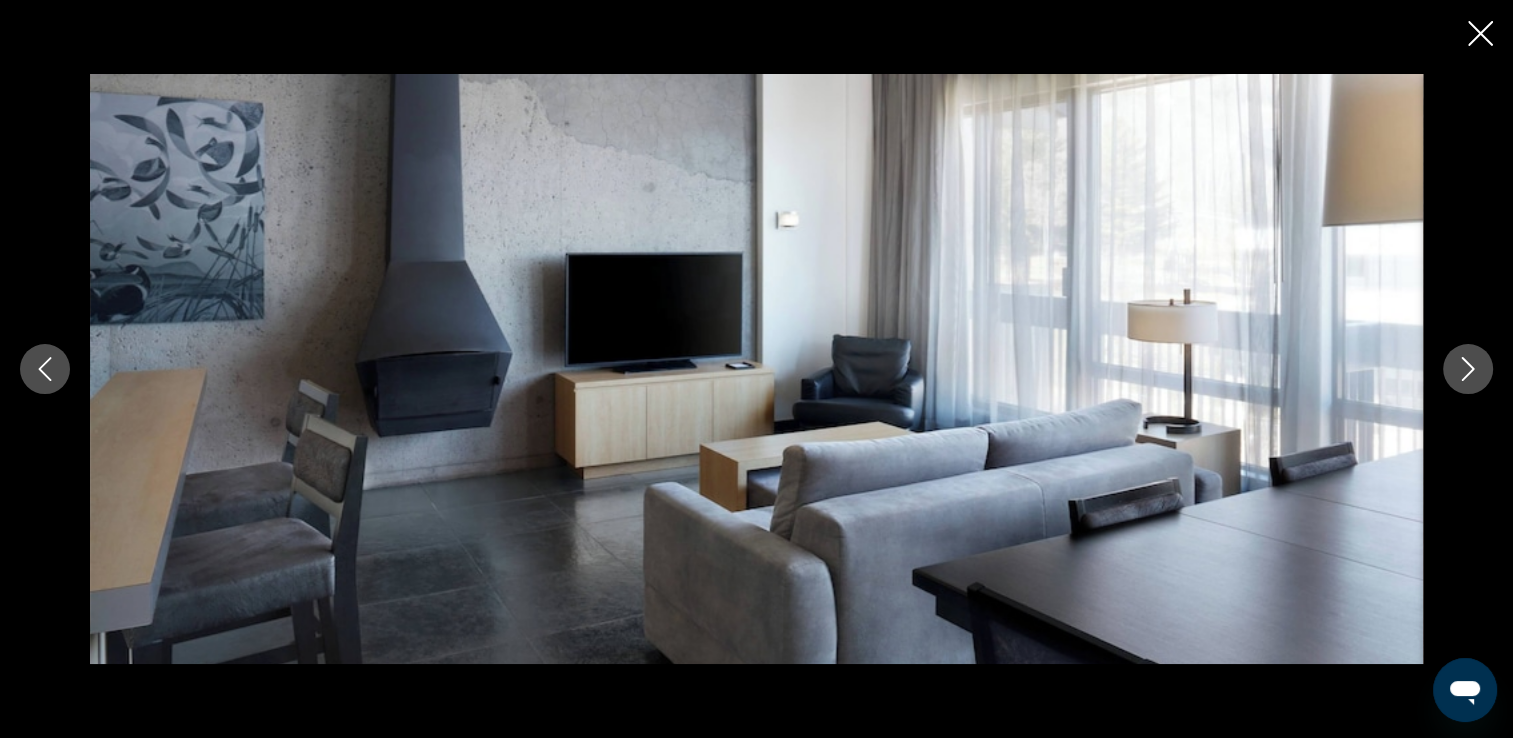 click 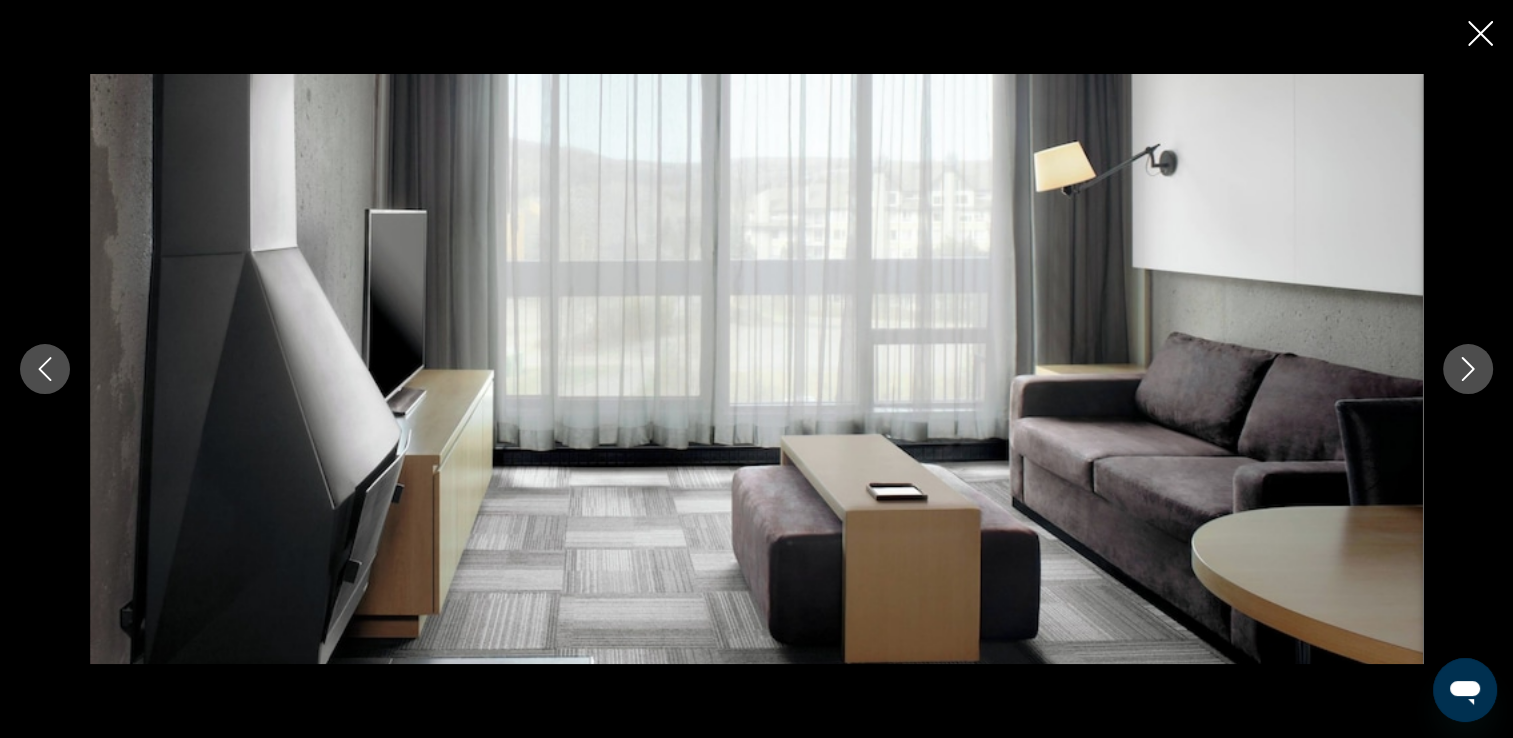 click 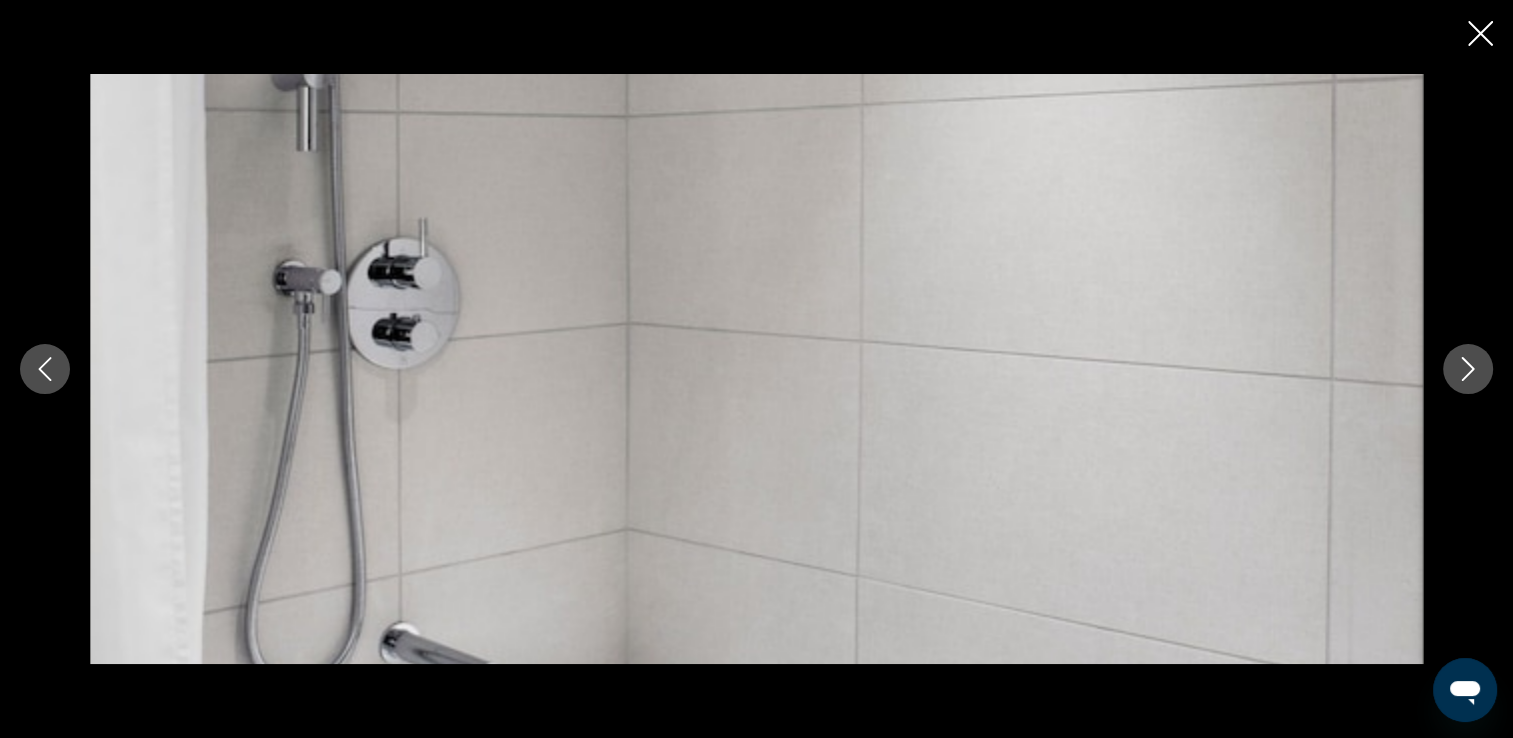 click 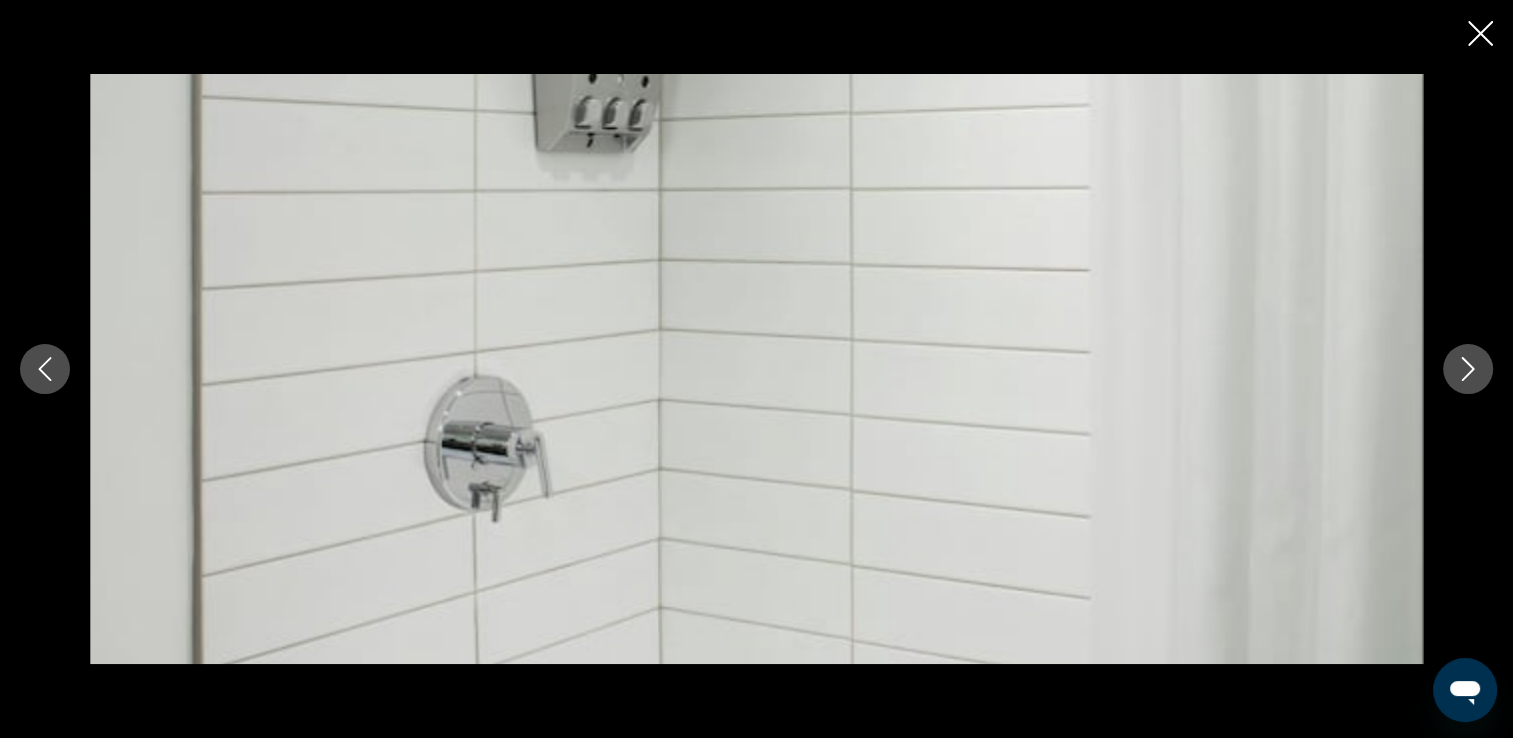 click 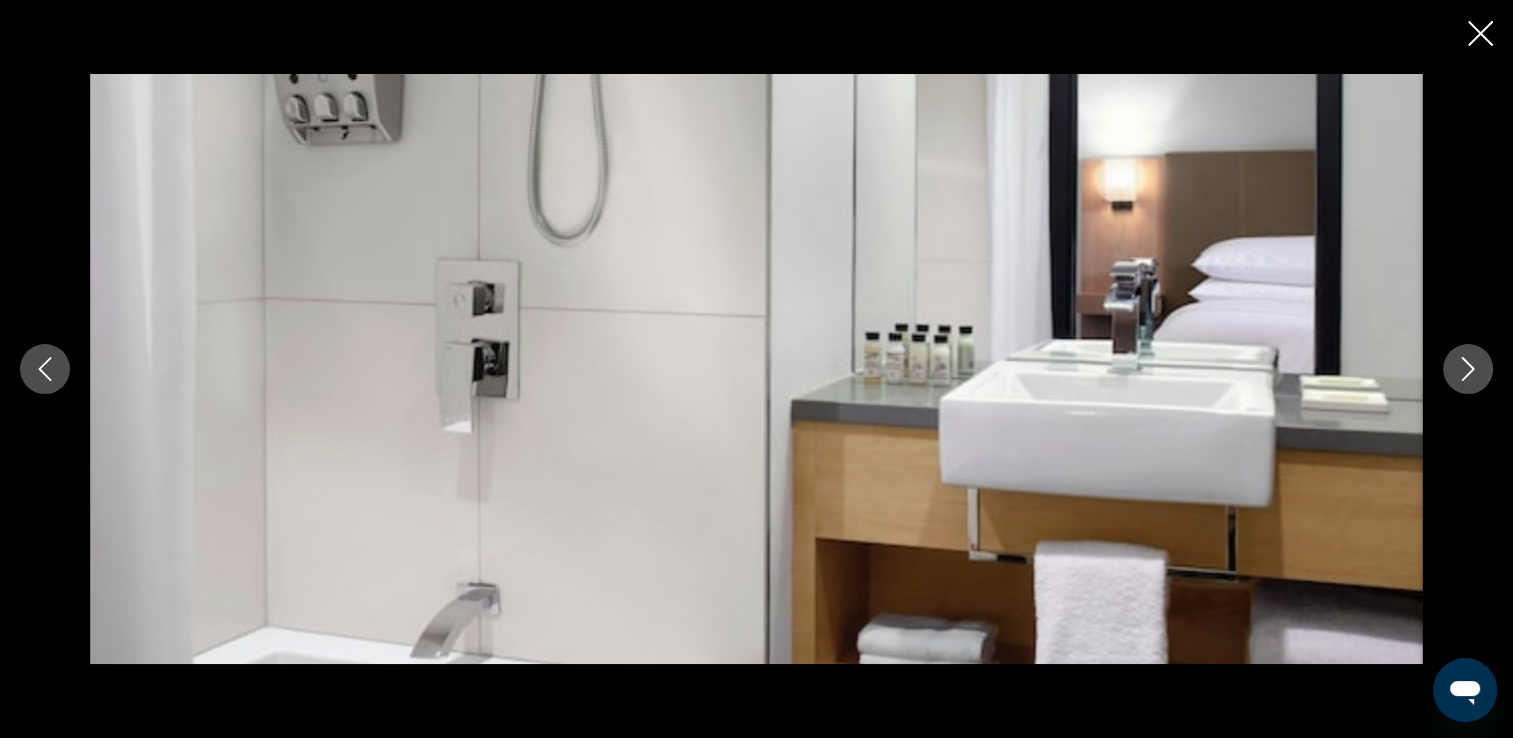 click 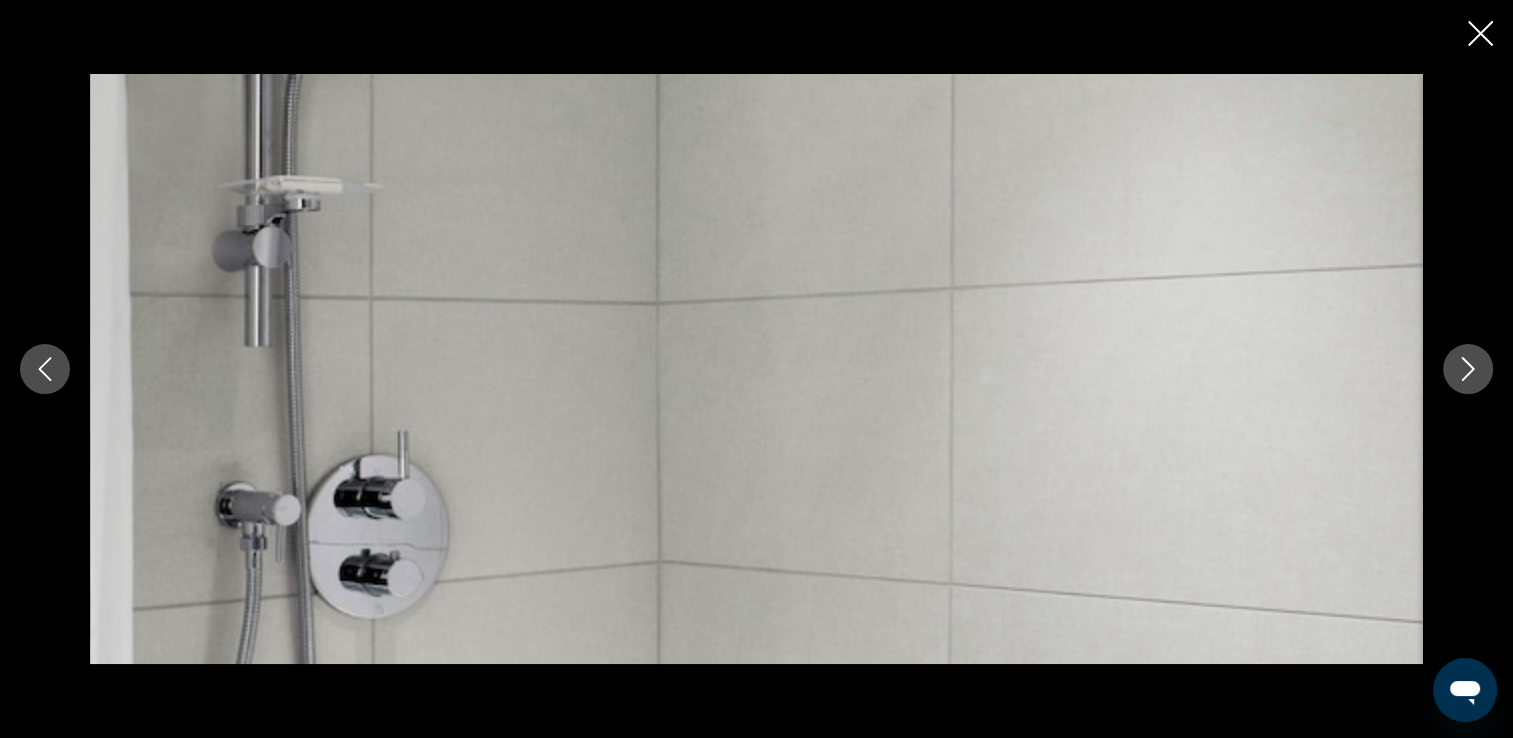 click 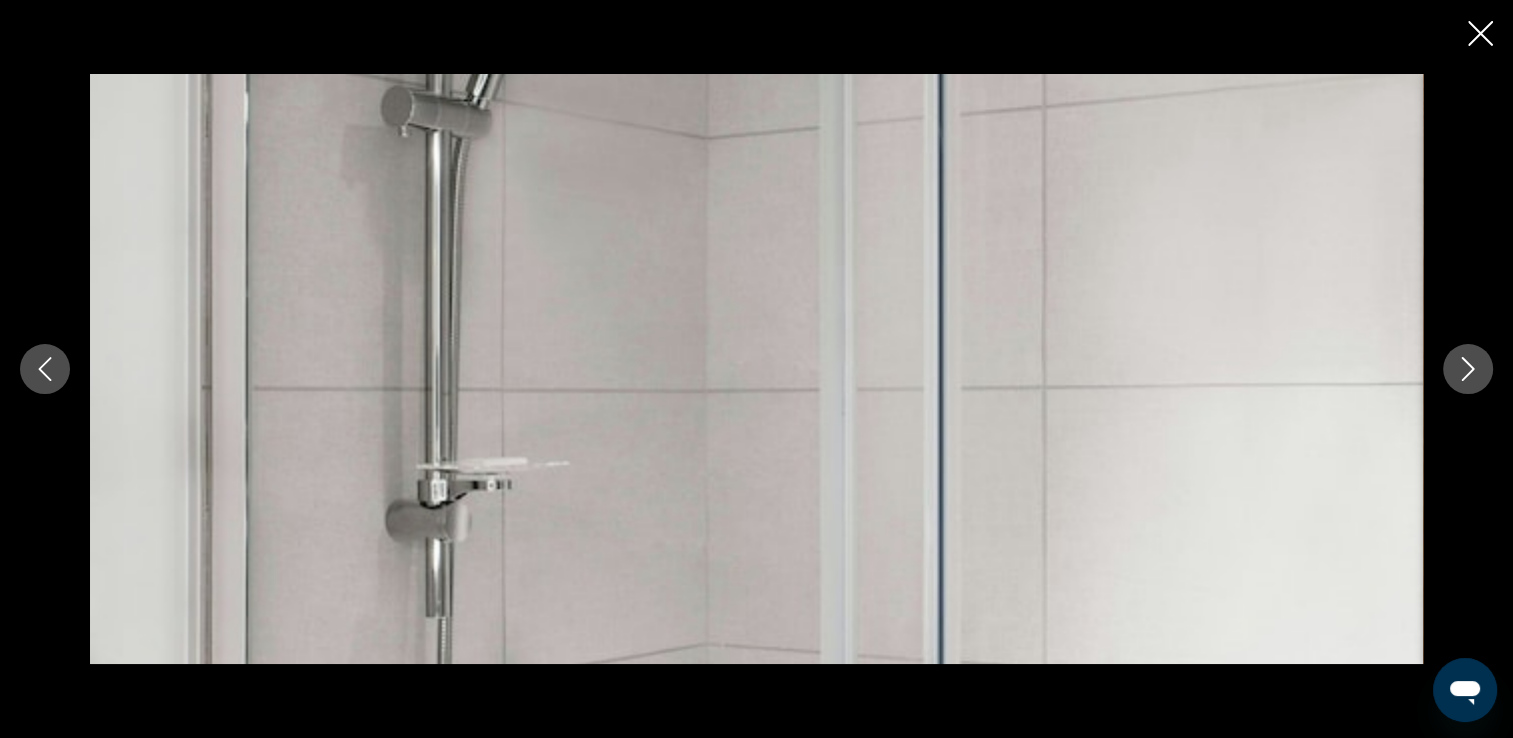 click 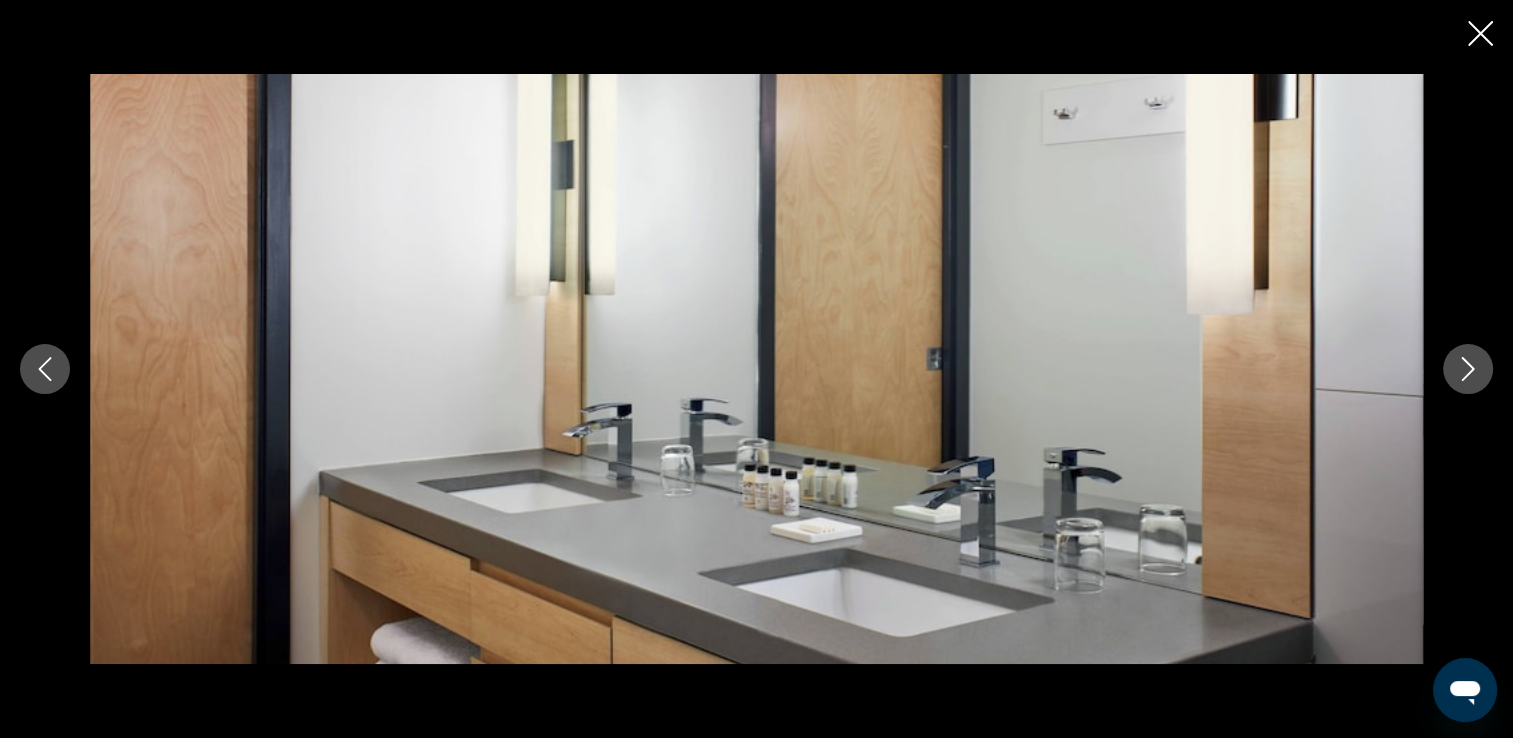 click 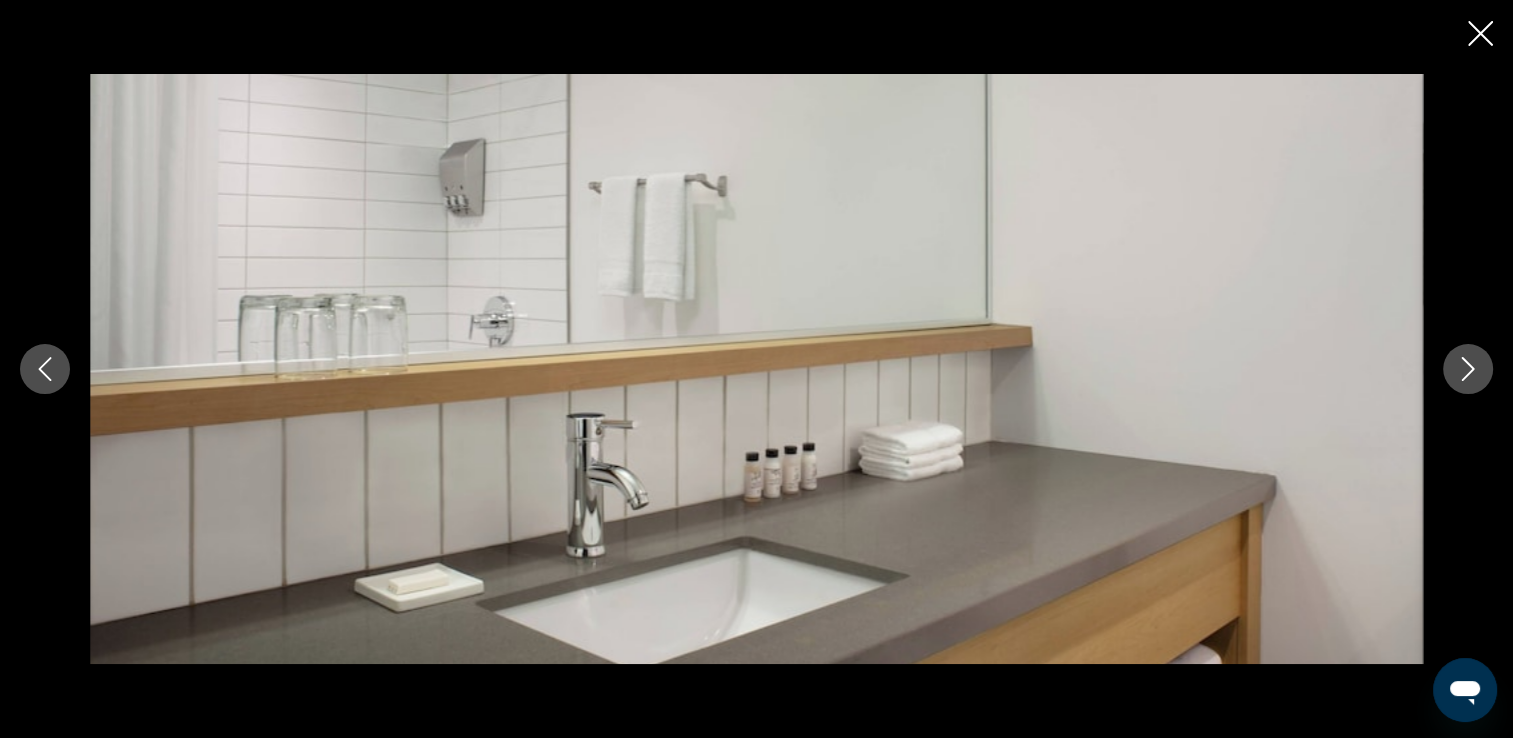 click 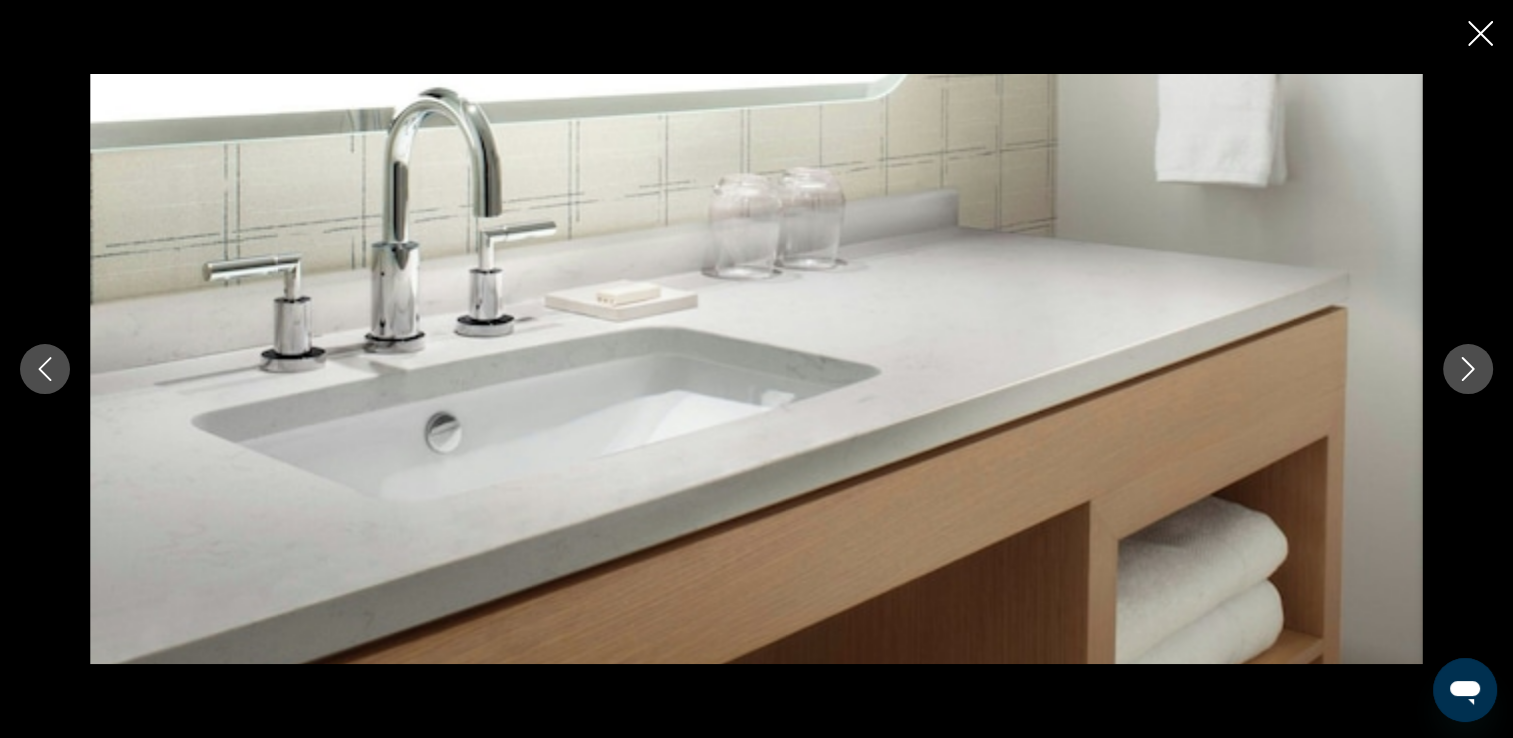 click 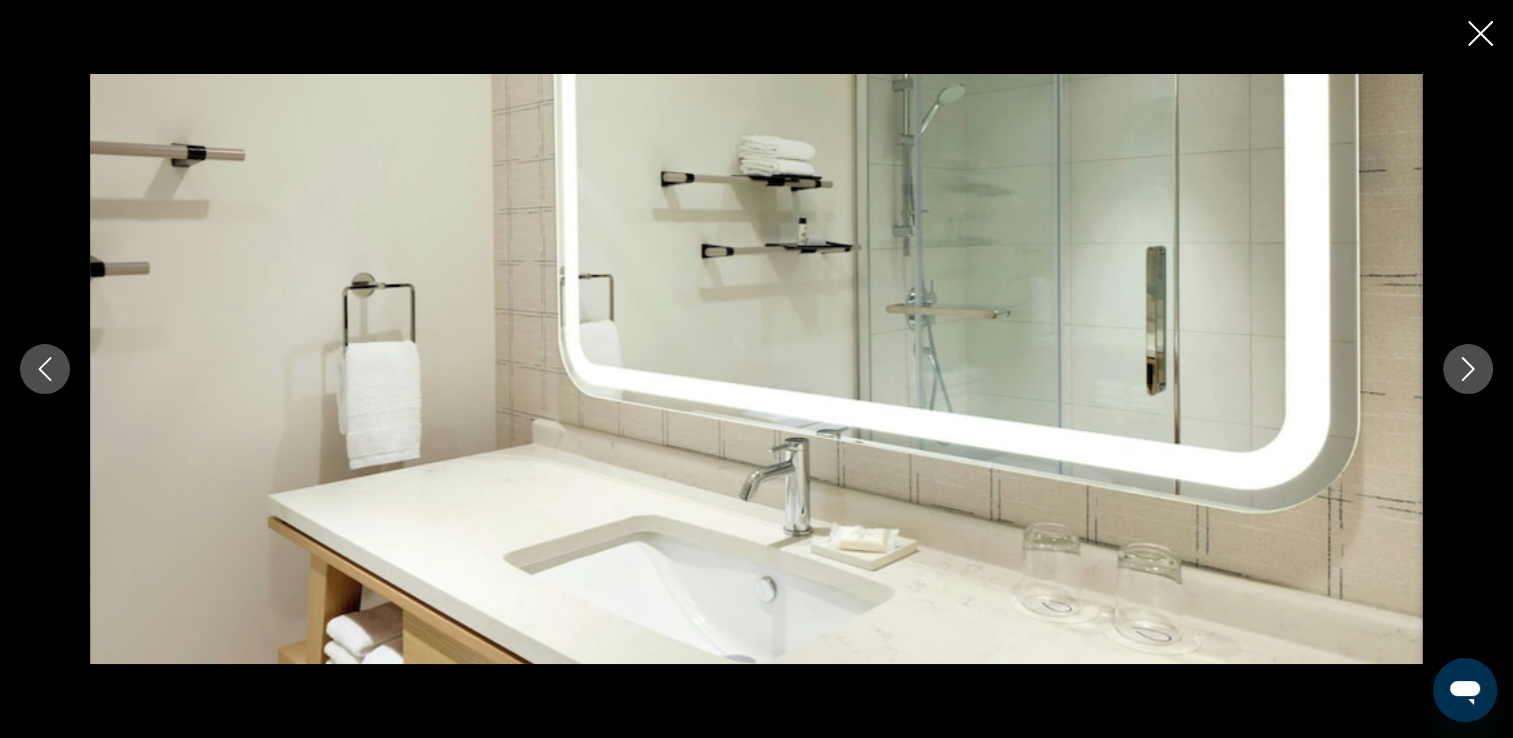 click 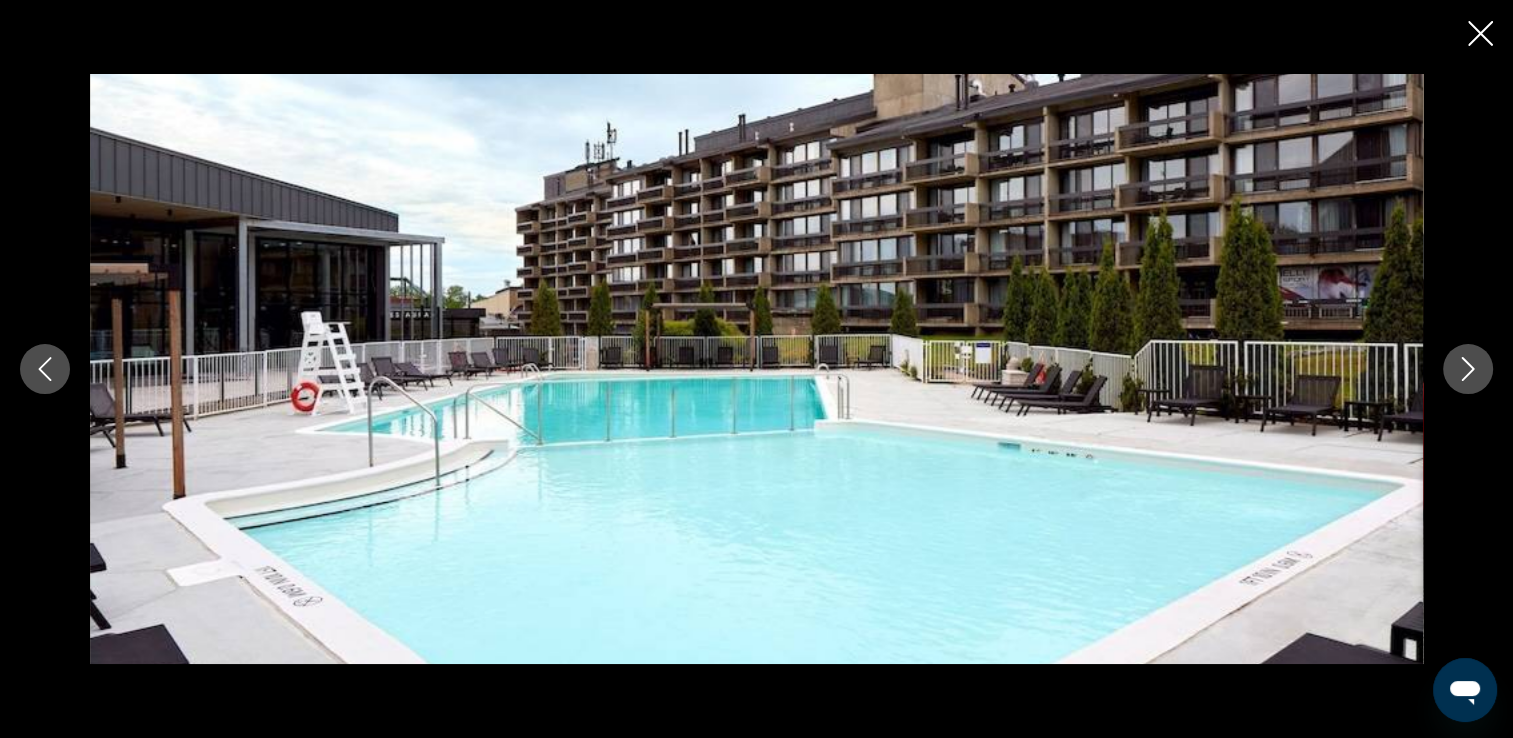 click 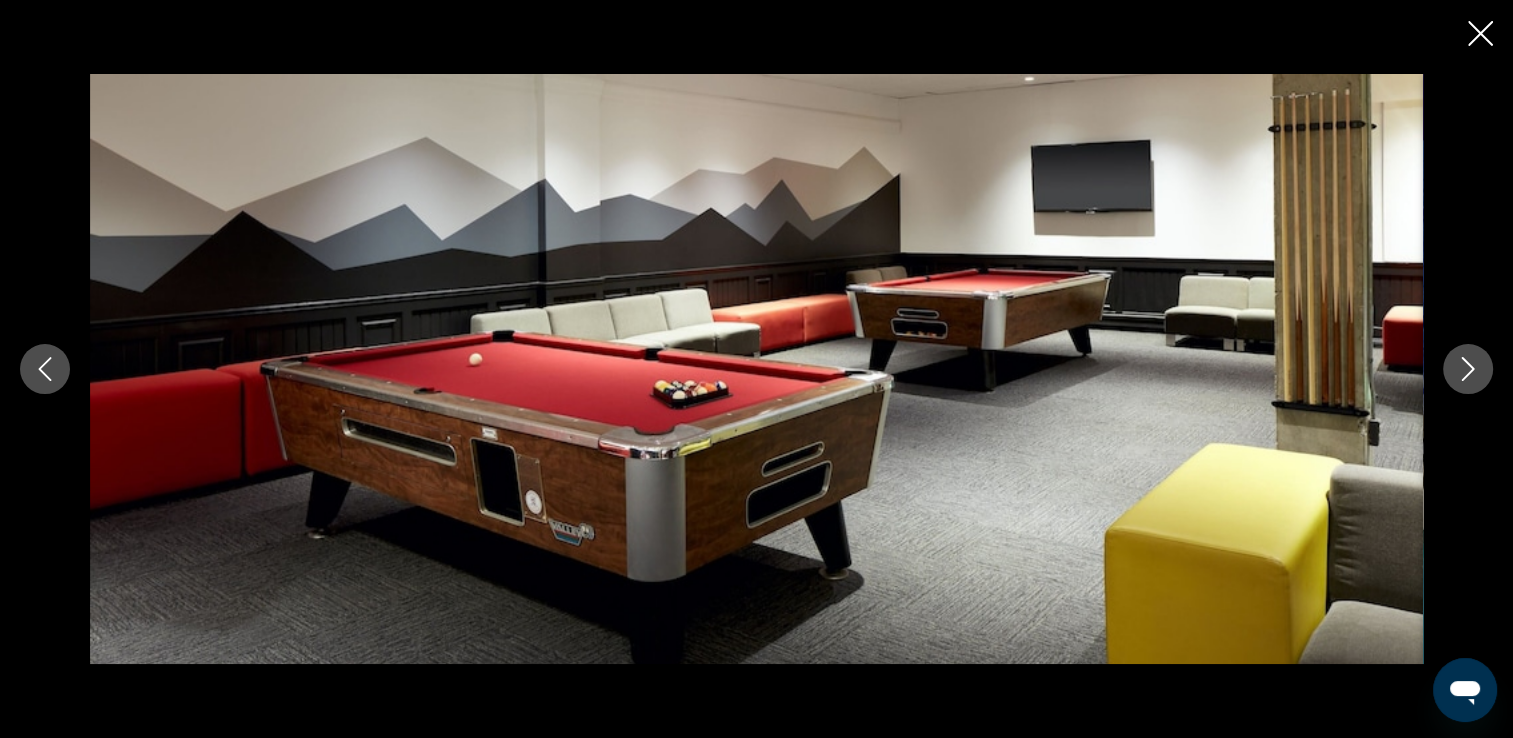 click at bounding box center (45, 369) 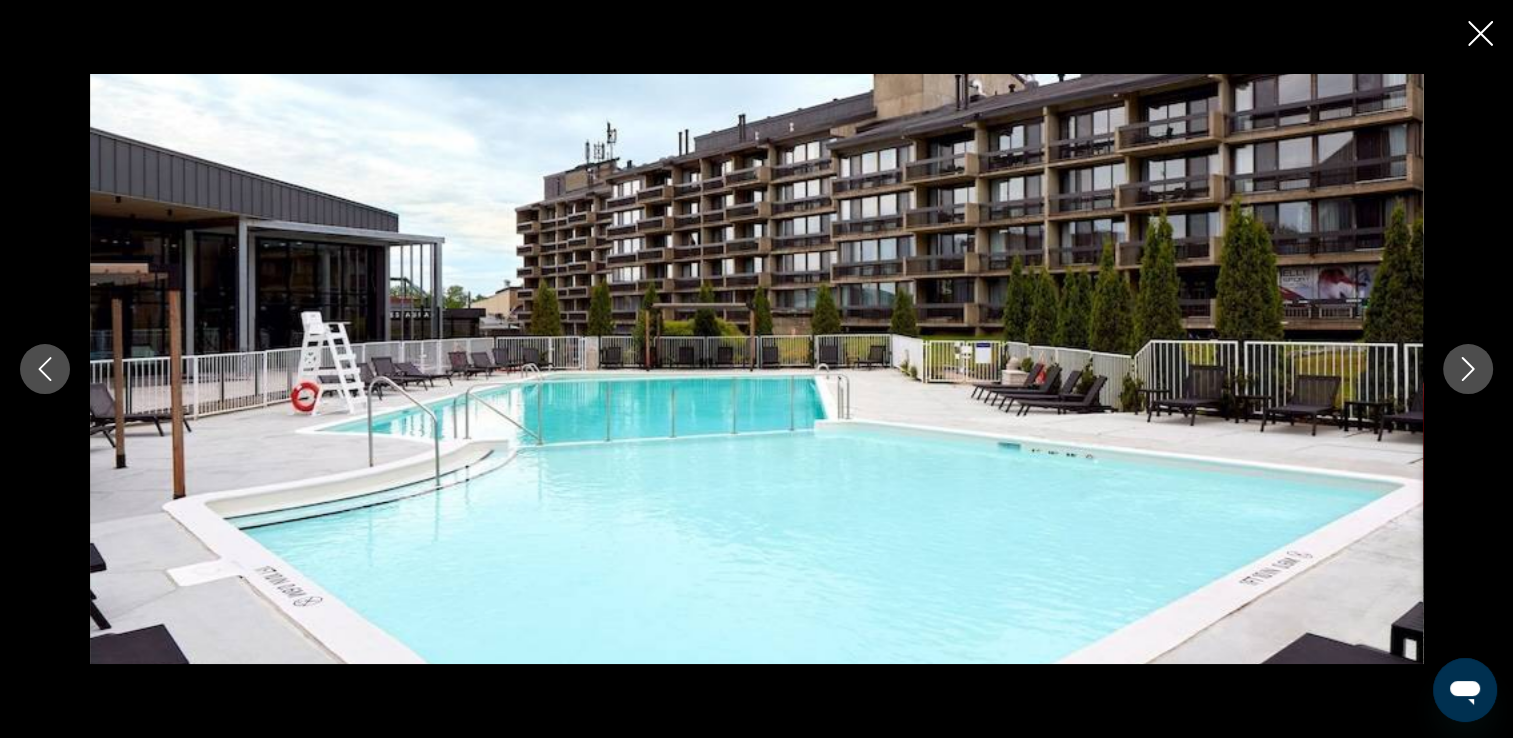 click 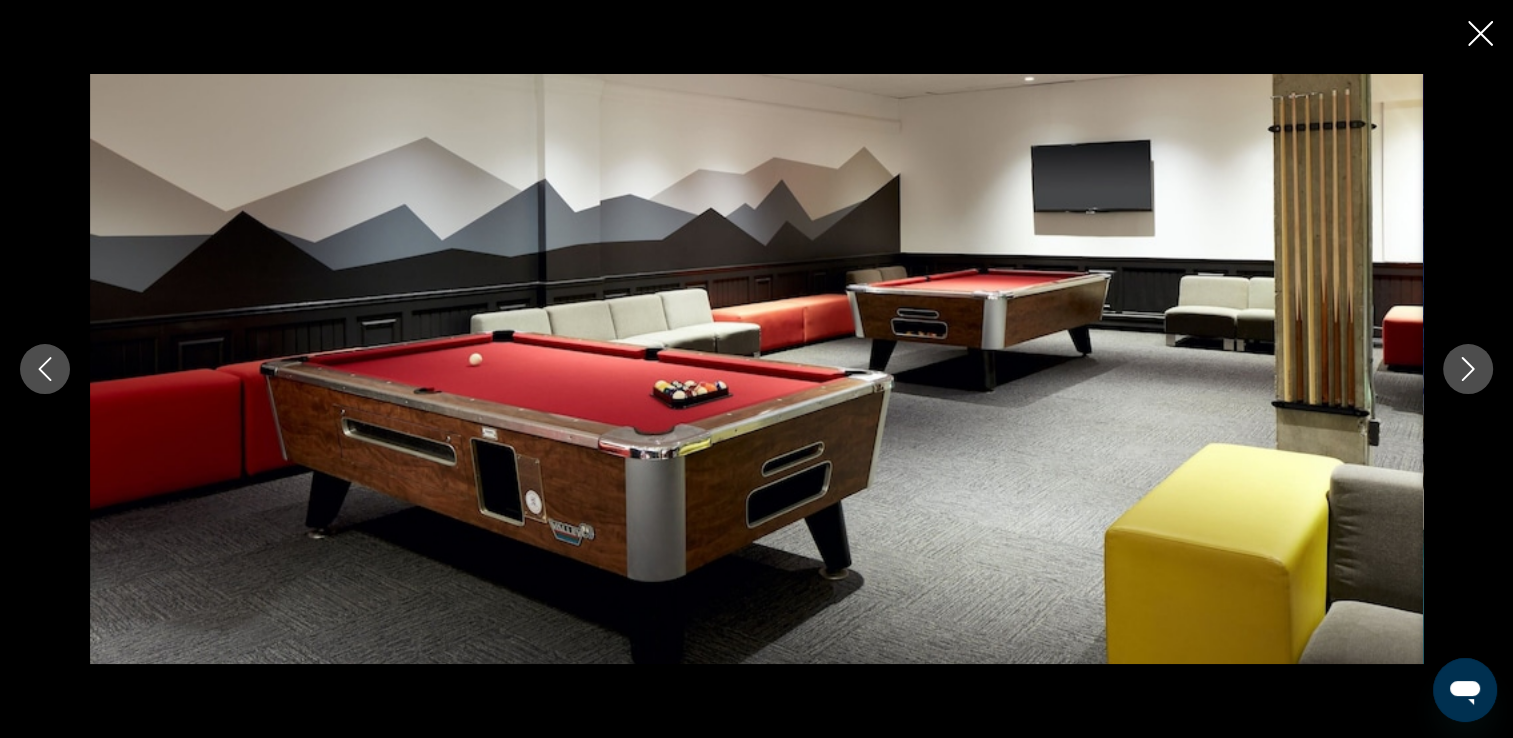 click 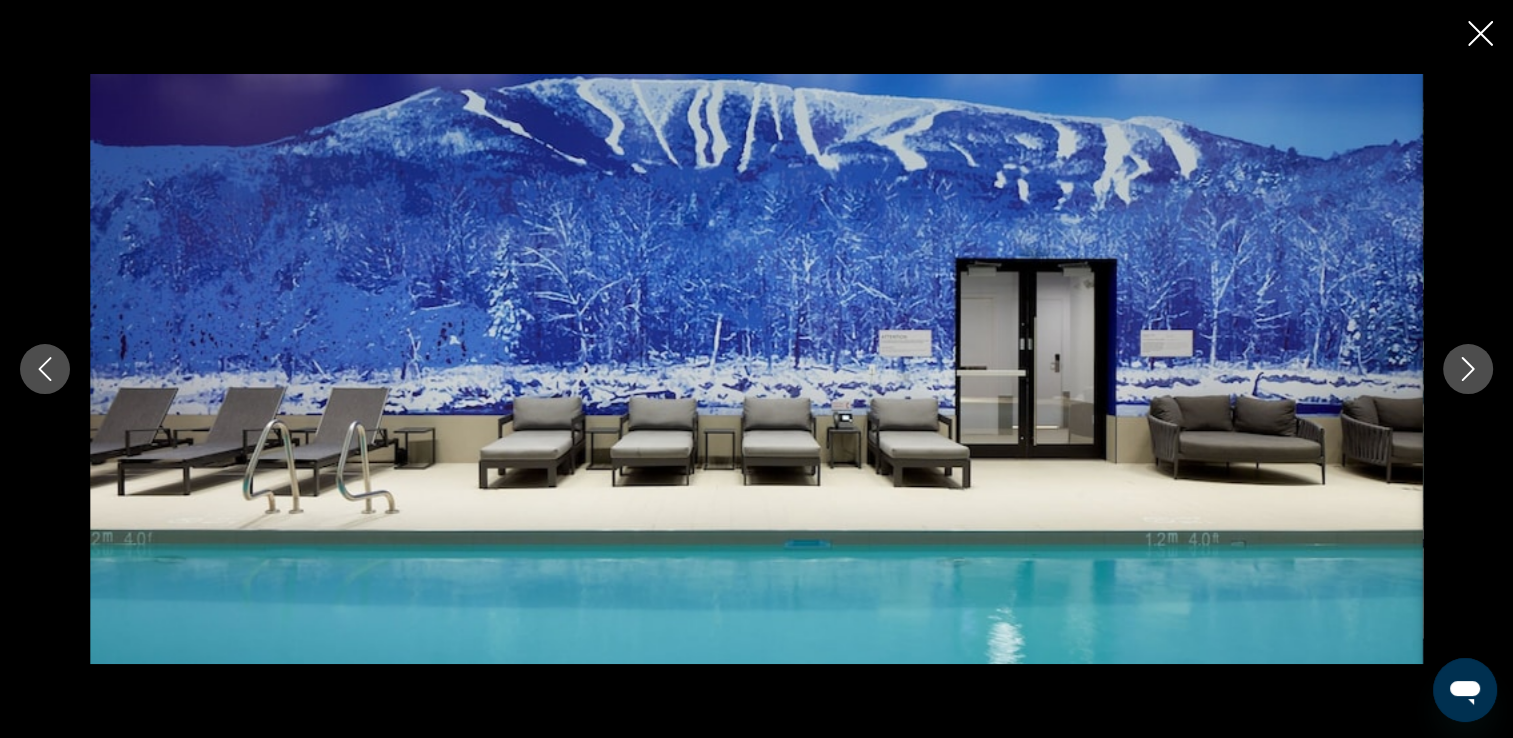 click 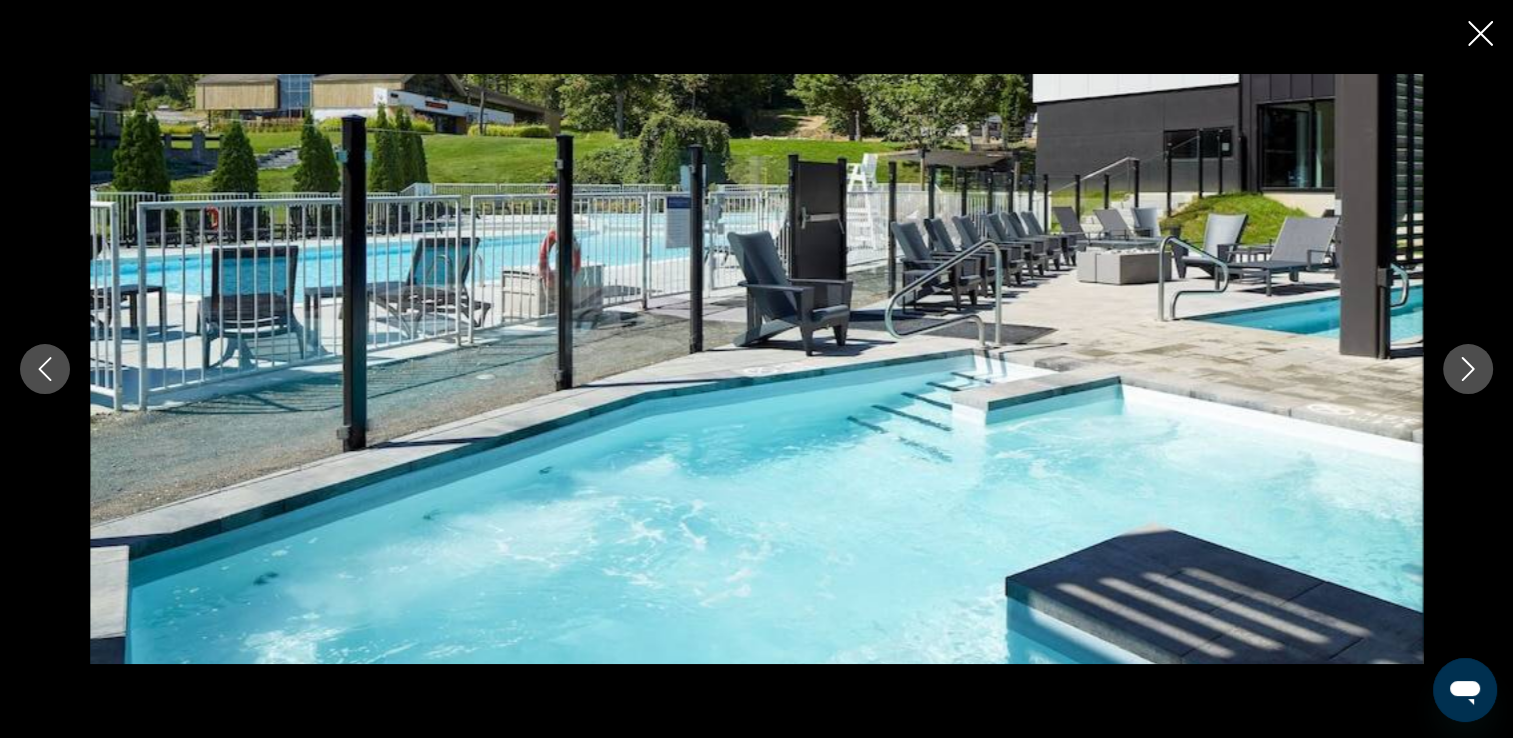 click 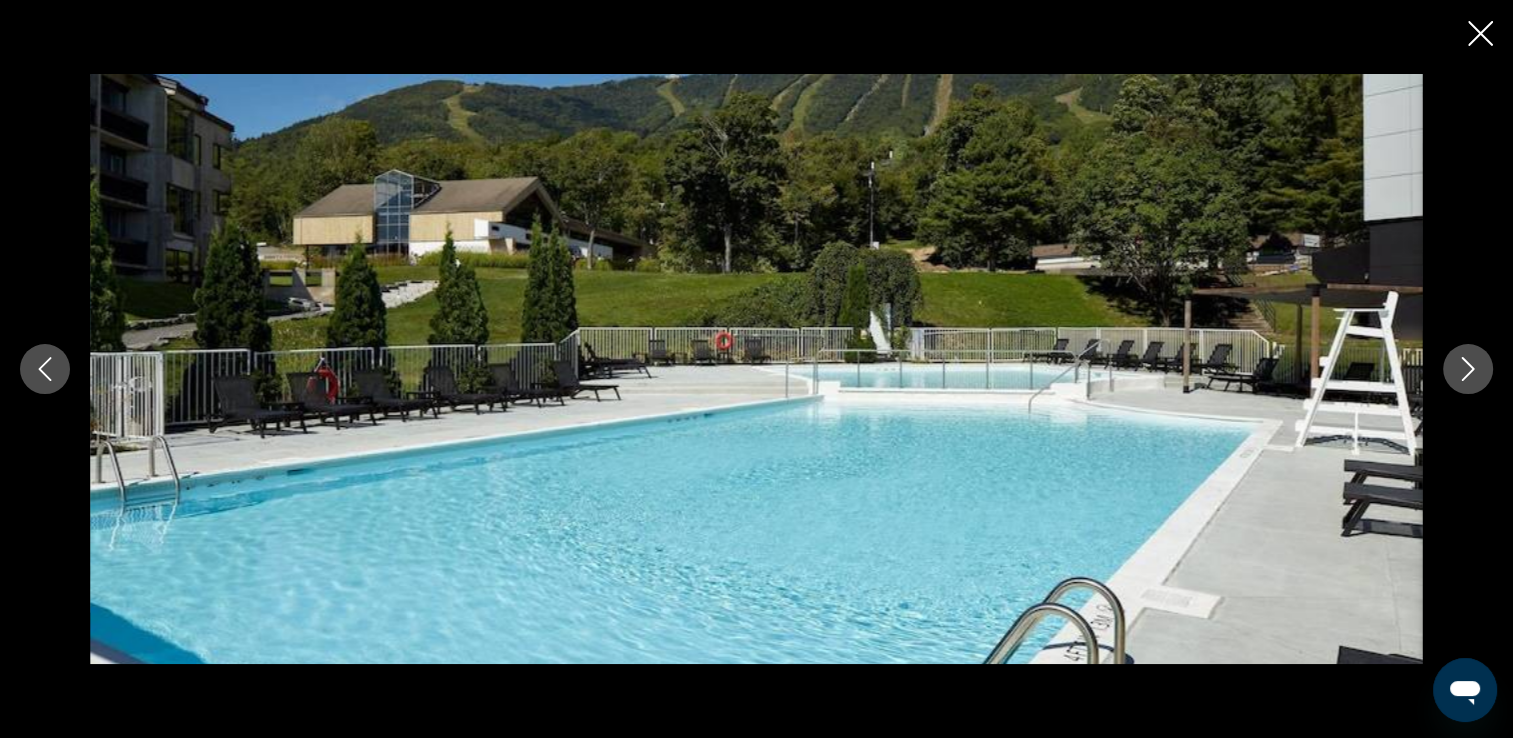 click 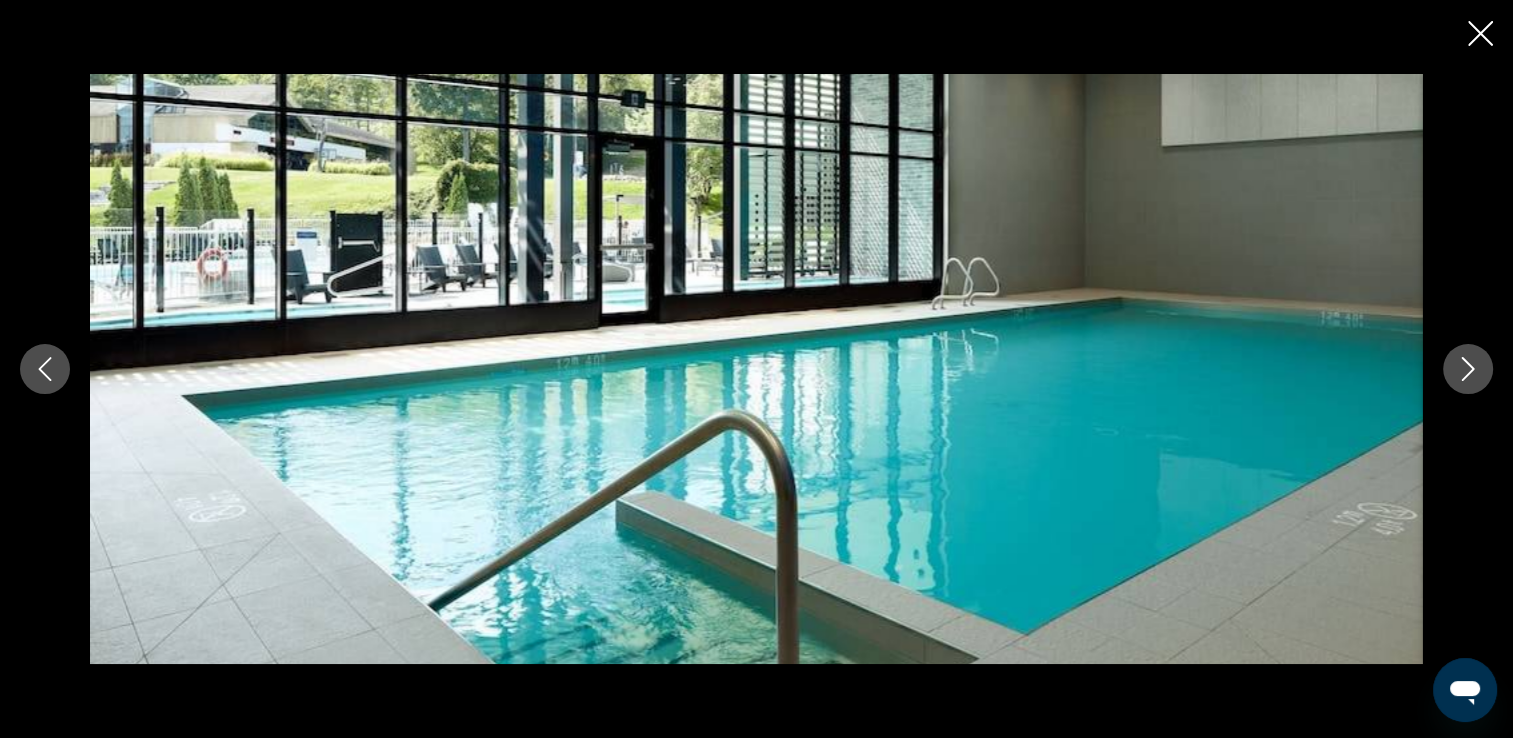 click 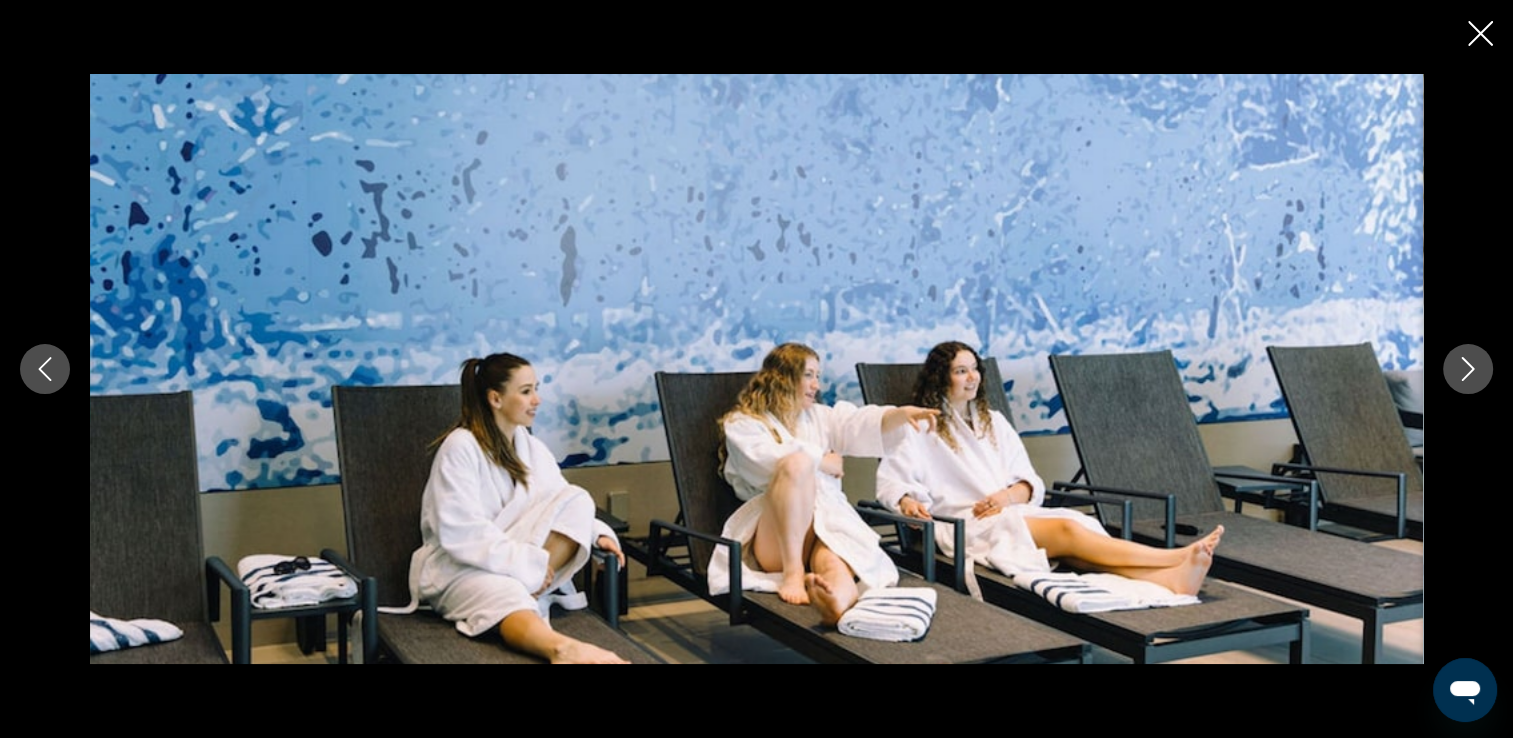 click 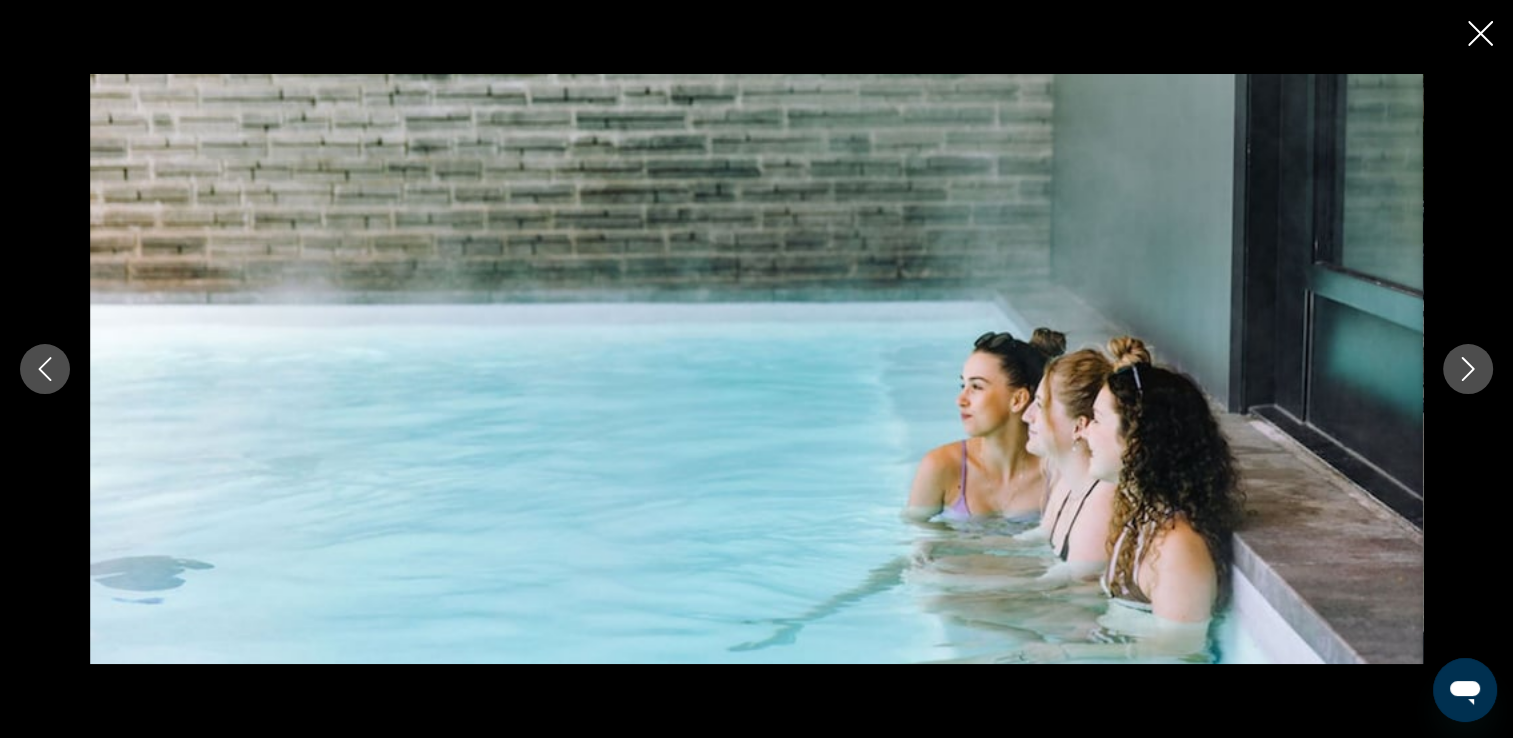 click 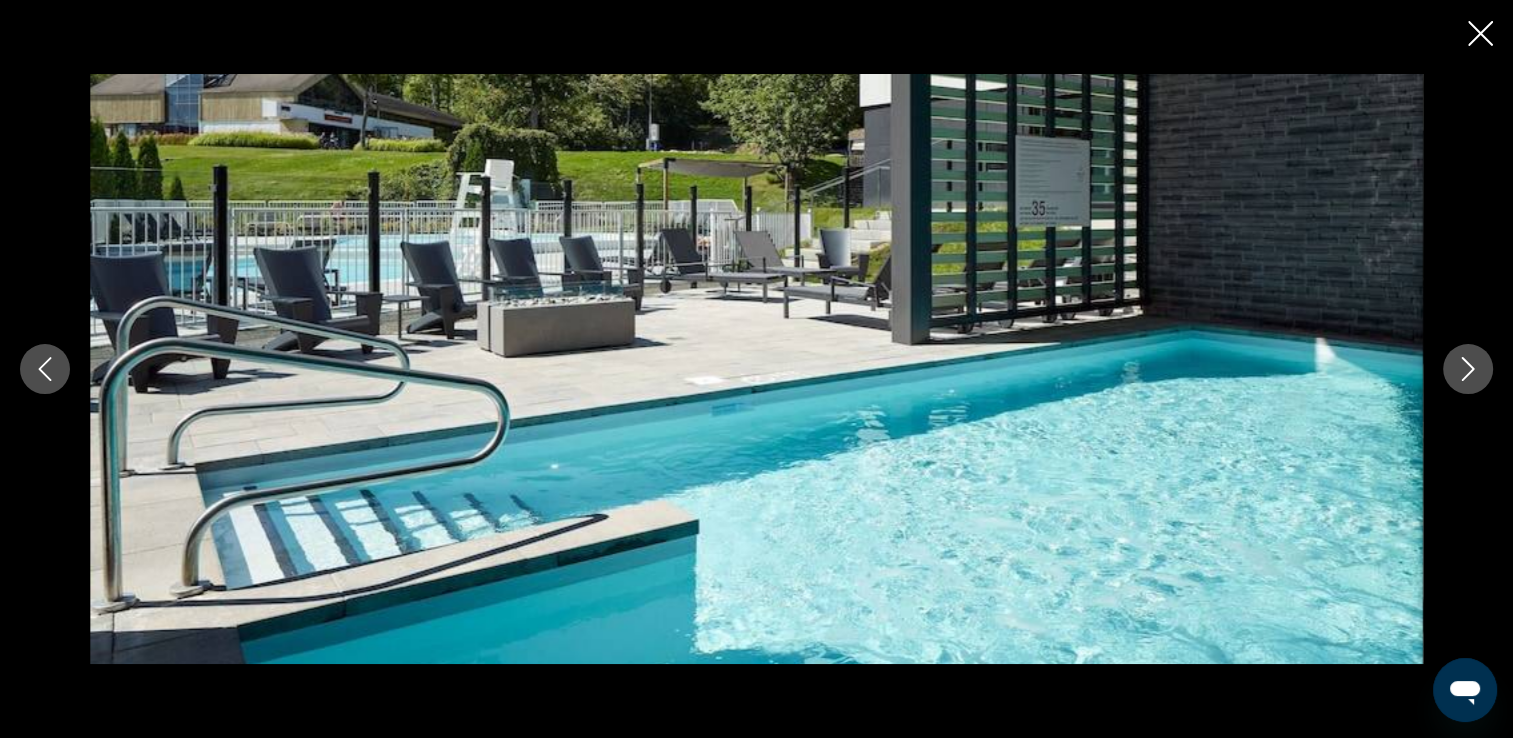 click 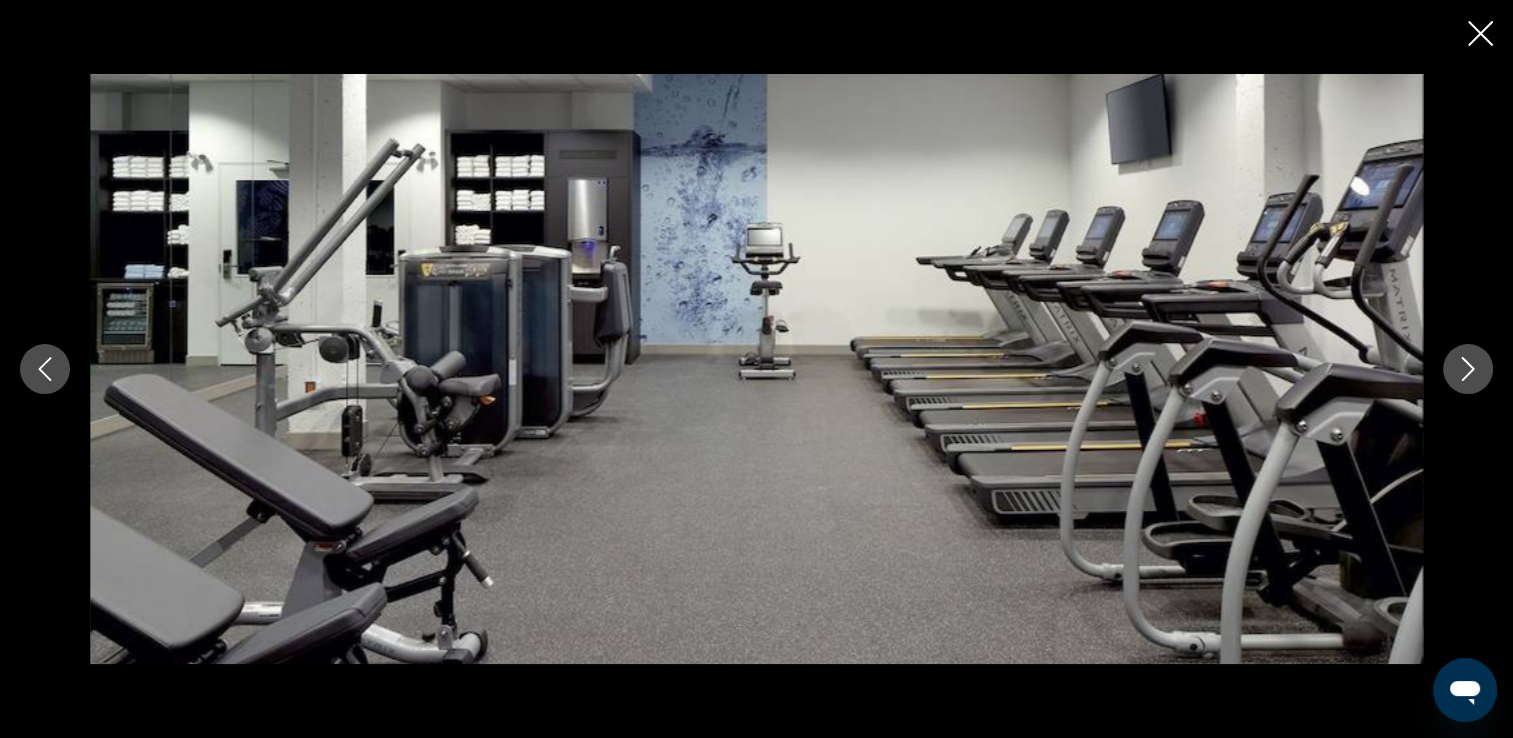 click 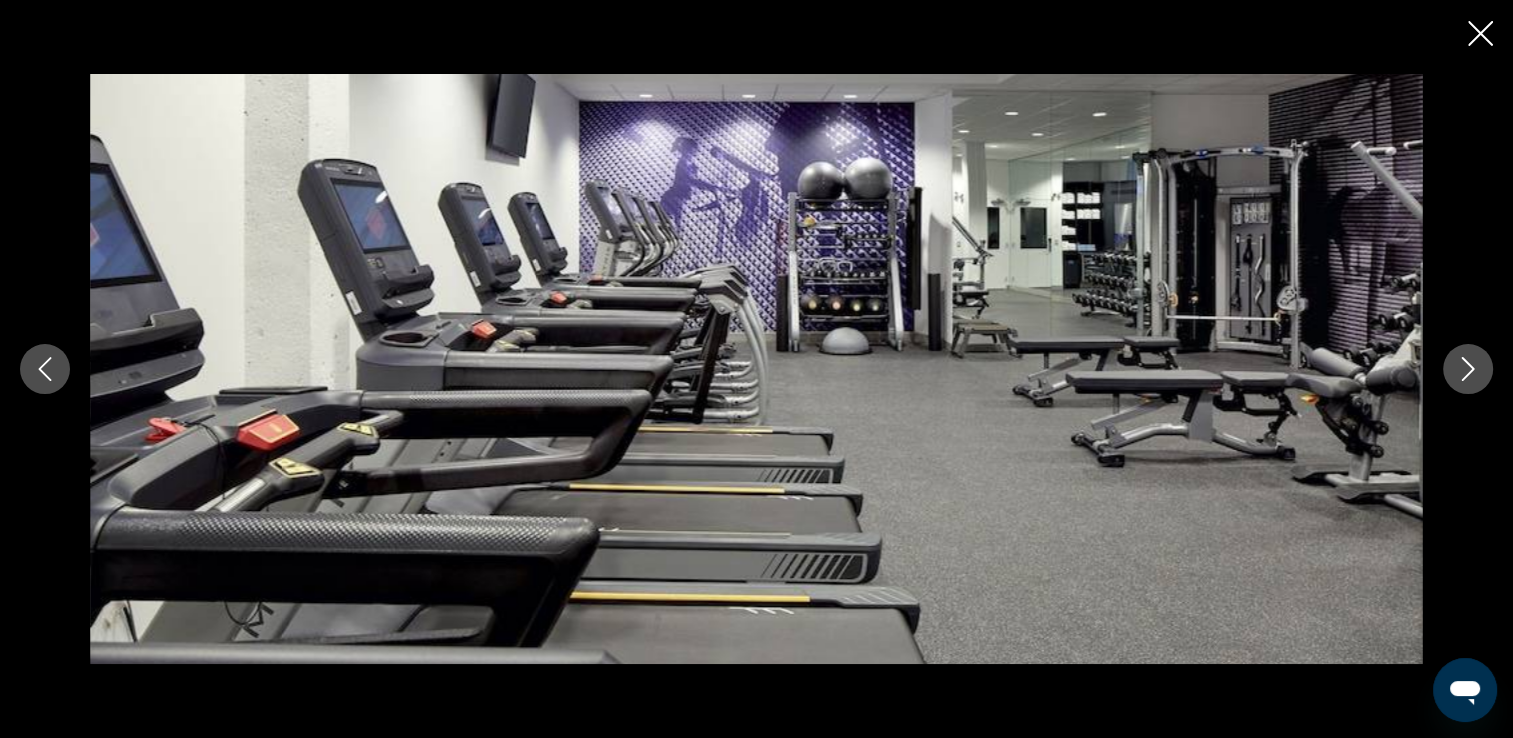 click 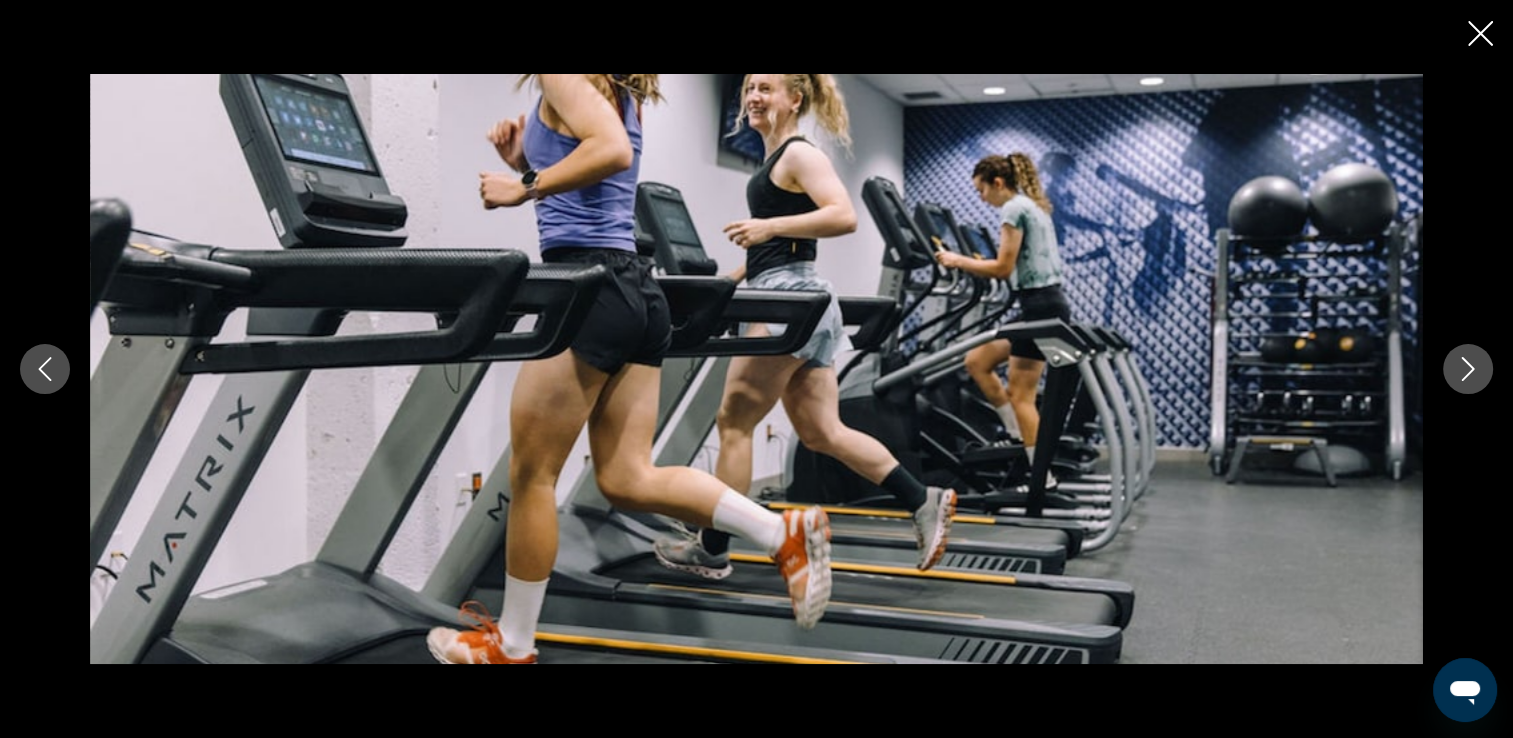 click 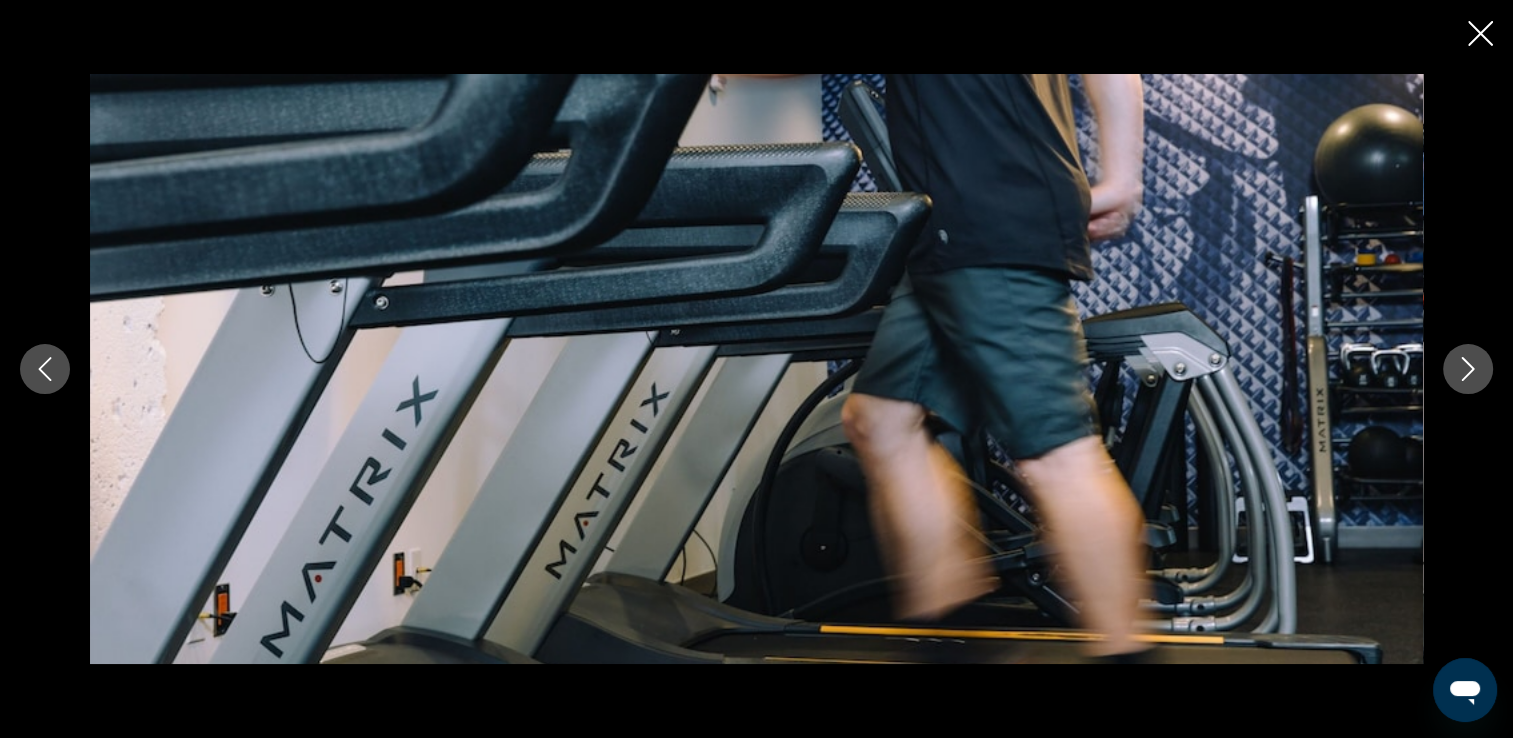 click 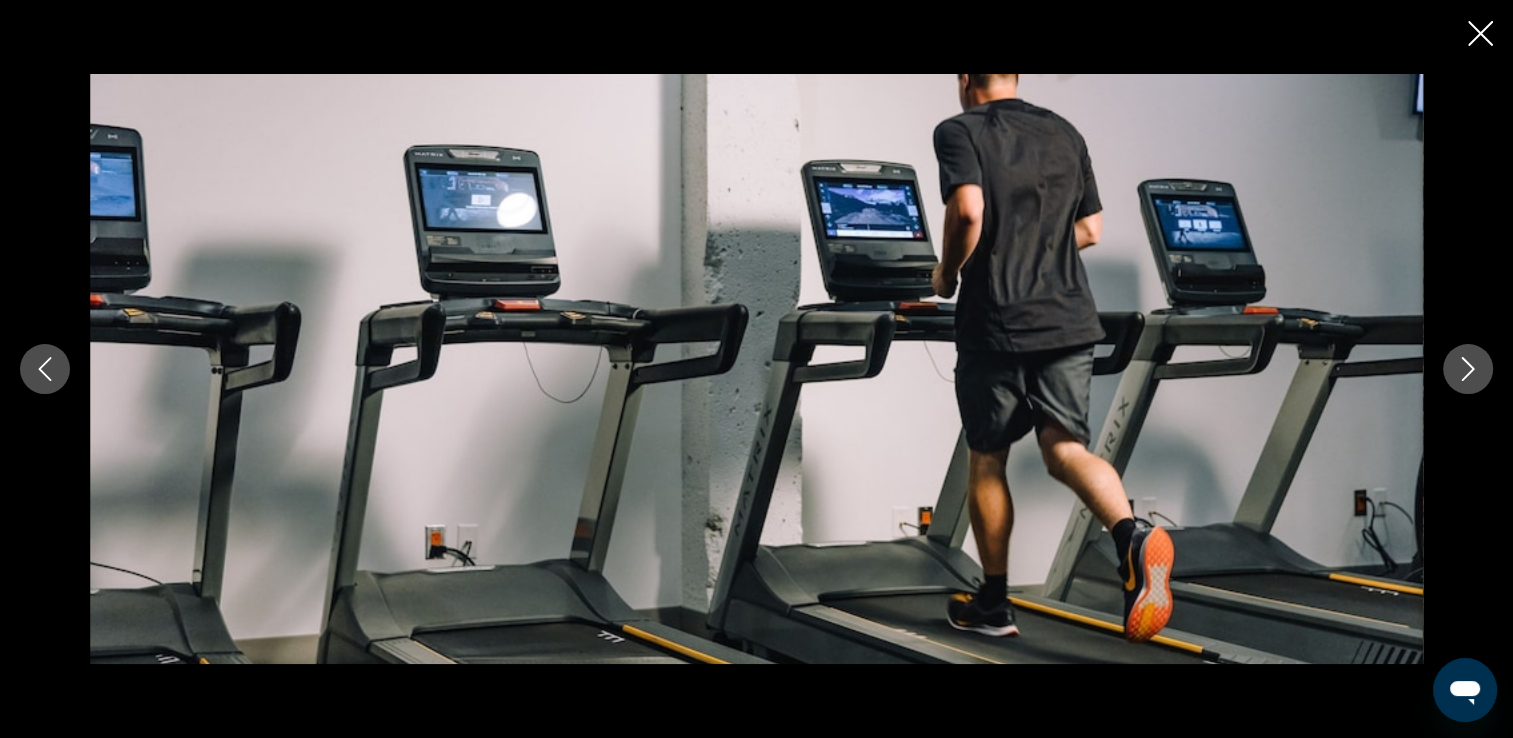 click 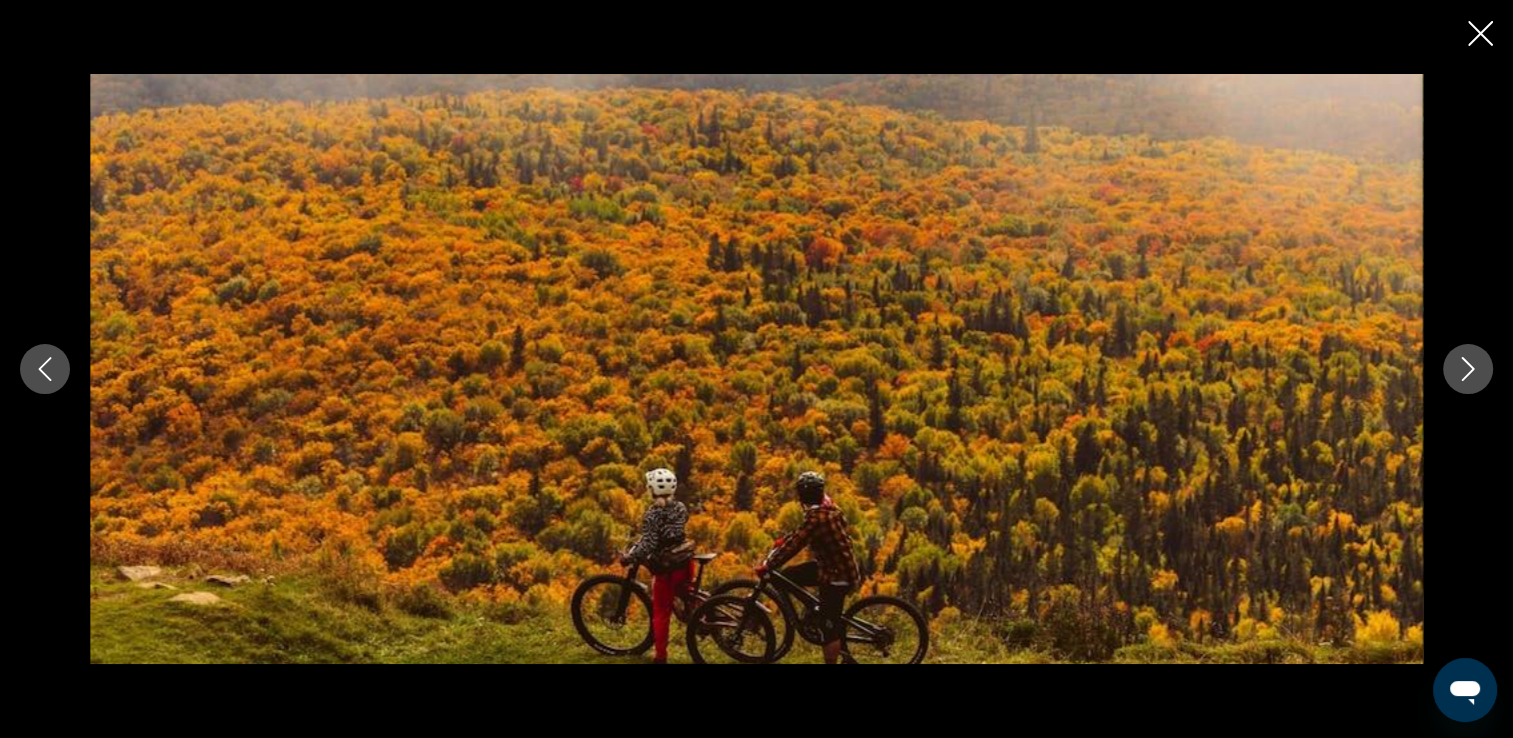 click 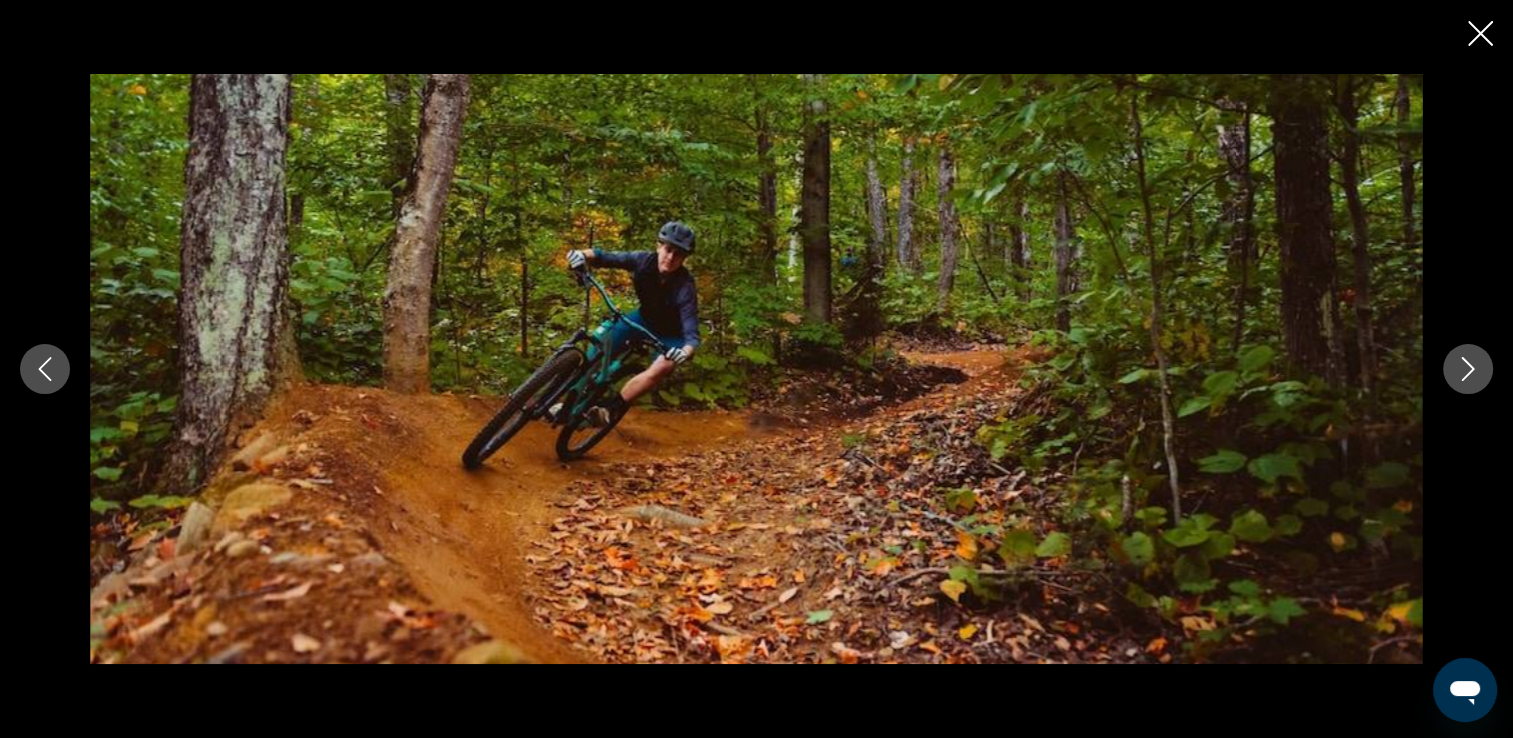 click 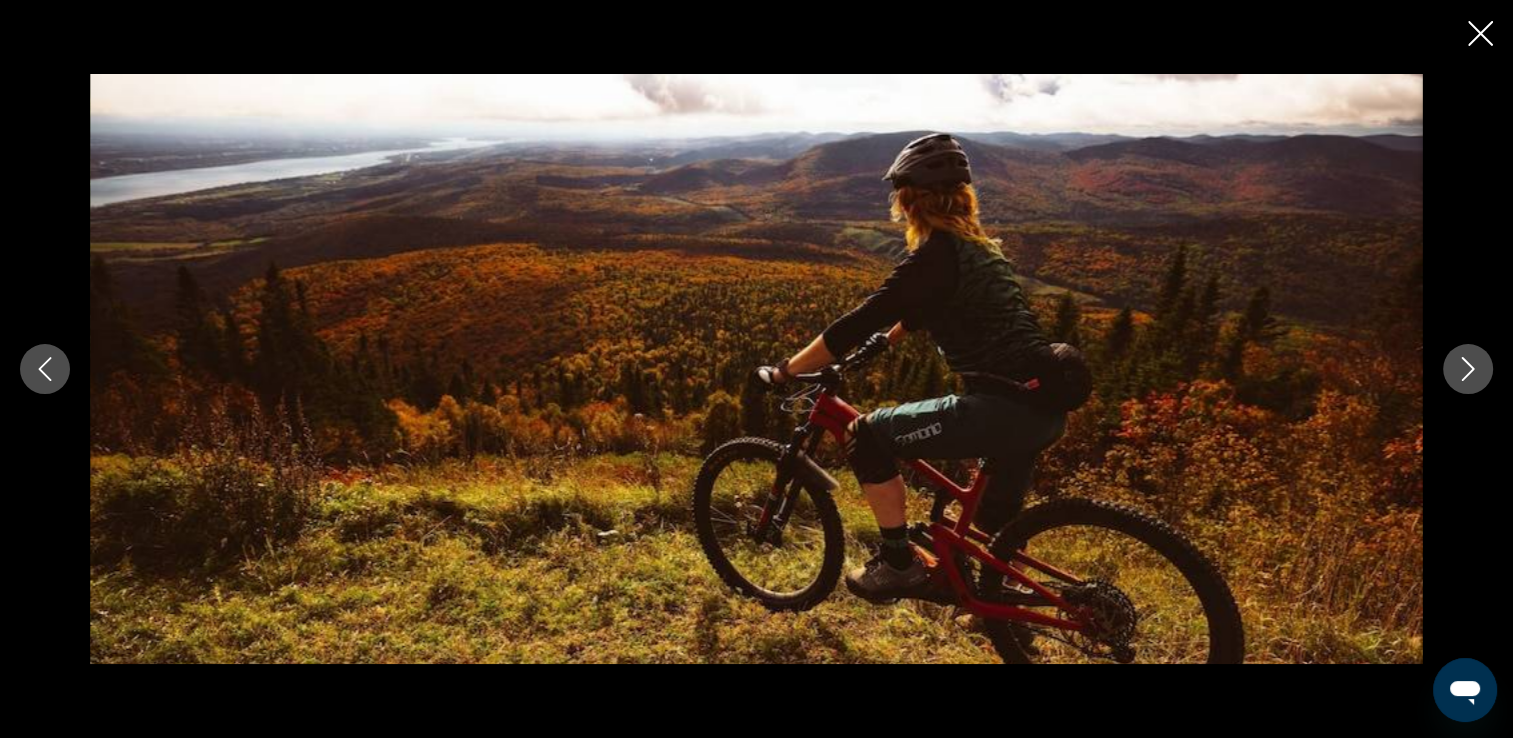 click 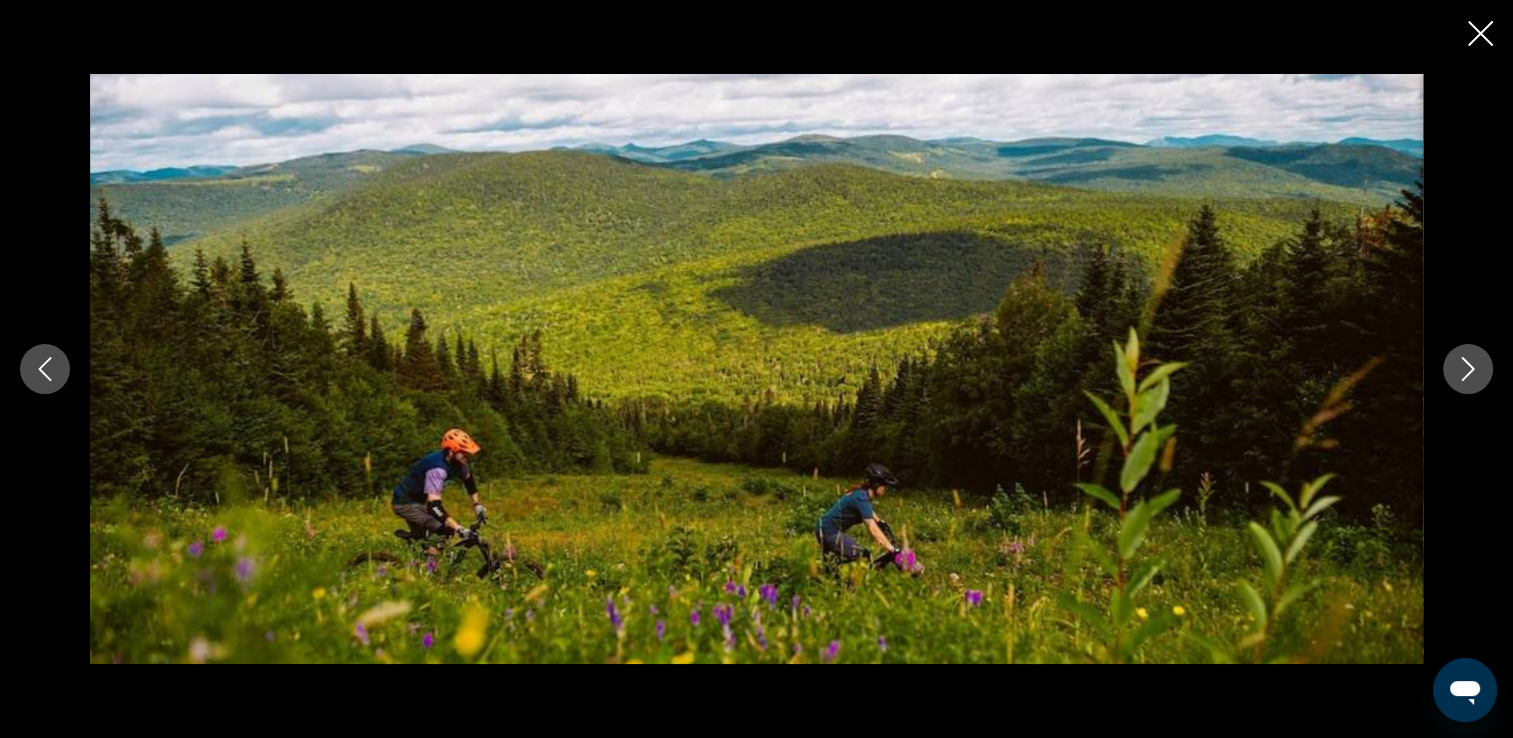 click 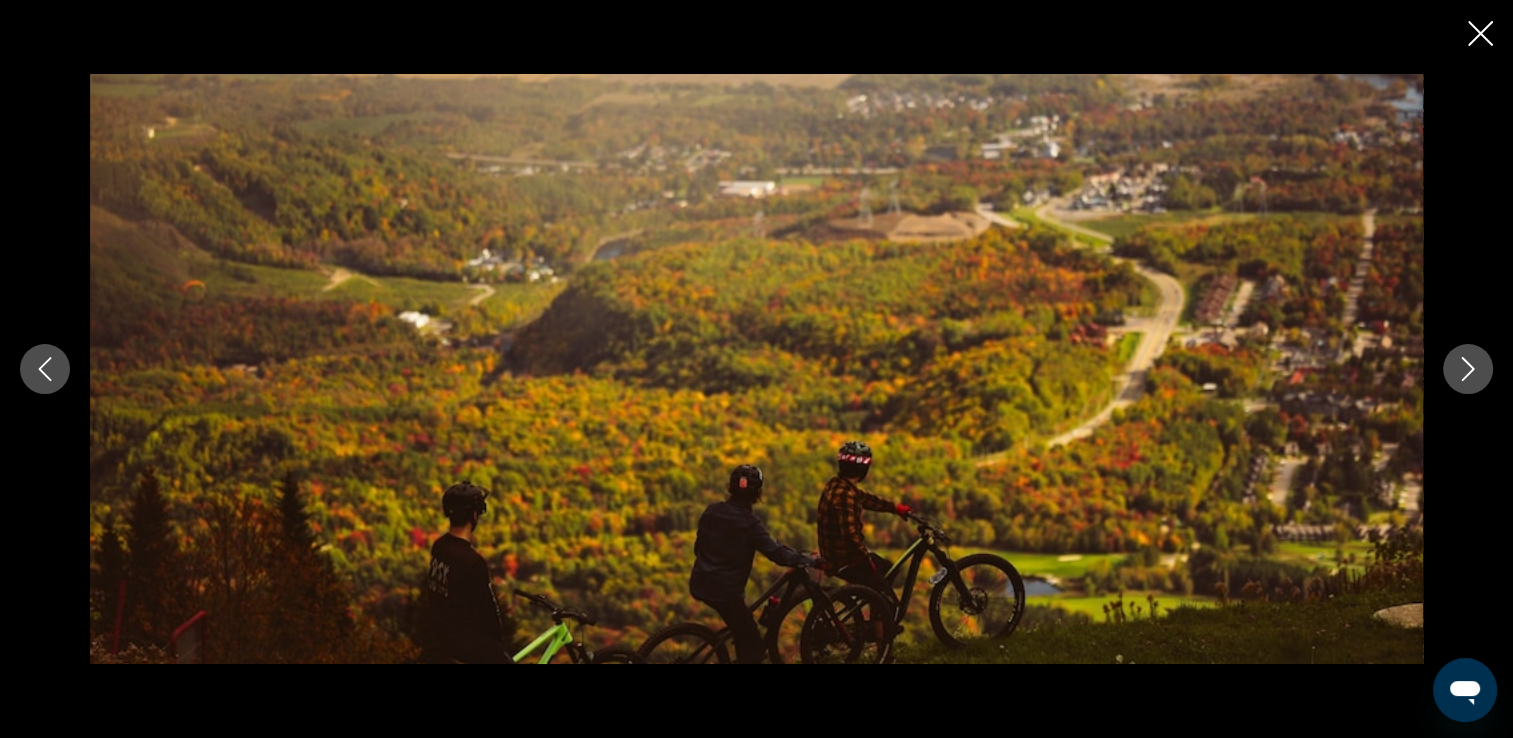 click 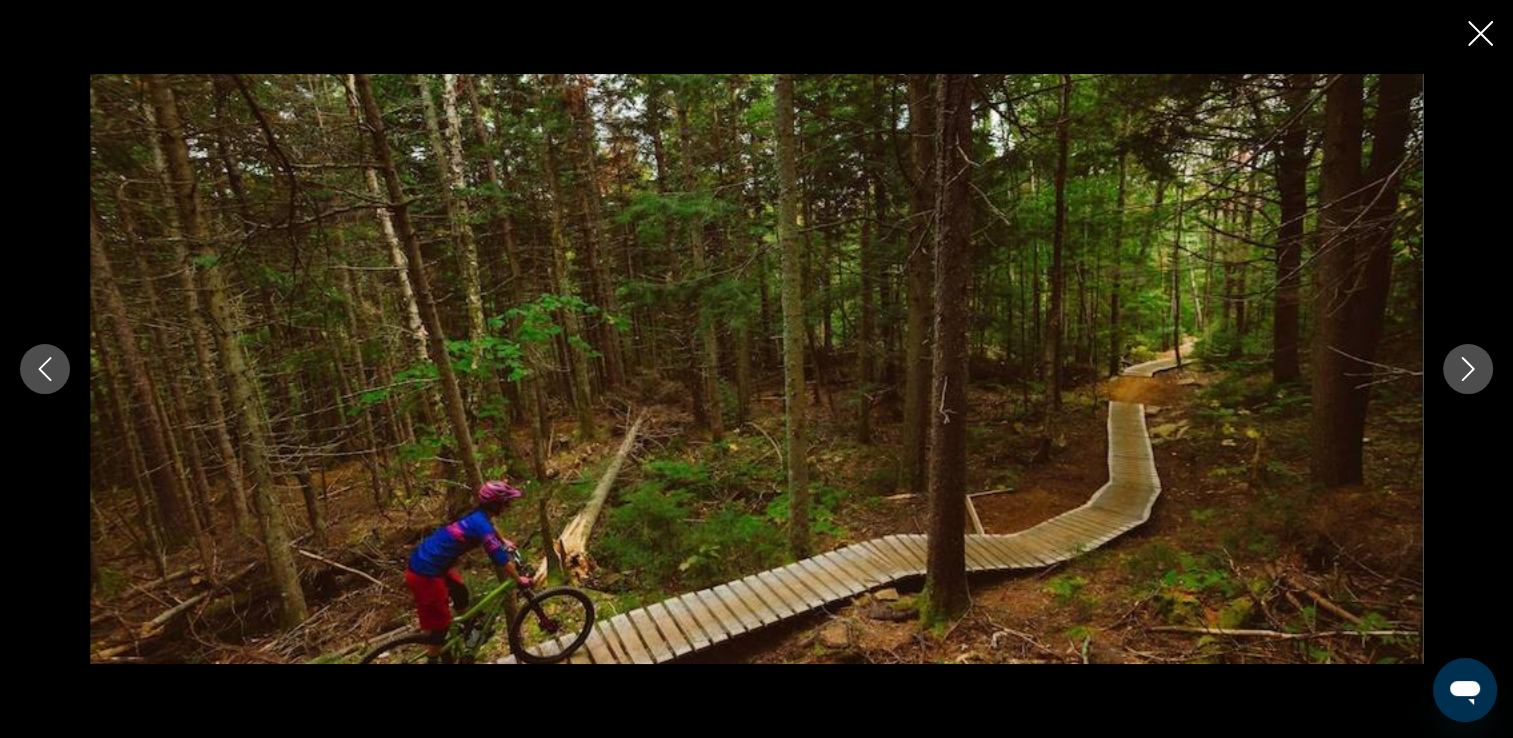 click 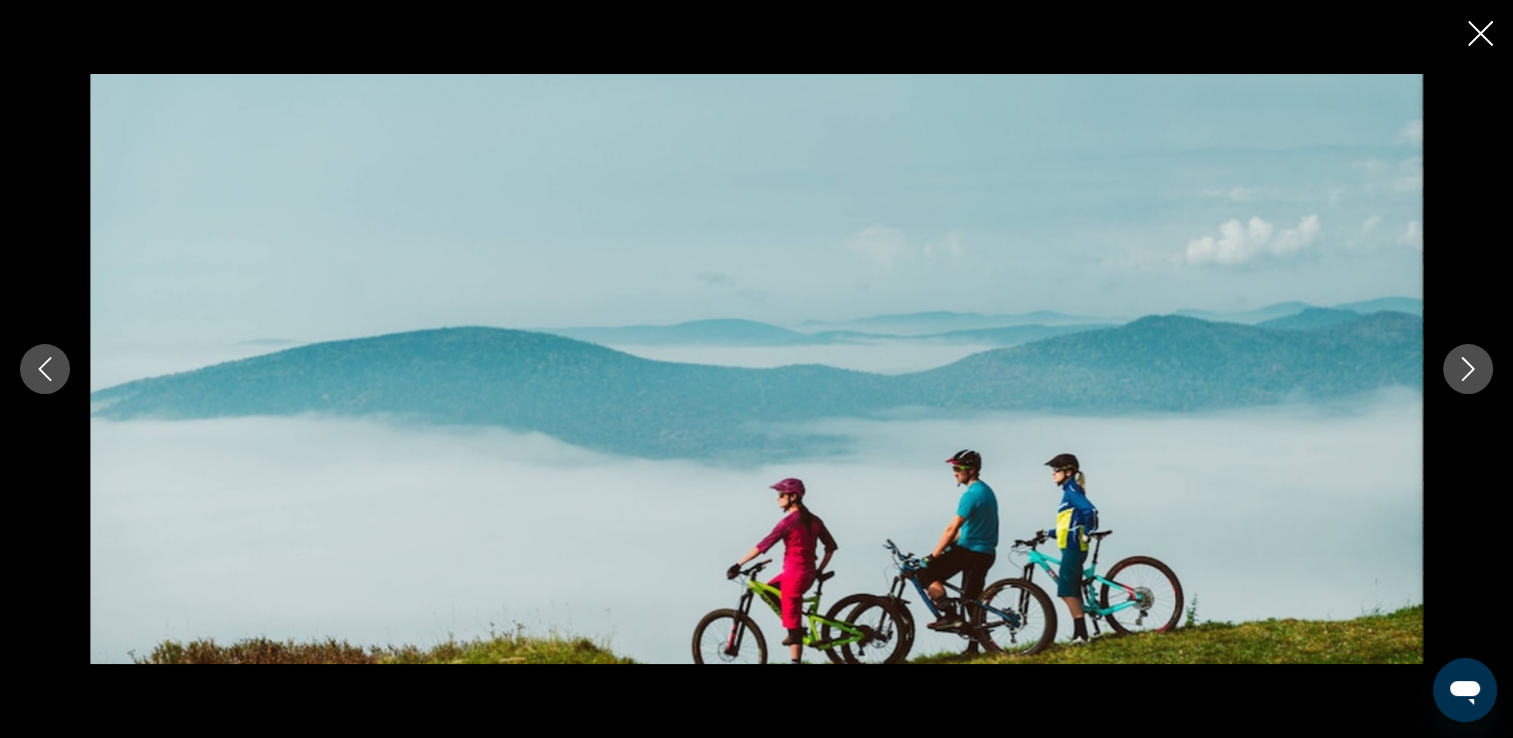 click 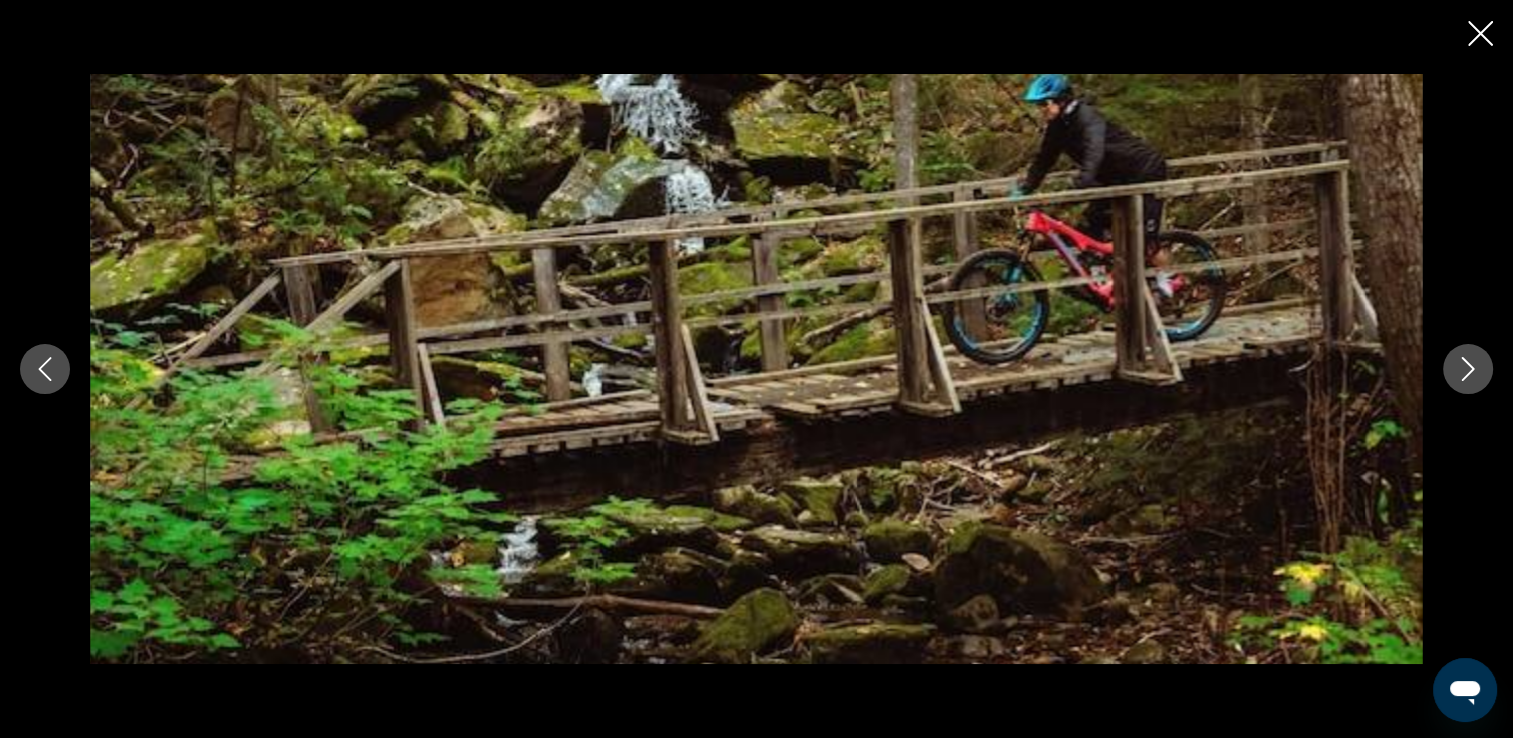 click 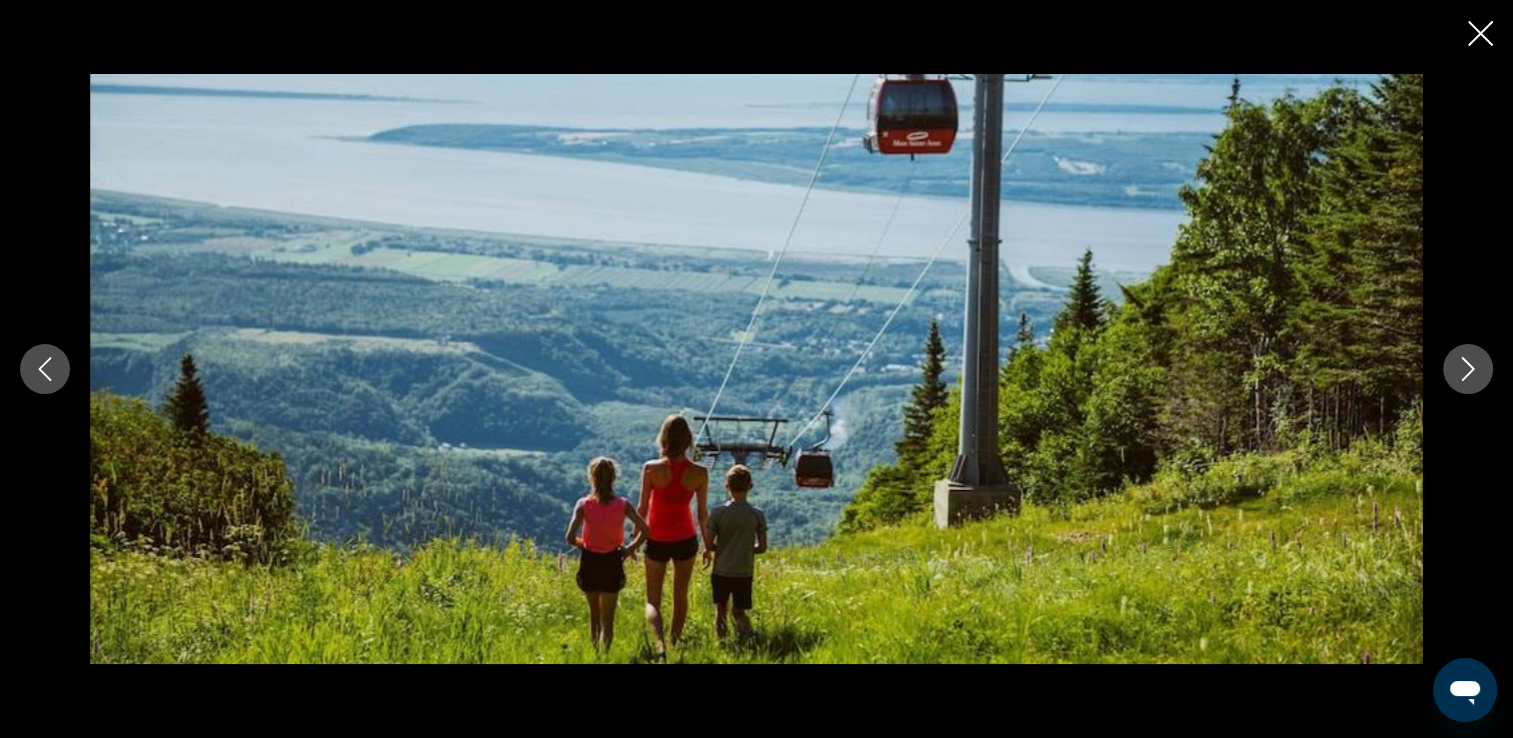 click 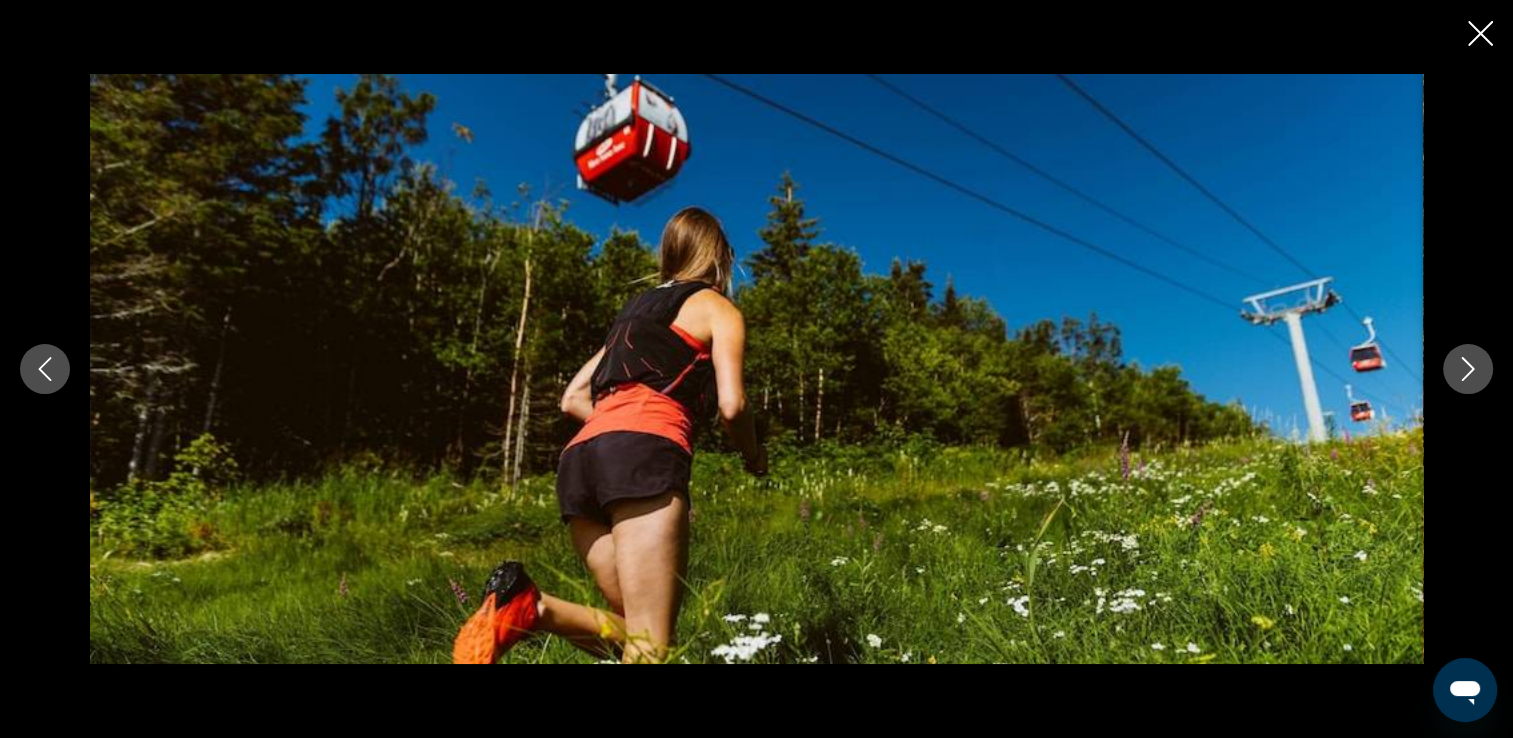 click 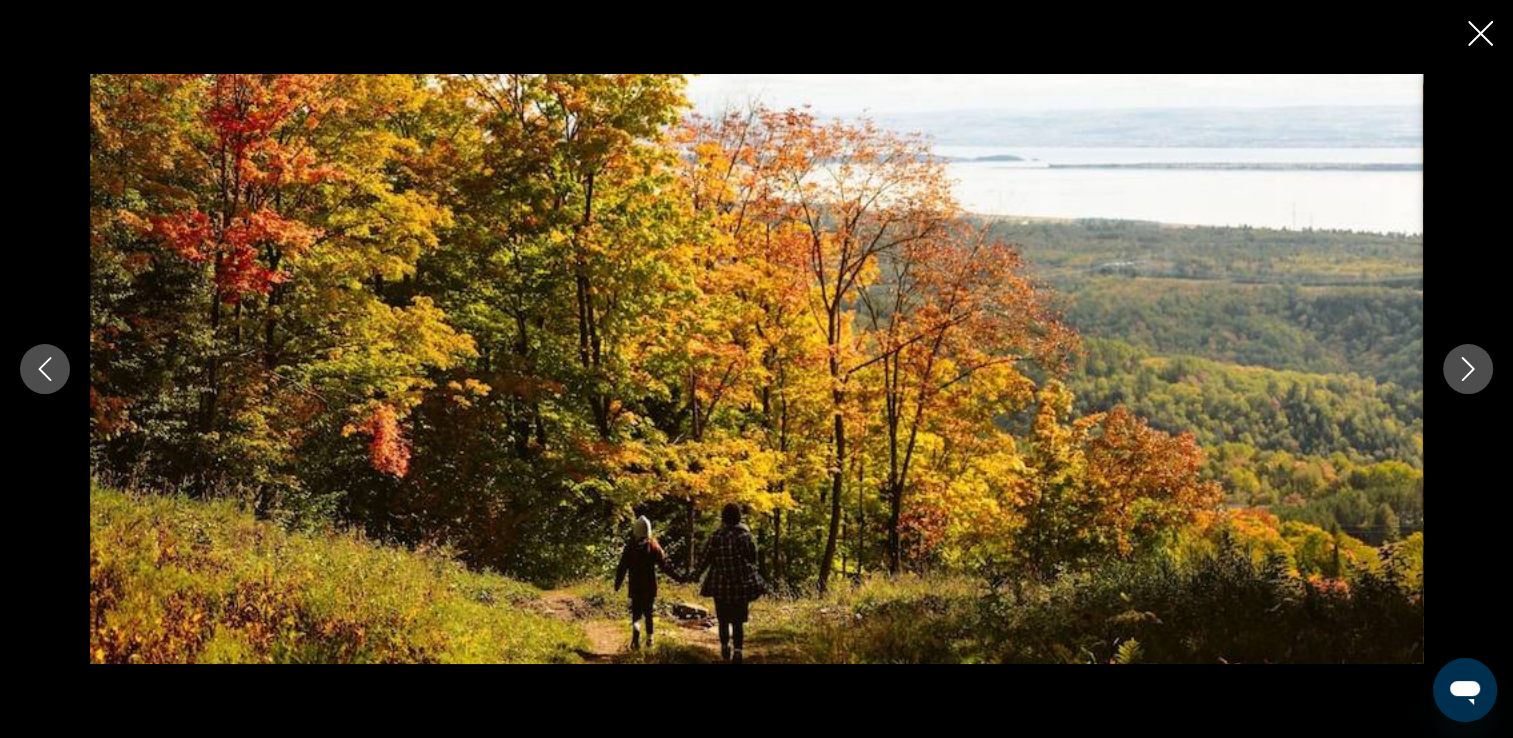 click 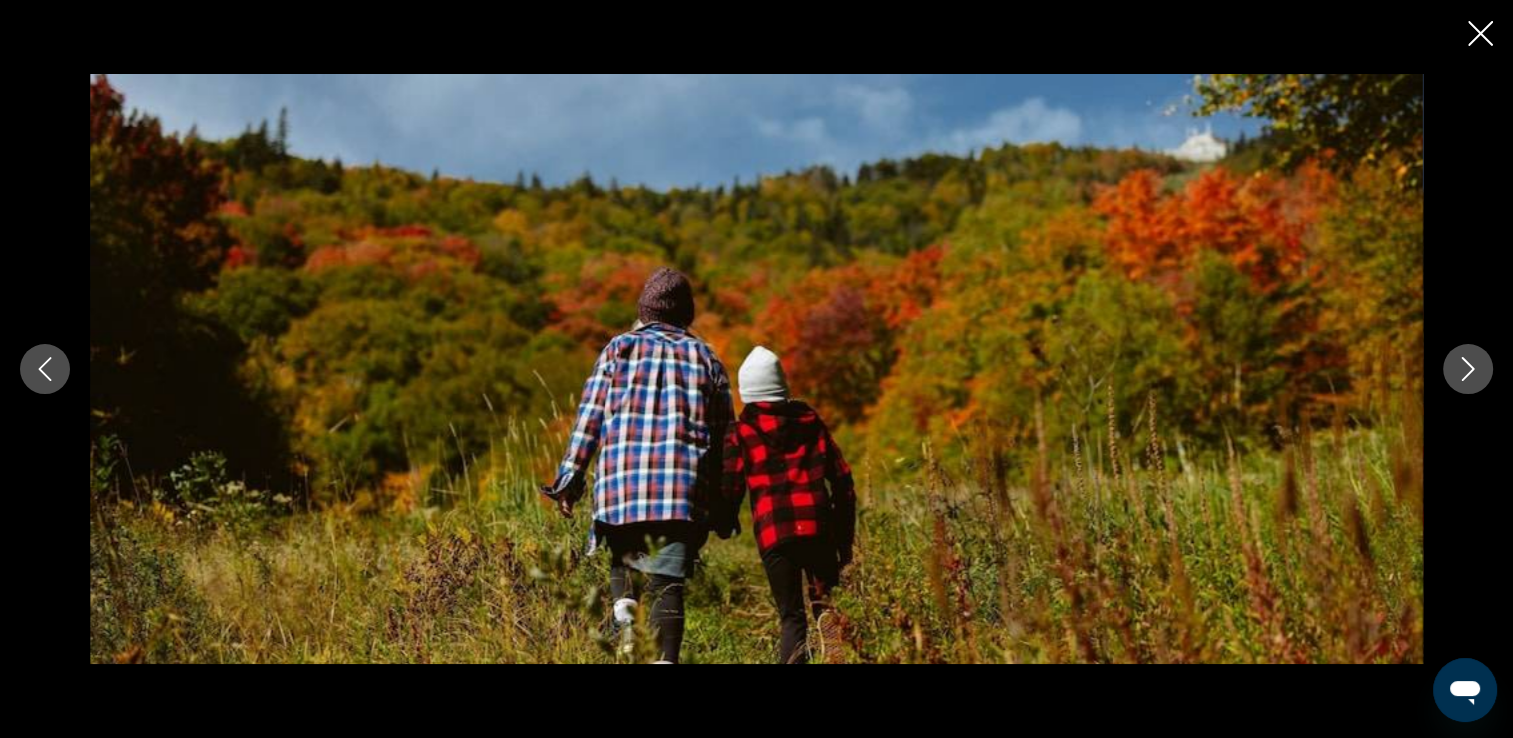 click 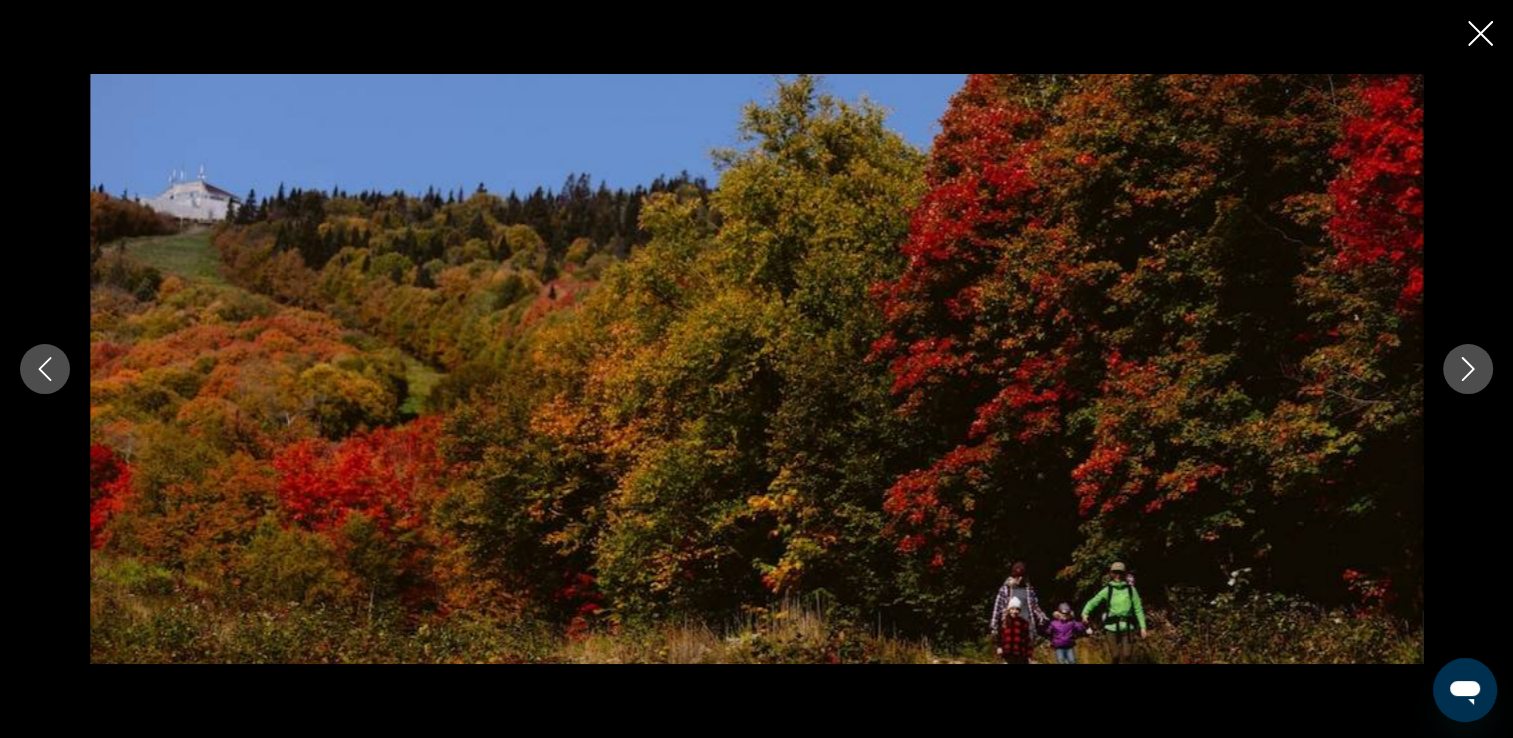 click 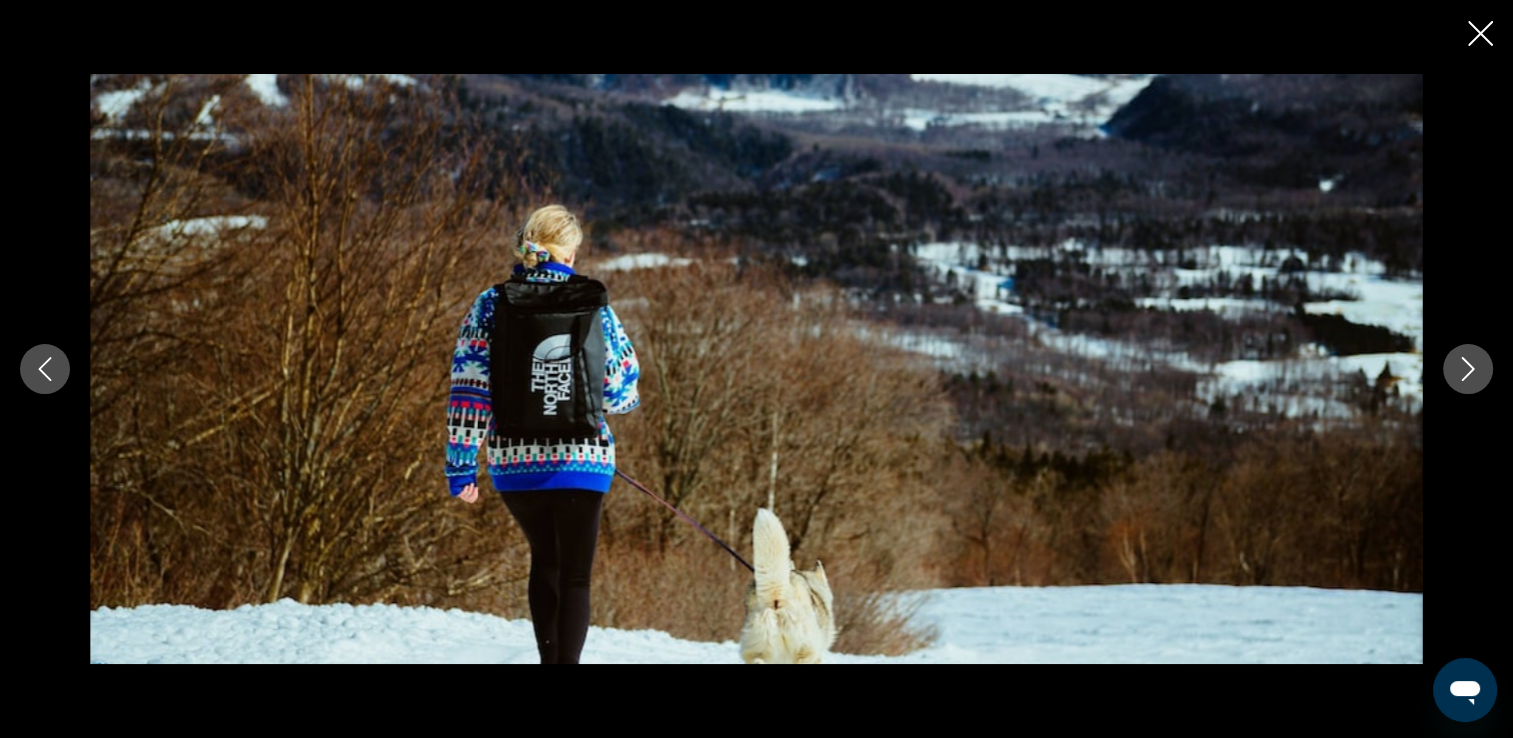 click 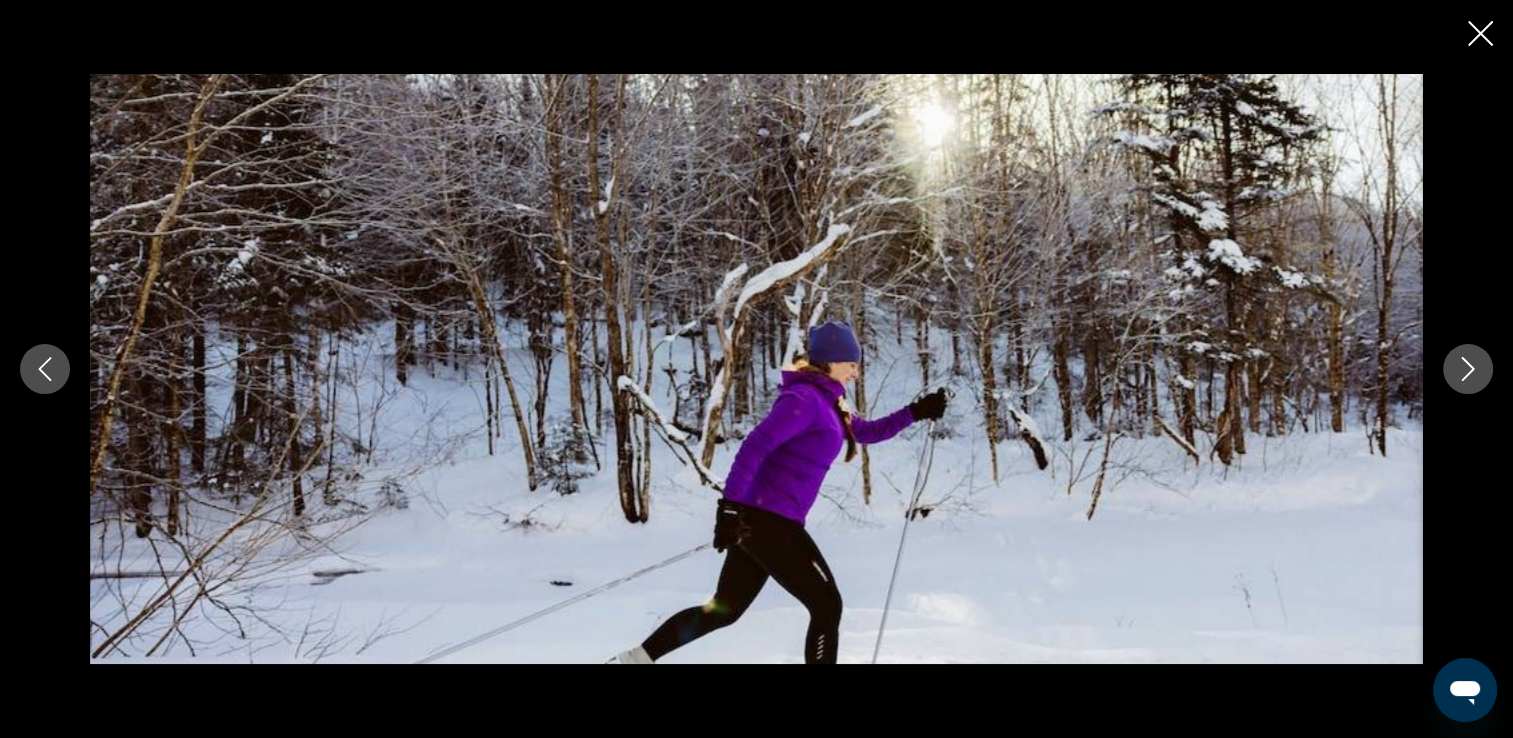 click 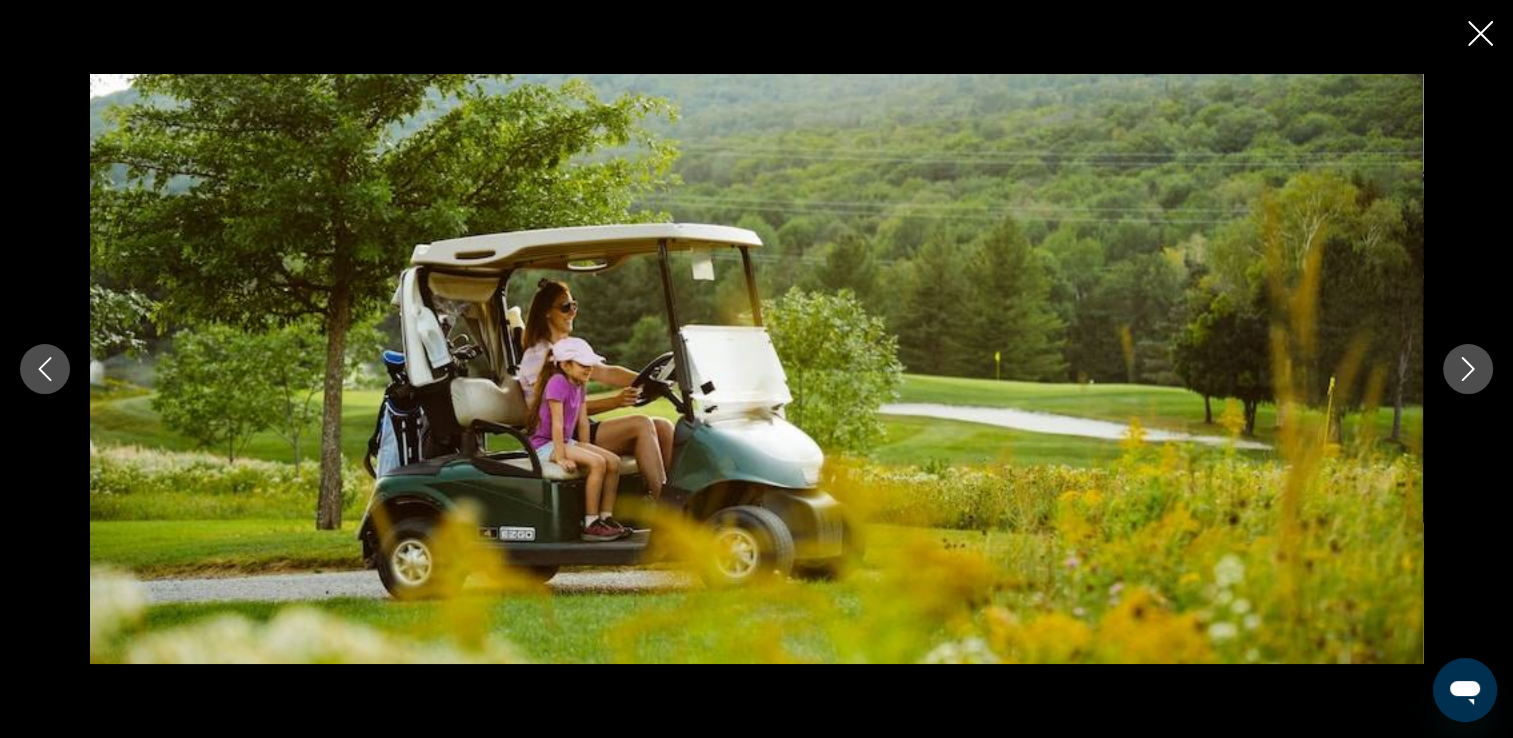 click 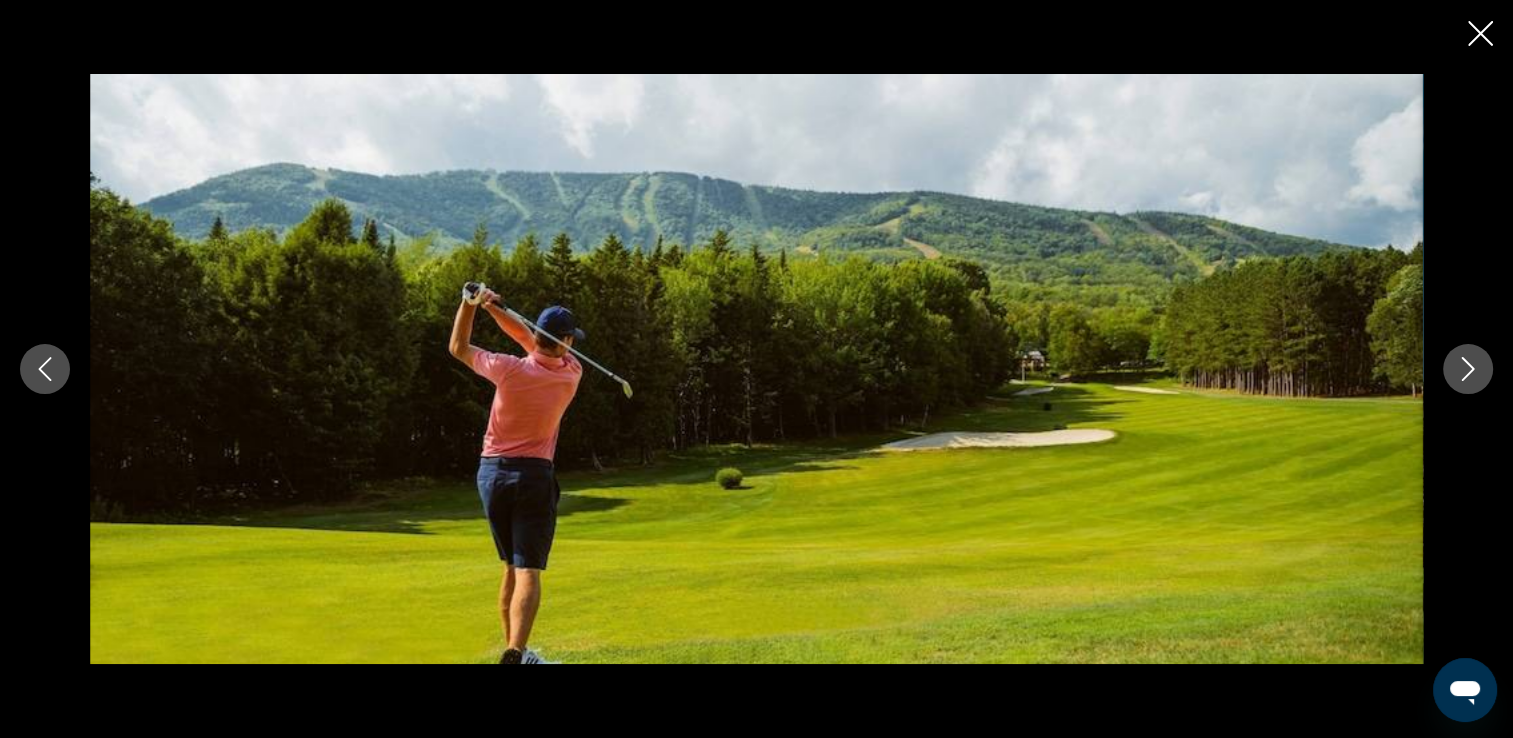 click 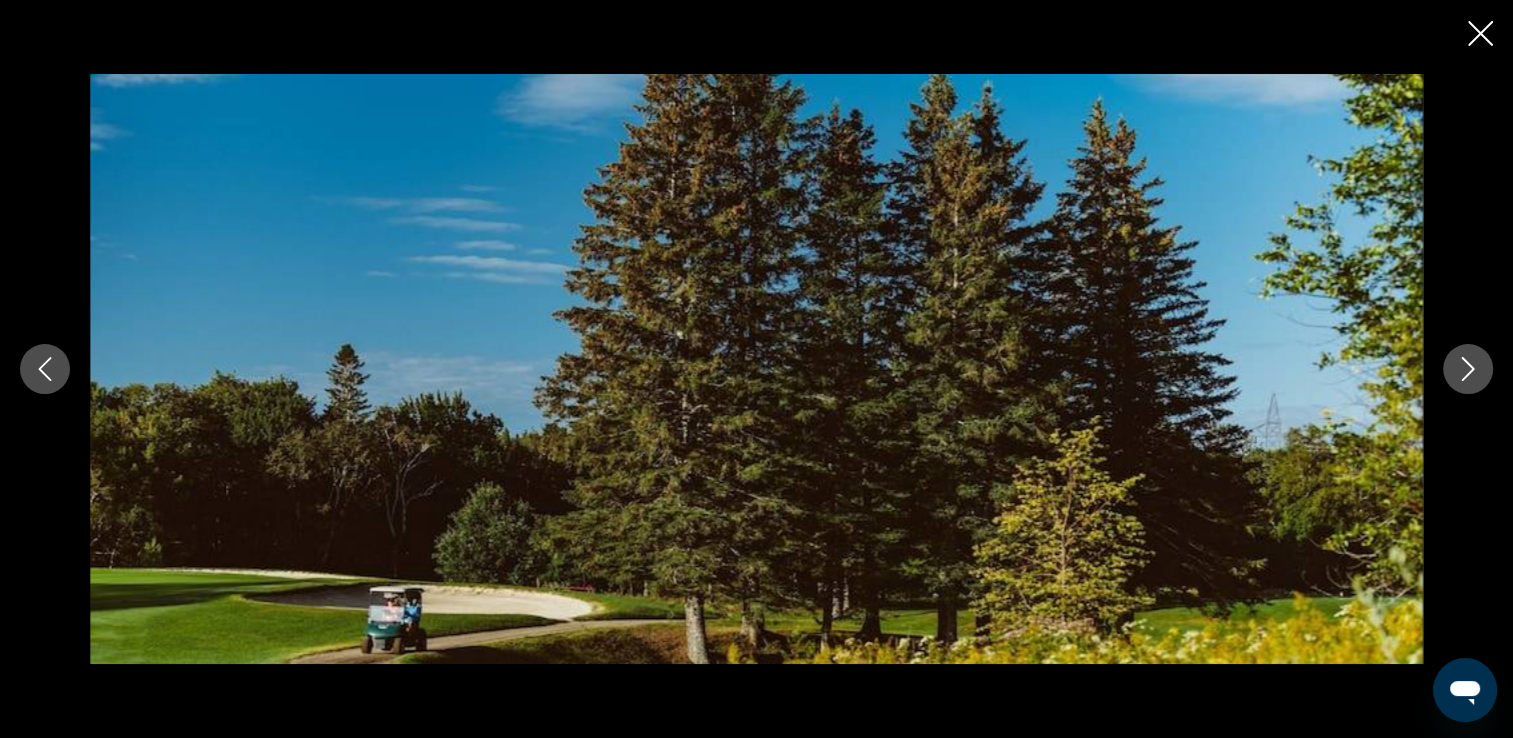click 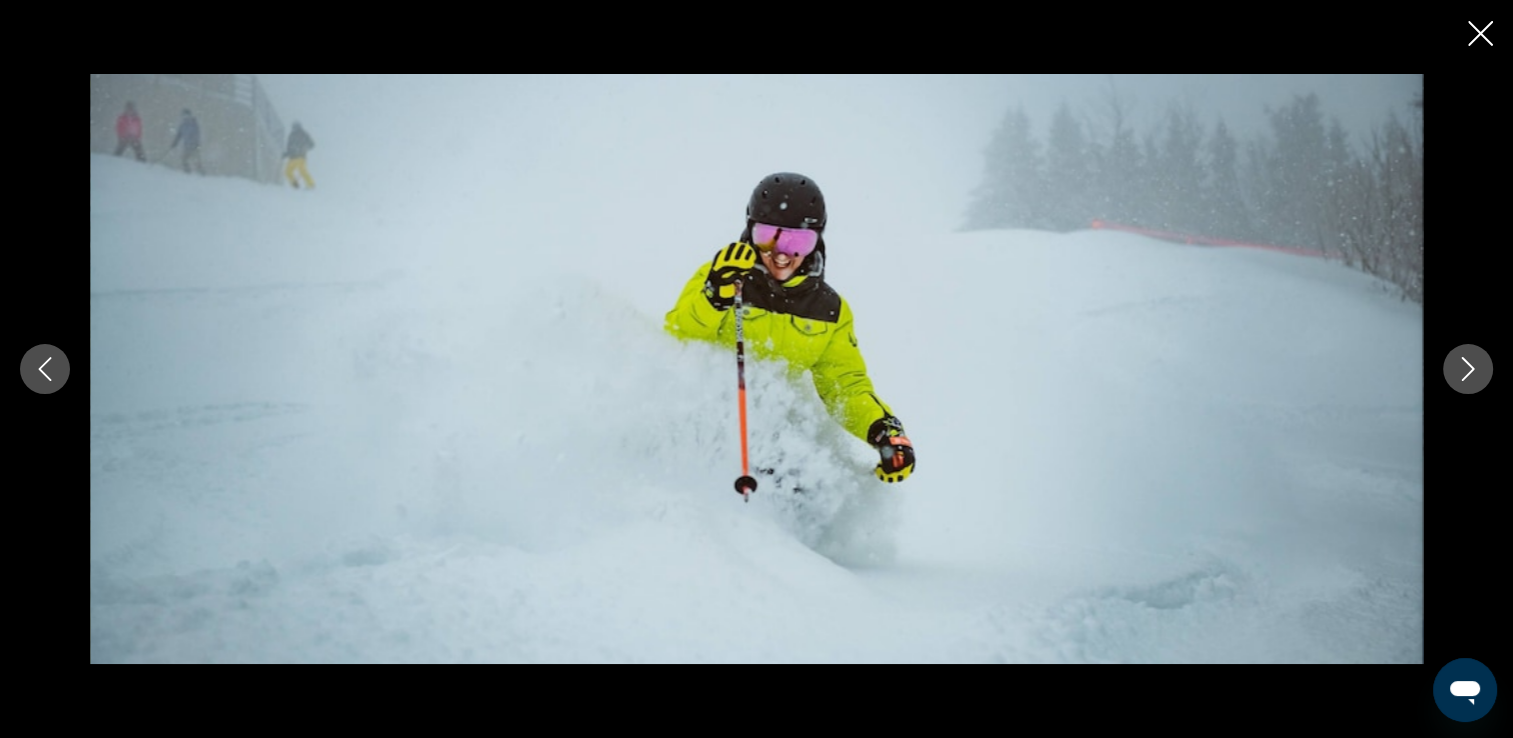 click 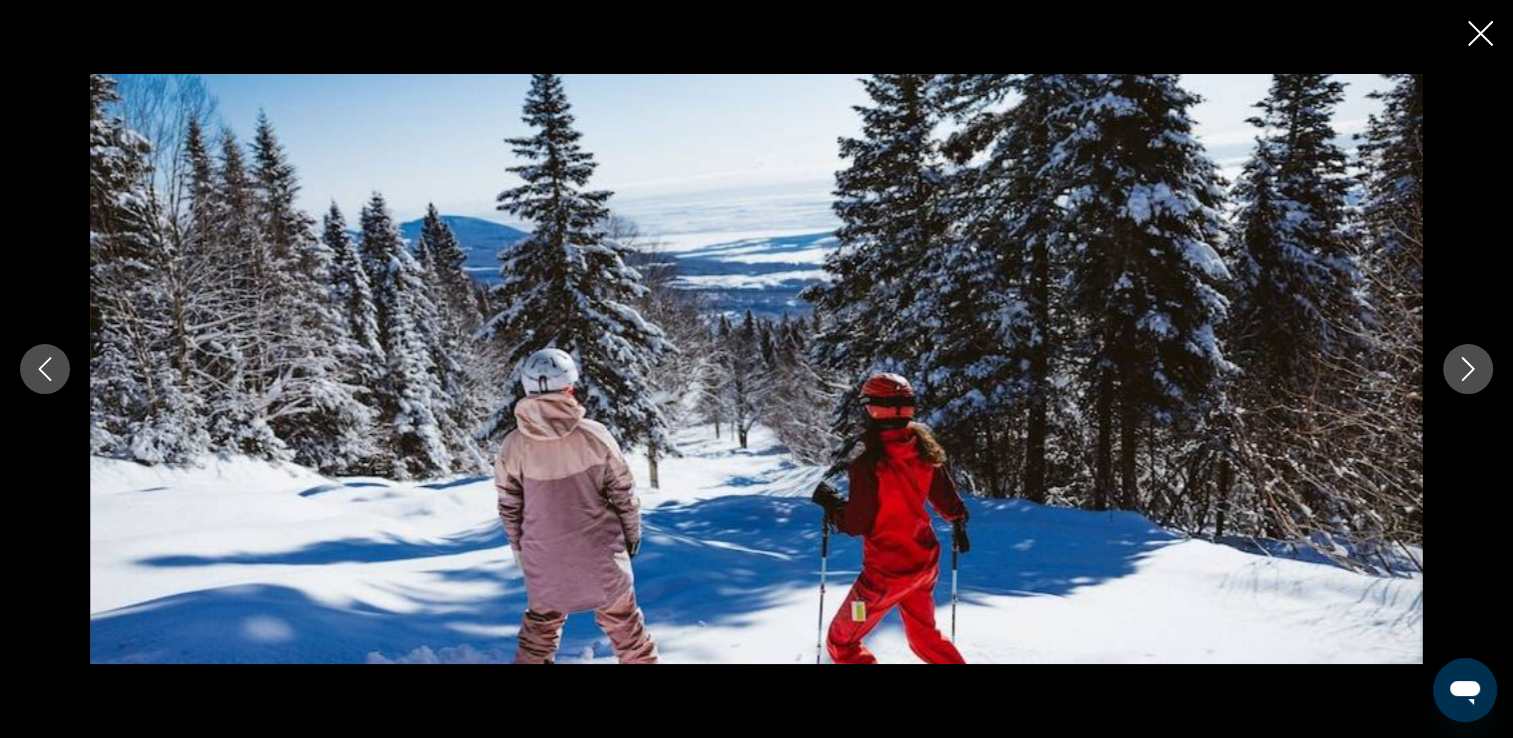 click 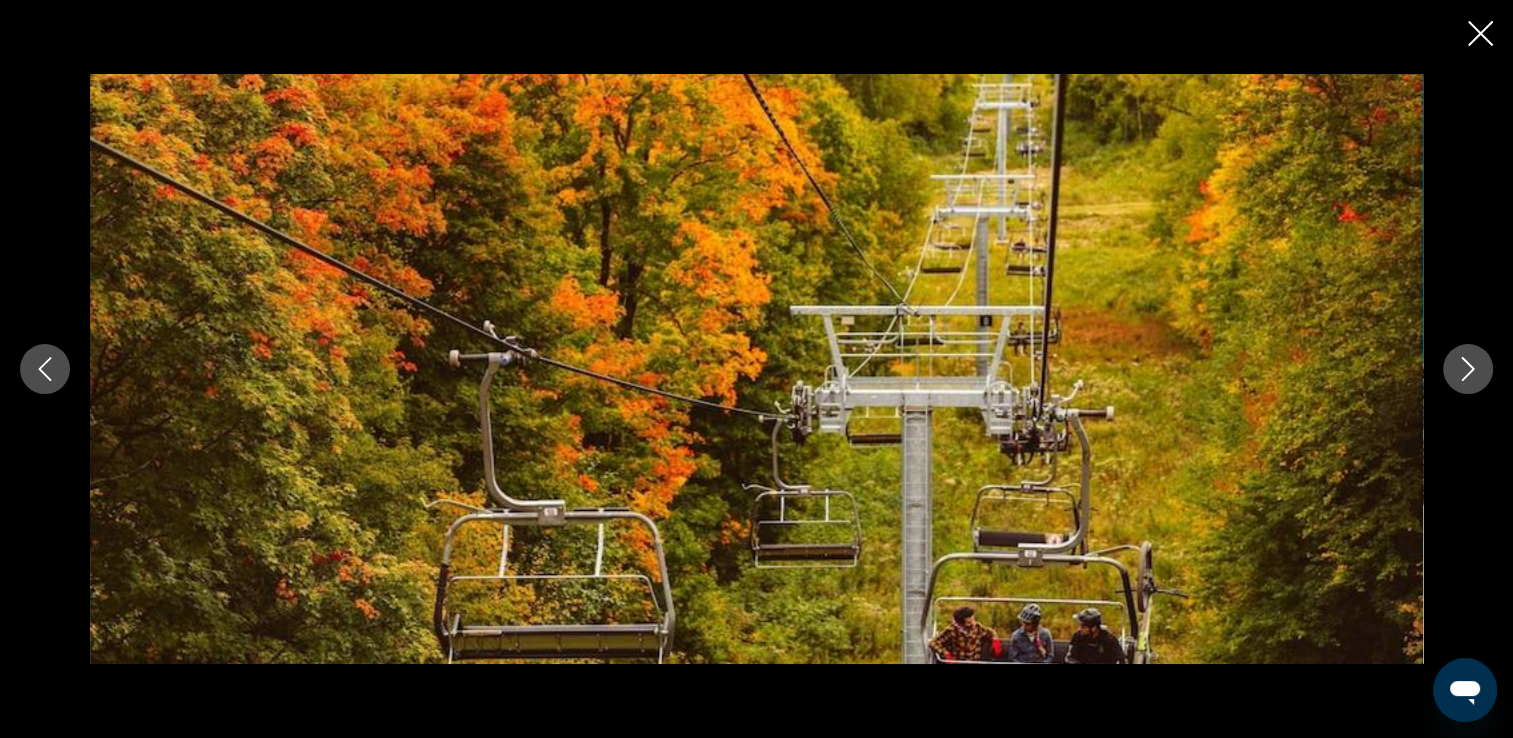 click 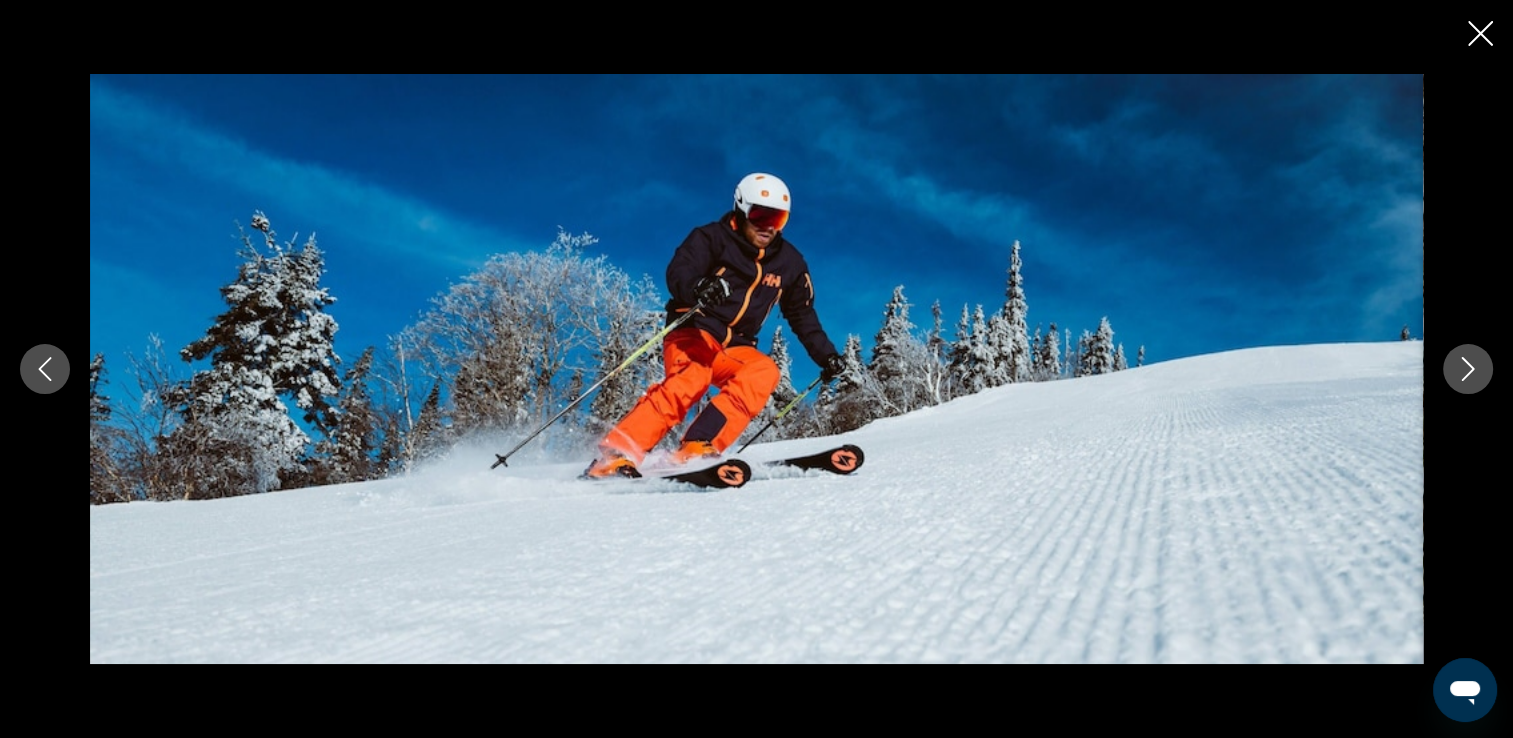 click 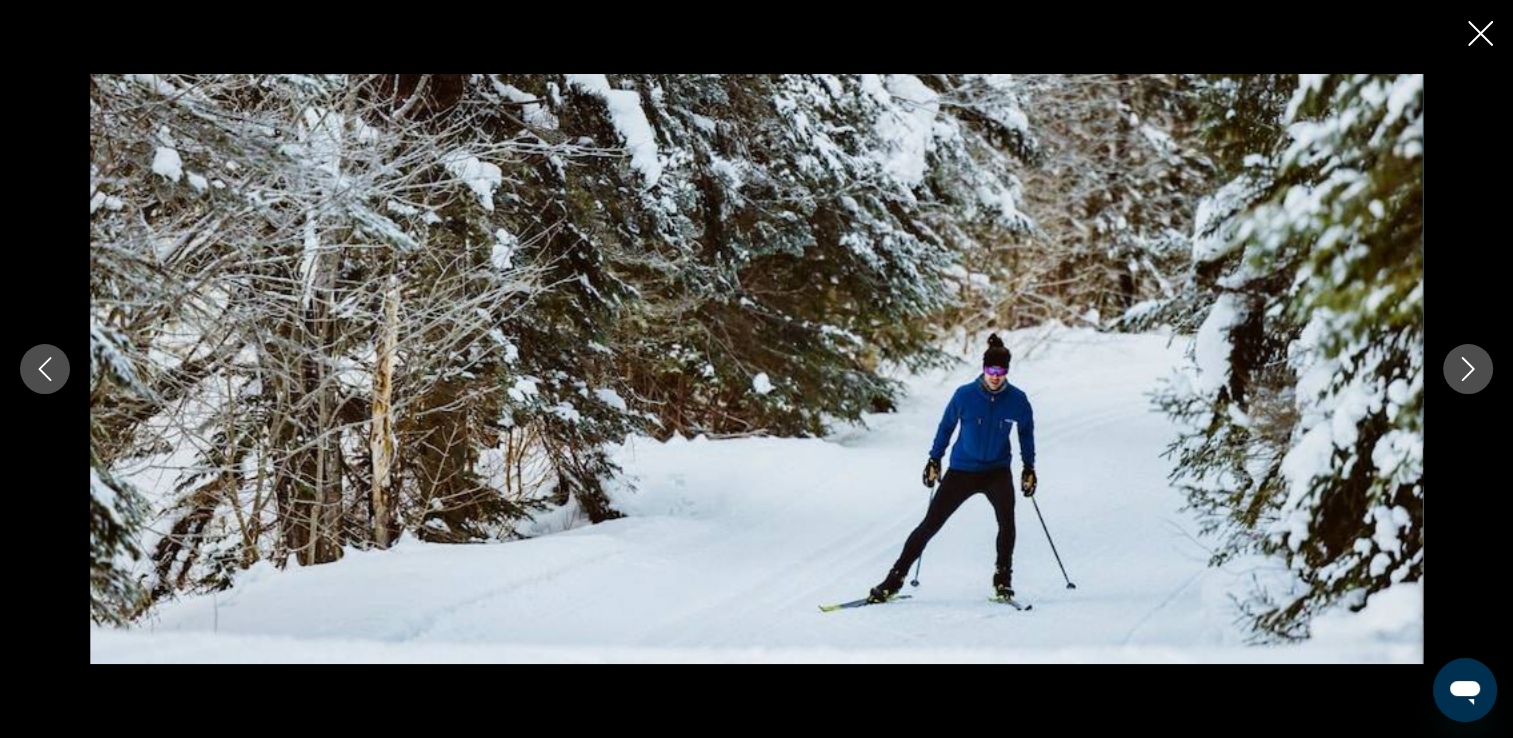 click 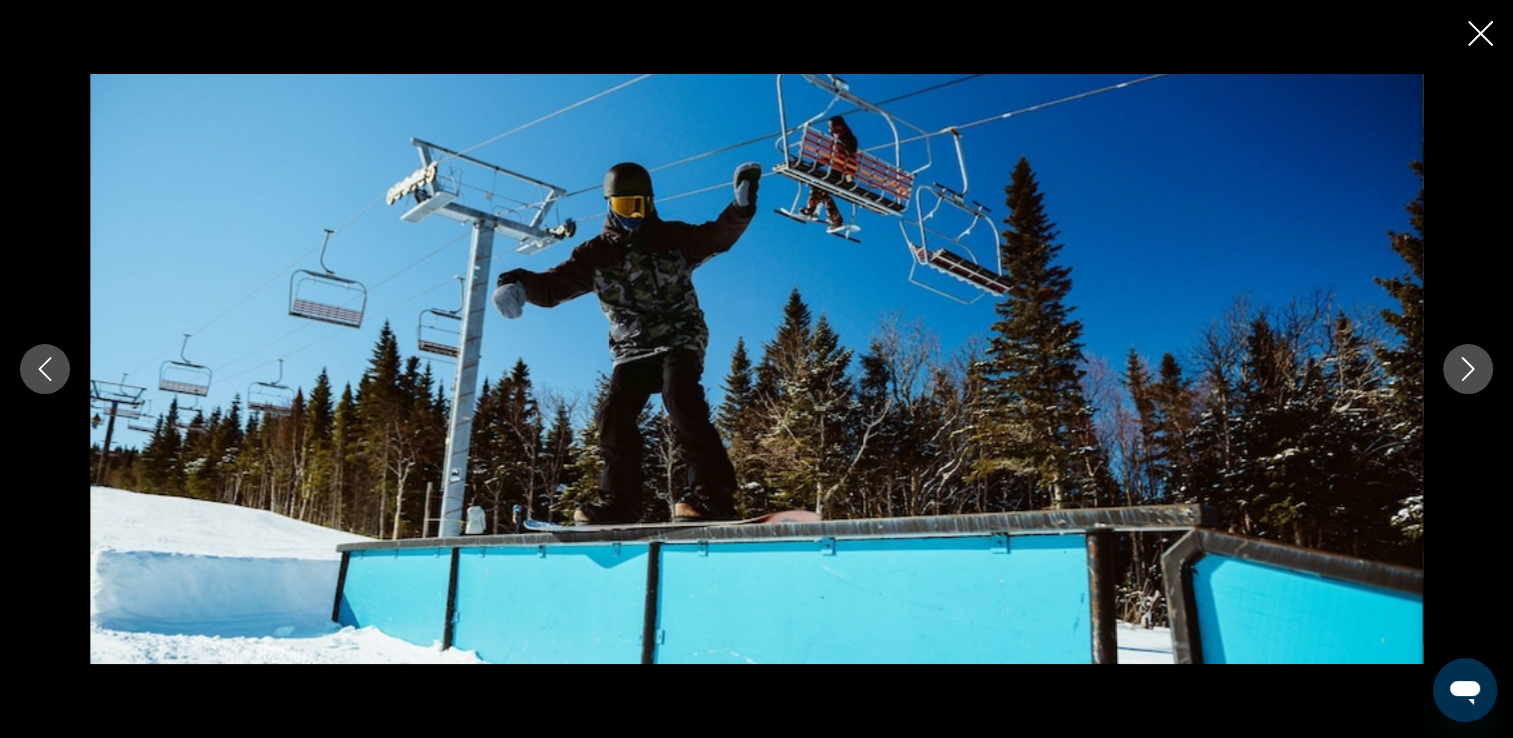click 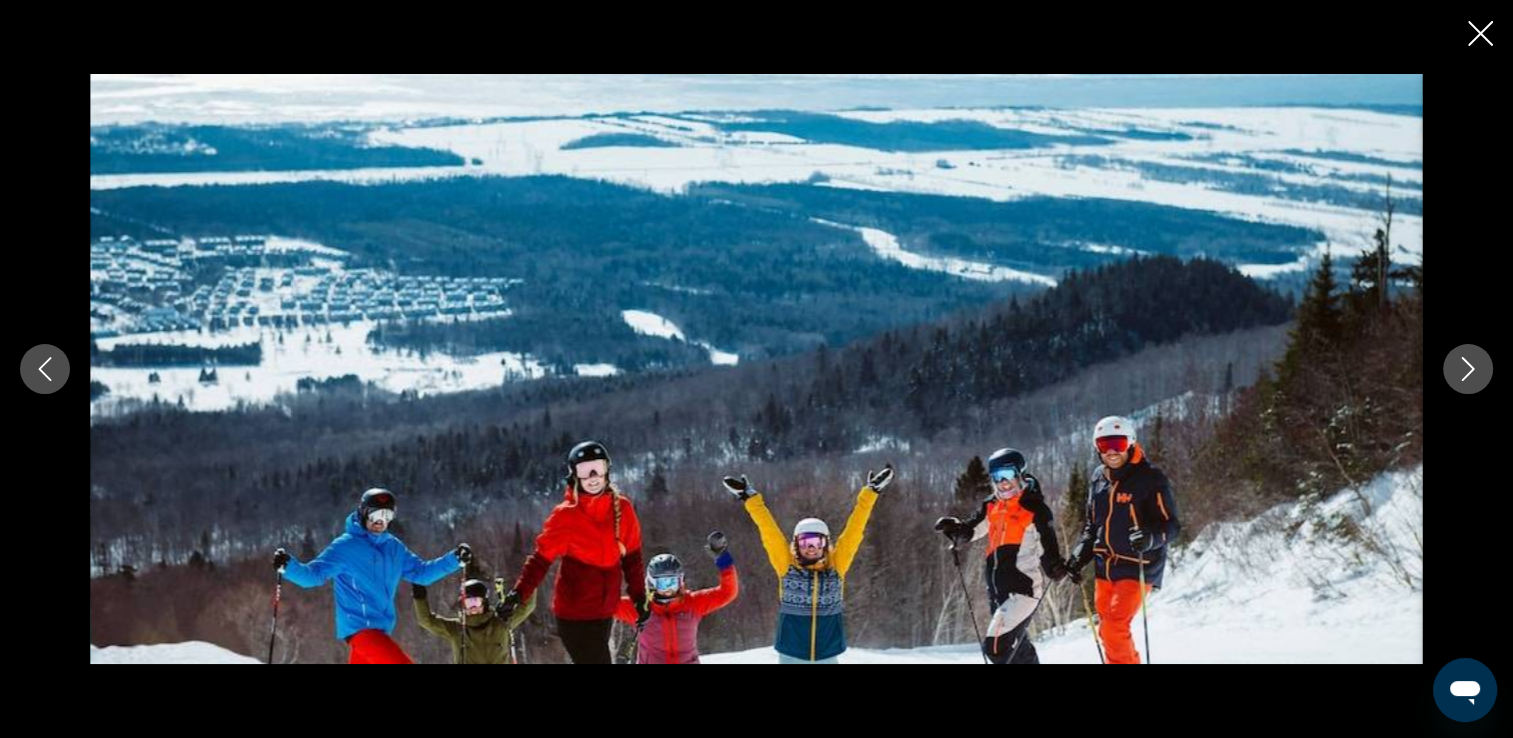 click 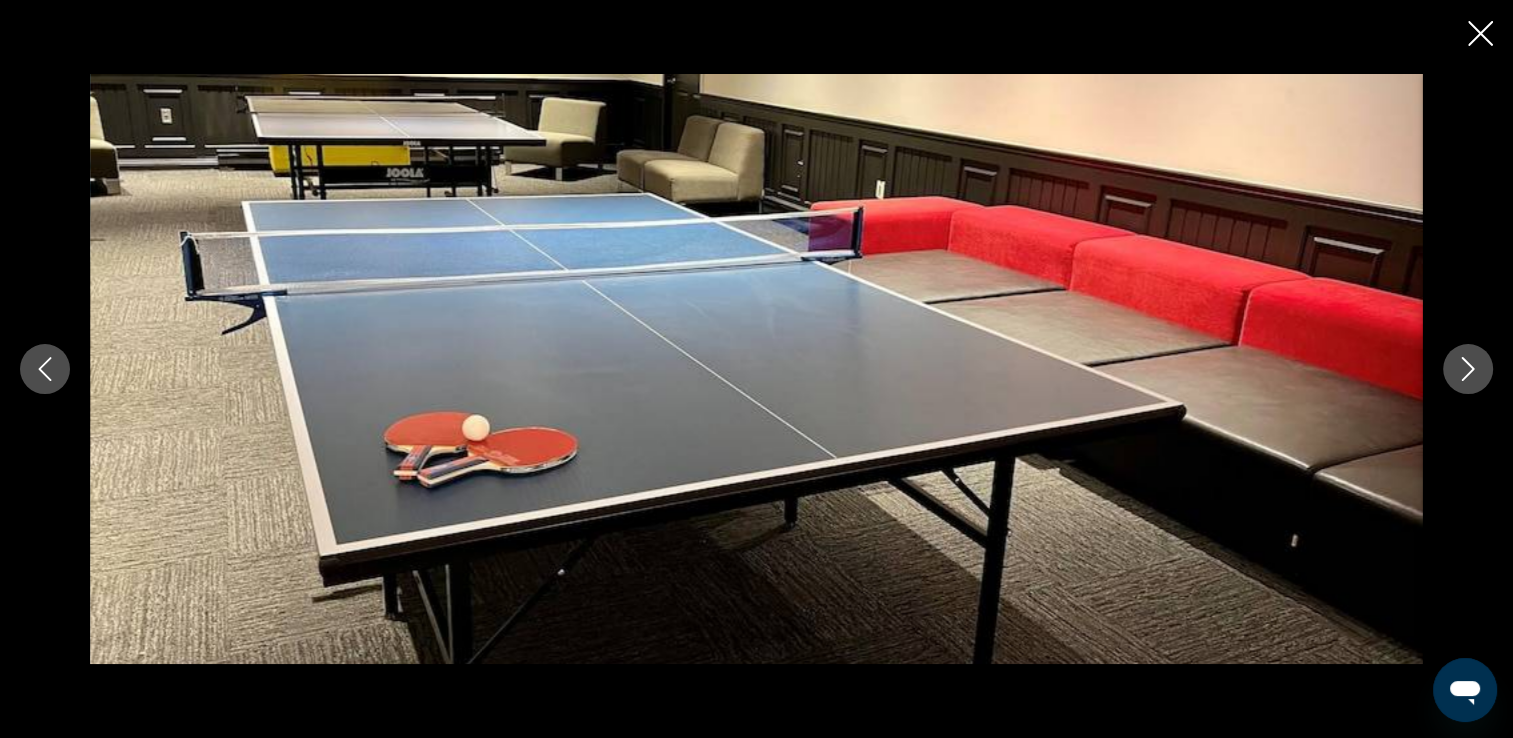 click 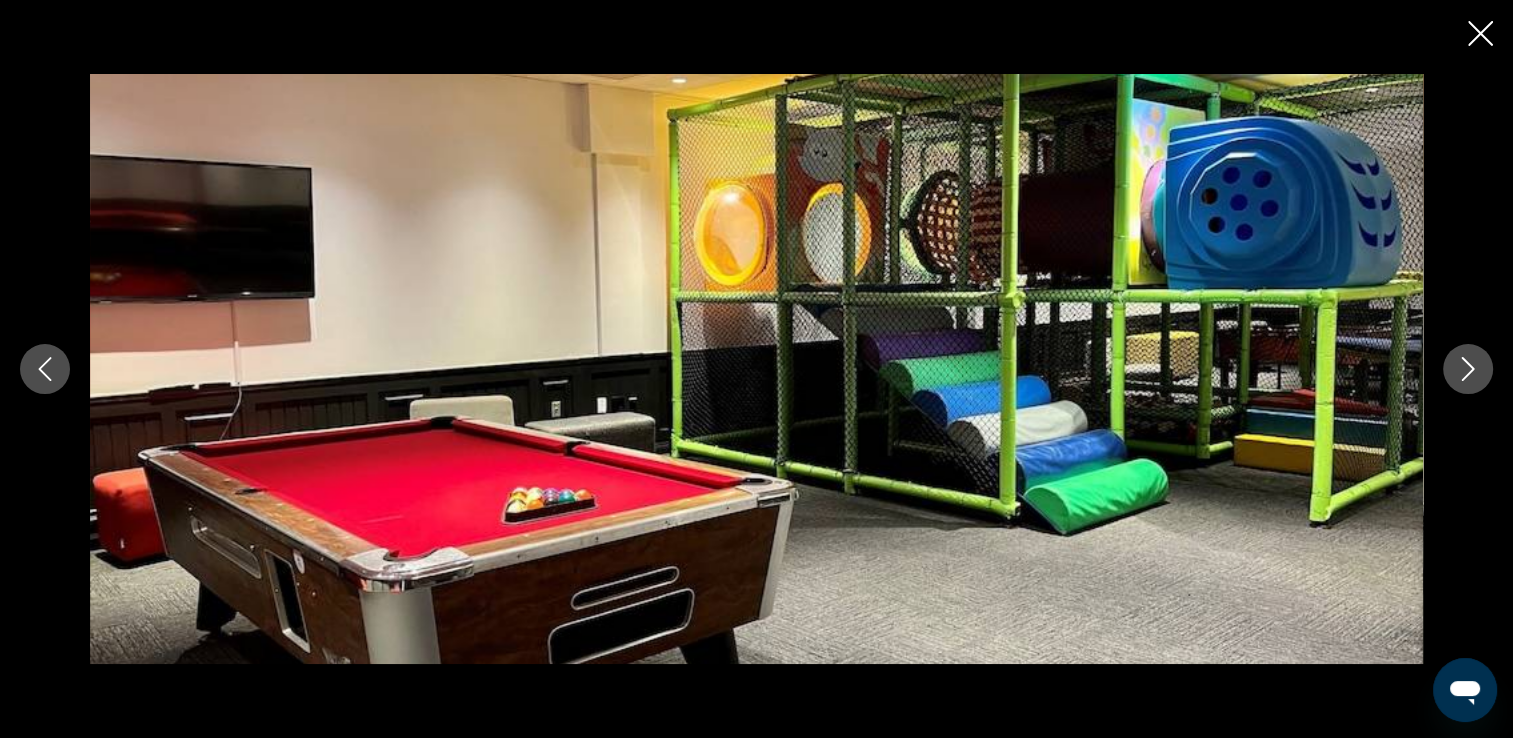 click 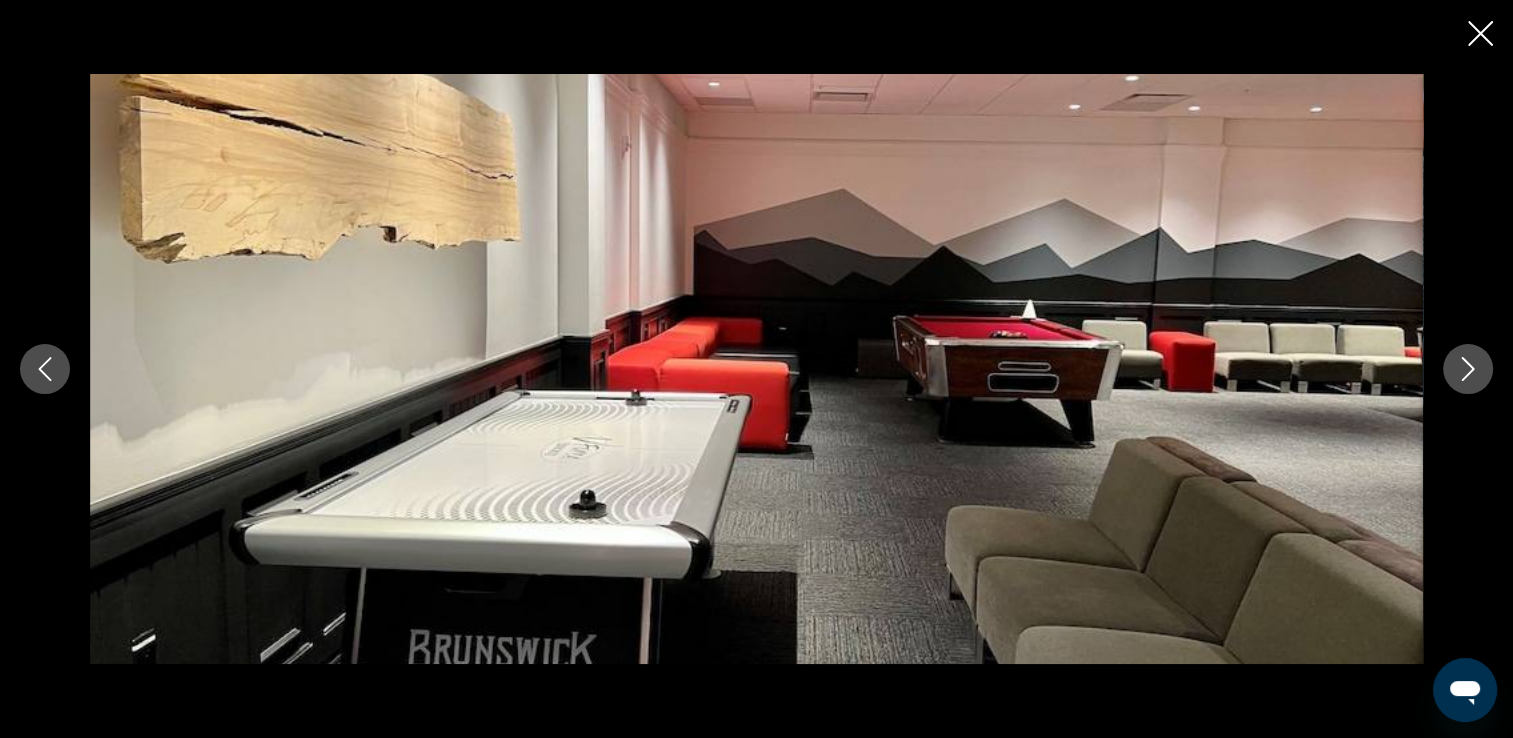 click 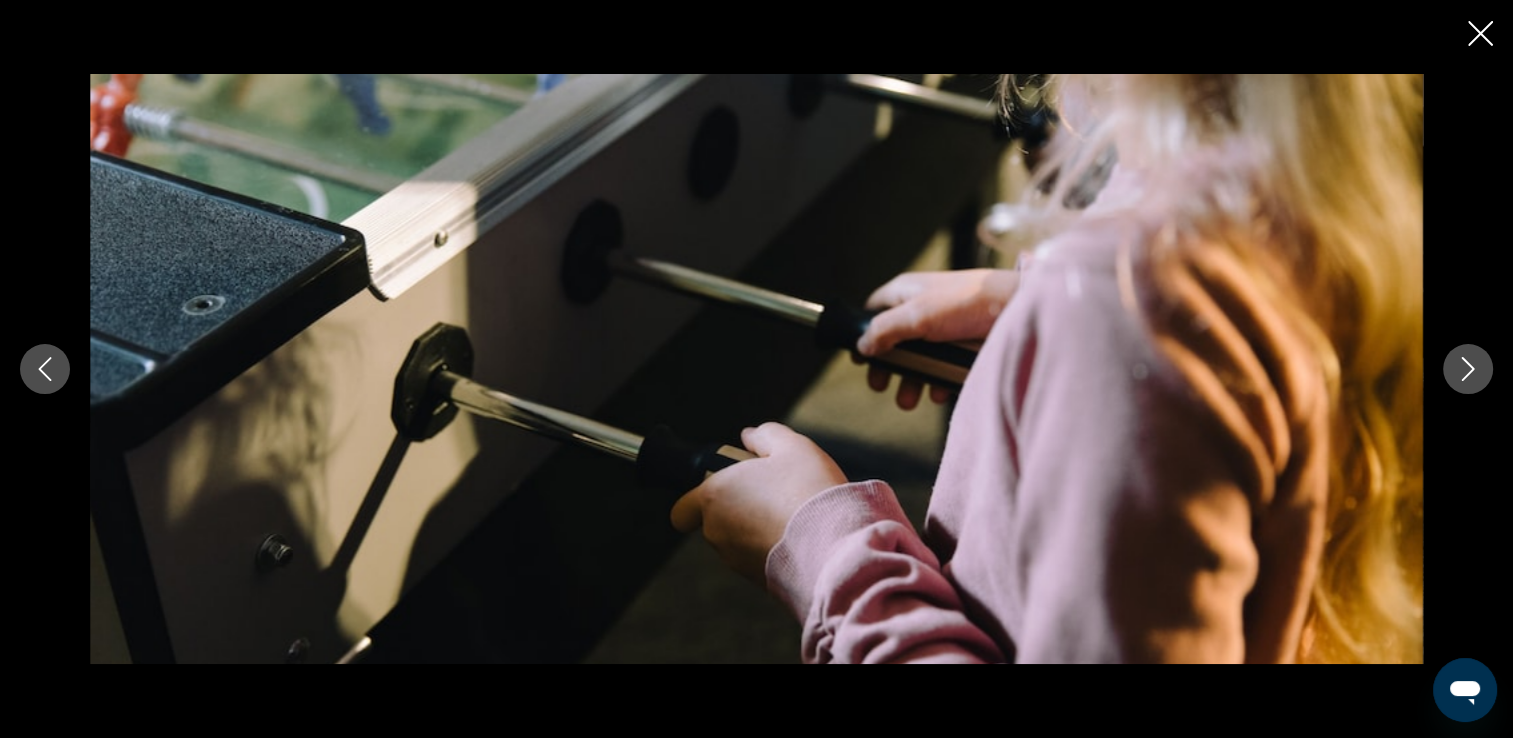 click 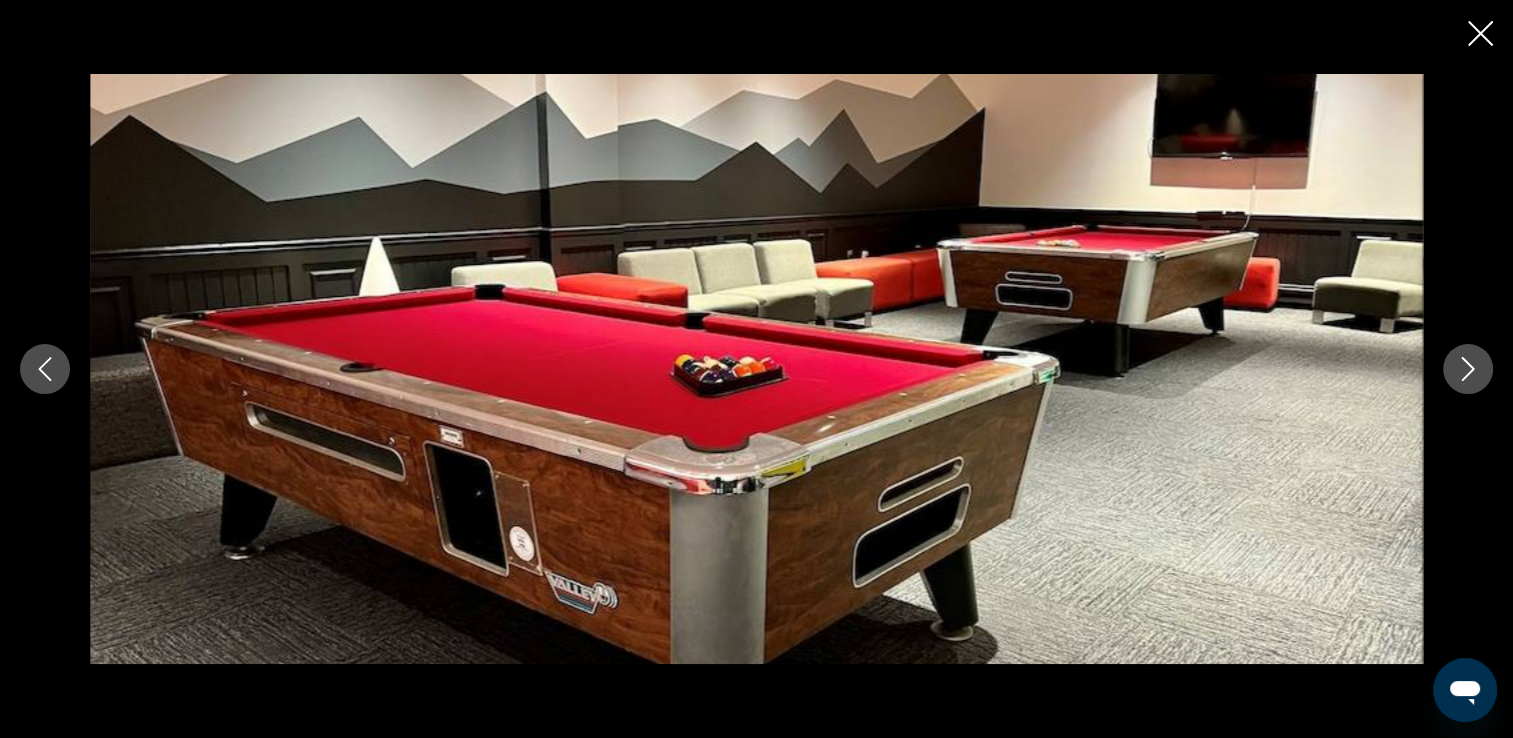 click 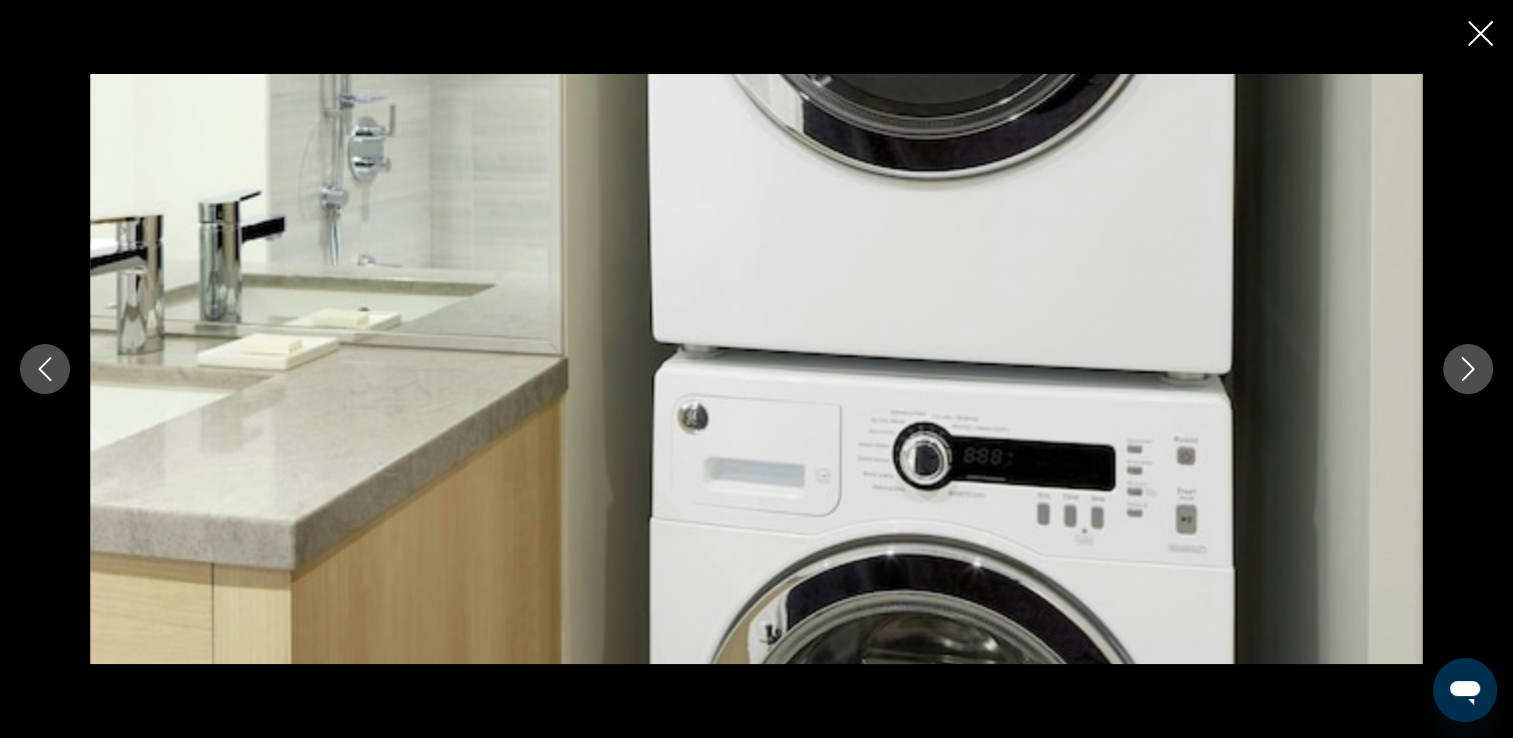 click at bounding box center [1468, 369] 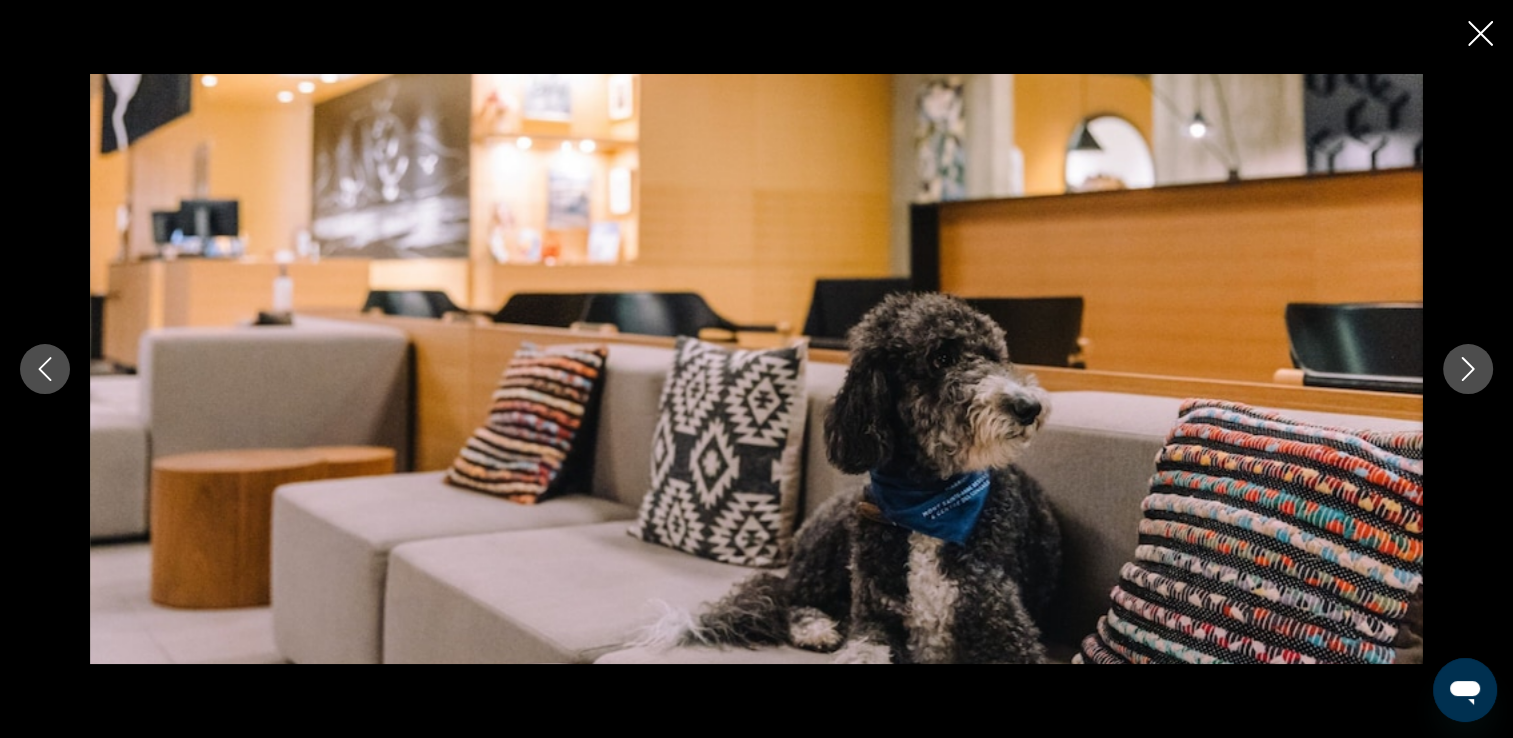 click at bounding box center (1468, 369) 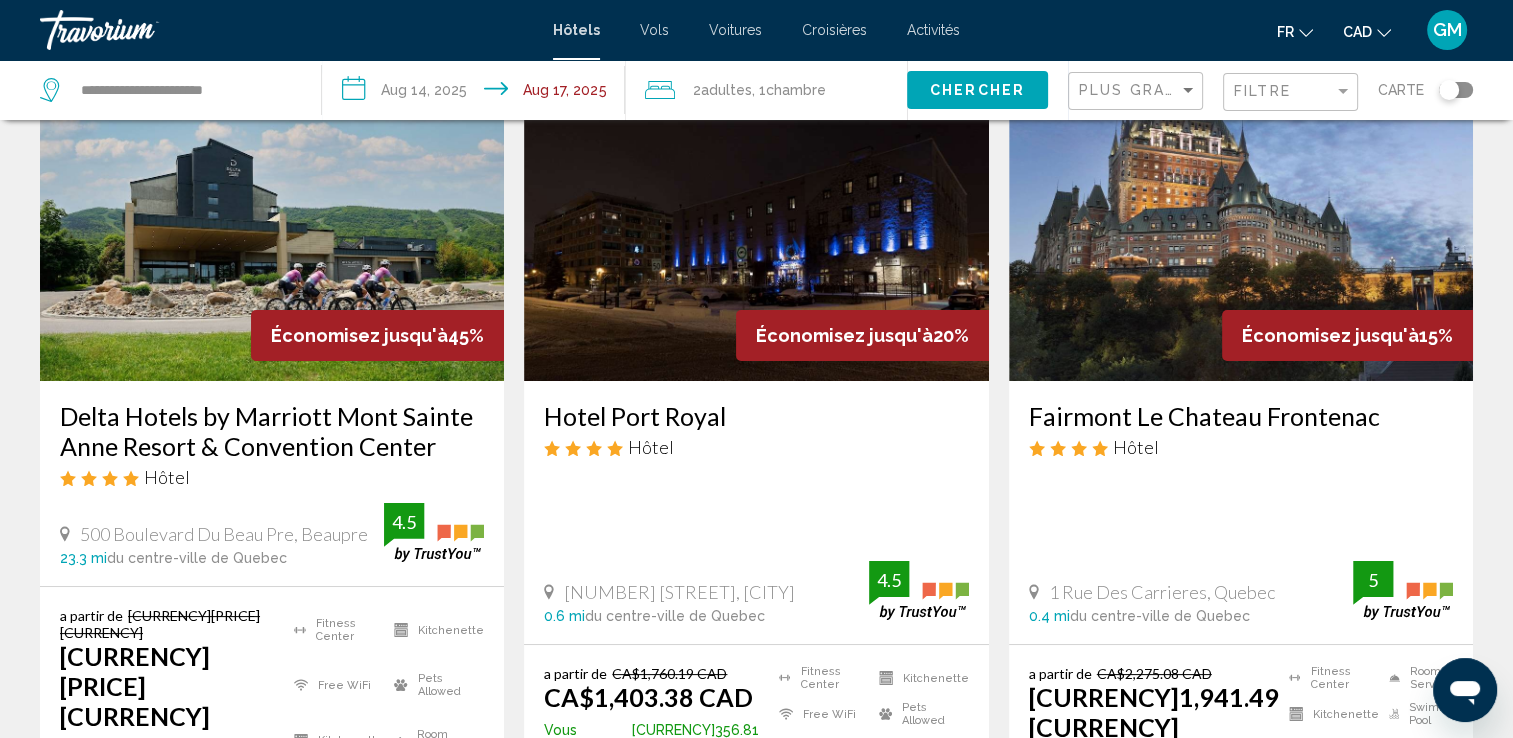 scroll, scrollTop: 100, scrollLeft: 0, axis: vertical 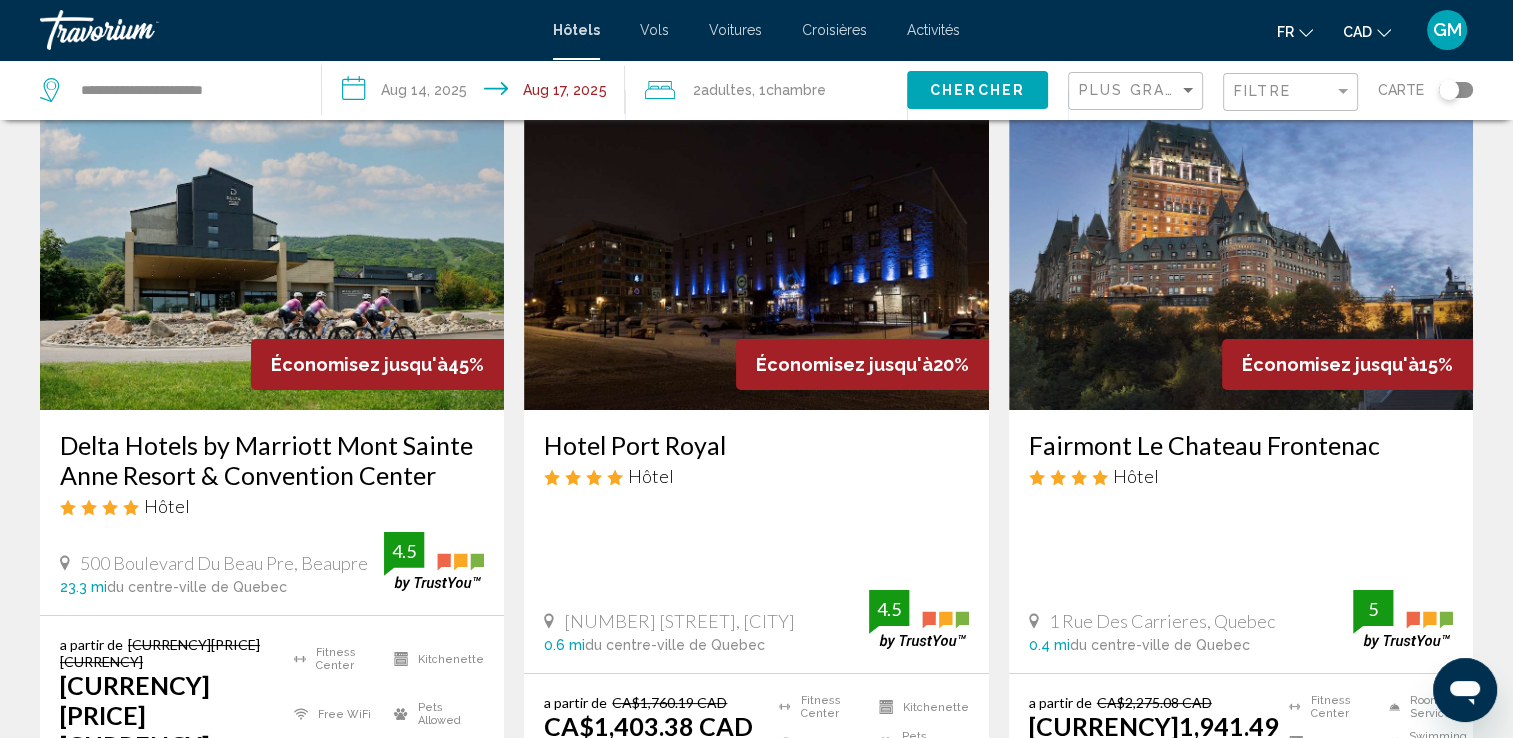 click at bounding box center [272, 250] 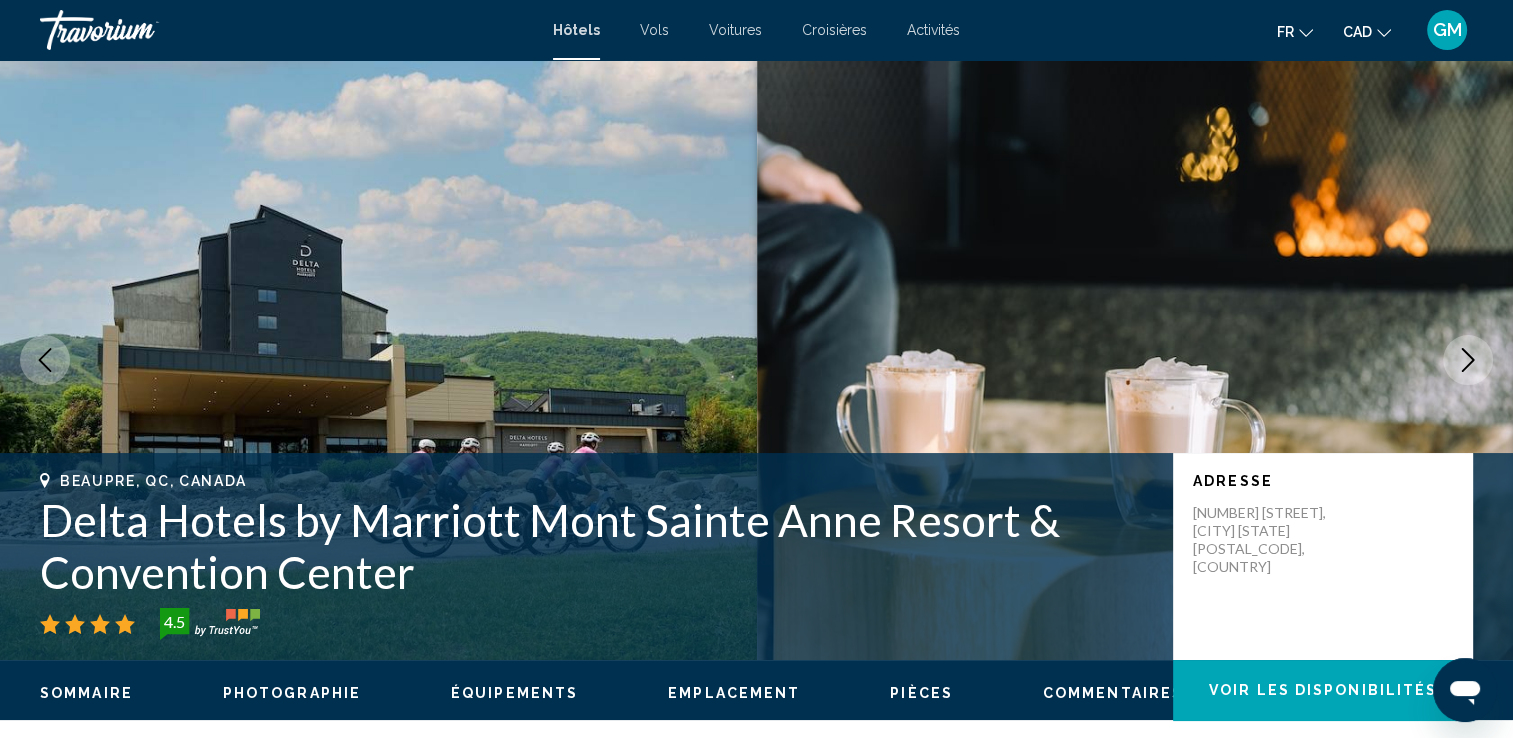 click 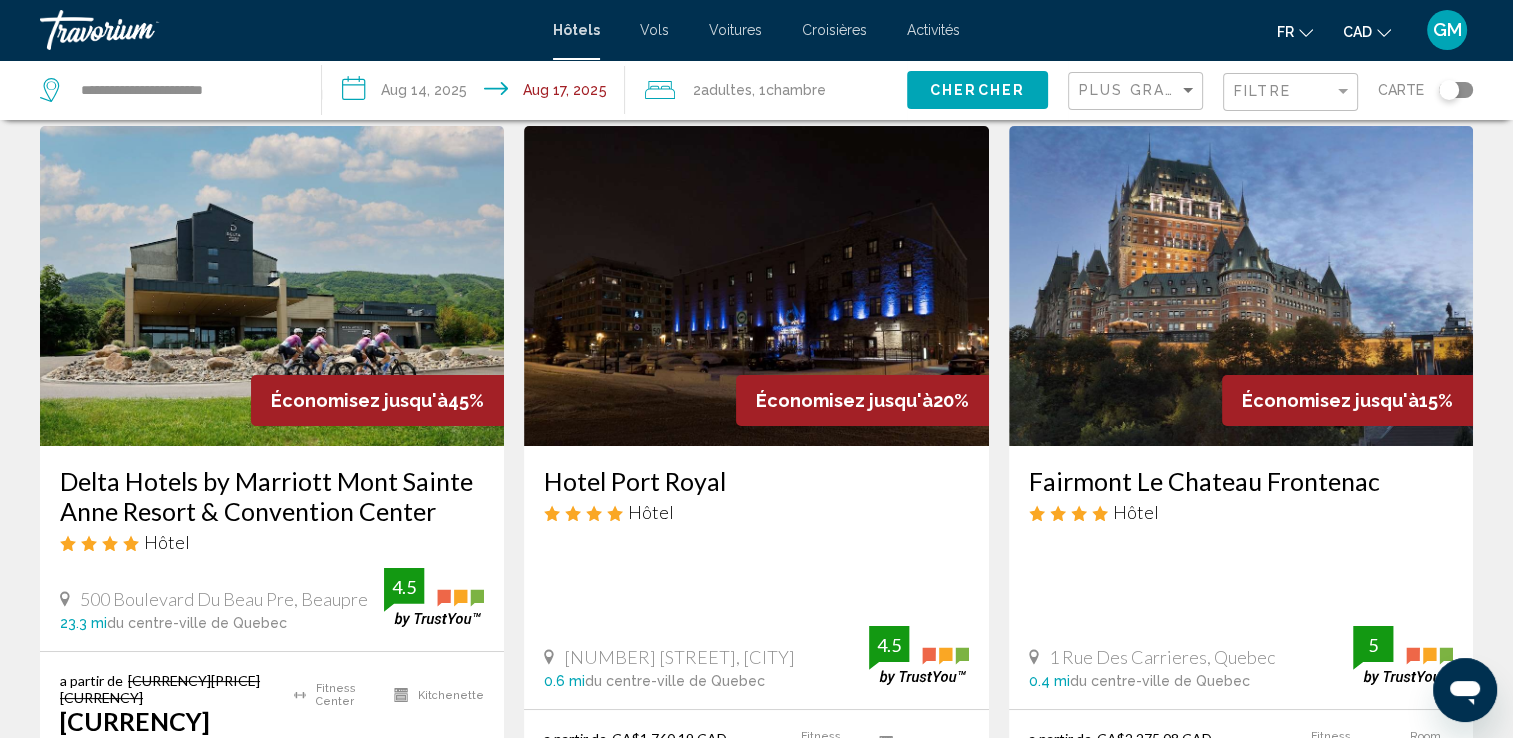 scroll, scrollTop: 0, scrollLeft: 0, axis: both 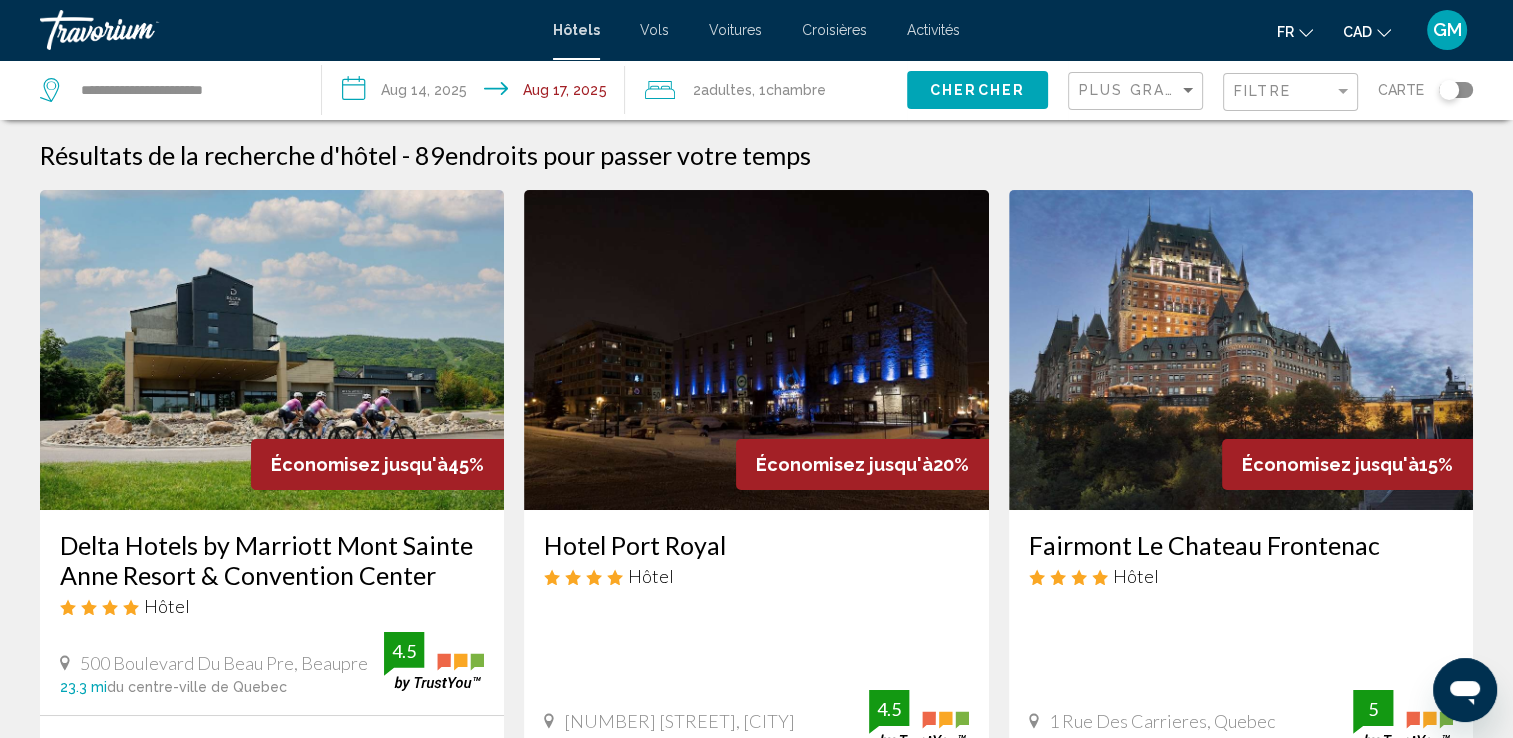 click on "Delta Hotels by Marriott Mont Sainte Anne Resort & Convention Center" at bounding box center (272, 560) 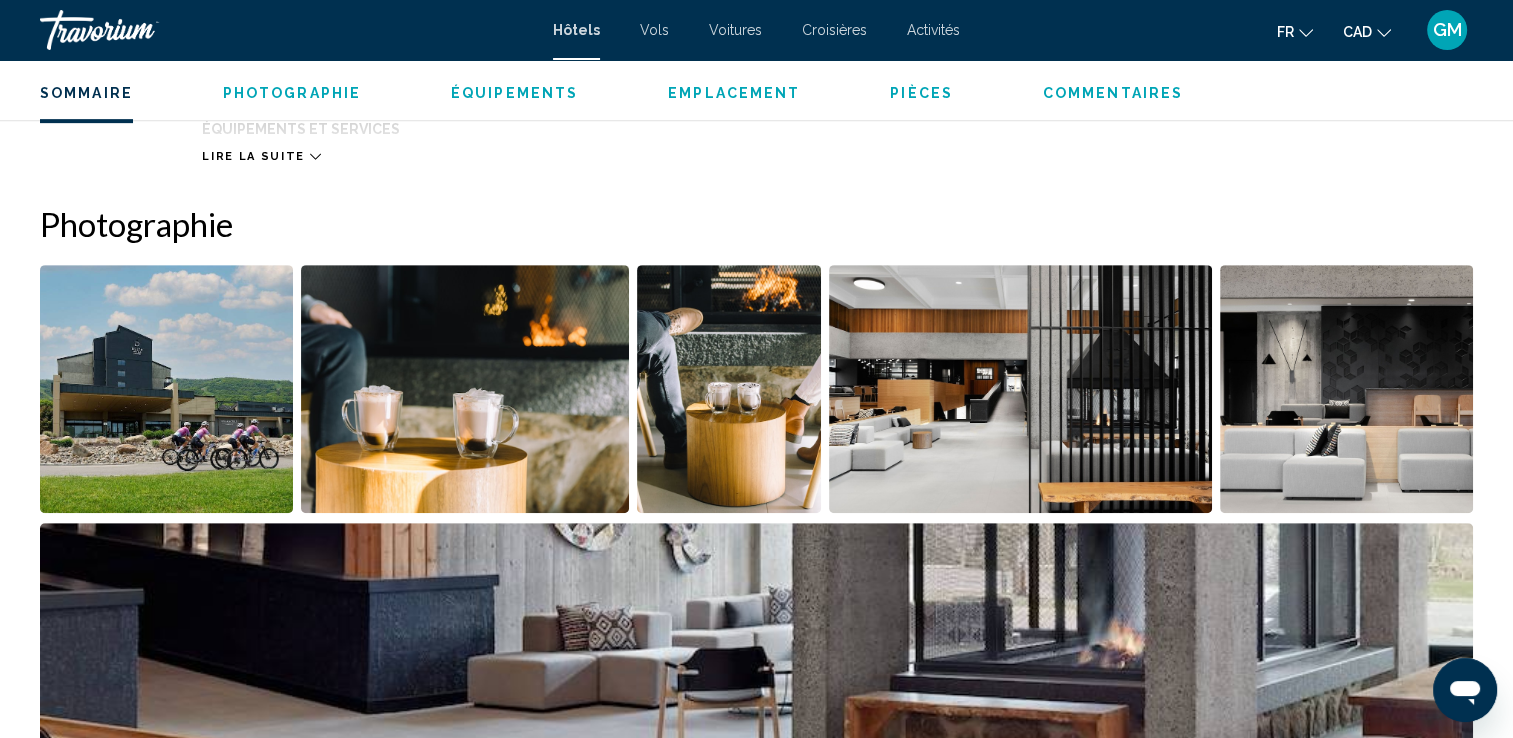 scroll, scrollTop: 1100, scrollLeft: 0, axis: vertical 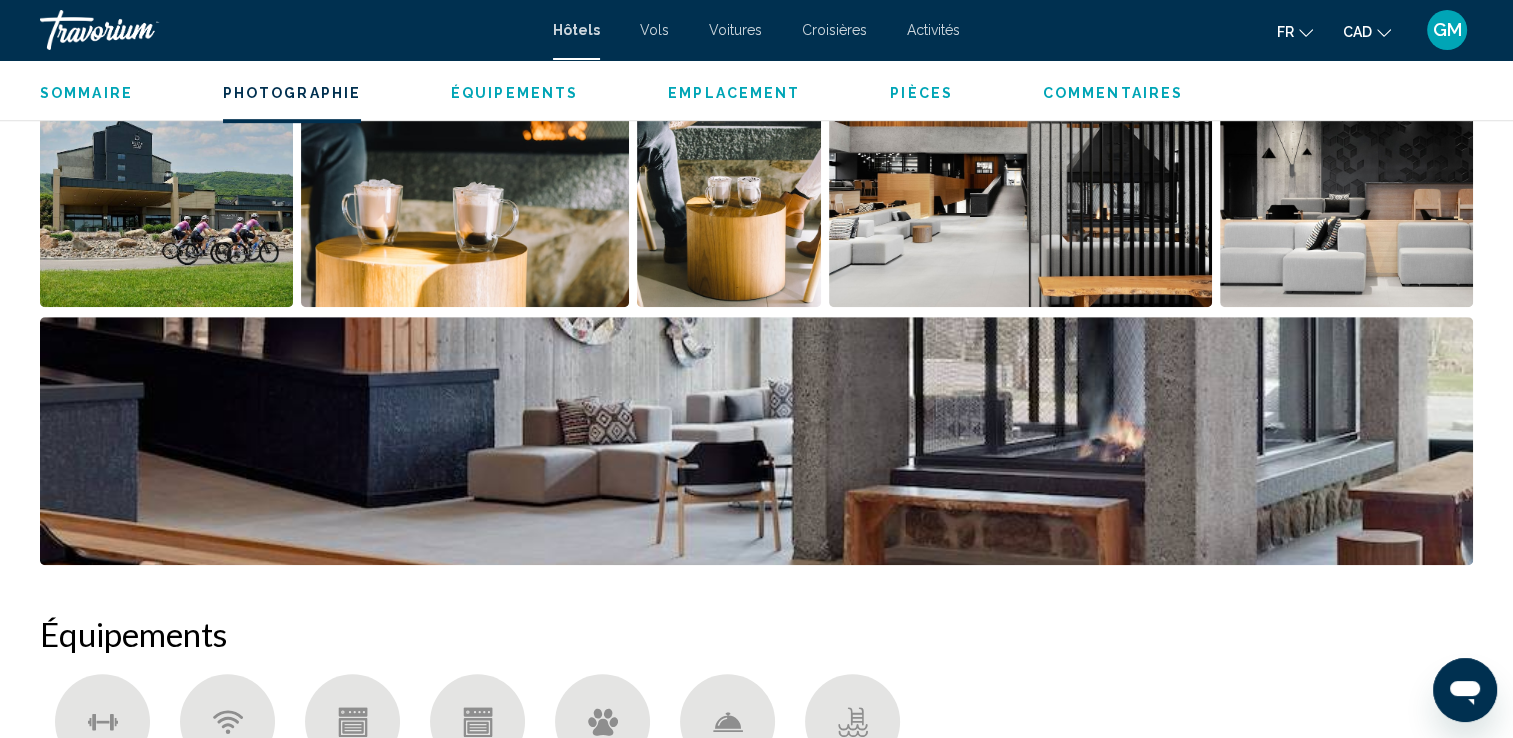 click at bounding box center (166, 183) 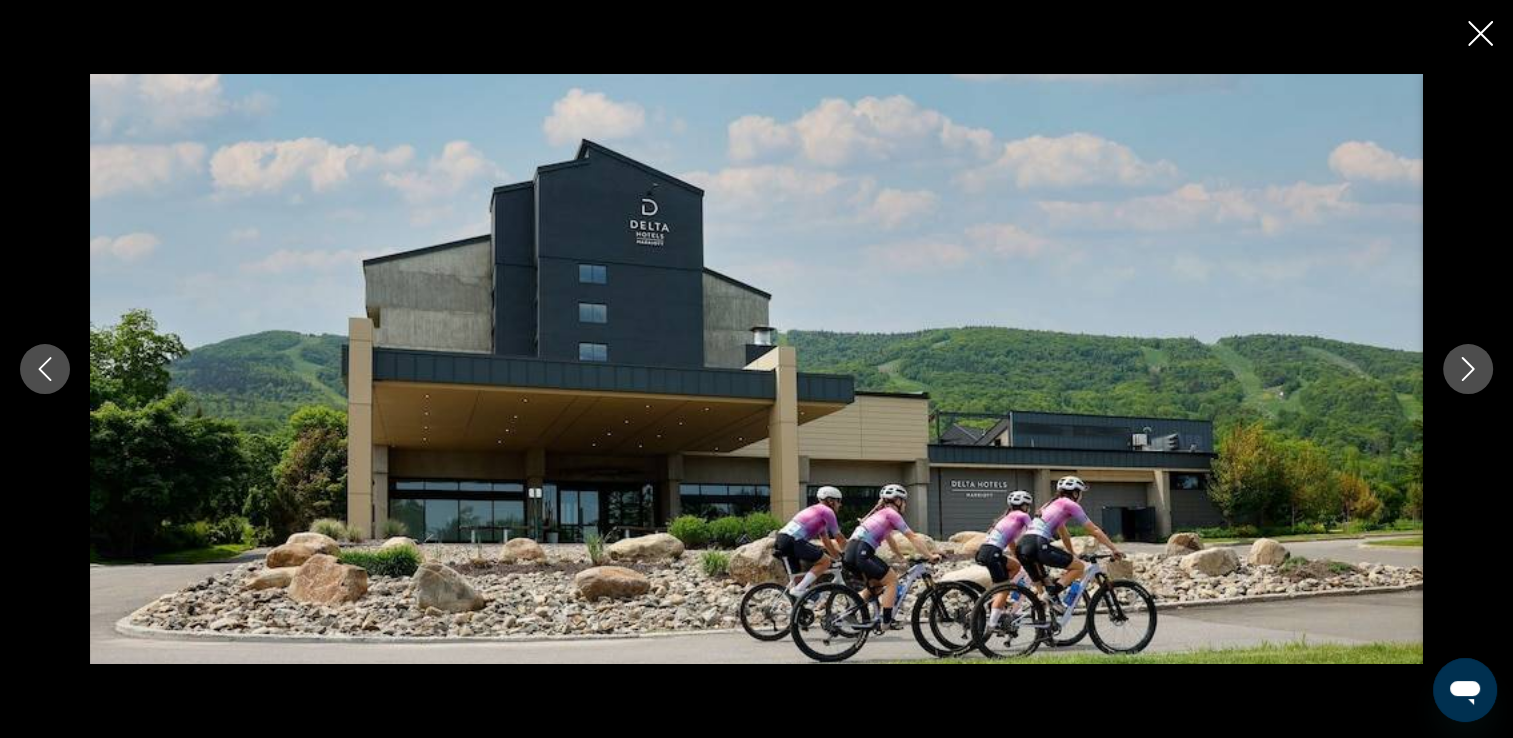 click 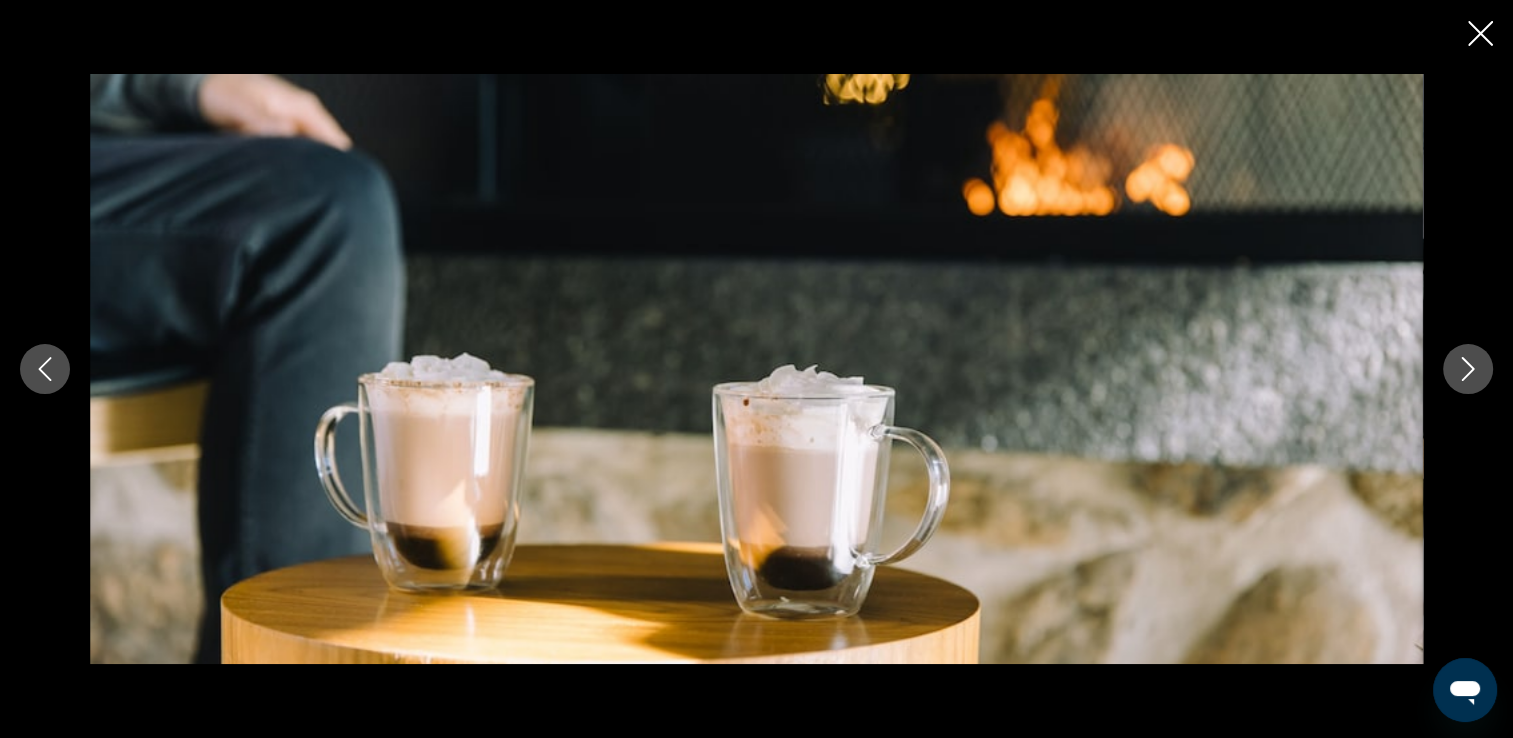 click 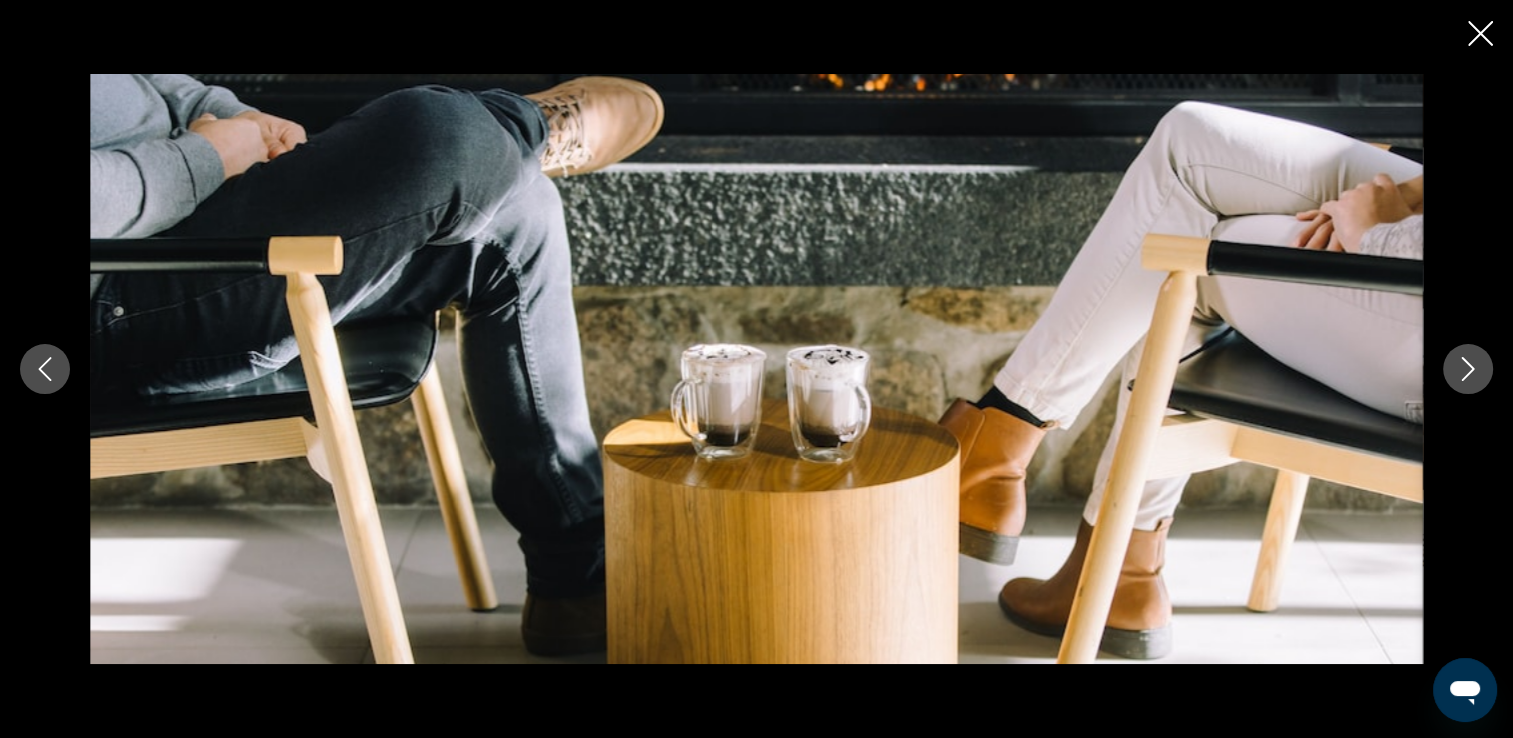 click 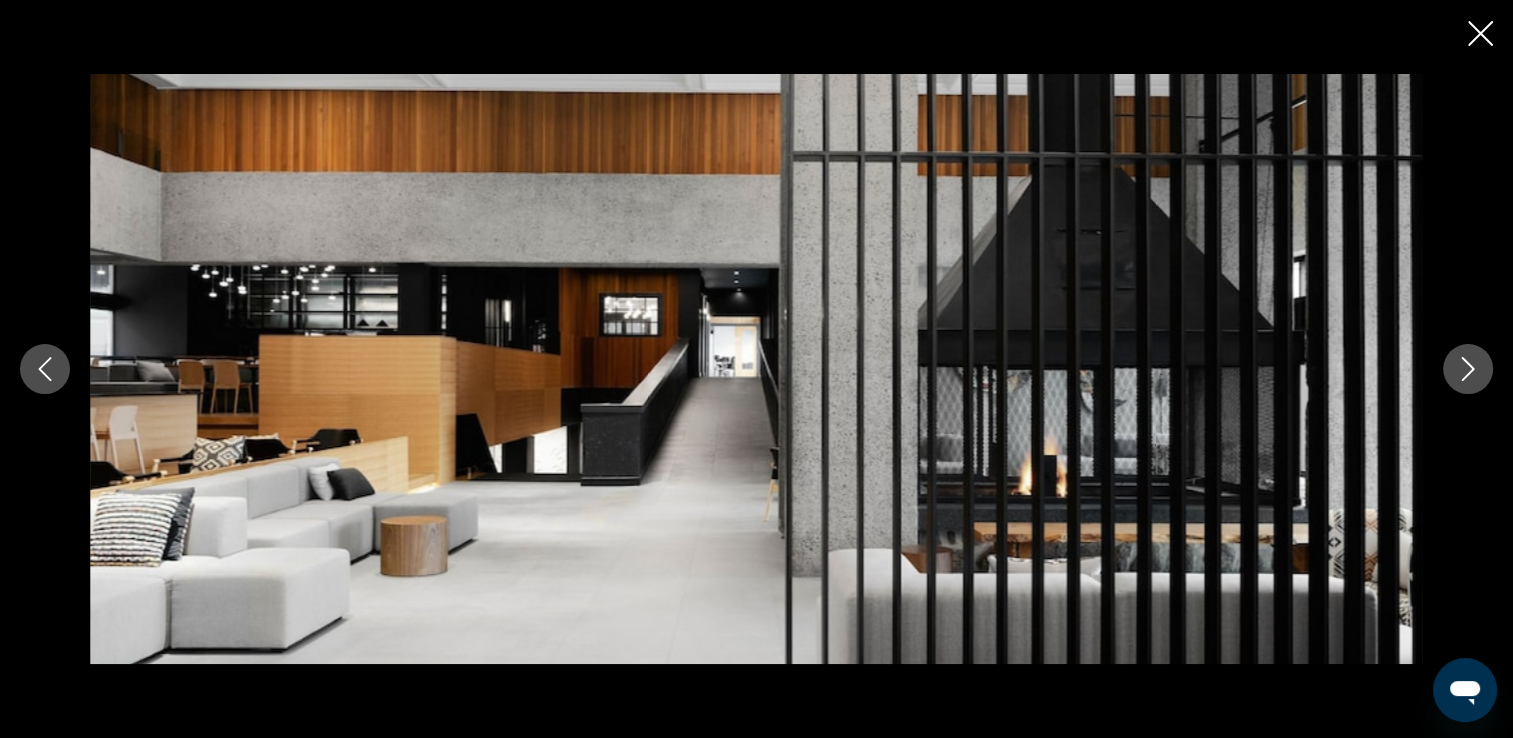 click 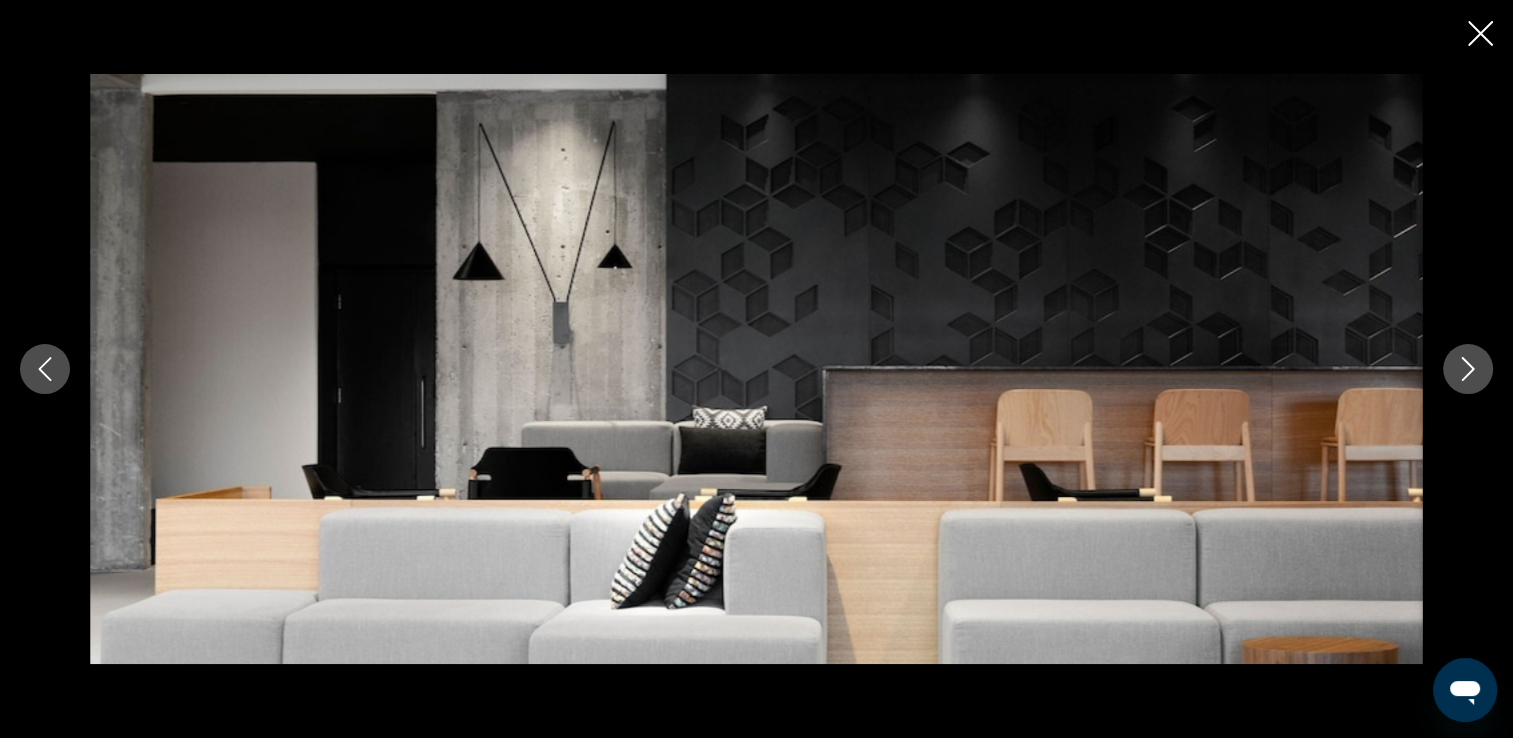 click 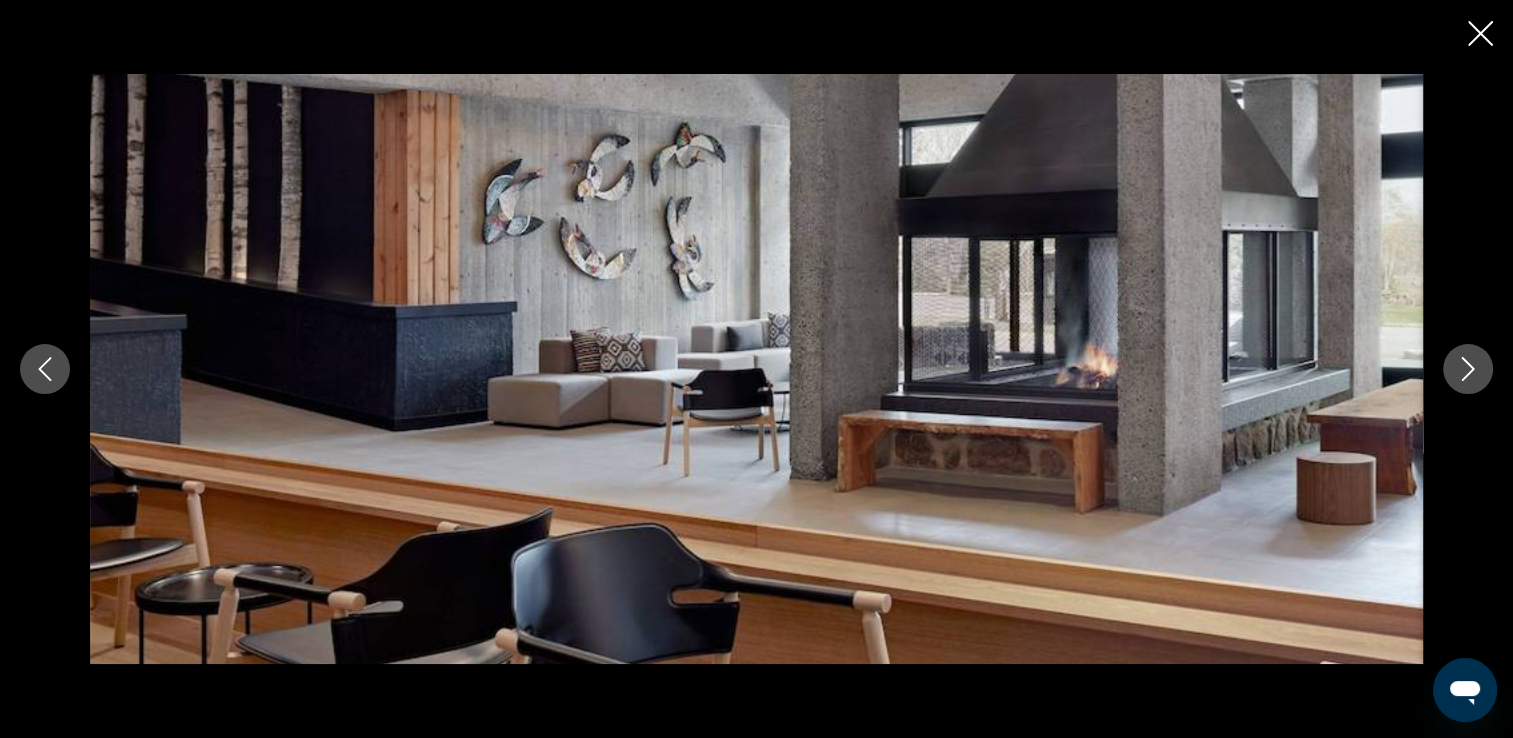click 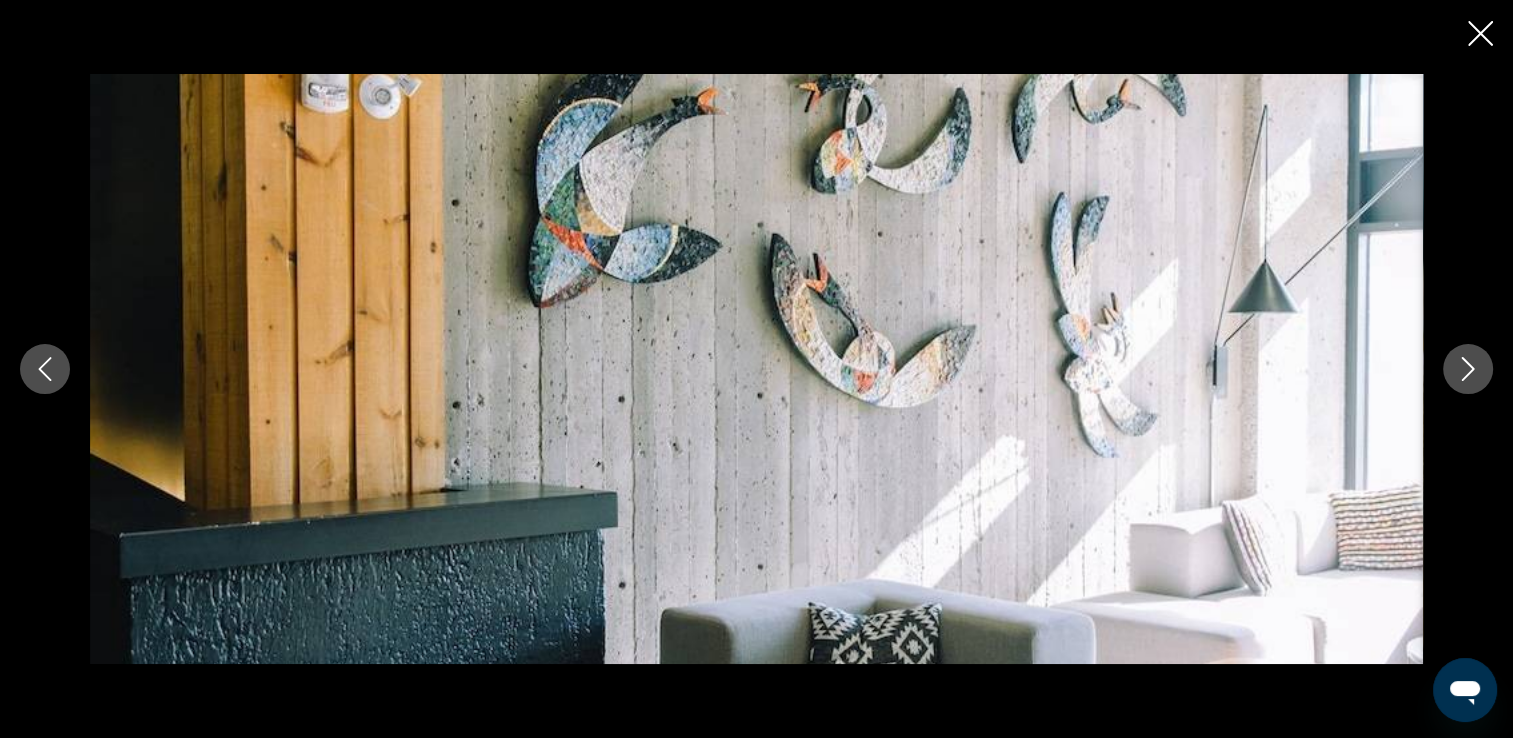 click 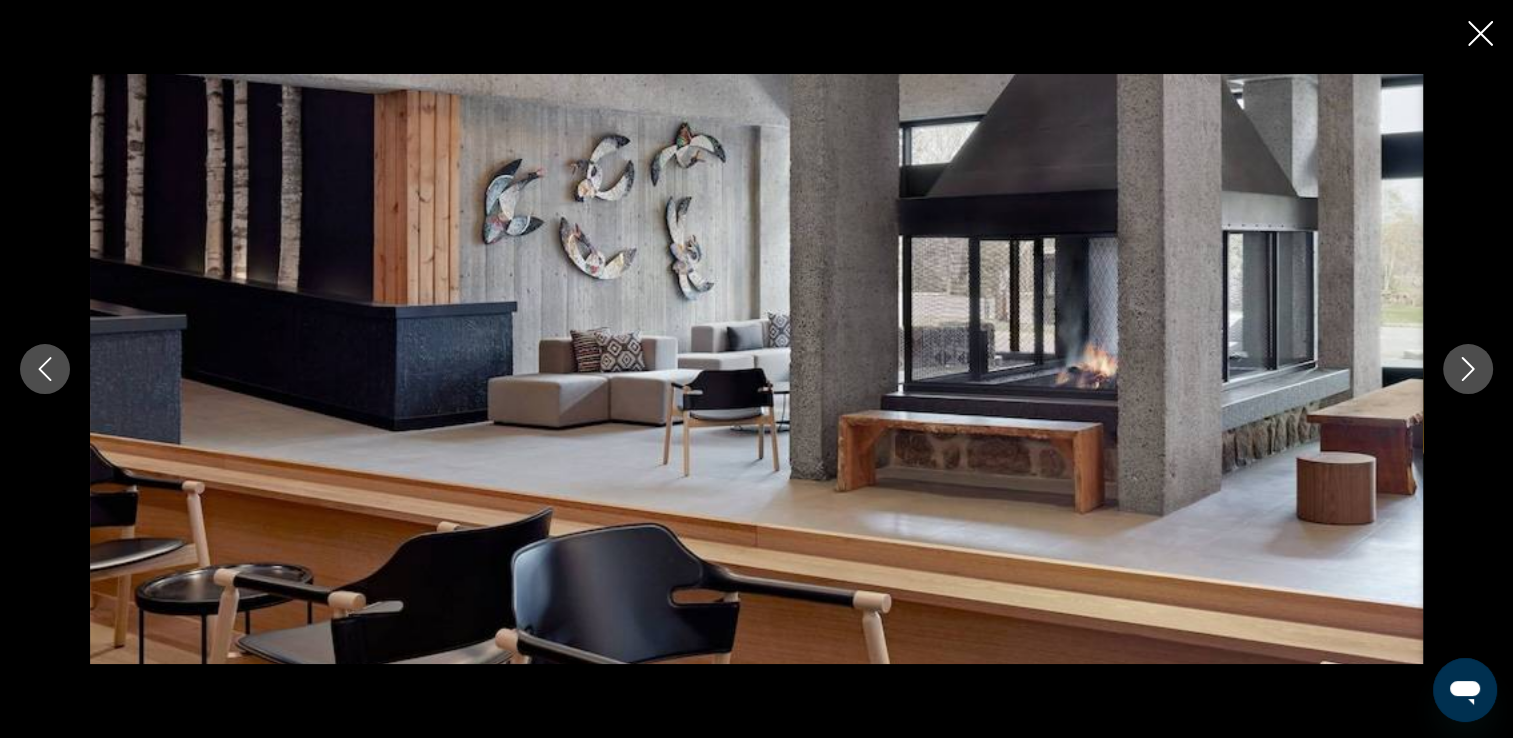 click 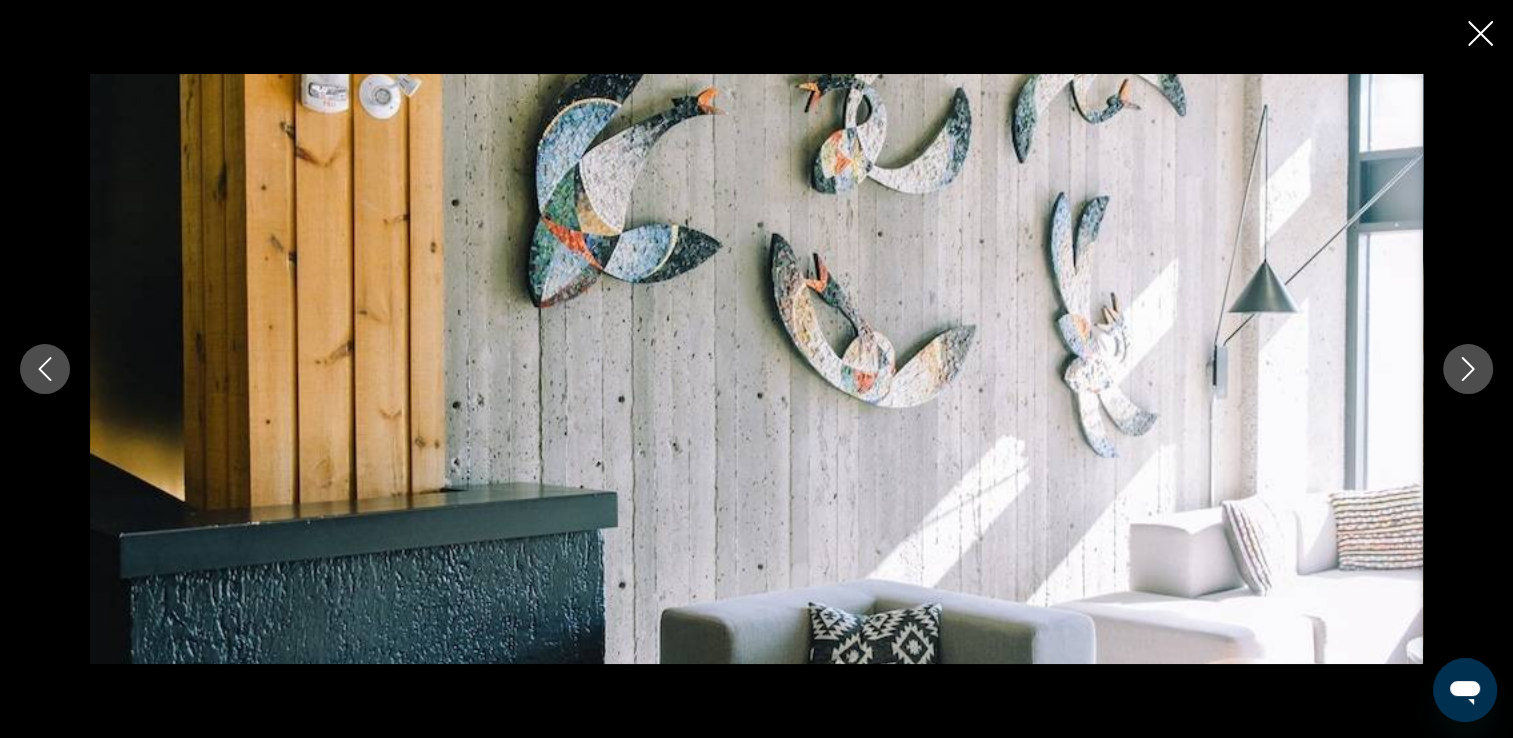 click 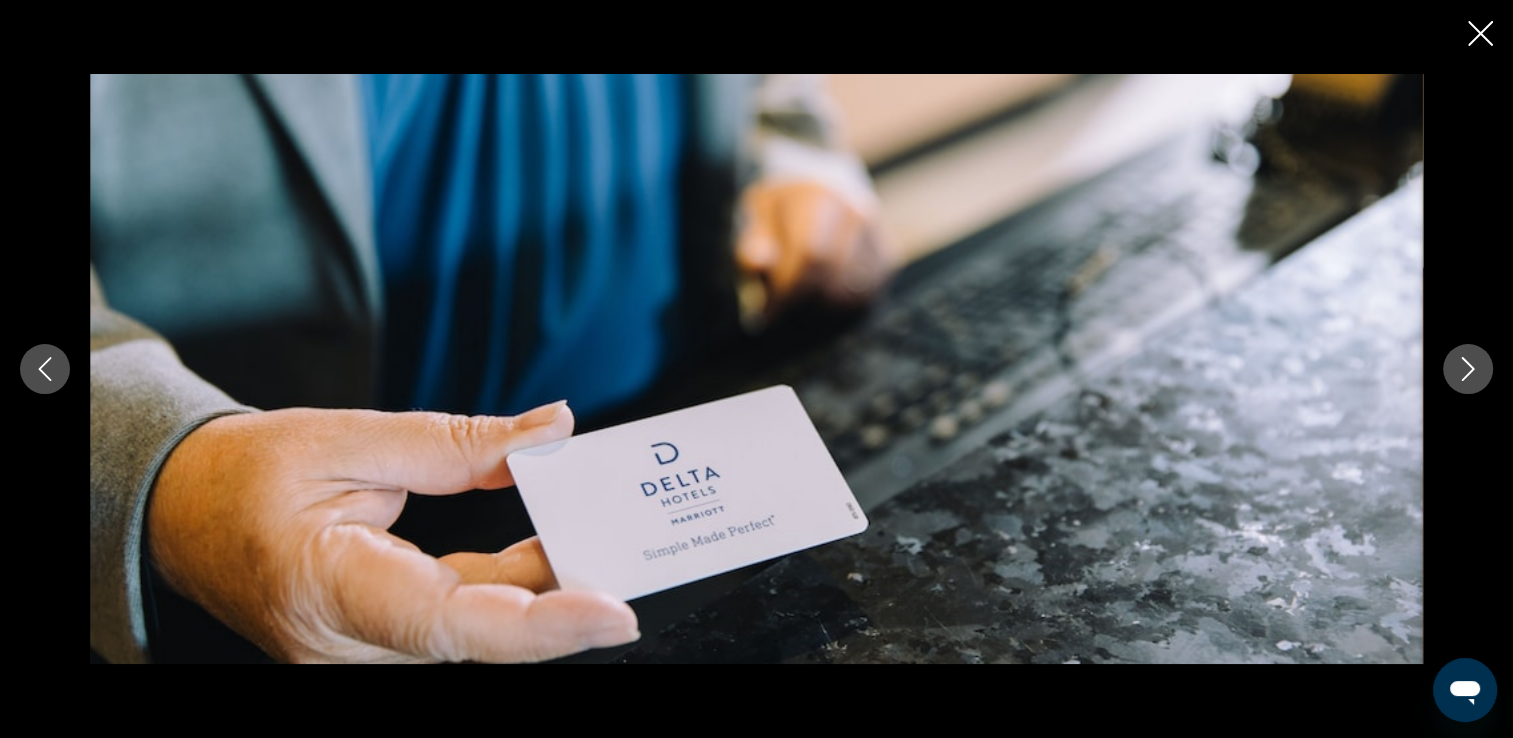 click 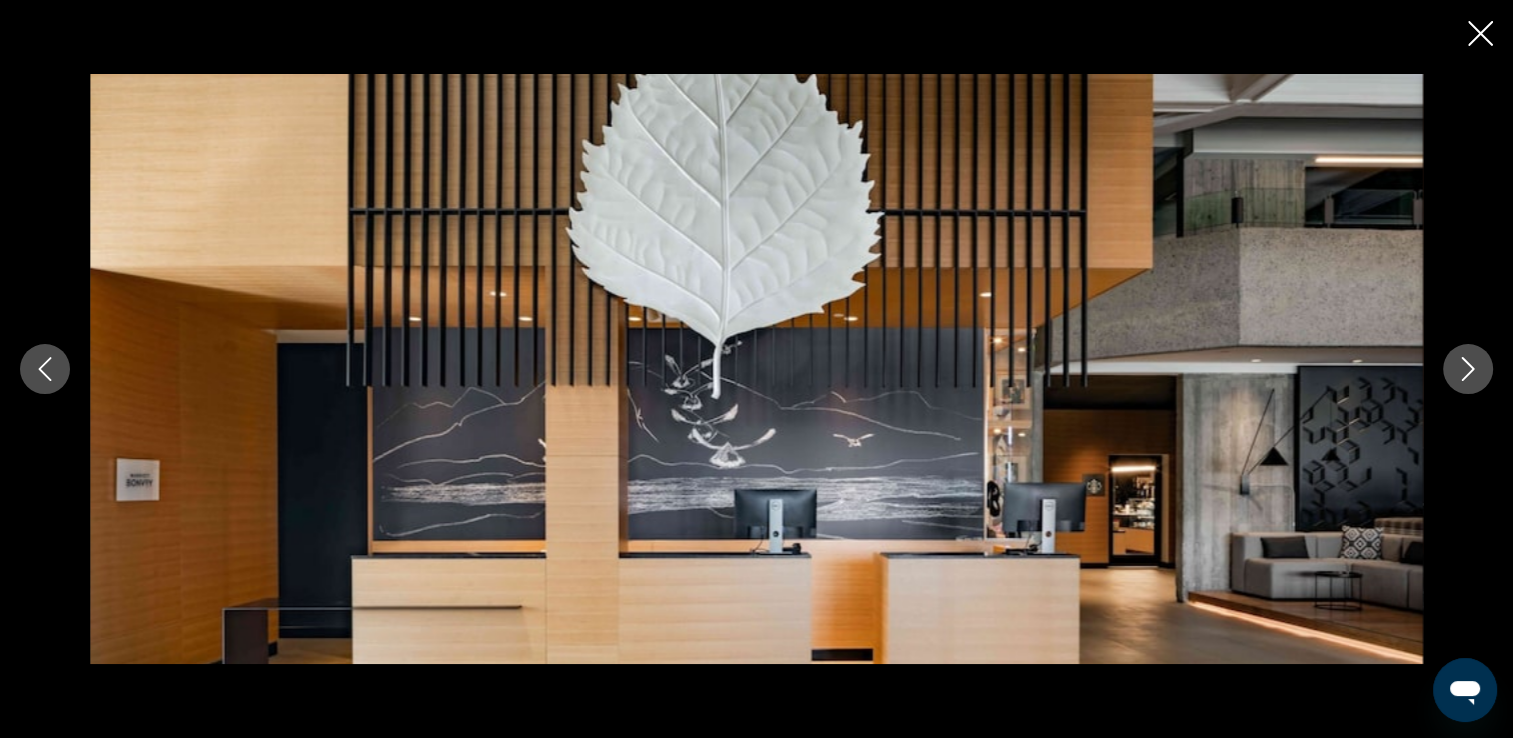 click 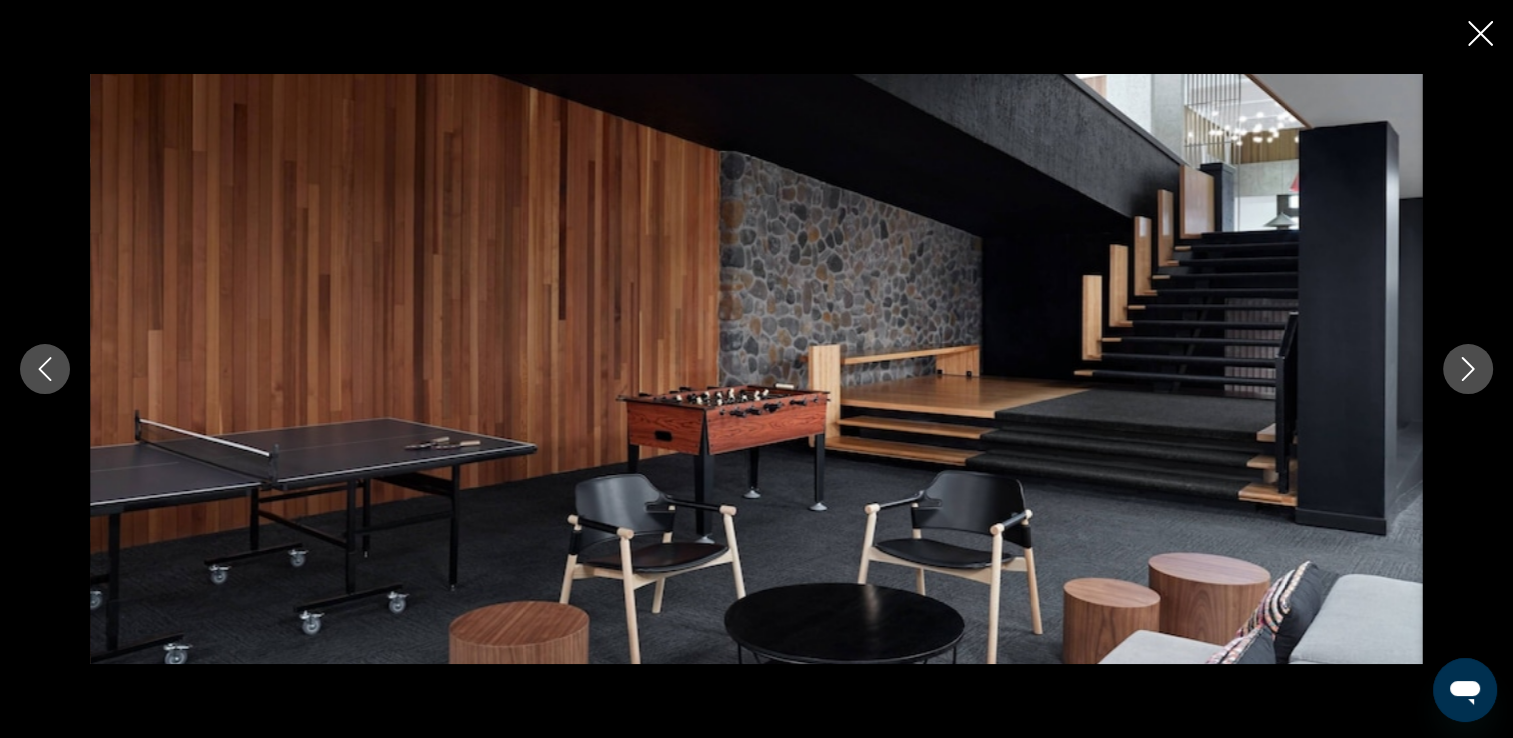 click 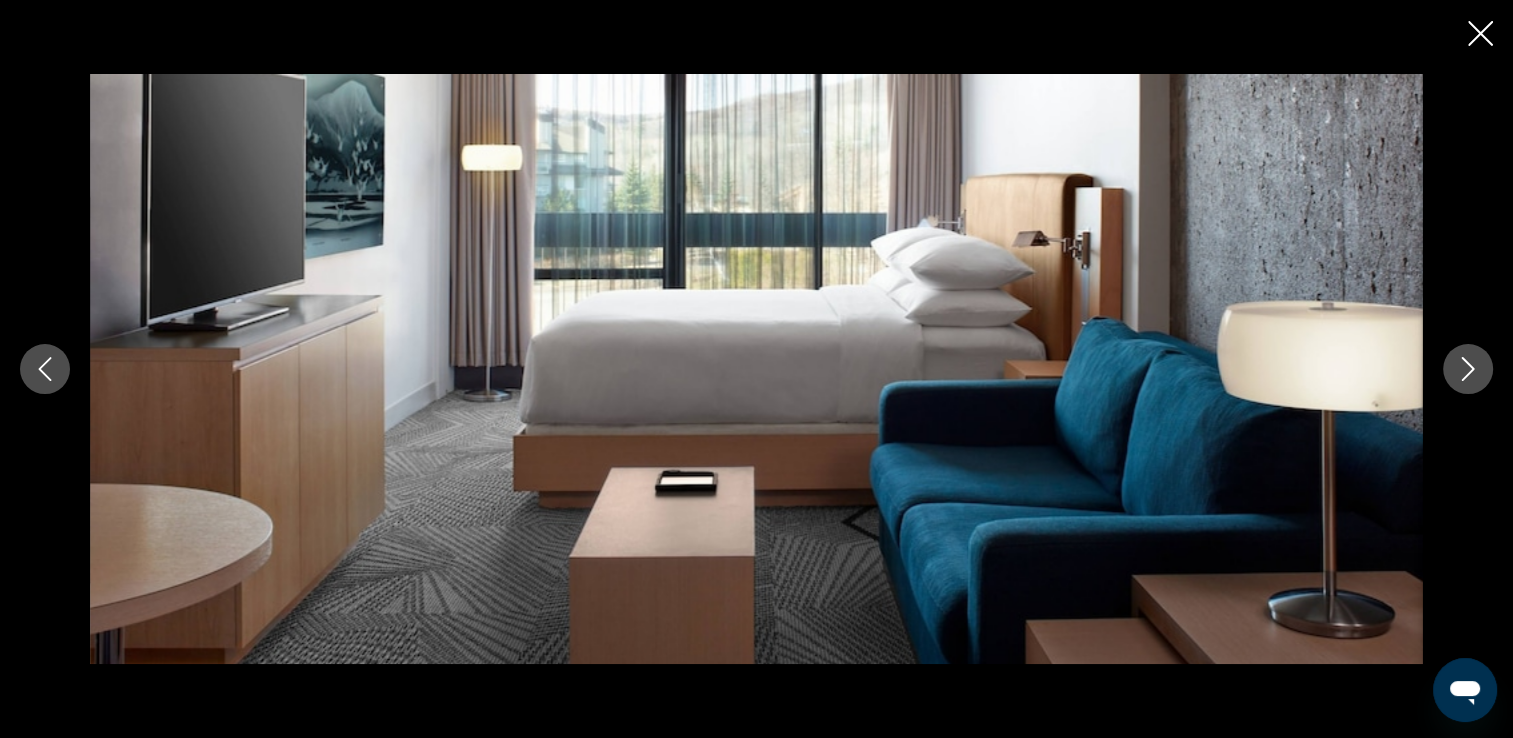 click 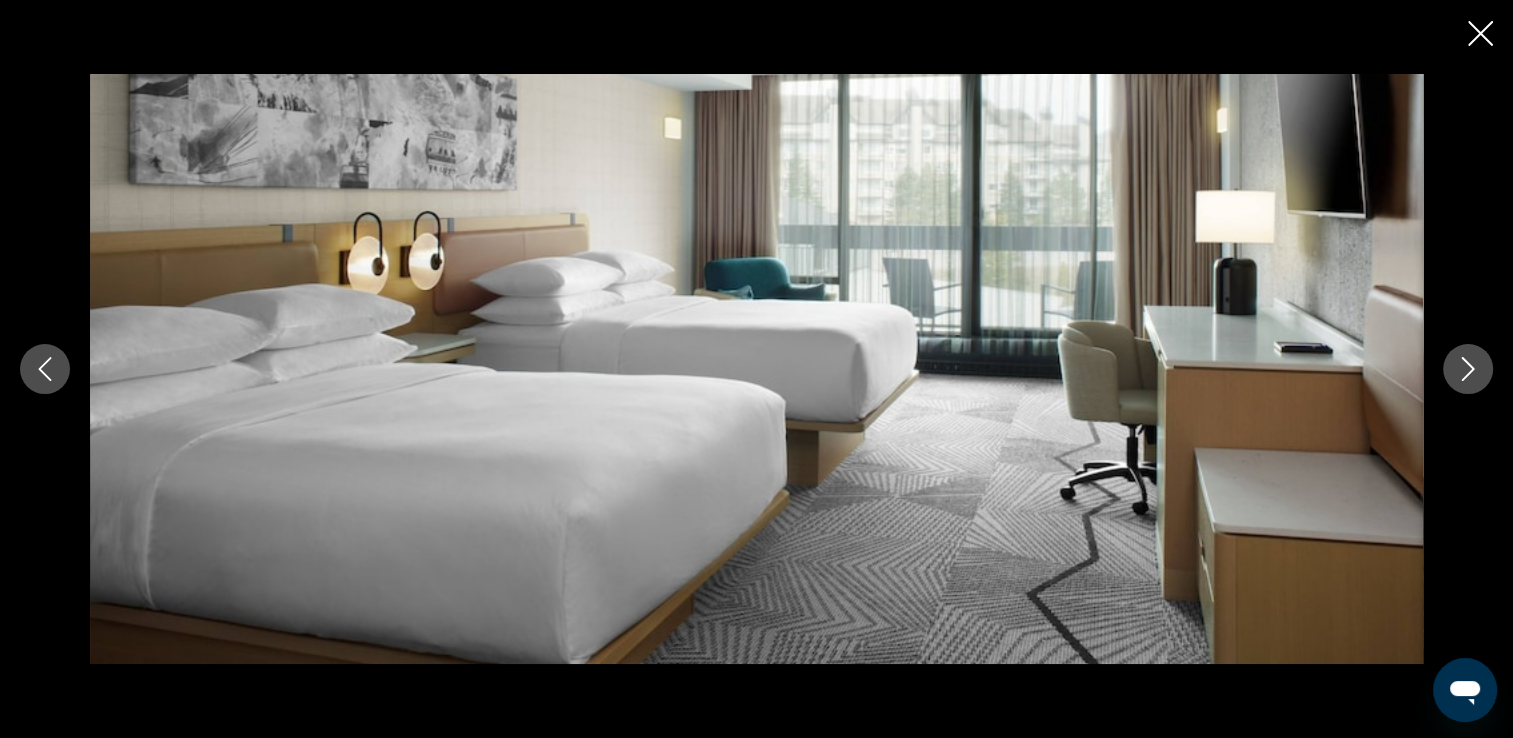 click 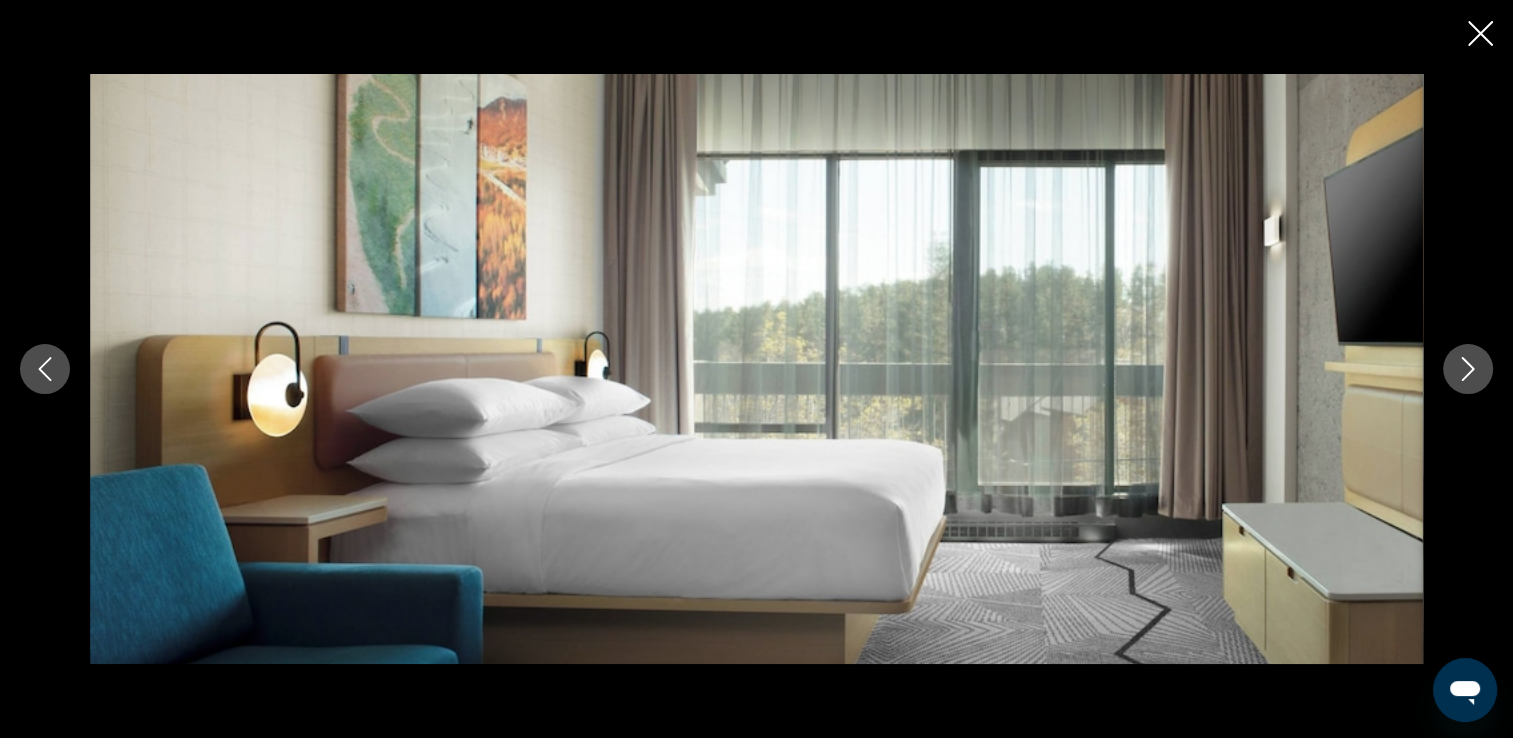 click 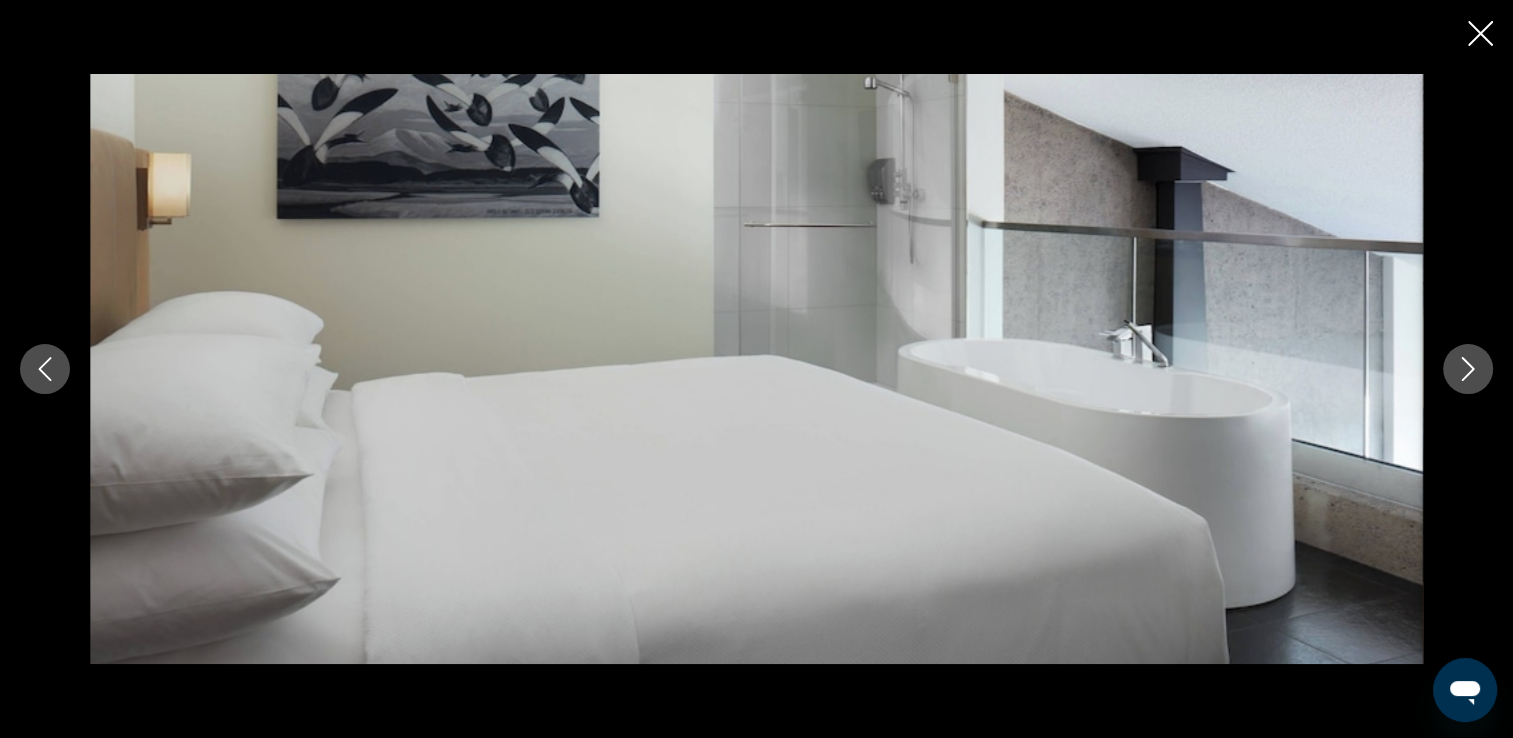 click 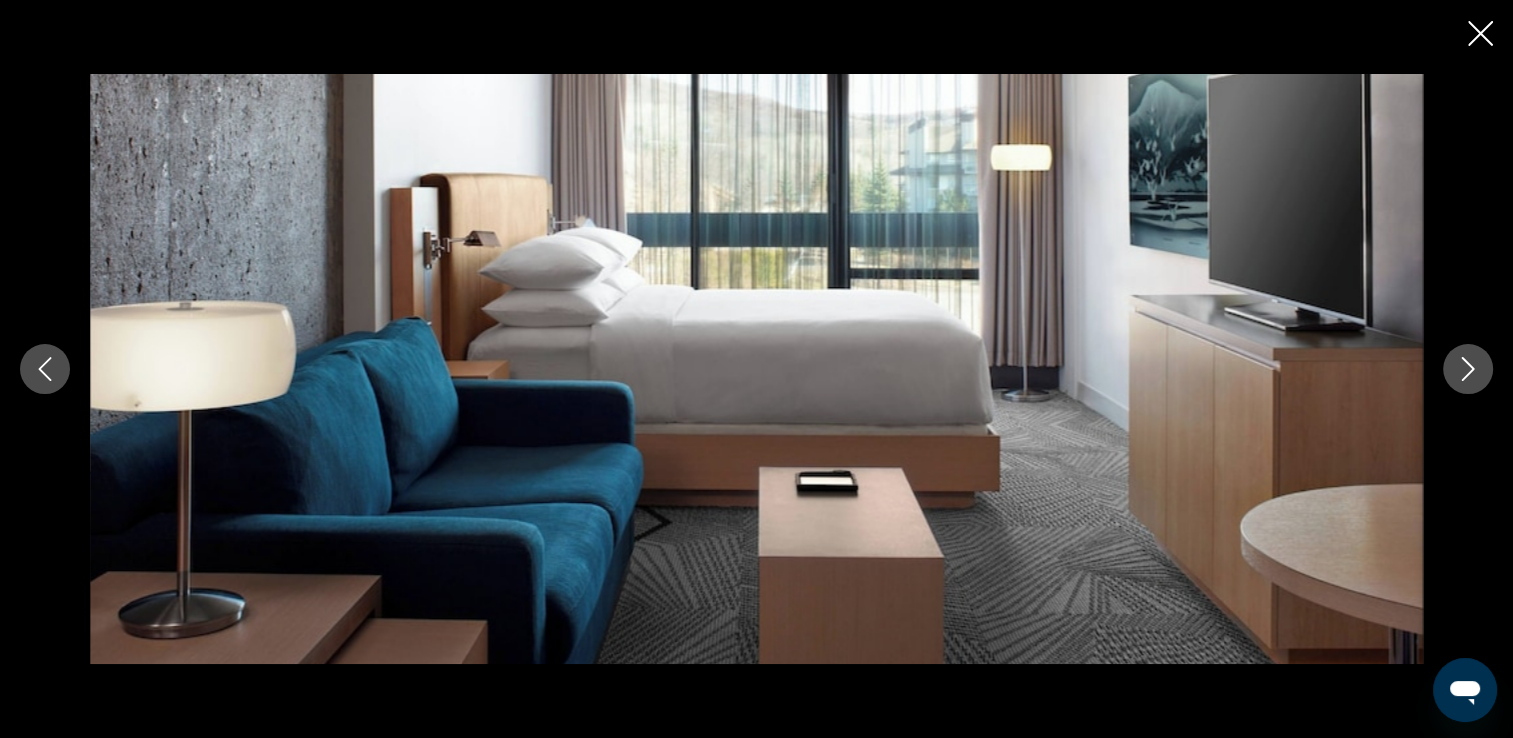 click at bounding box center [45, 369] 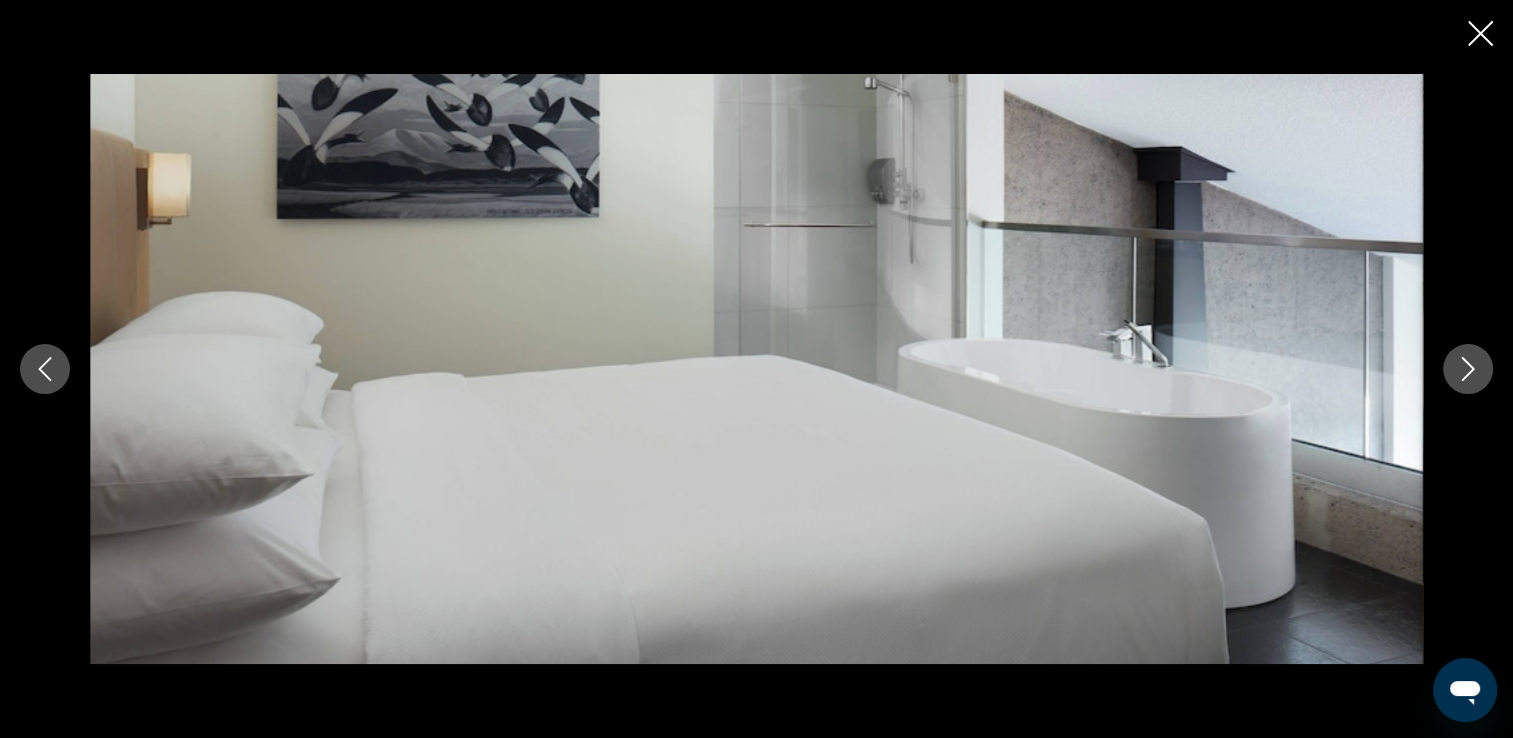 click 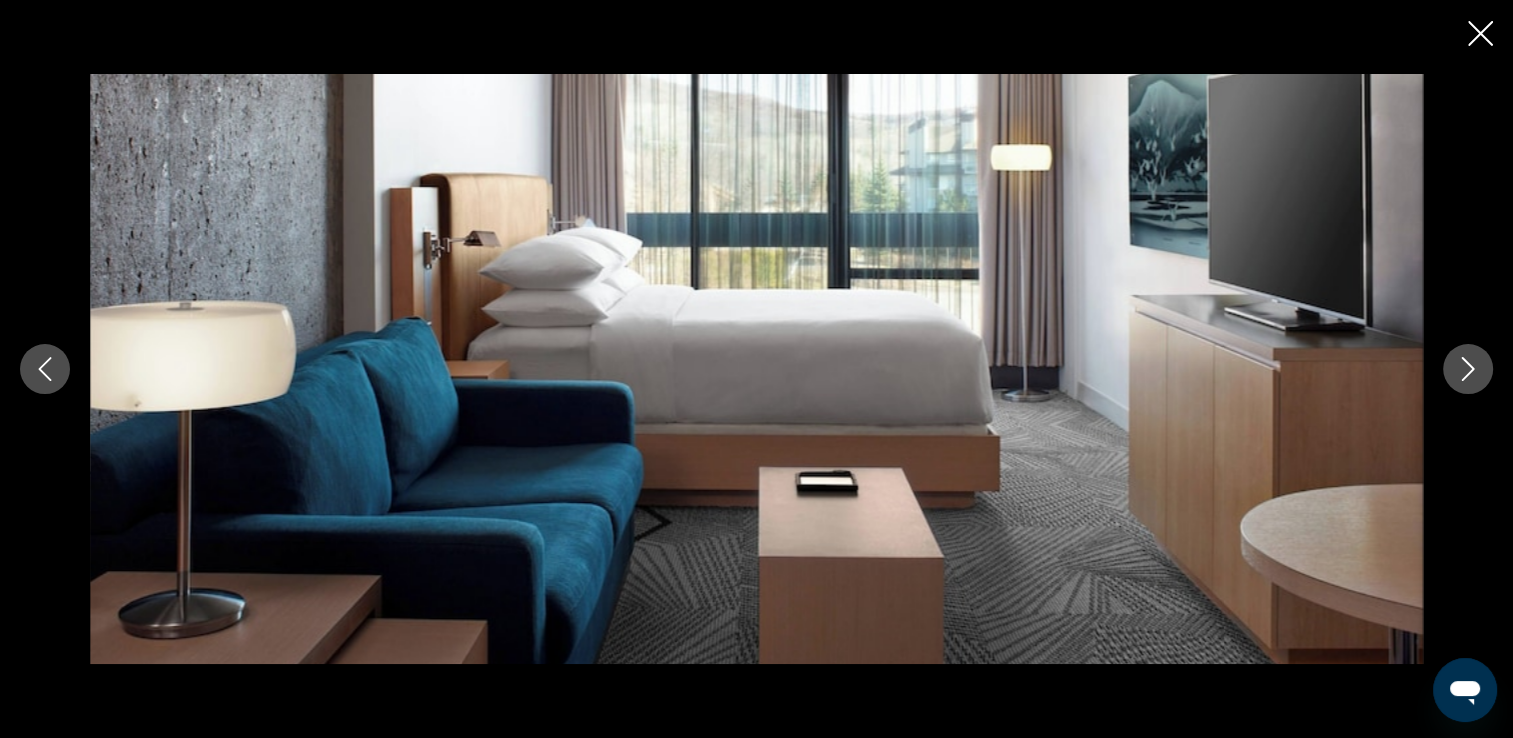 click 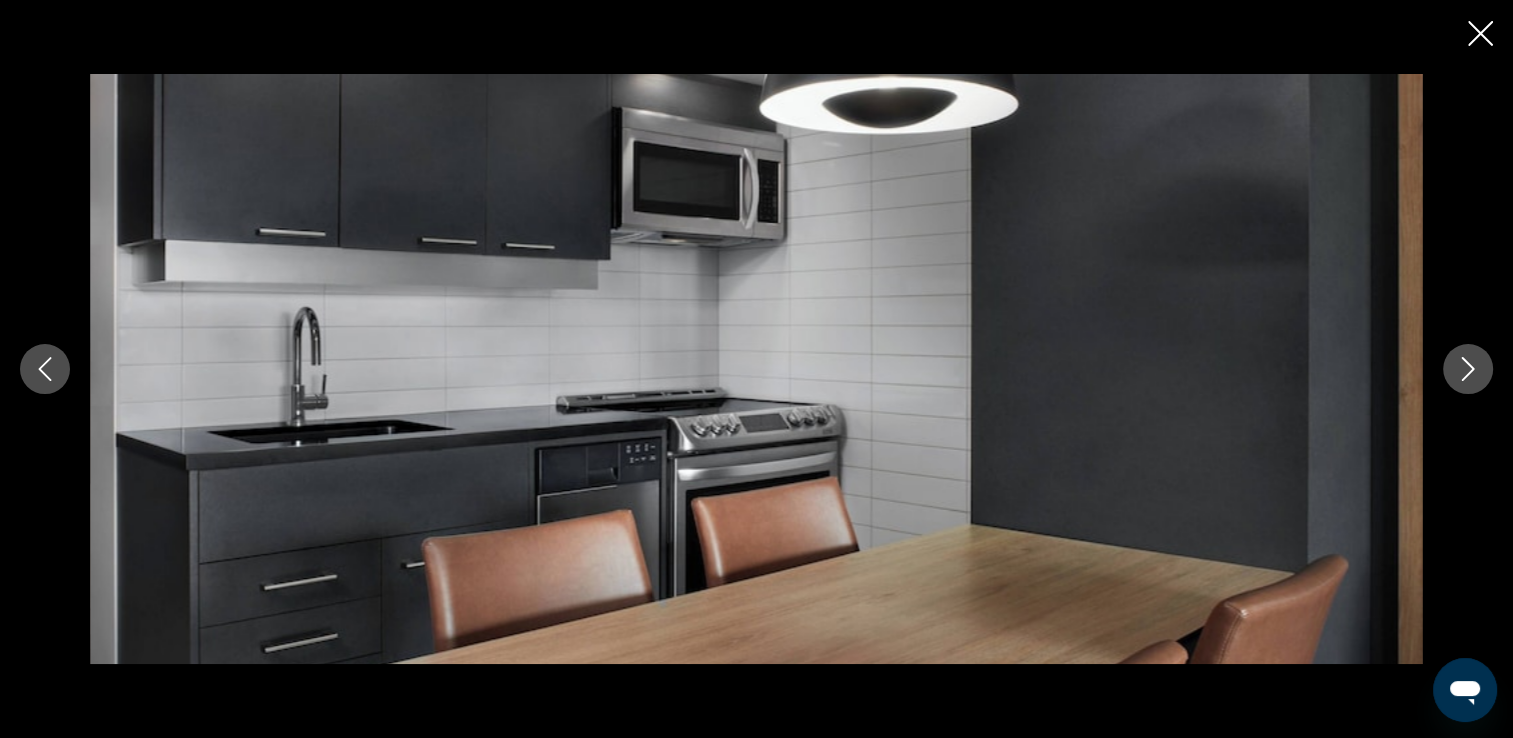 click 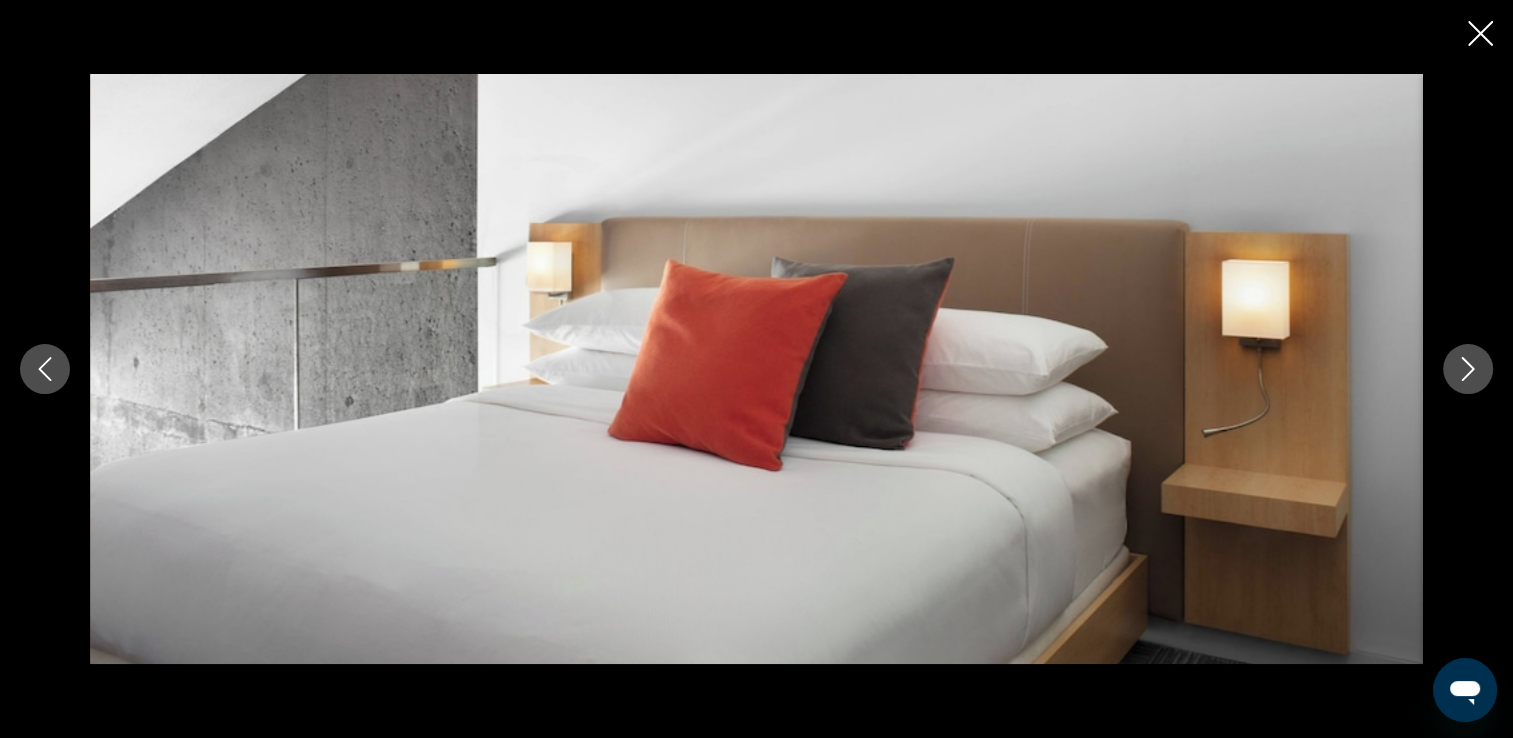 click 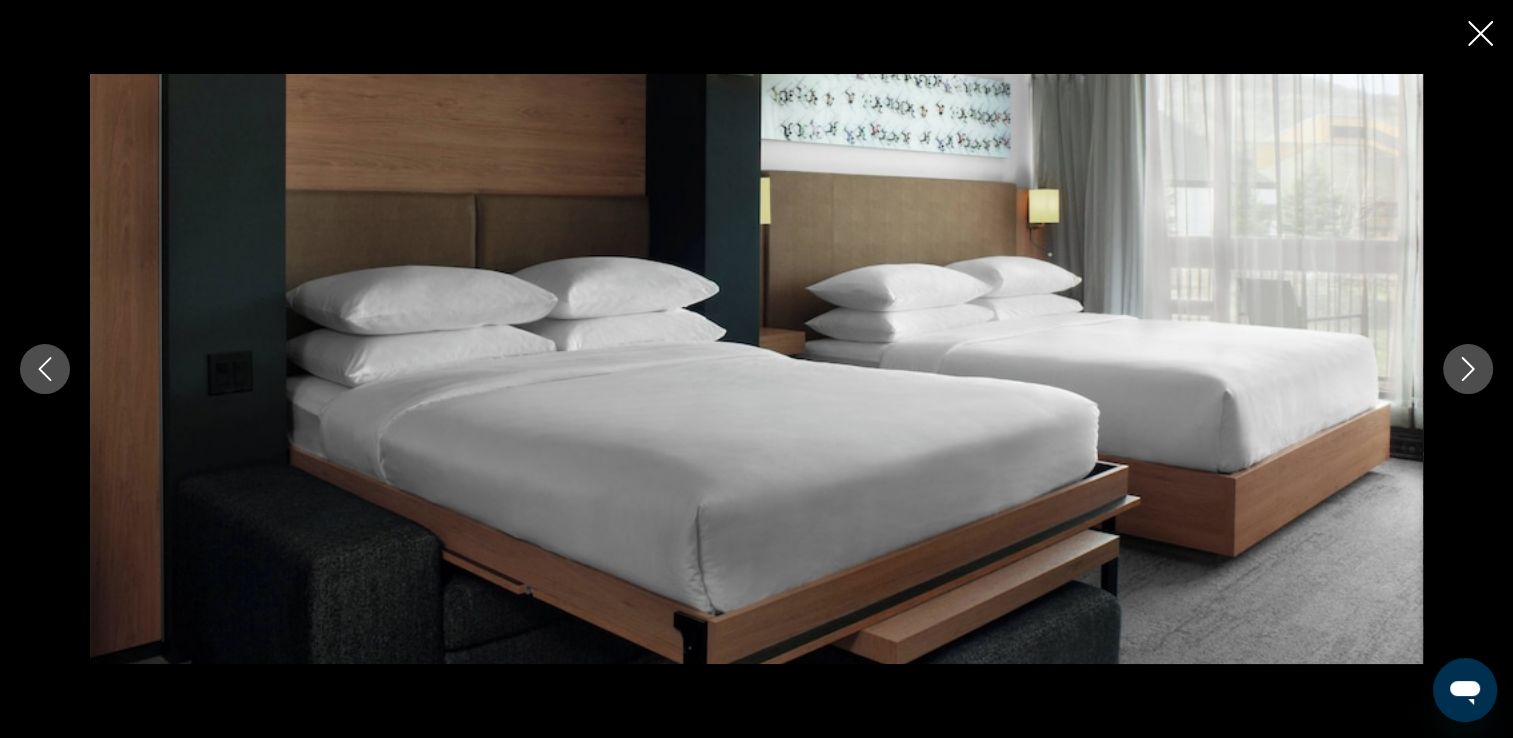 click 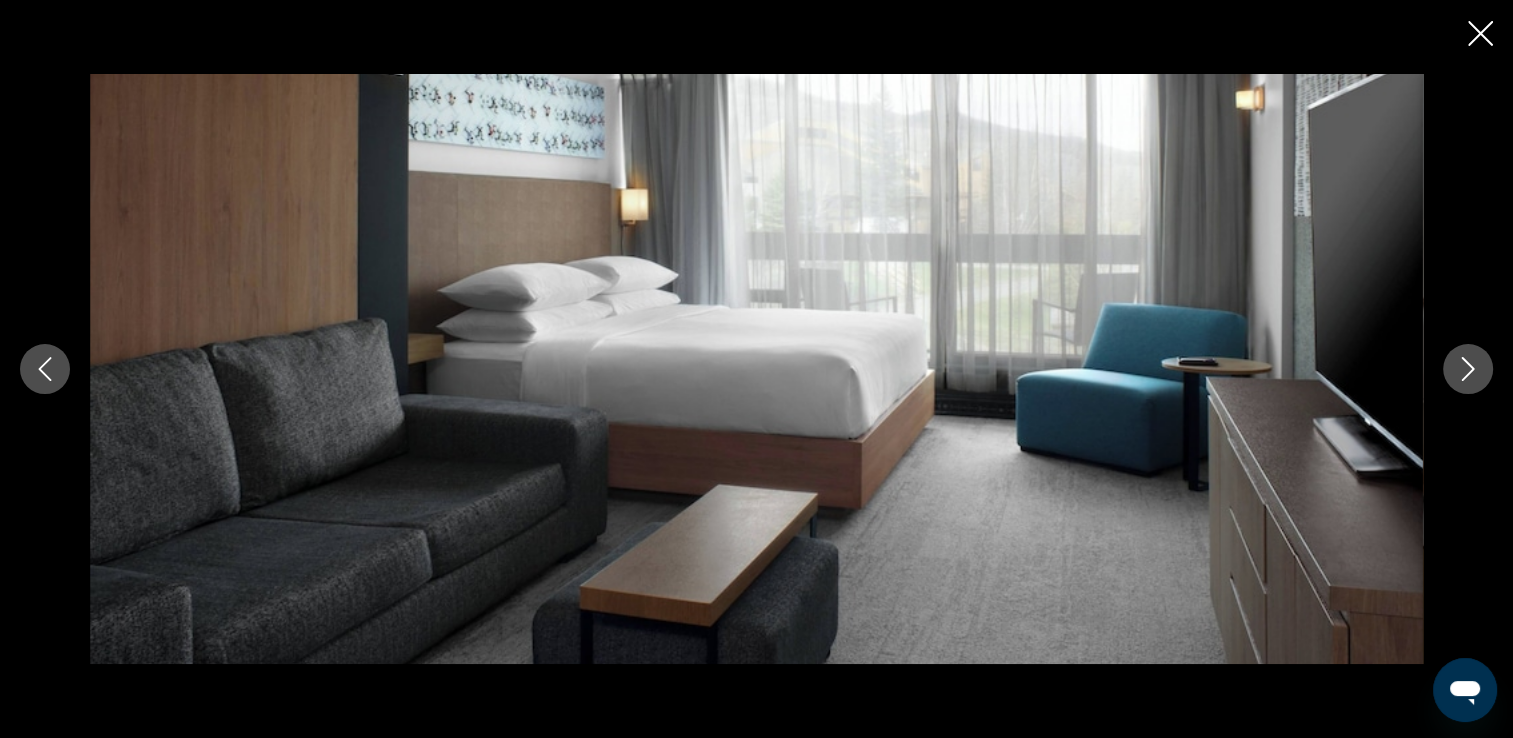 click 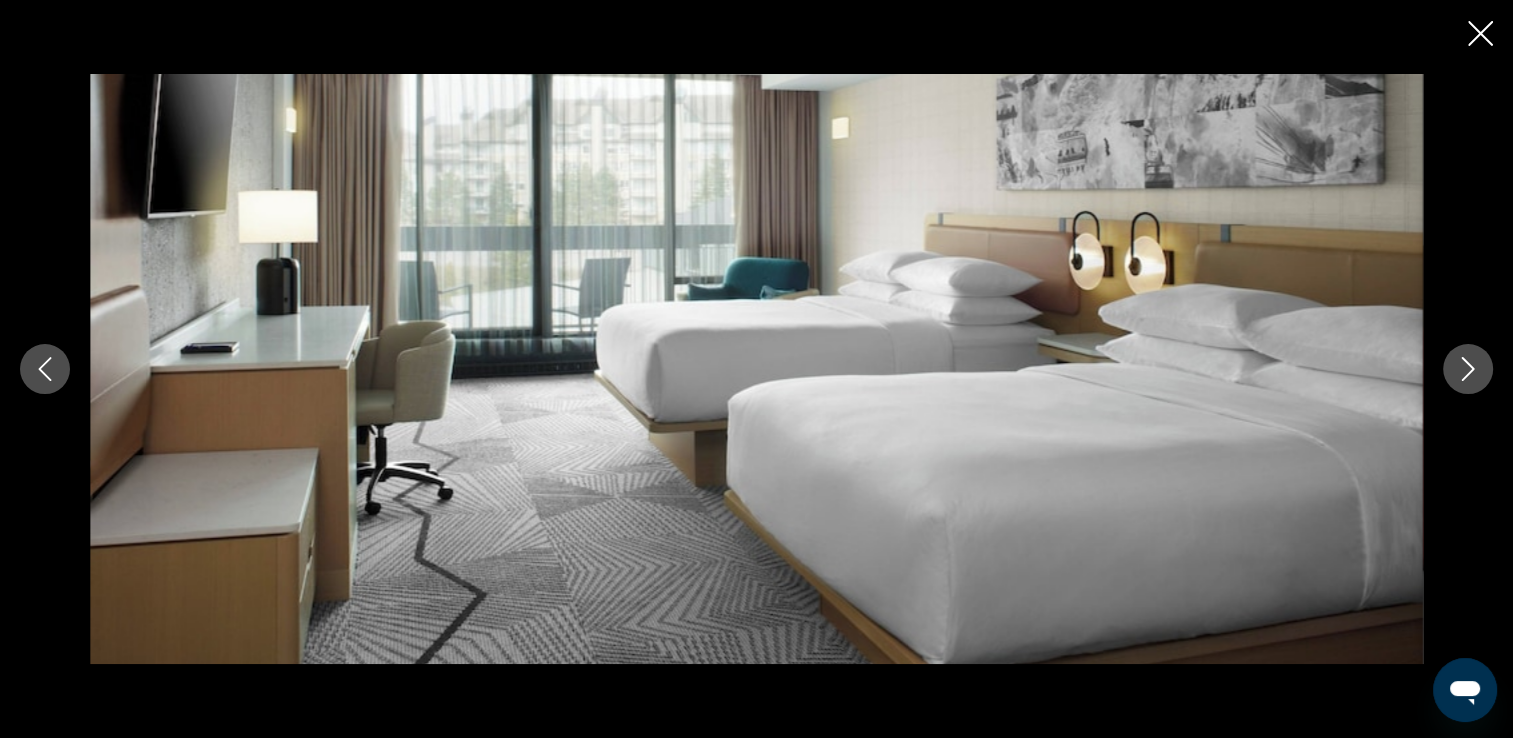 click 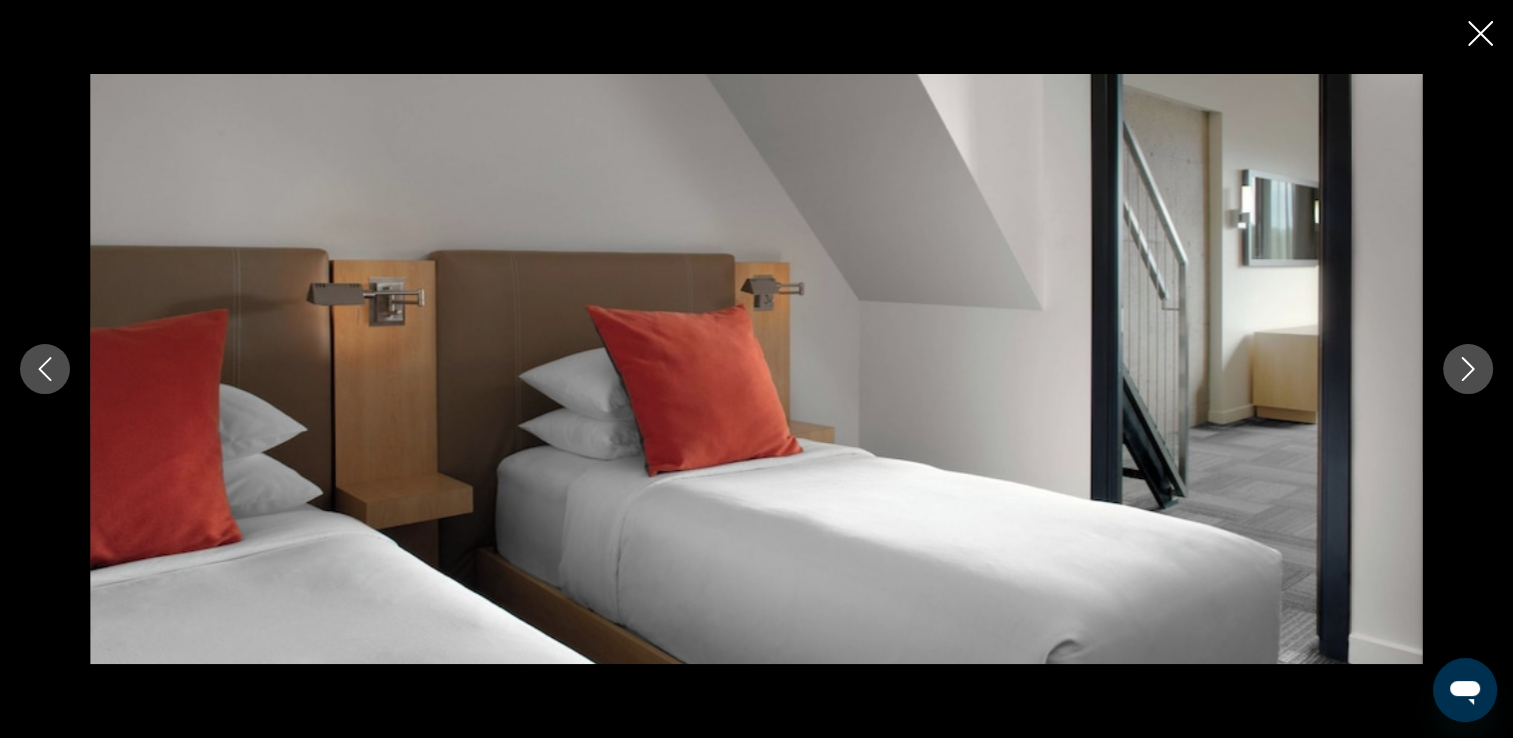 click 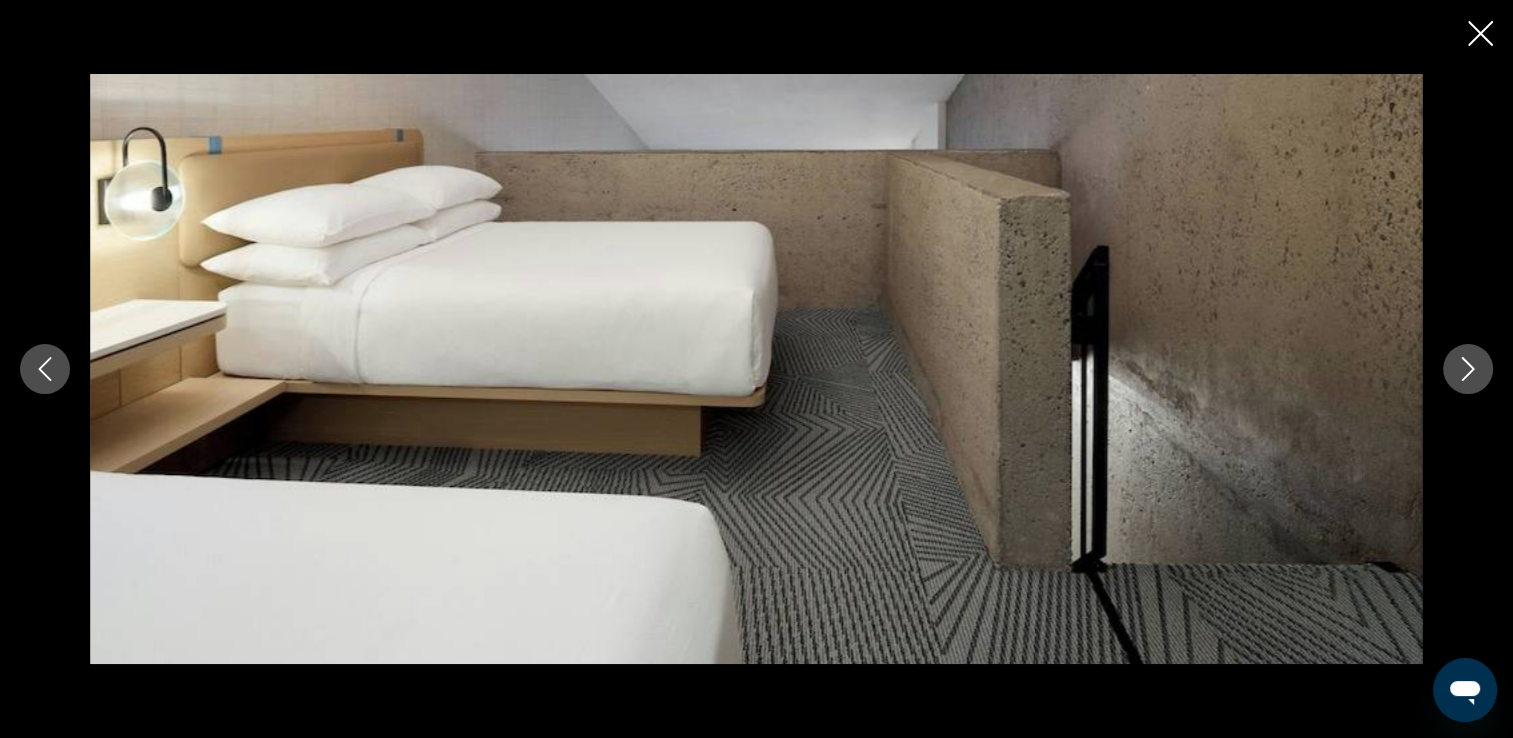 click 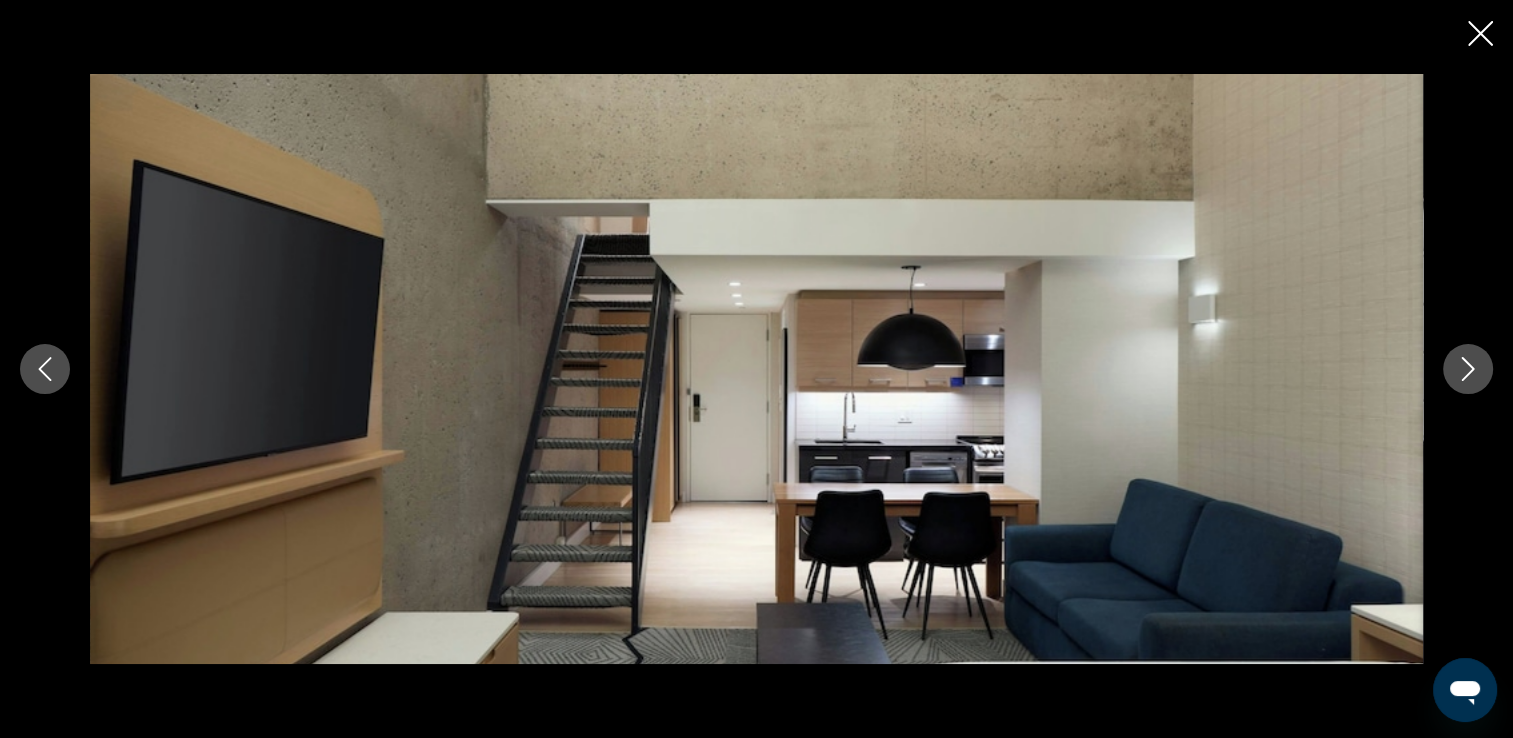 click 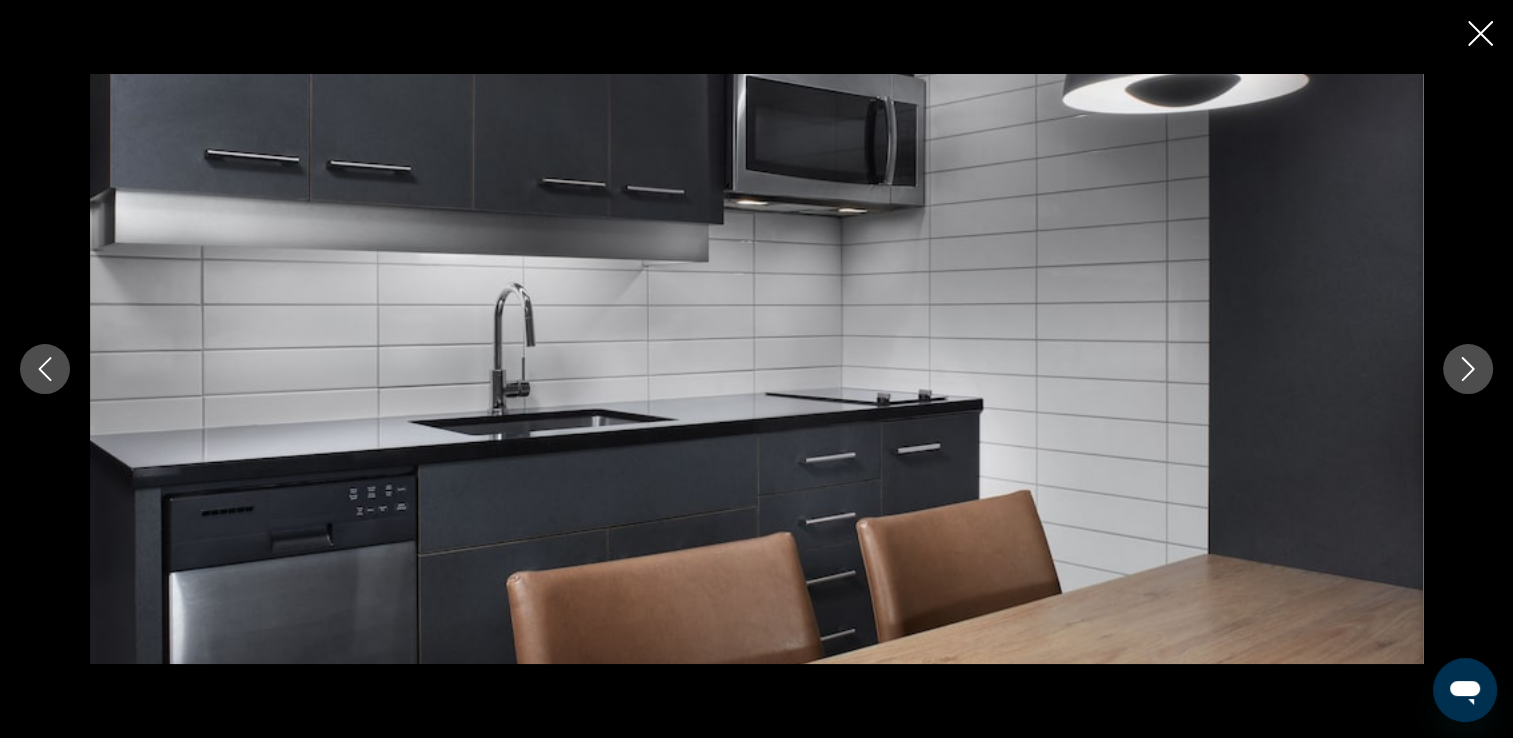 click 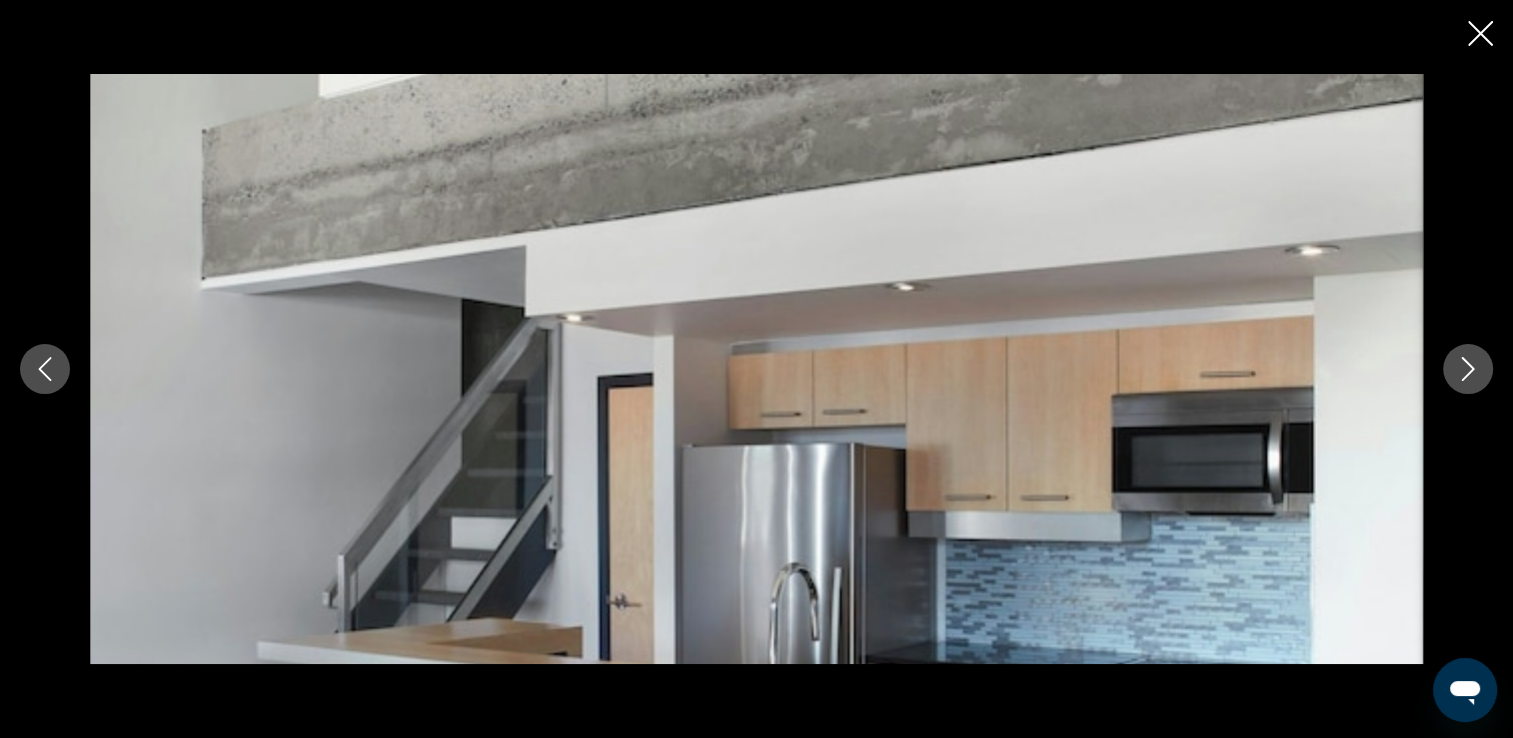 click 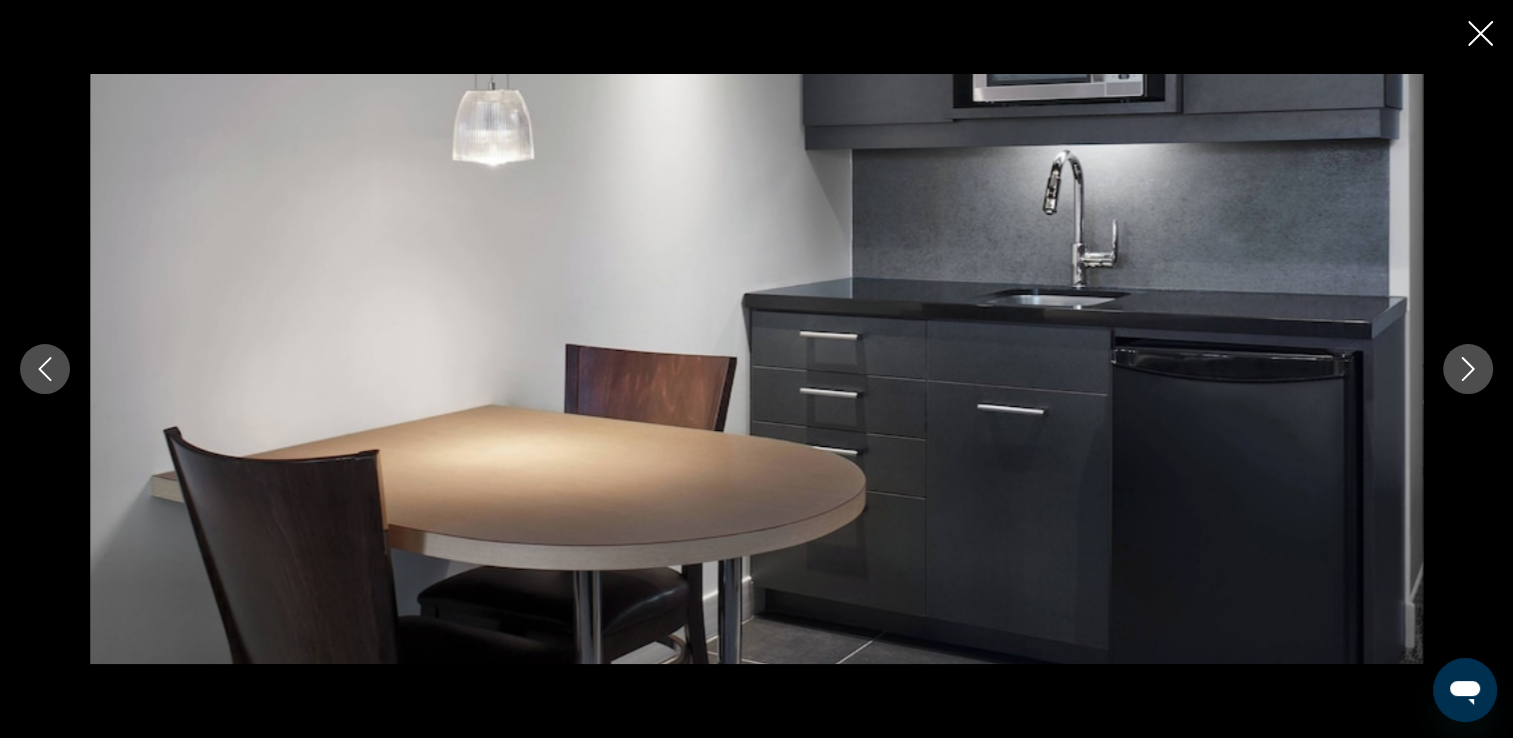 click 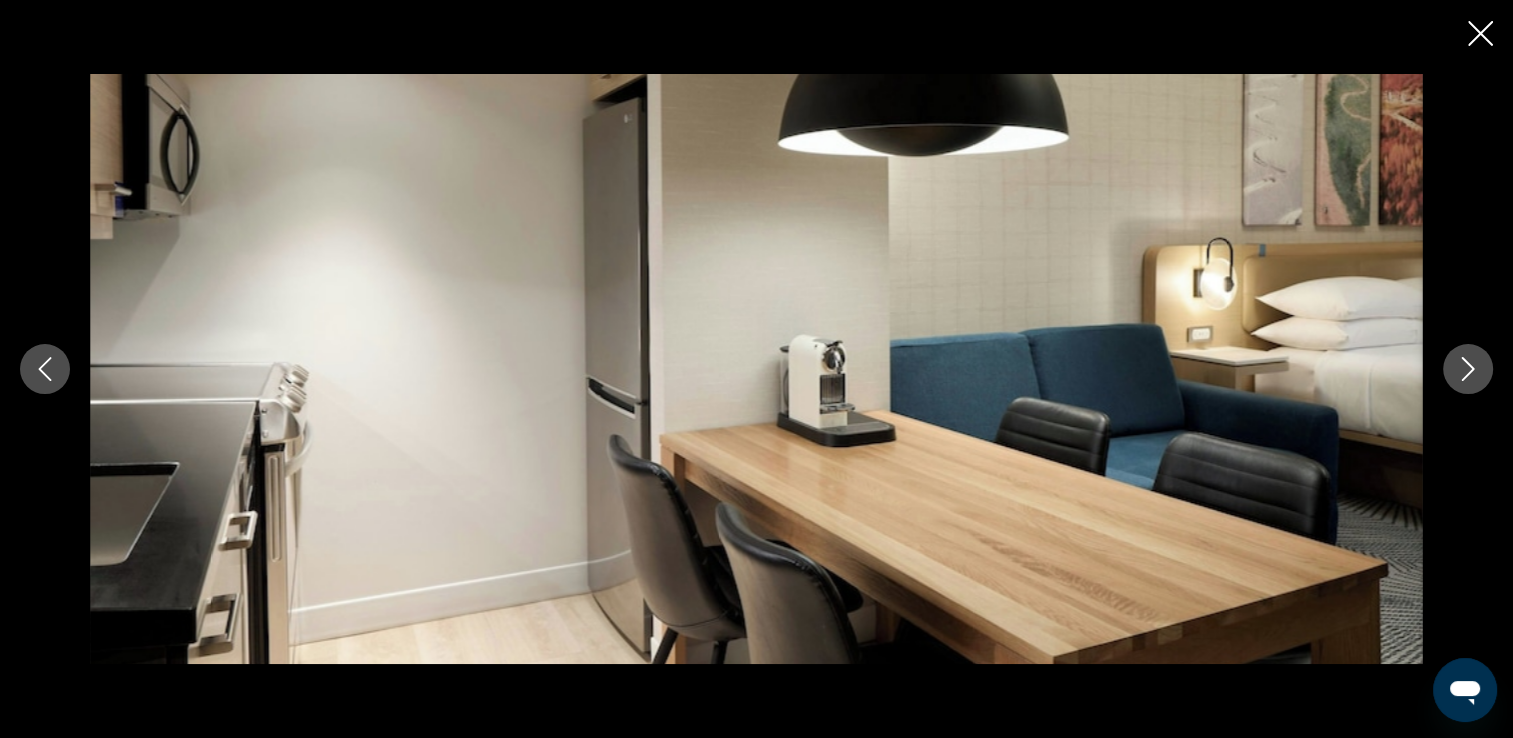 click 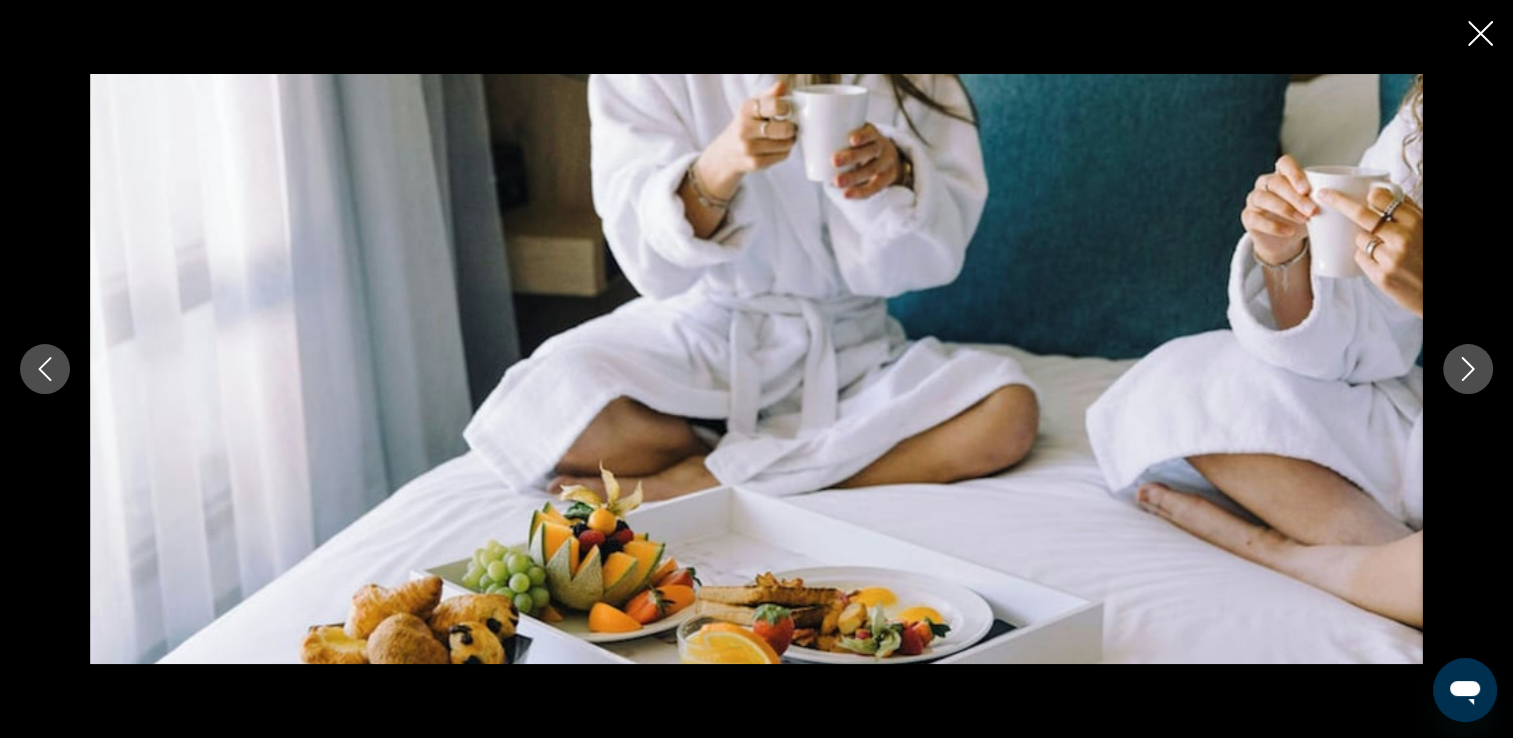 click 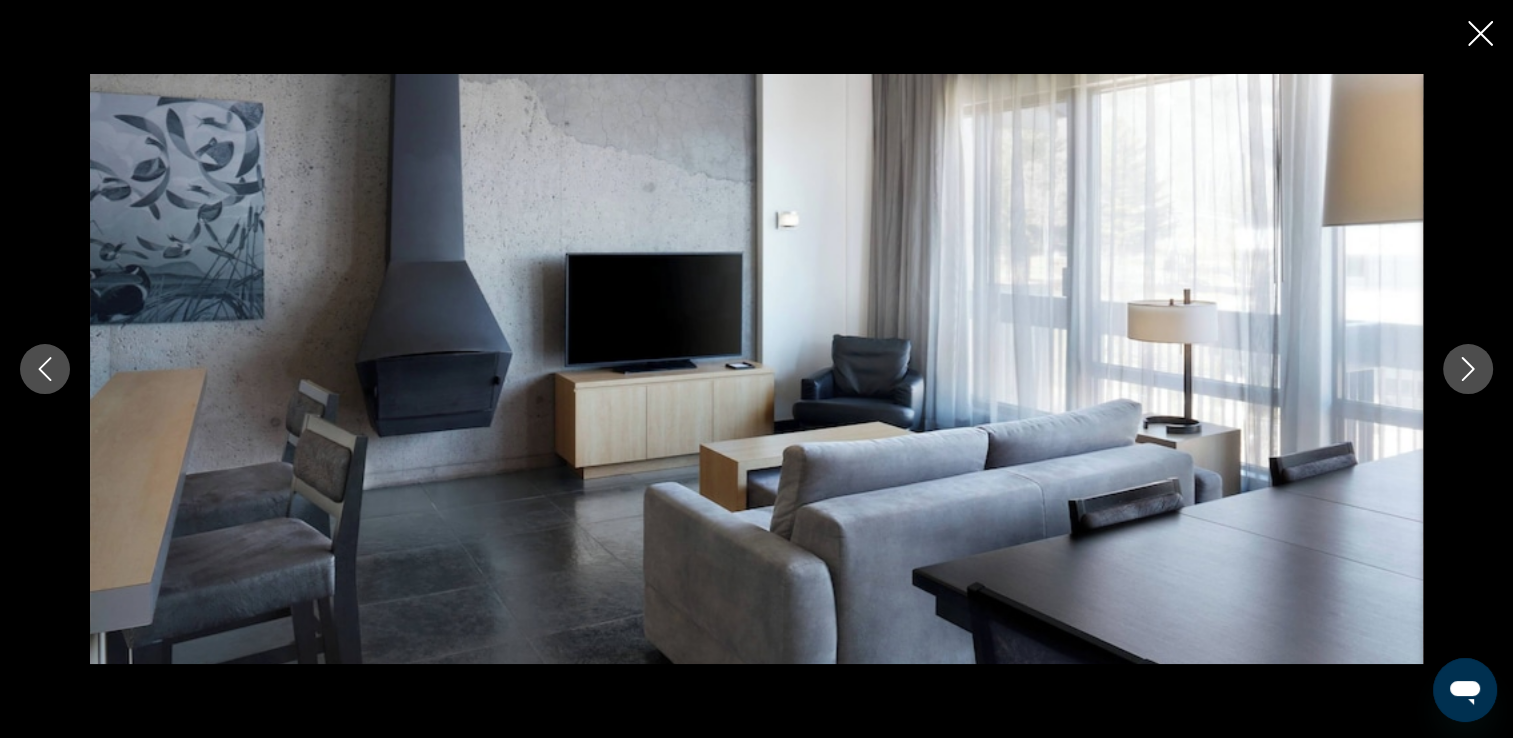 click 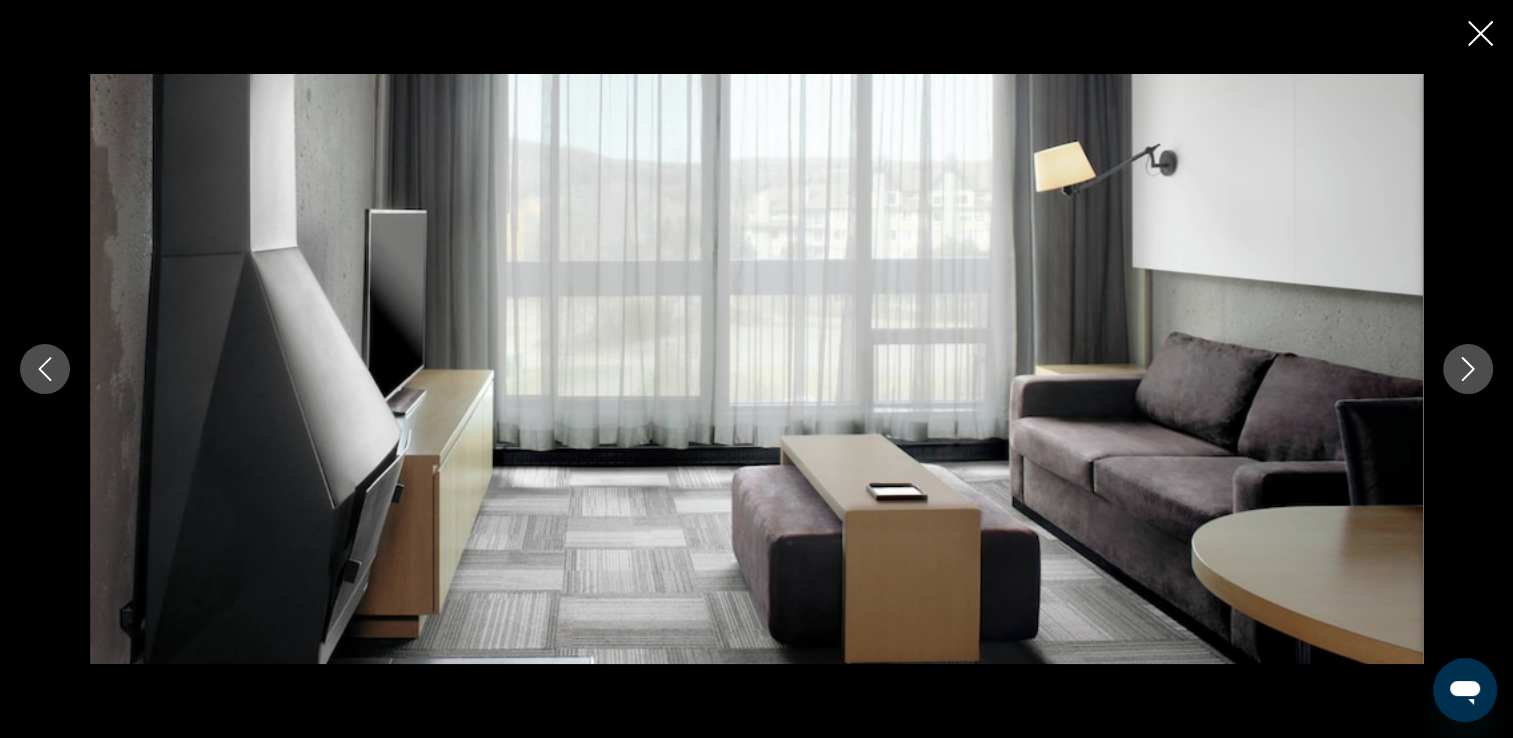 click 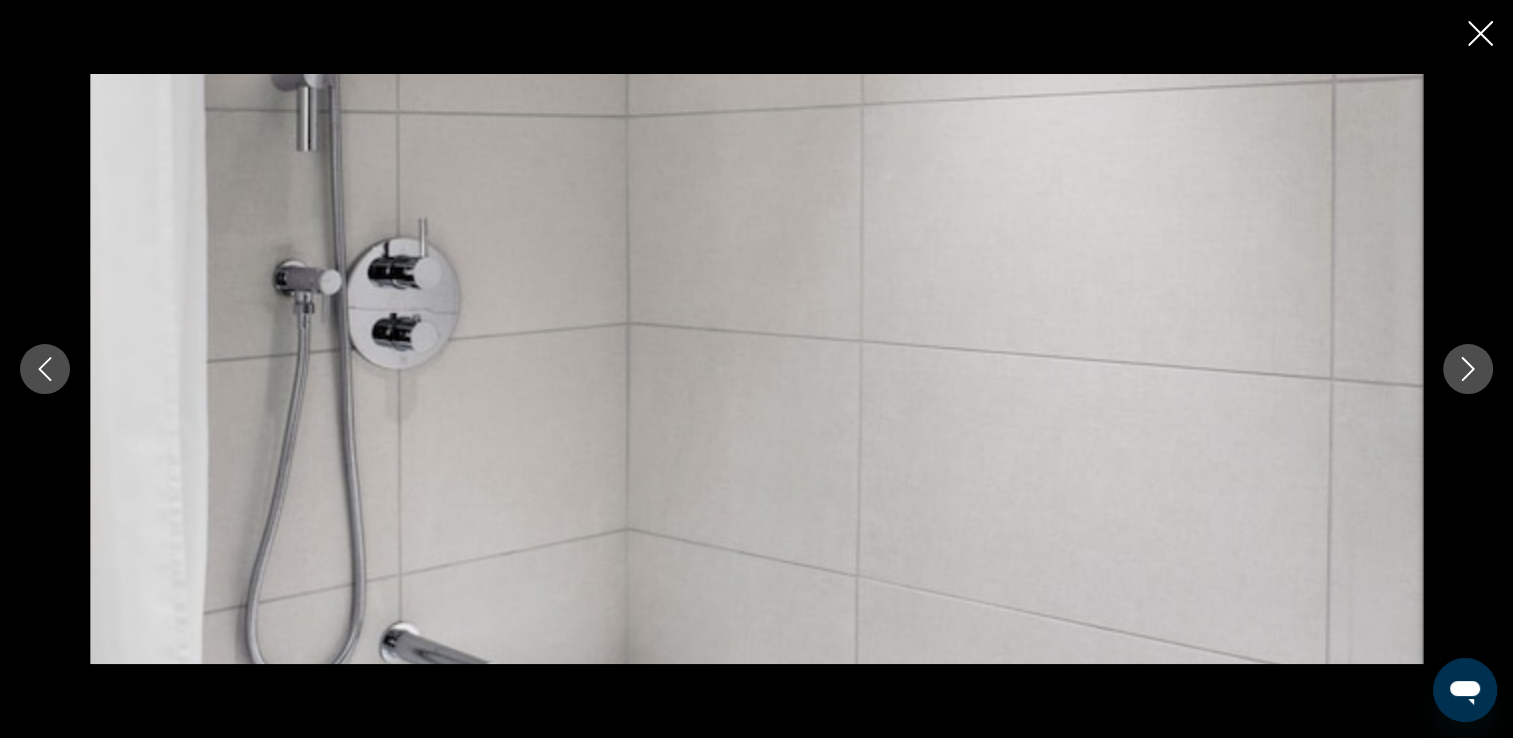 click 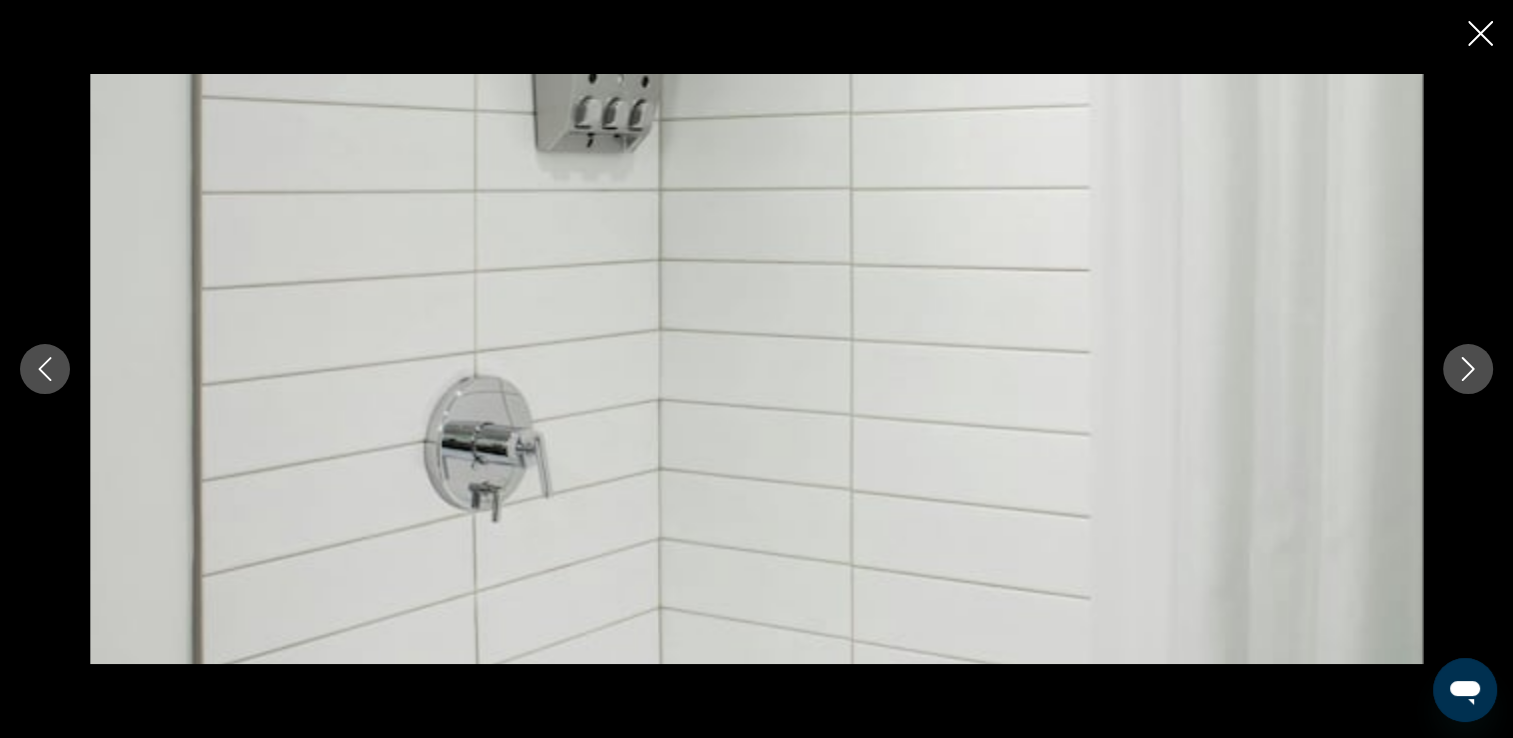 click 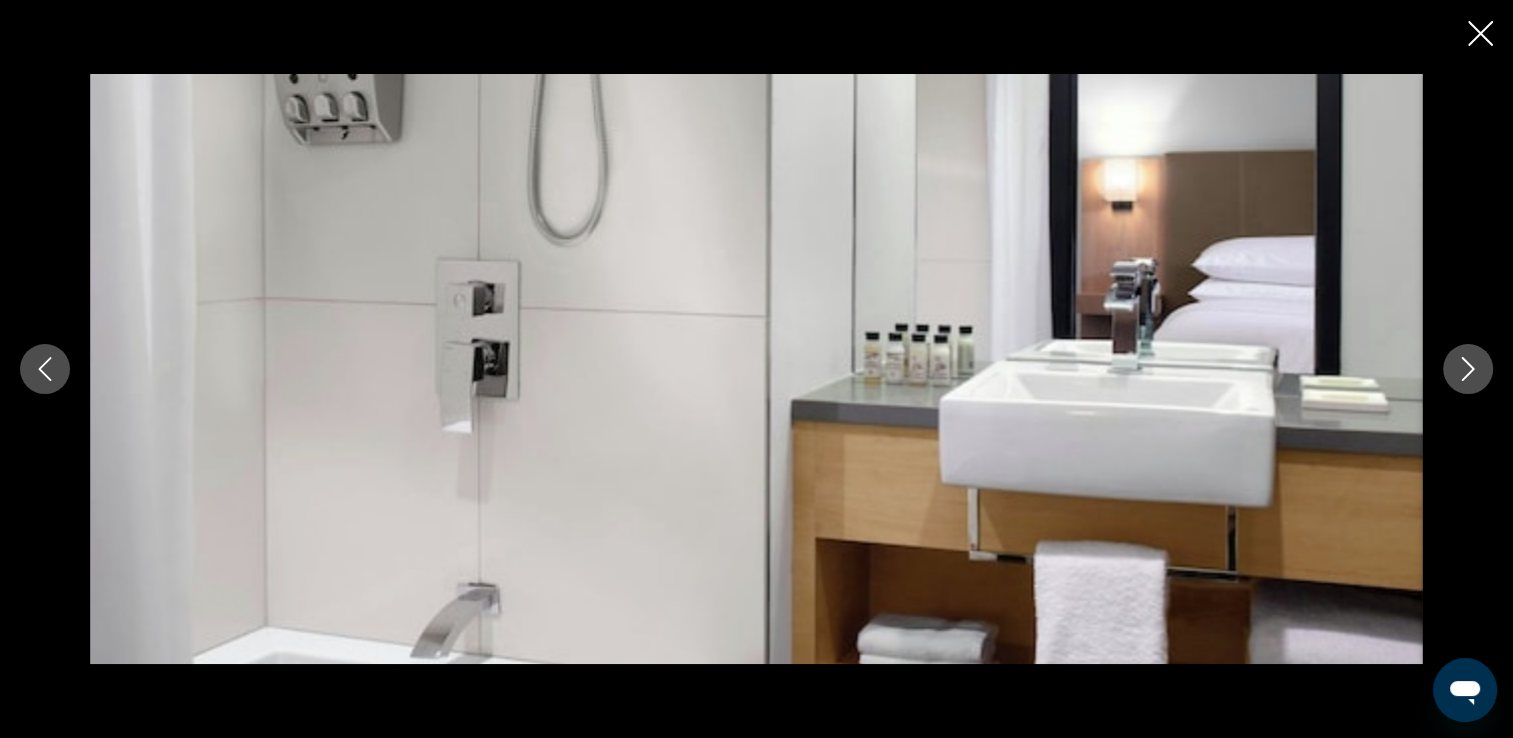 click 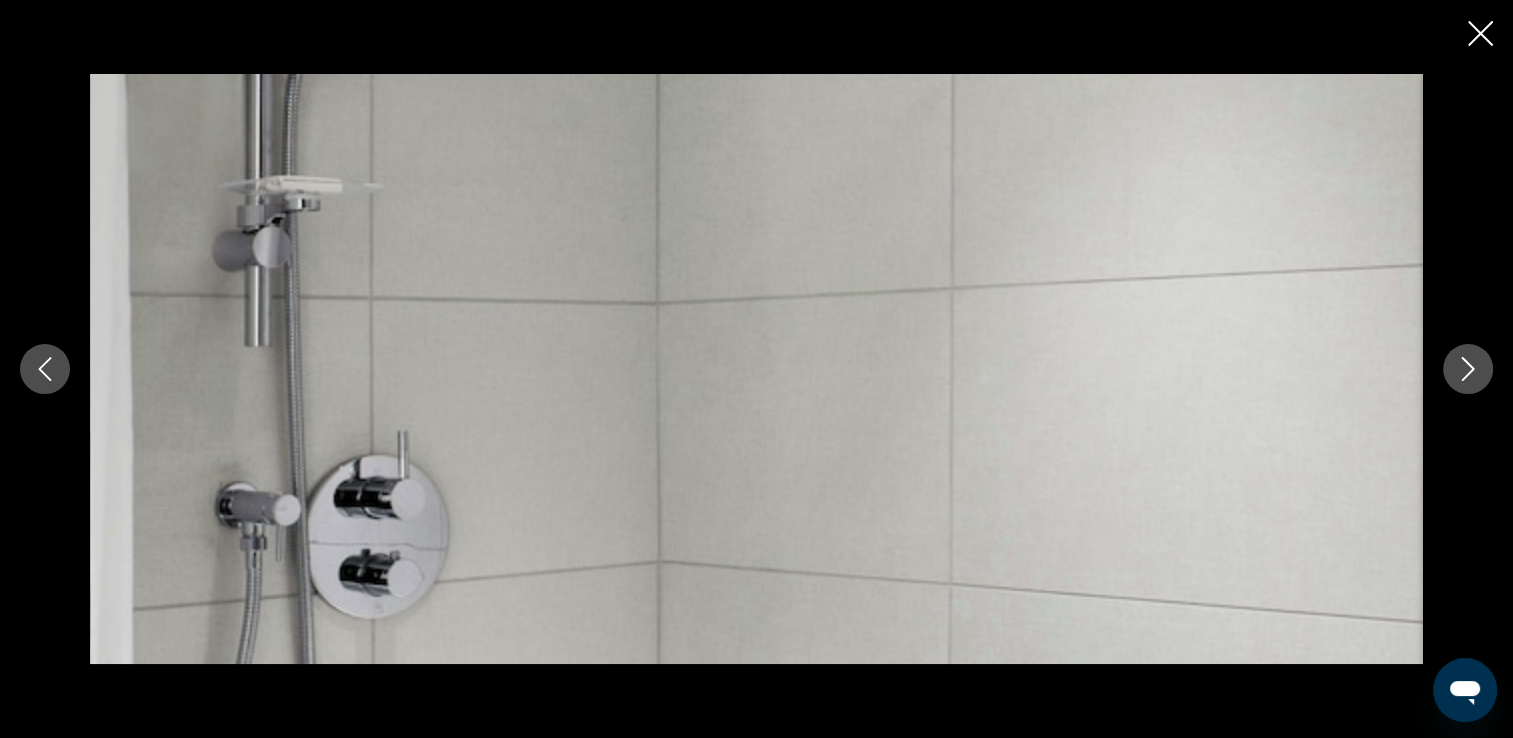 click 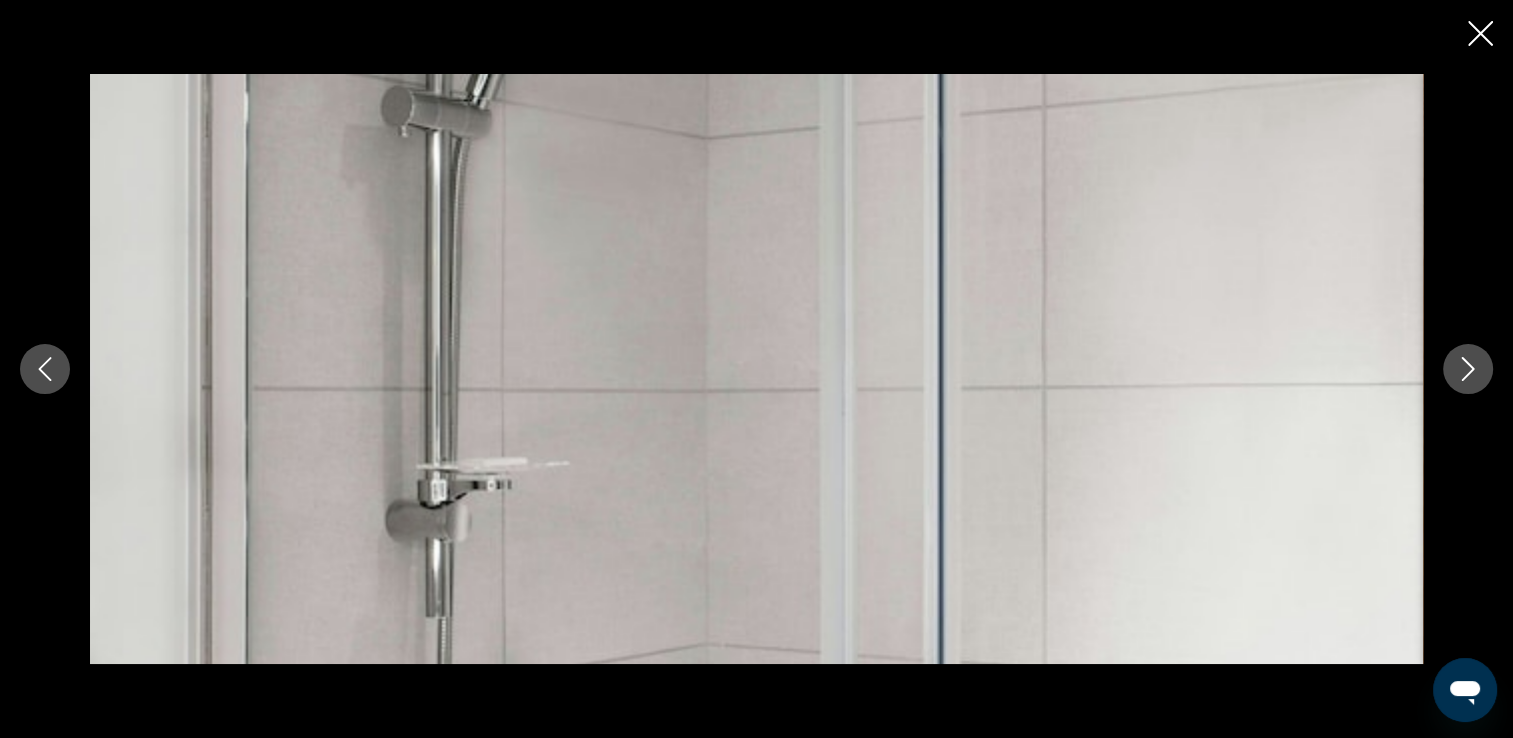 click 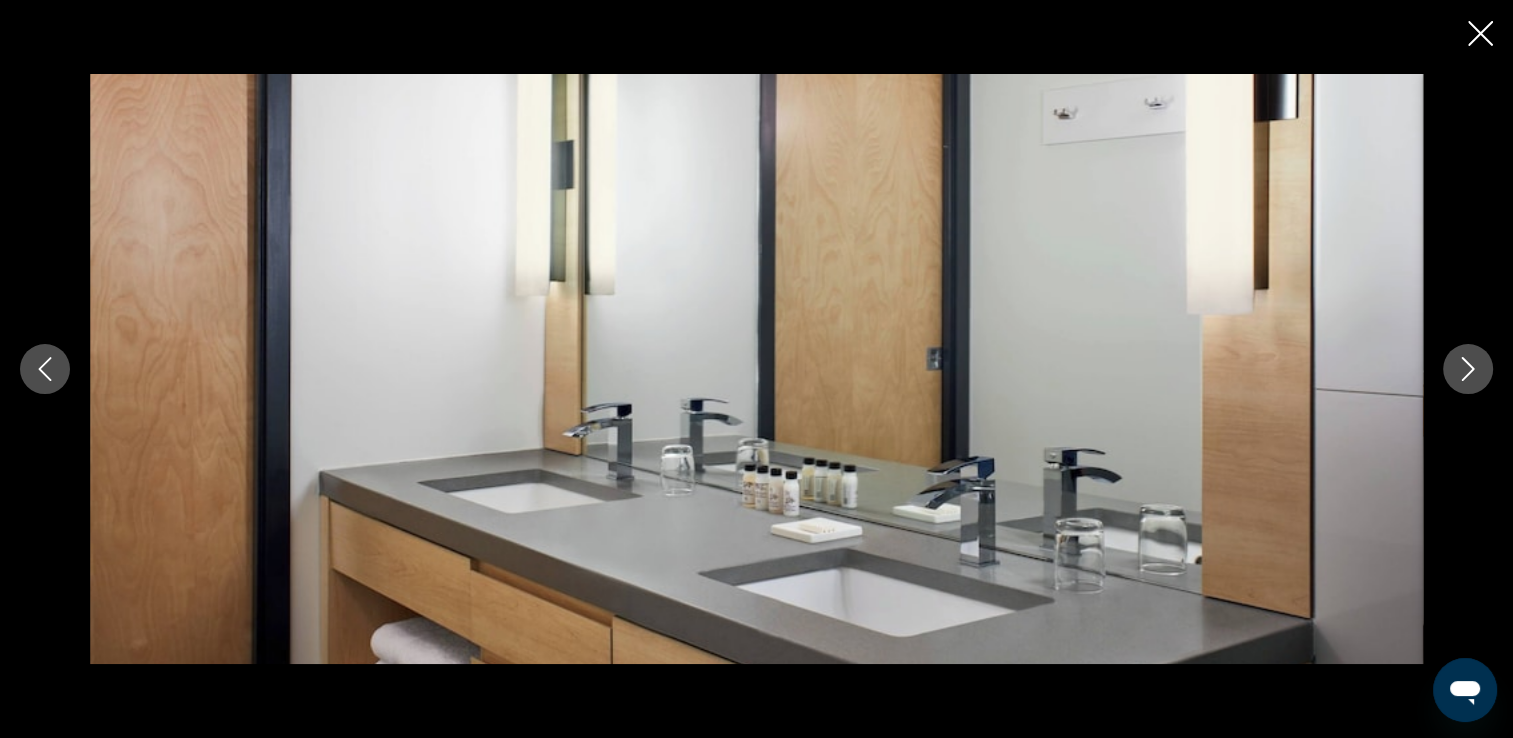click 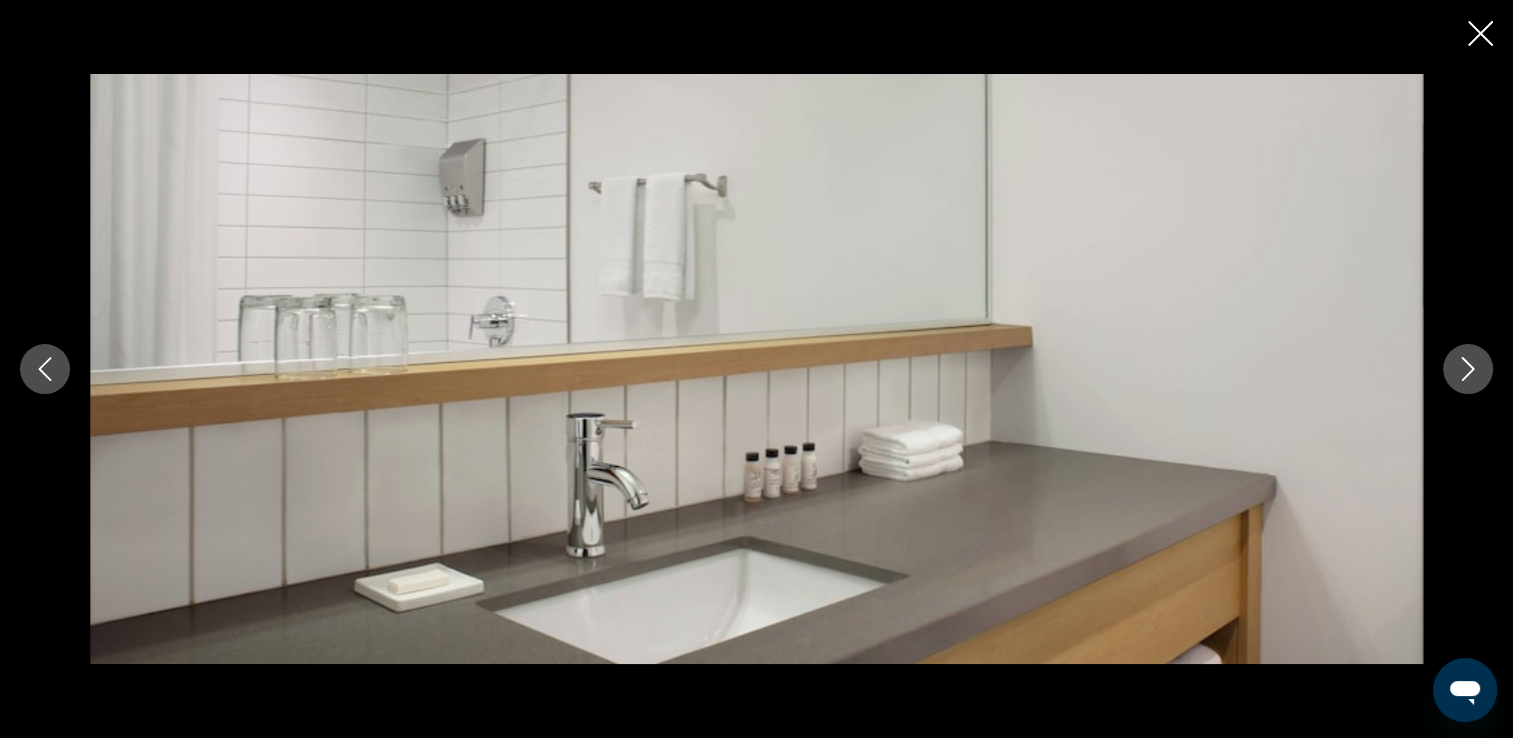 click 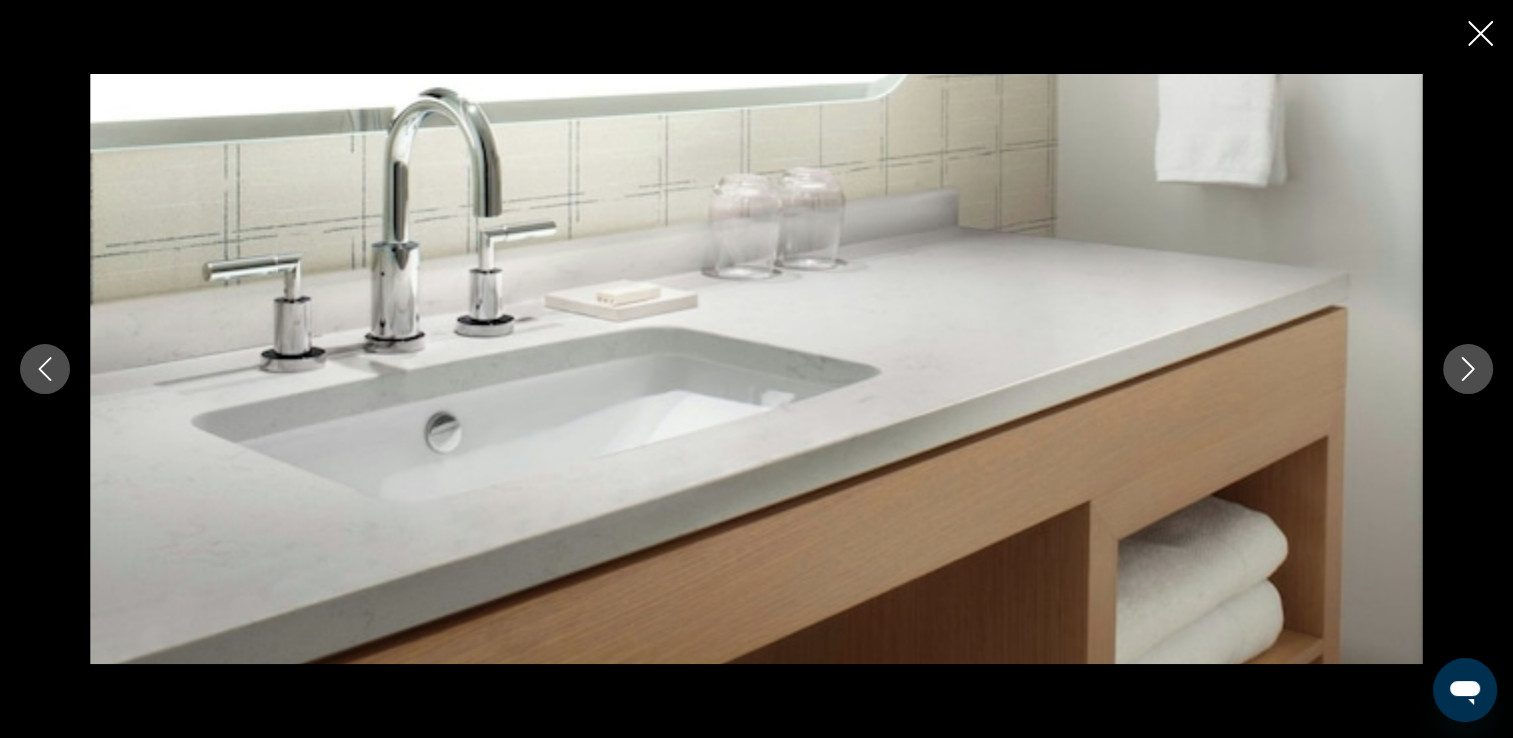 click 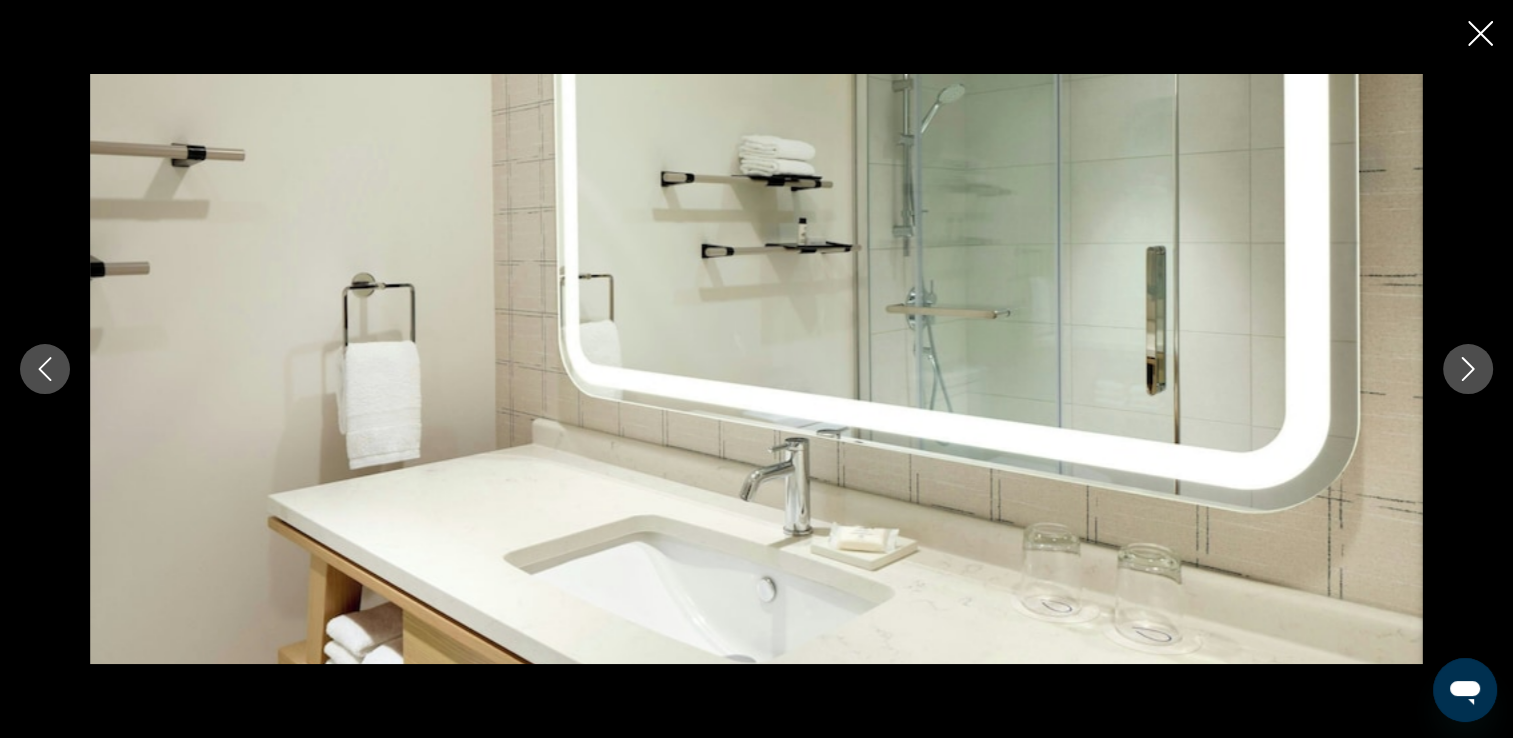 click 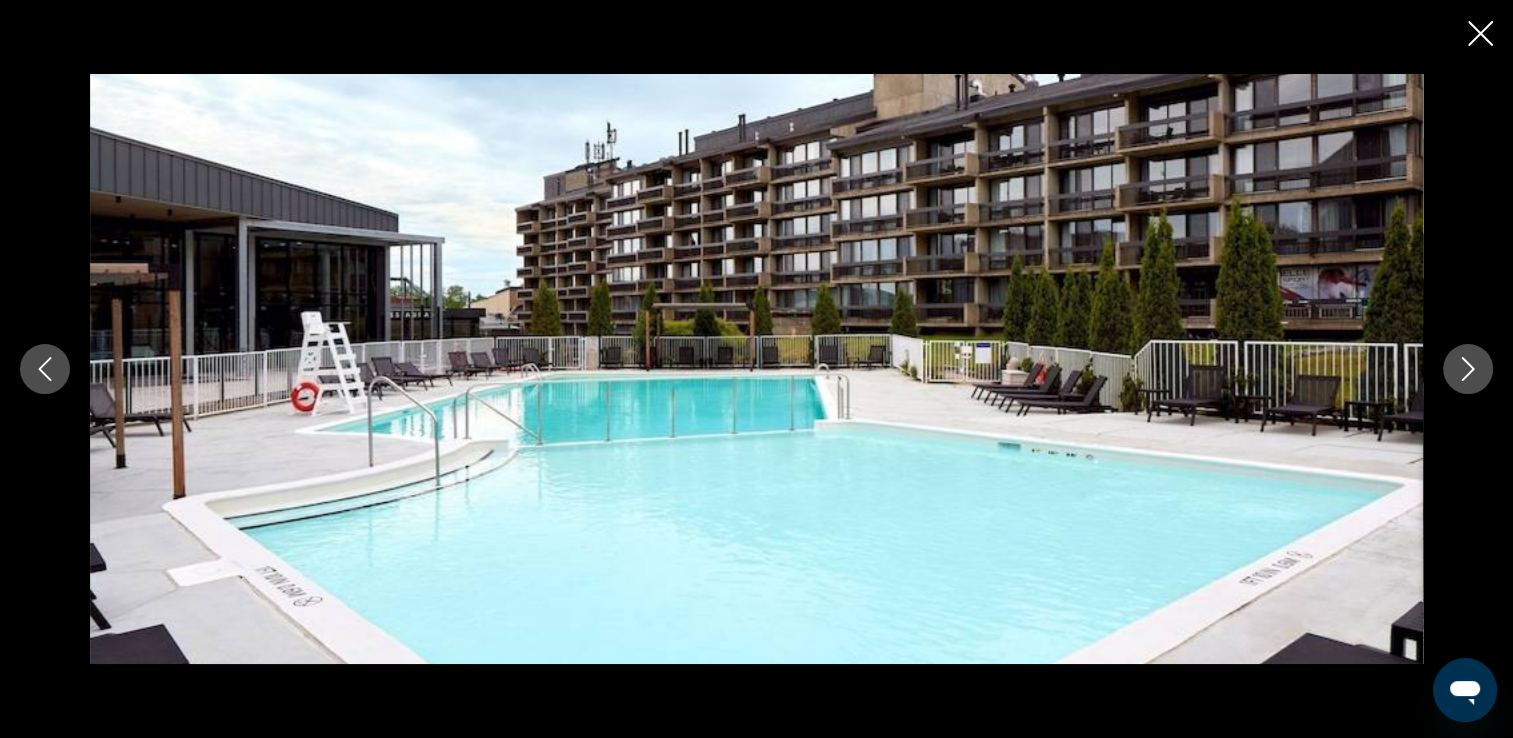 click 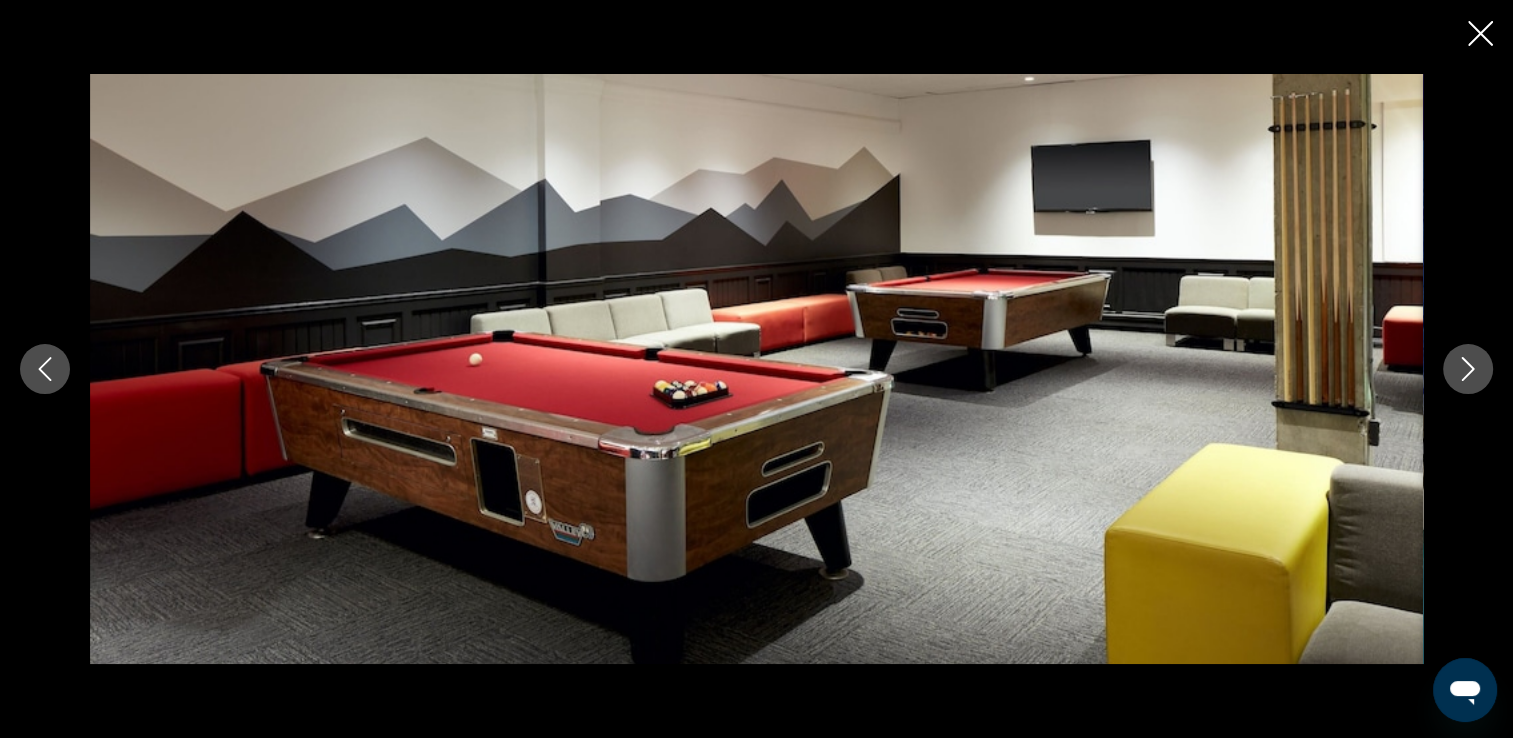 click 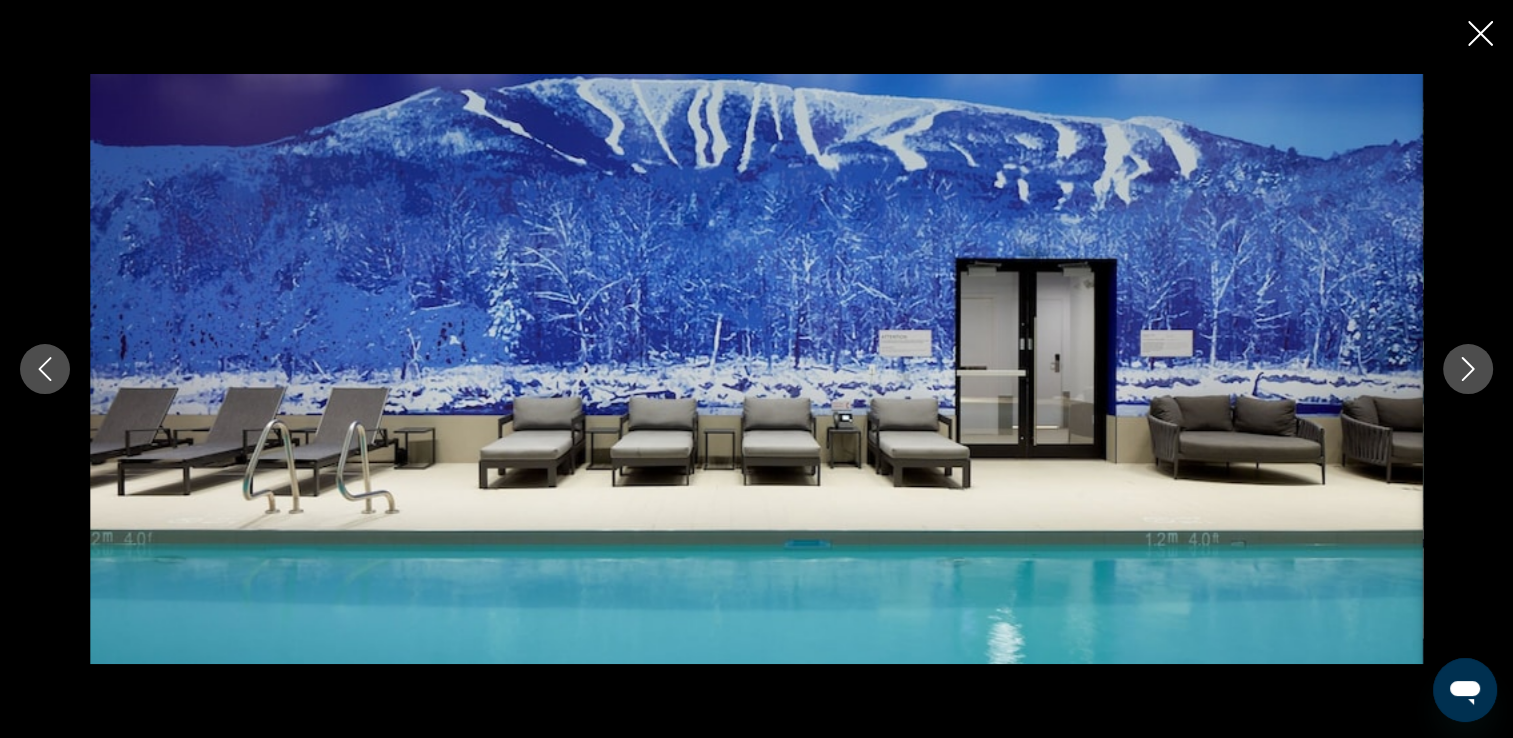click 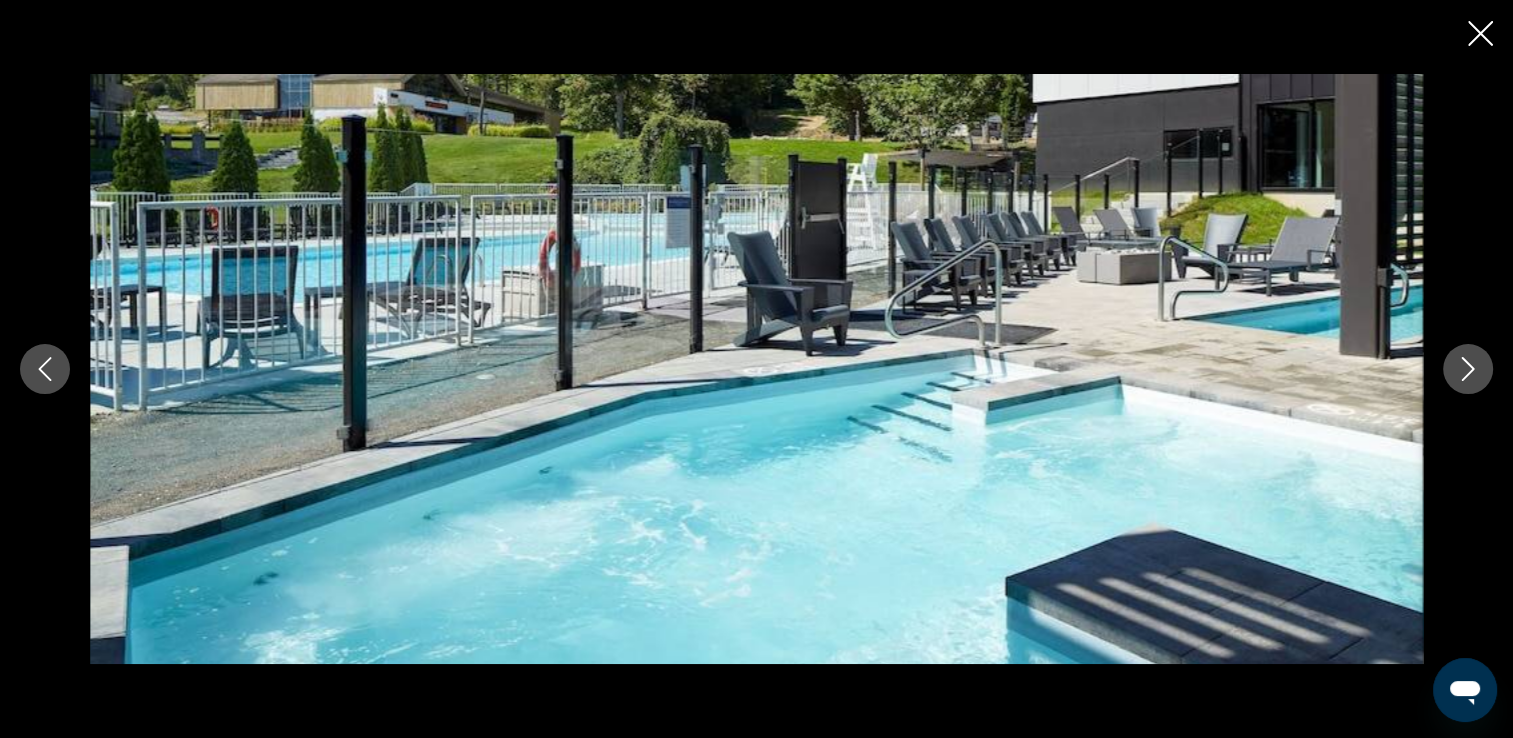 click 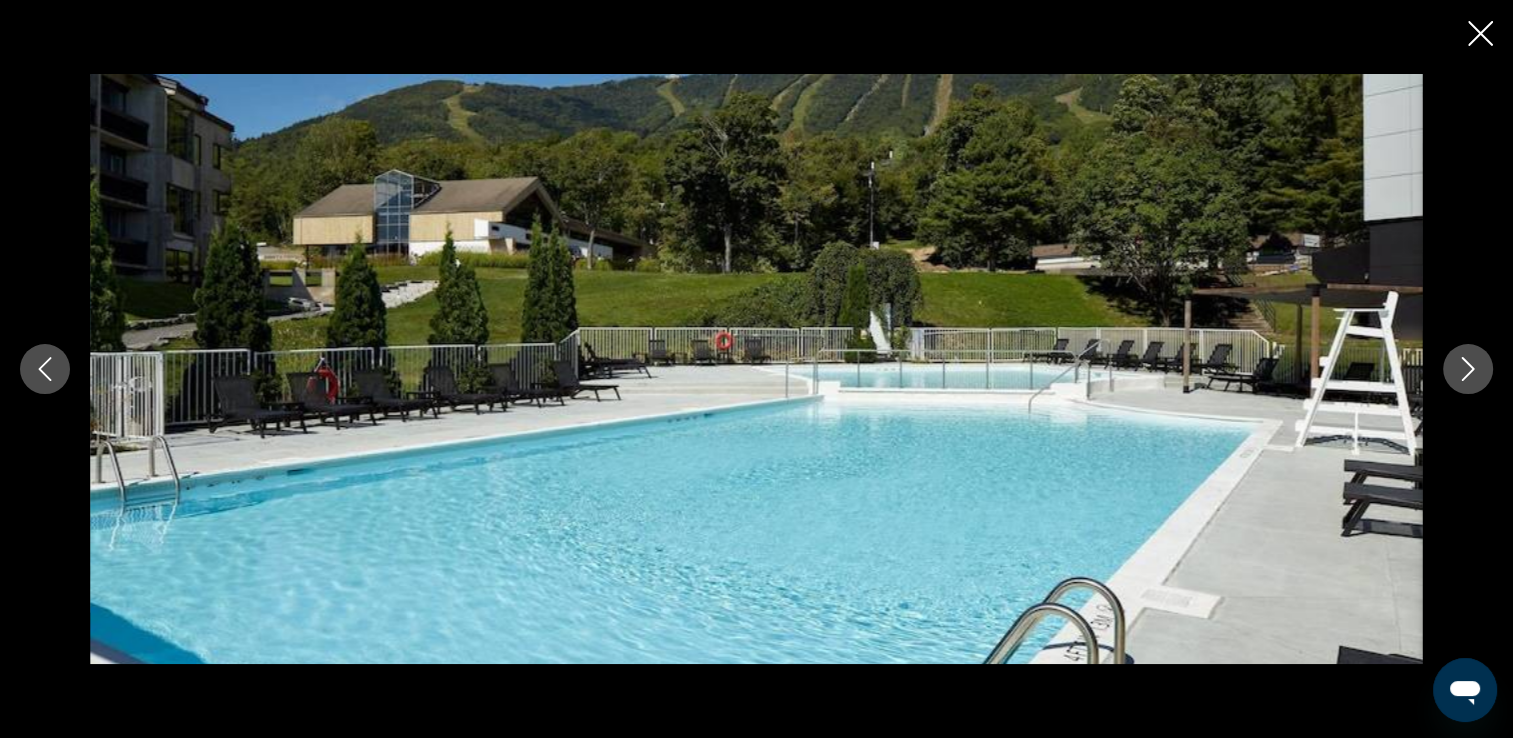click 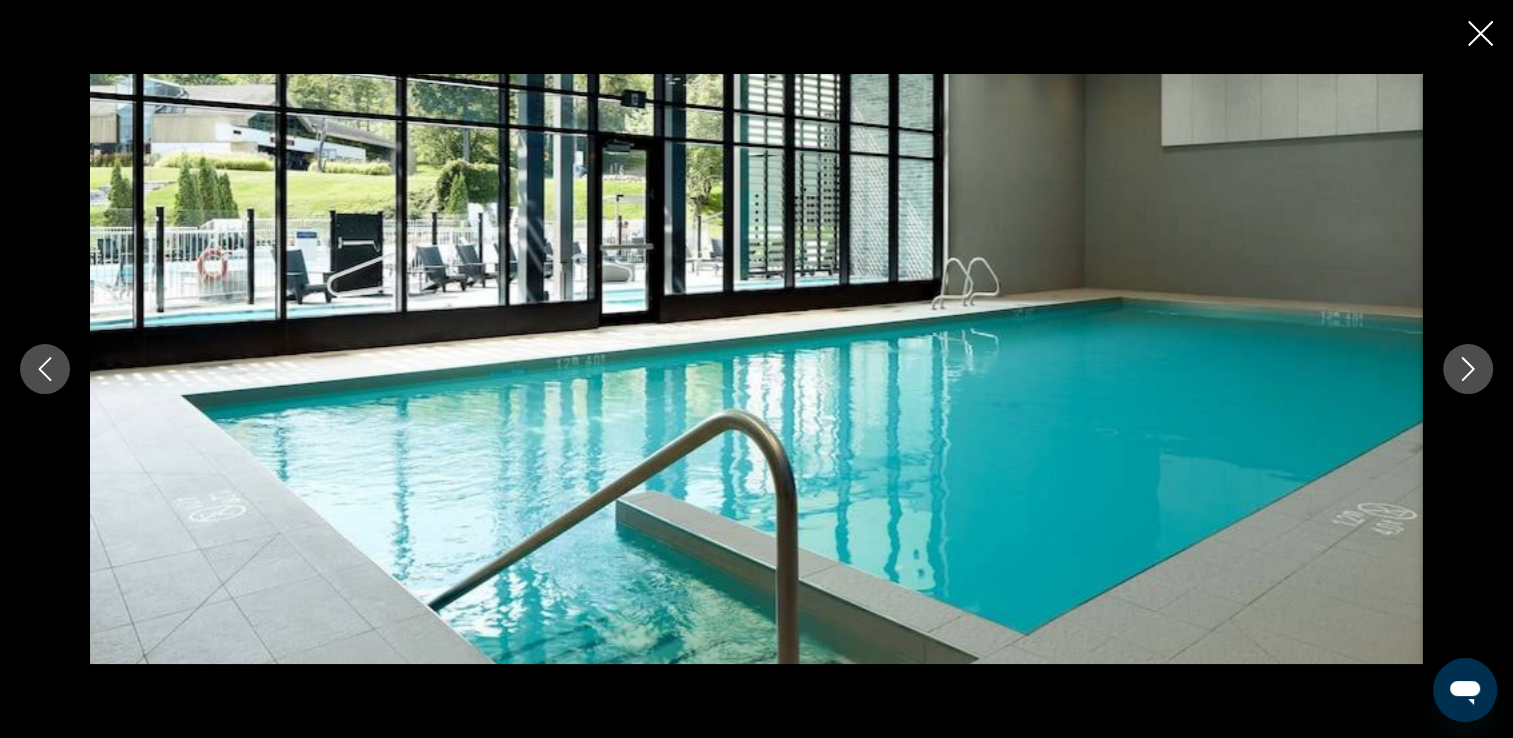 click 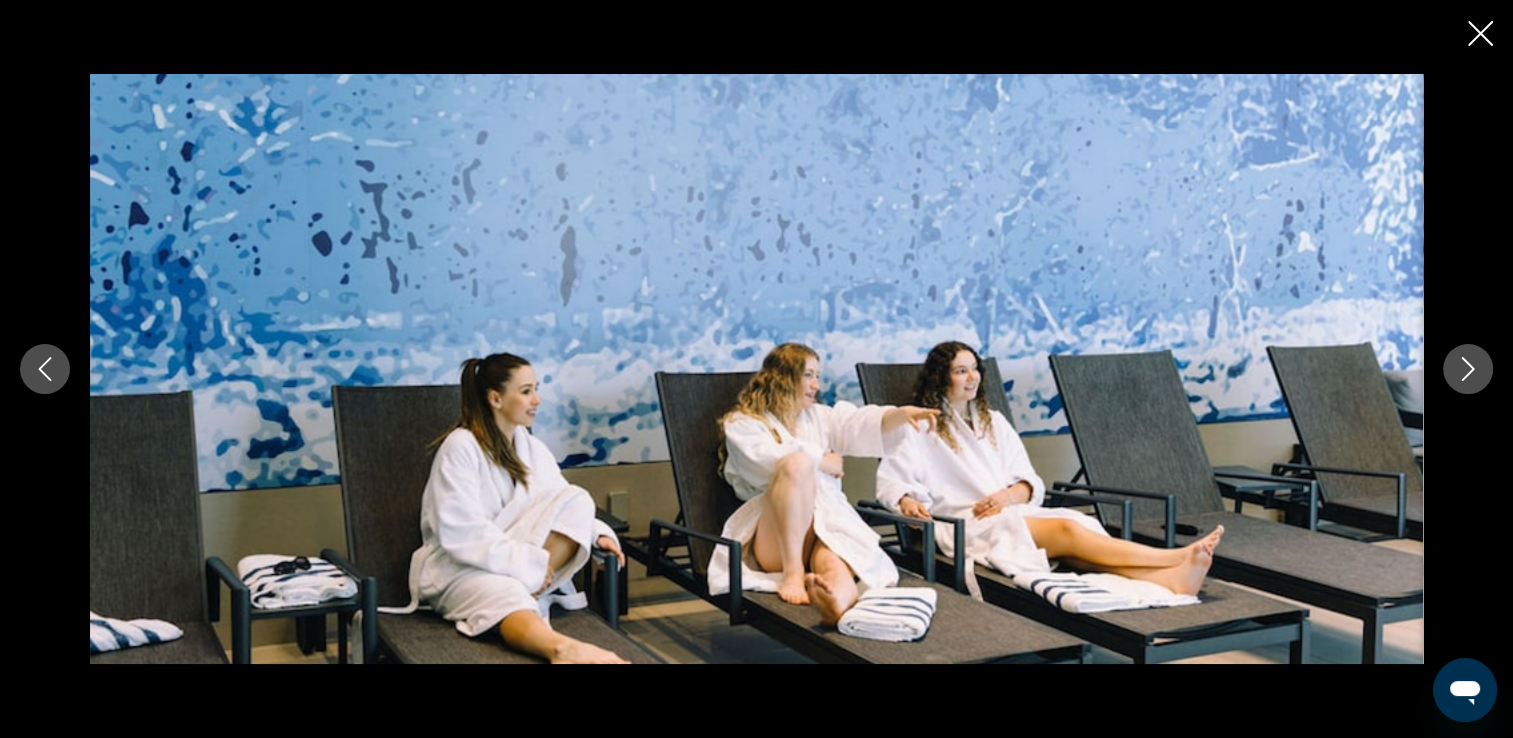 click 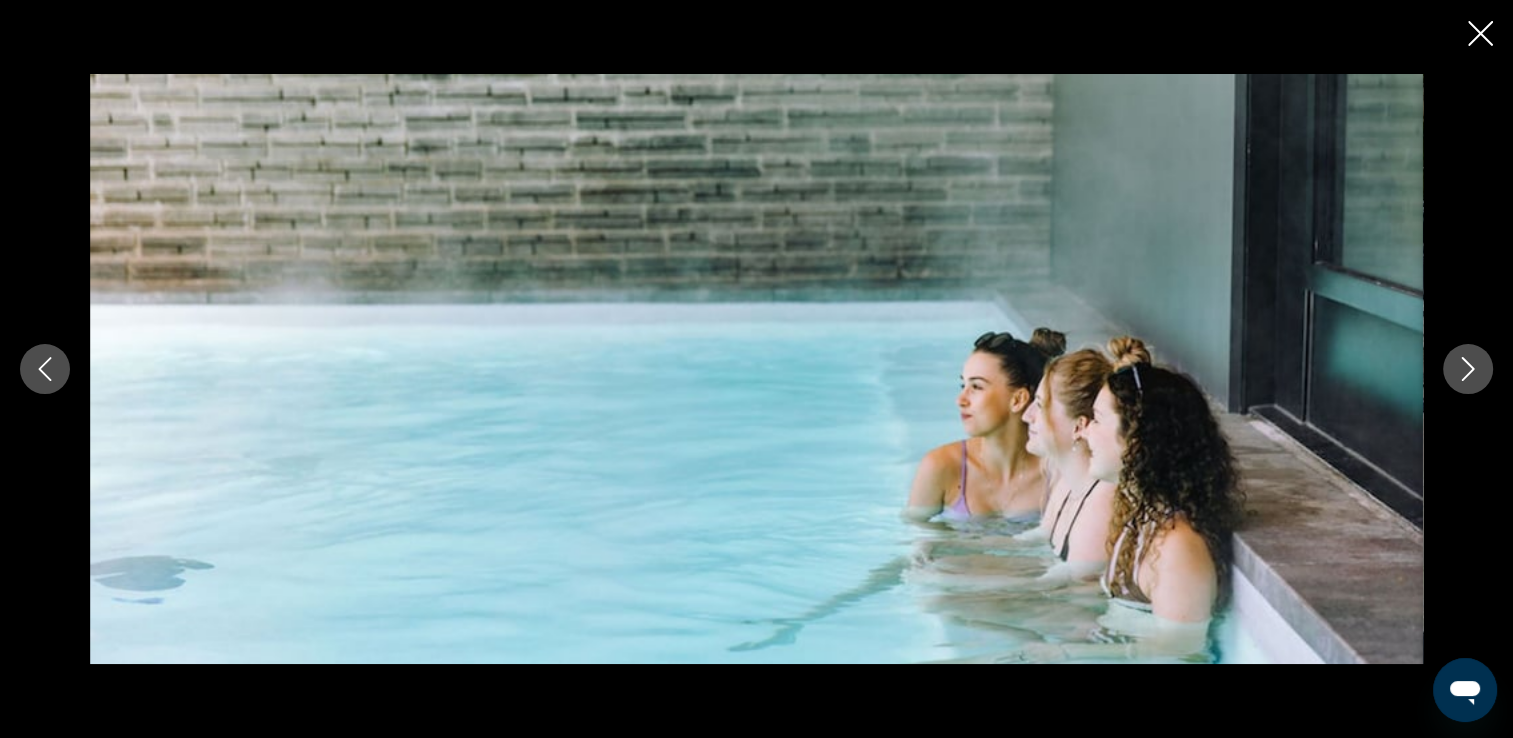 click 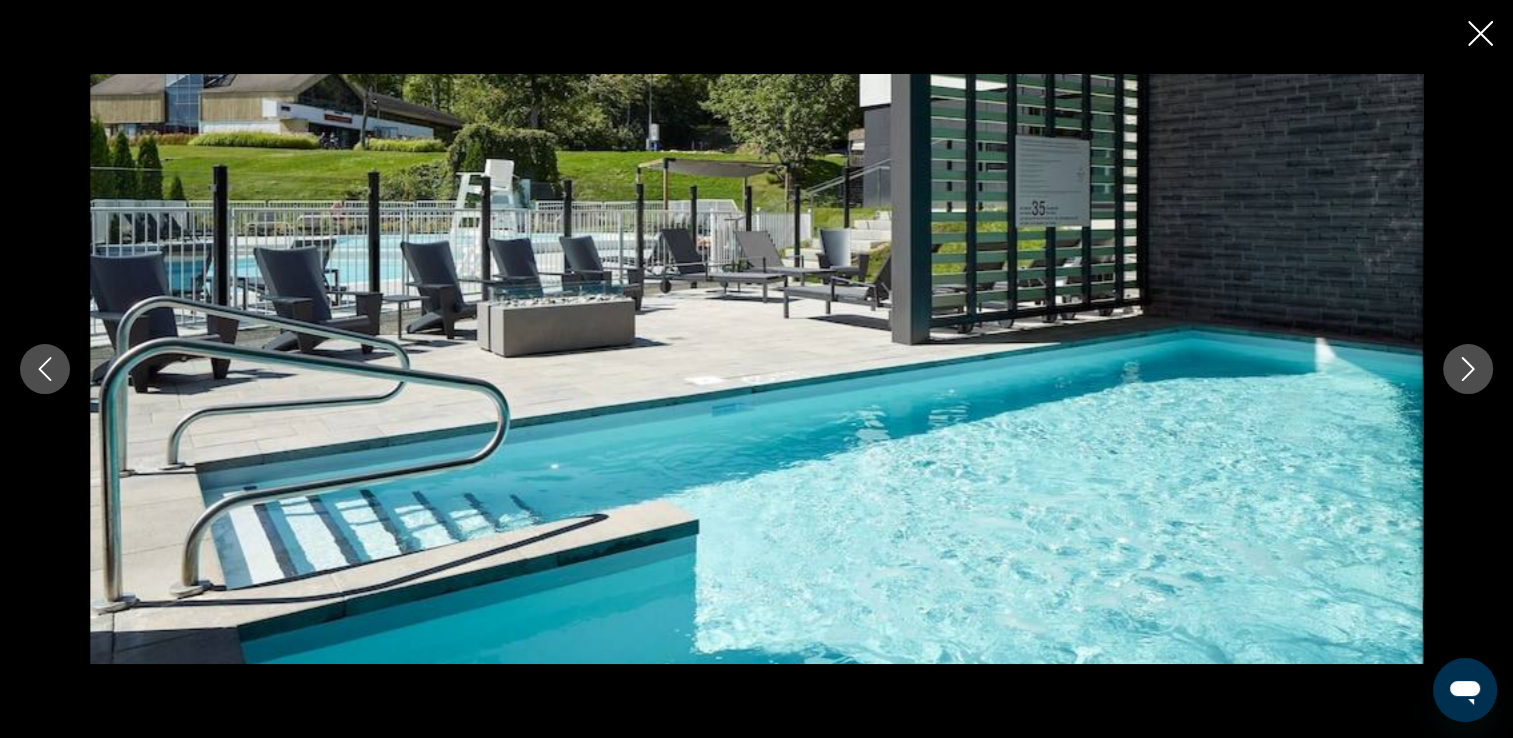 click 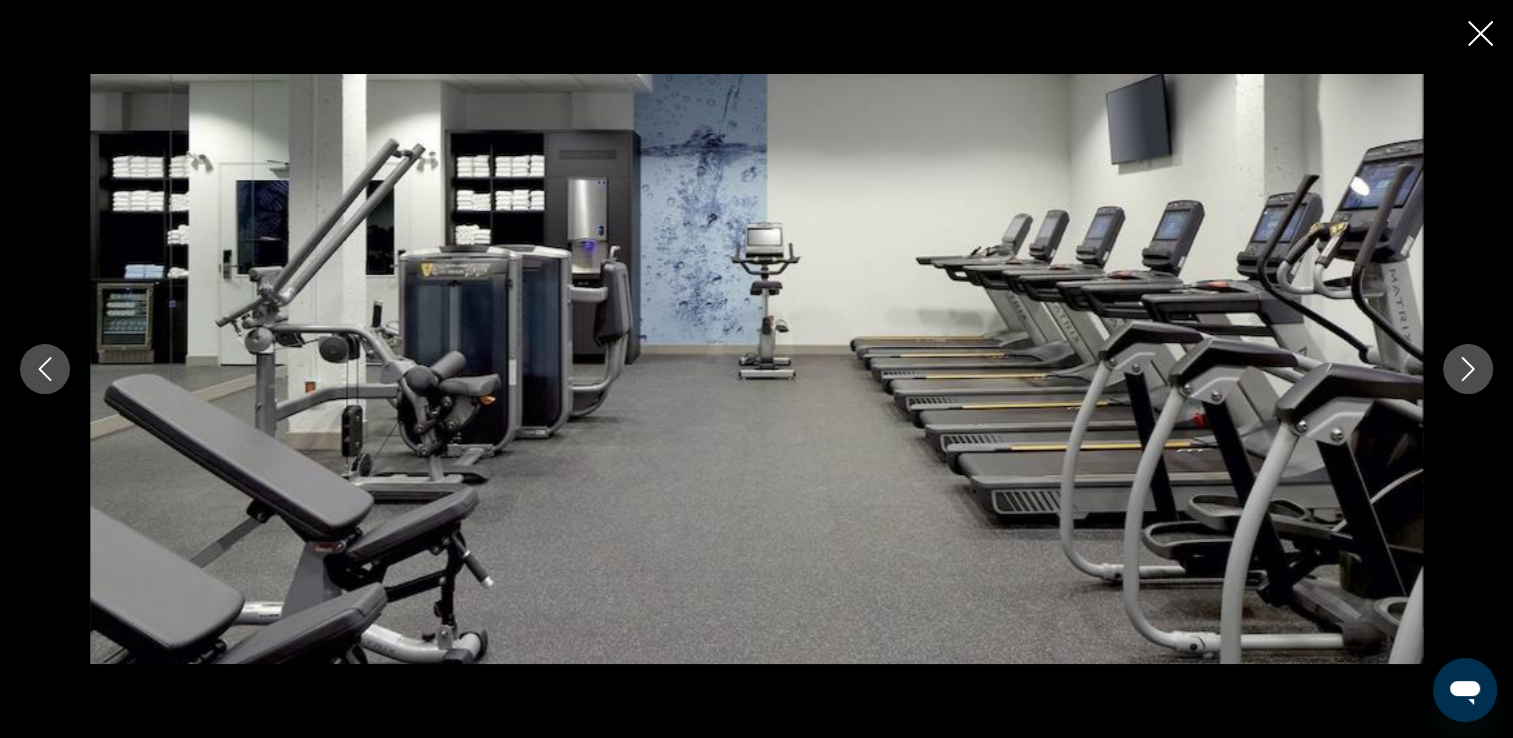 click 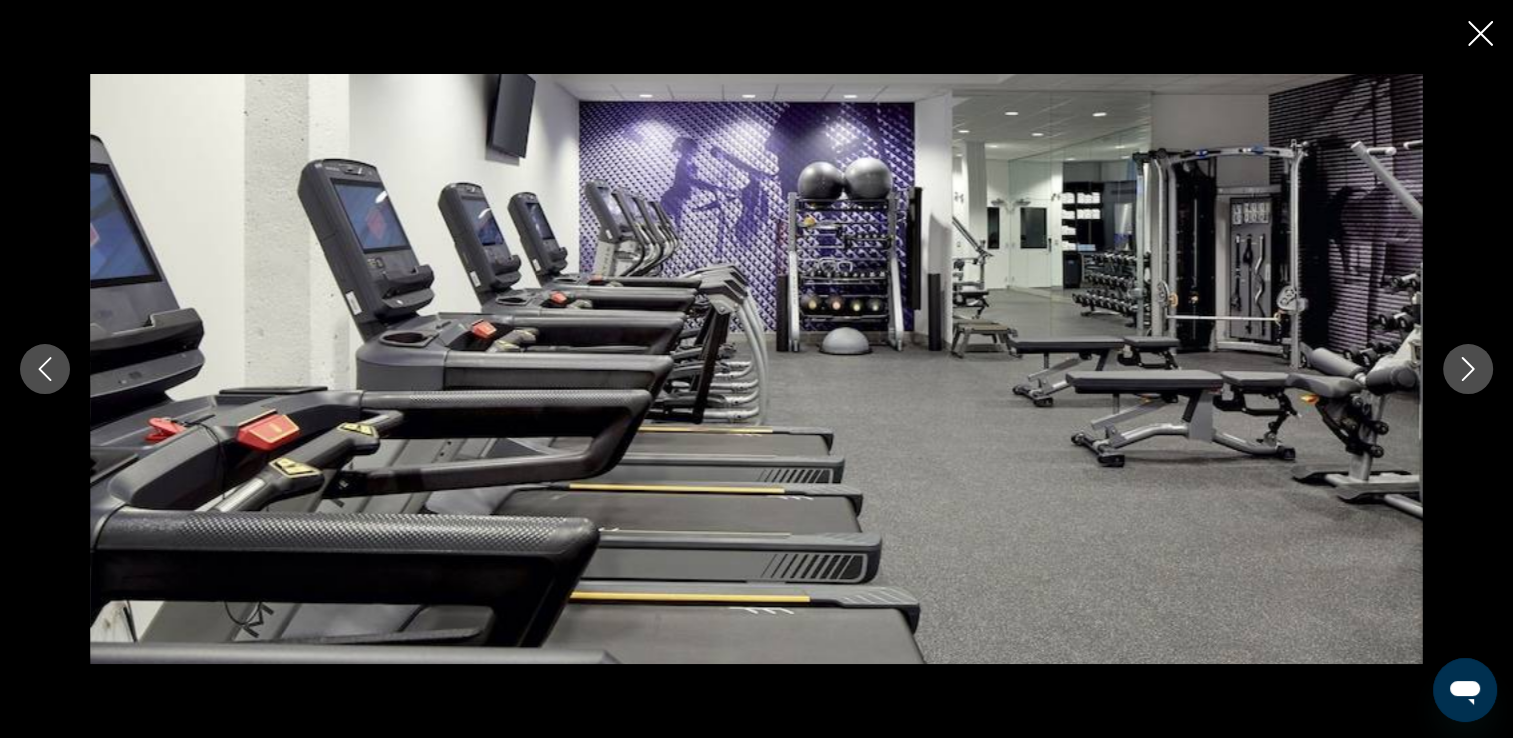 click 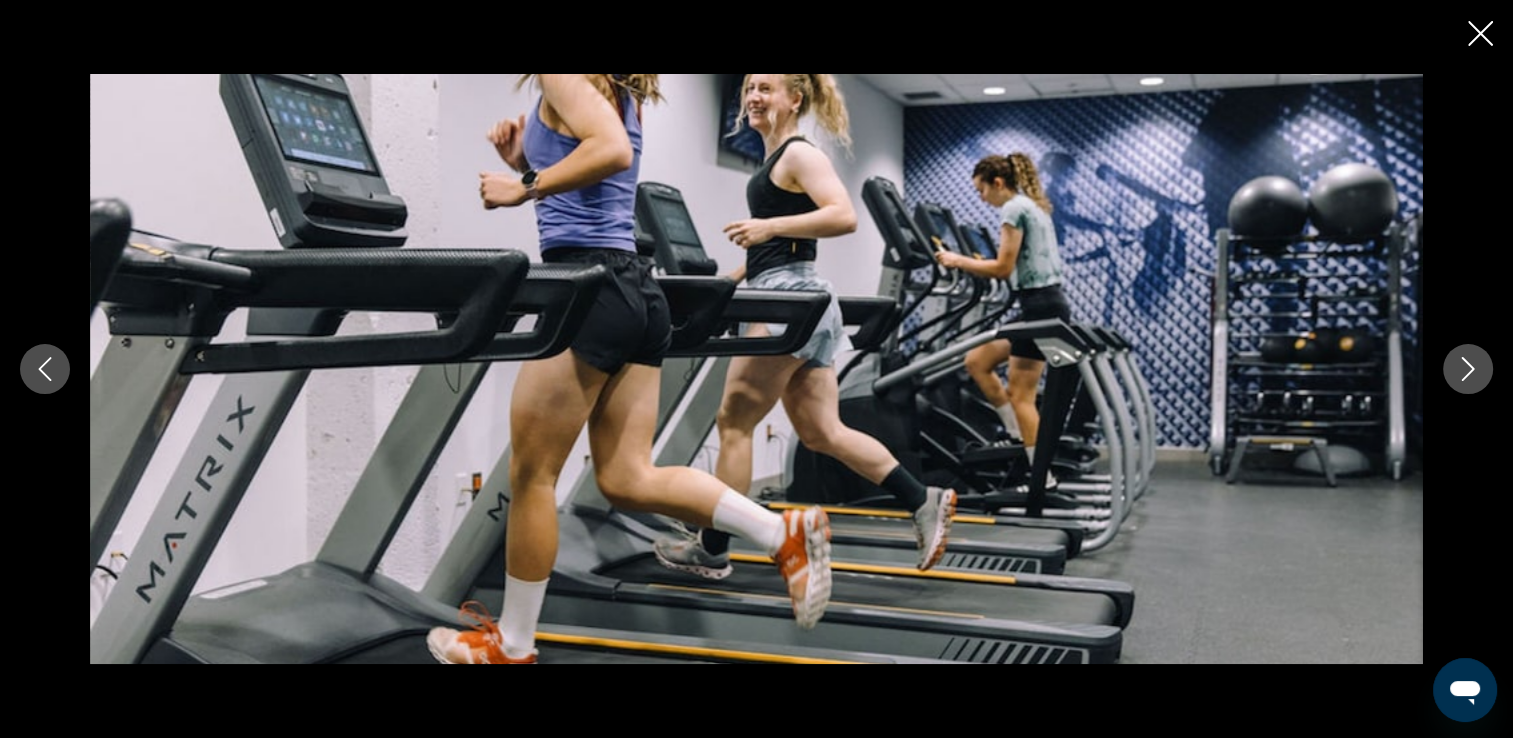 click 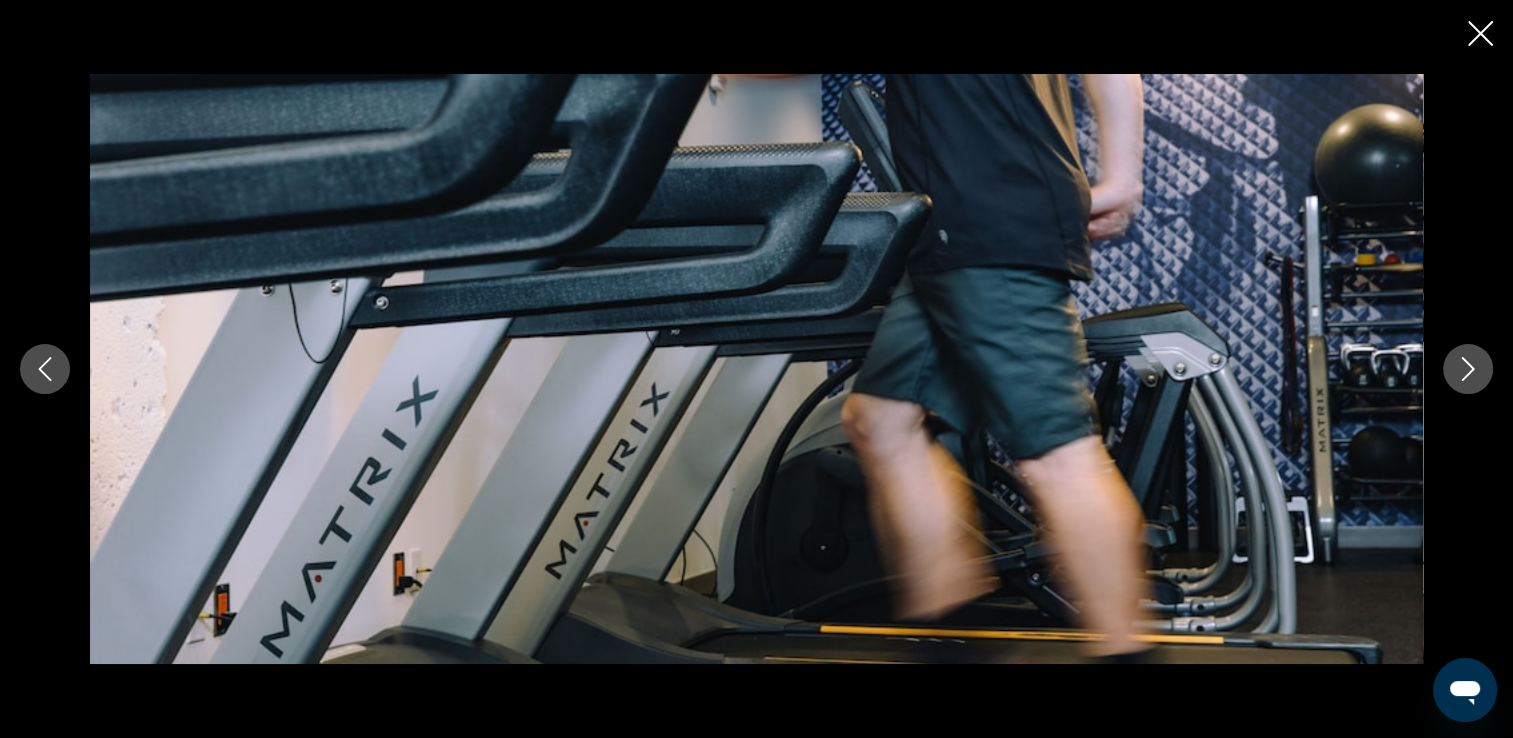 click 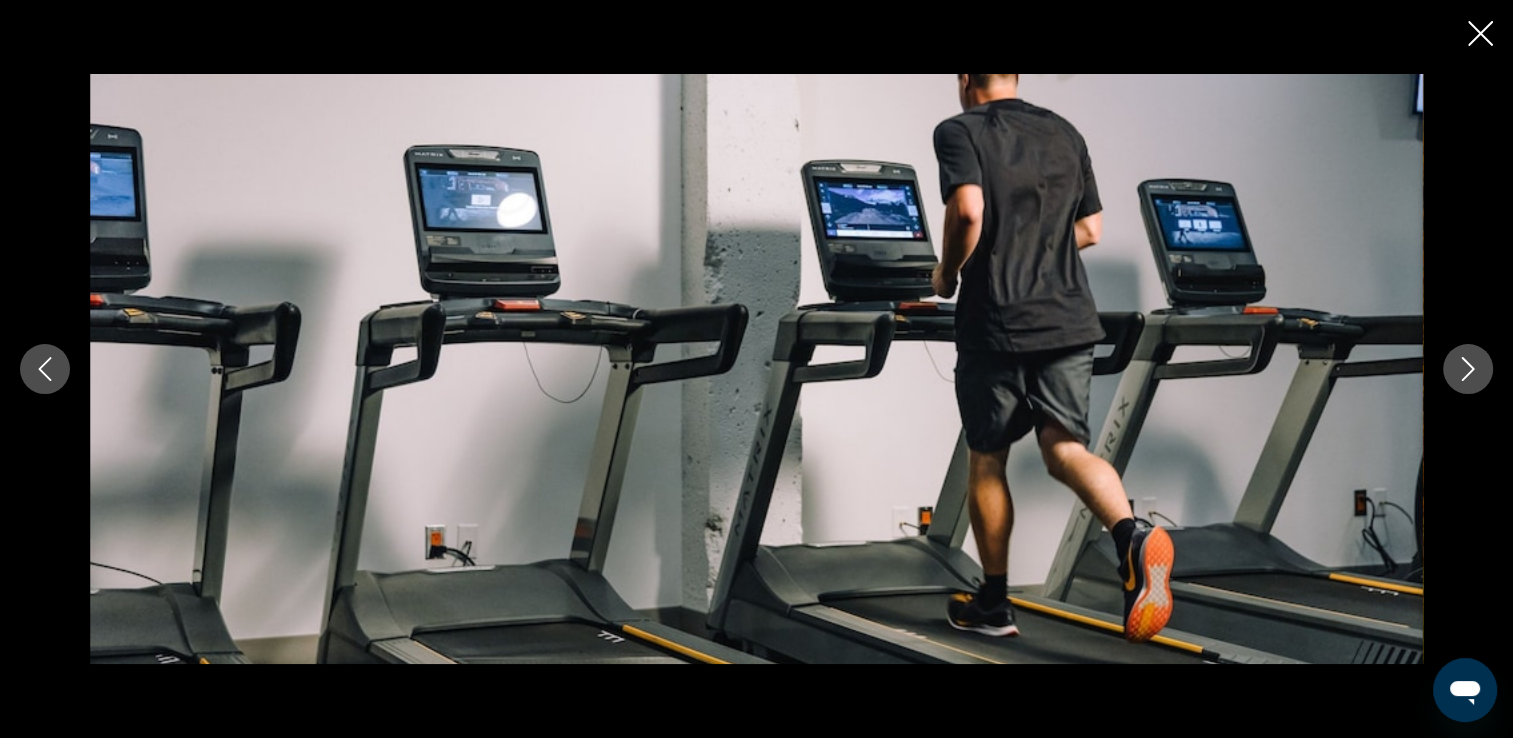 click 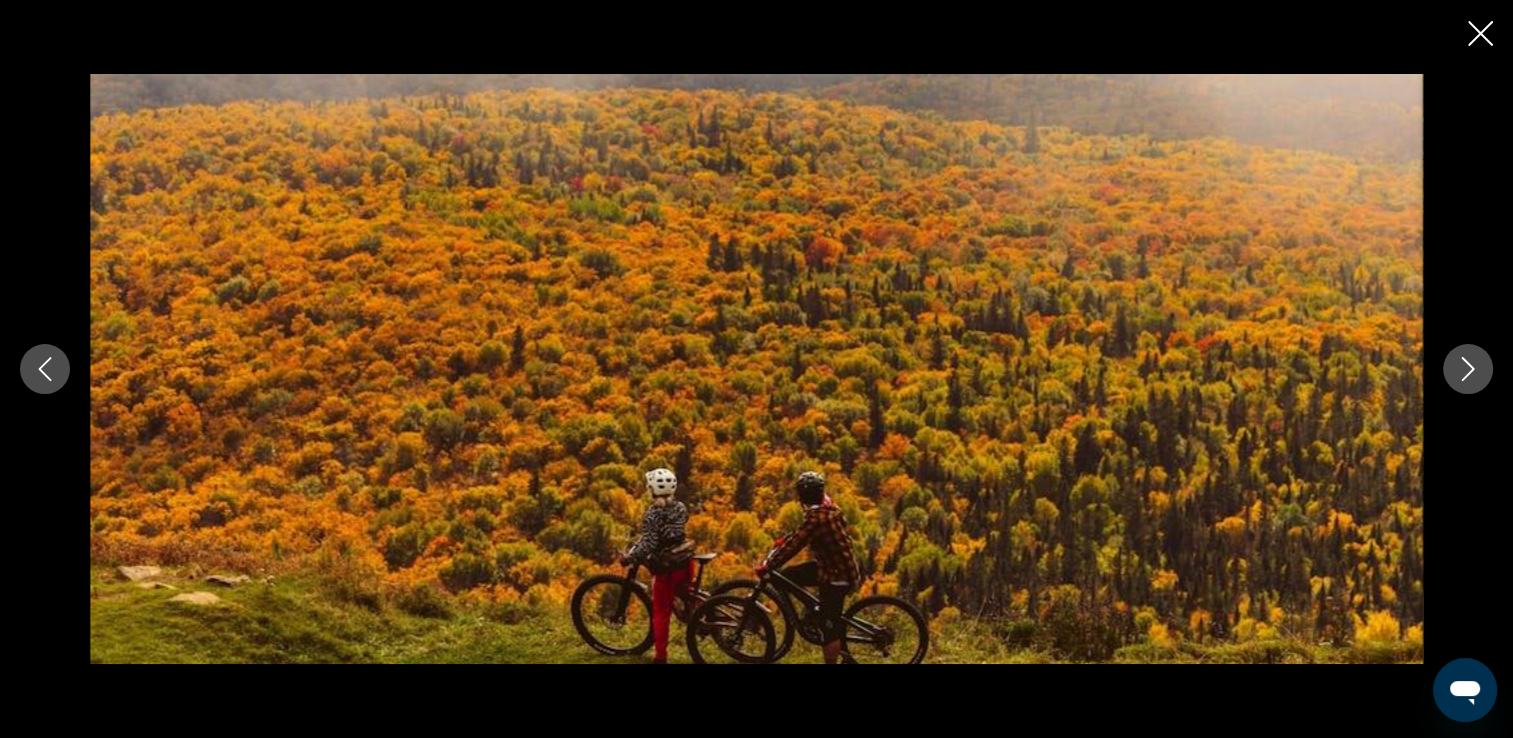click 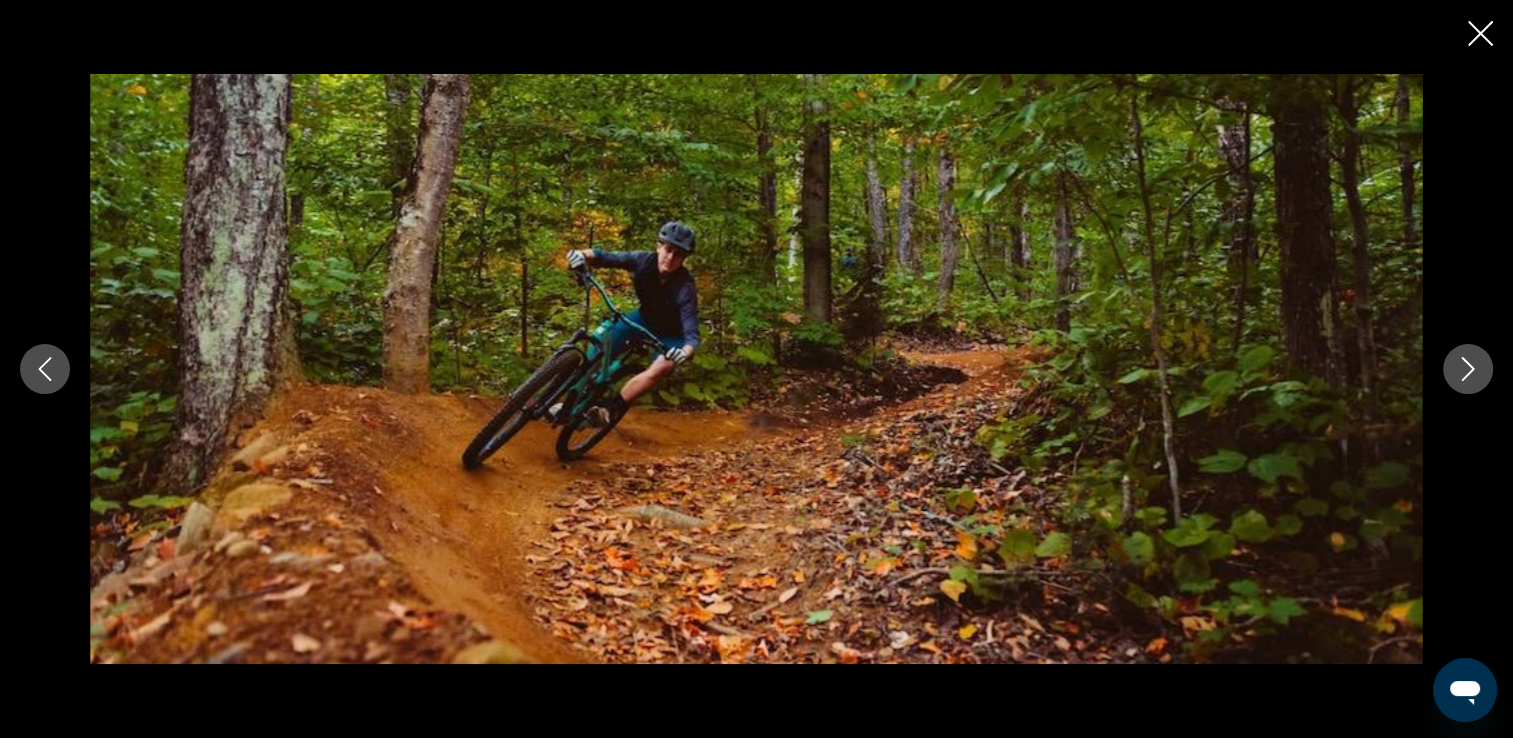 click 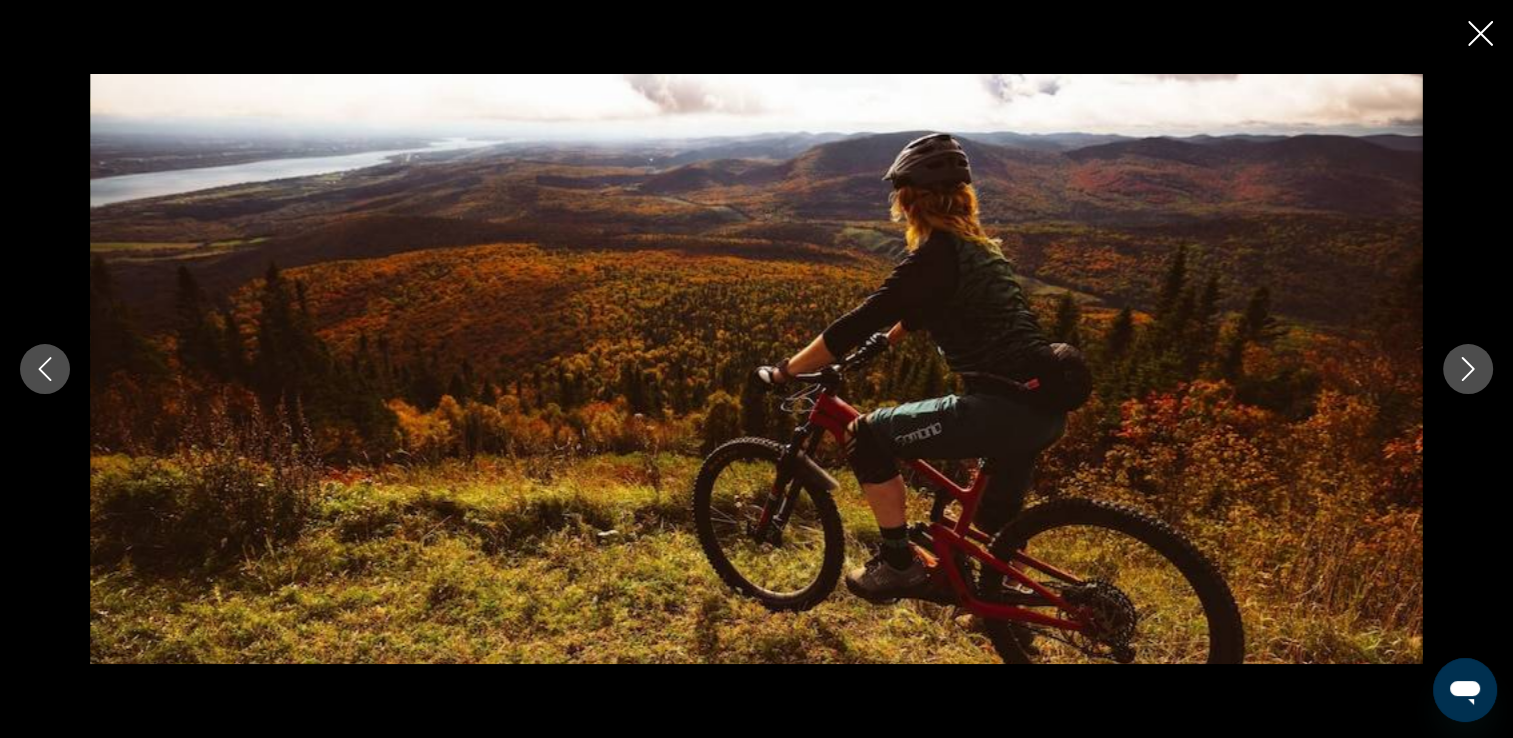 click 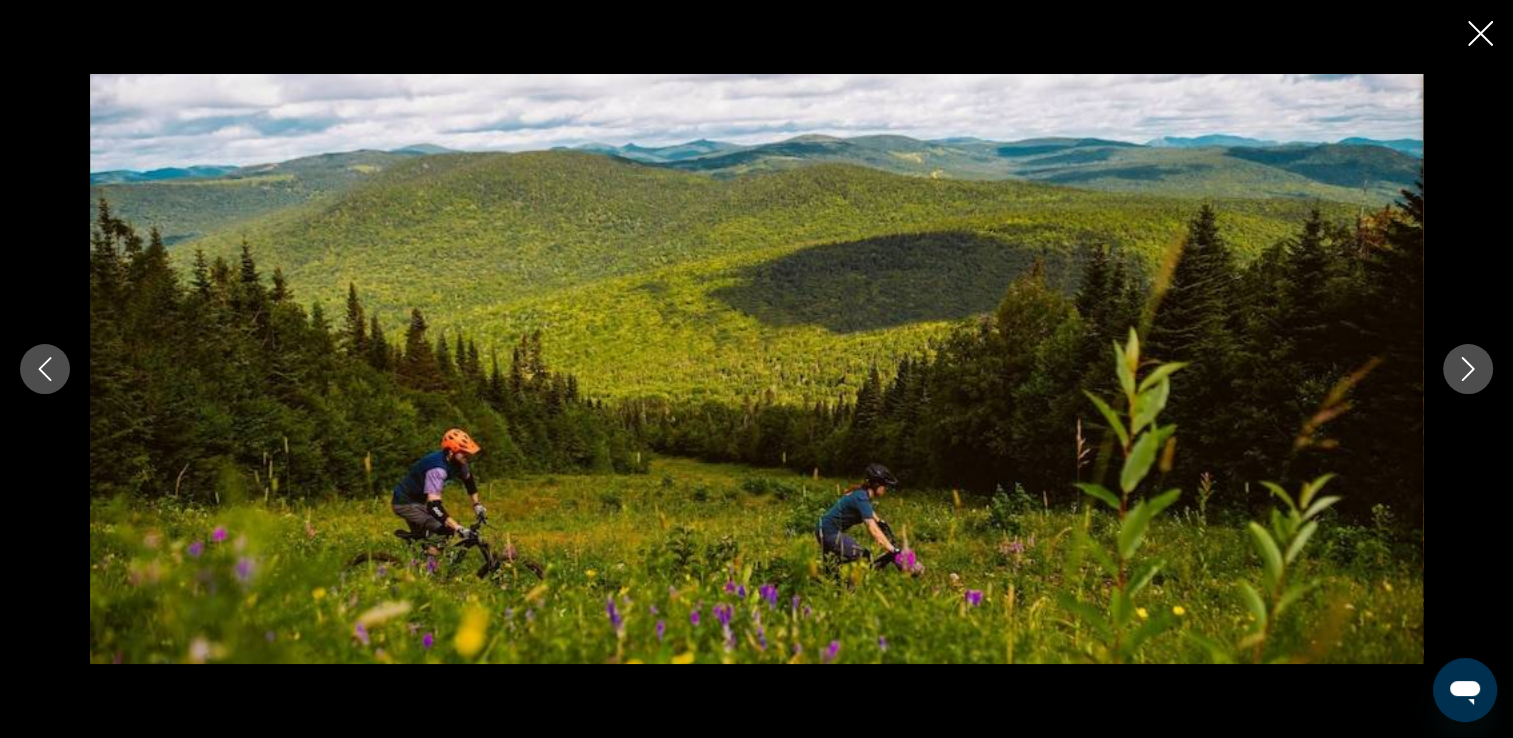 click 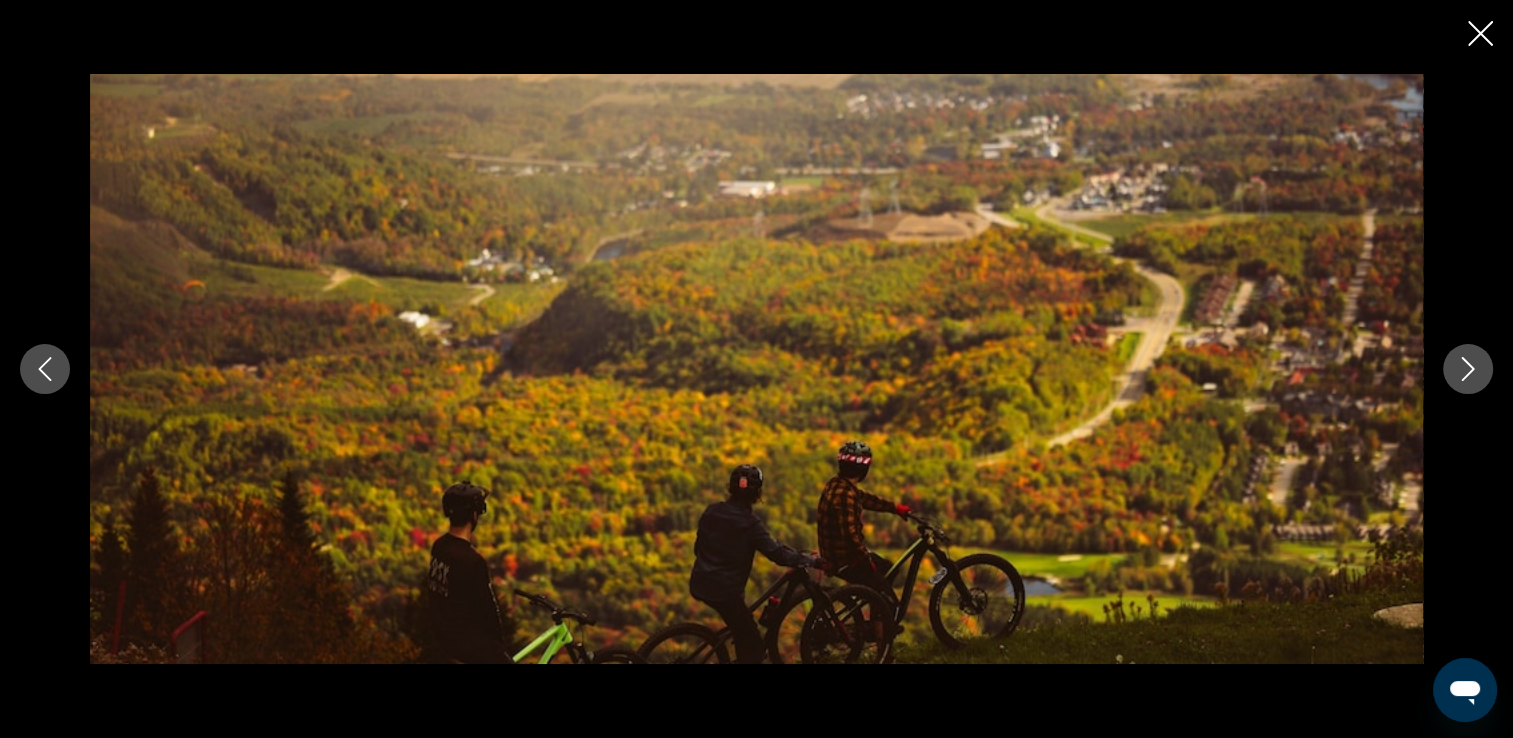 click at bounding box center (1468, 369) 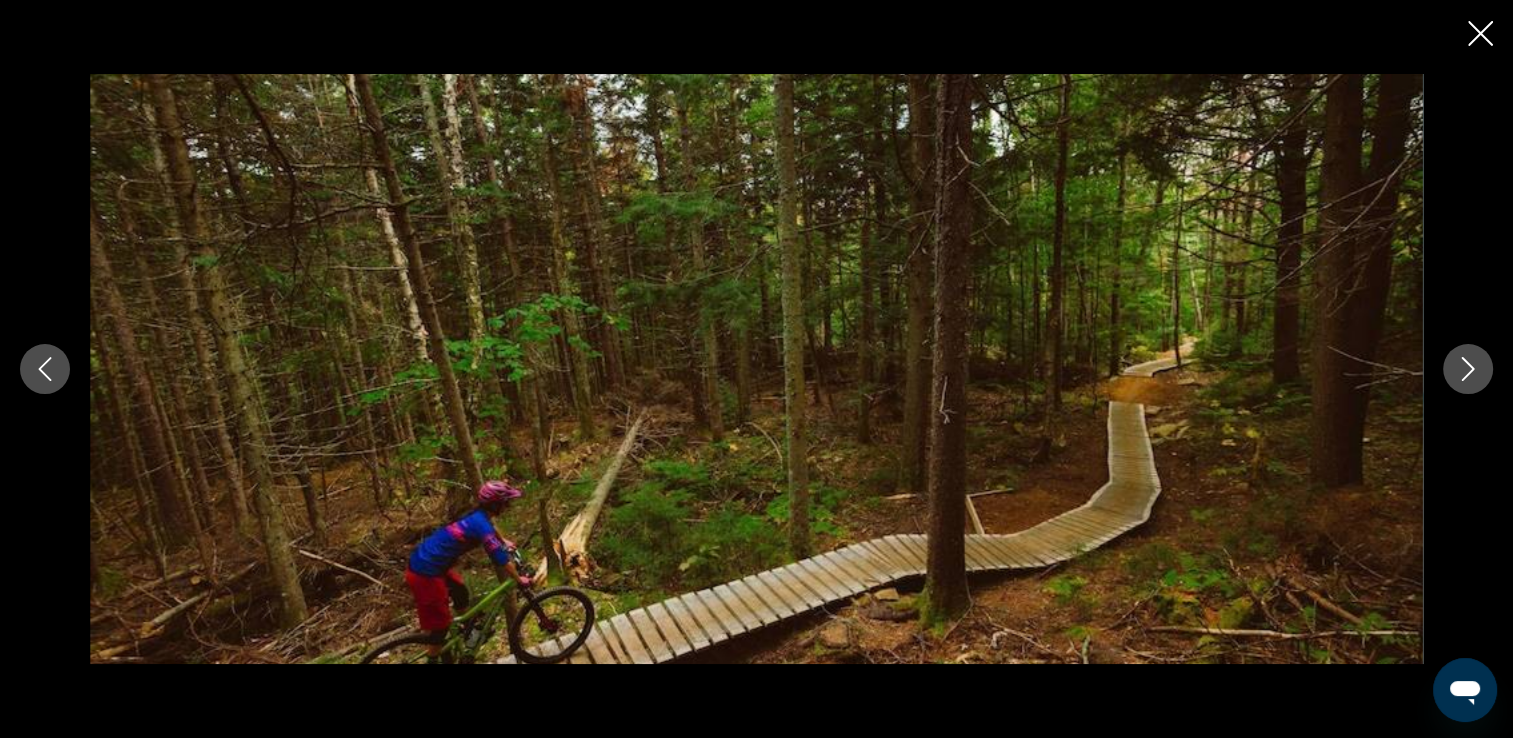 click at bounding box center [1468, 369] 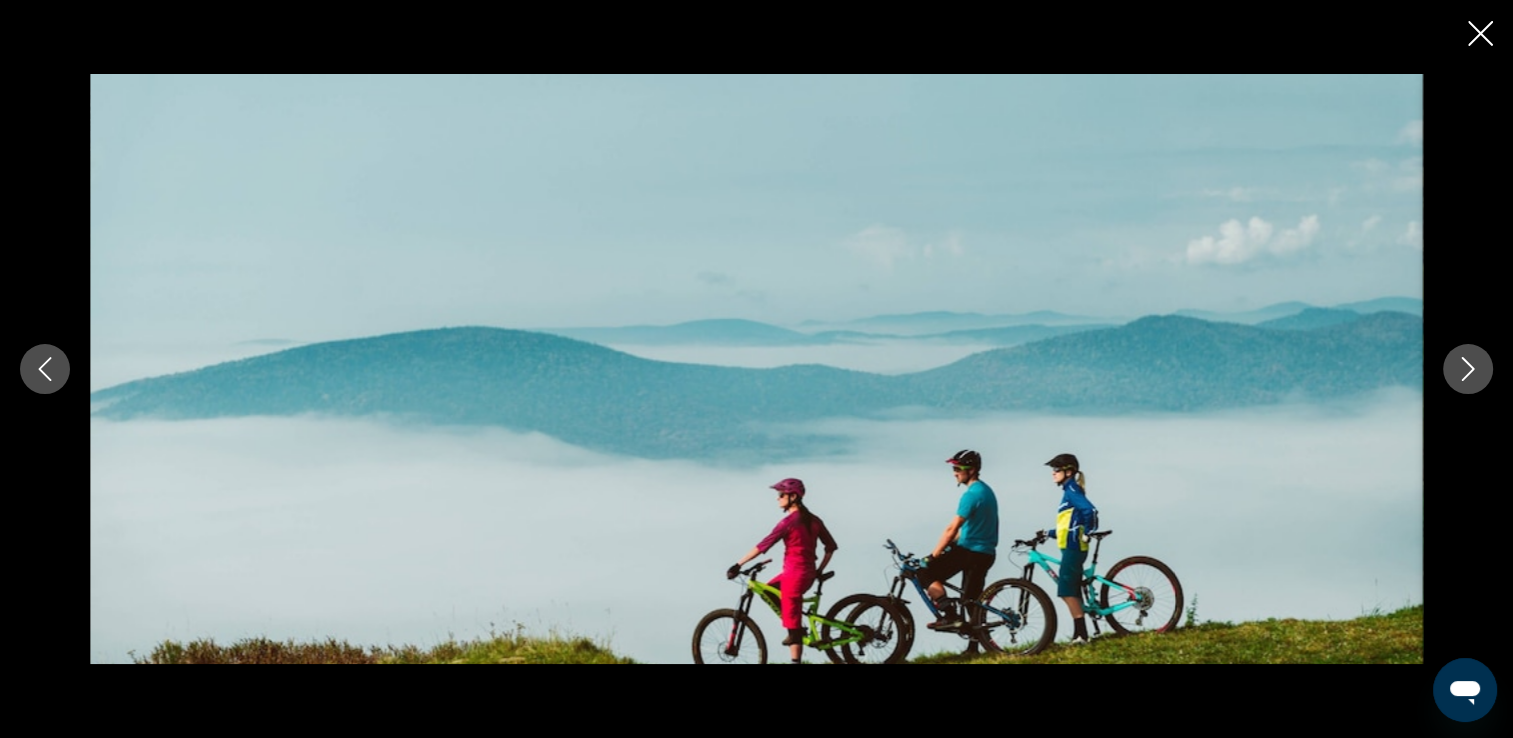 click at bounding box center [1468, 369] 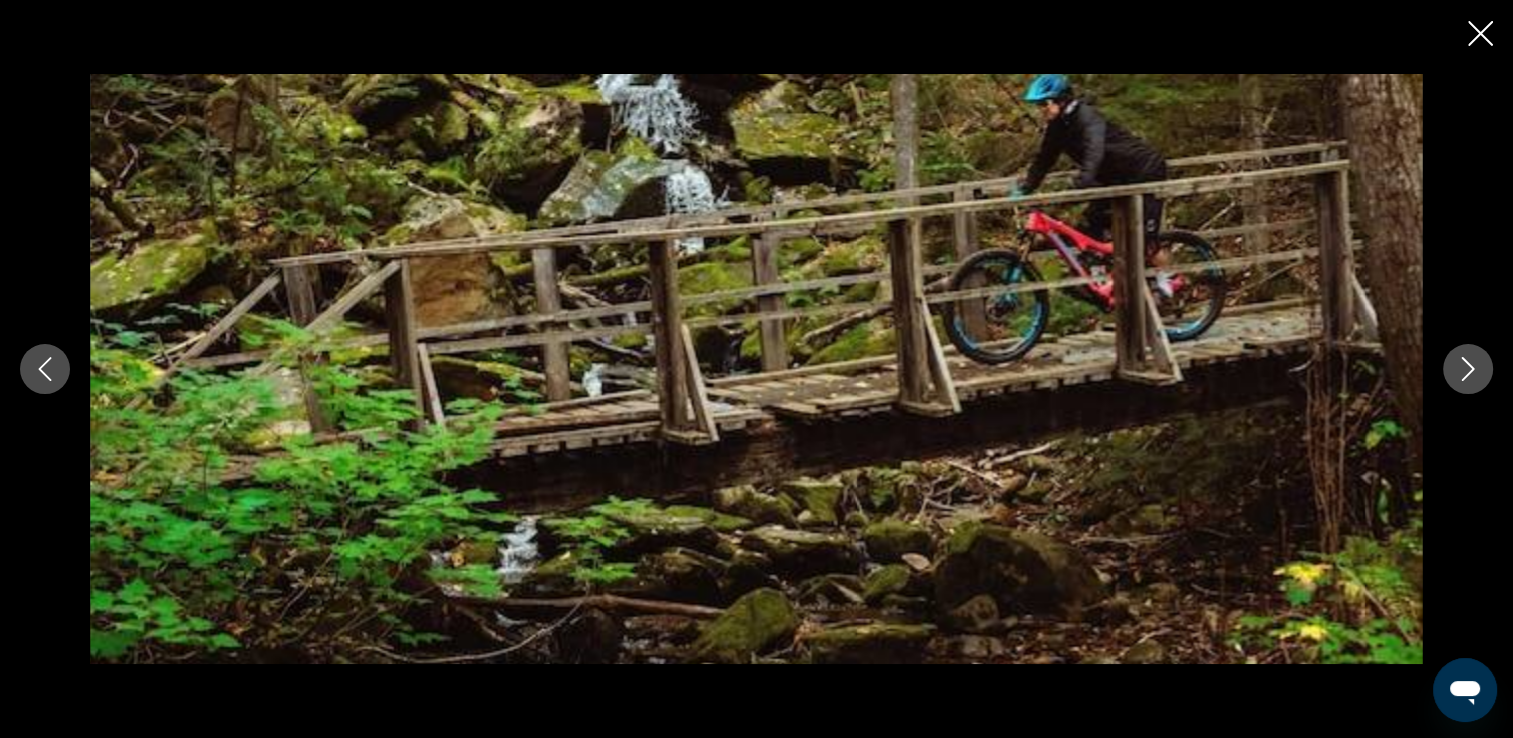 click at bounding box center (1468, 369) 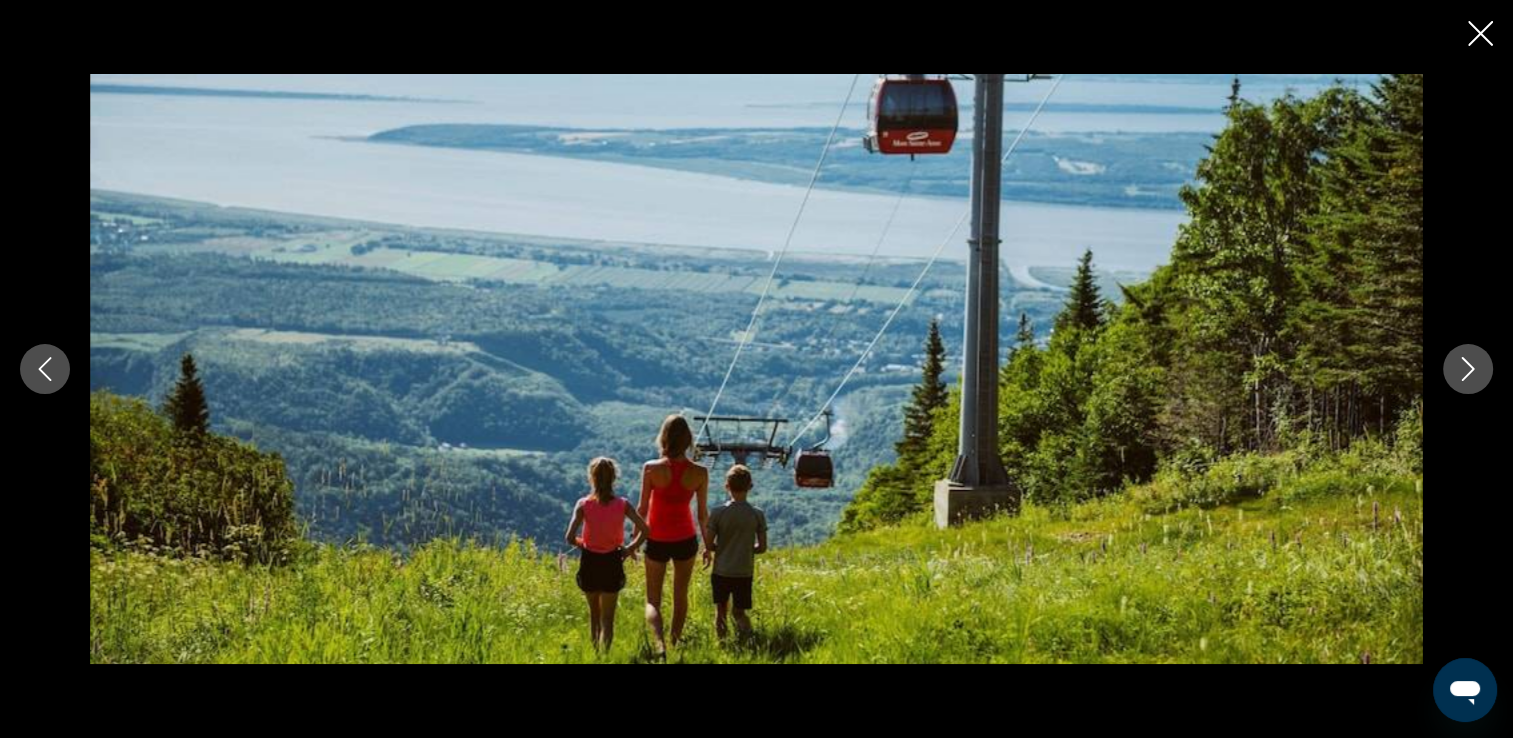 click at bounding box center (1468, 369) 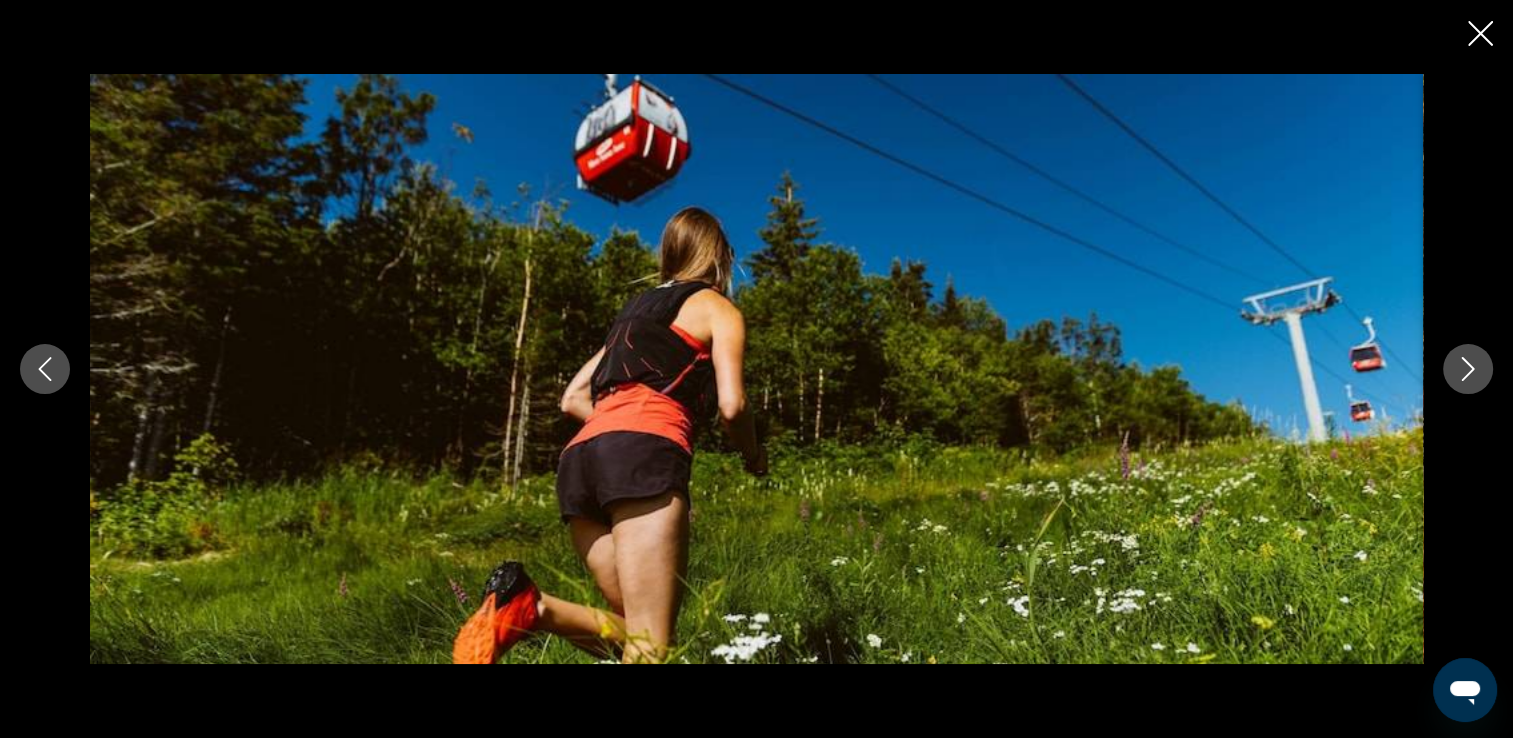click at bounding box center [1468, 369] 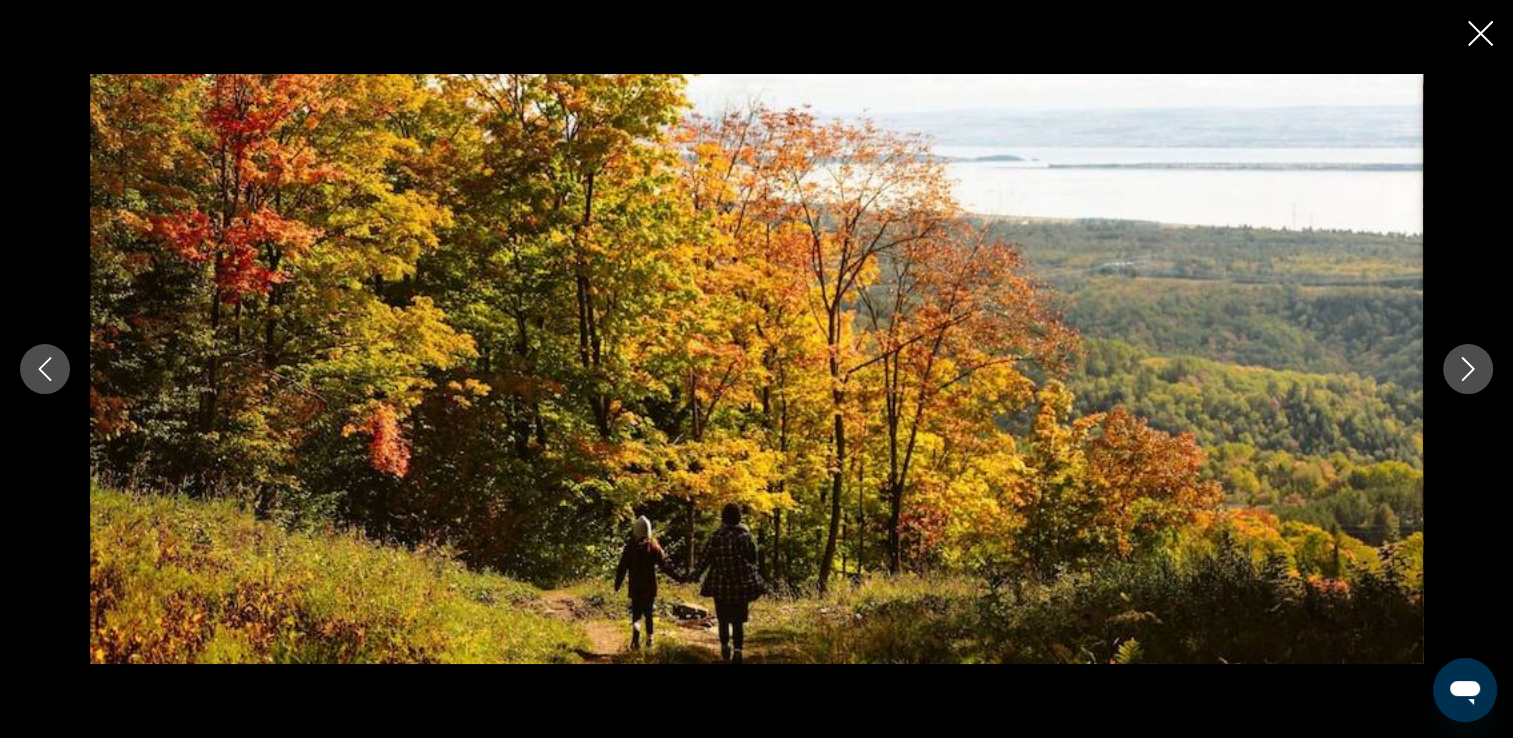 click at bounding box center [1468, 369] 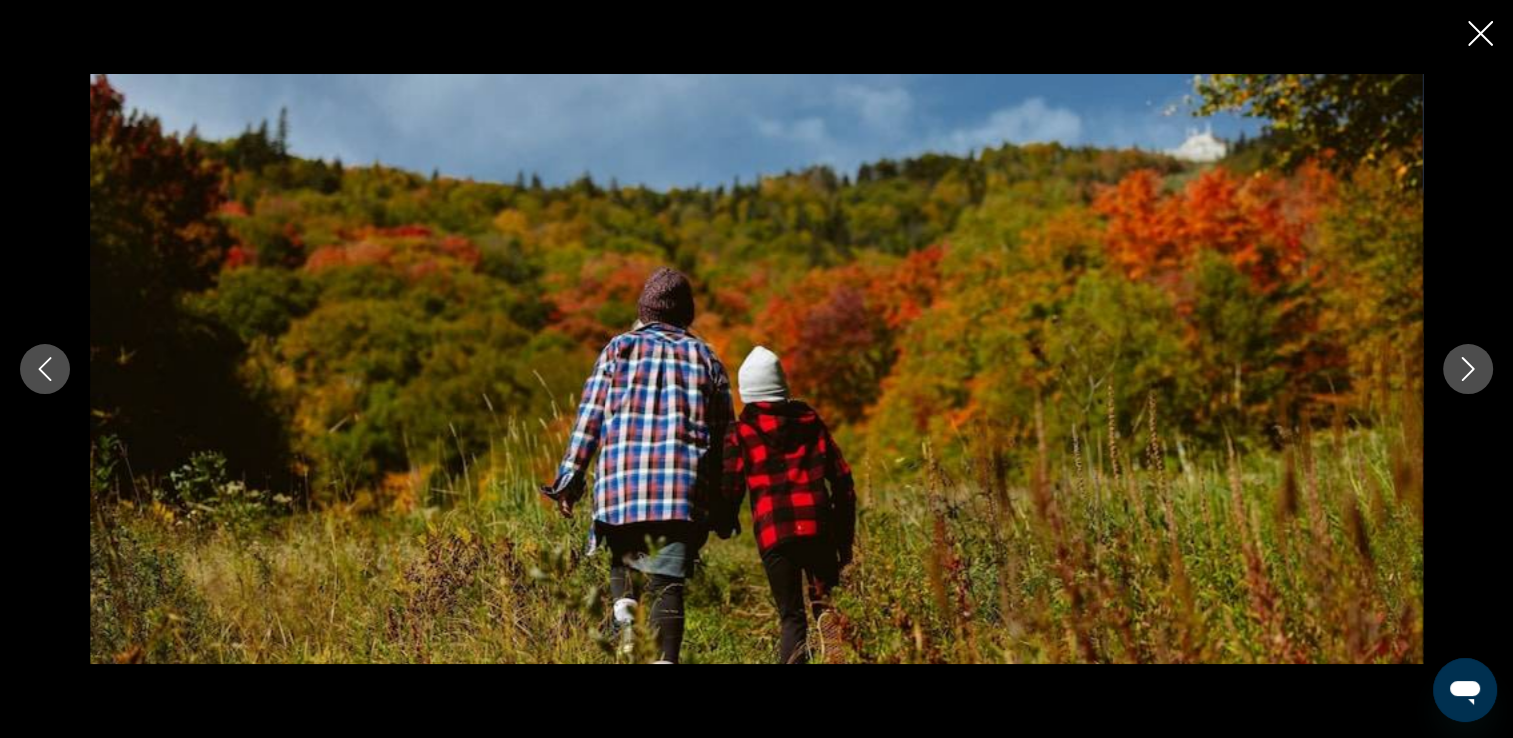 click at bounding box center [1468, 369] 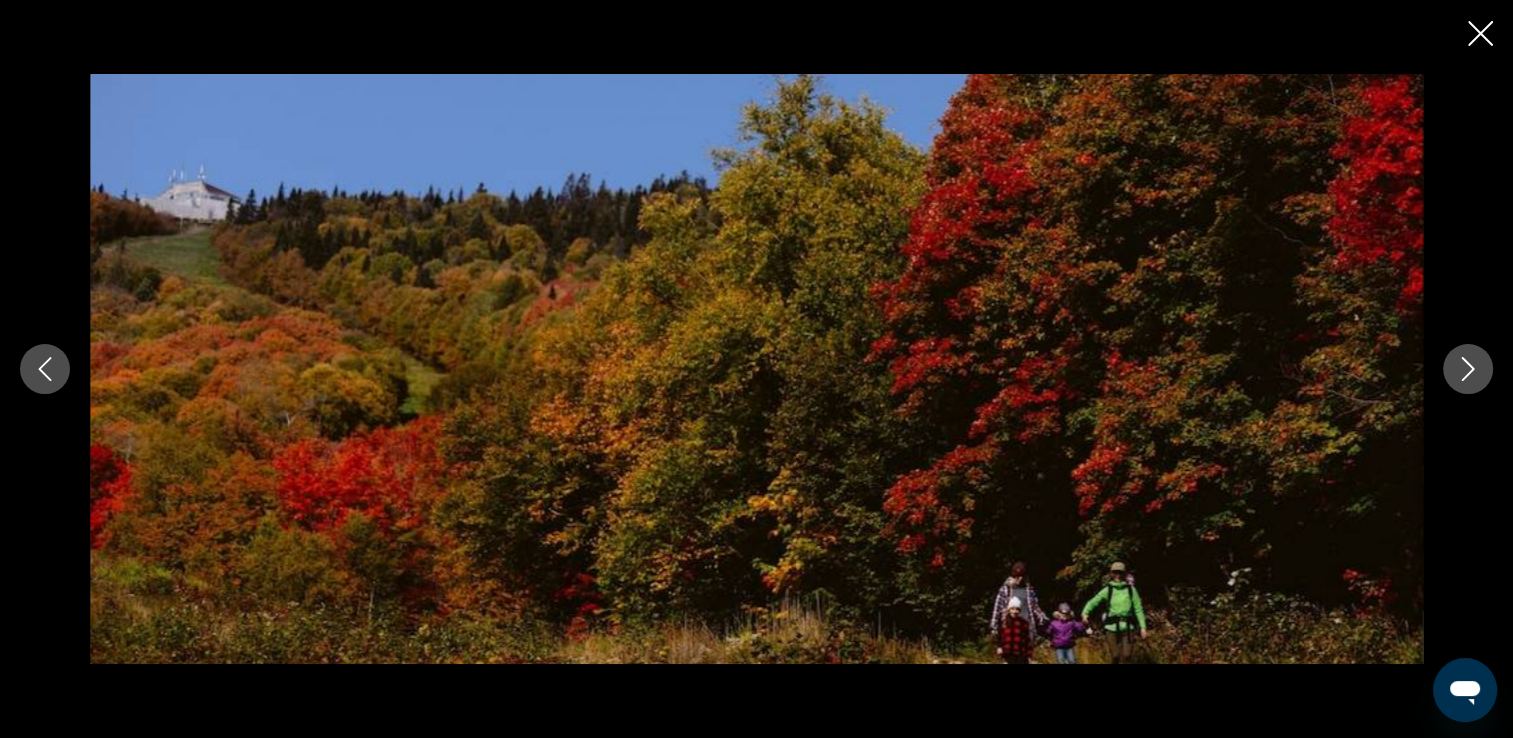 click at bounding box center [1468, 369] 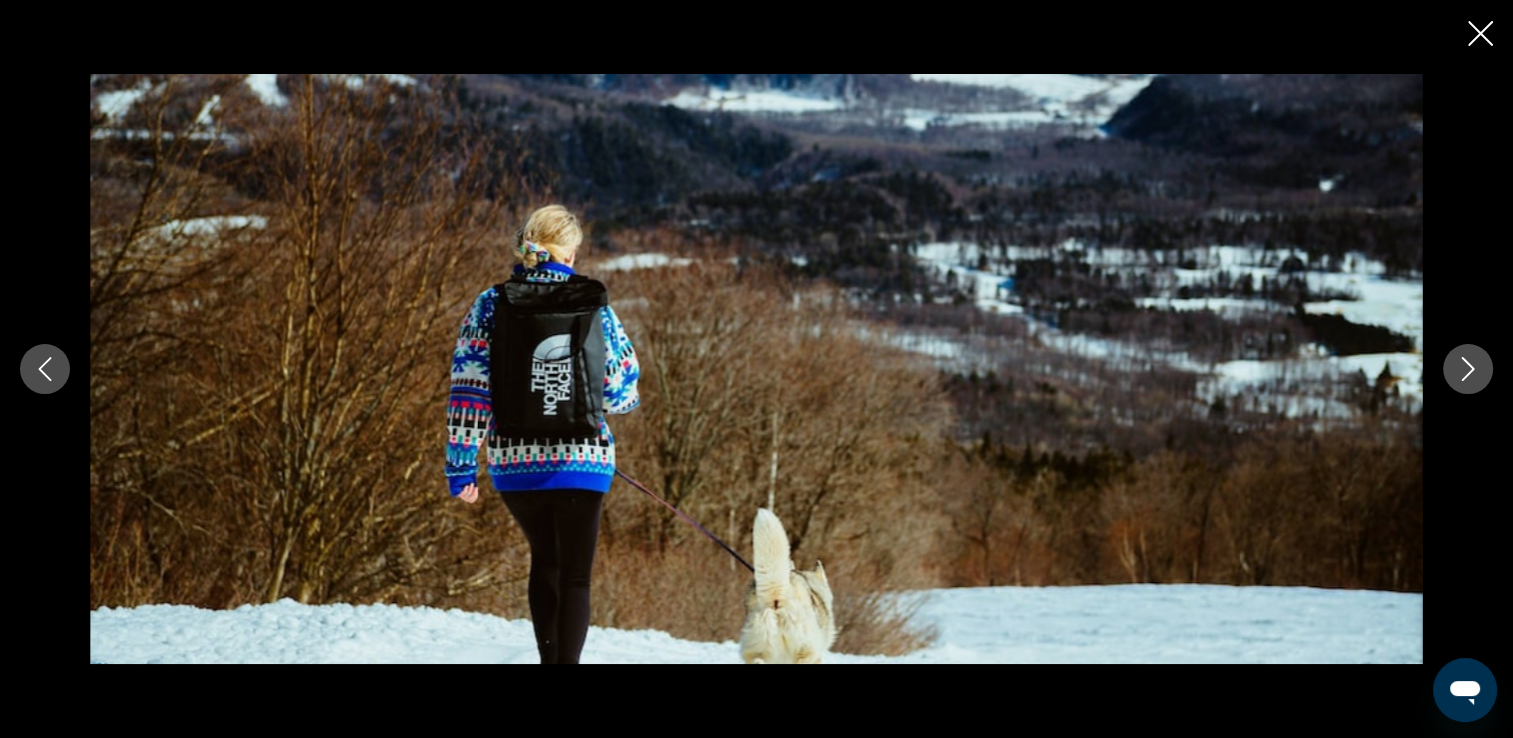 click at bounding box center (1468, 369) 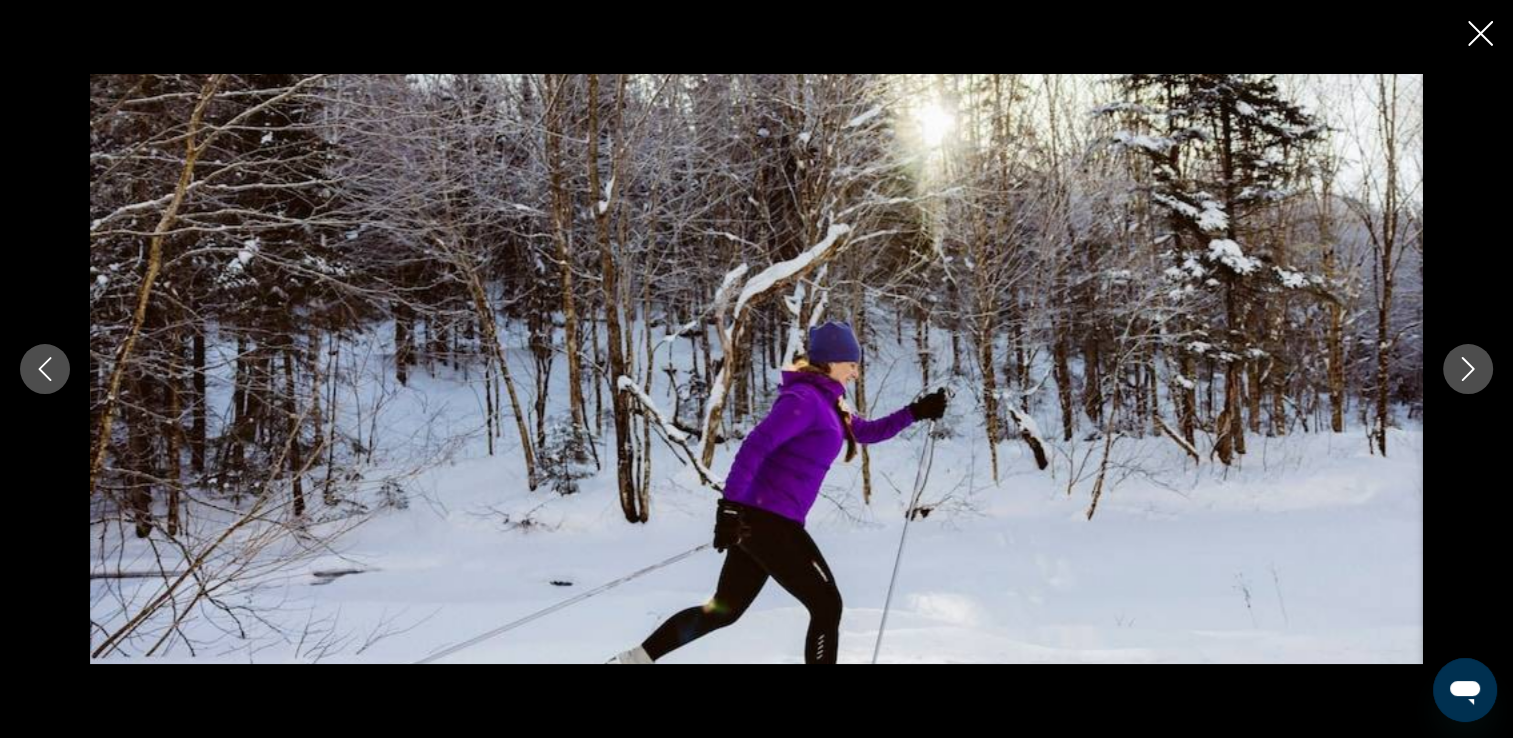 click at bounding box center (1468, 369) 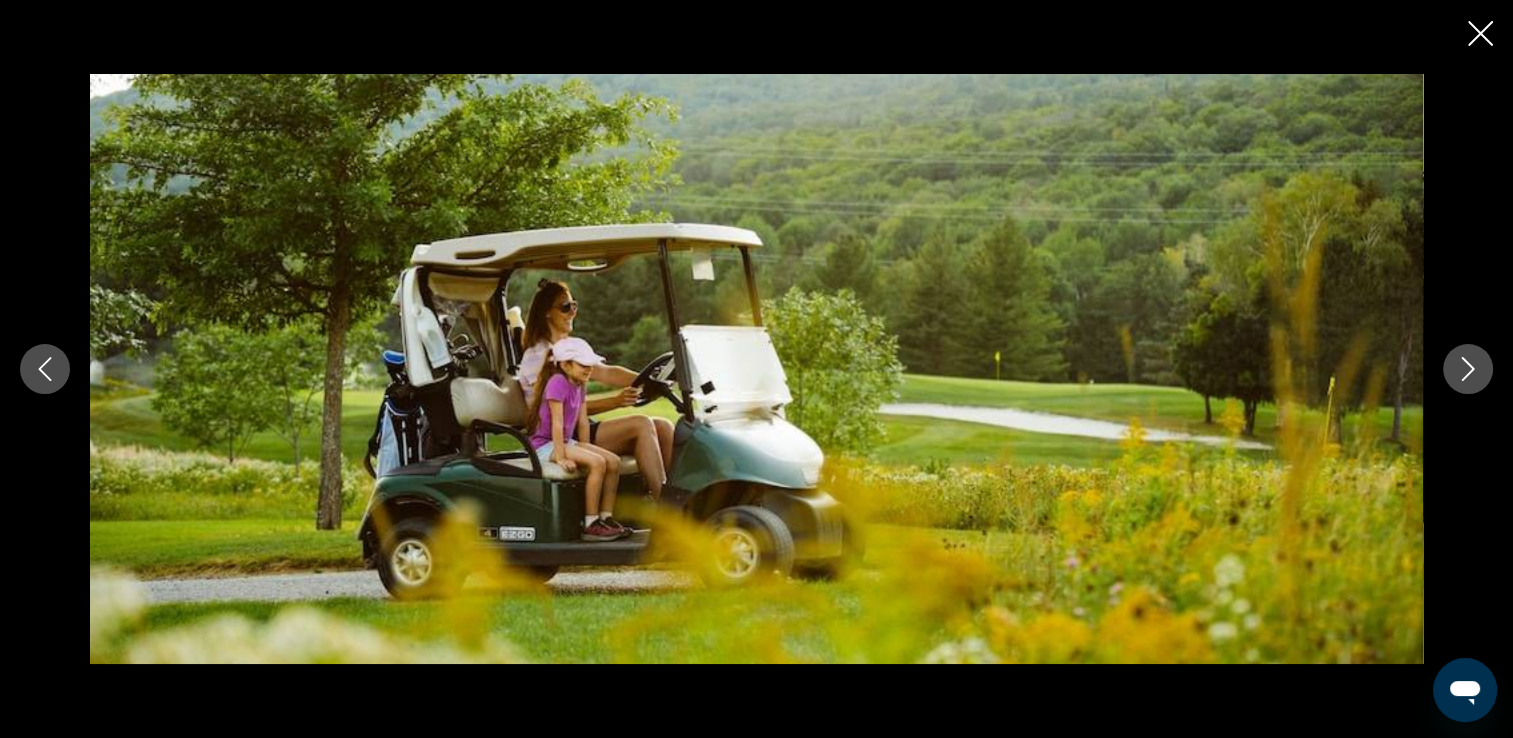 click at bounding box center (756, 369) 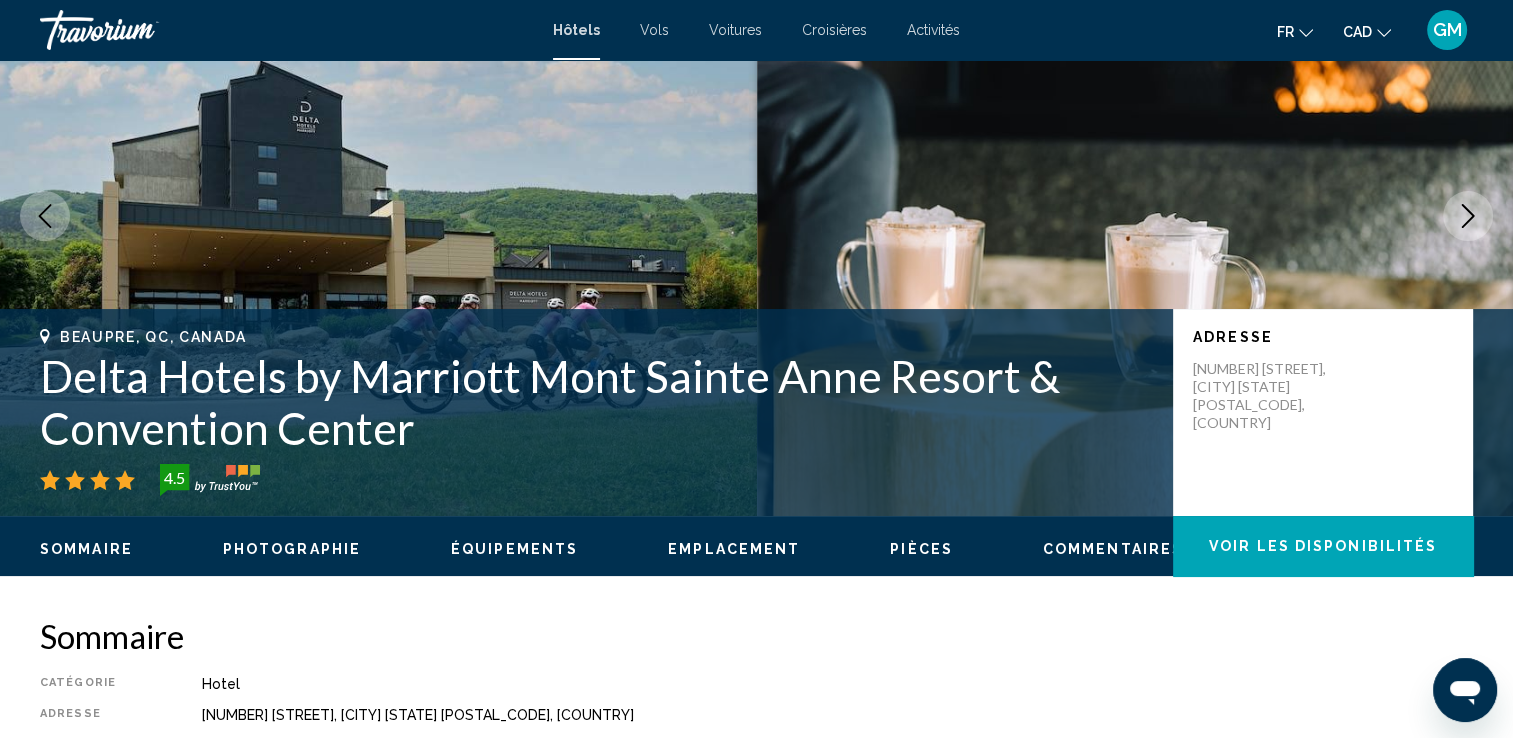 scroll, scrollTop: 100, scrollLeft: 0, axis: vertical 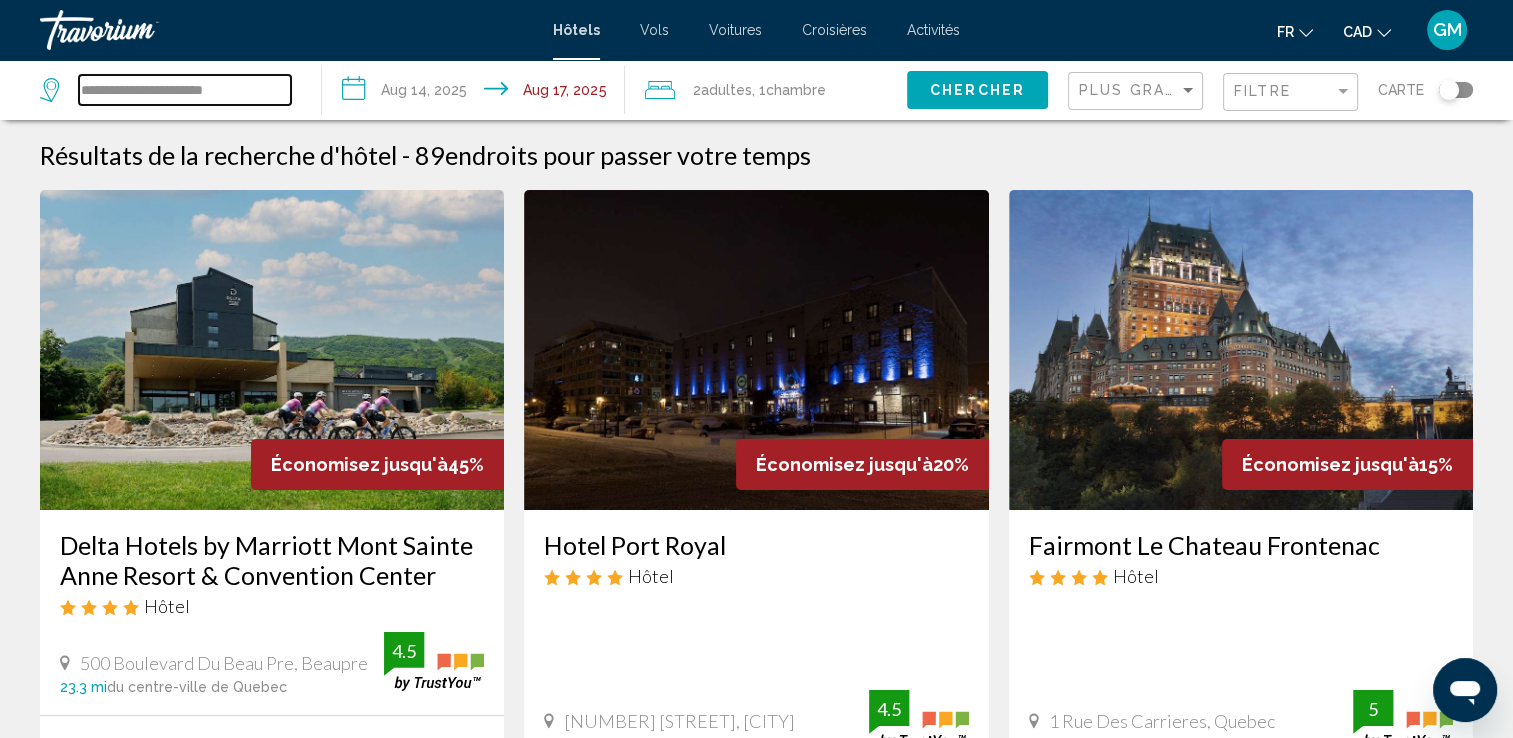 click on "**********" at bounding box center (185, 90) 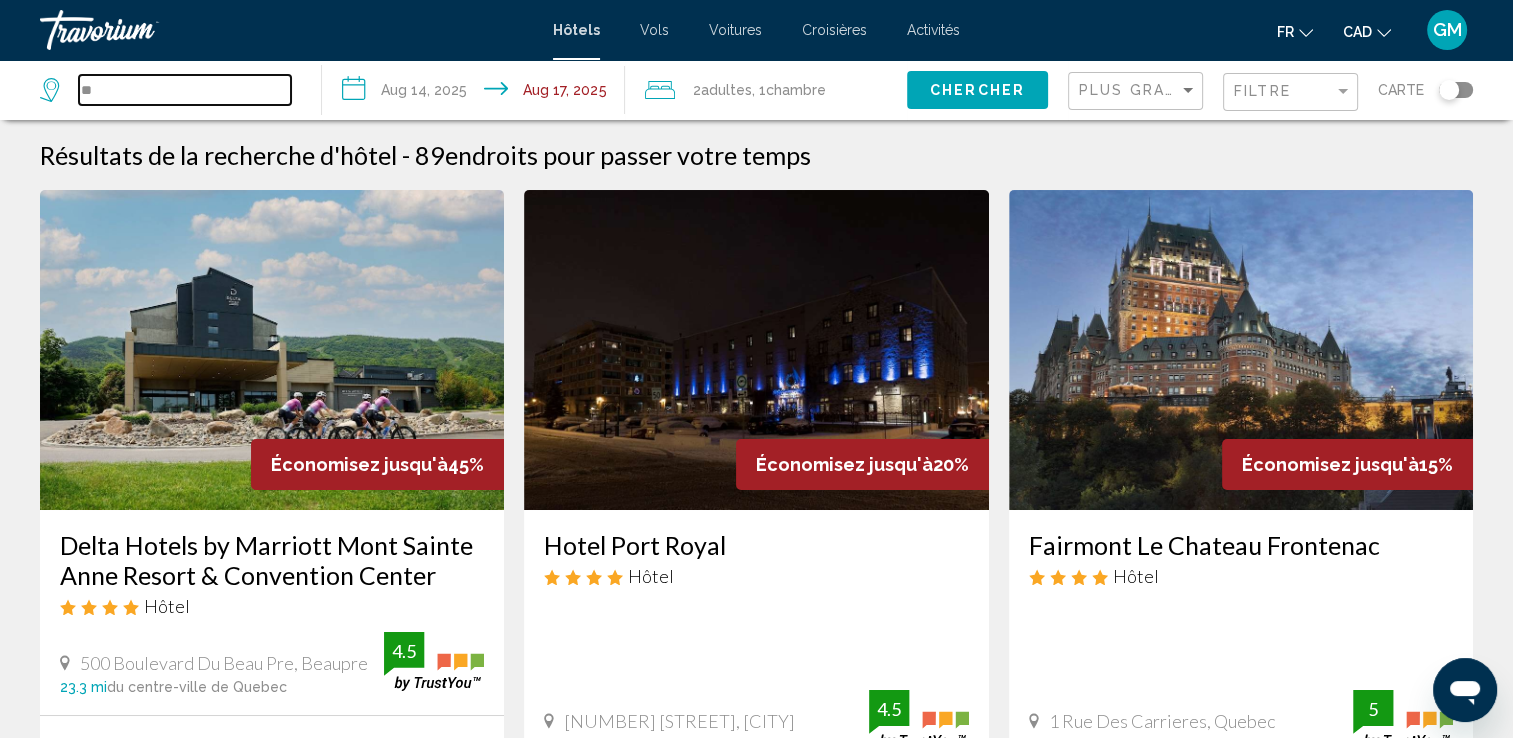 type on "*" 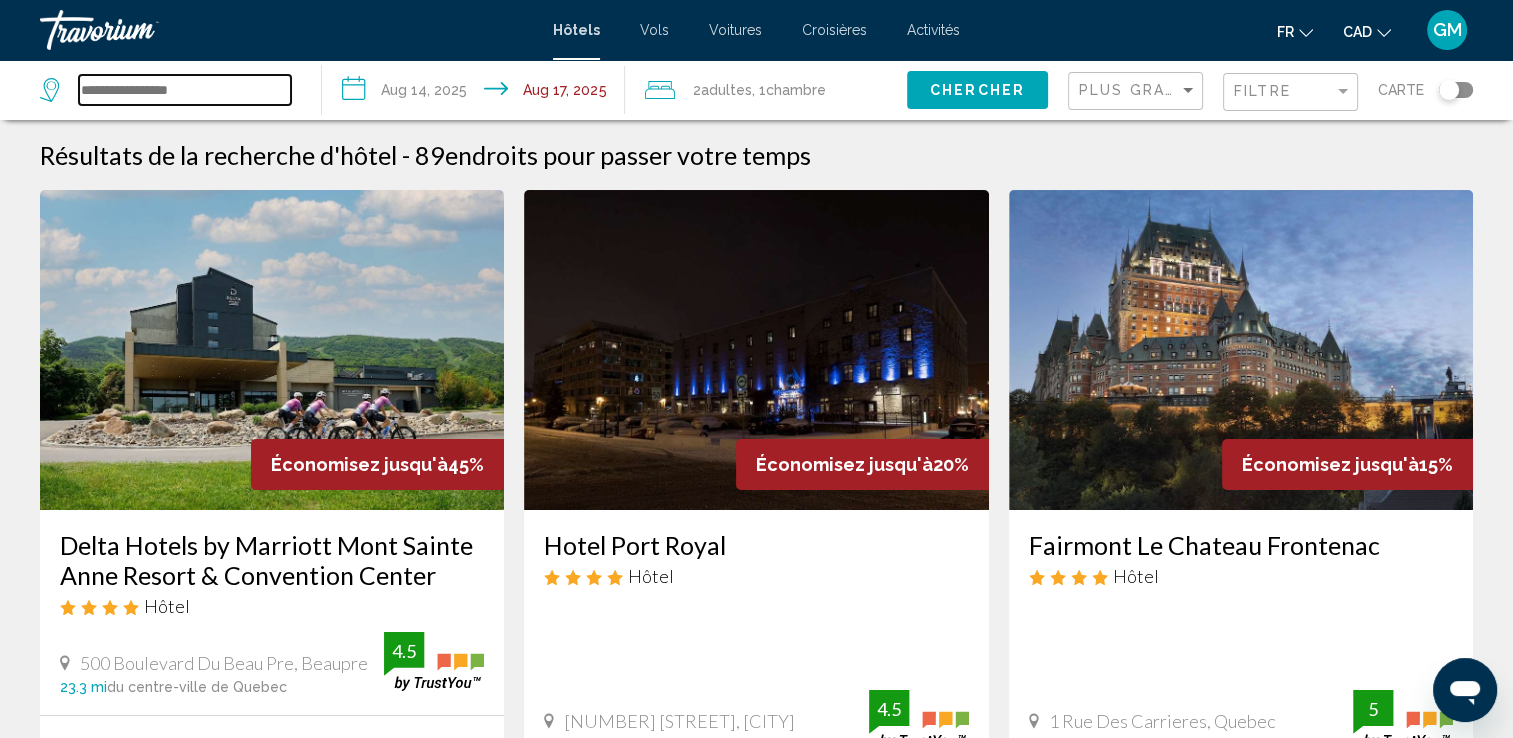 type on "*" 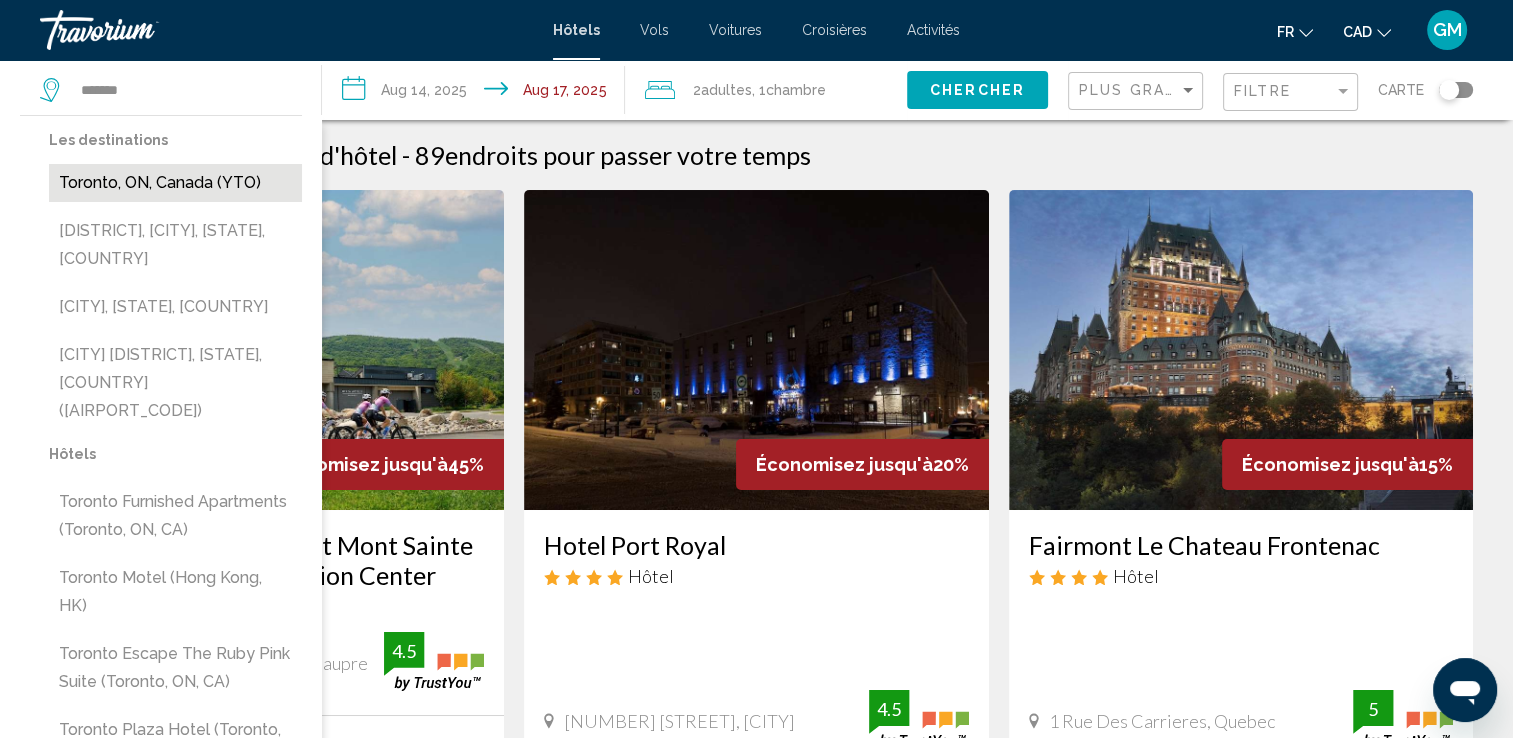 click on "Toronto, ON, Canada (YTO)" at bounding box center [175, 183] 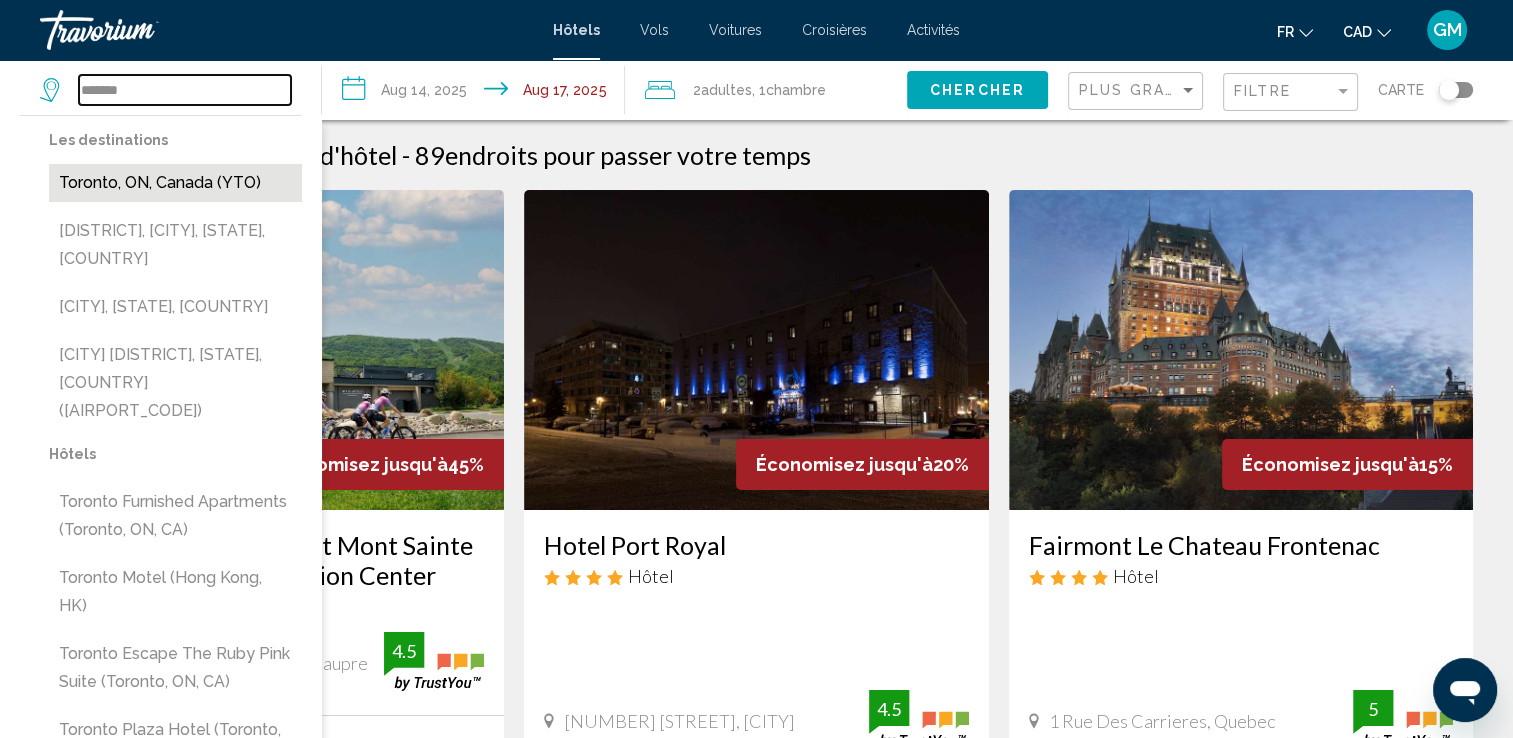 type on "**********" 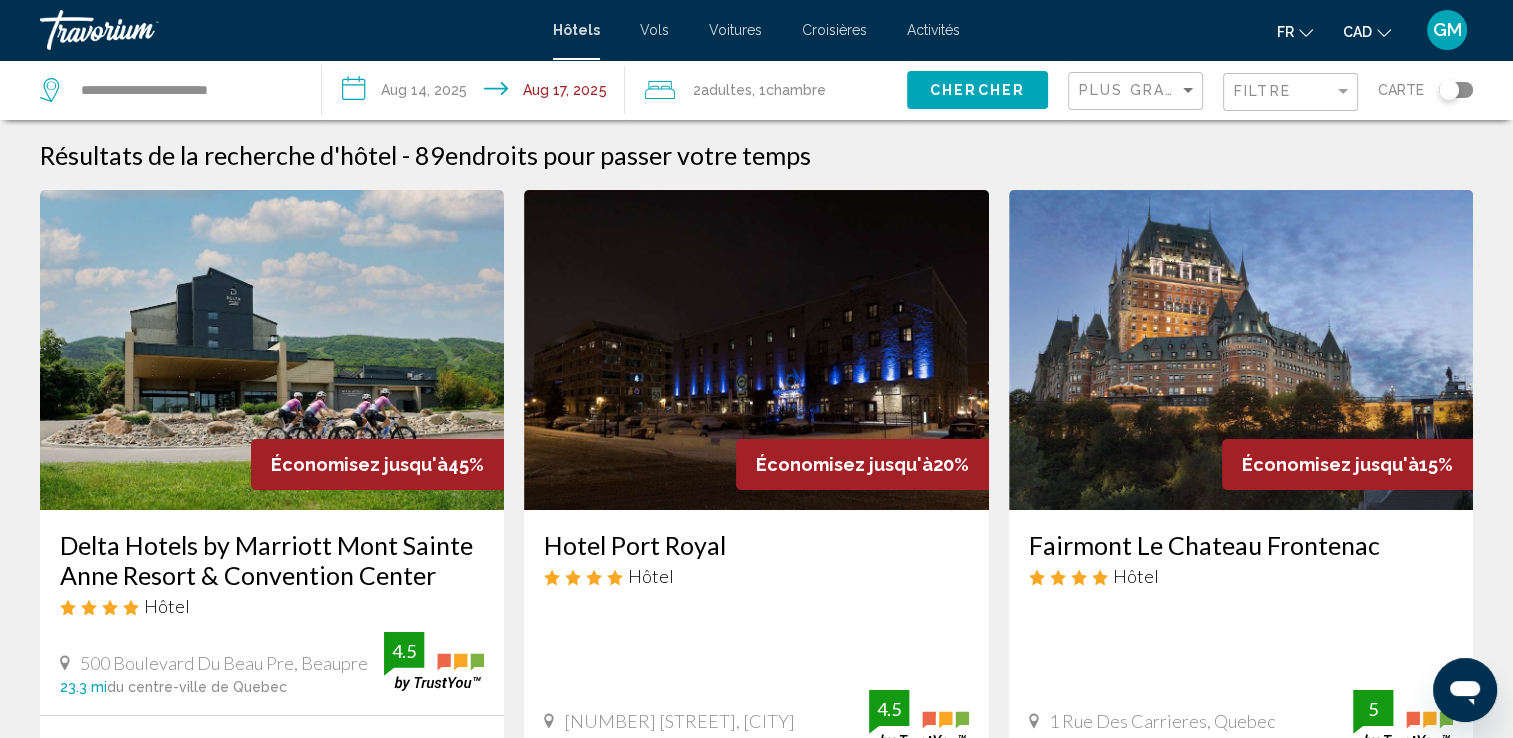 click on "Chercher" 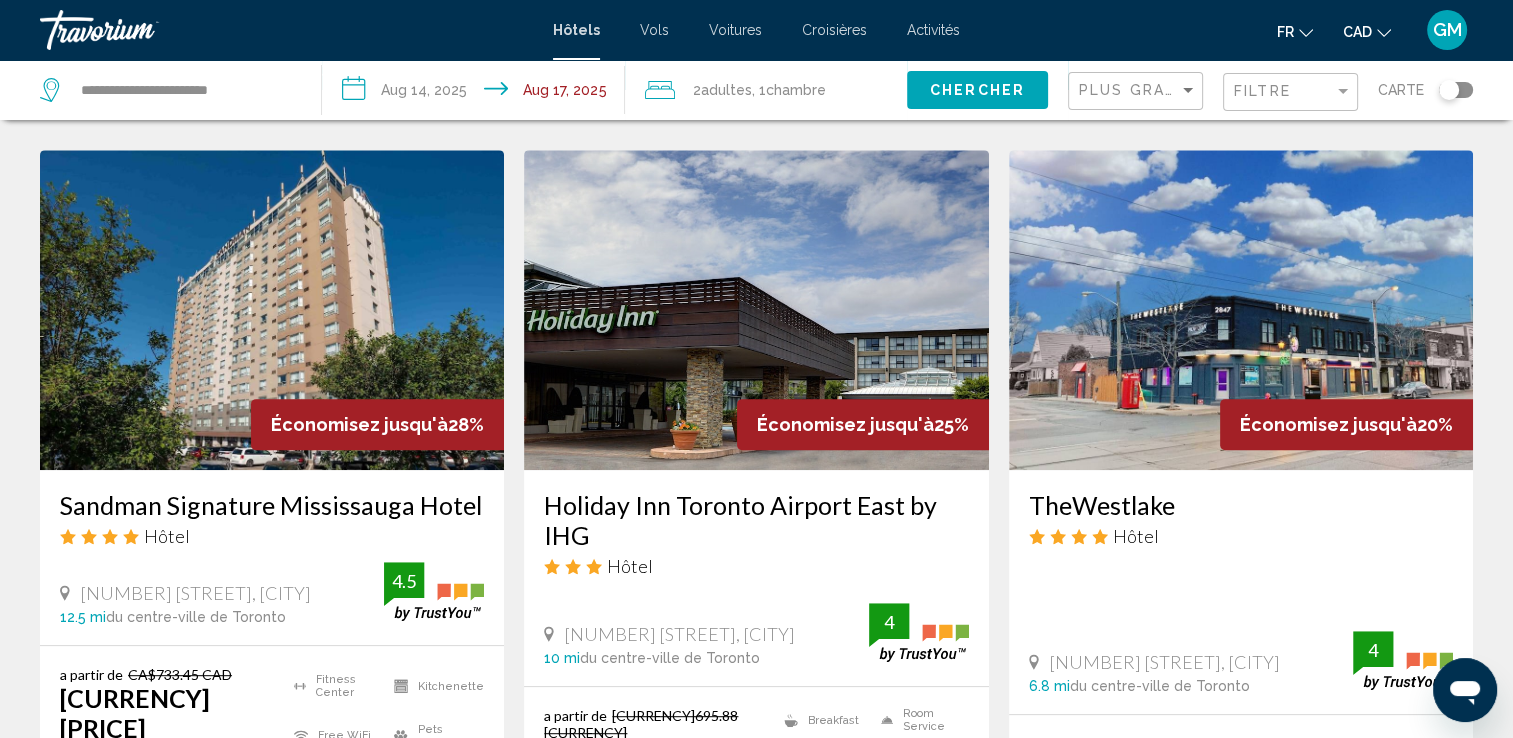 scroll, scrollTop: 900, scrollLeft: 0, axis: vertical 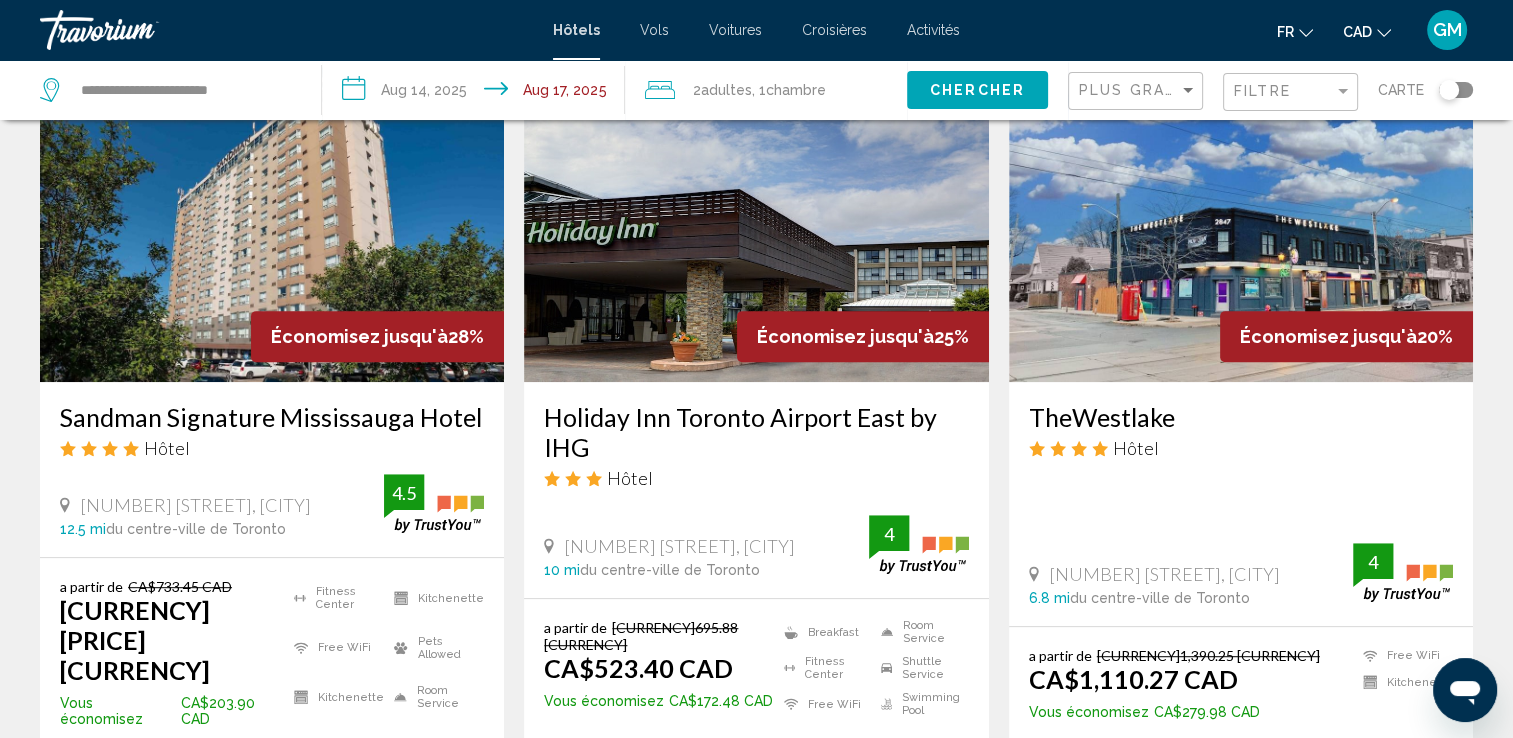 click at bounding box center [272, 222] 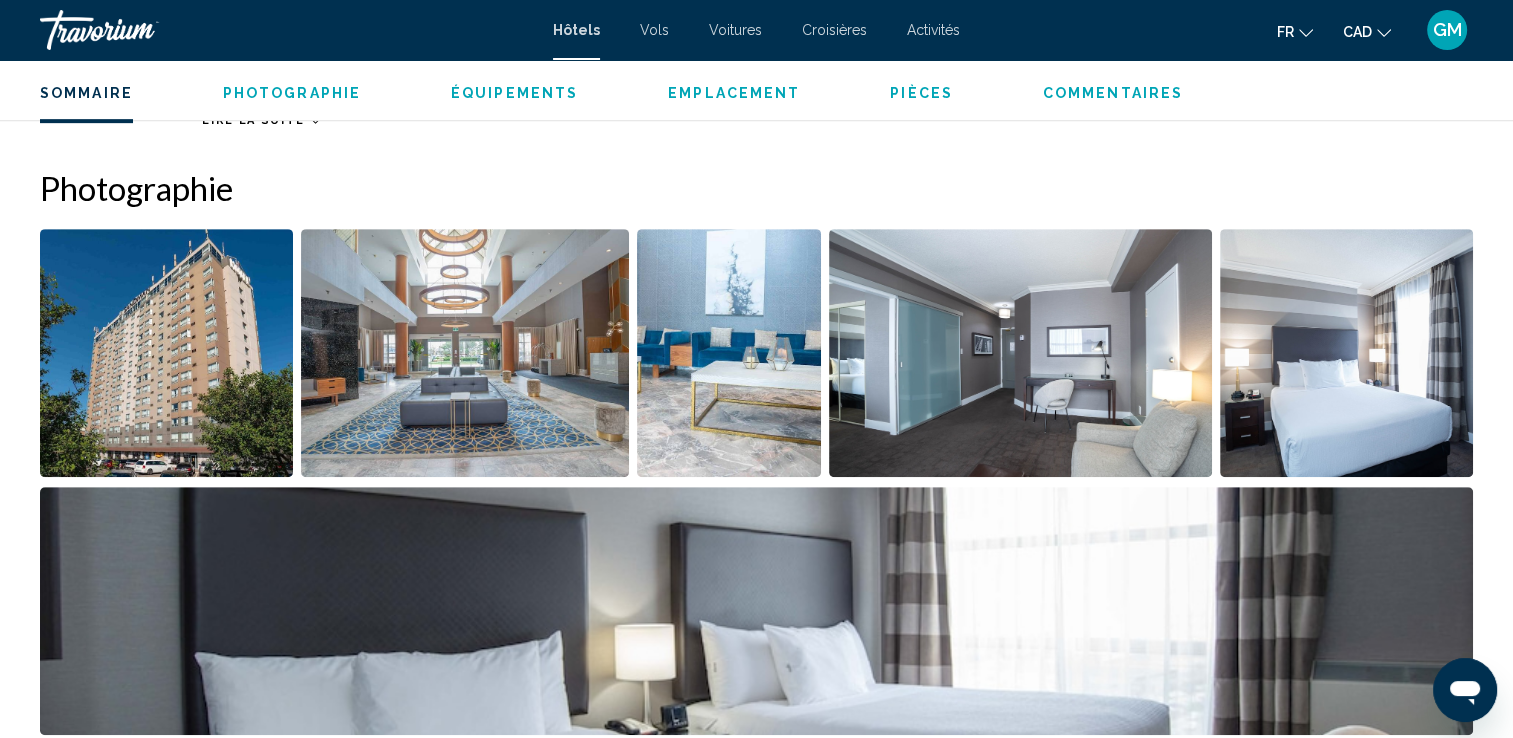 scroll, scrollTop: 800, scrollLeft: 0, axis: vertical 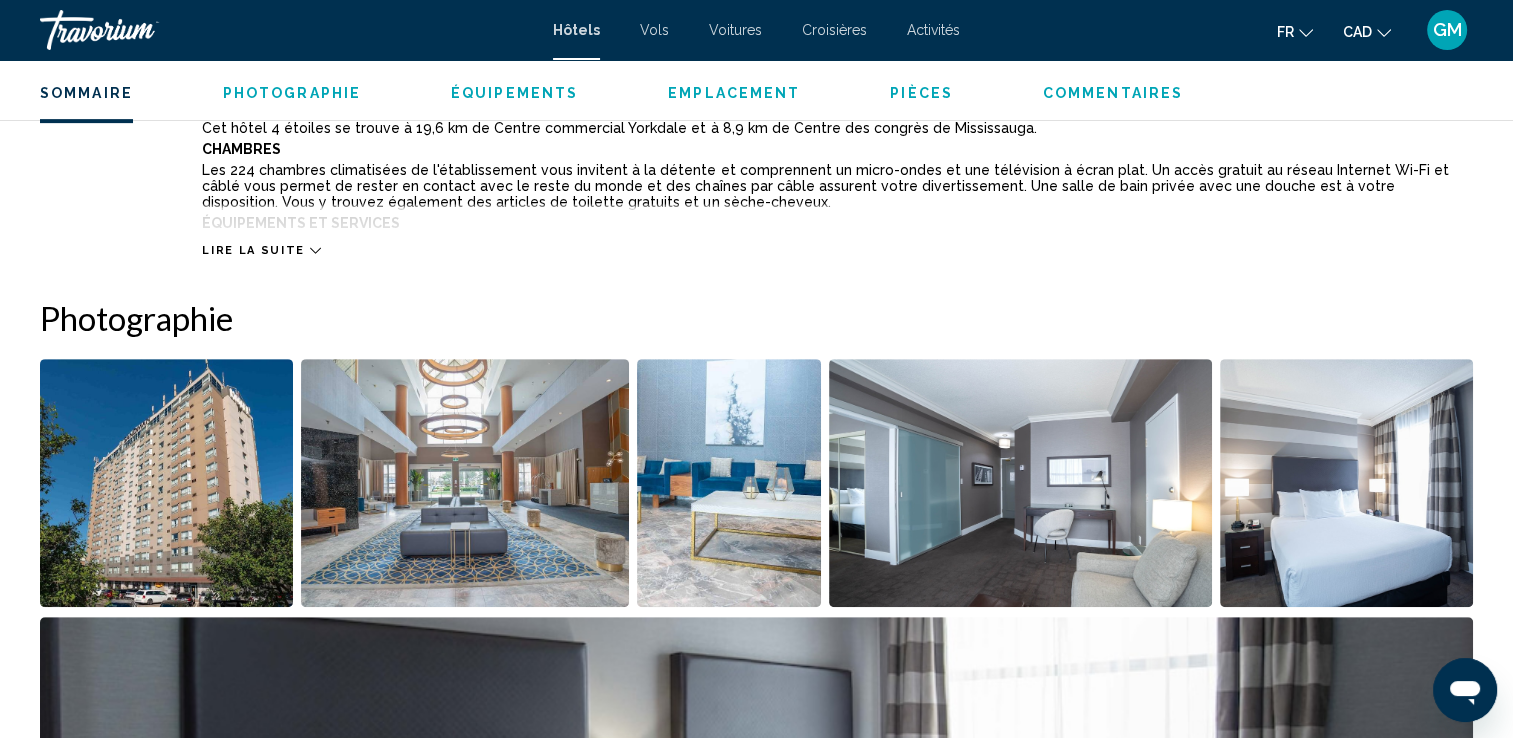 click at bounding box center [465, 483] 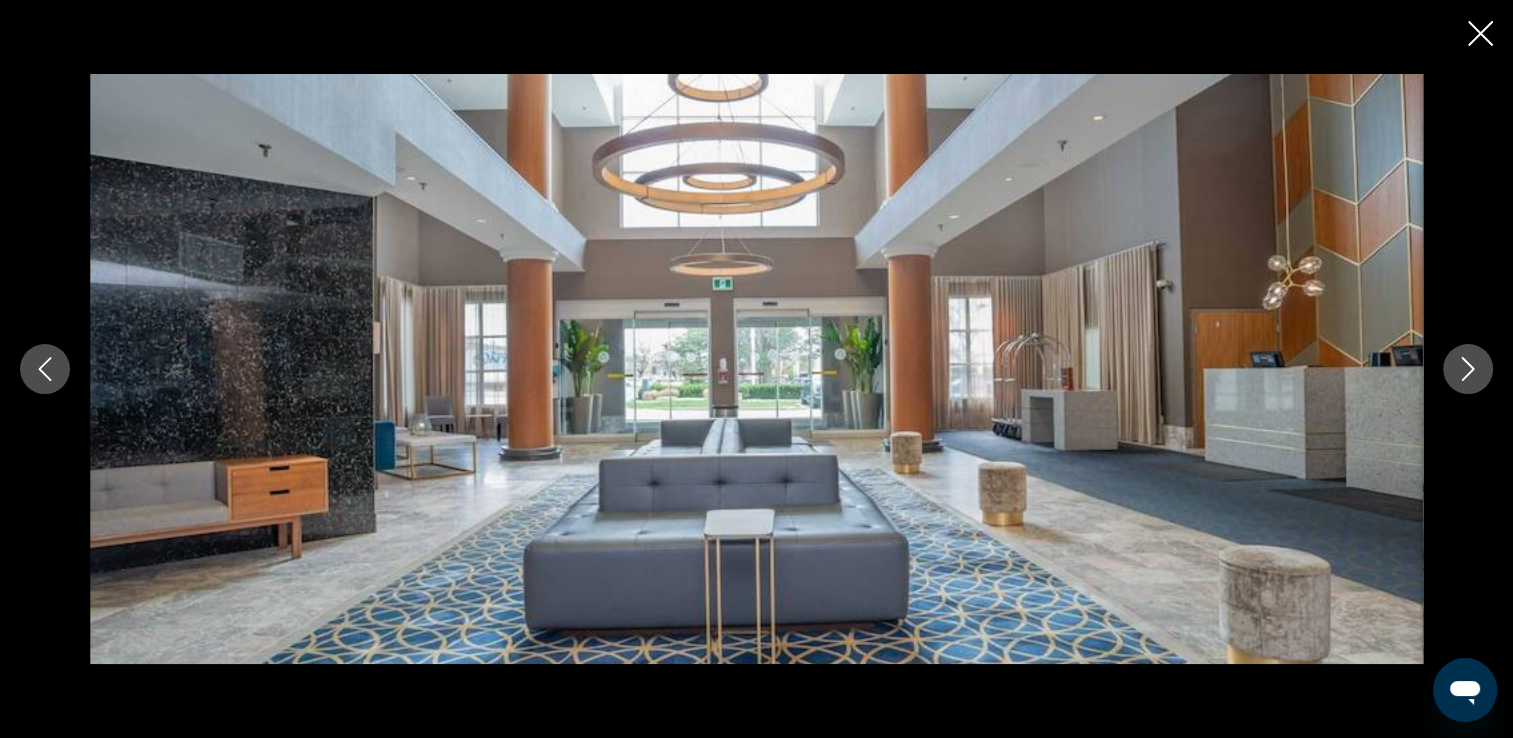 click 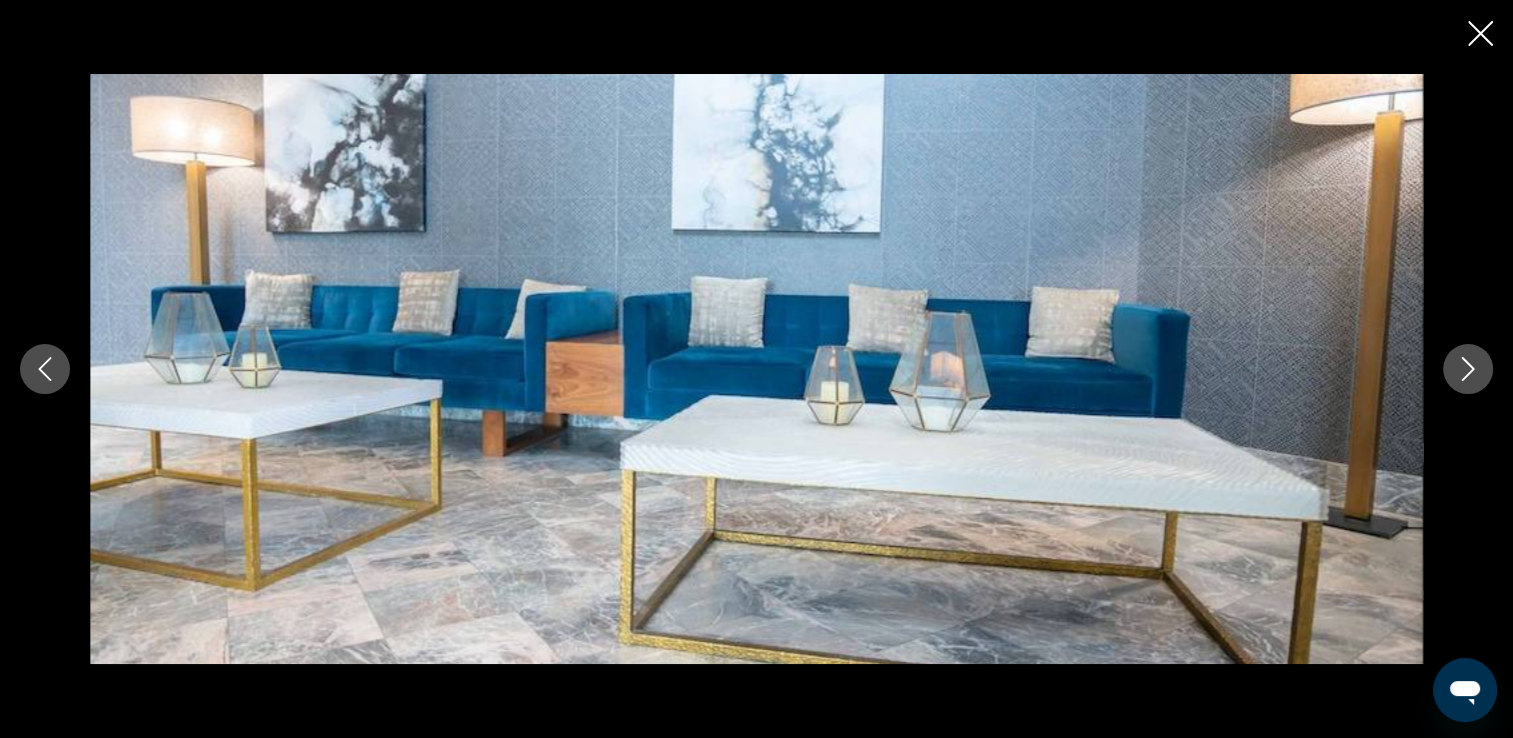 click 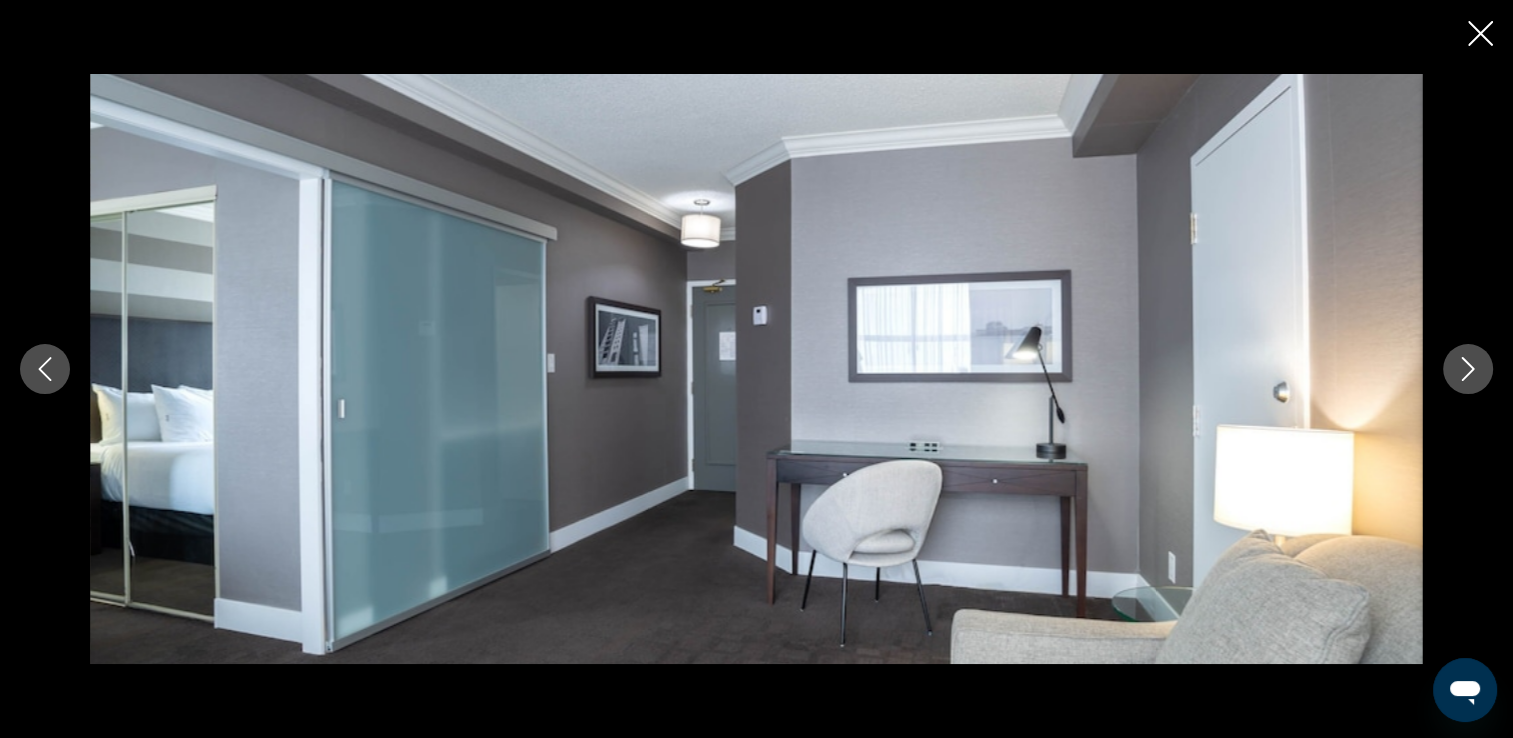 click 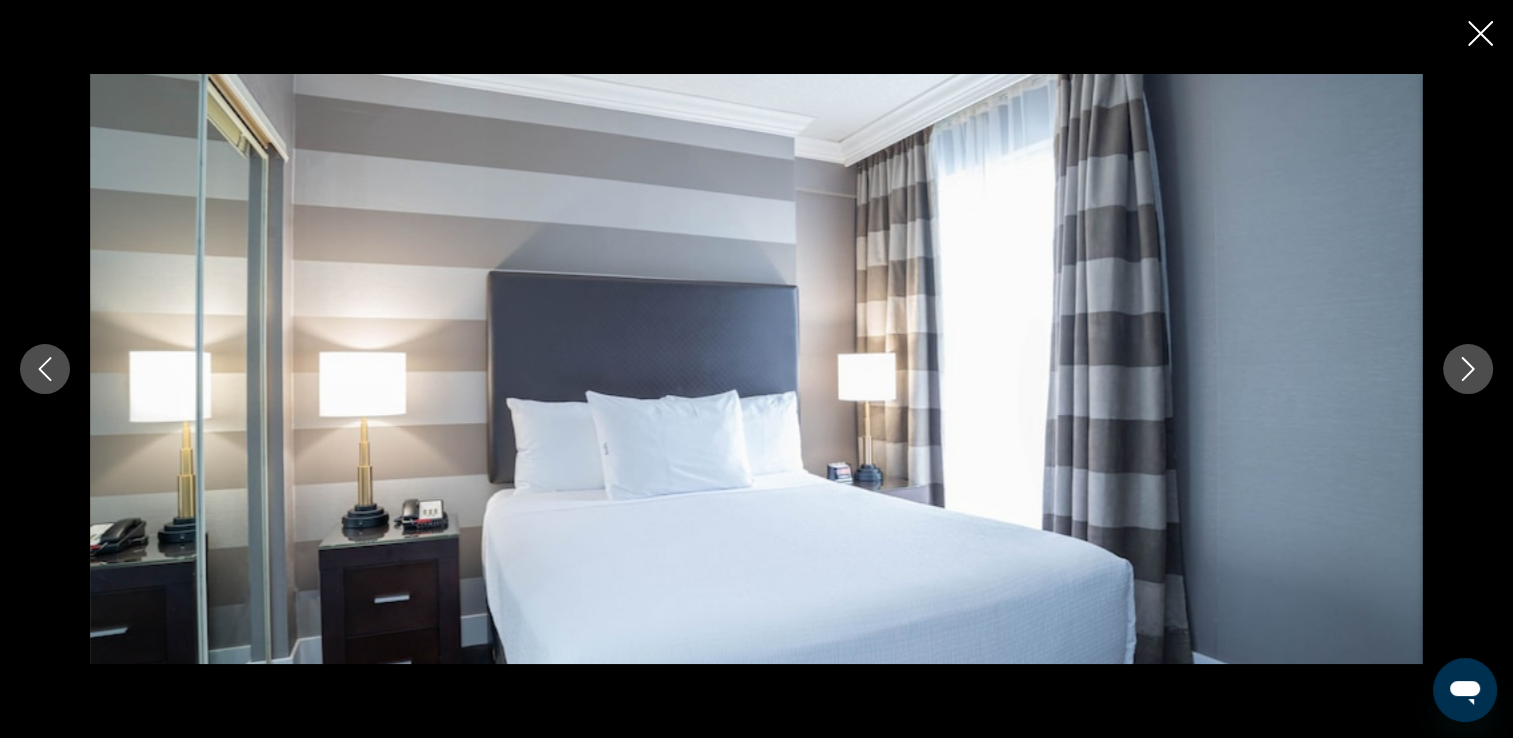 click 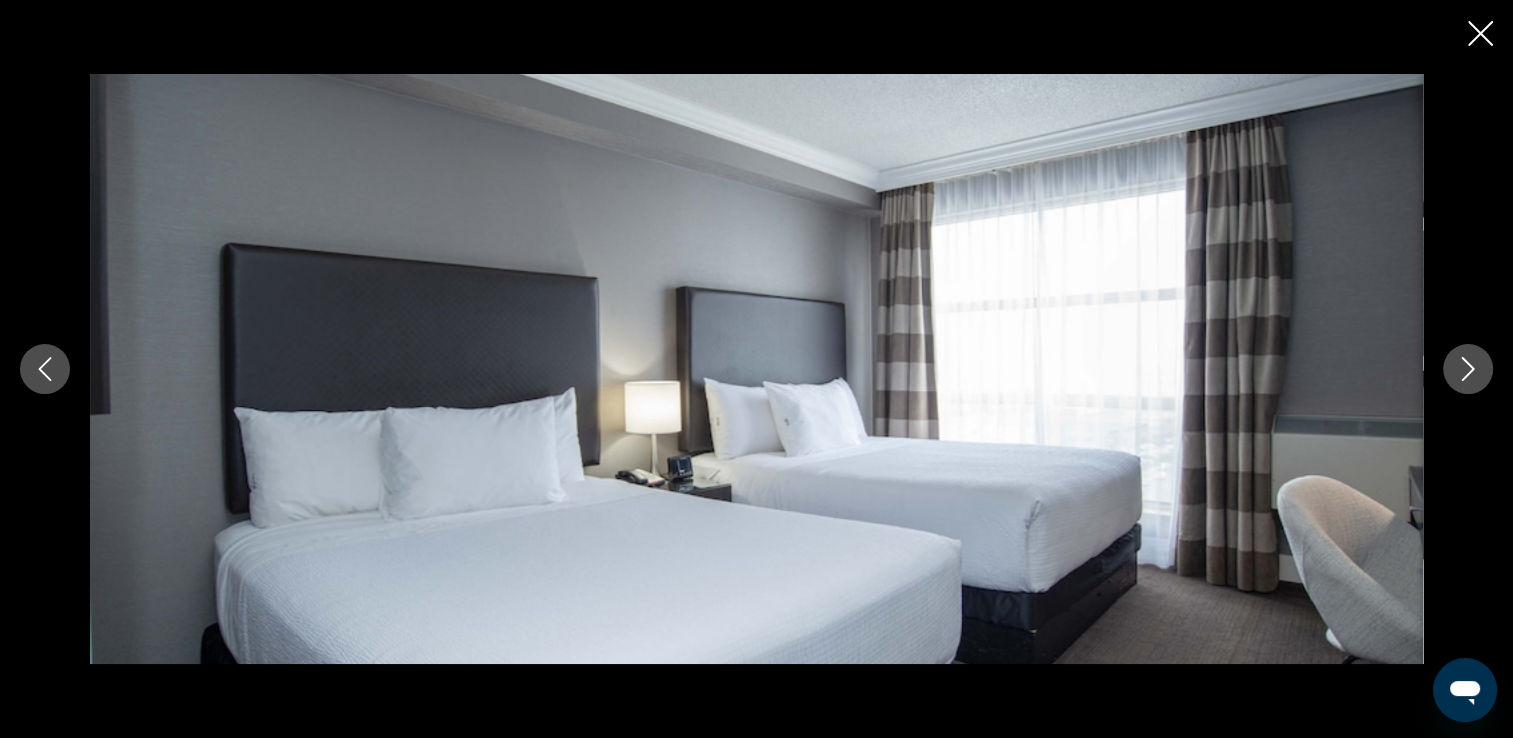 click 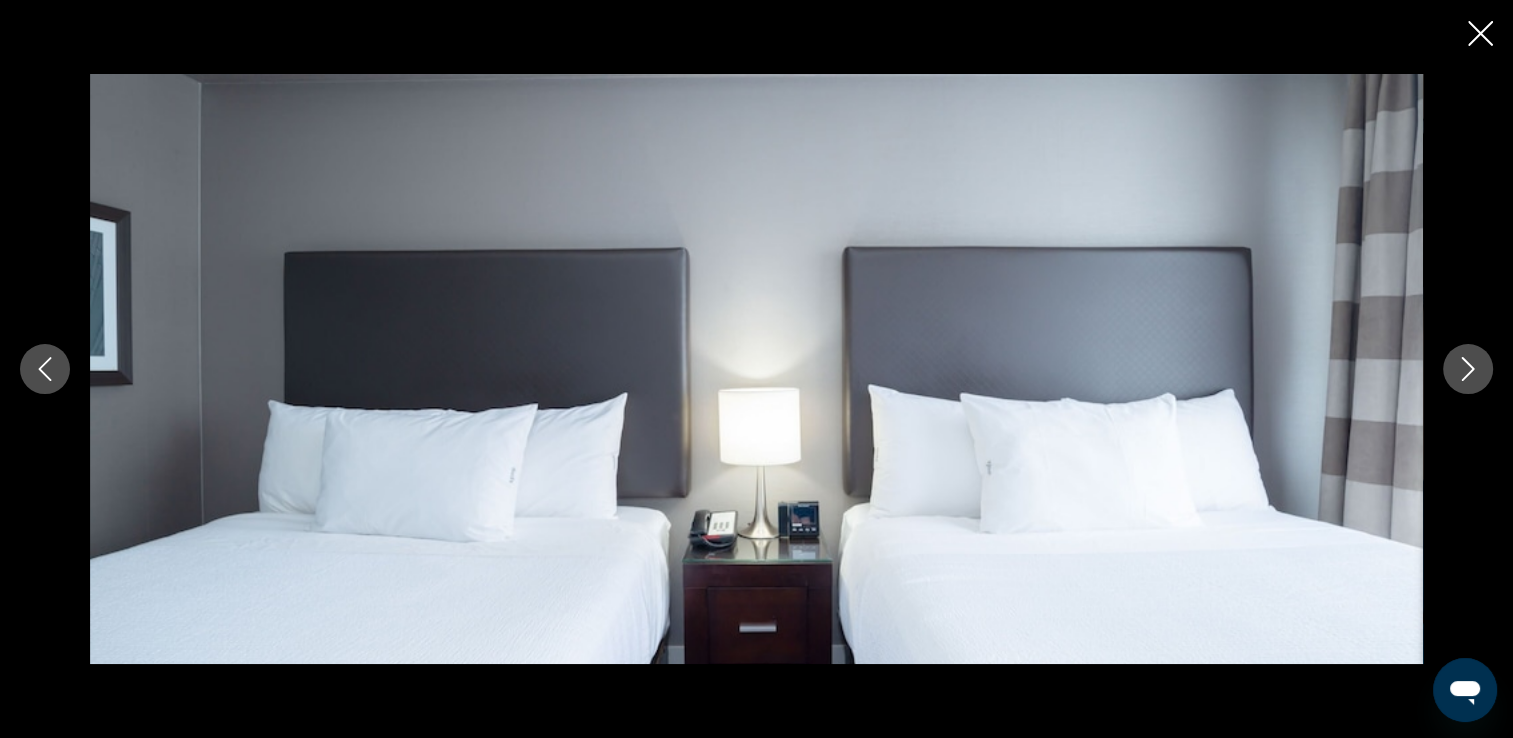 click 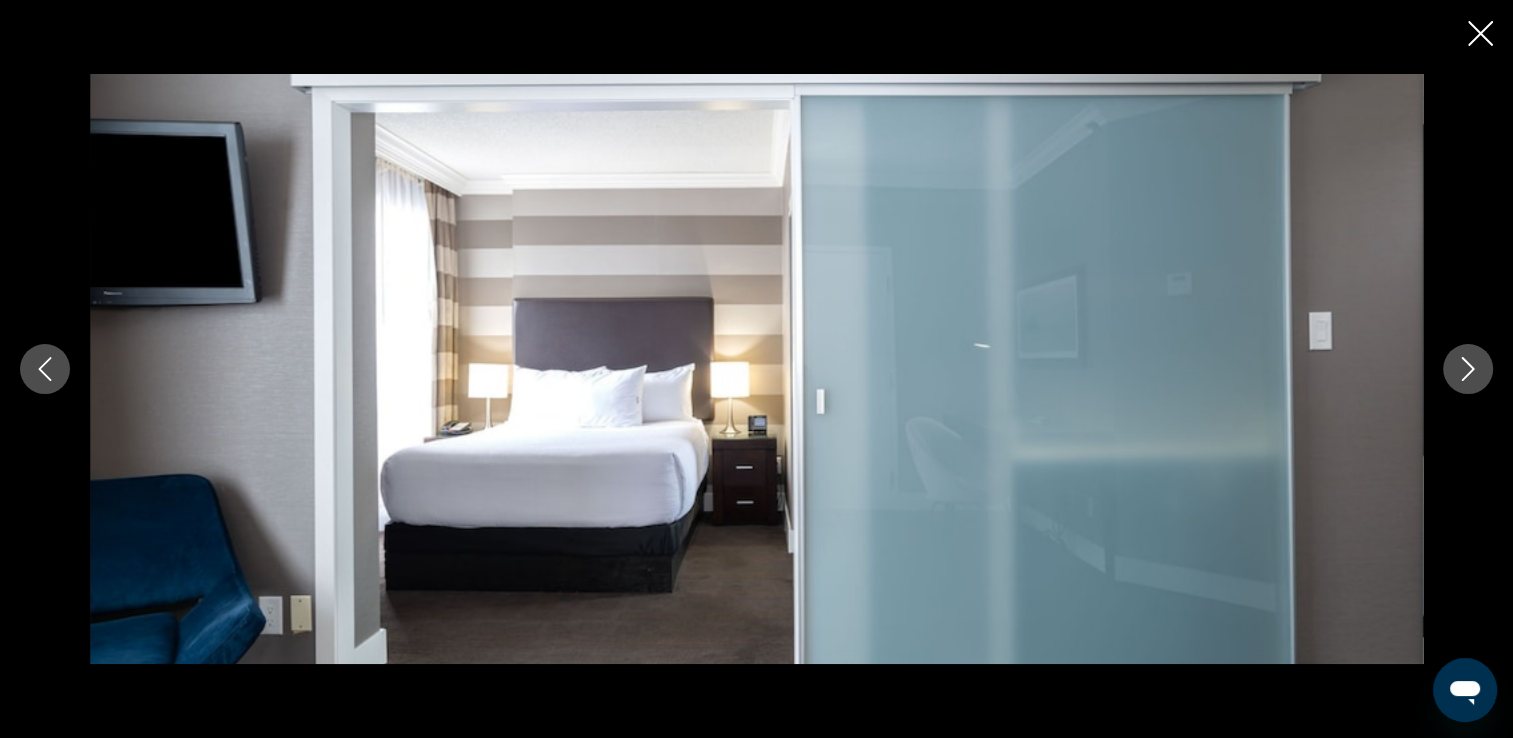 click 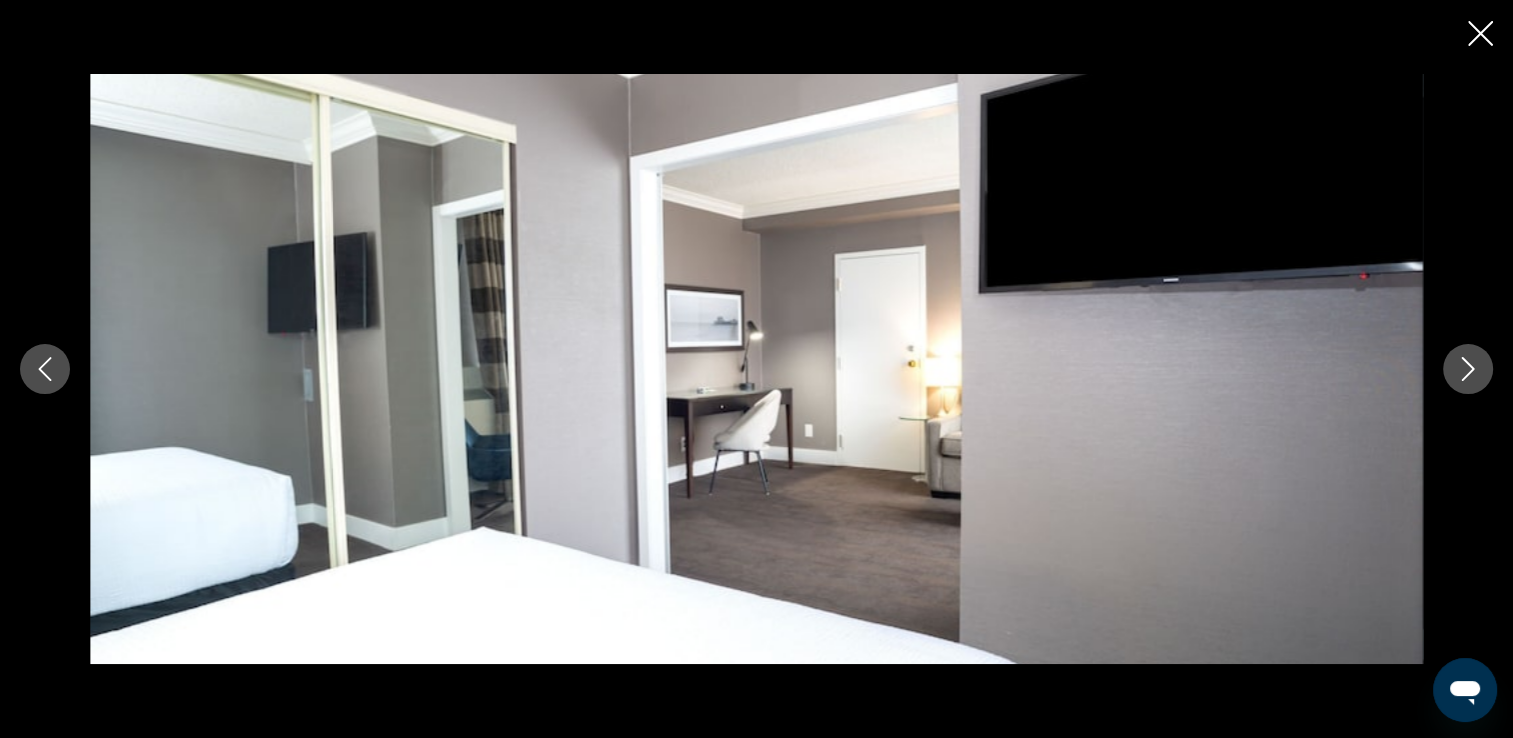 click 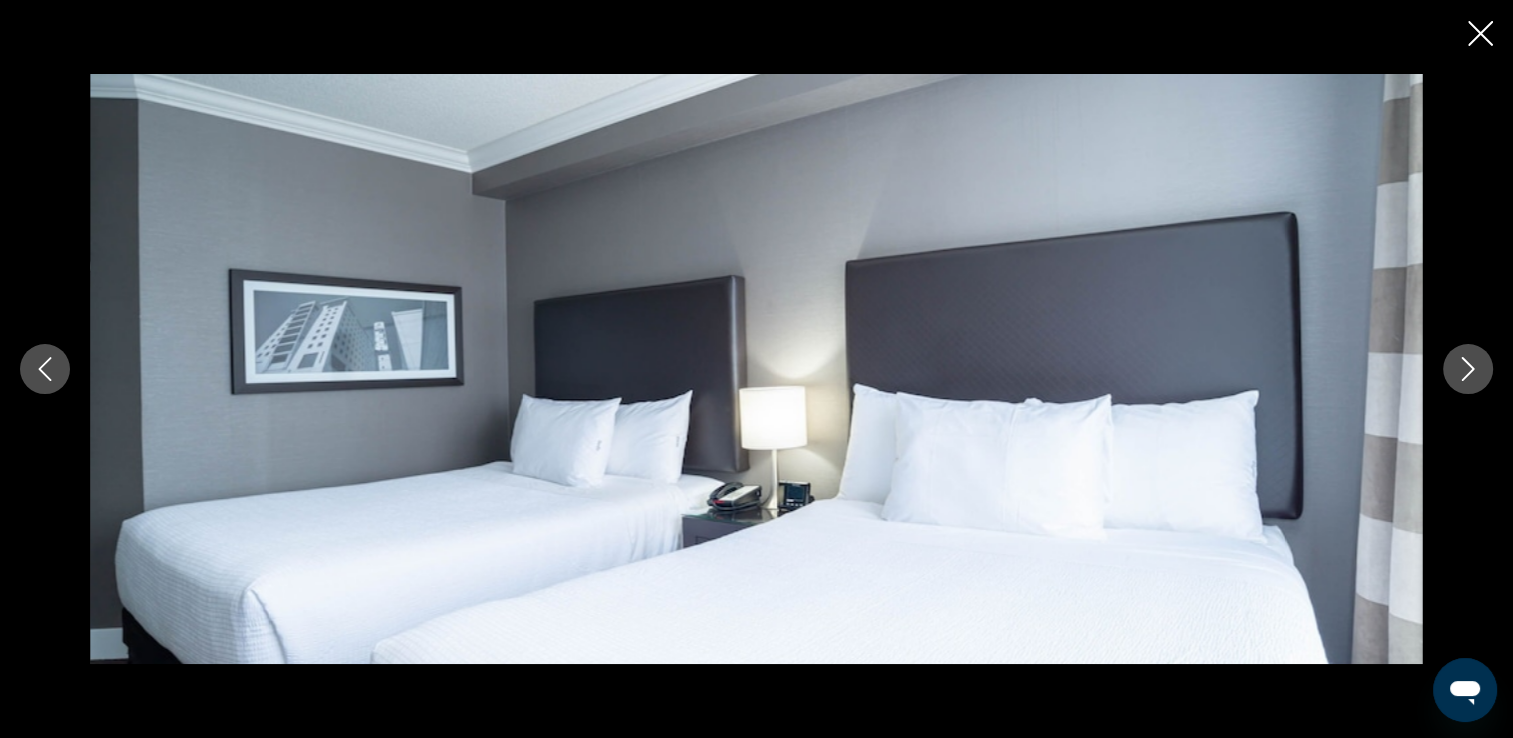 click 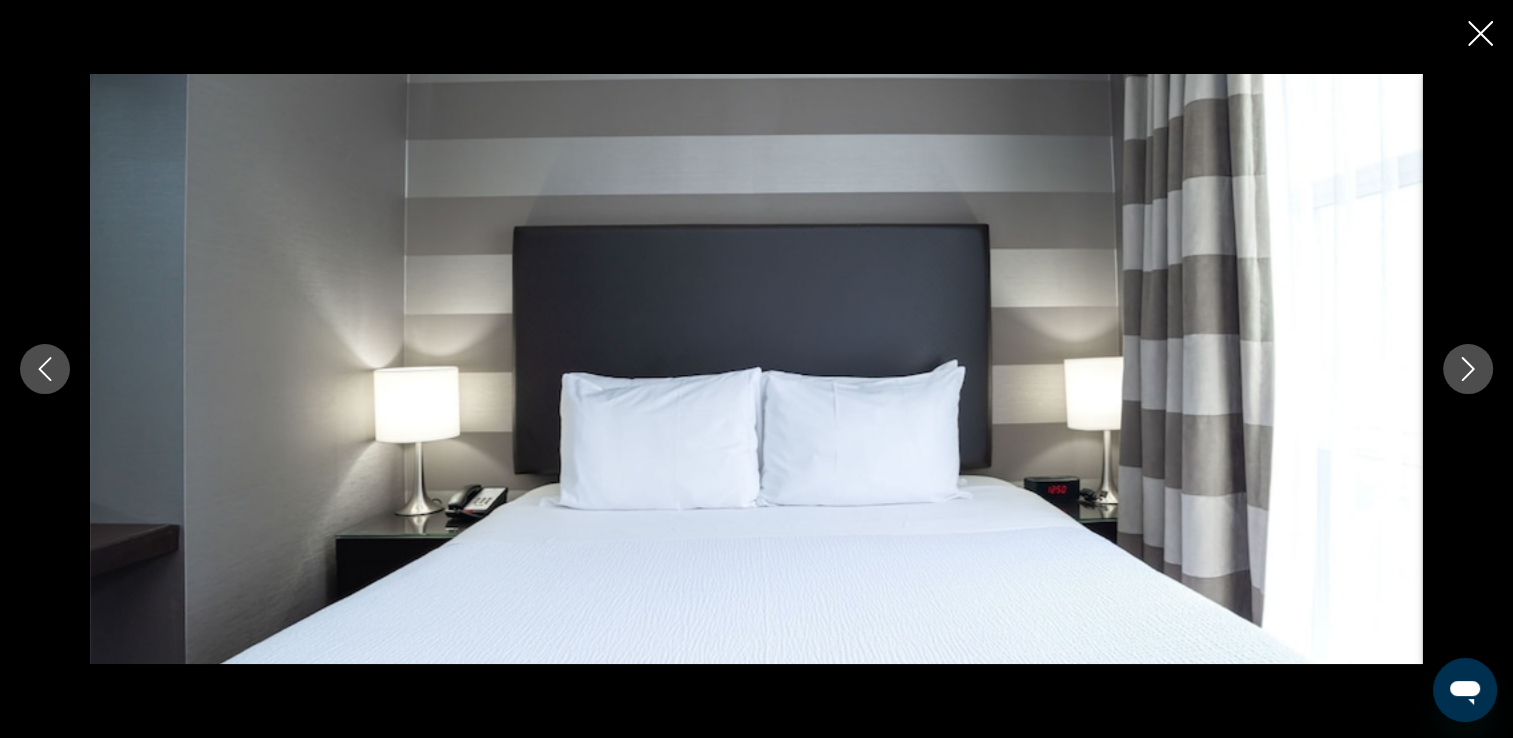 click 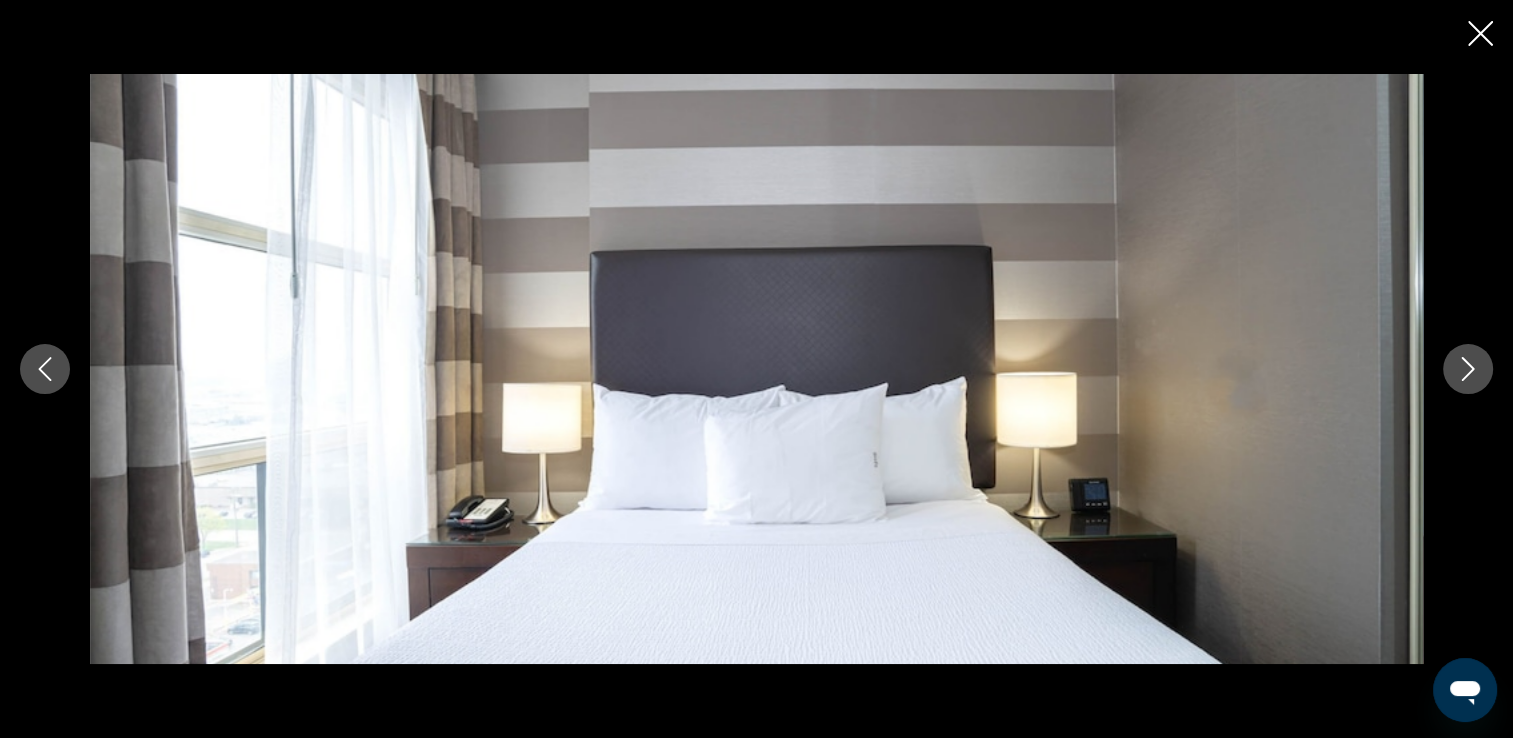click 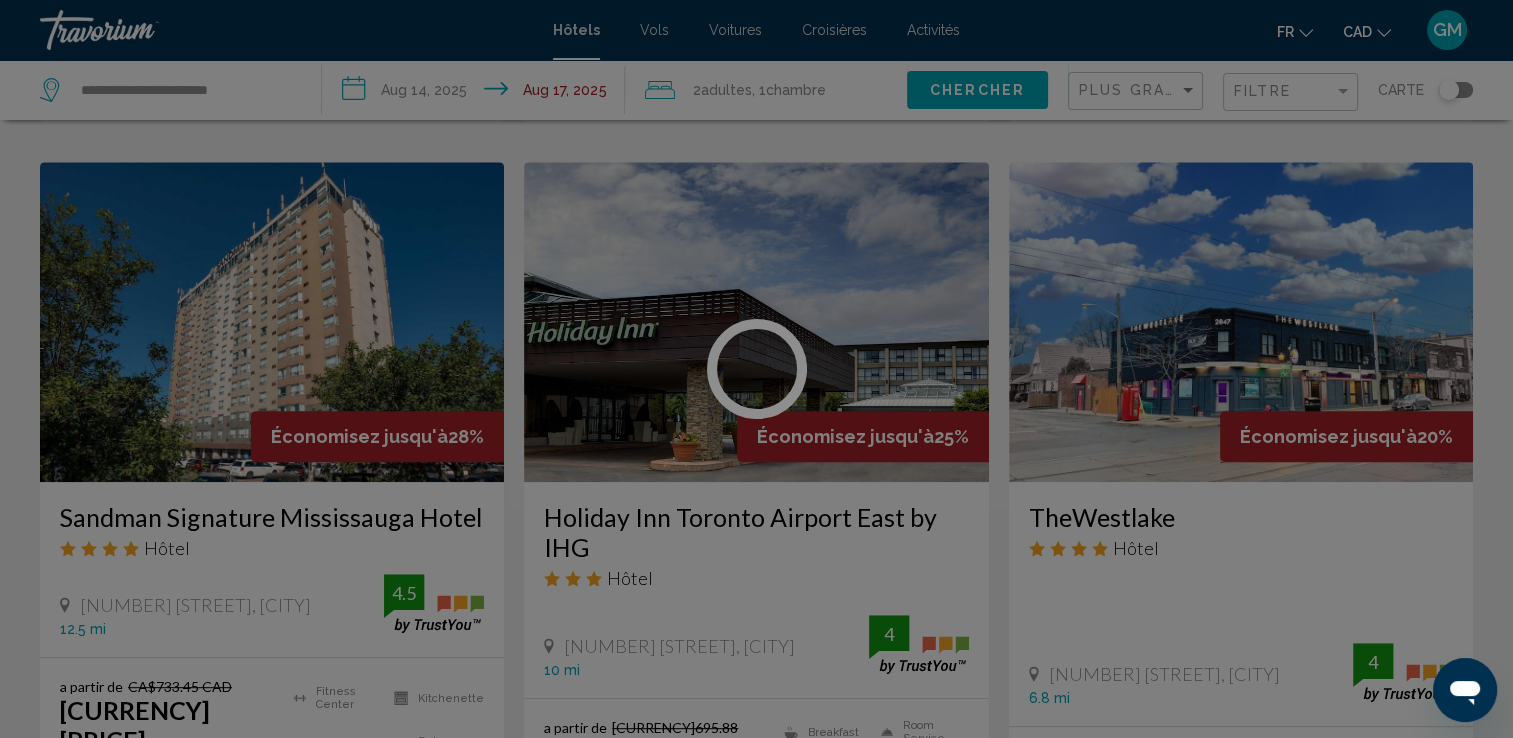 scroll, scrollTop: 0, scrollLeft: 0, axis: both 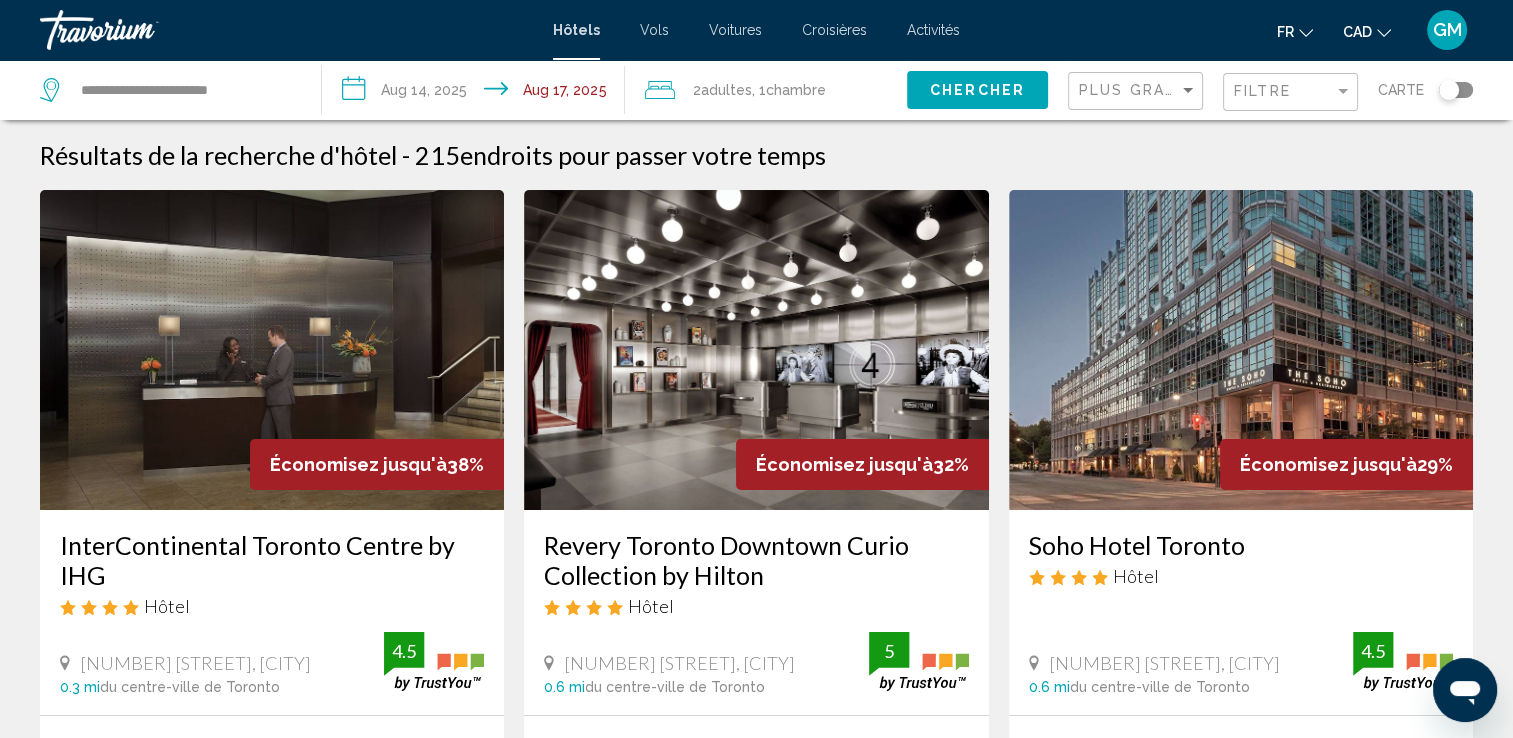 click at bounding box center [272, 350] 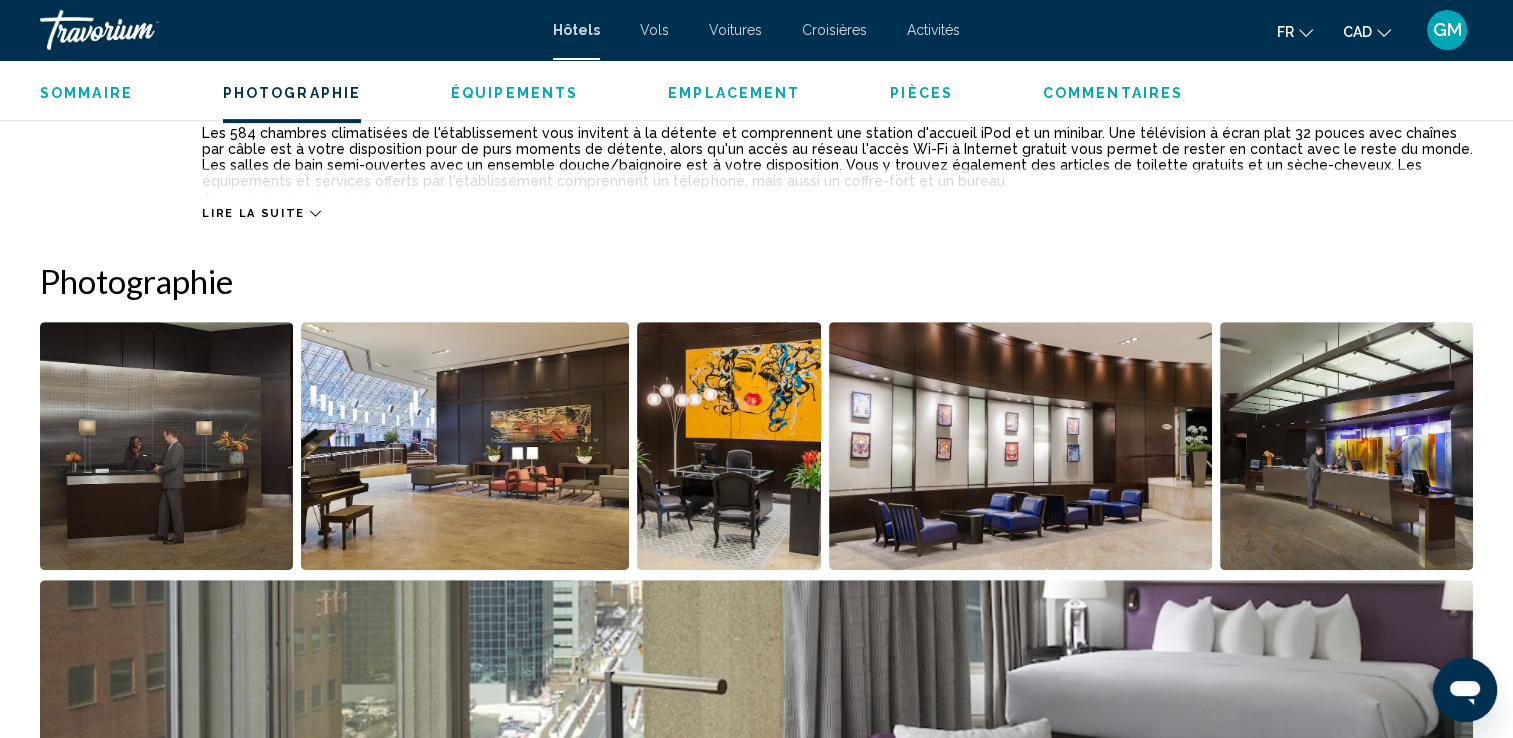 scroll, scrollTop: 1000, scrollLeft: 0, axis: vertical 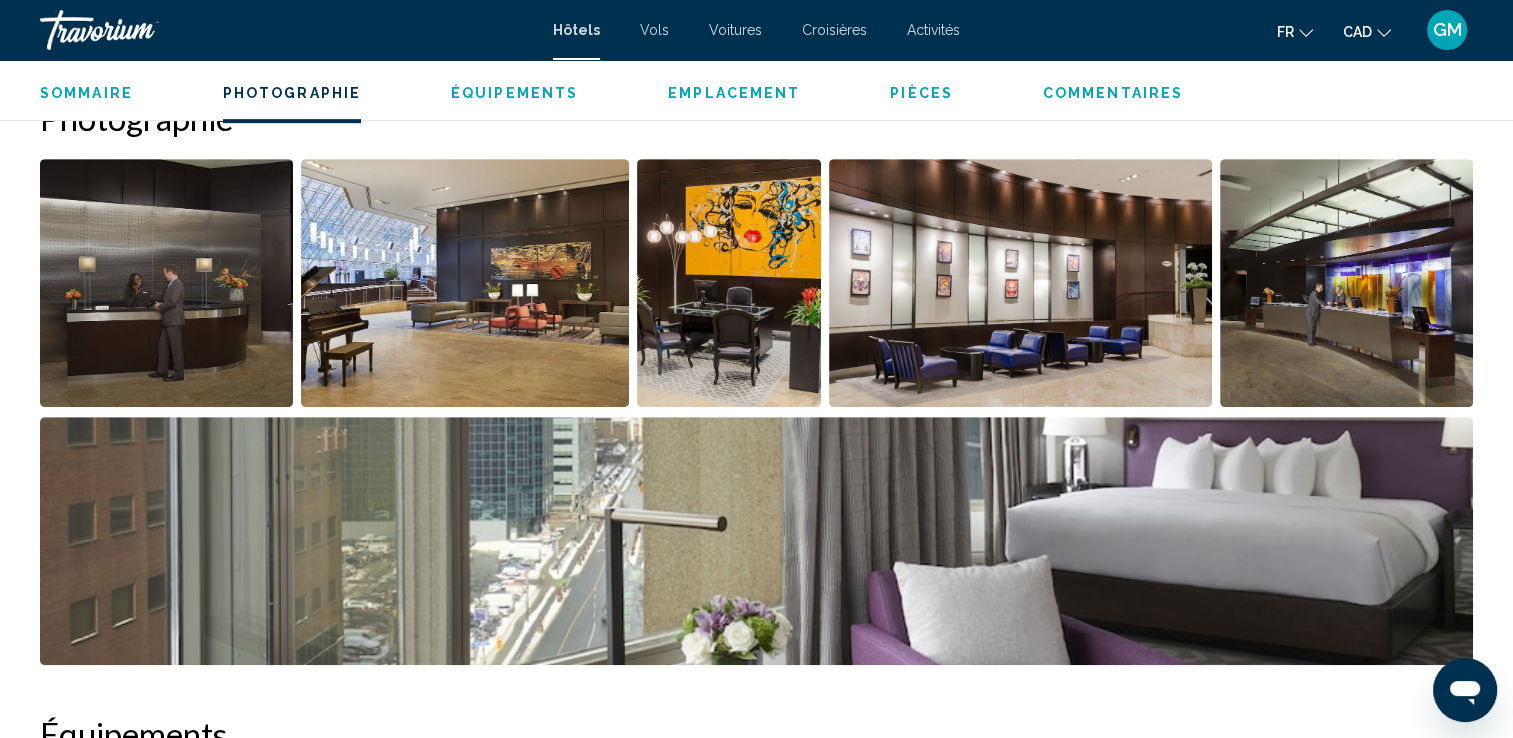 click at bounding box center (756, 541) 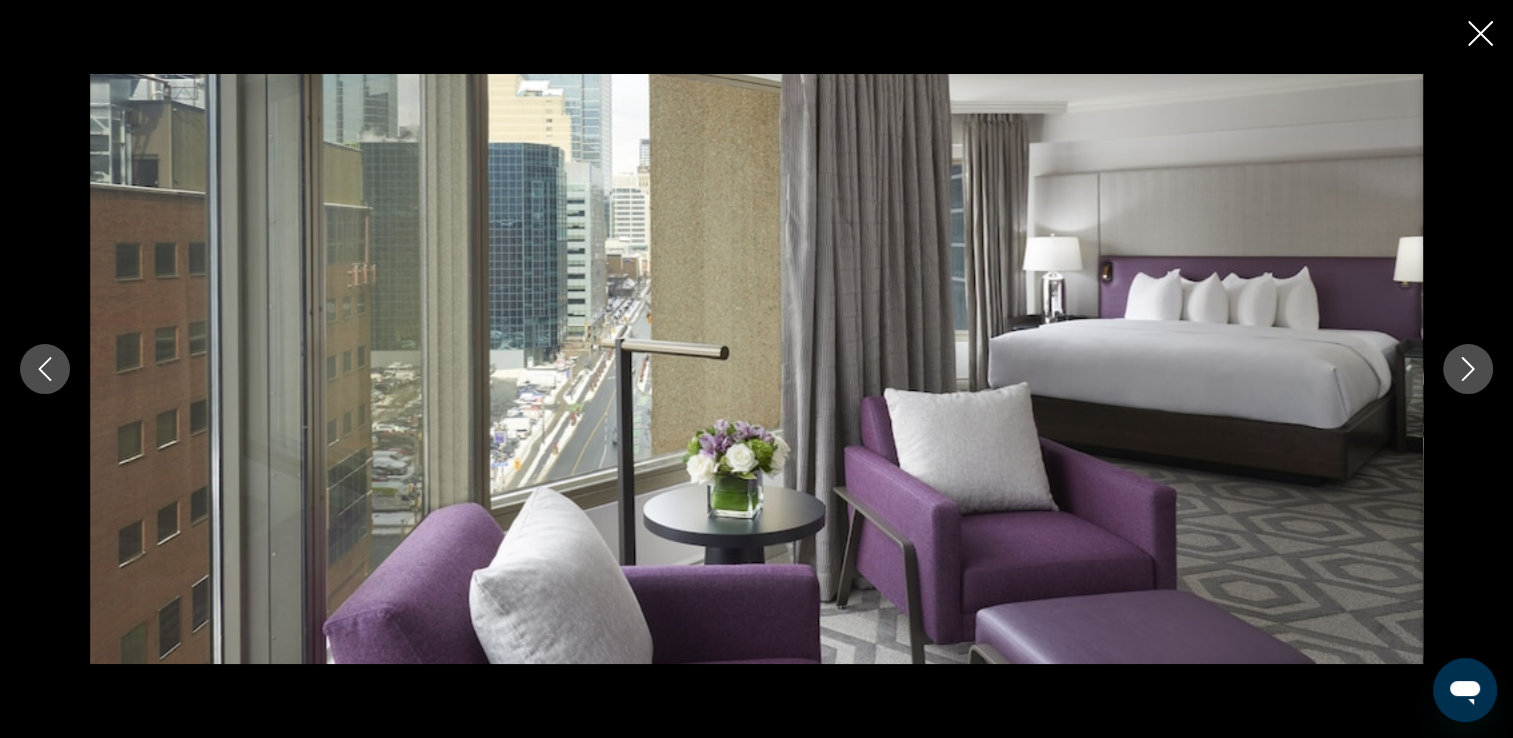 click 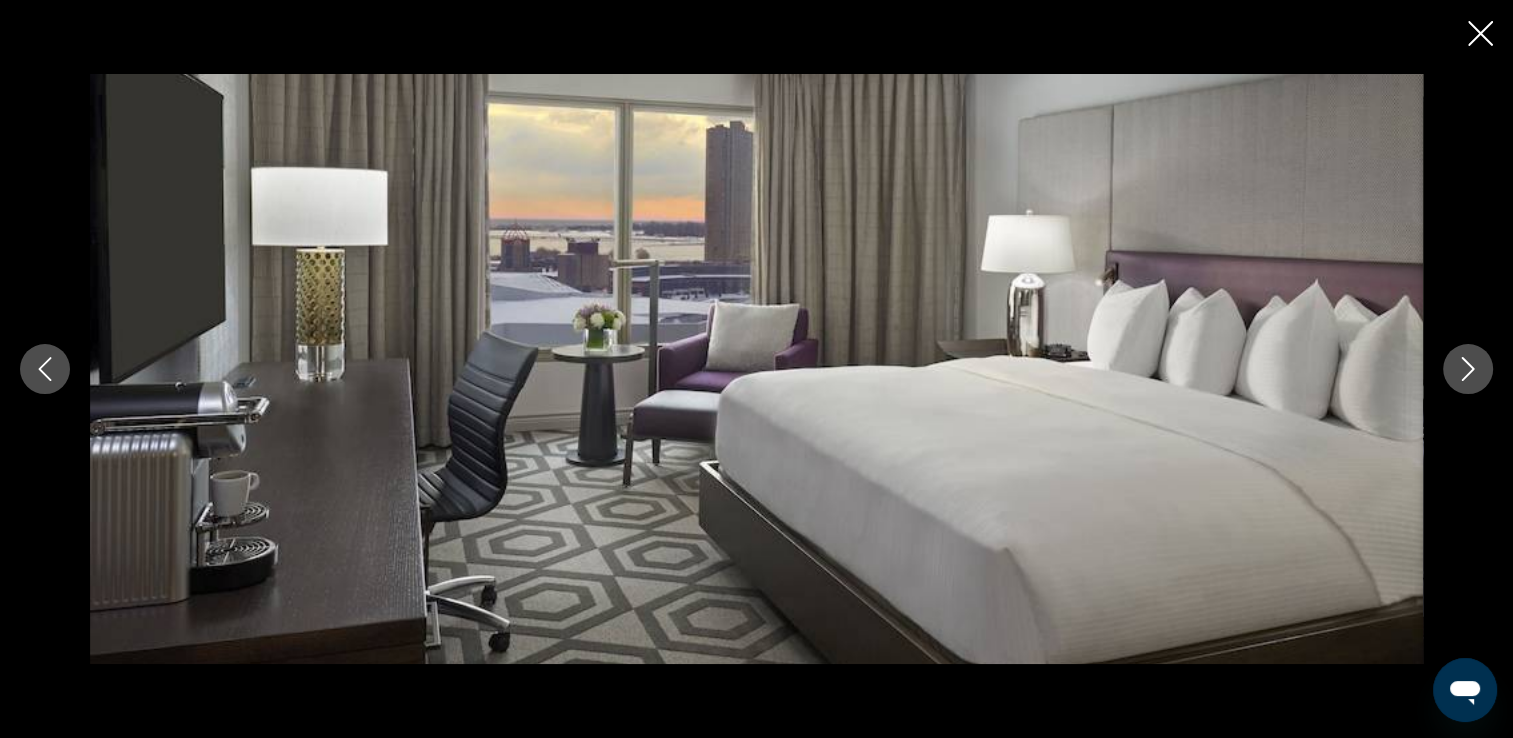 click 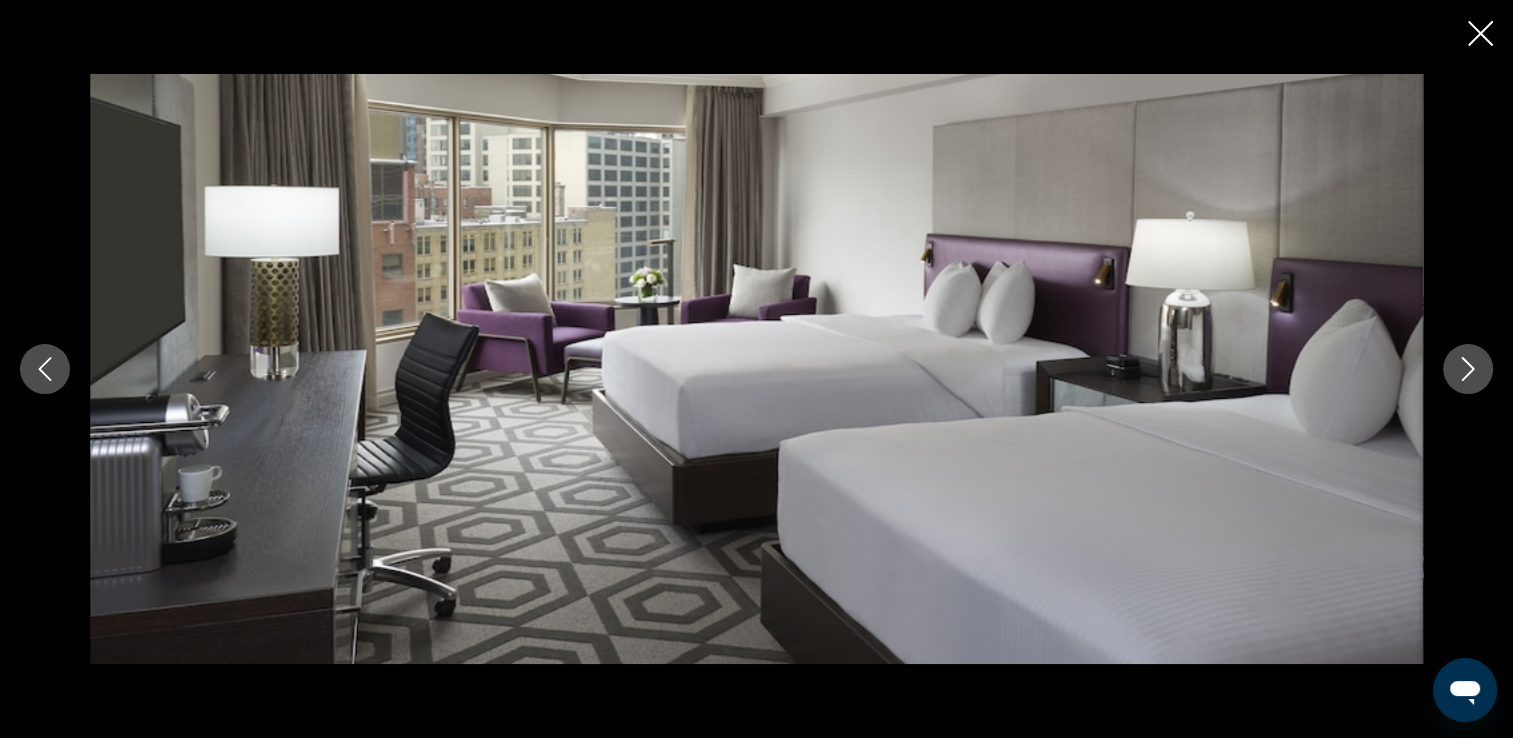 click 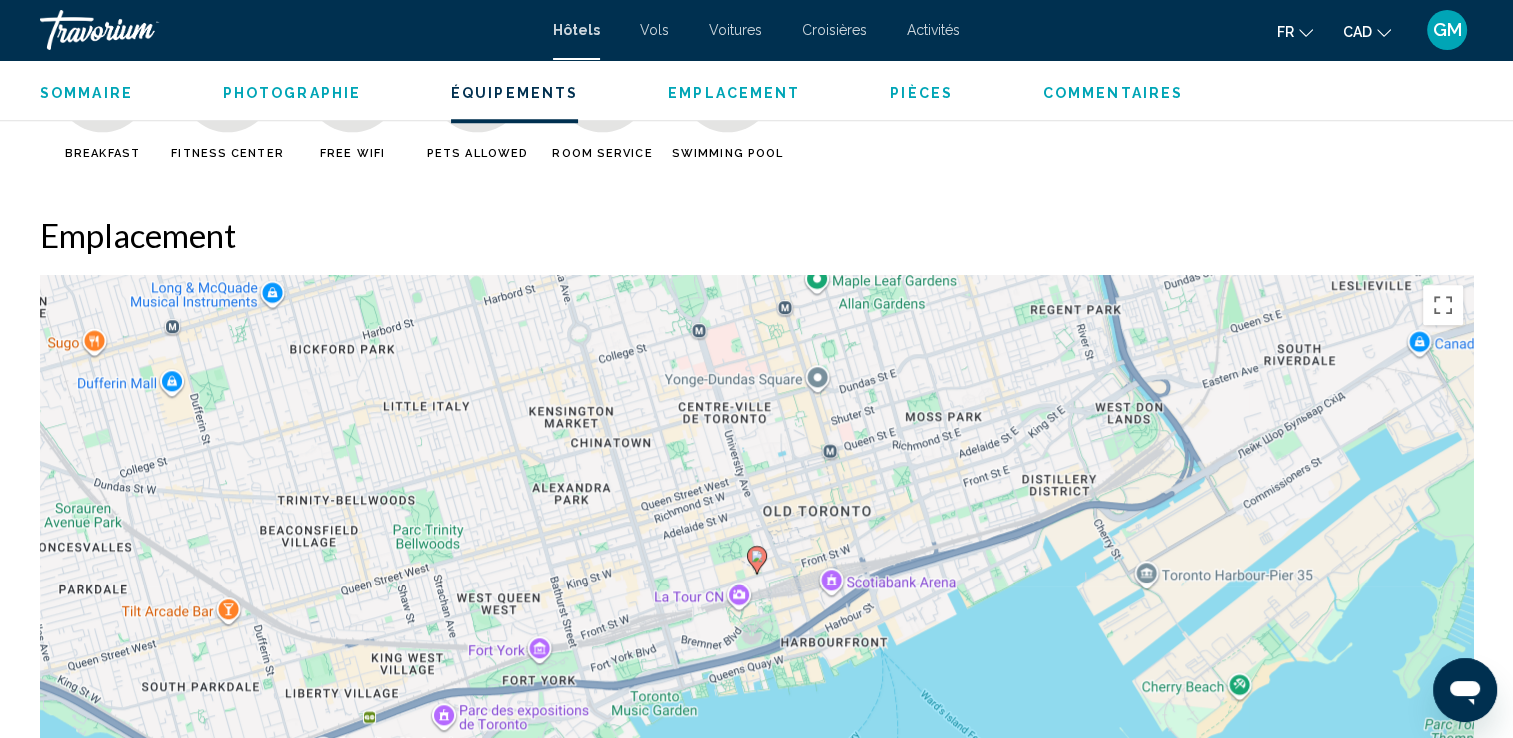 scroll, scrollTop: 1700, scrollLeft: 0, axis: vertical 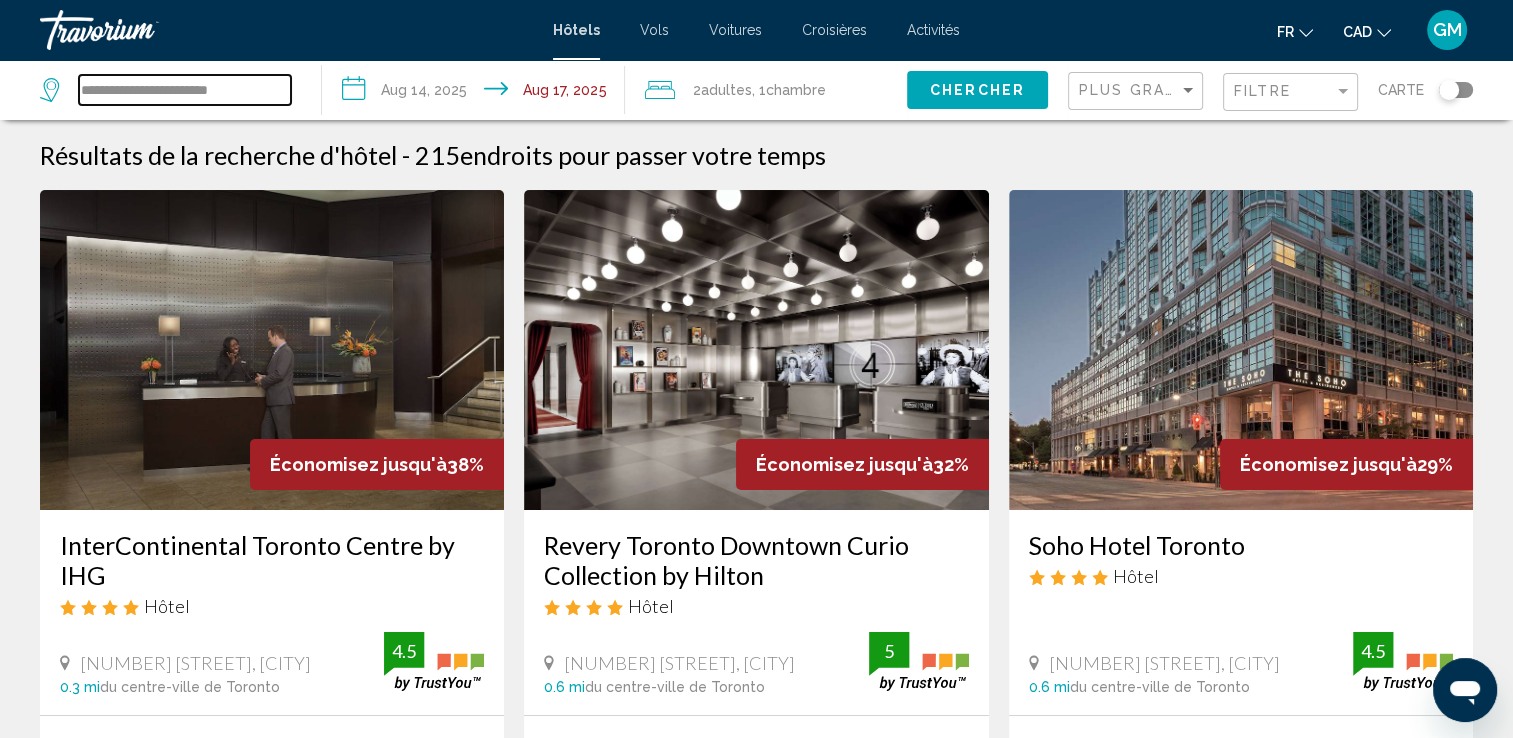 click on "**********" at bounding box center (185, 90) 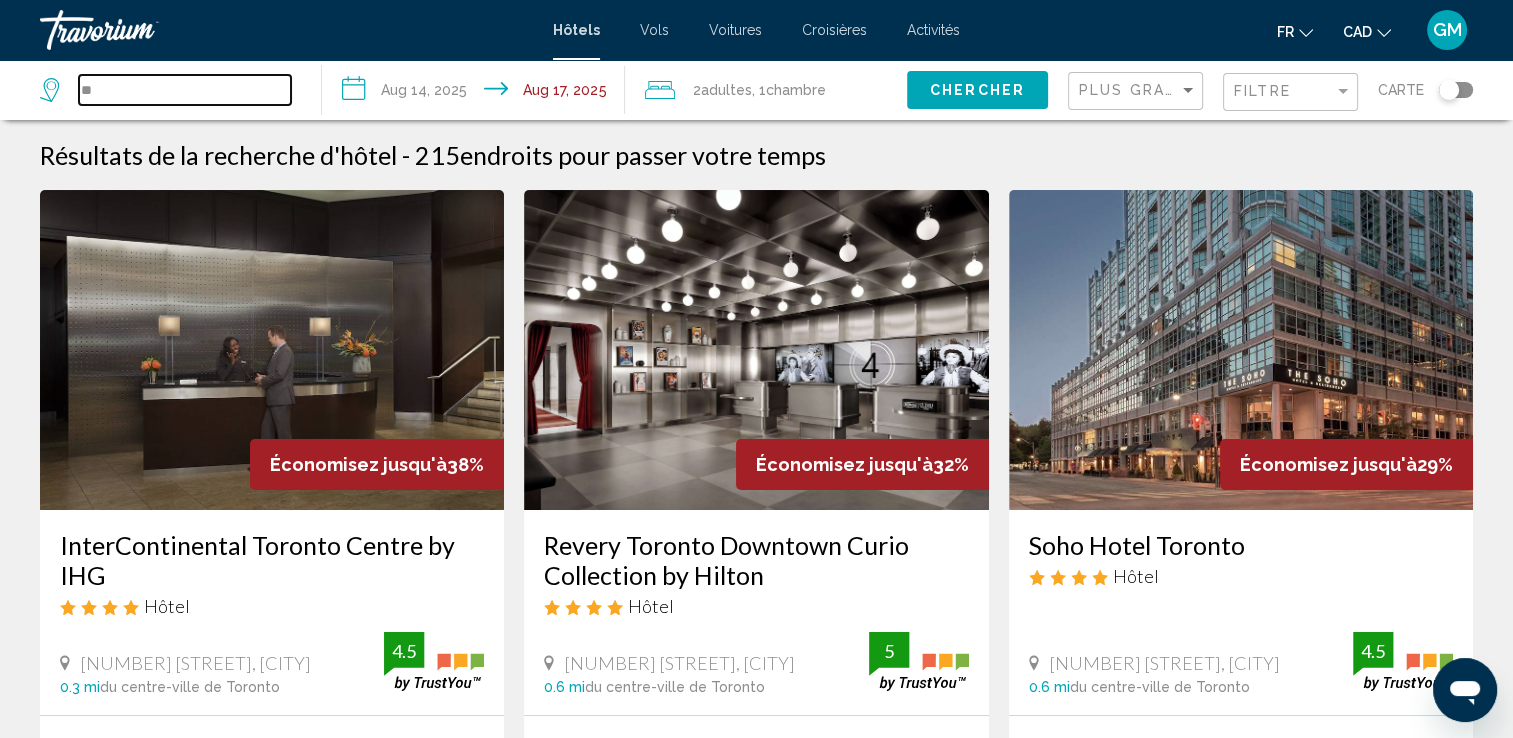 type on "*" 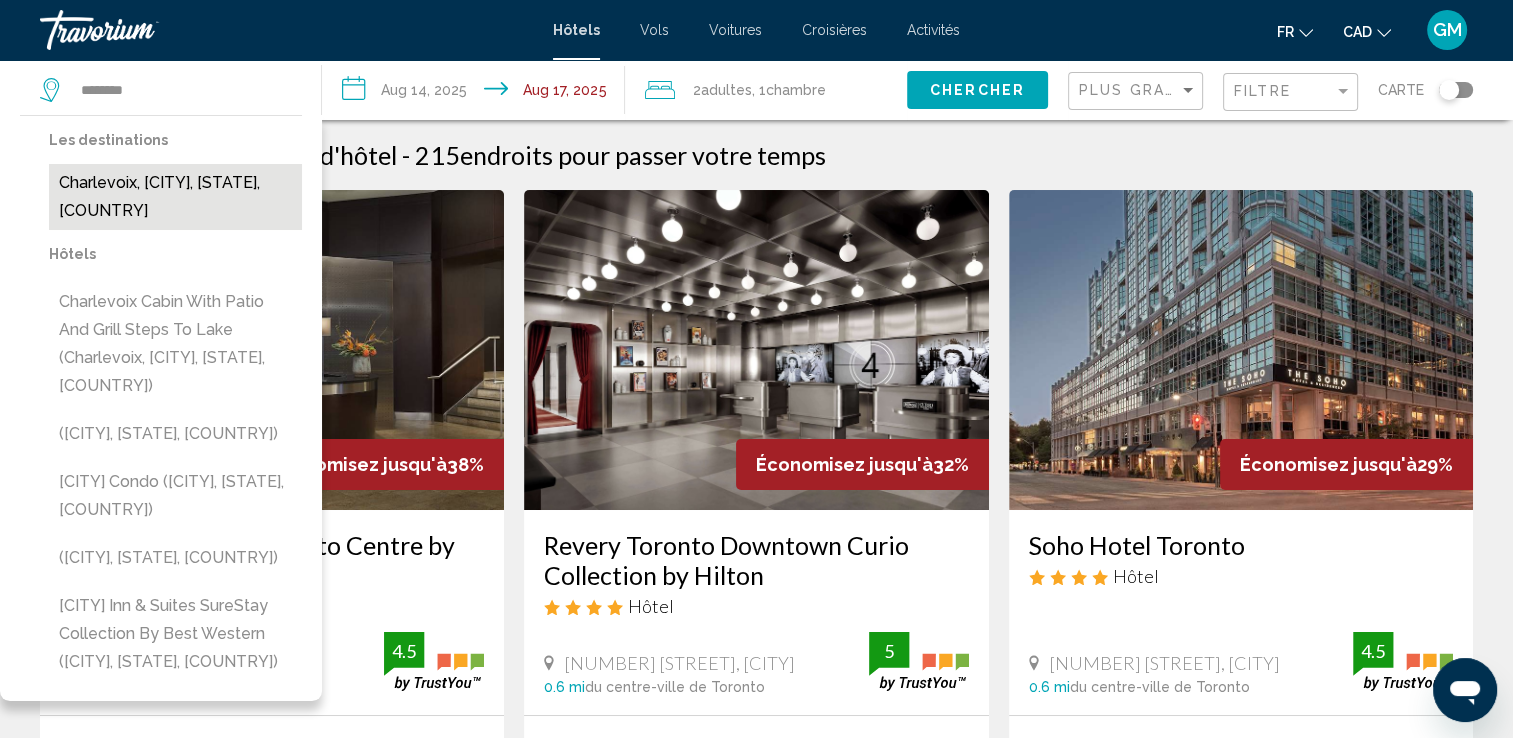 click on "Charlevoix, [CITY], [STATE], [COUNTRY]" at bounding box center (175, 197) 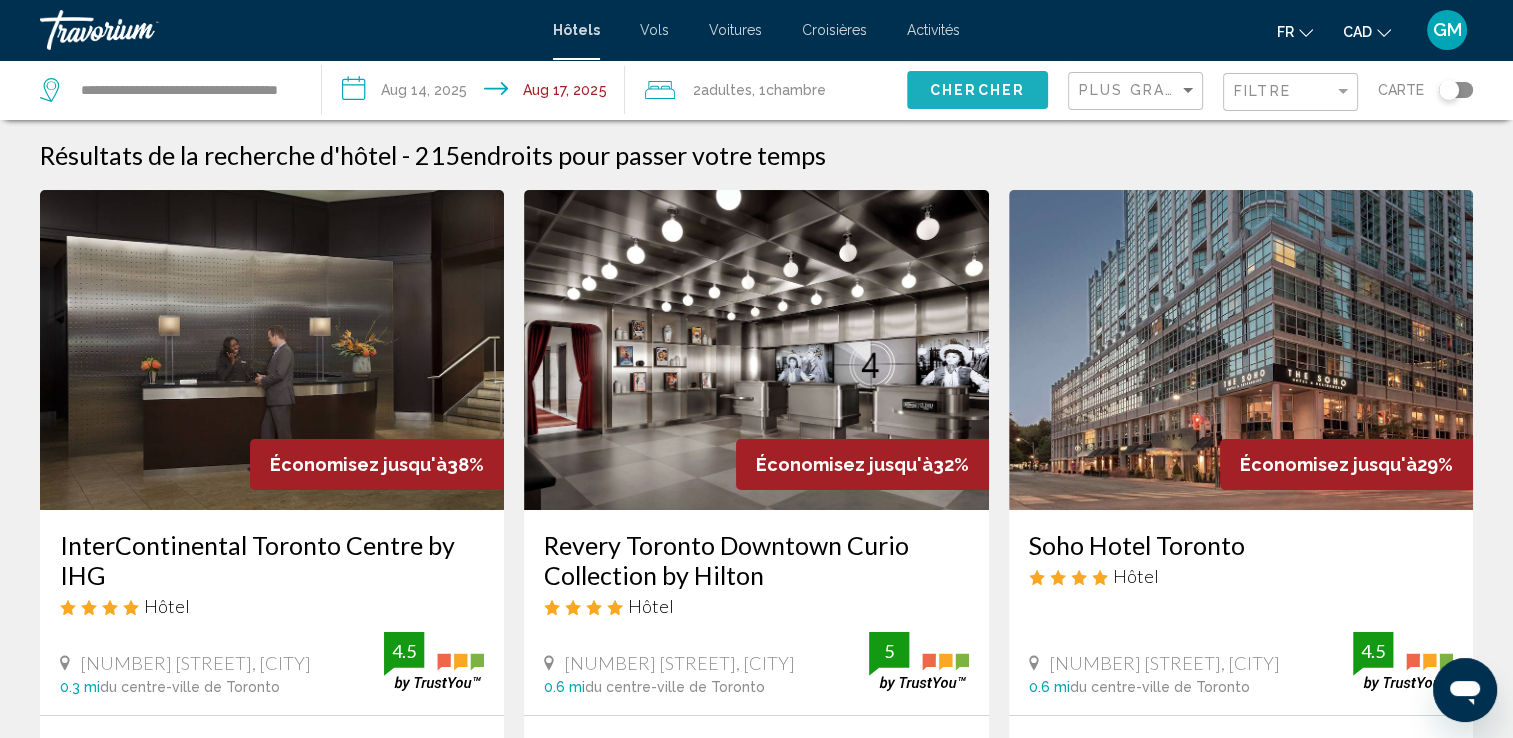 click on "Chercher" 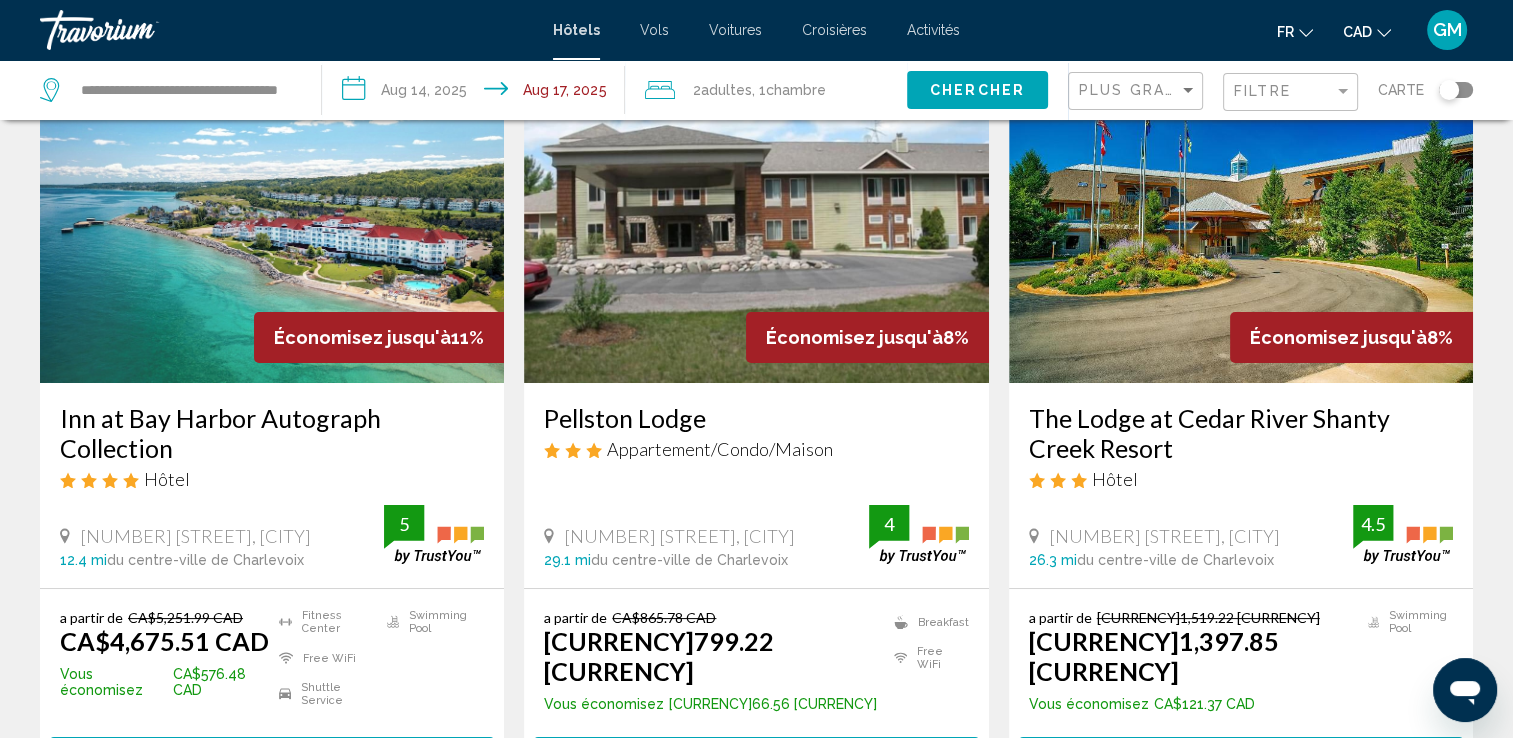 scroll, scrollTop: 0, scrollLeft: 0, axis: both 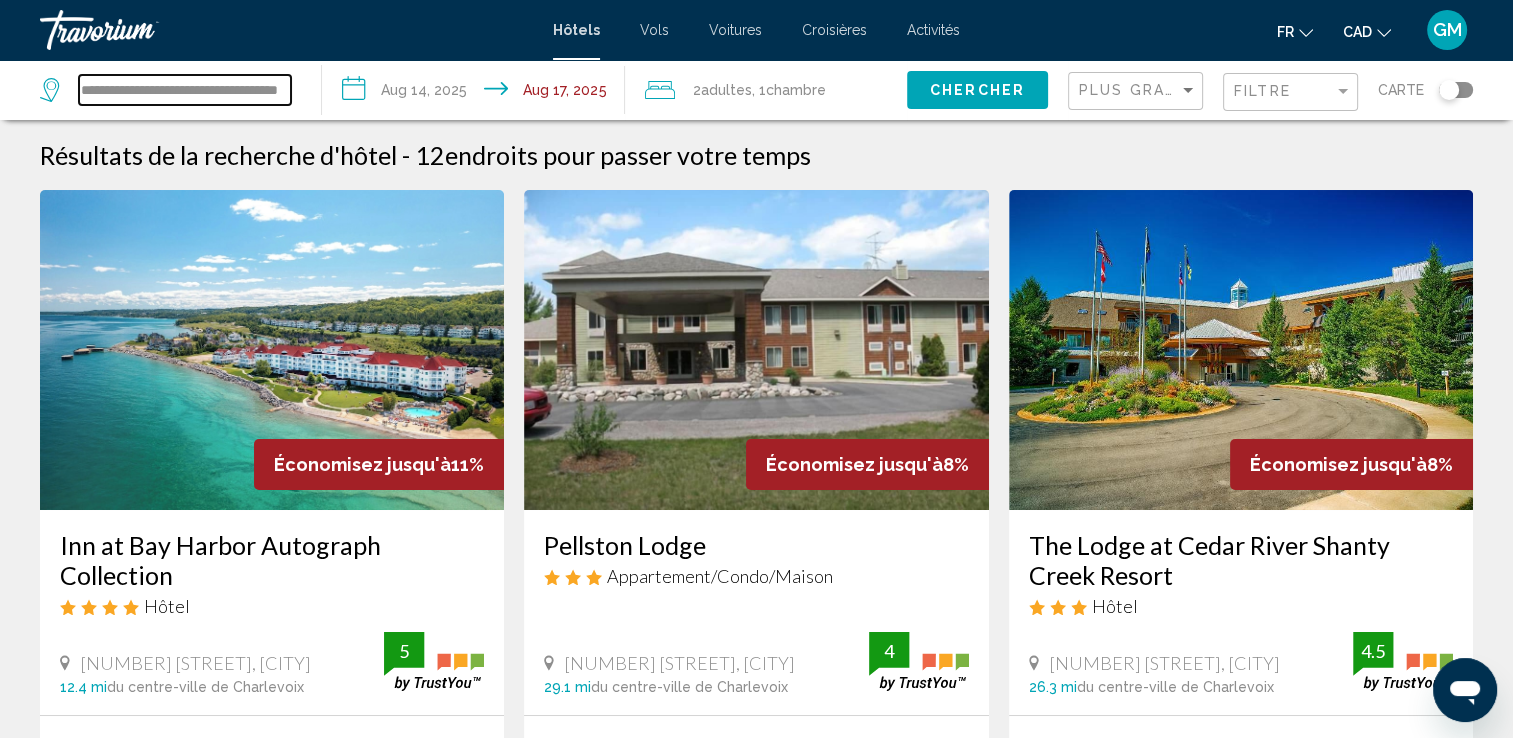 click on "**********" at bounding box center (185, 90) 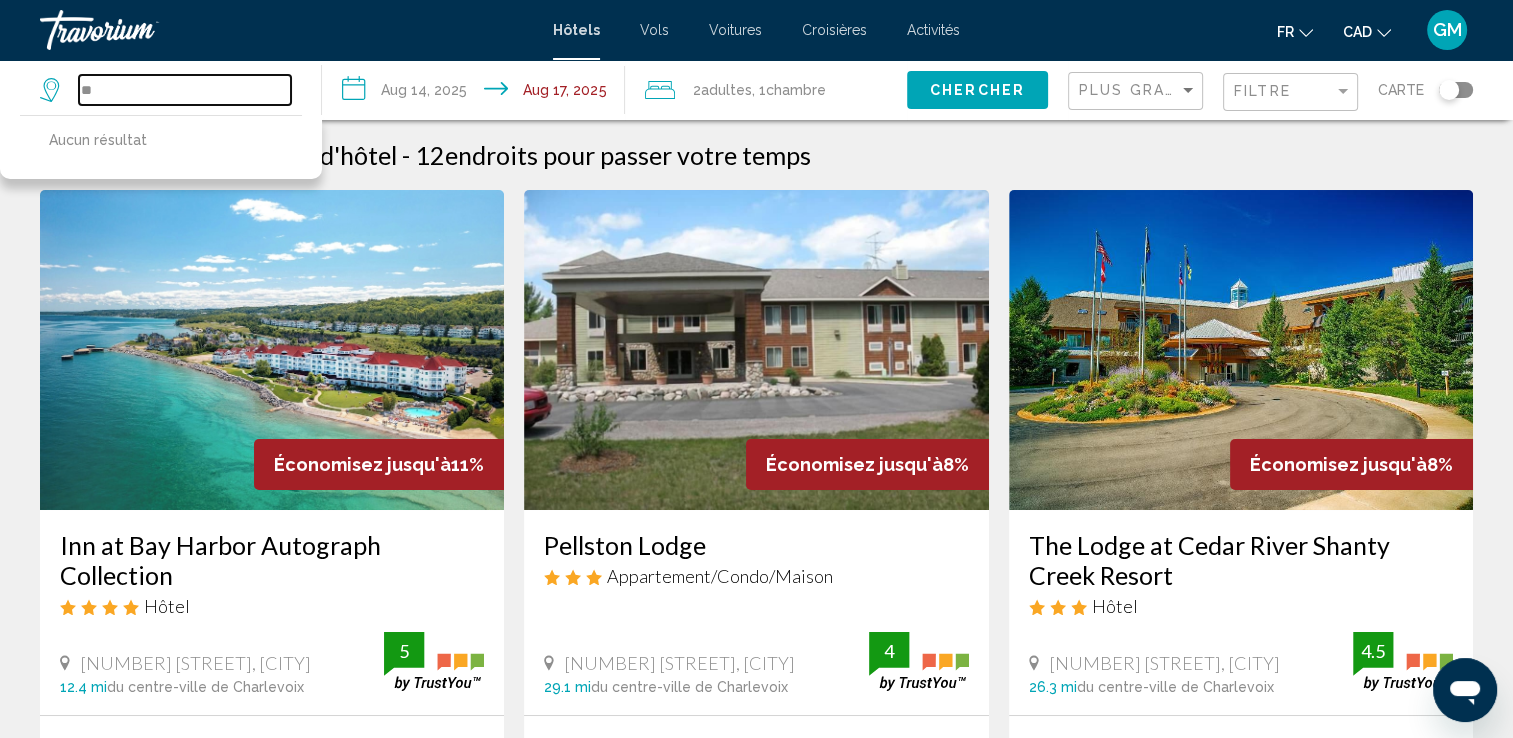 type on "*" 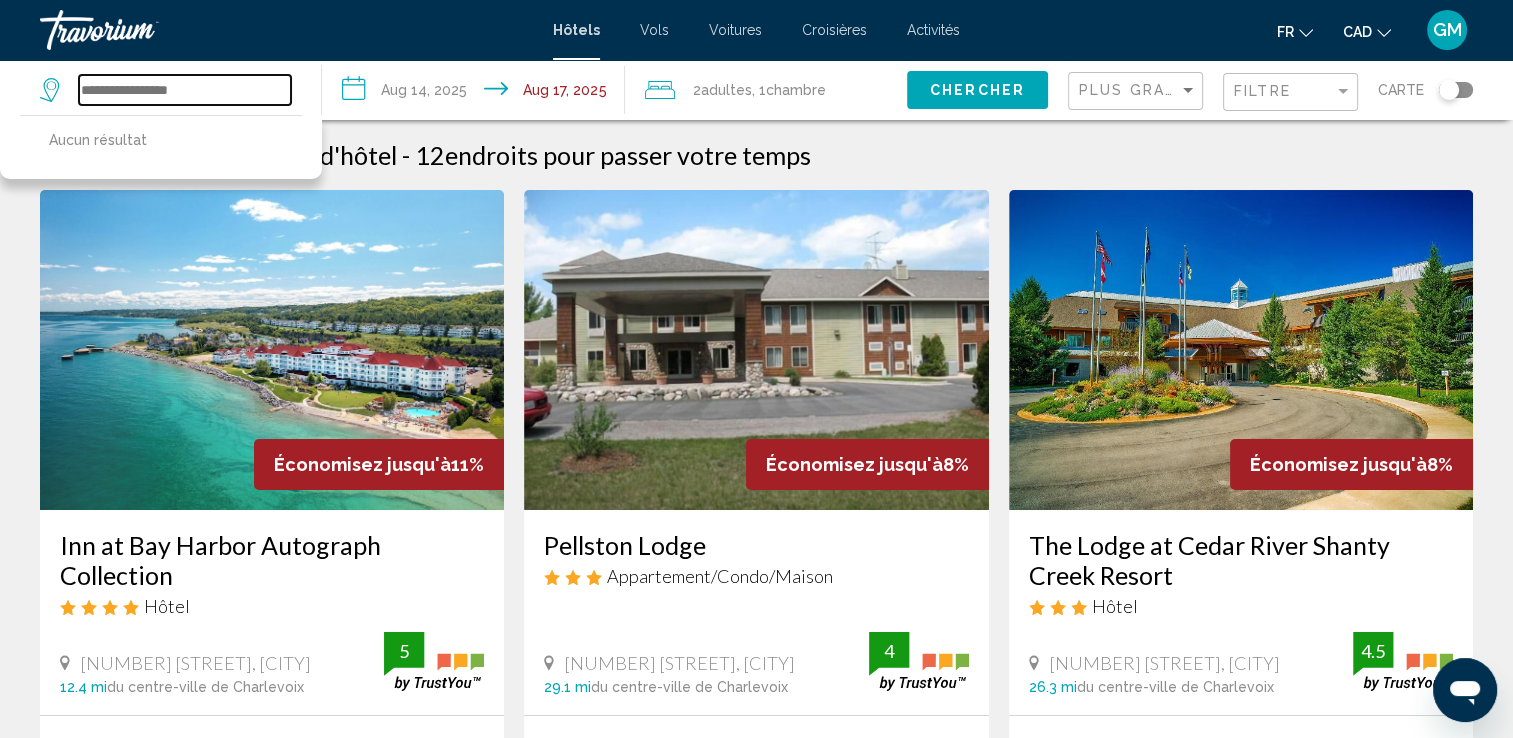 click at bounding box center (185, 90) 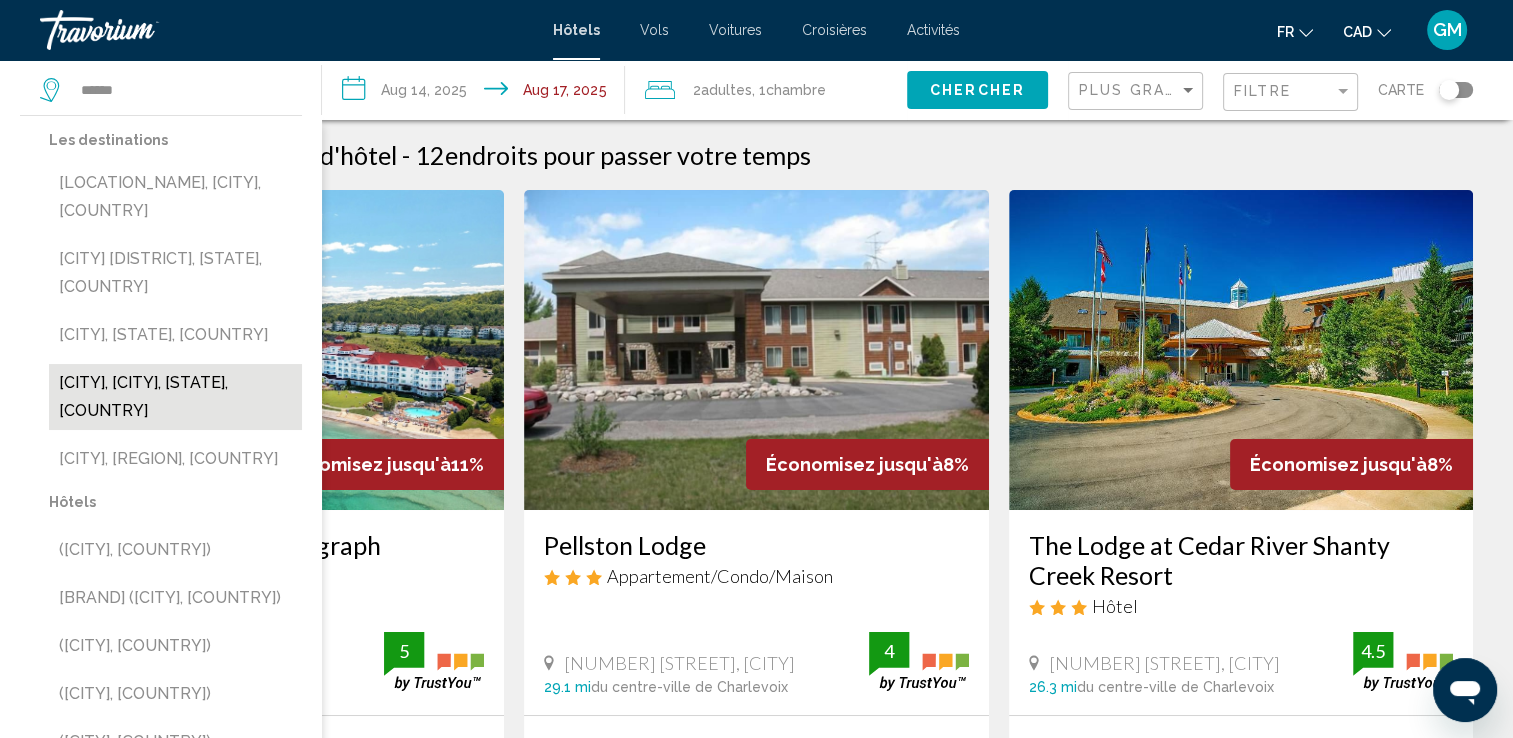click on "[CITY], [CITY], [STATE], [COUNTRY]" at bounding box center (175, 397) 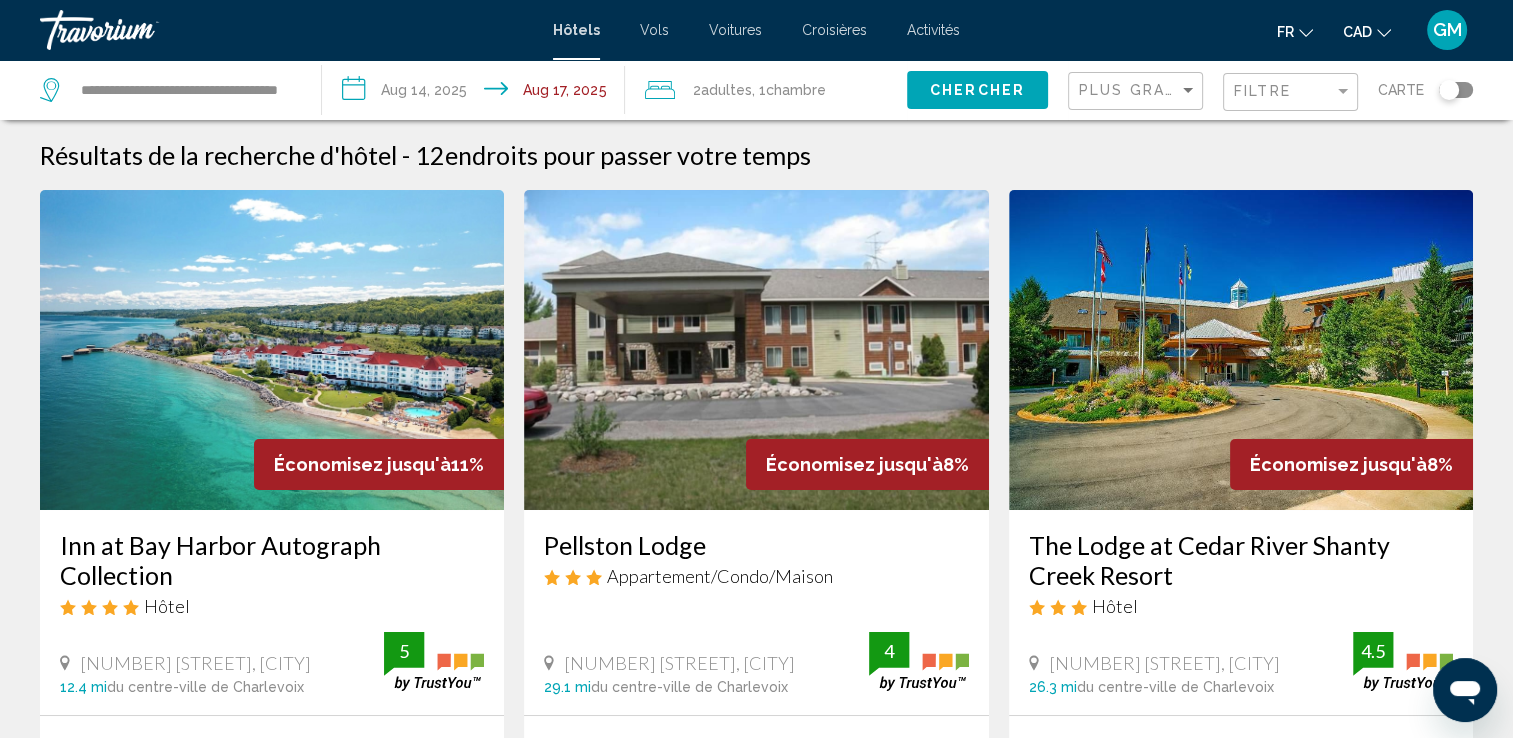 click on "Chercher" 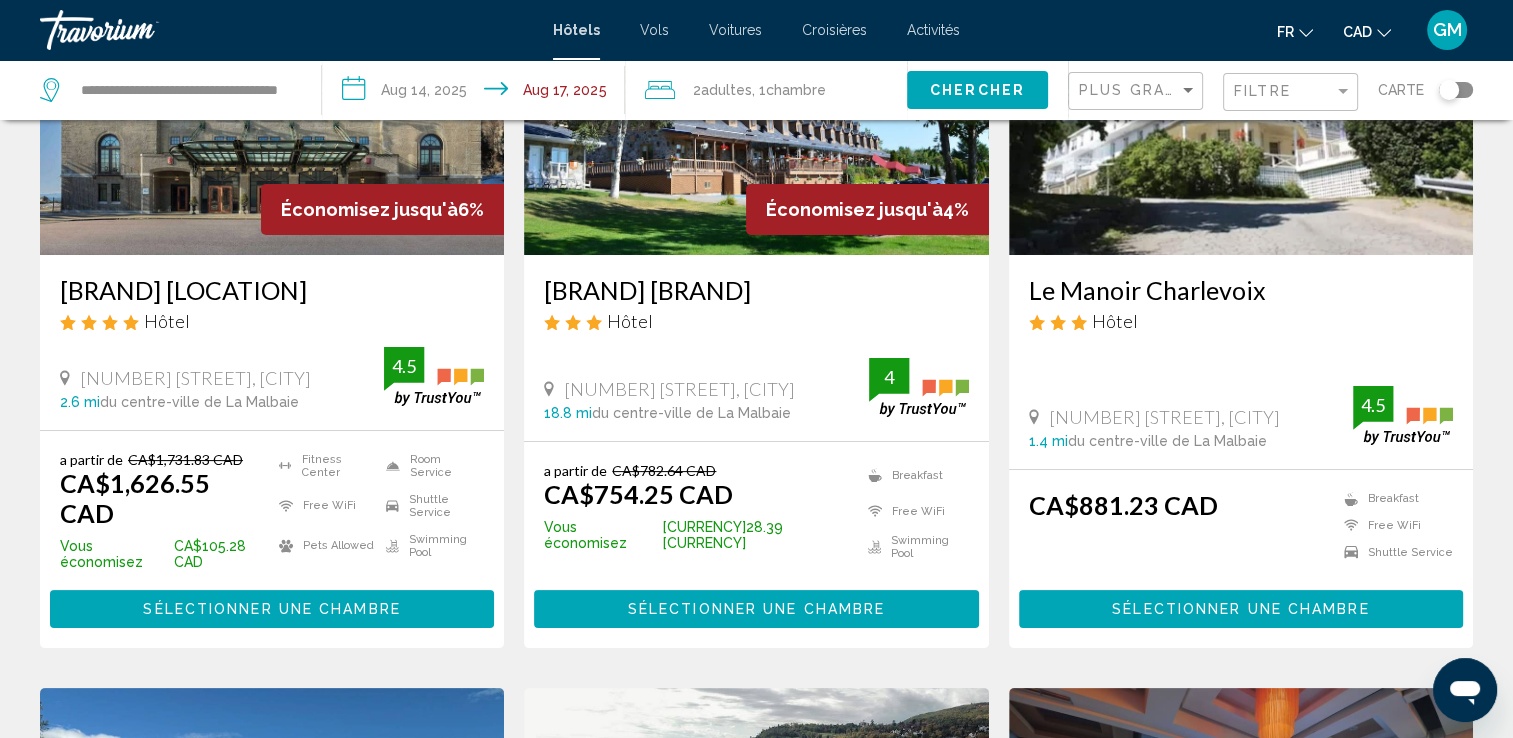 scroll, scrollTop: 0, scrollLeft: 0, axis: both 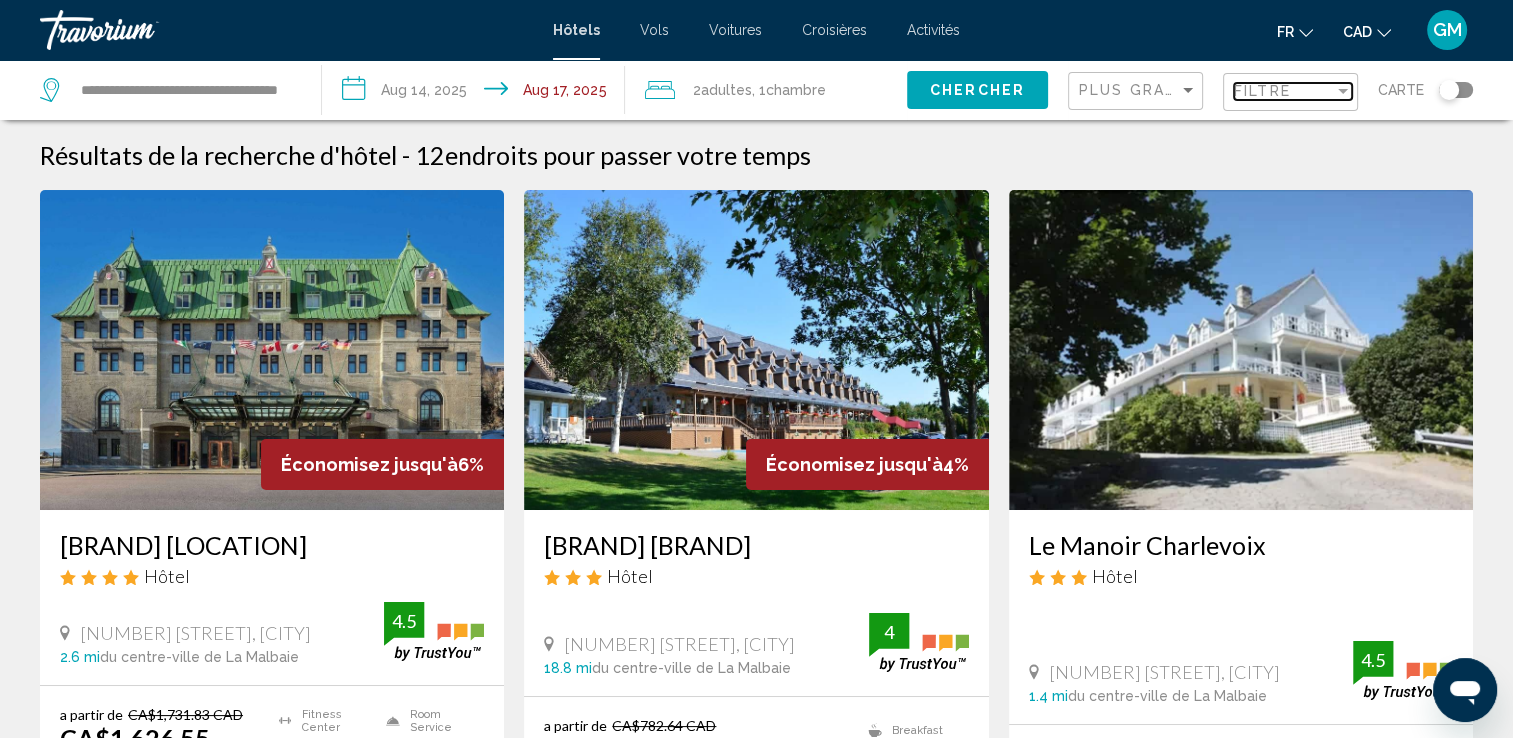 click at bounding box center [1343, 91] 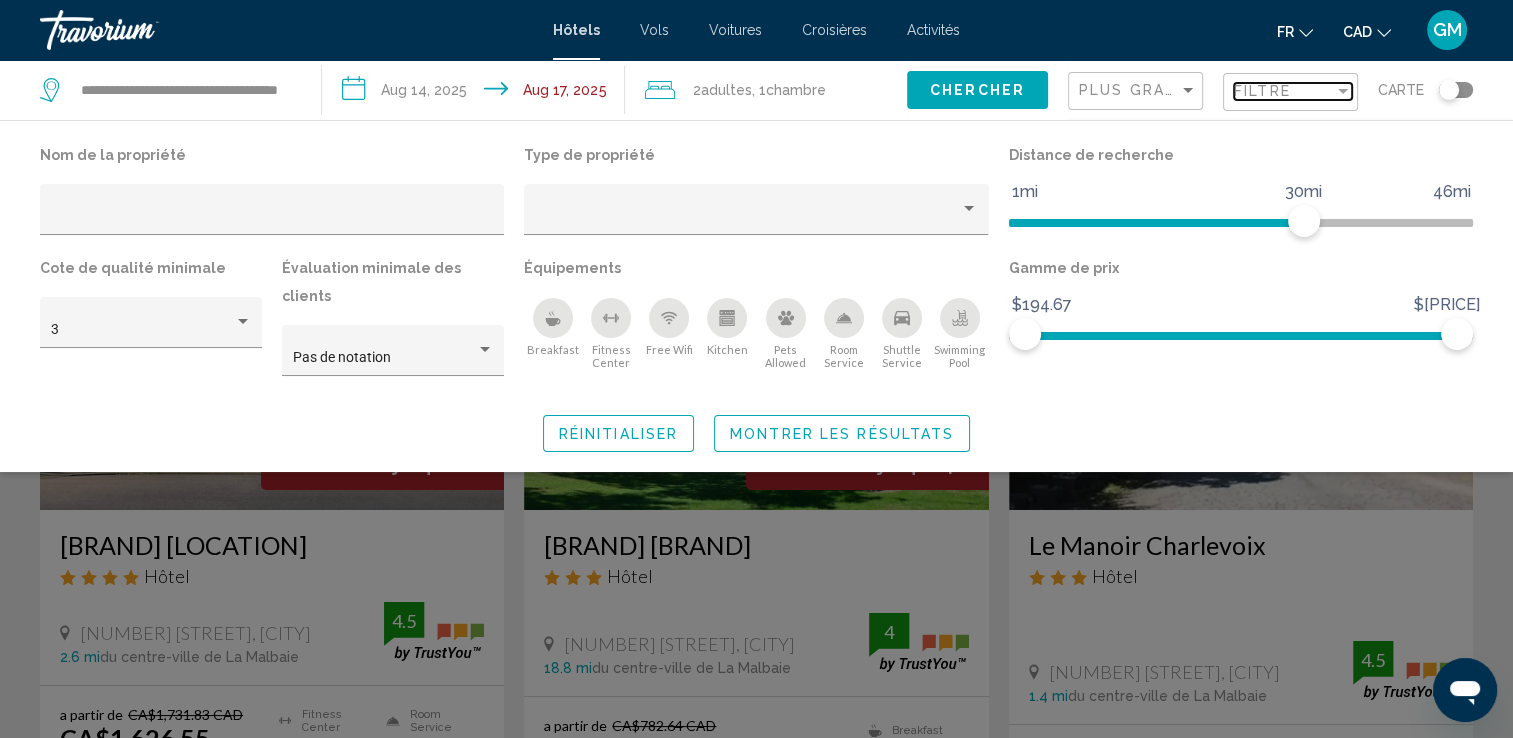 click at bounding box center [1343, 91] 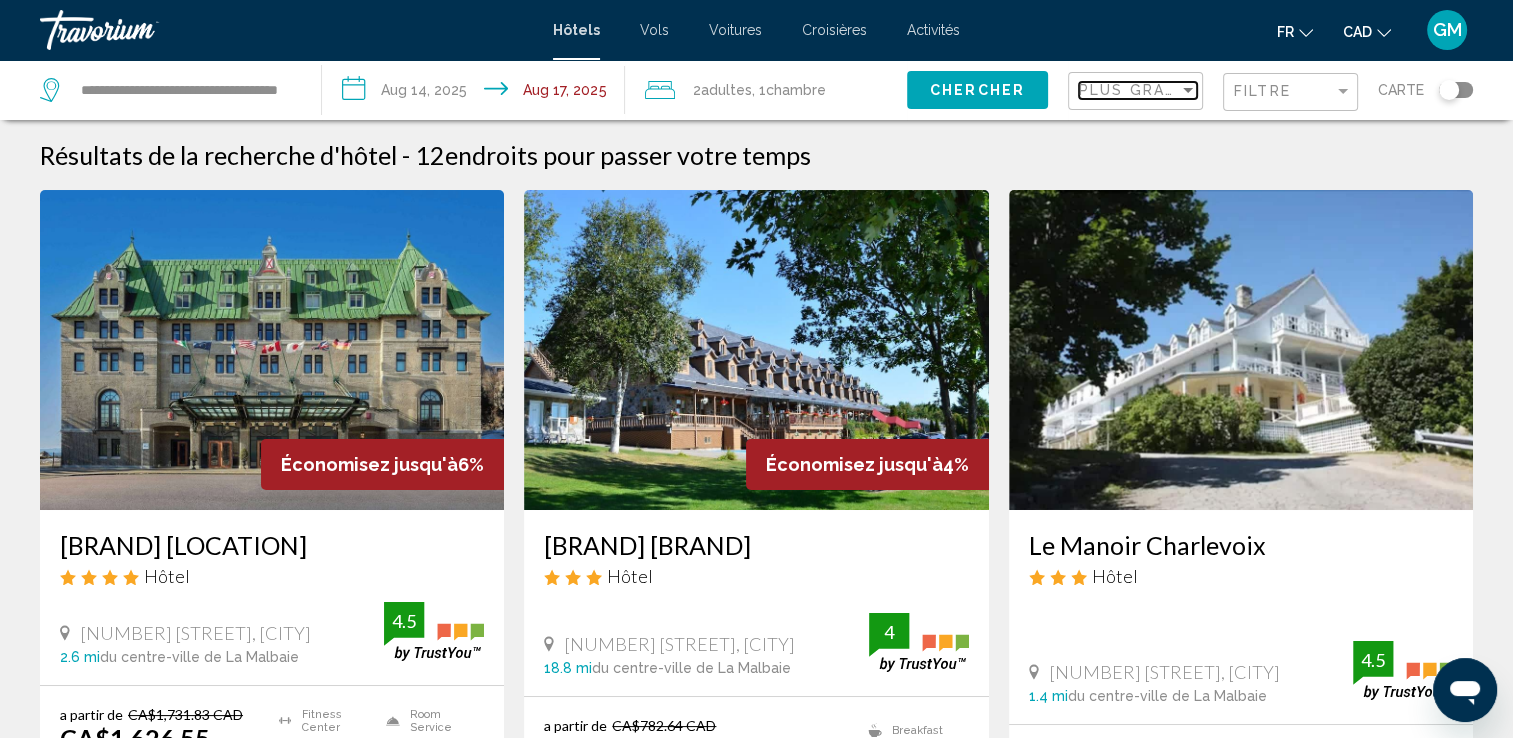 click at bounding box center (1188, 90) 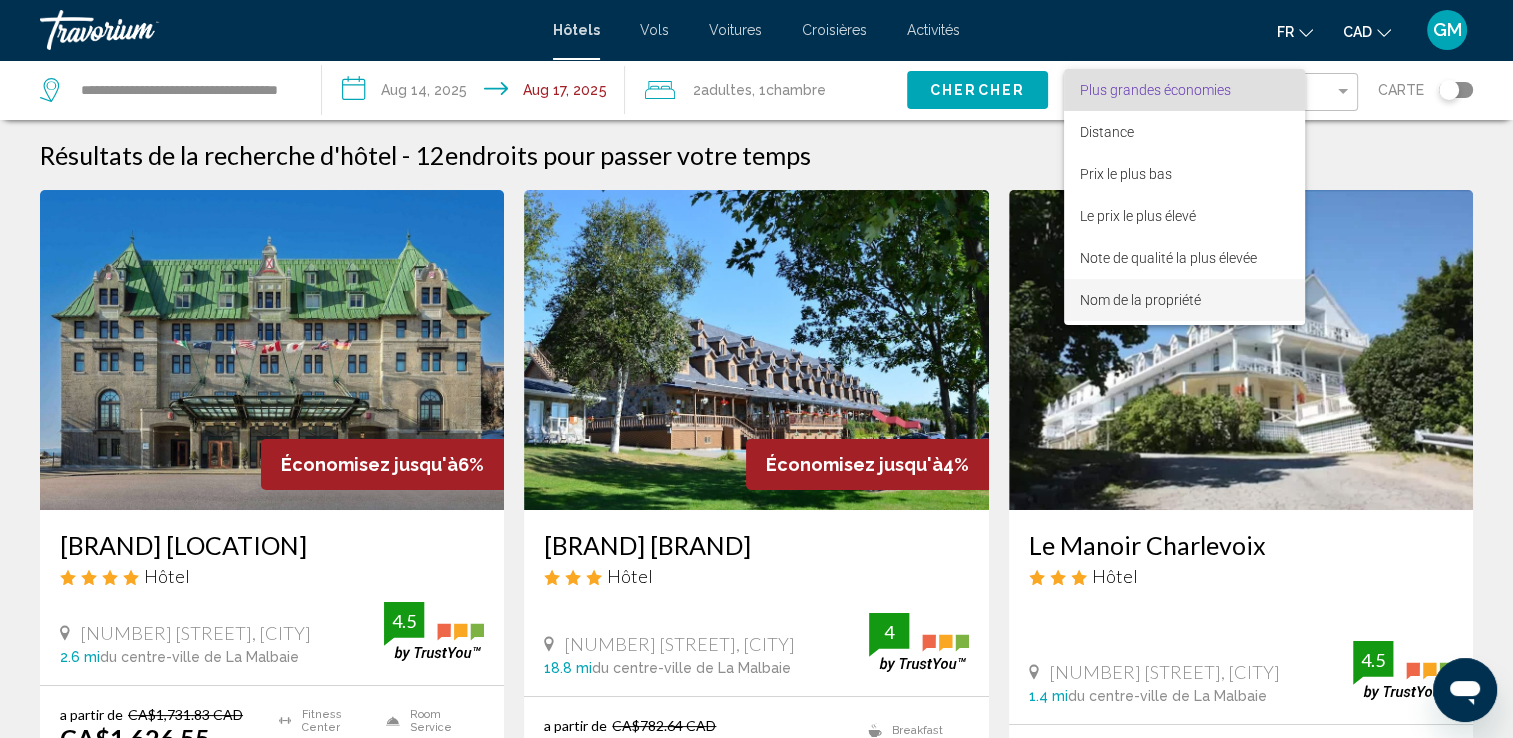 click on "Nom de la propriété" at bounding box center [1140, 300] 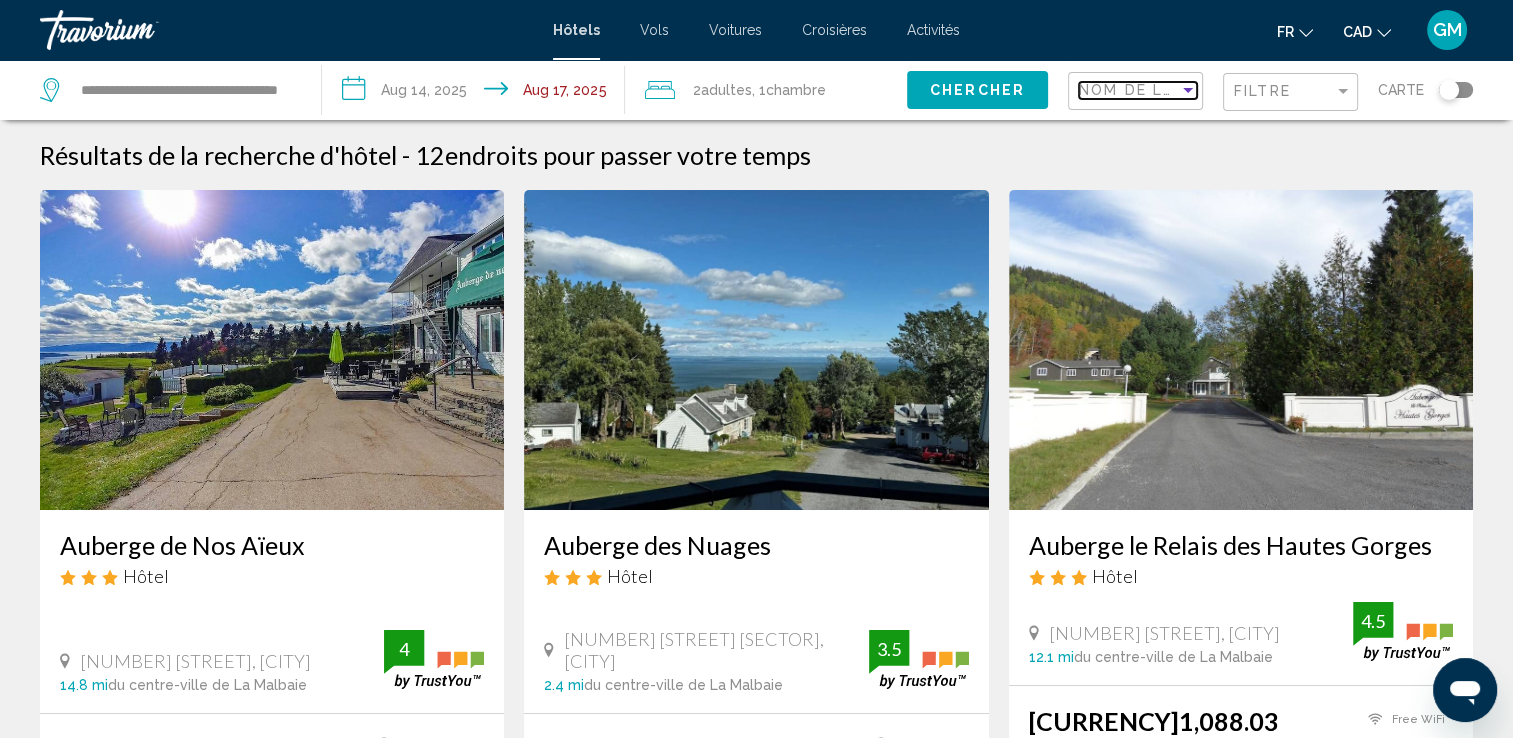 click on "Nom de la propriété" at bounding box center (1177, 90) 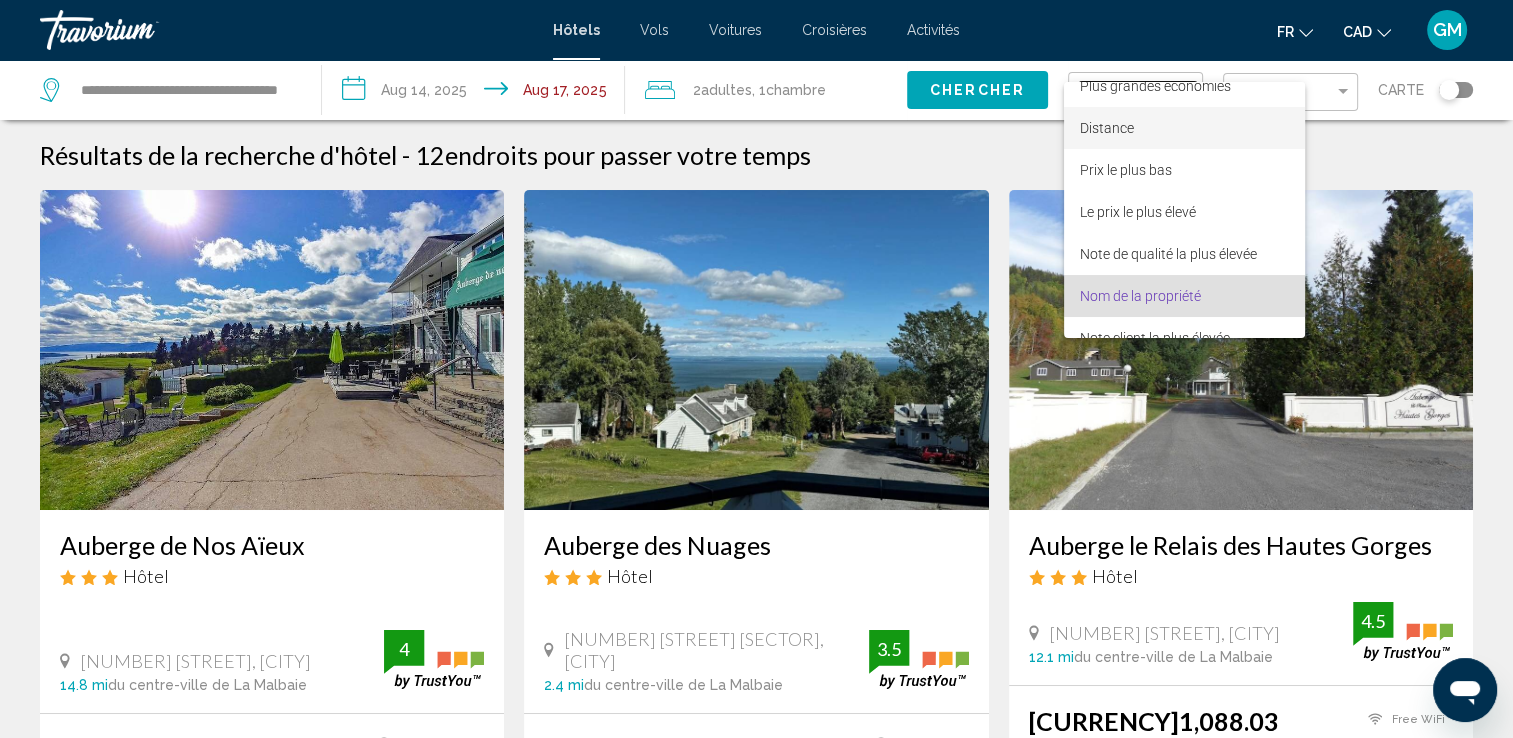 scroll, scrollTop: 0, scrollLeft: 0, axis: both 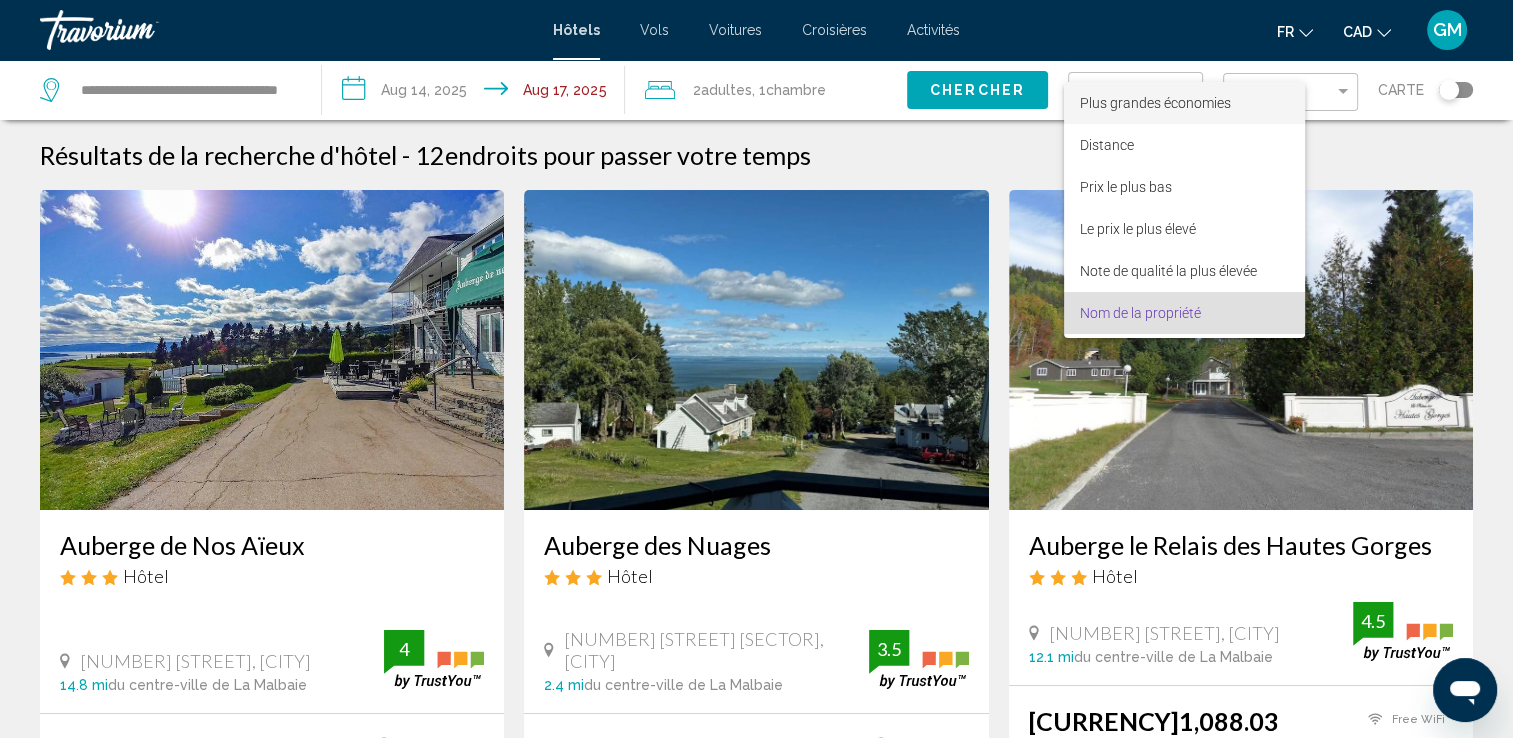 click on "Plus grandes économies" at bounding box center [1155, 103] 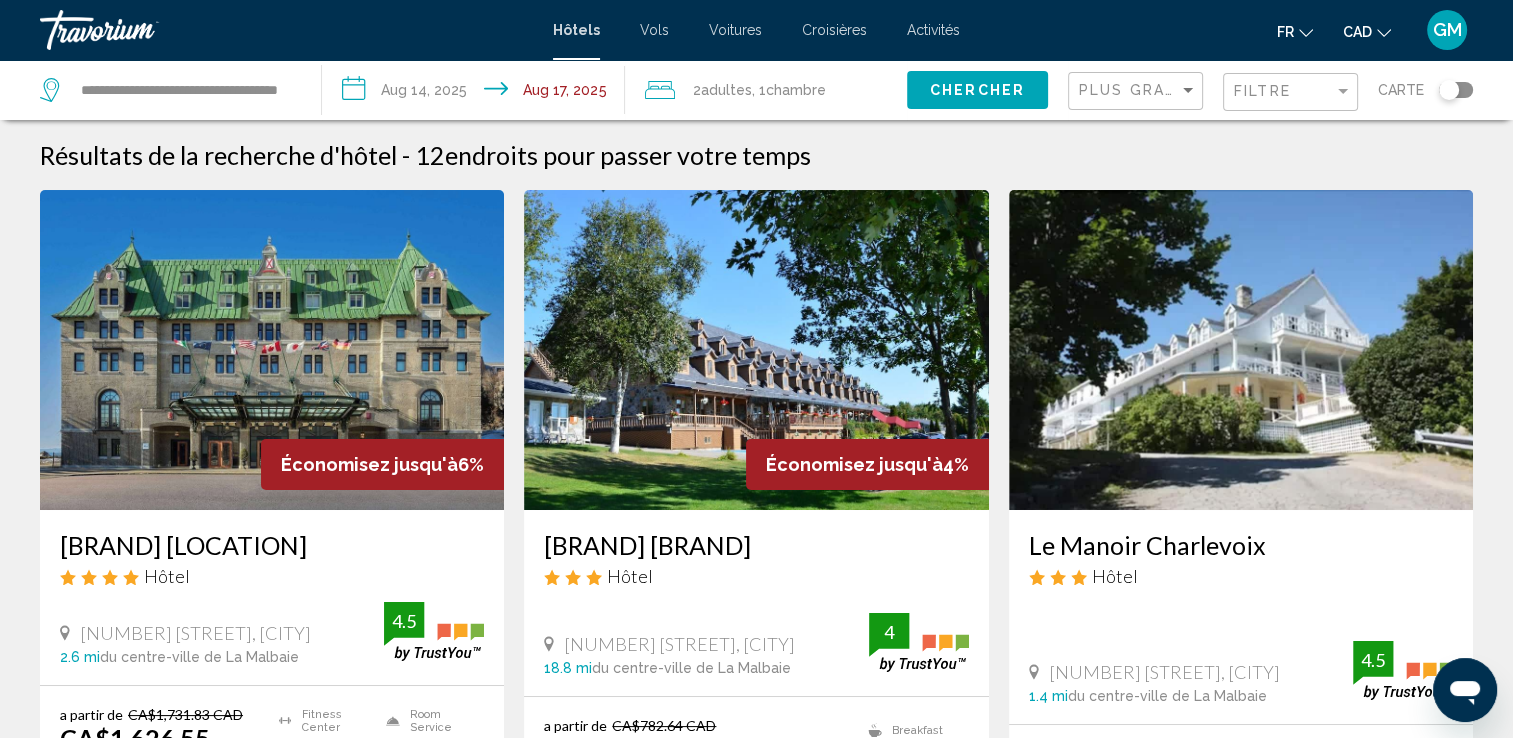 click on "**********" 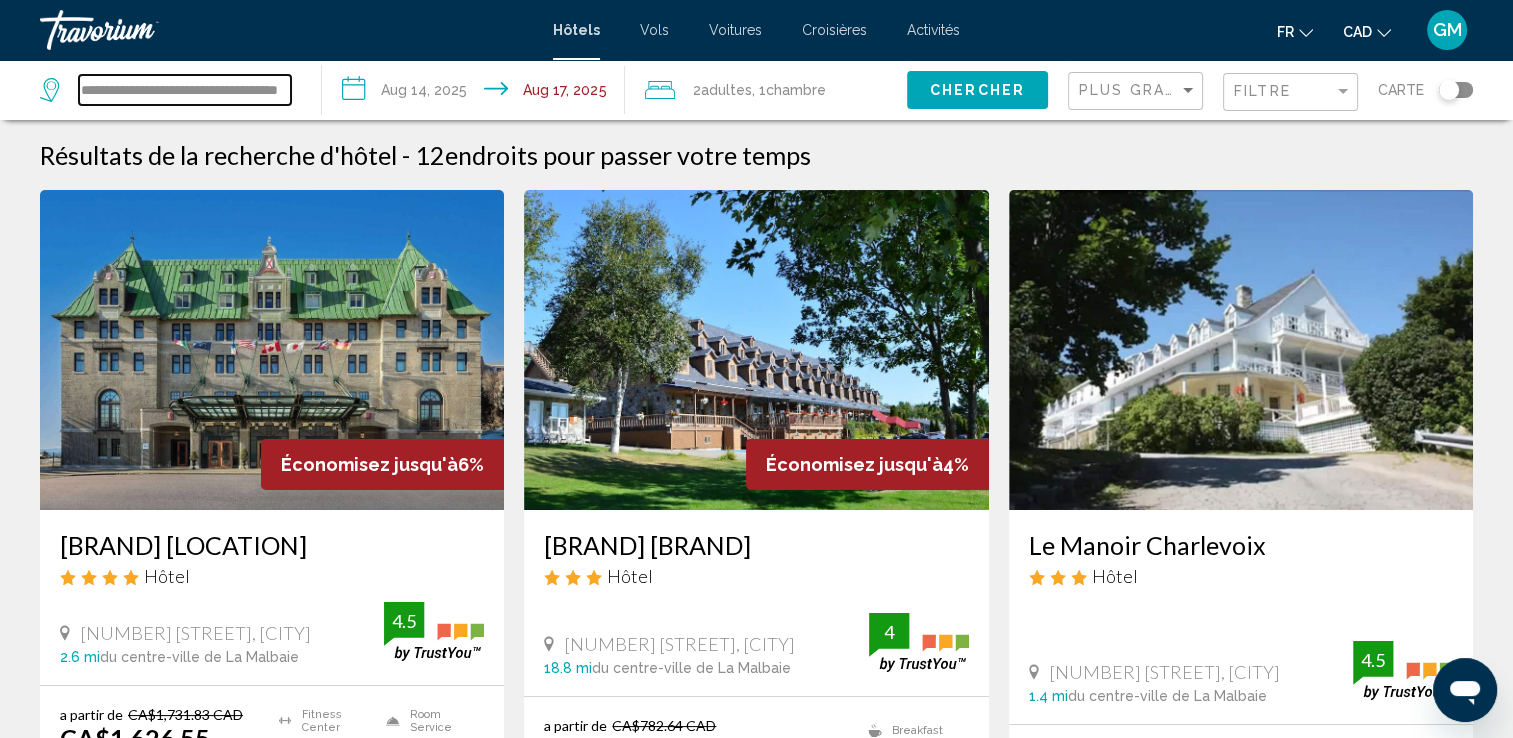 click on "**********" at bounding box center (185, 90) 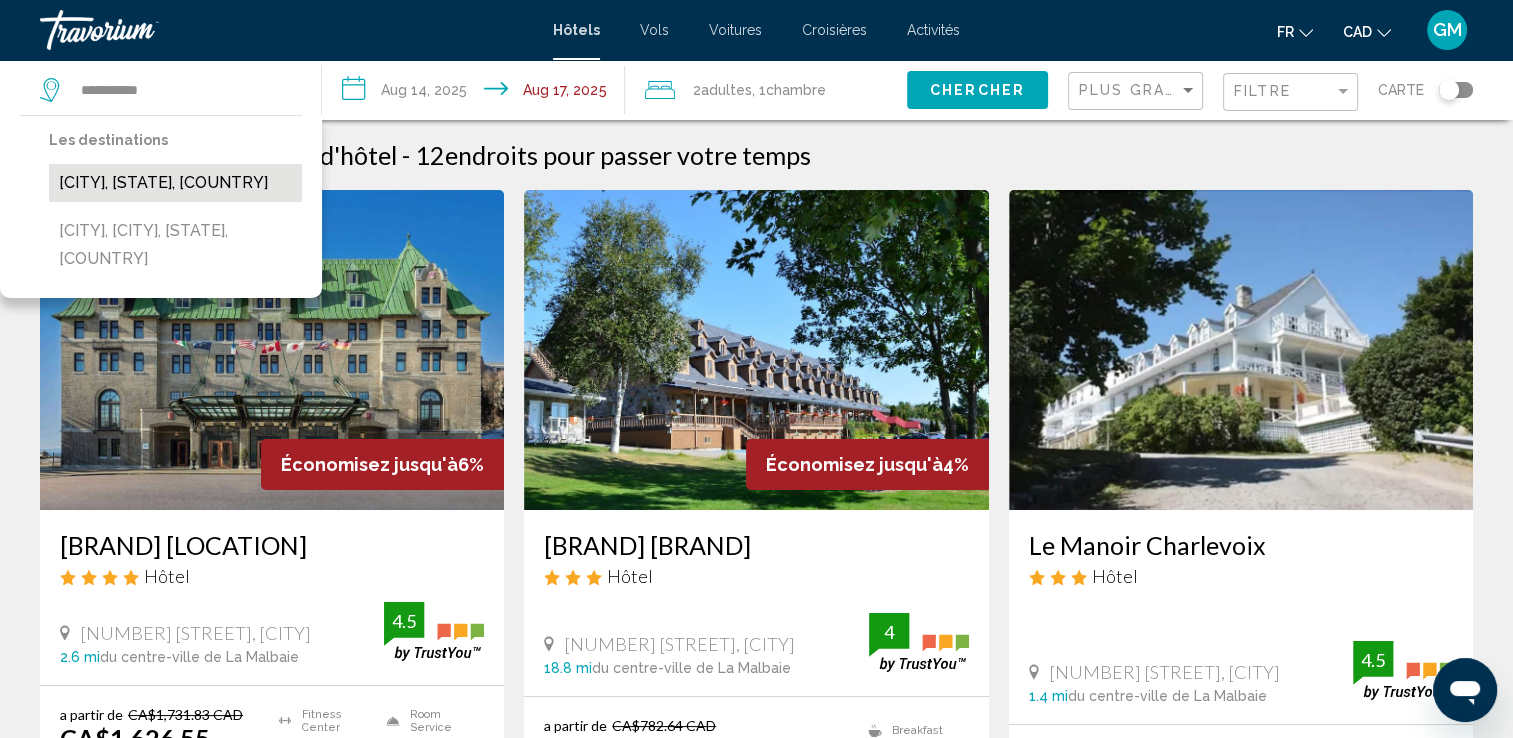 click on "[CITY], [STATE], [COUNTRY]" at bounding box center (175, 183) 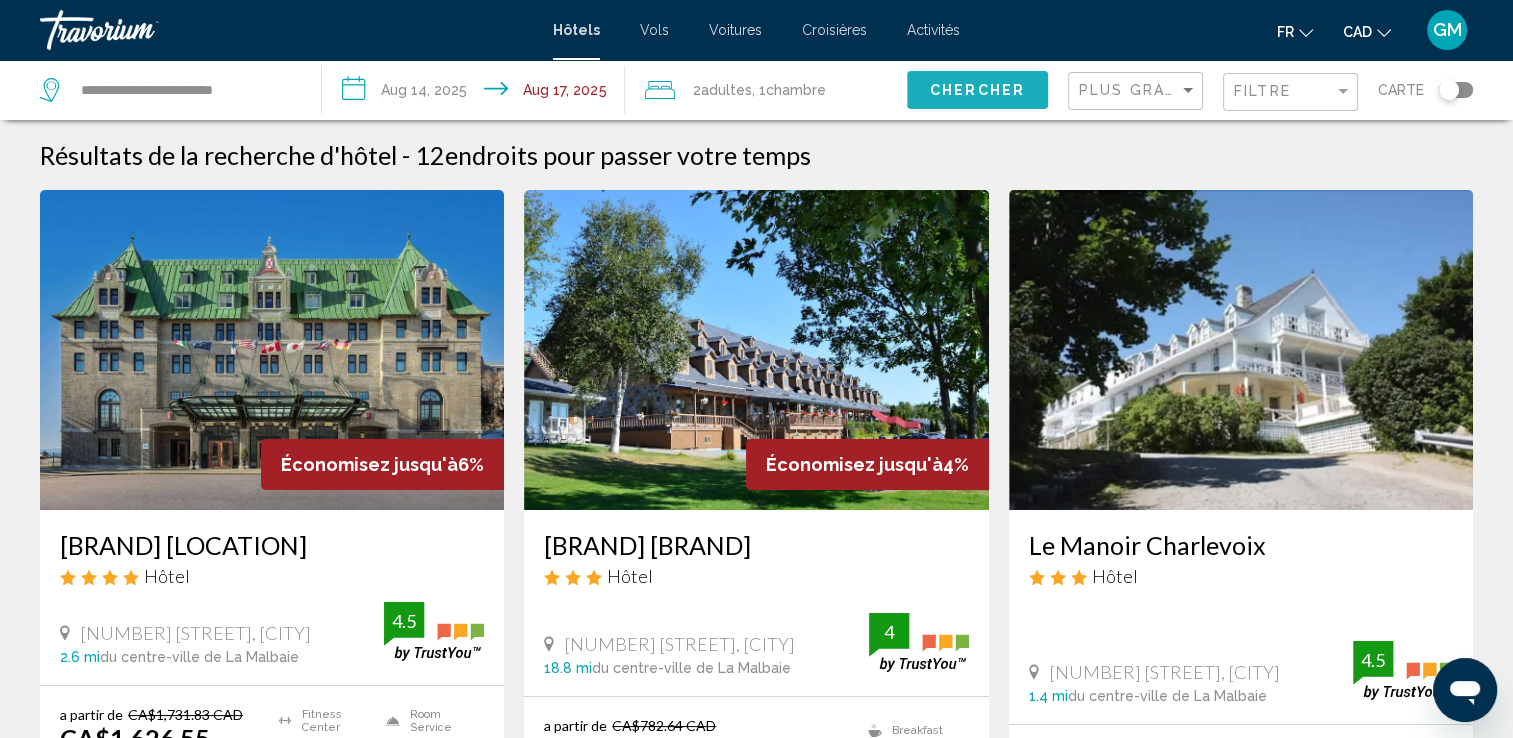 click on "Chercher" 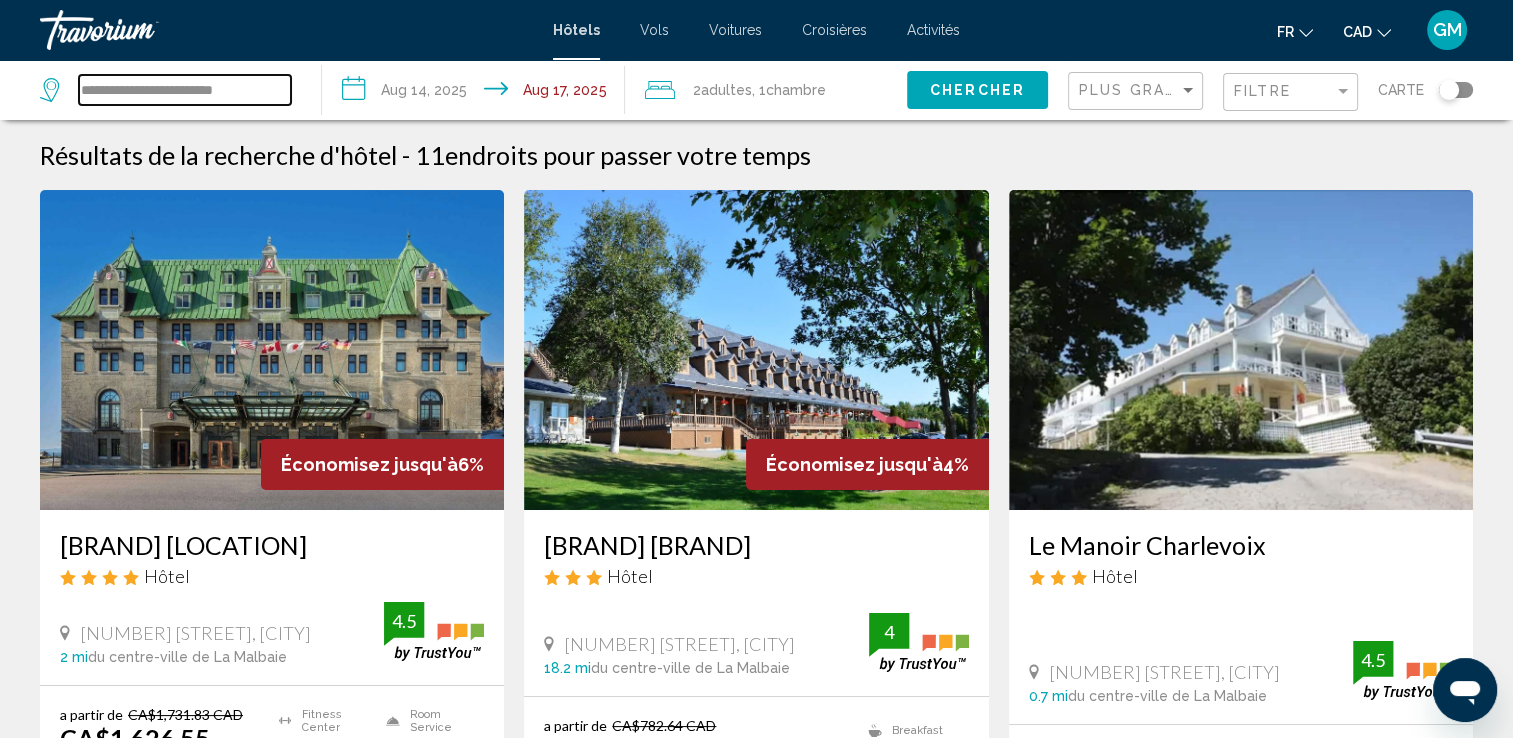 click on "**********" at bounding box center [185, 90] 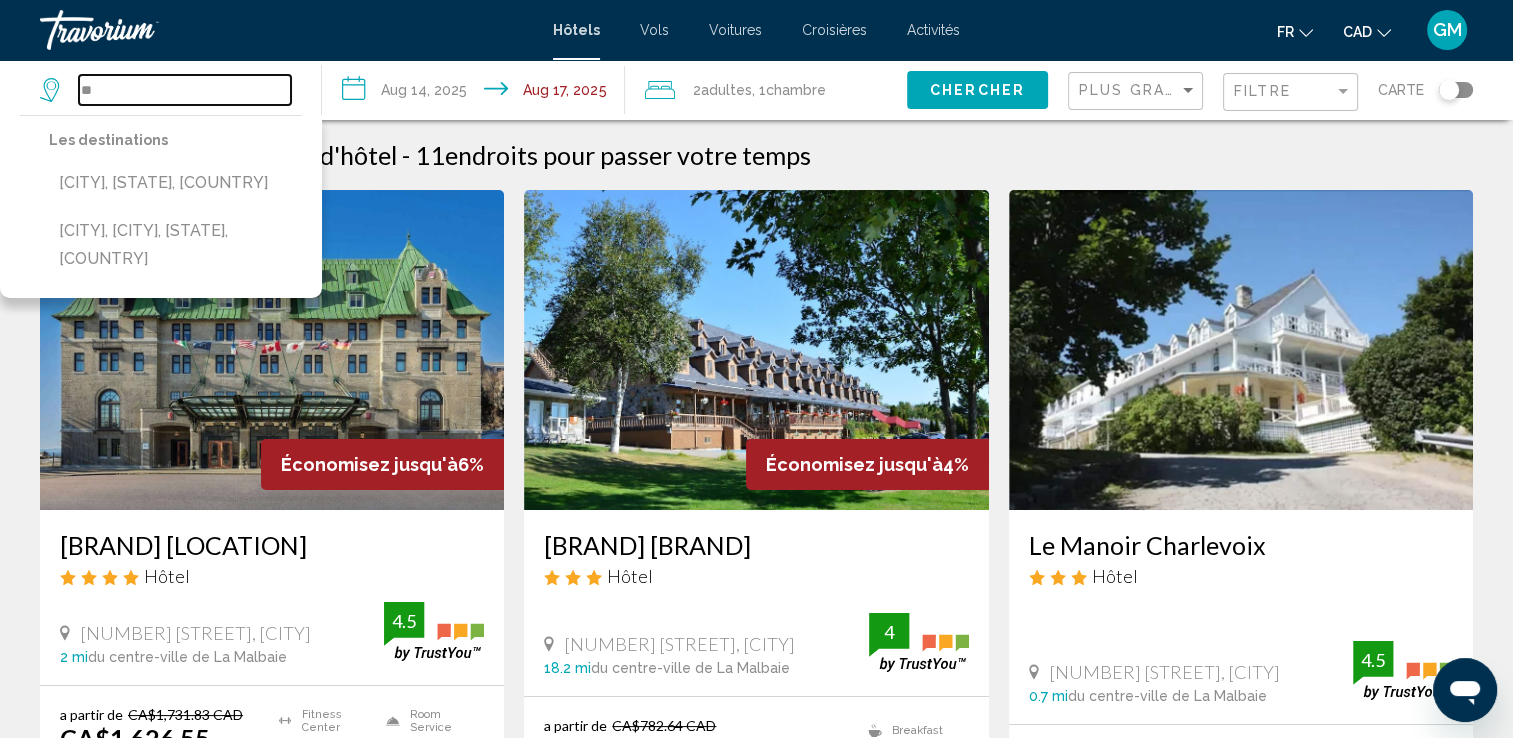 type on "*" 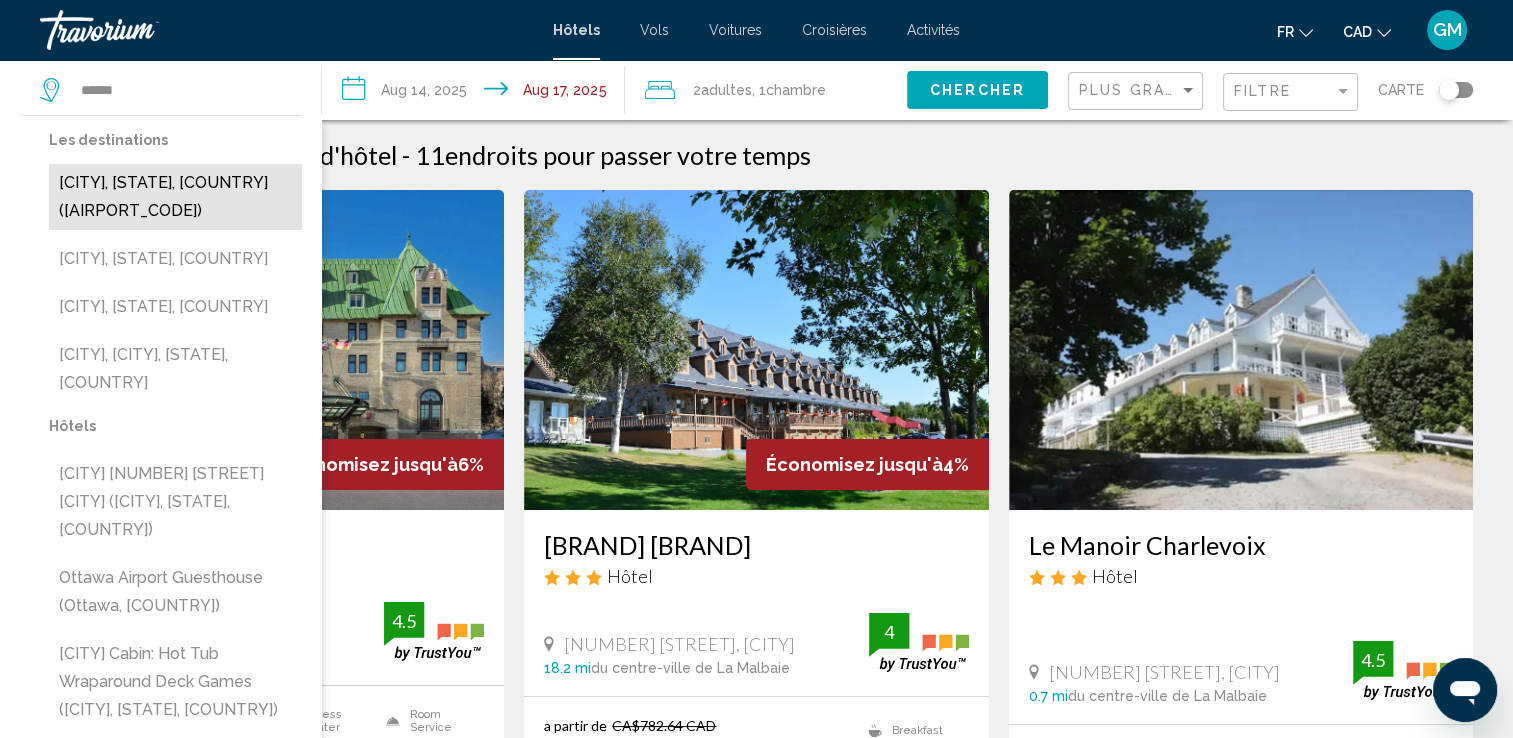 click on "[CITY], [STATE], [COUNTRY] ([AIRPORT_CODE])" at bounding box center [175, 197] 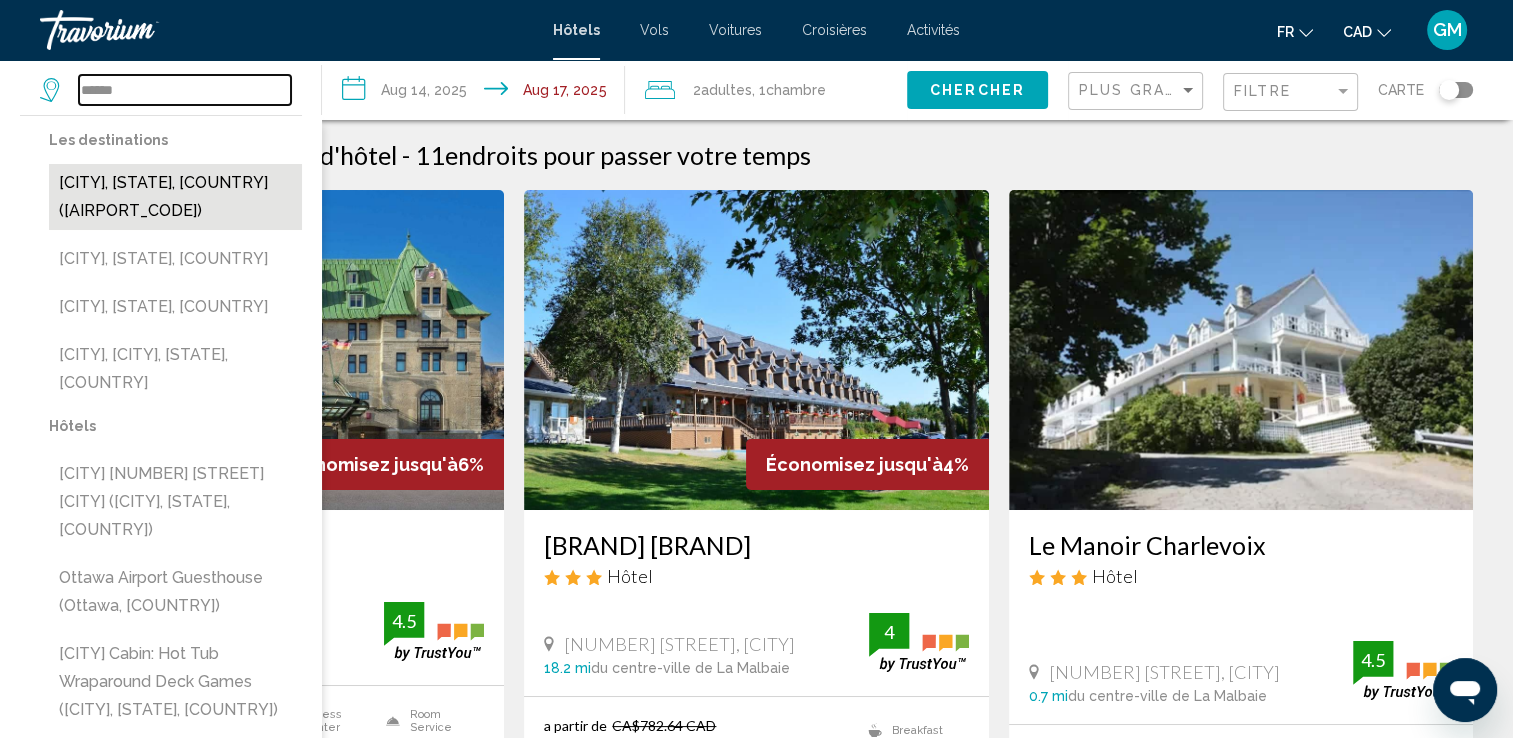 type on "**********" 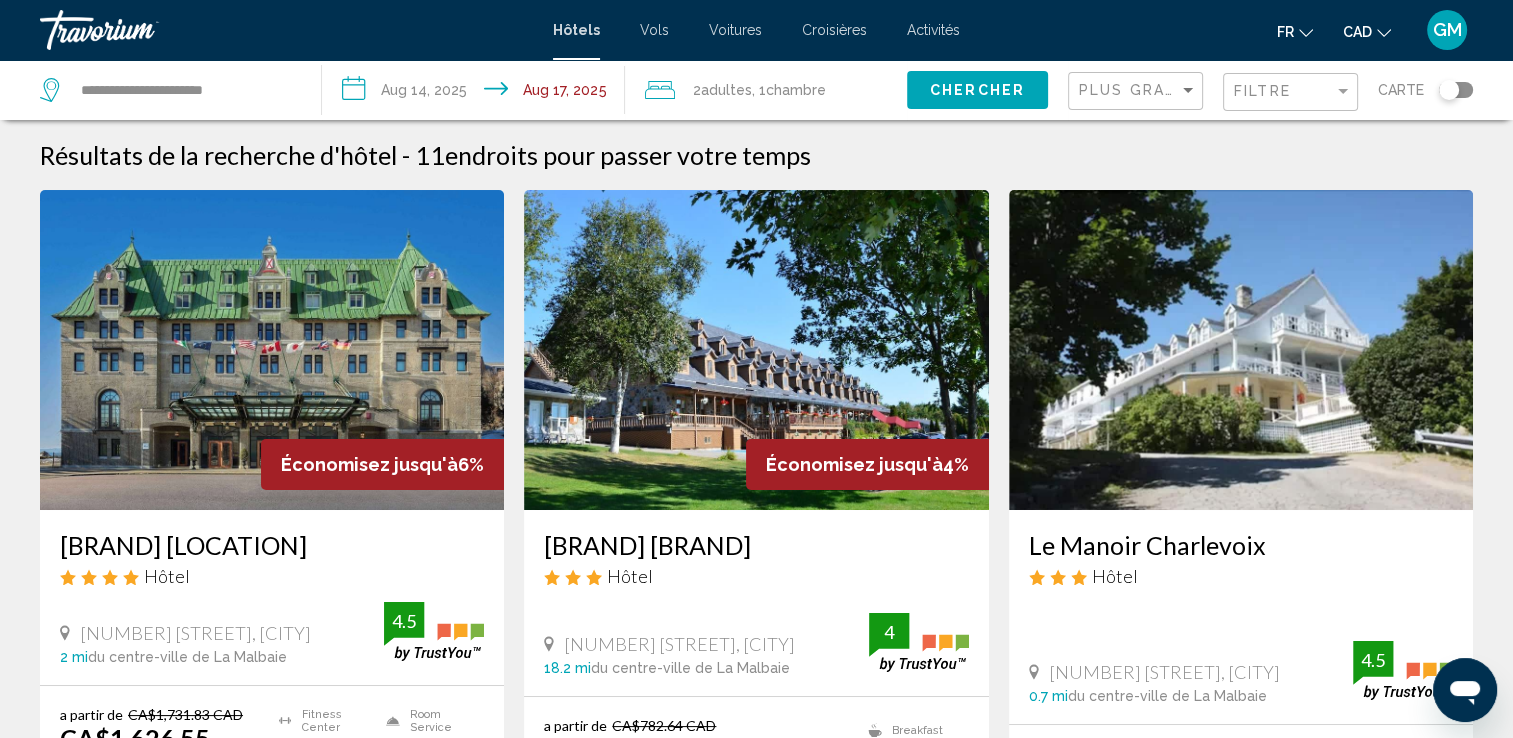 click on "Chercher" 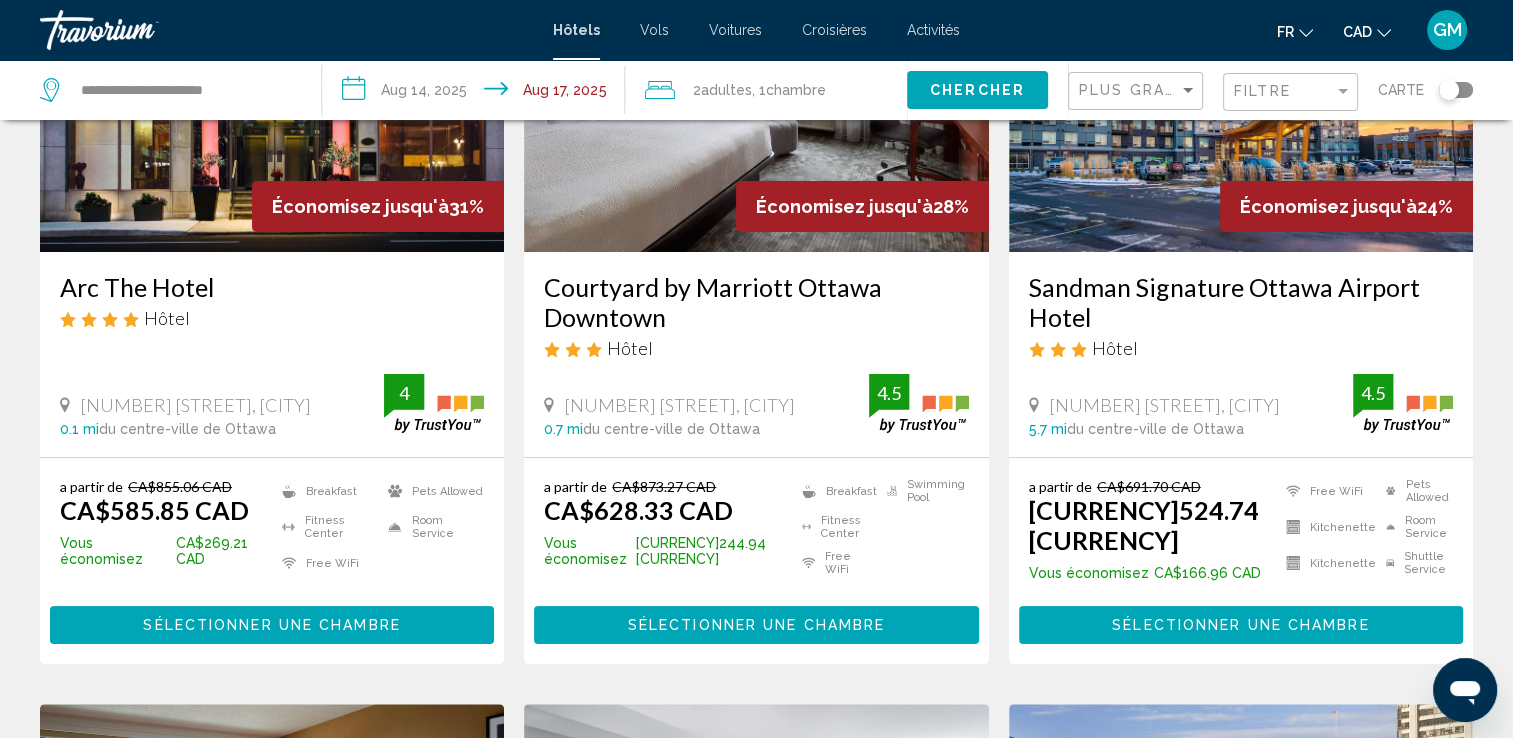 scroll, scrollTop: 300, scrollLeft: 0, axis: vertical 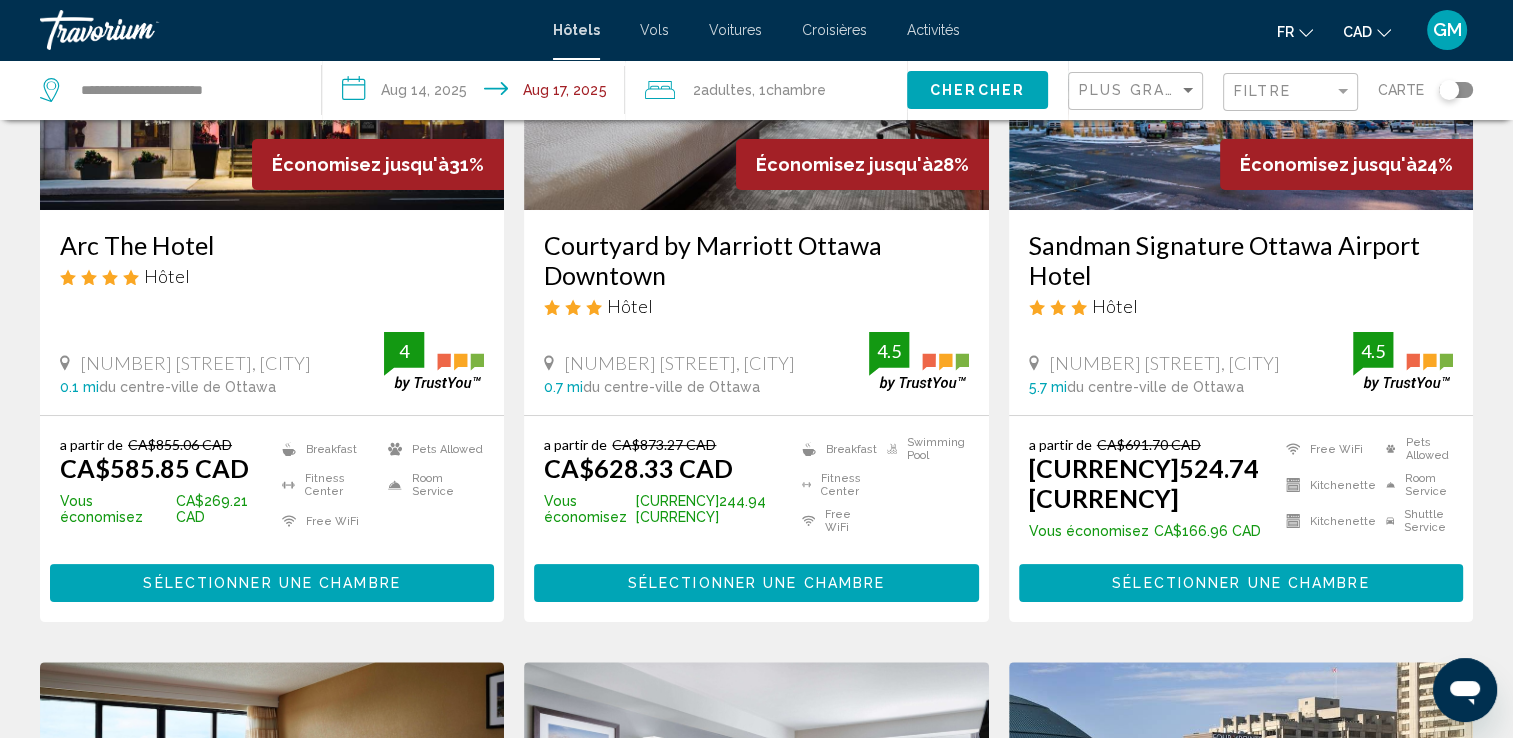 click at bounding box center [272, 50] 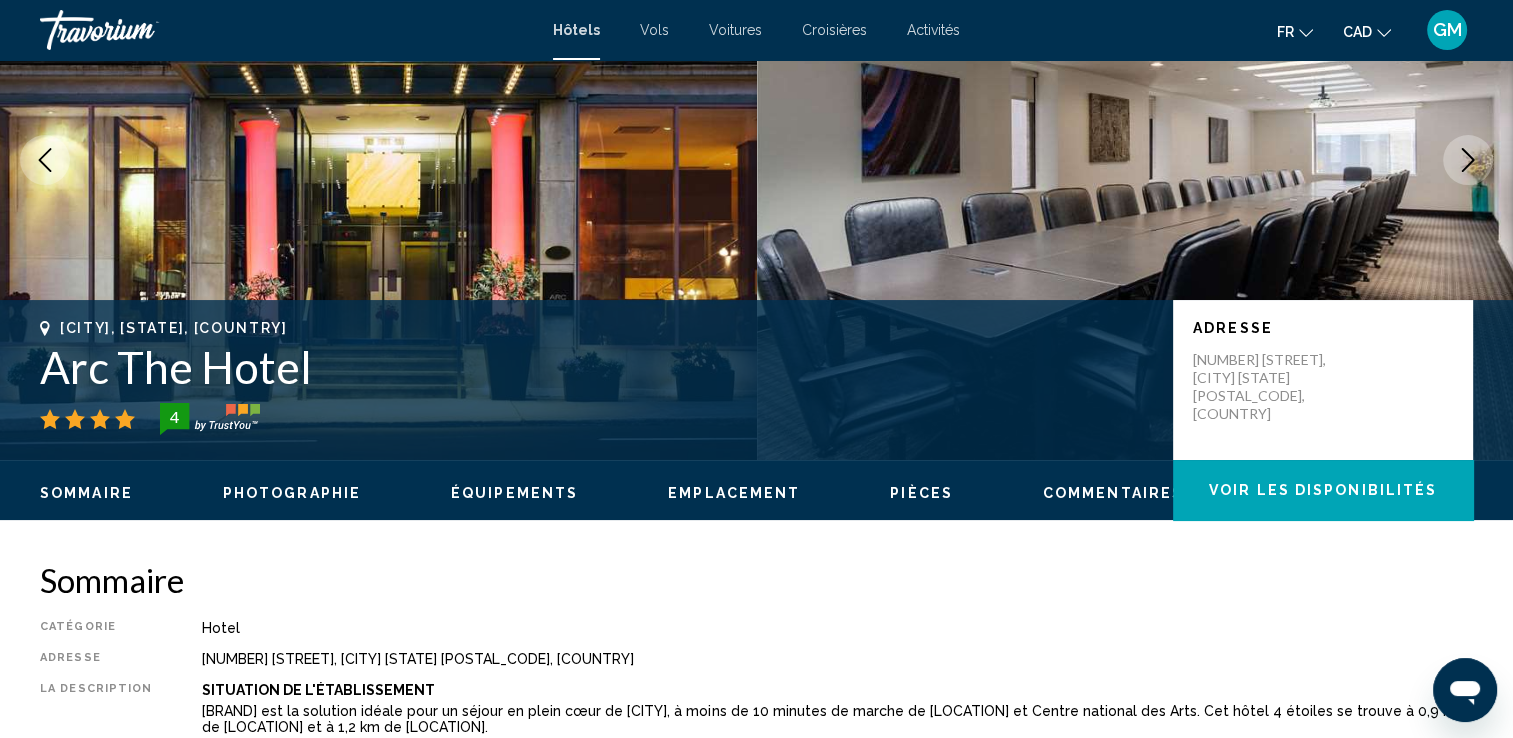 scroll, scrollTop: 0, scrollLeft: 0, axis: both 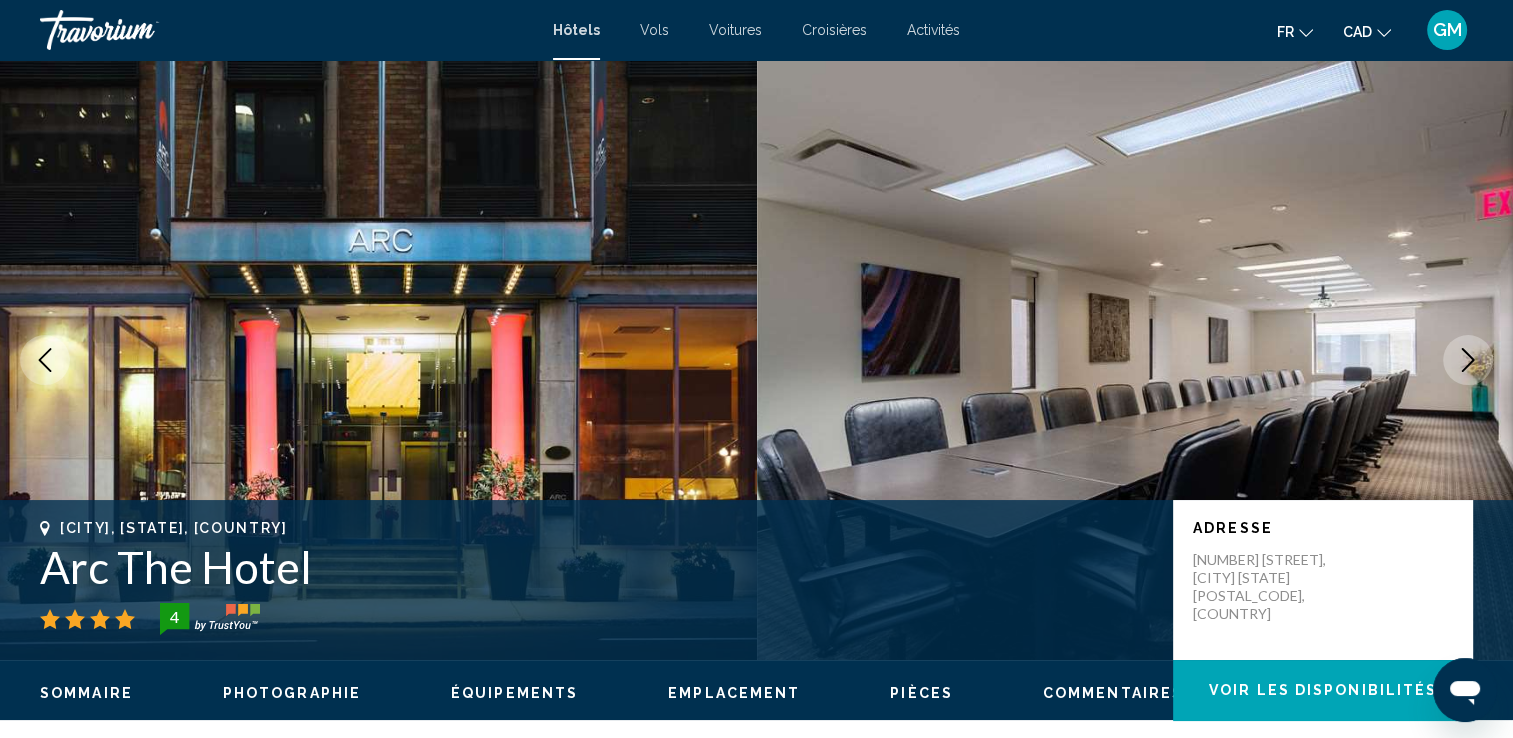 click 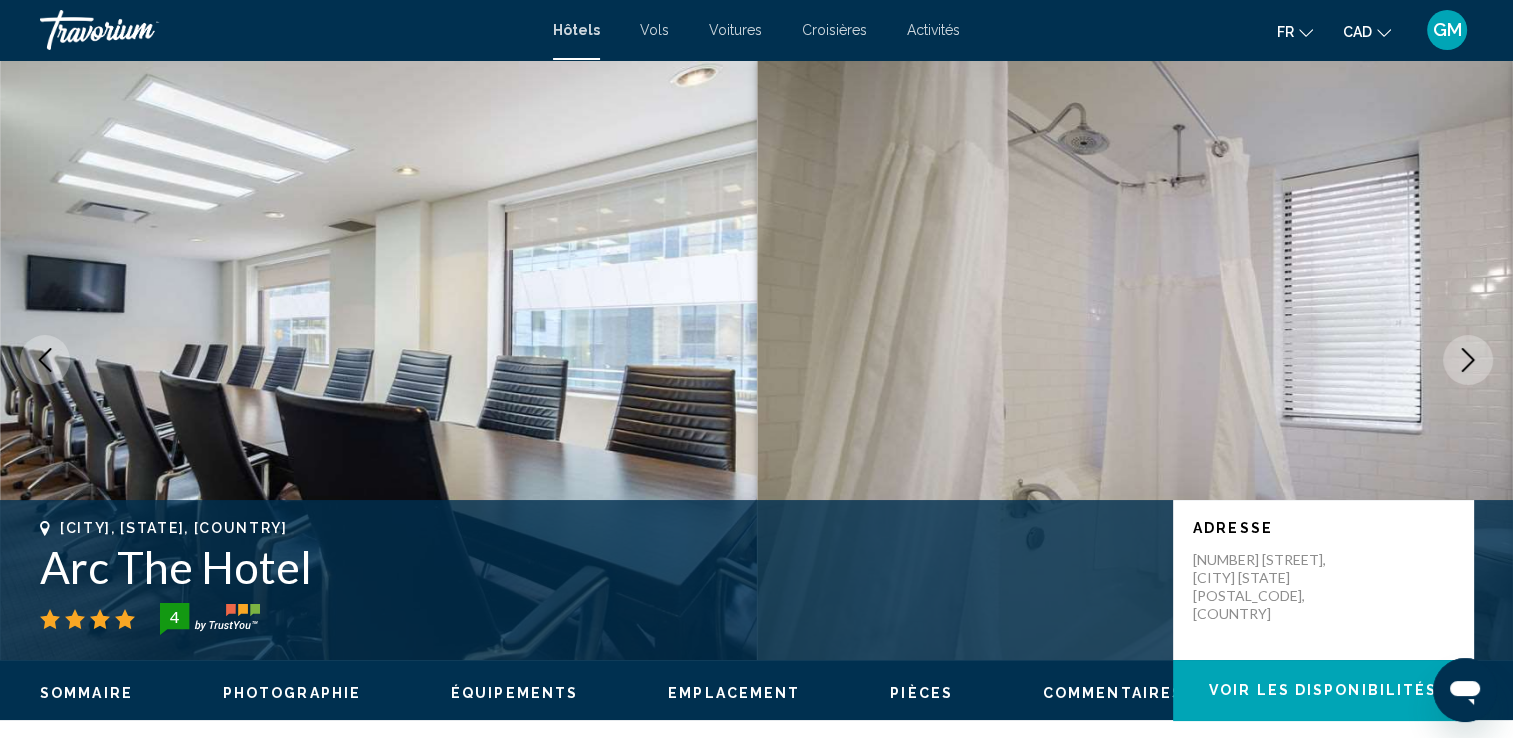 click 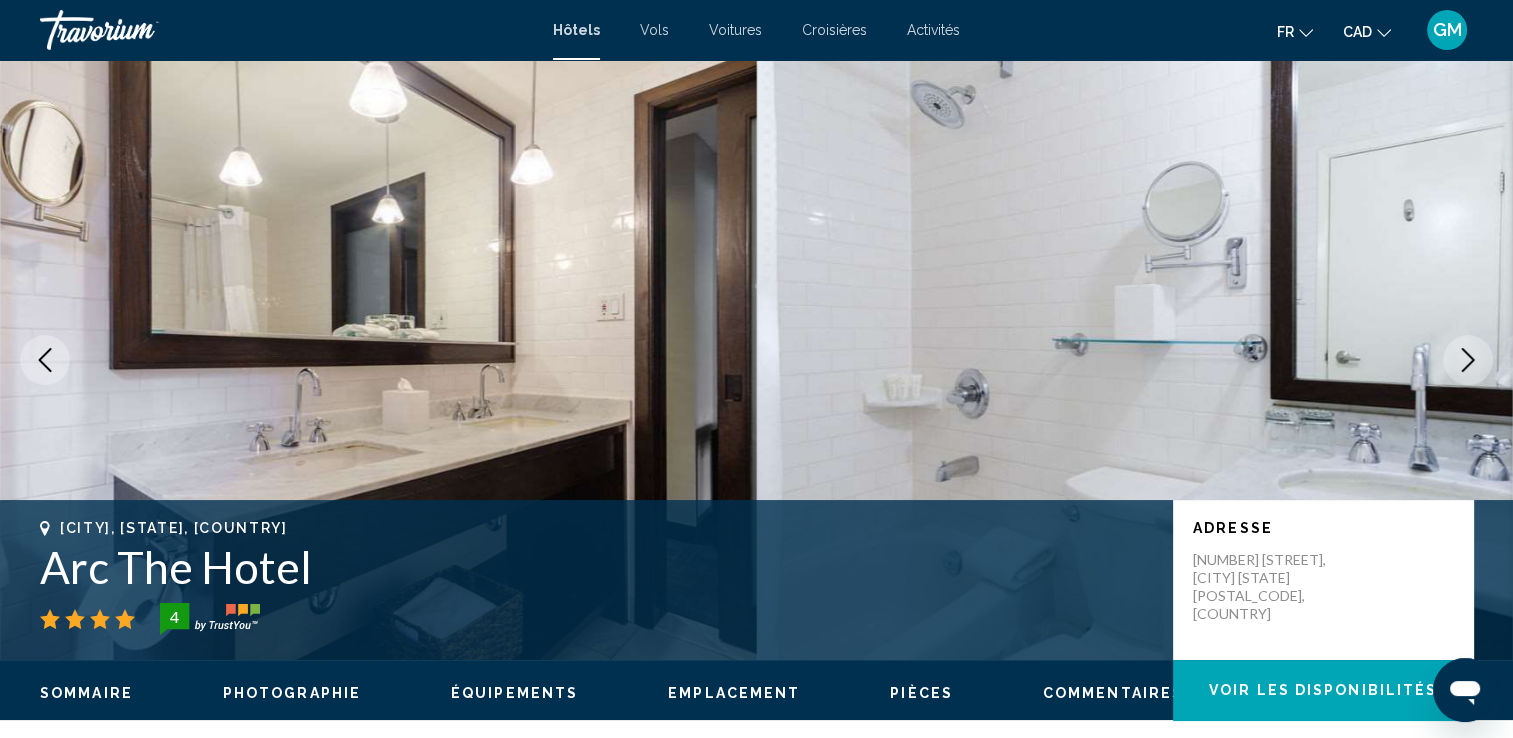 click 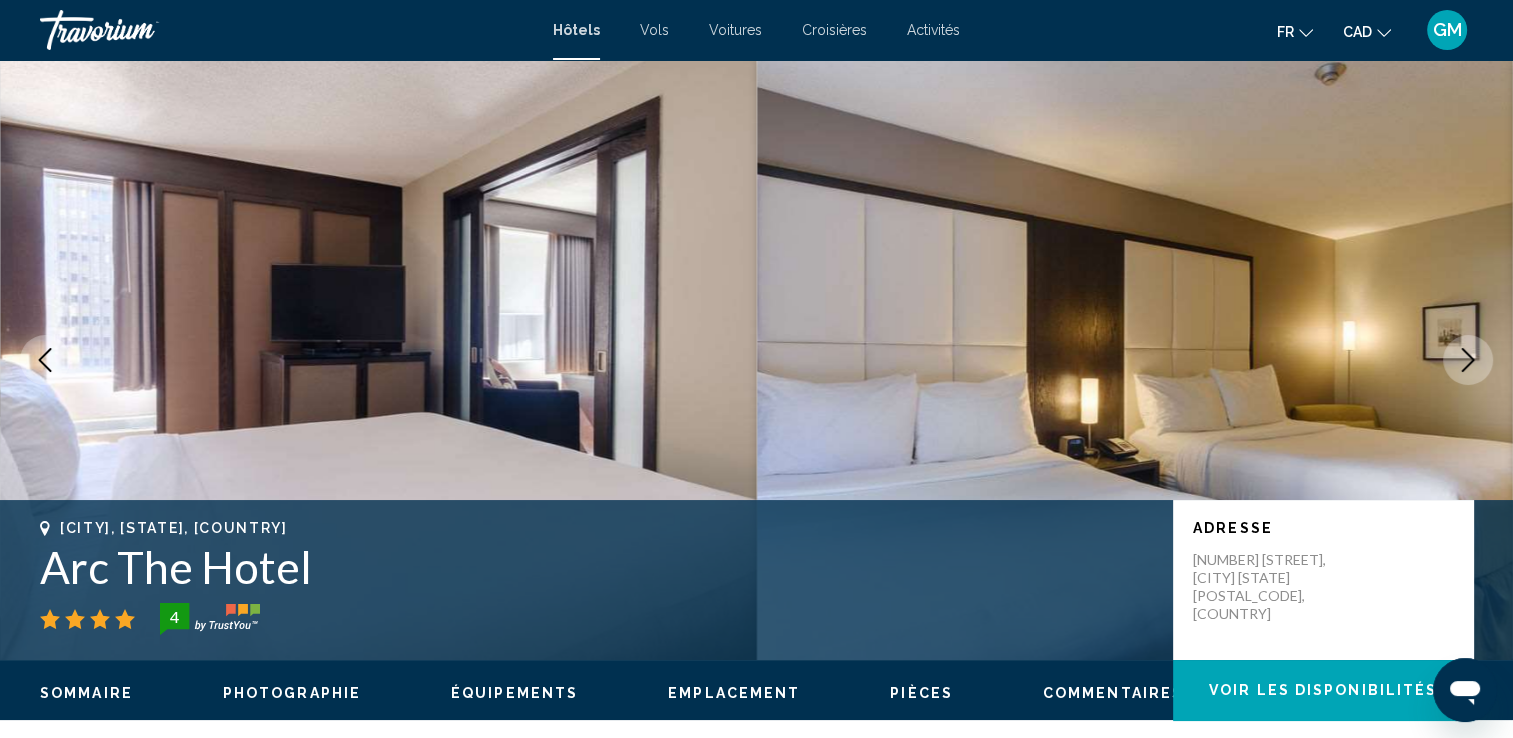 click 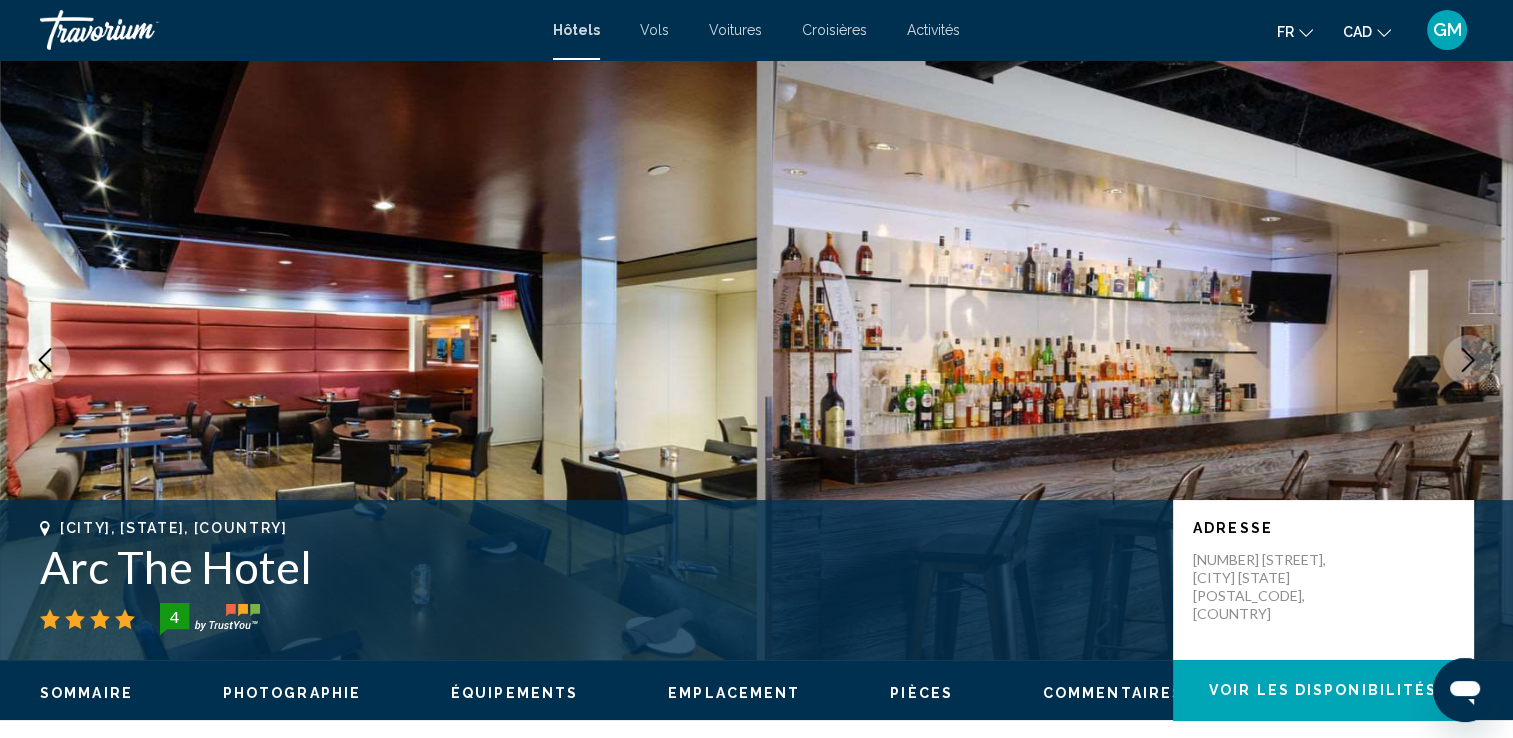 click 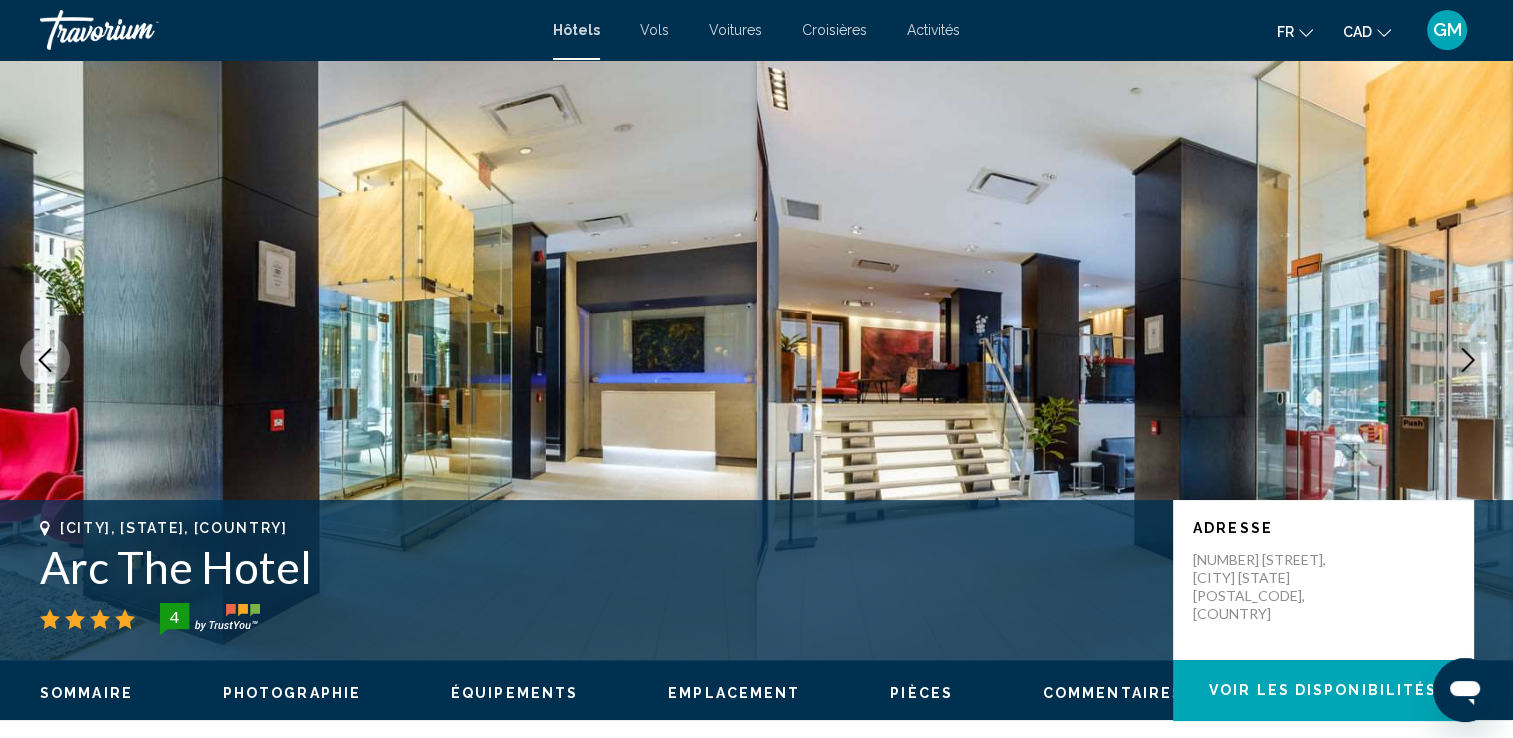 click 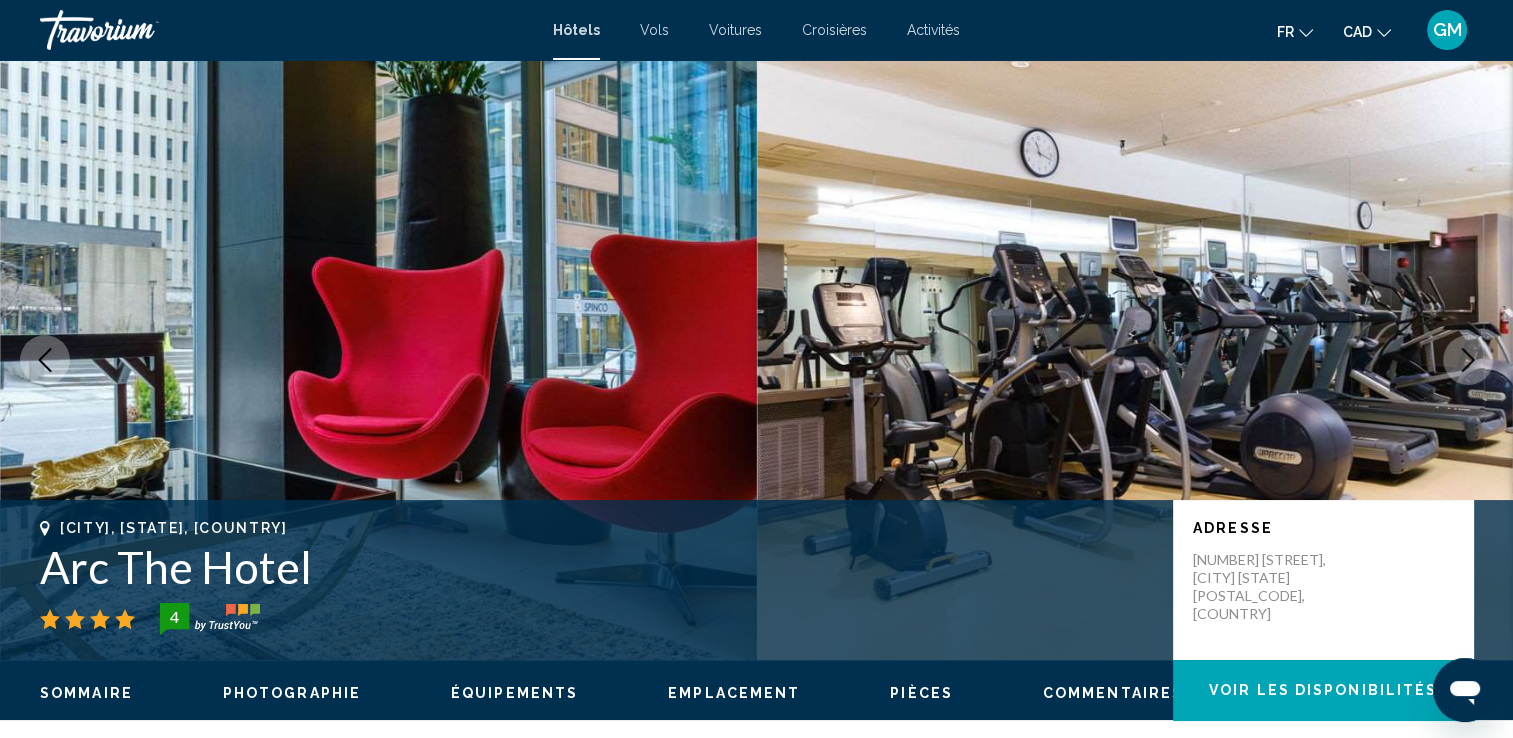 click 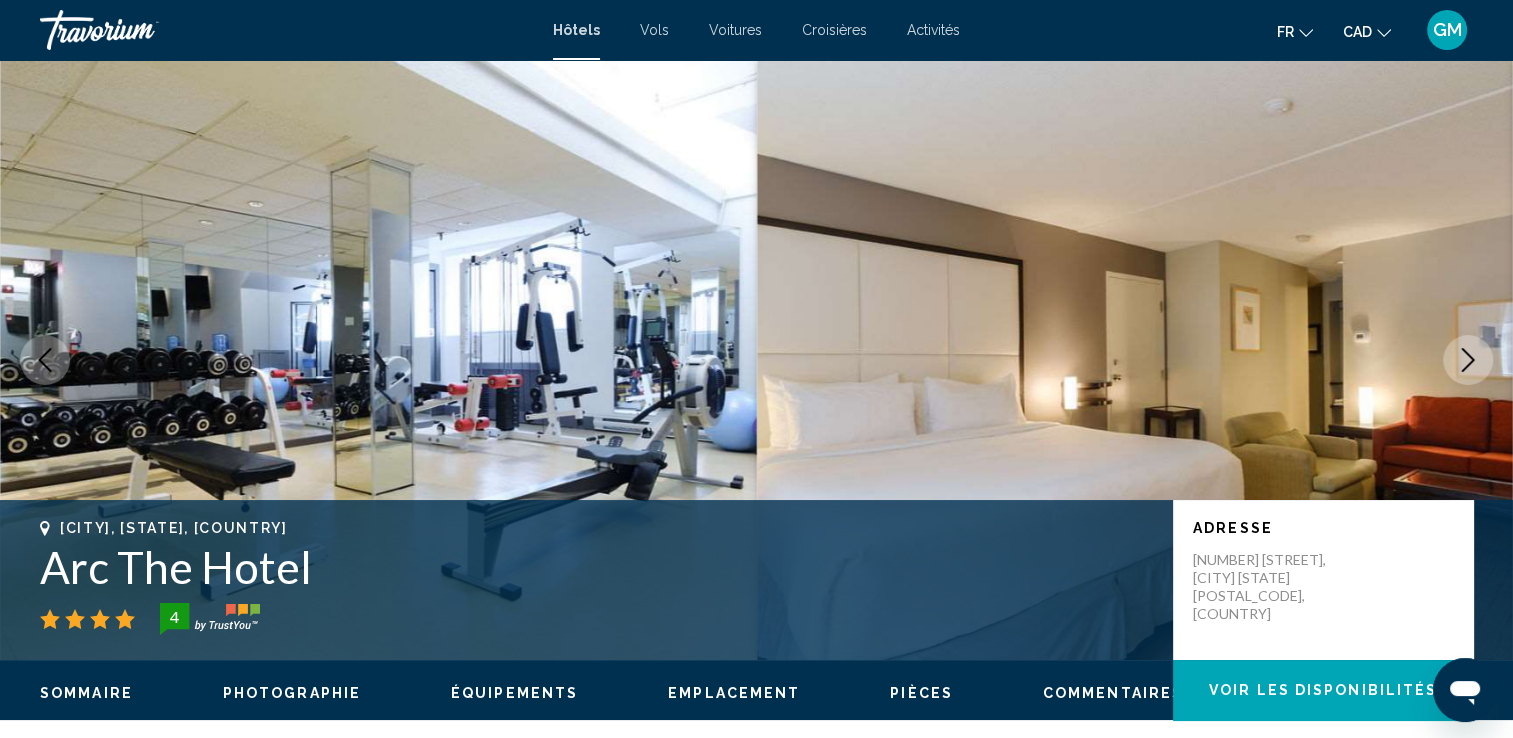 click 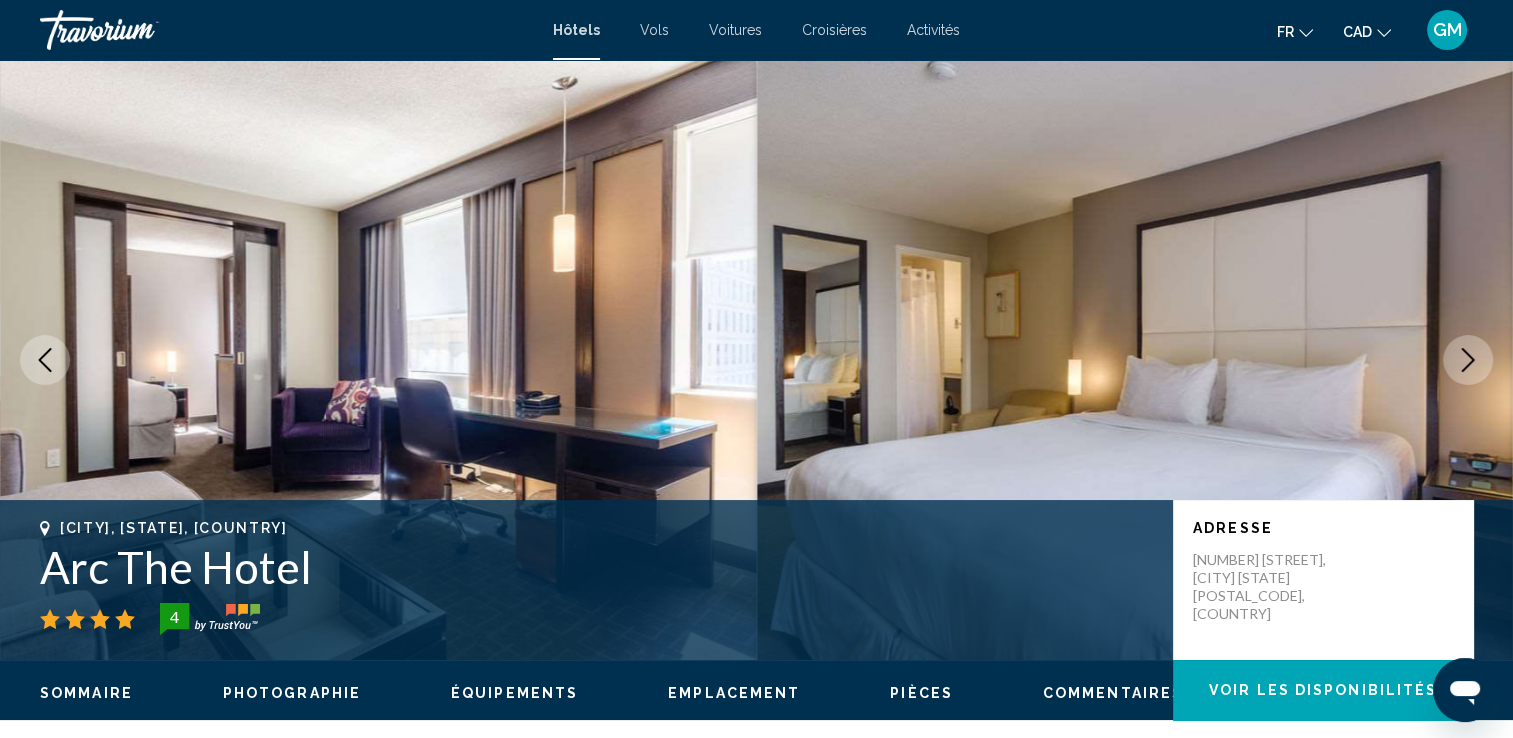 click 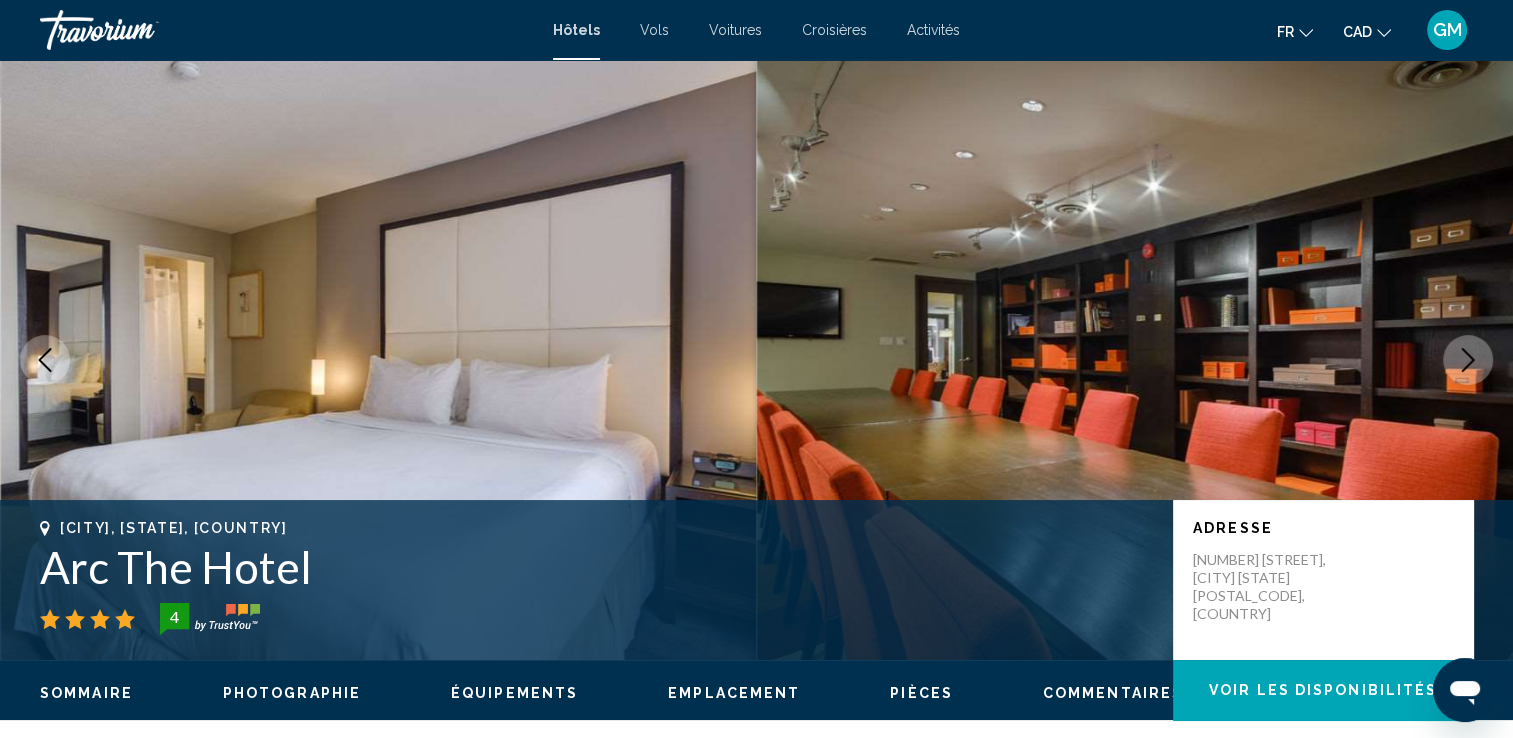 click 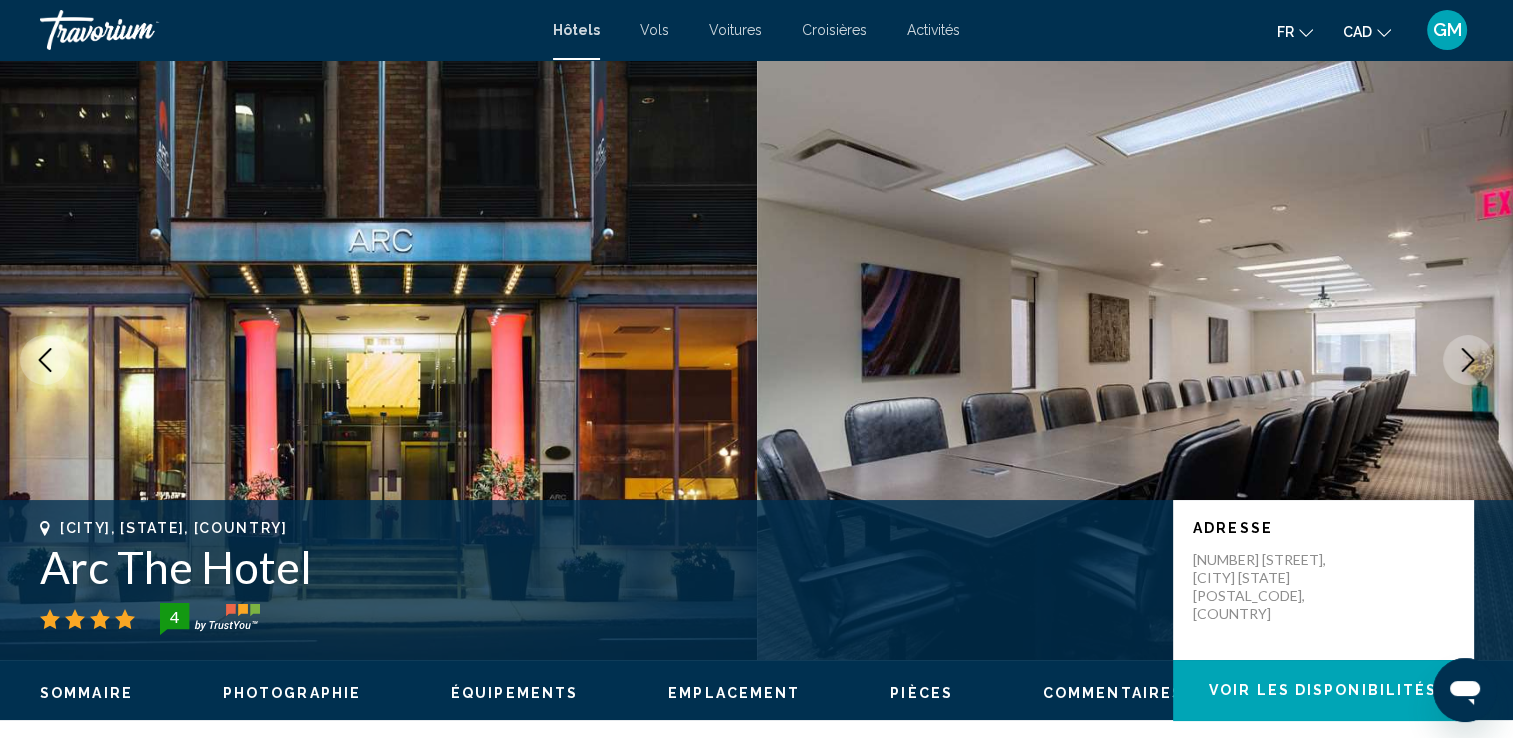 click 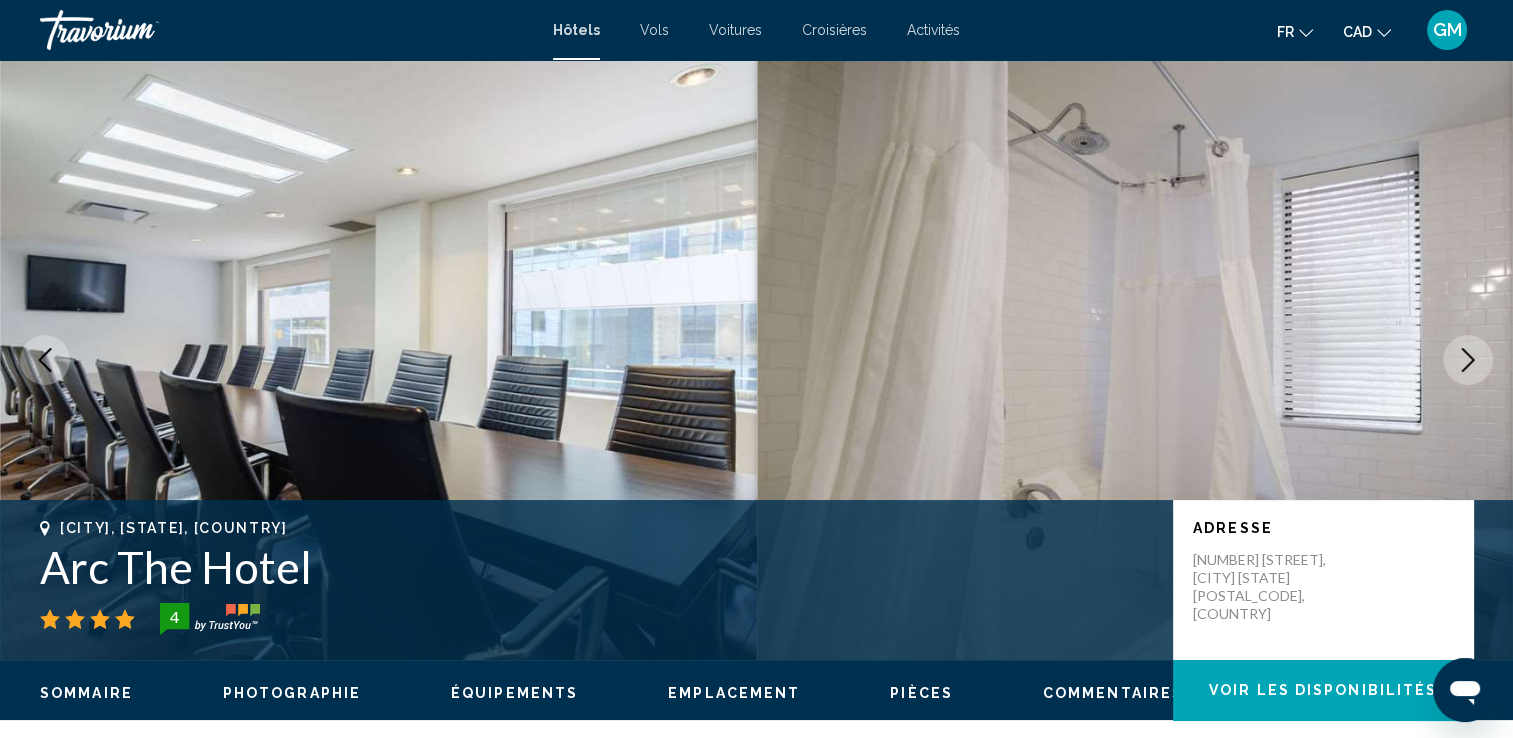 click 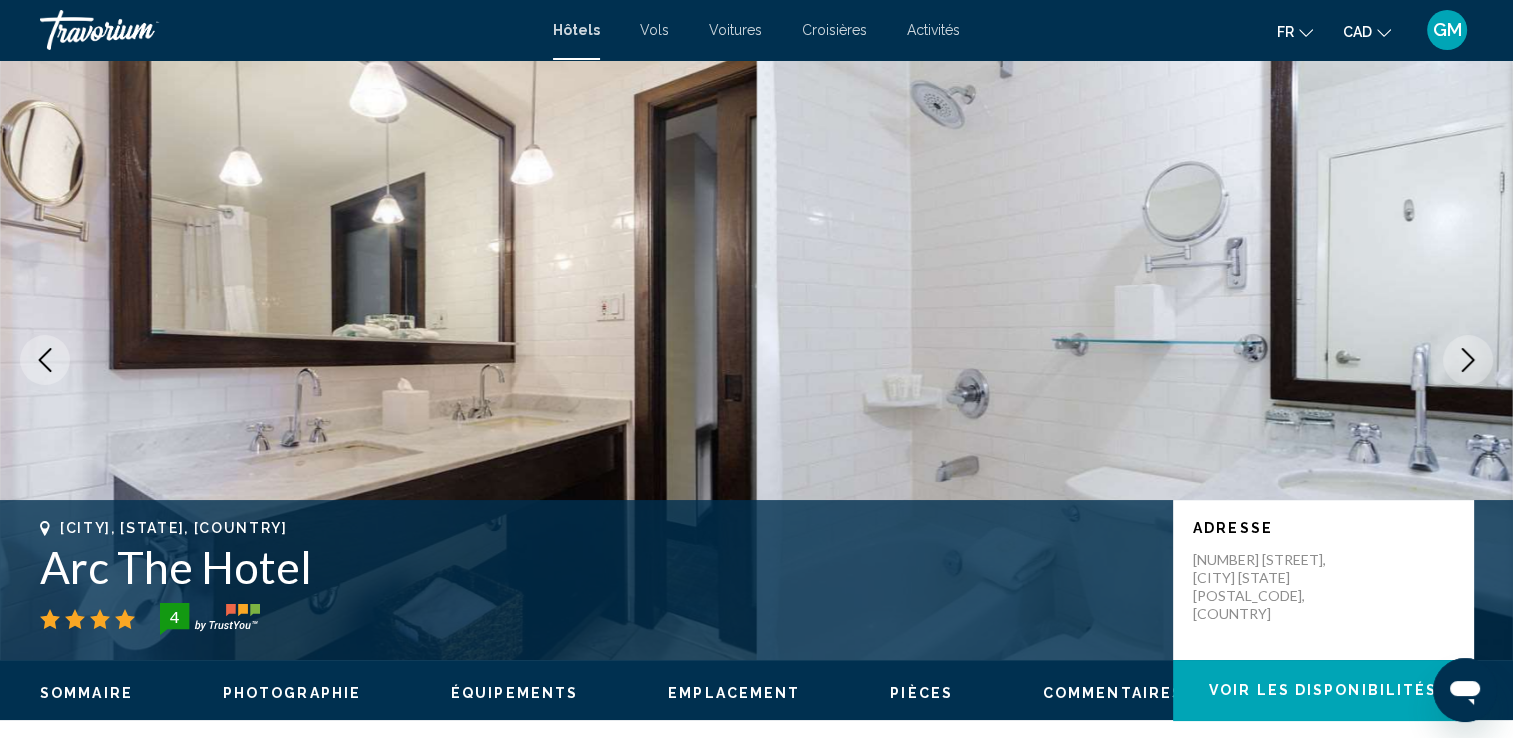 click 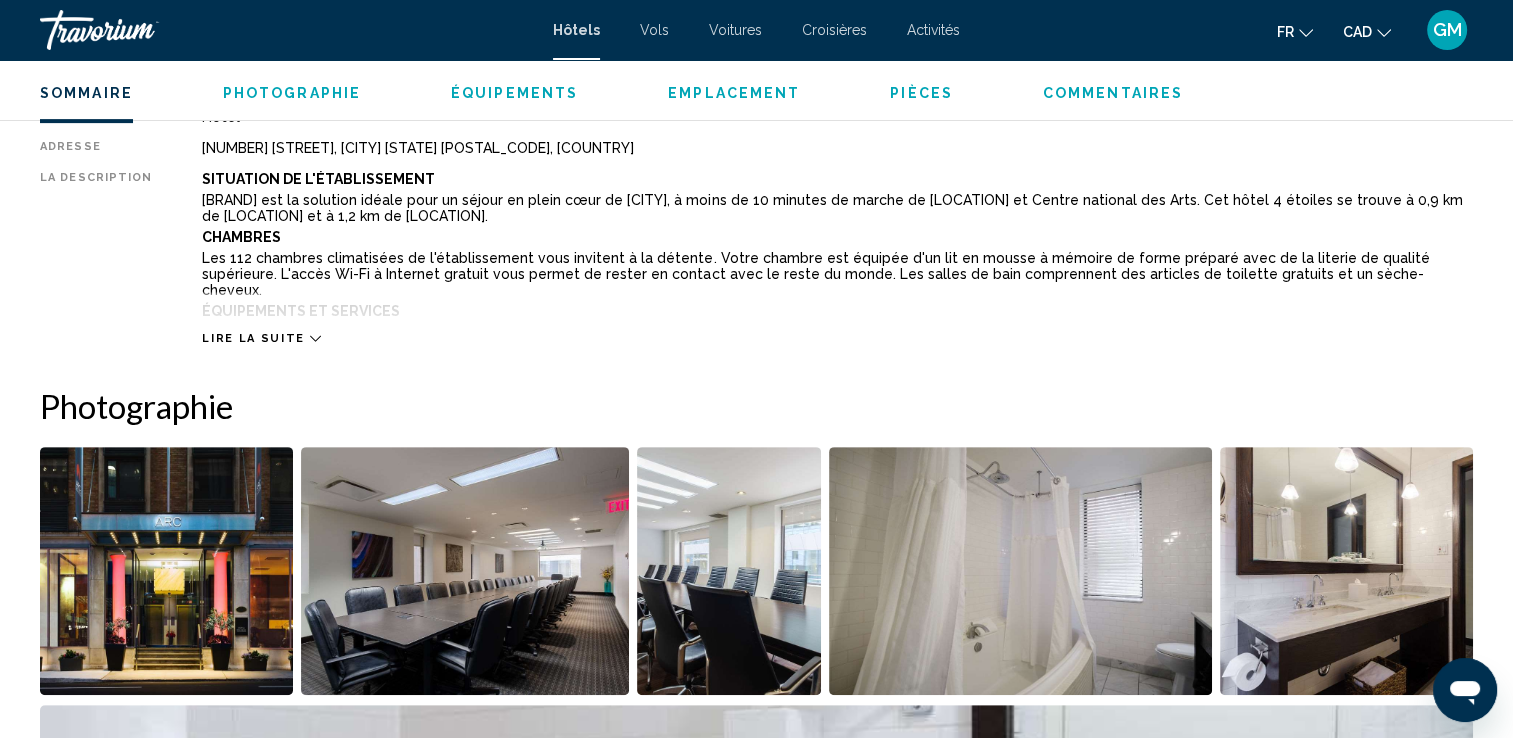 scroll, scrollTop: 1000, scrollLeft: 0, axis: vertical 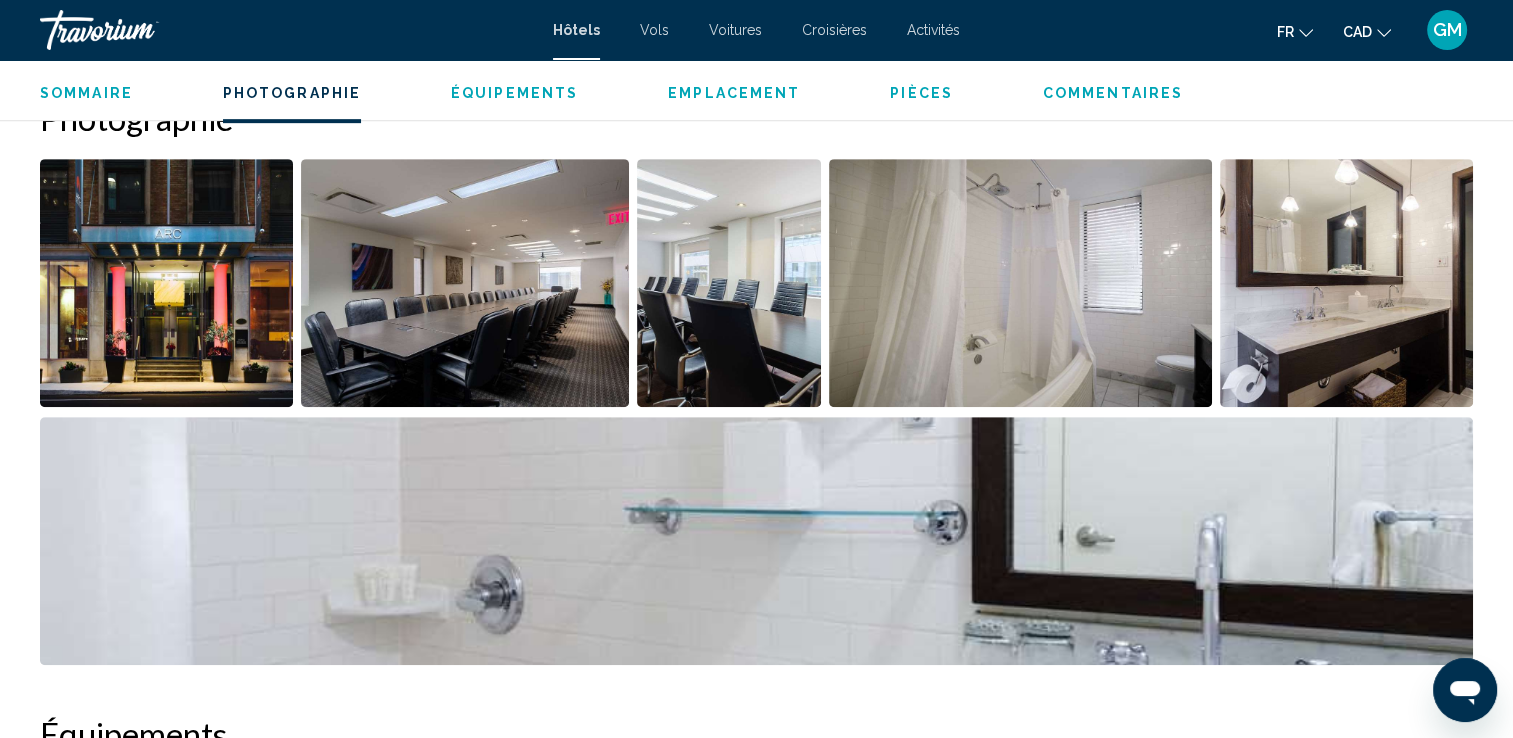 click at bounding box center [756, 541] 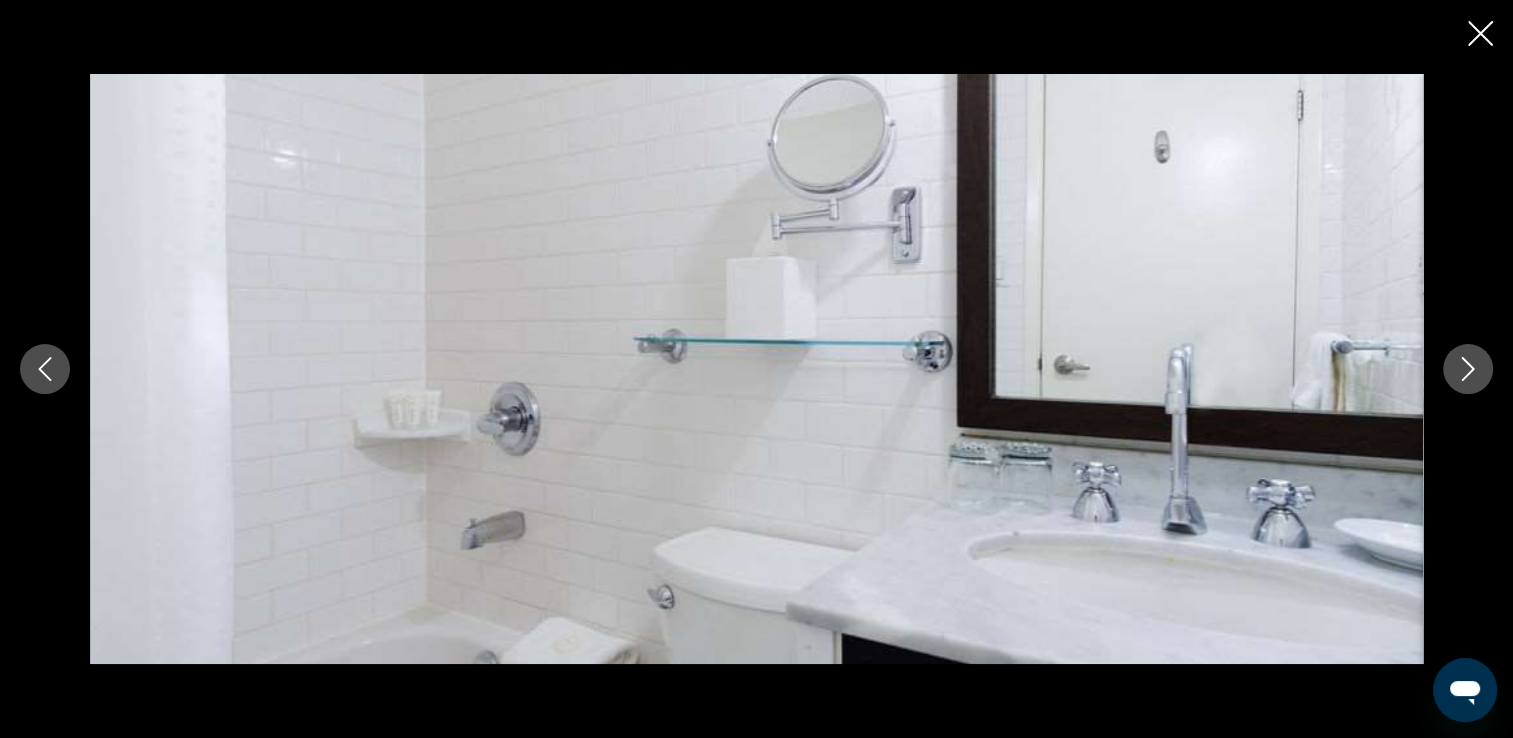 click 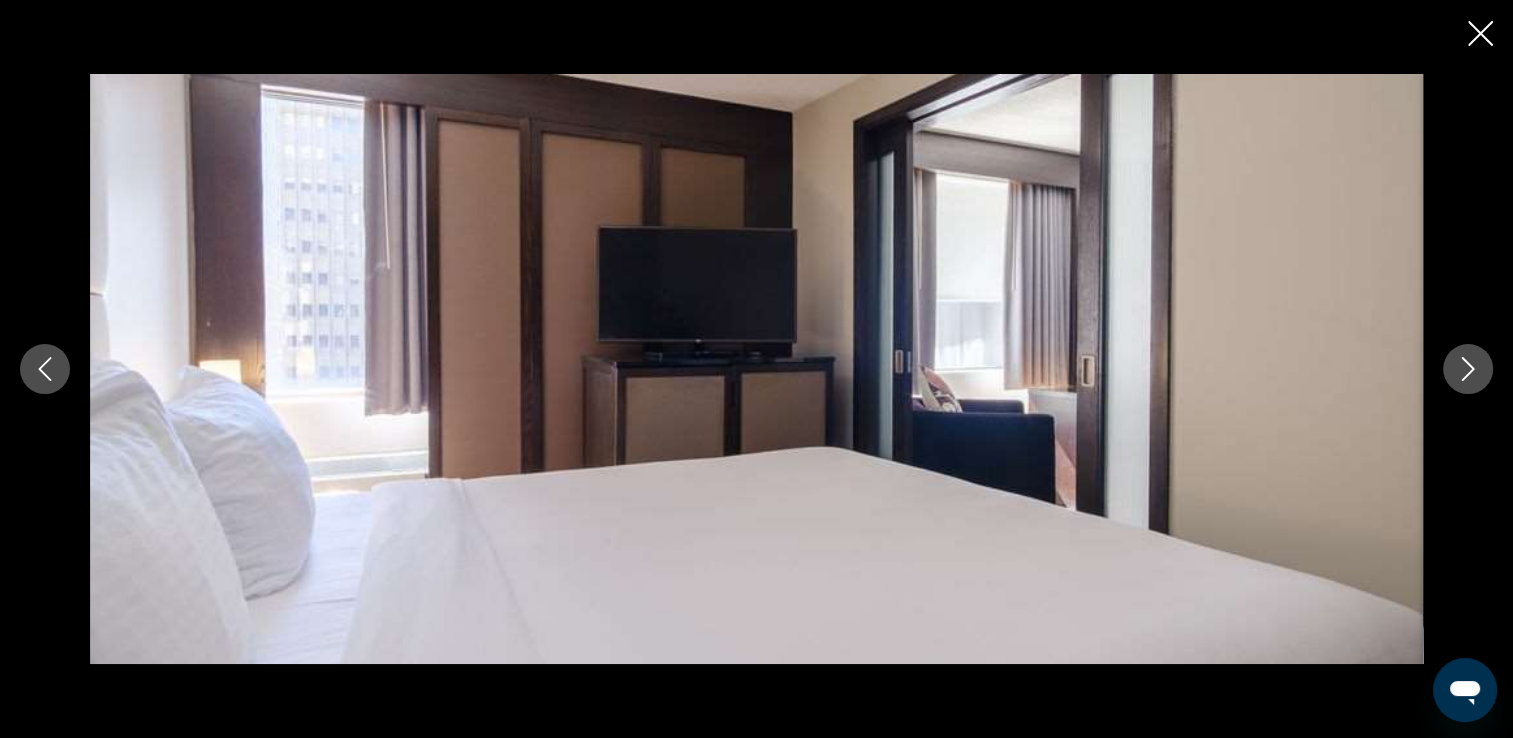 click 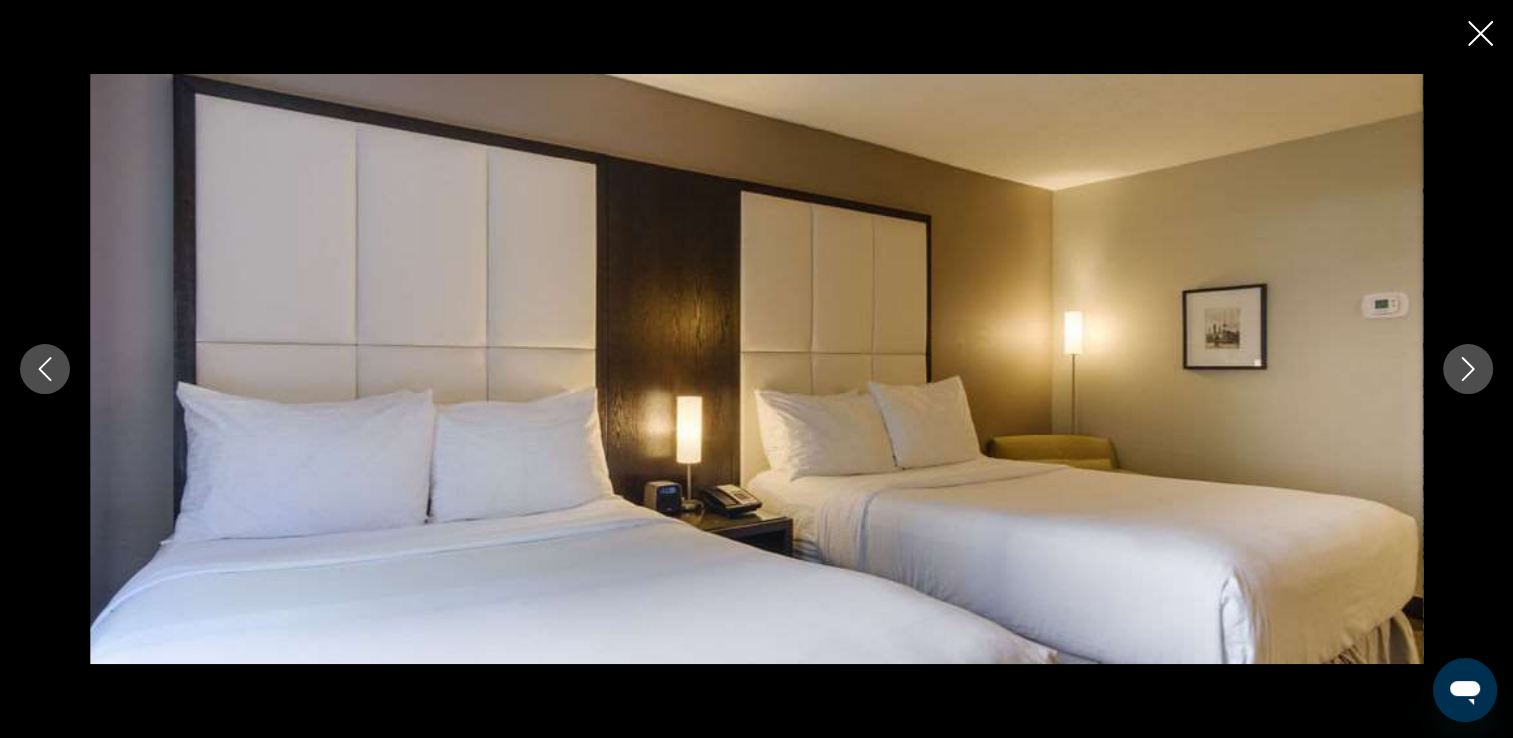 click 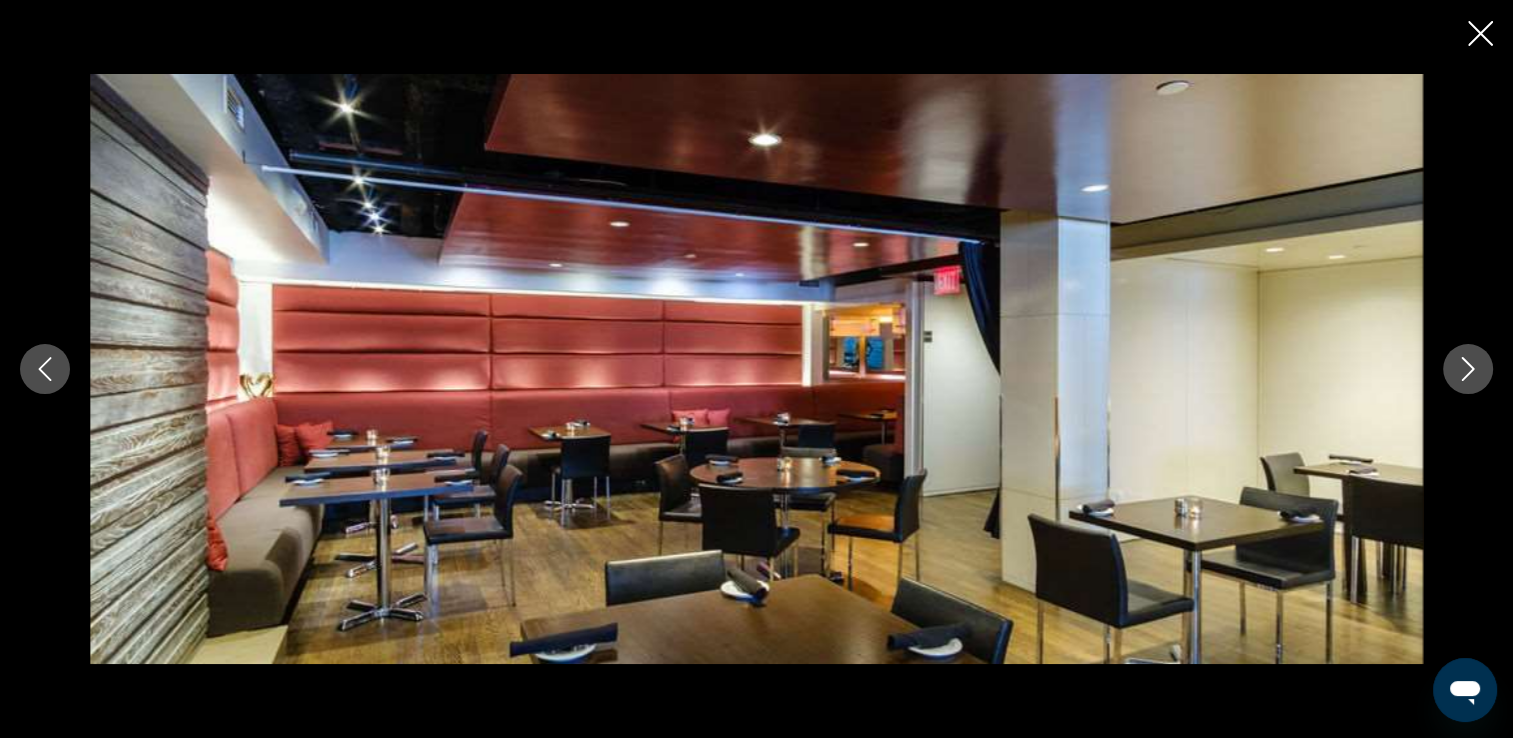 click 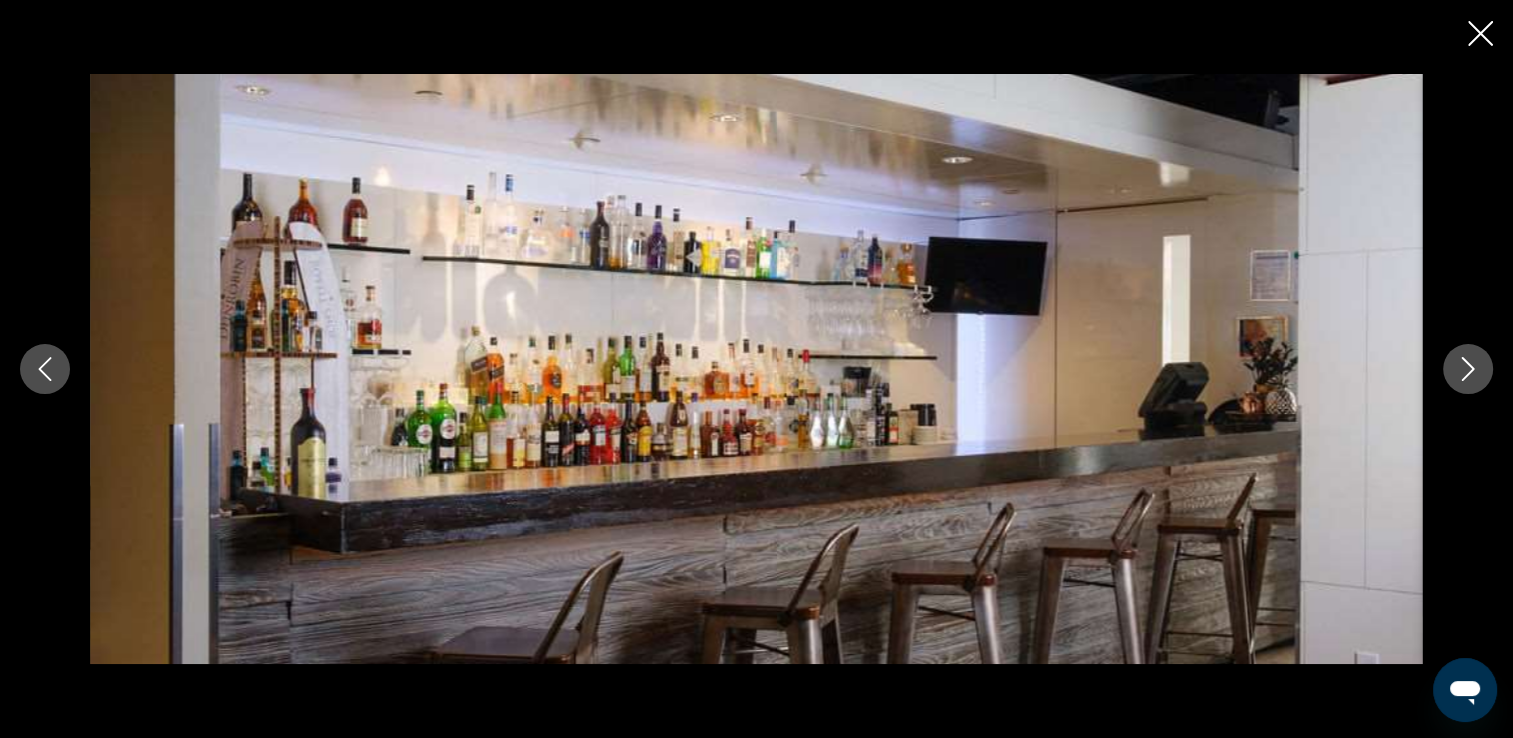 click 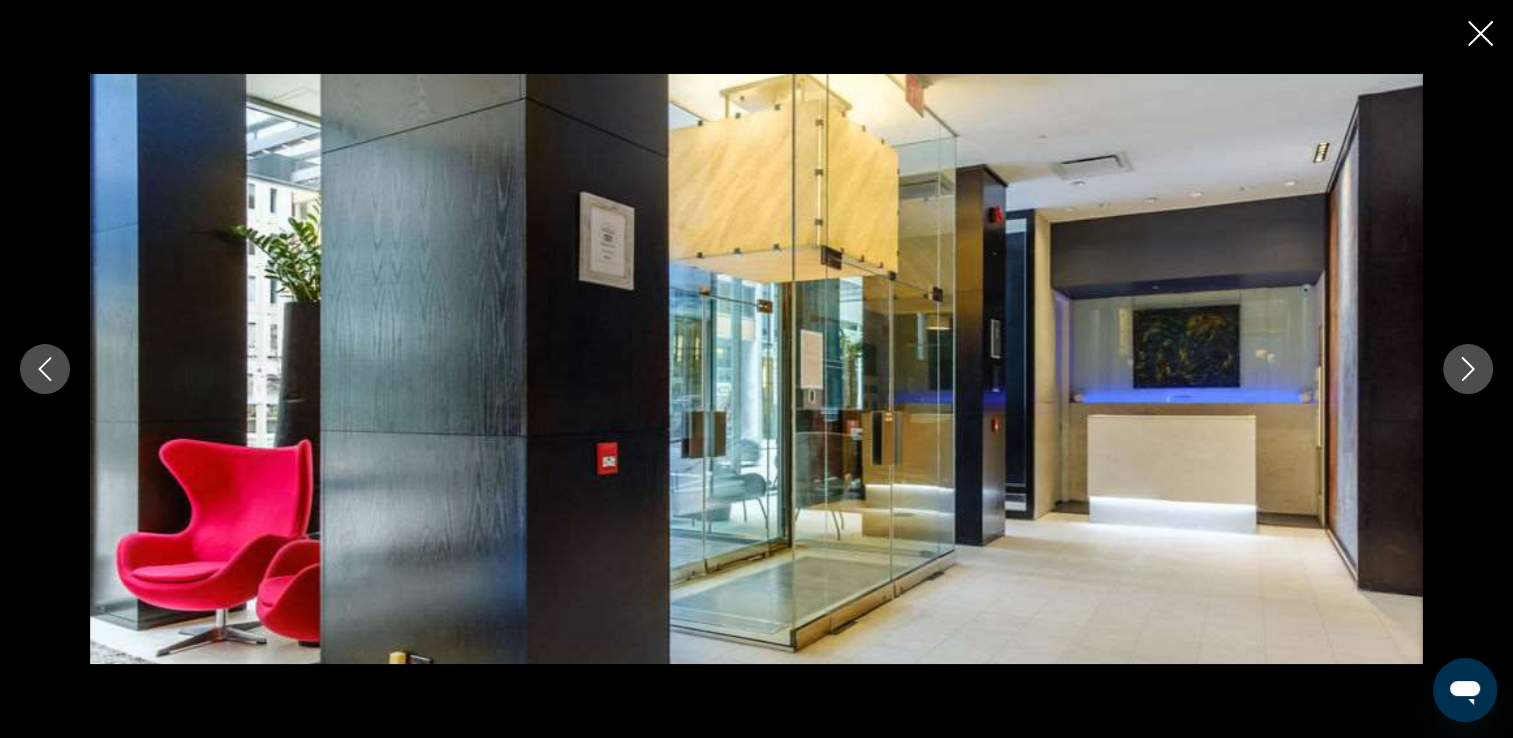 click 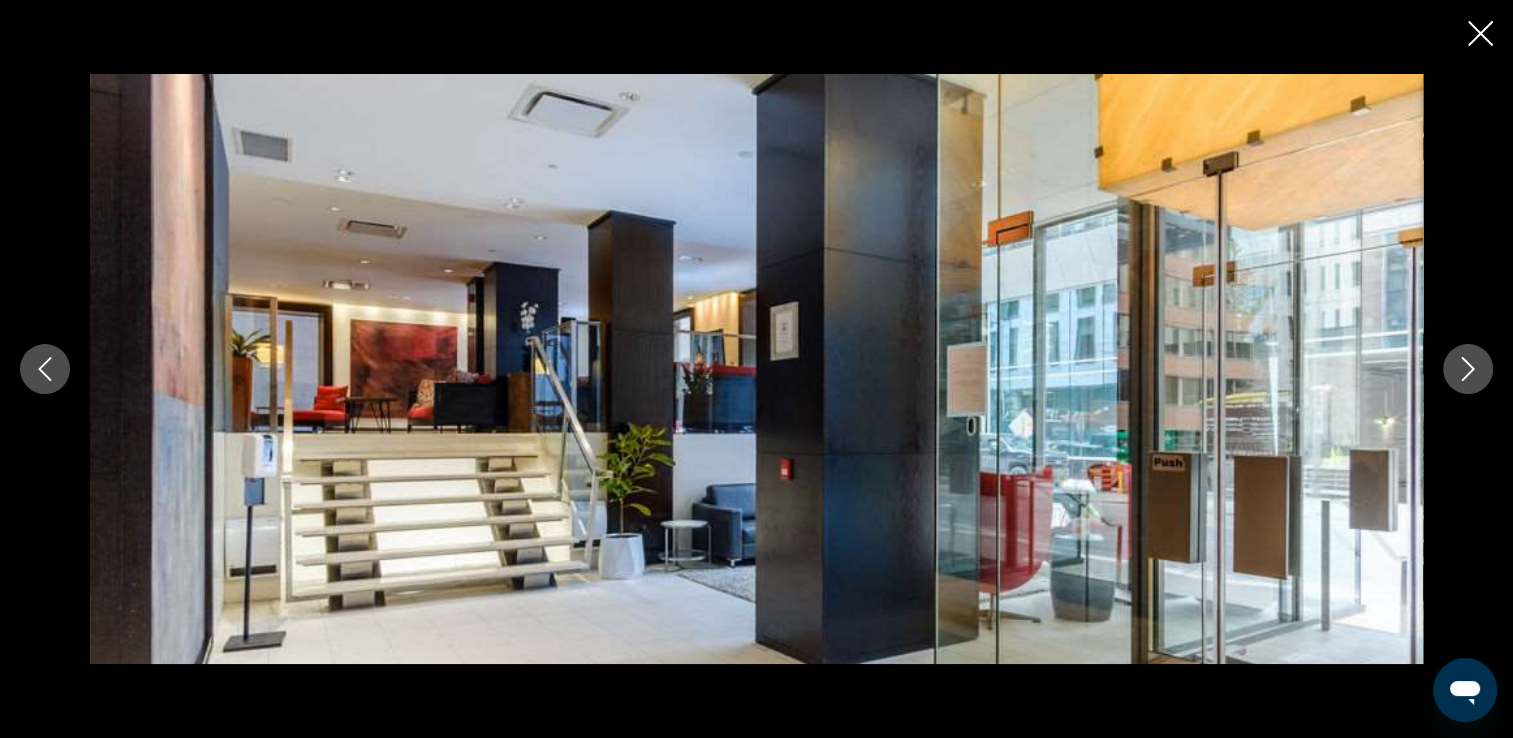 click 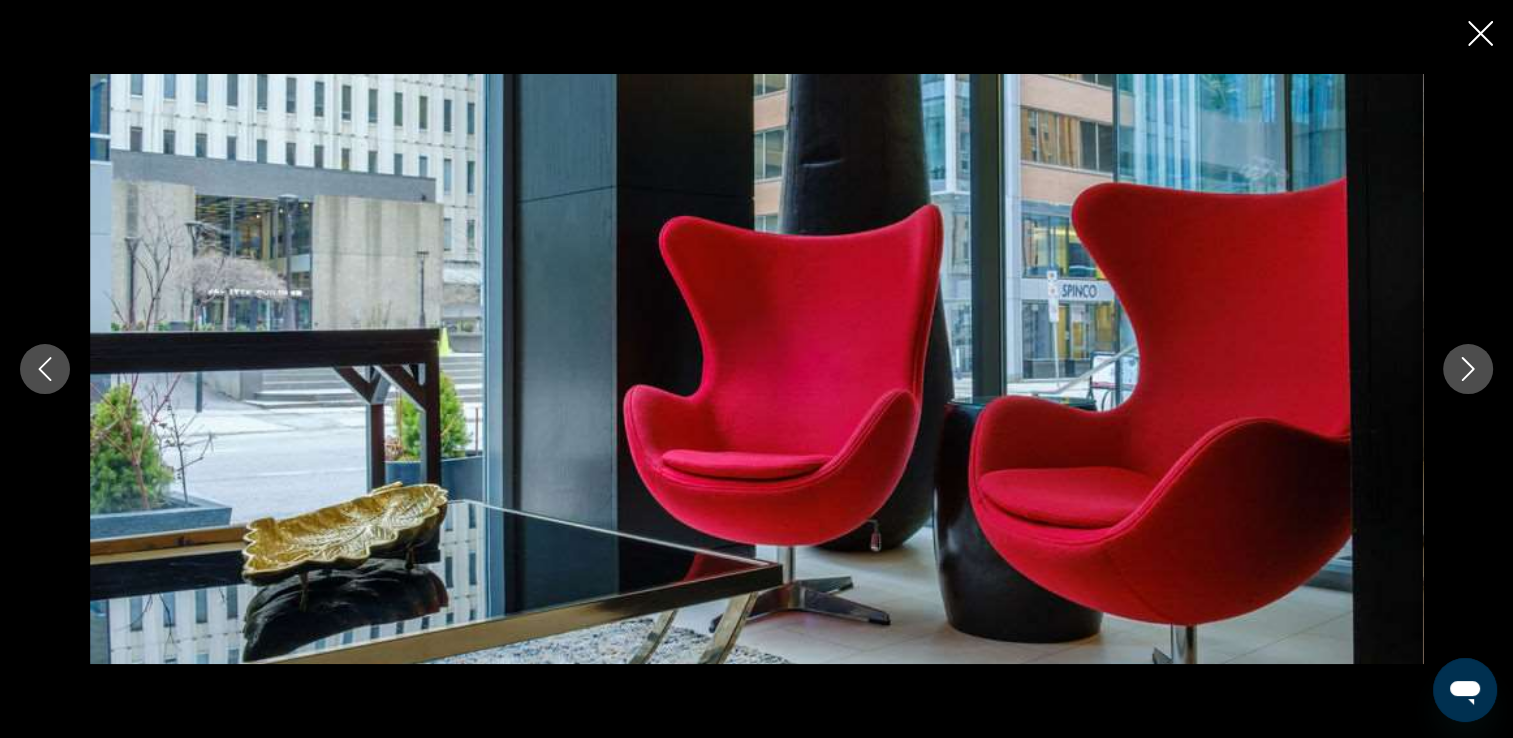 click 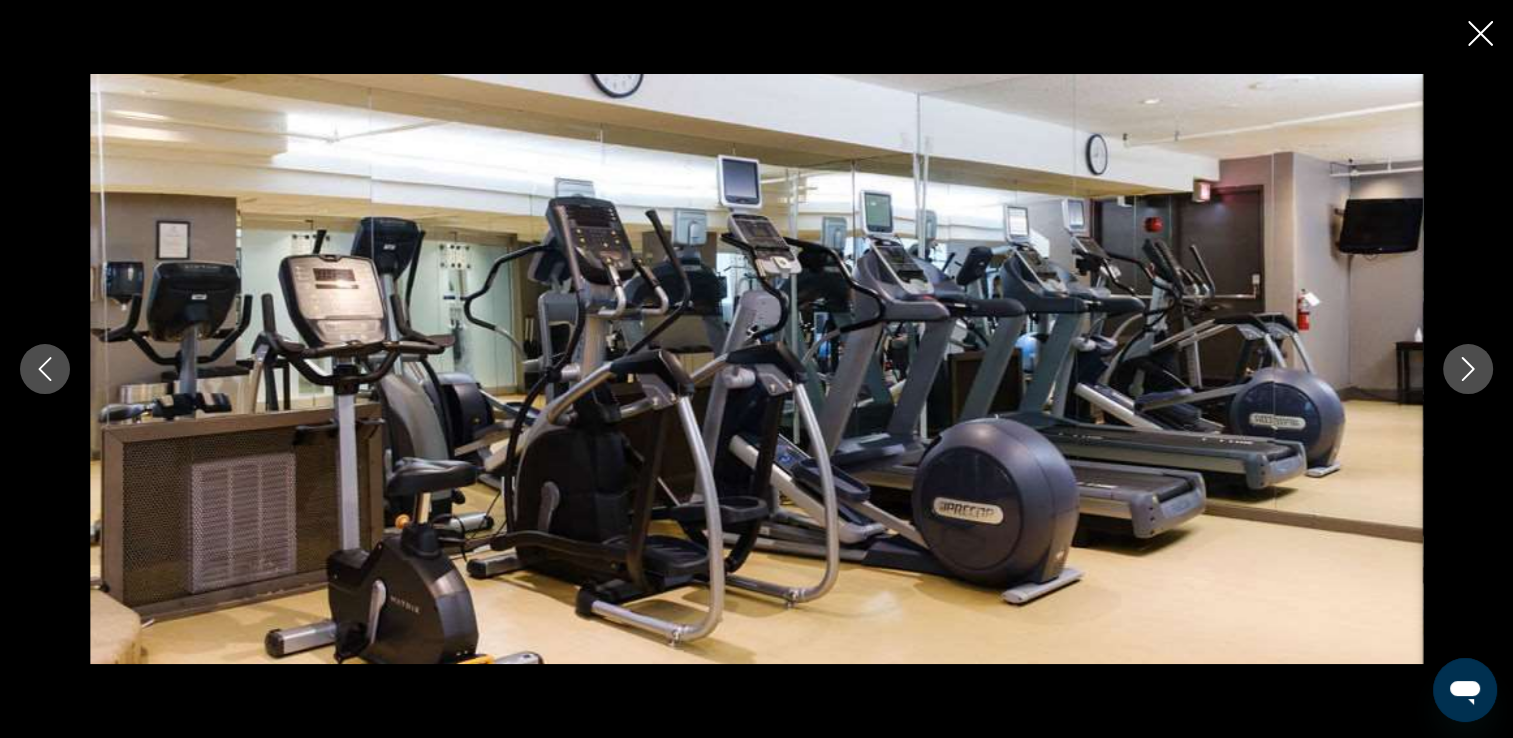 click 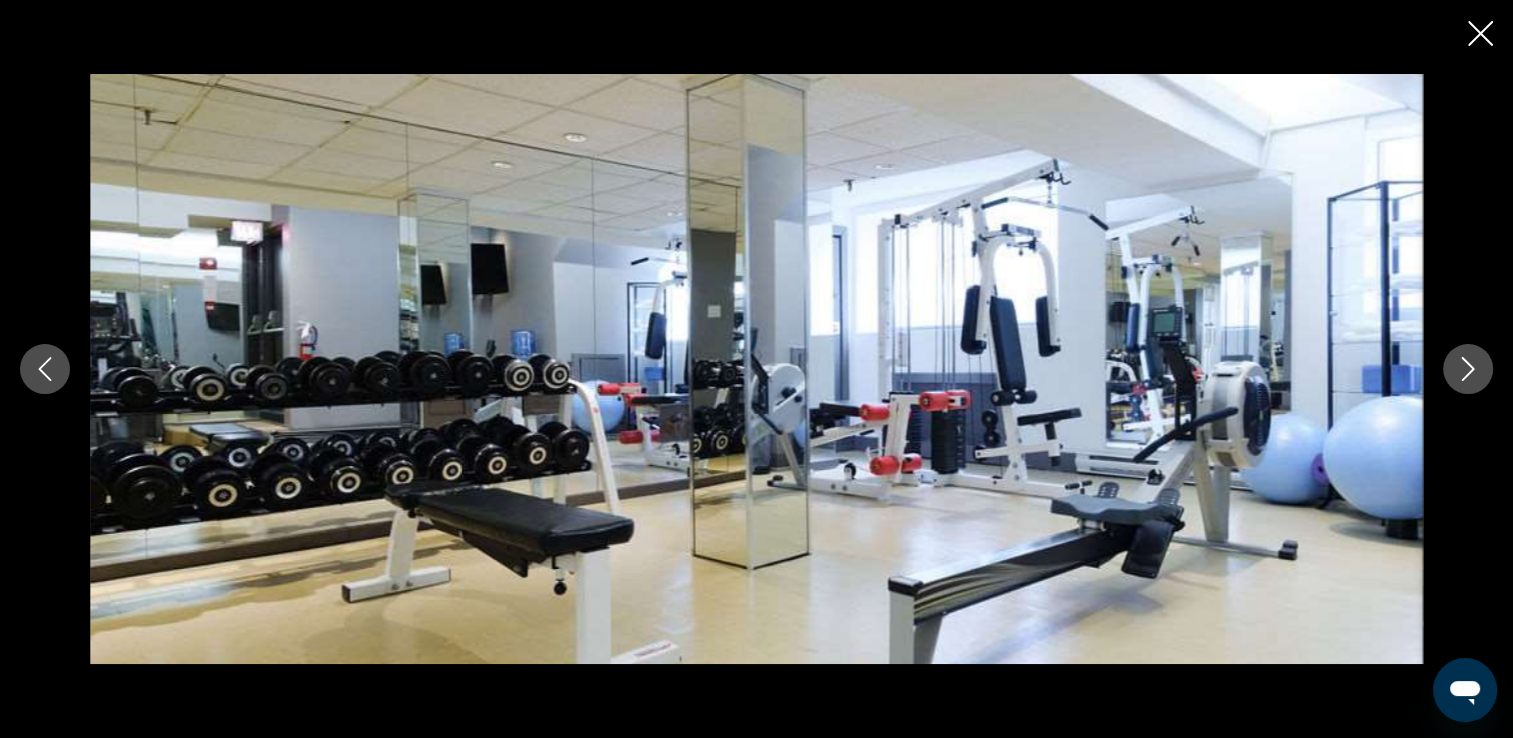click 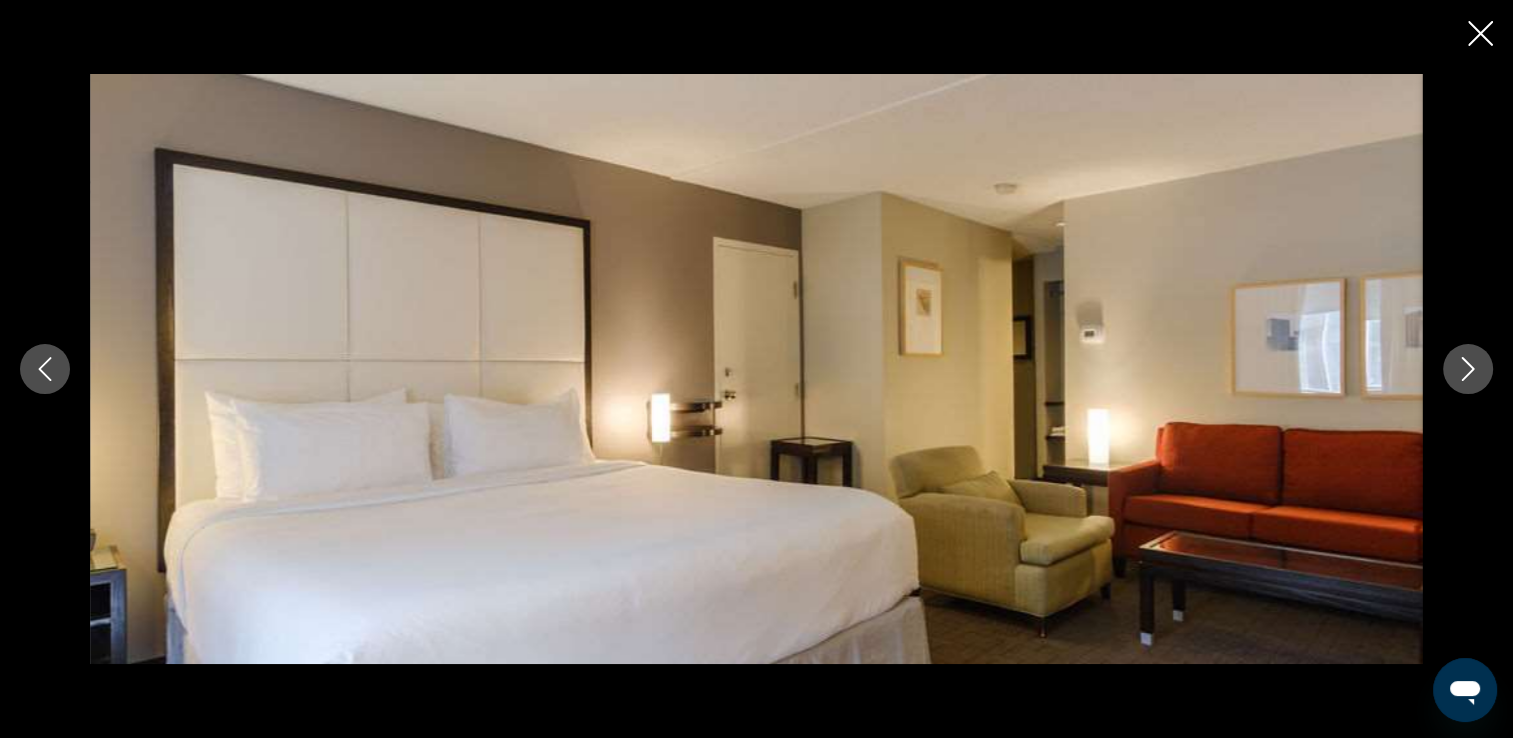 click 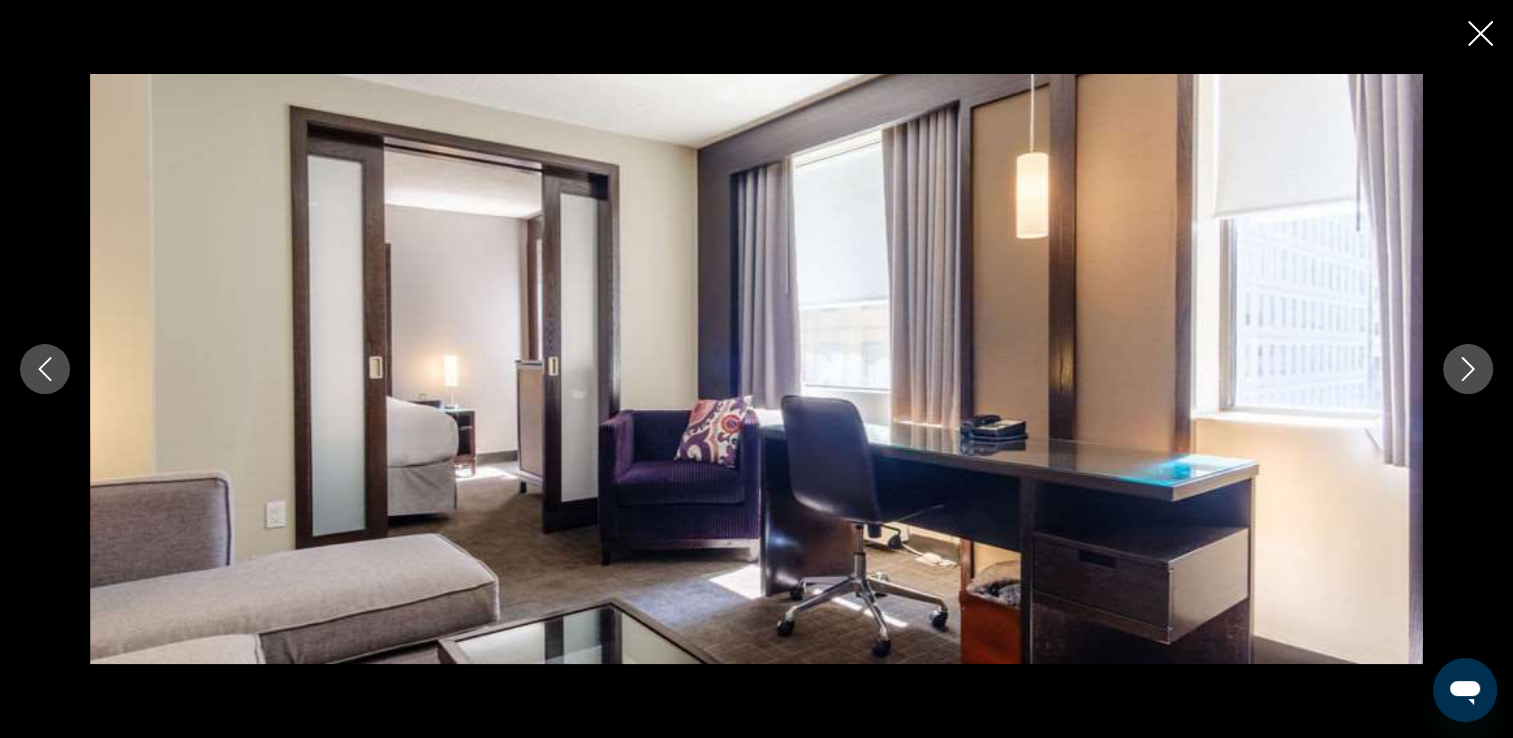click 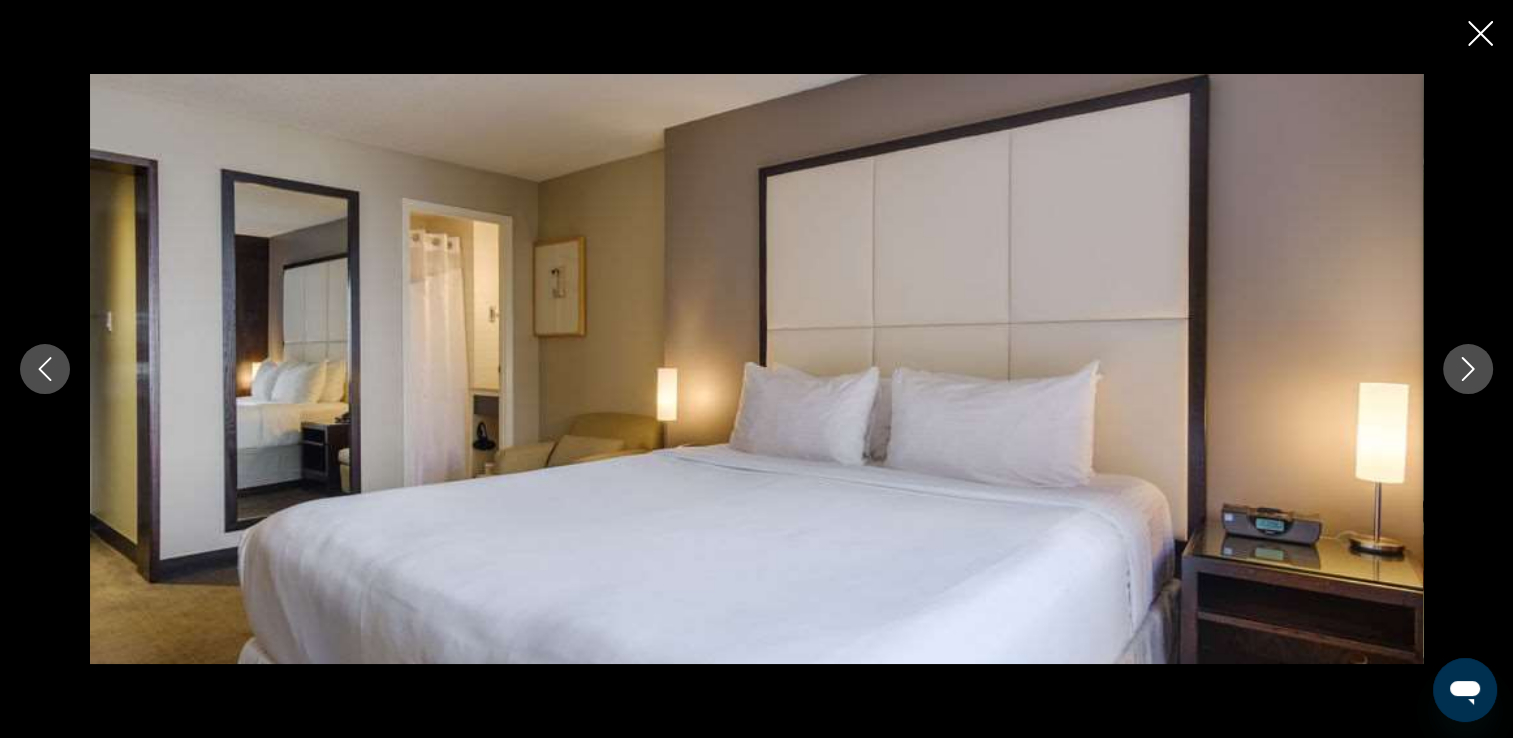 click 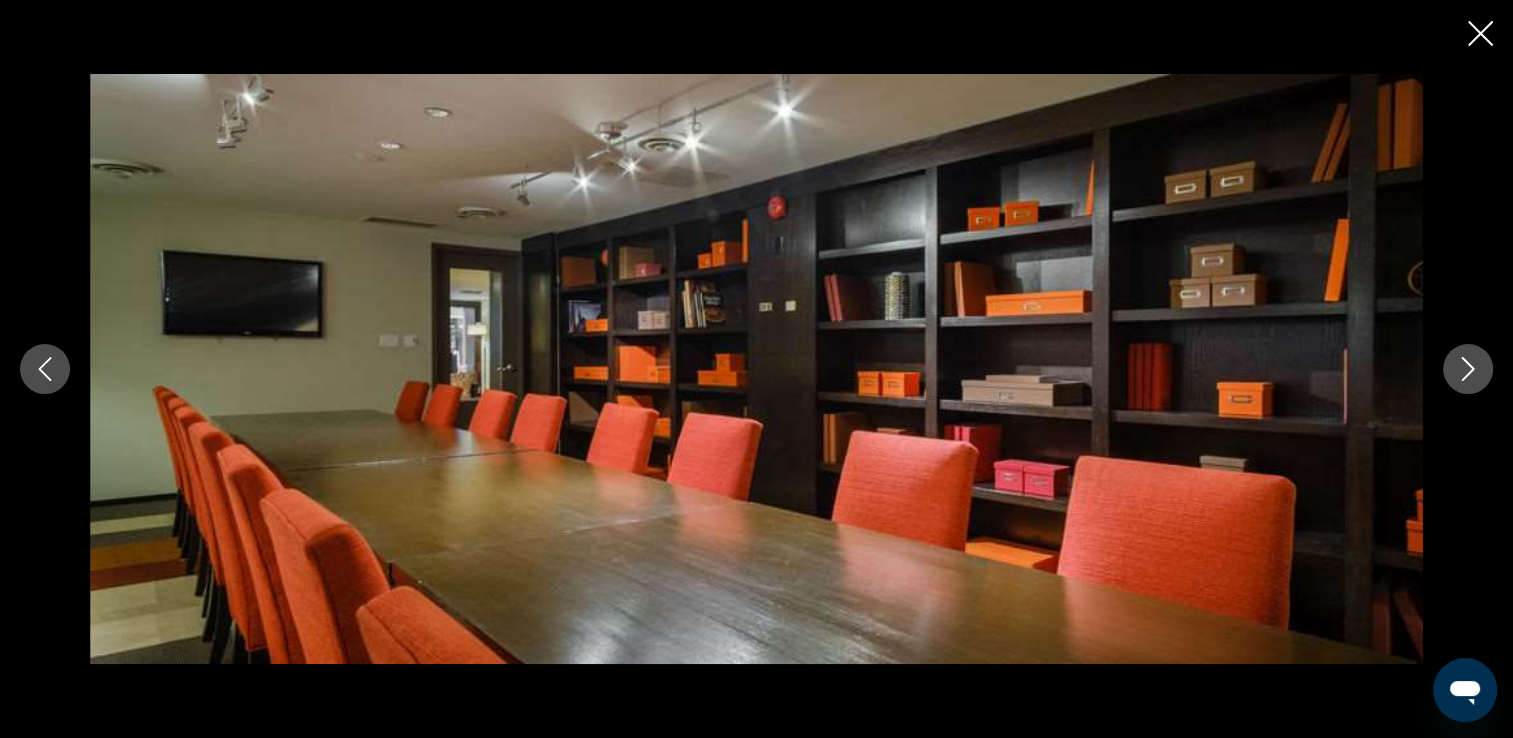 click 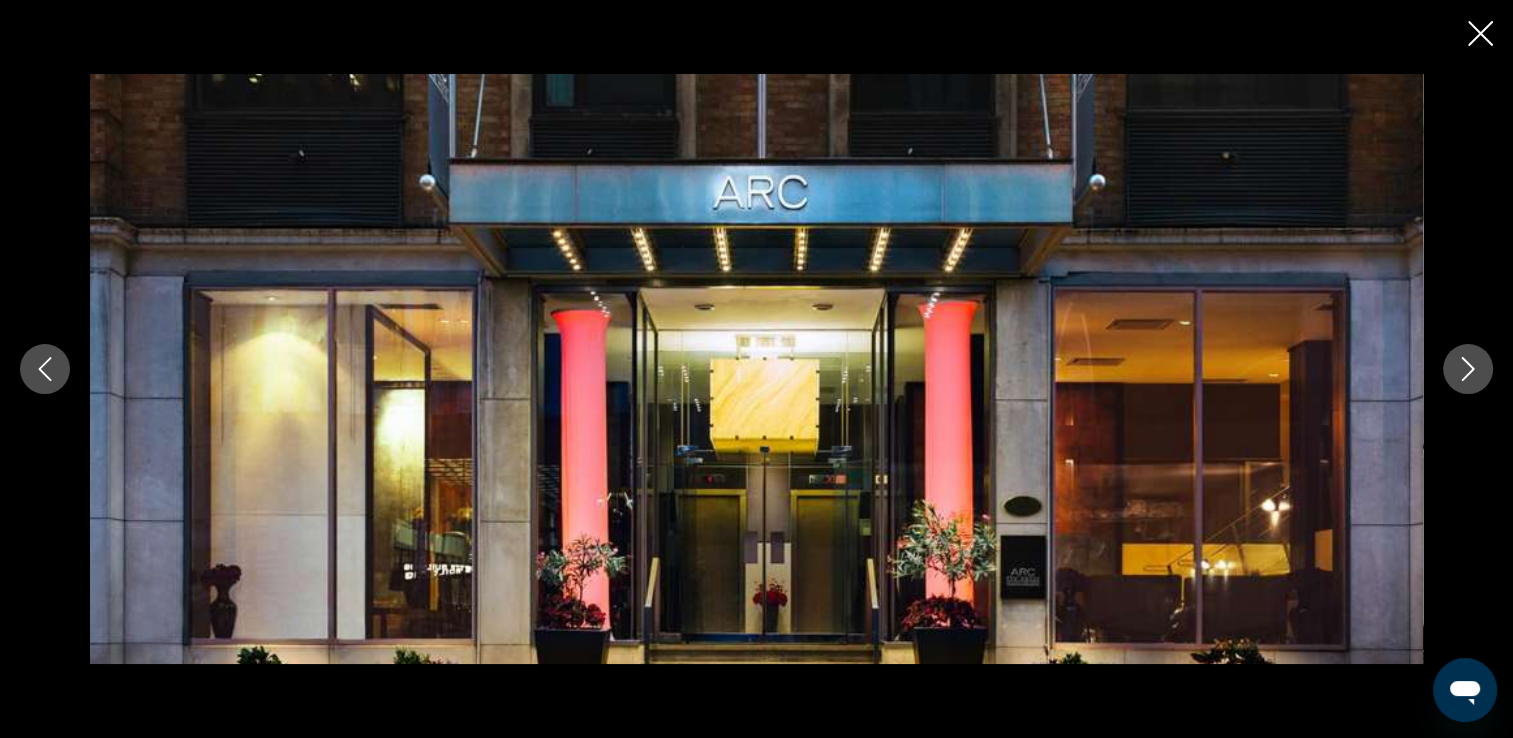 click 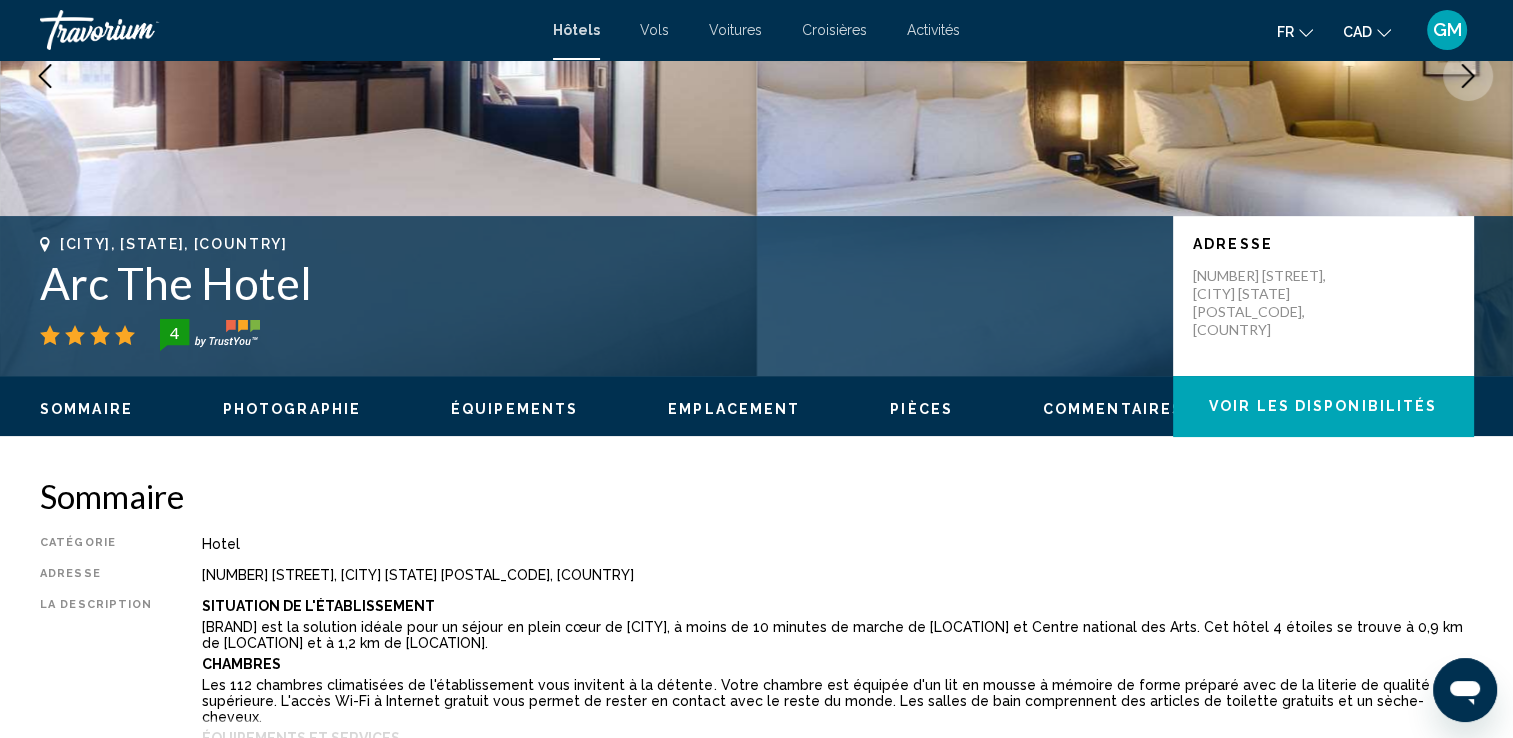 scroll, scrollTop: 0, scrollLeft: 0, axis: both 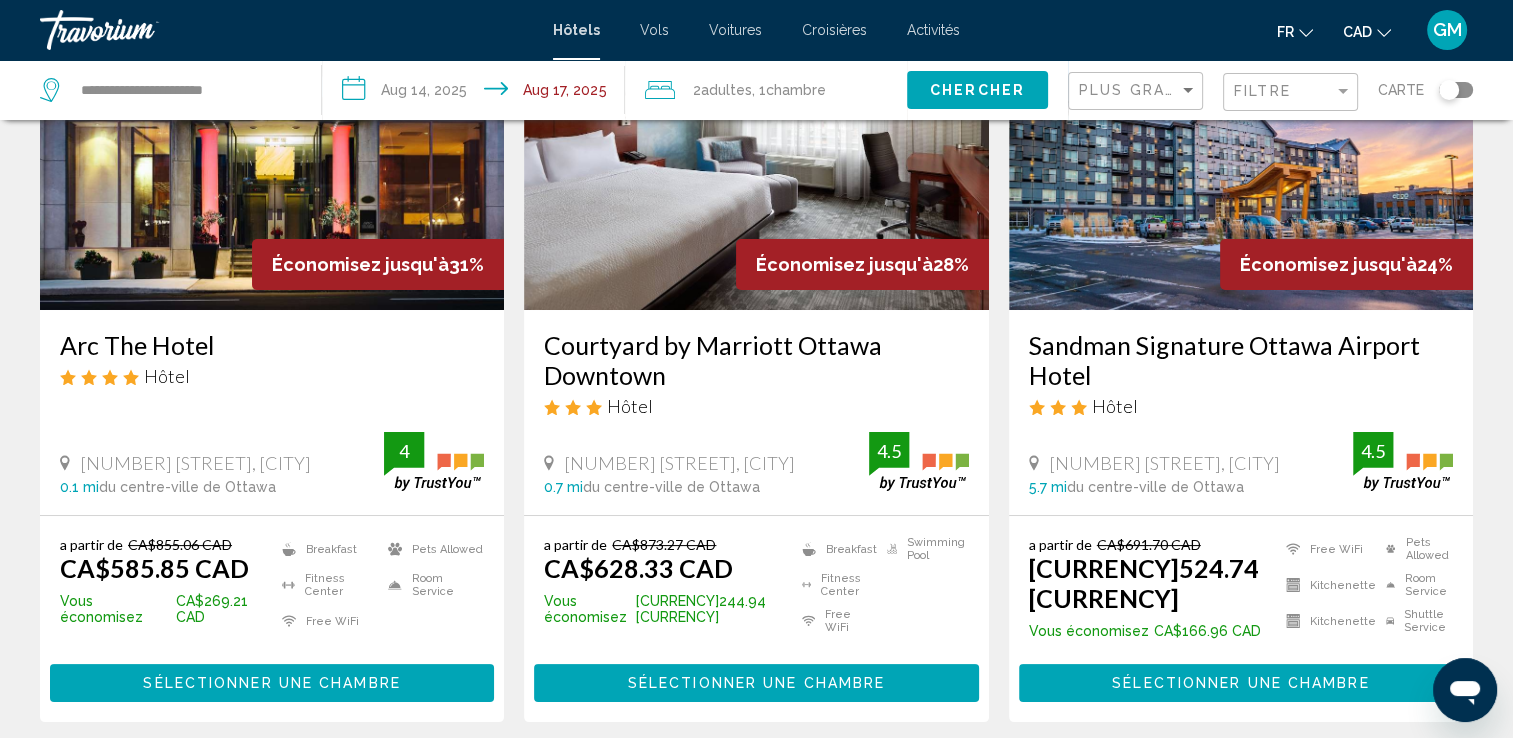 click on "Sélectionner une chambre" at bounding box center [271, 684] 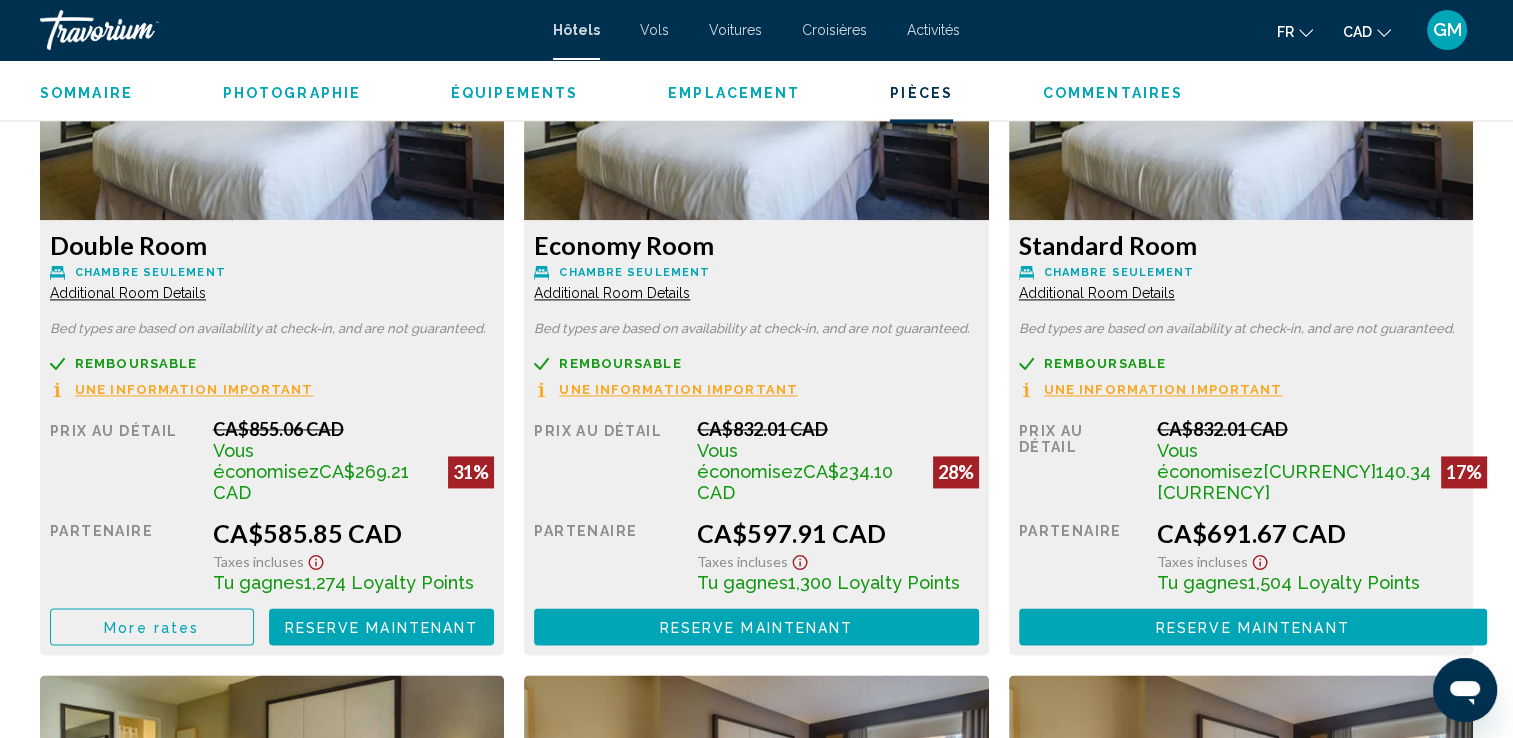 scroll, scrollTop: 2911, scrollLeft: 0, axis: vertical 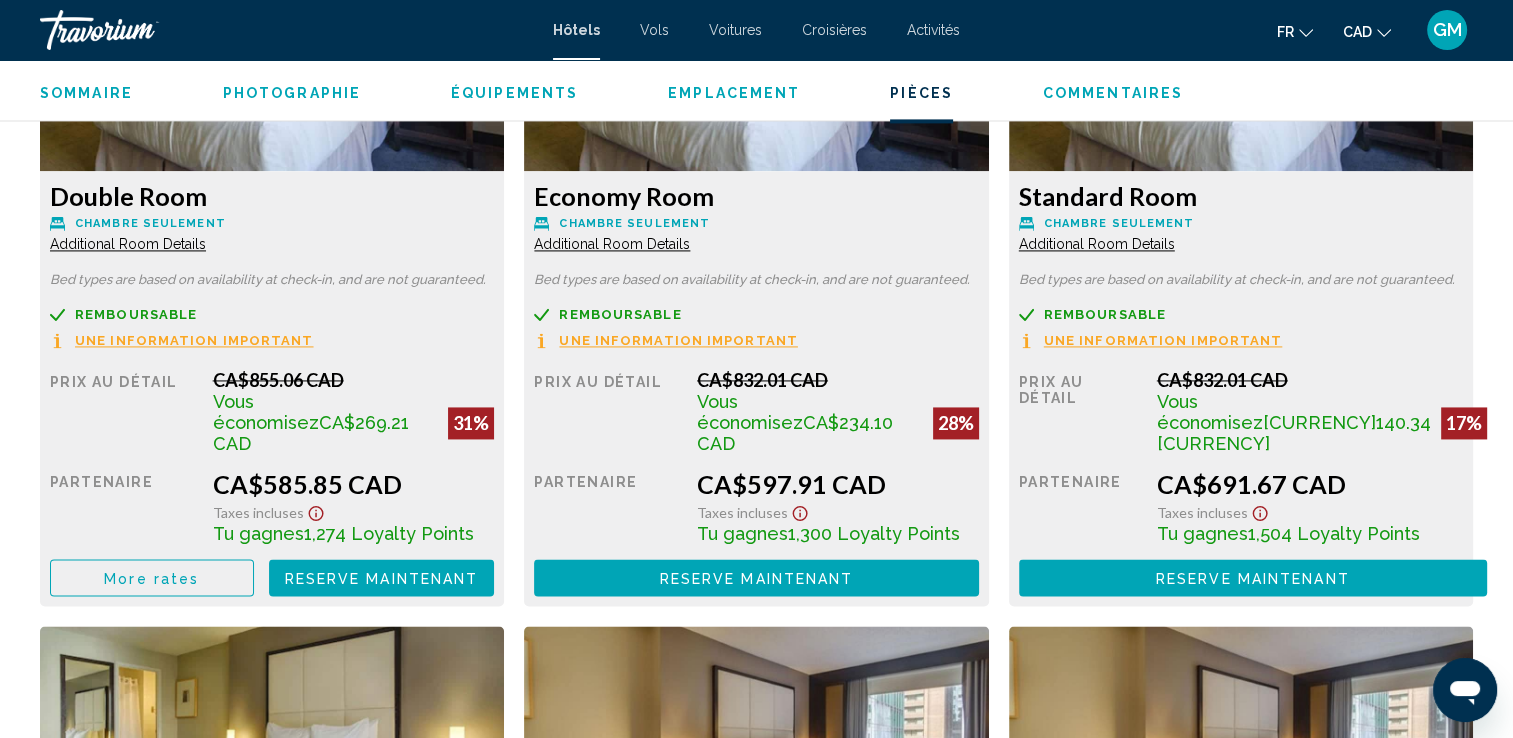 click on "Additional Room Details" at bounding box center (128, 244) 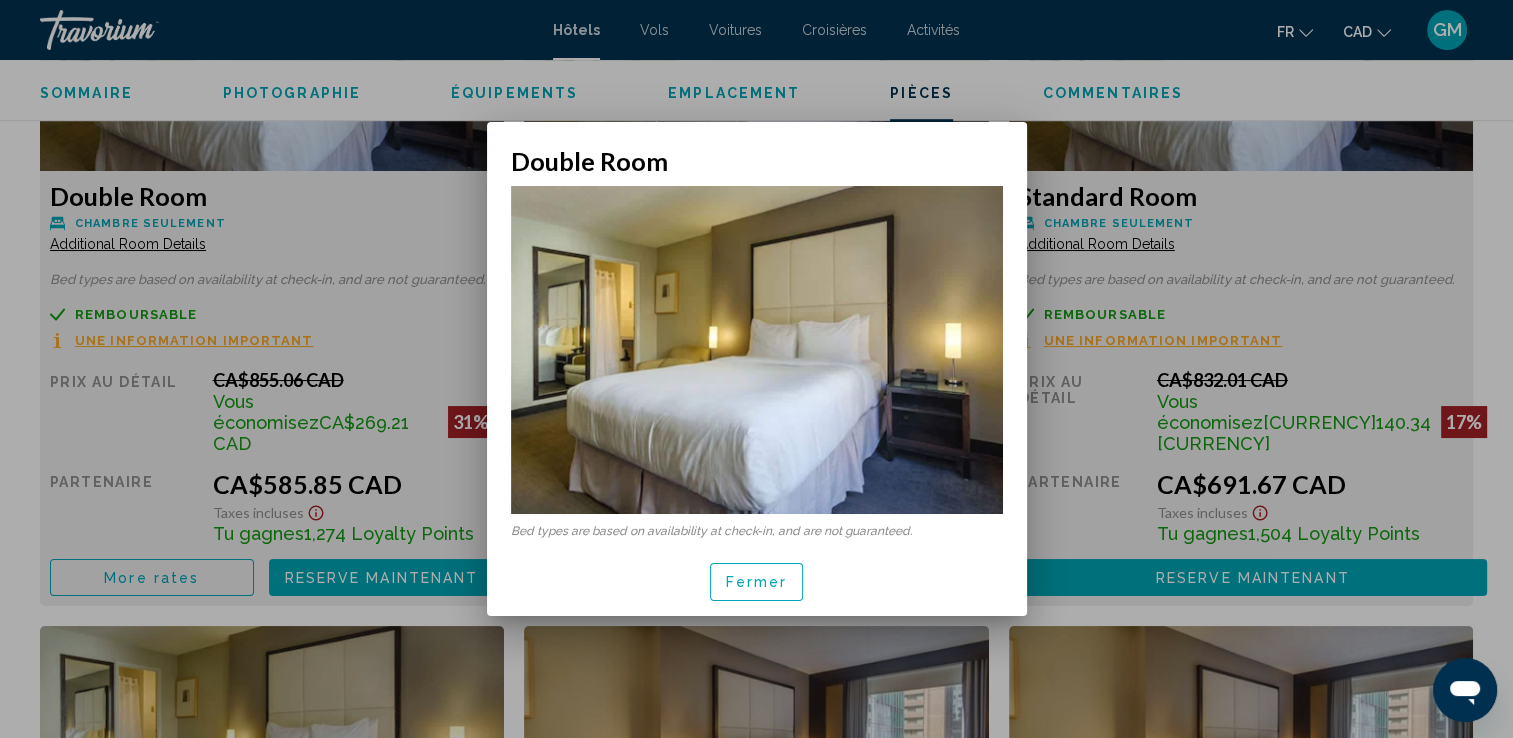 scroll, scrollTop: 0, scrollLeft: 0, axis: both 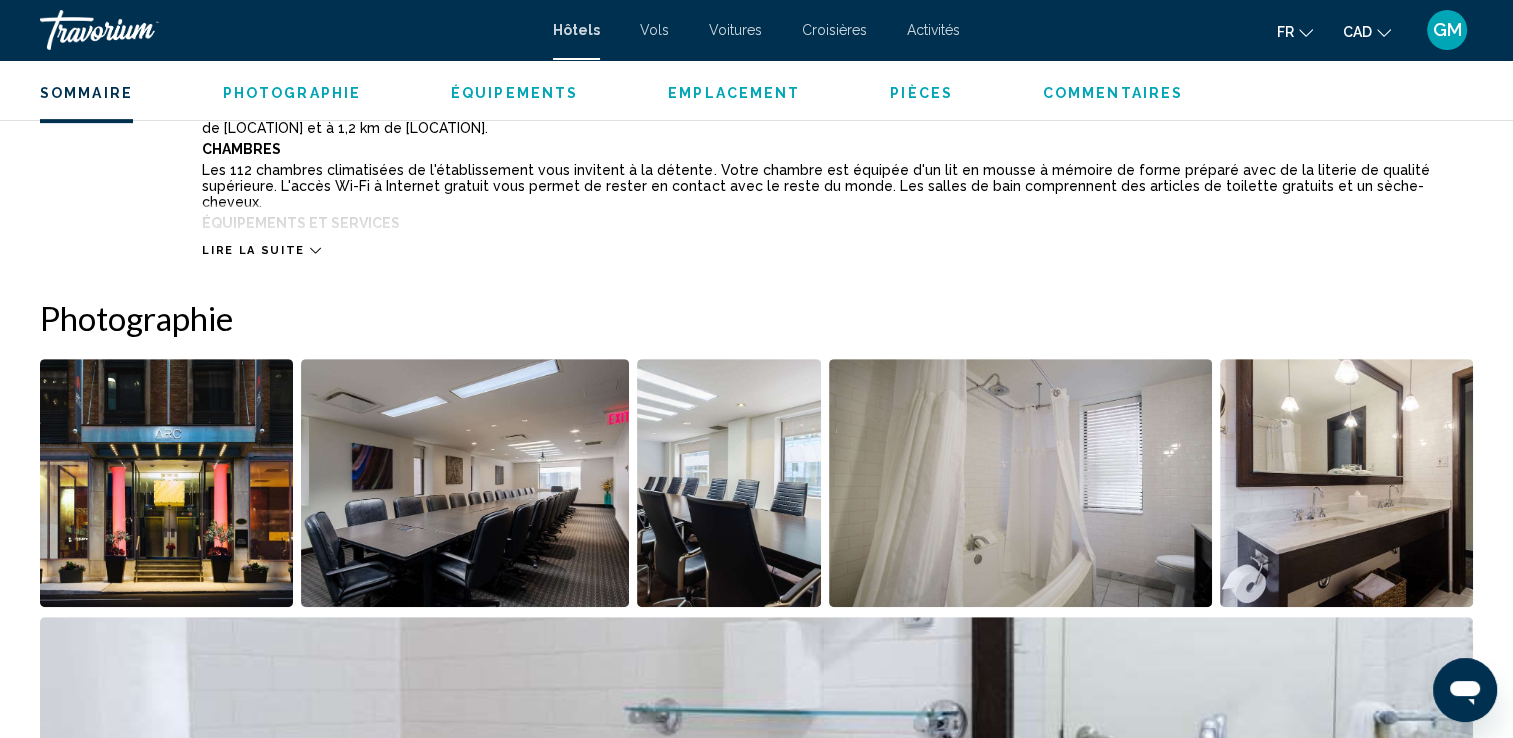 click at bounding box center (1346, 483) 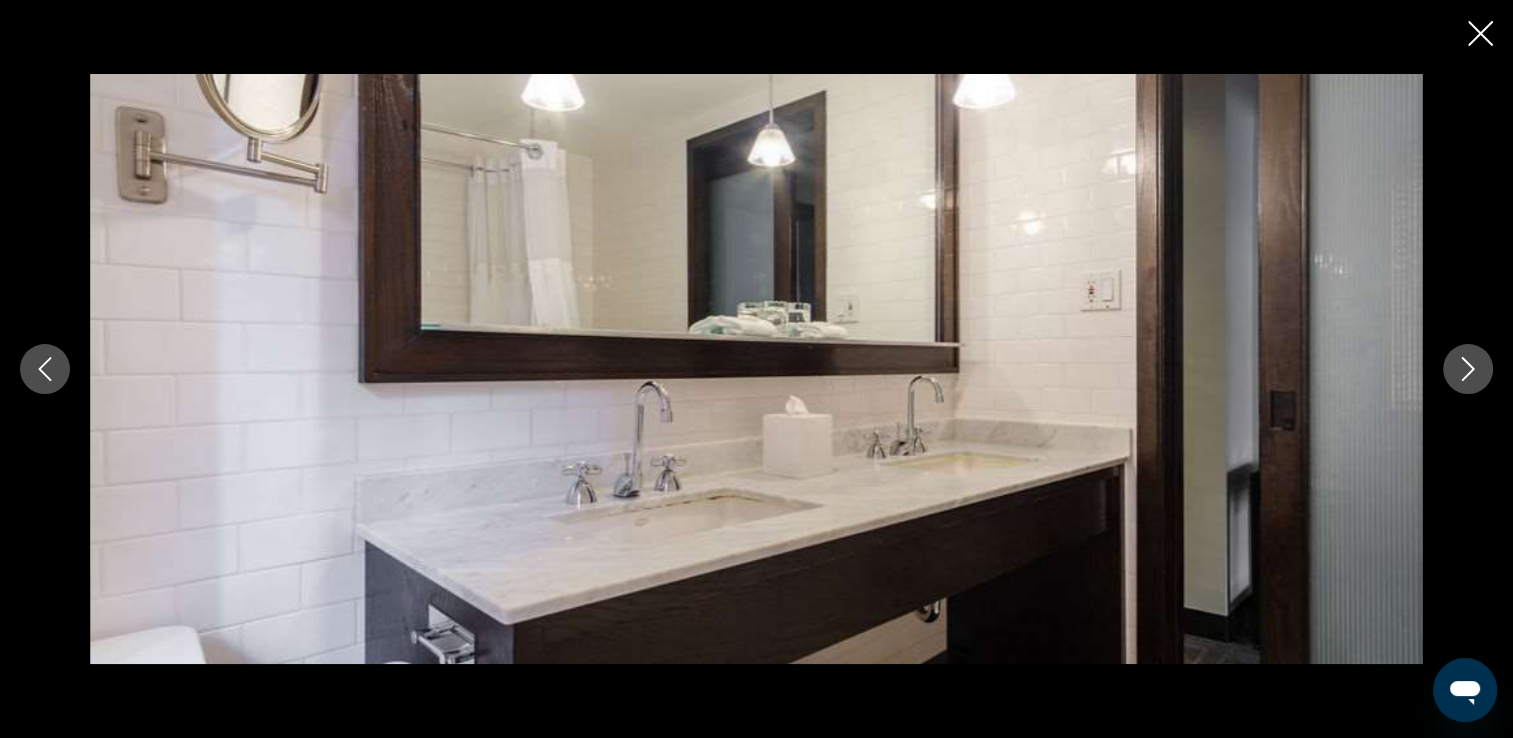 click at bounding box center (1468, 369) 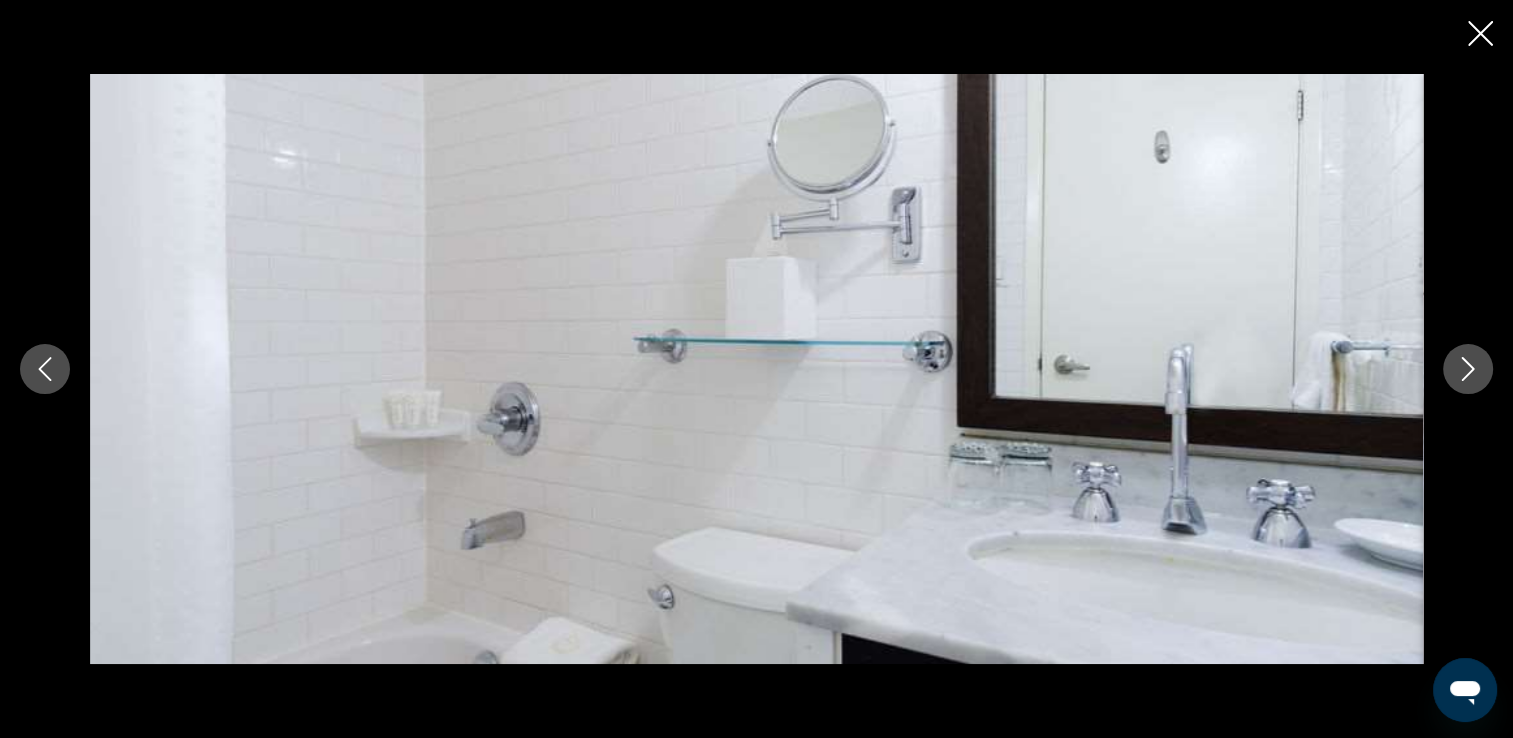 click 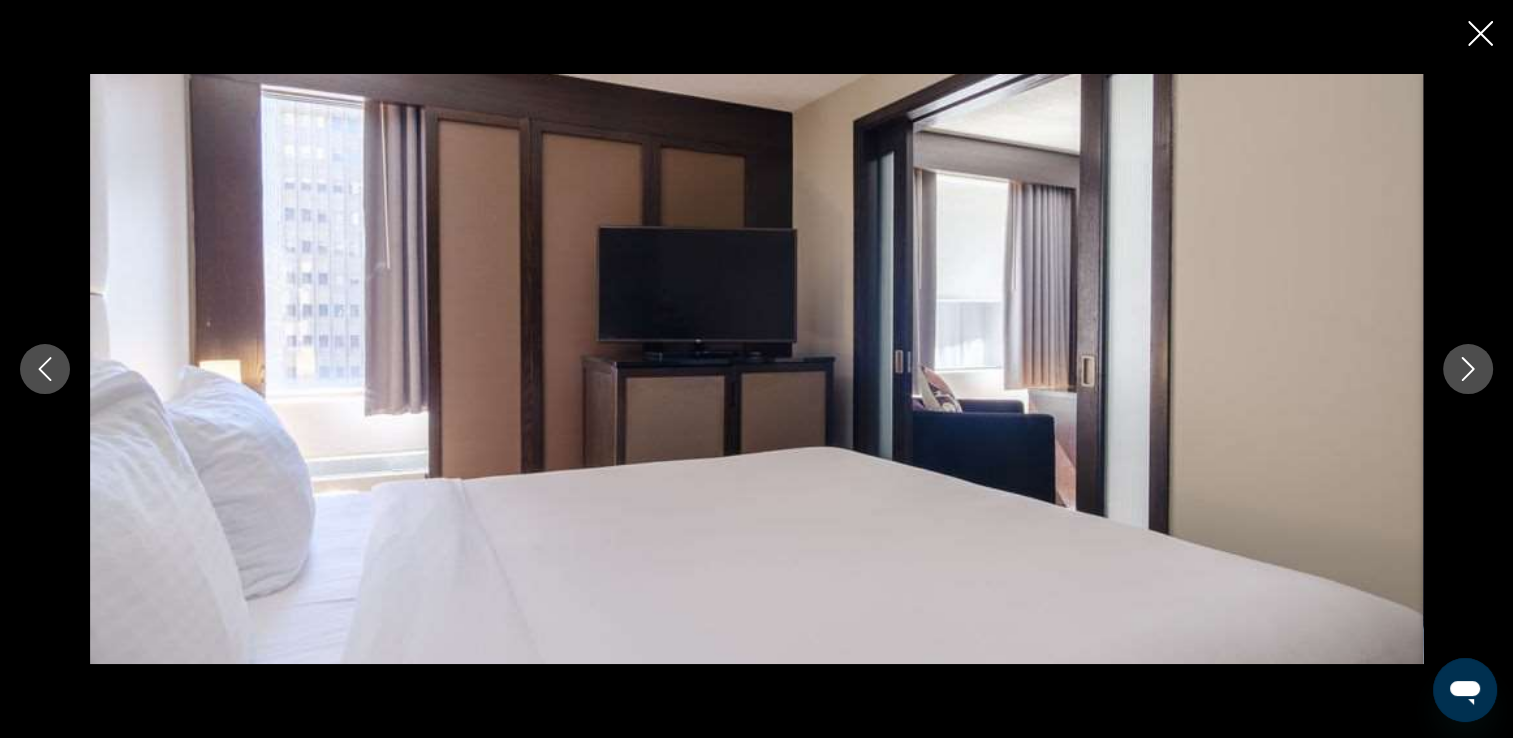 click 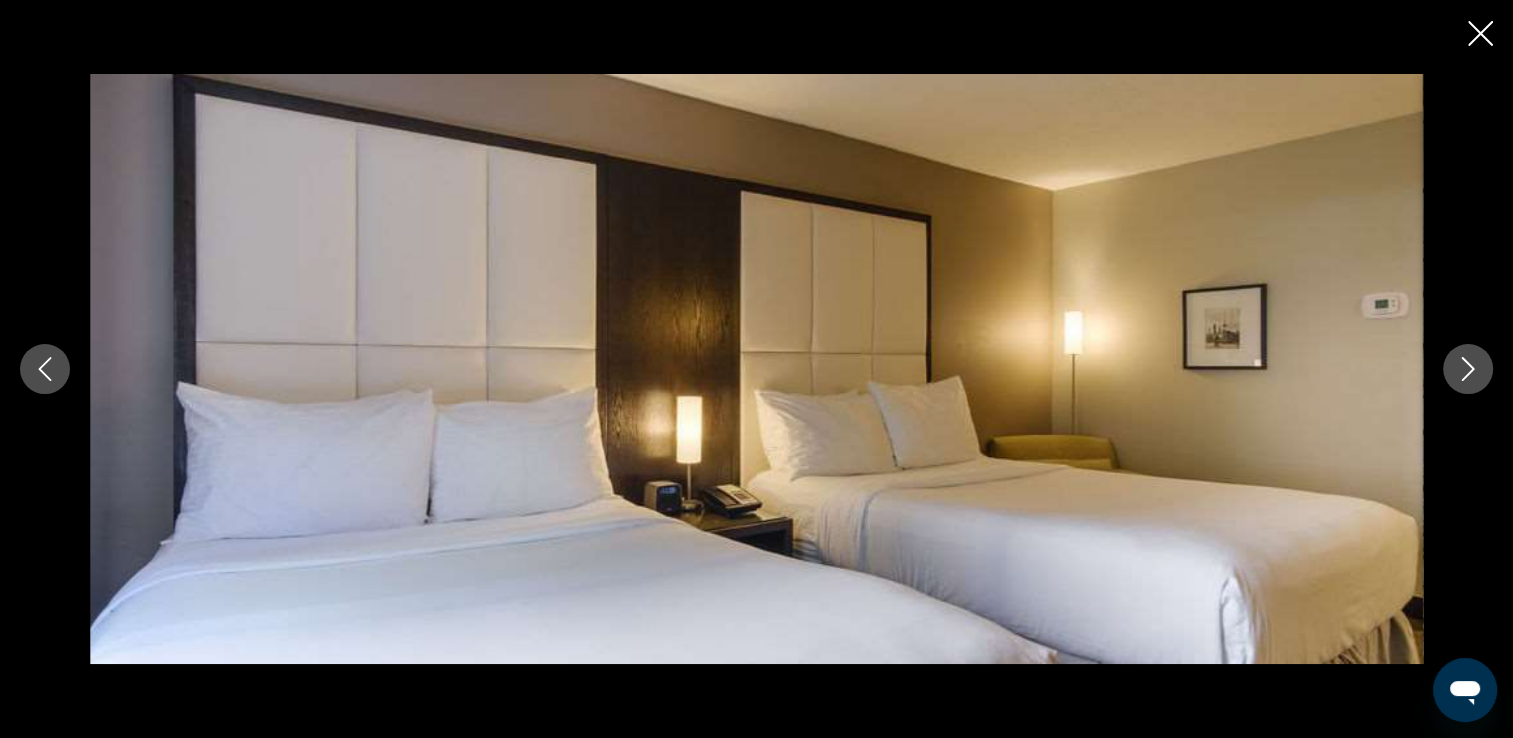 click 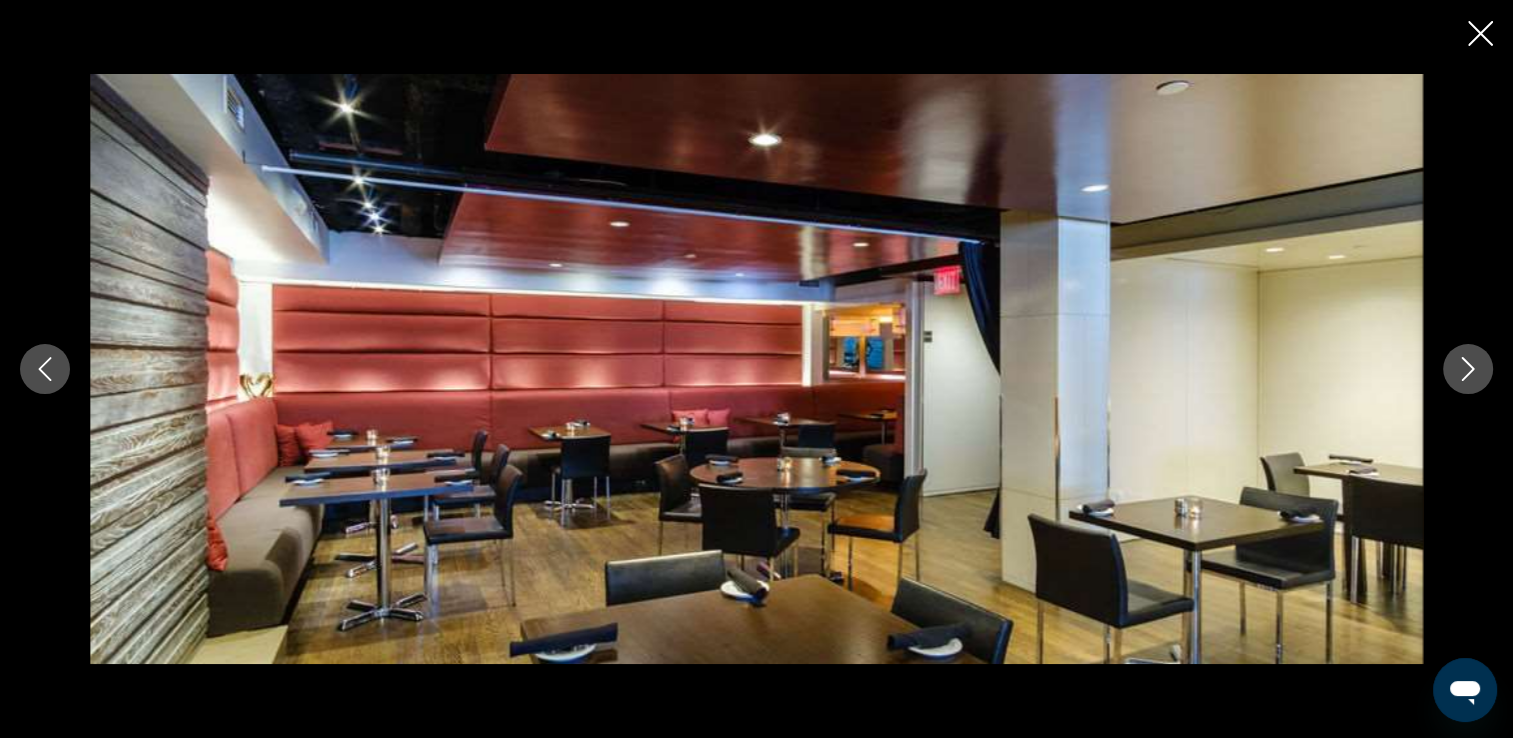 click 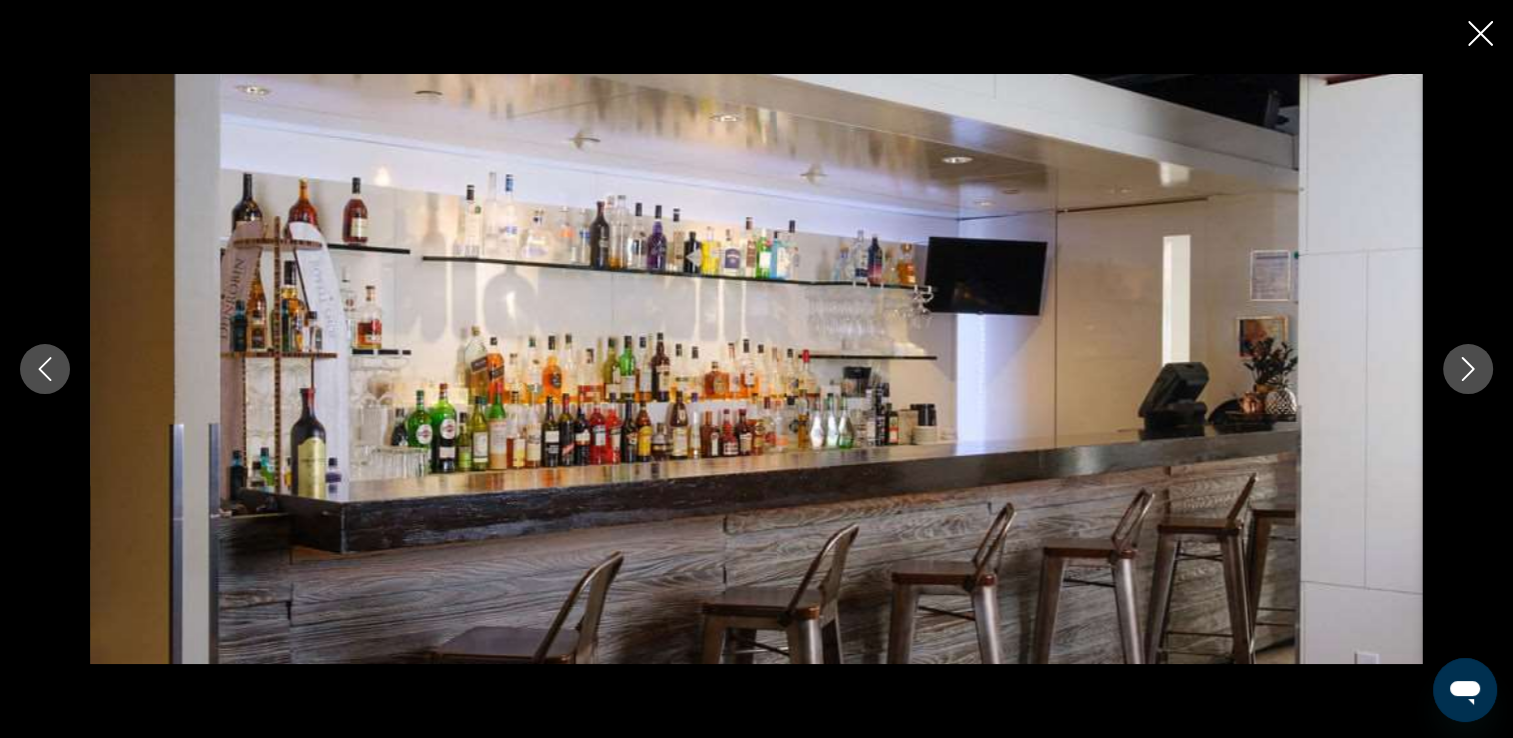 click 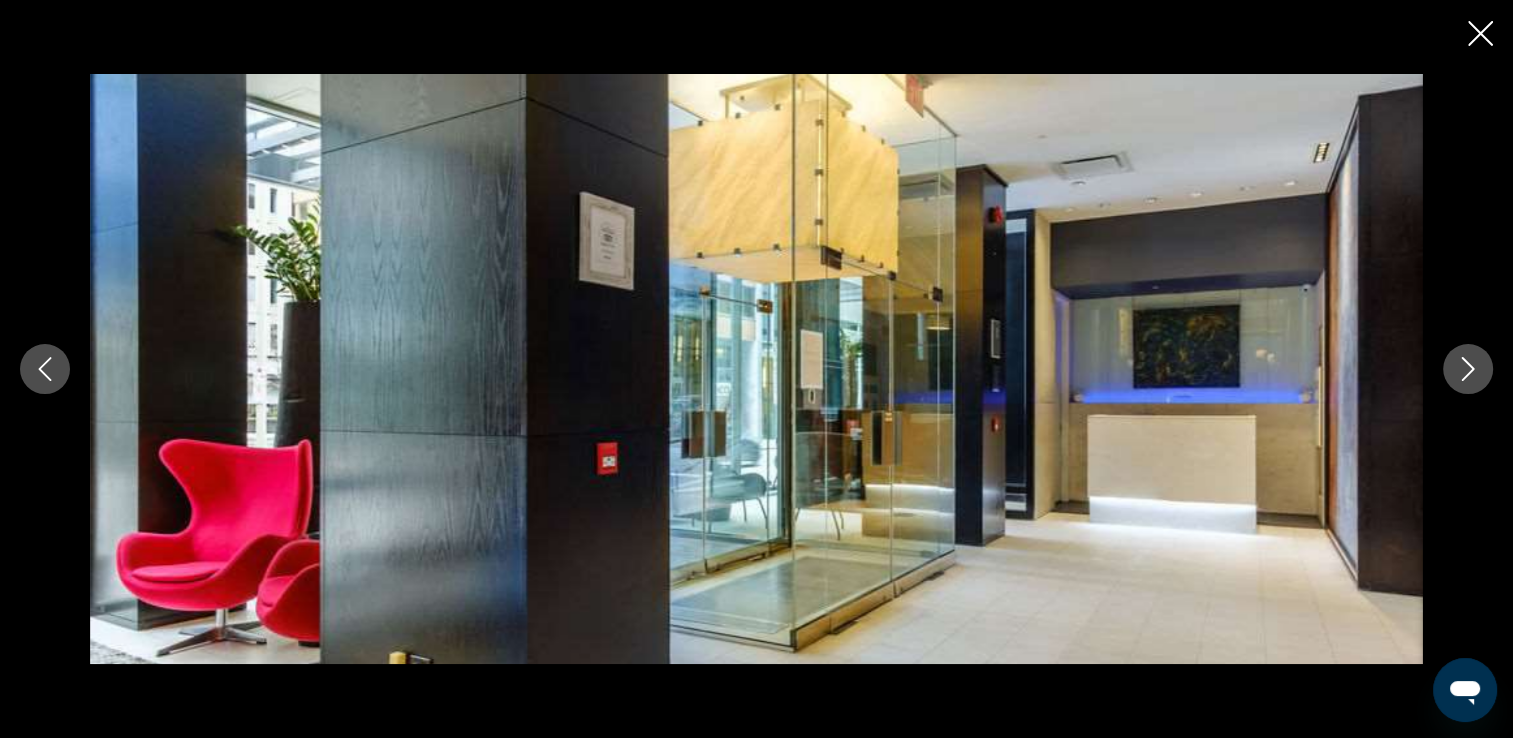 click 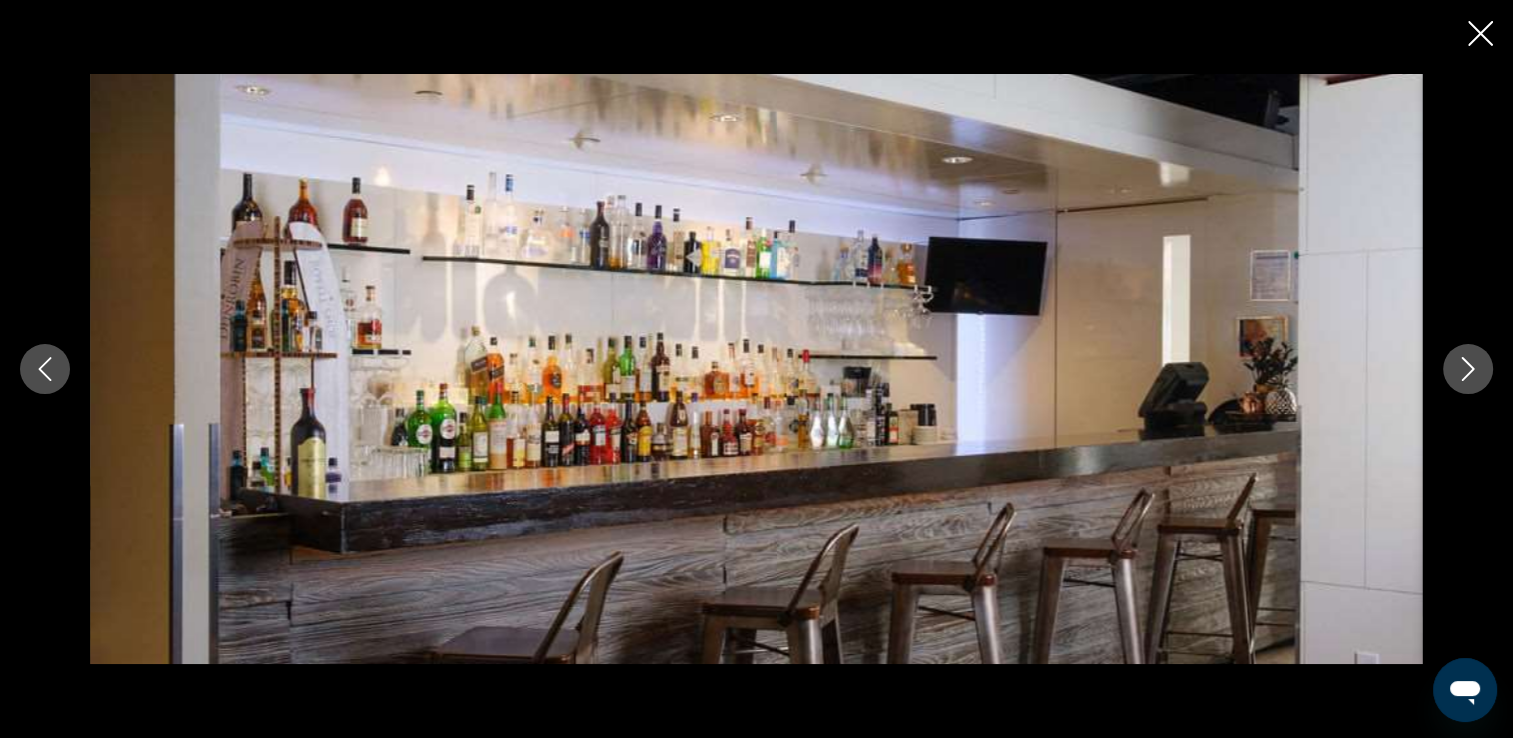 click at bounding box center (1480, 35) 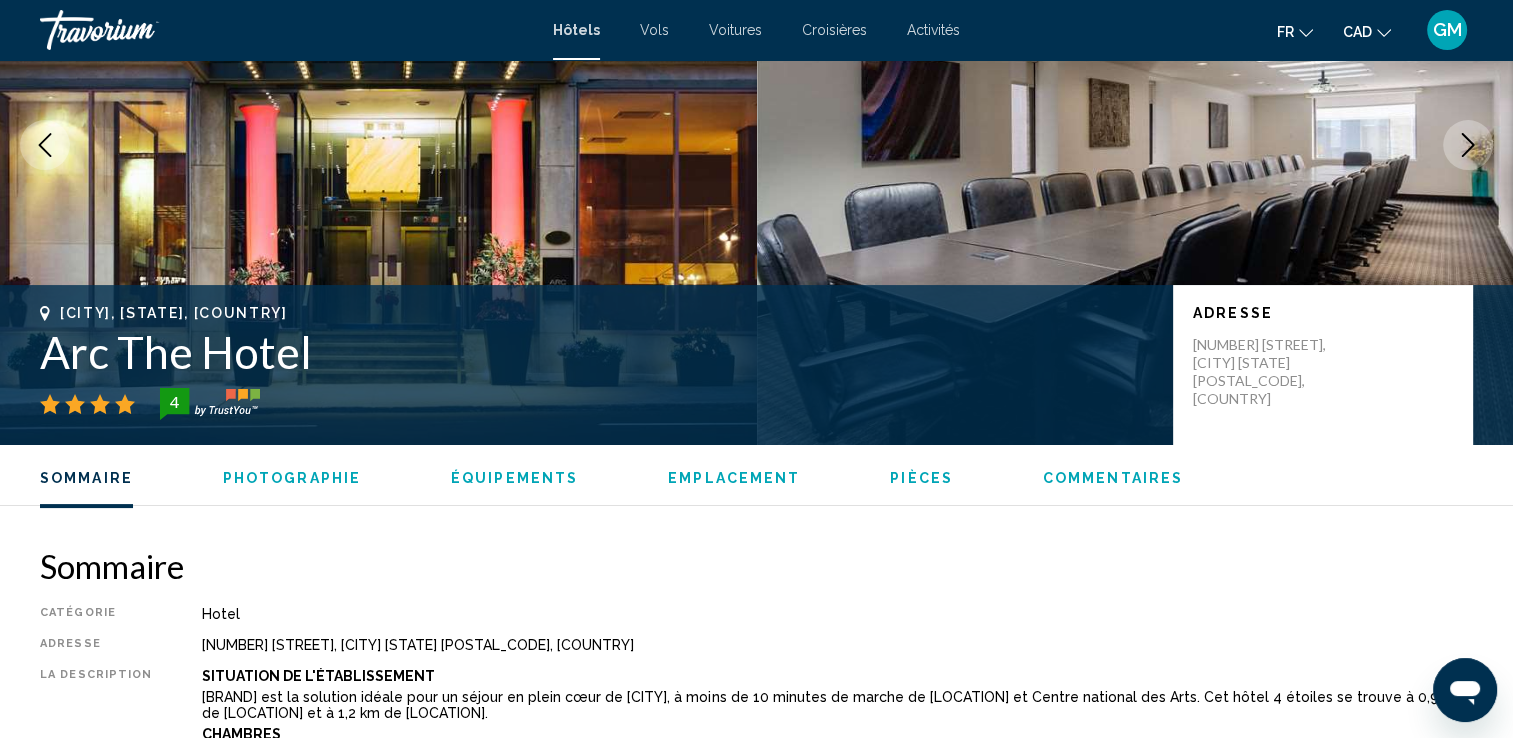 scroll, scrollTop: 200, scrollLeft: 0, axis: vertical 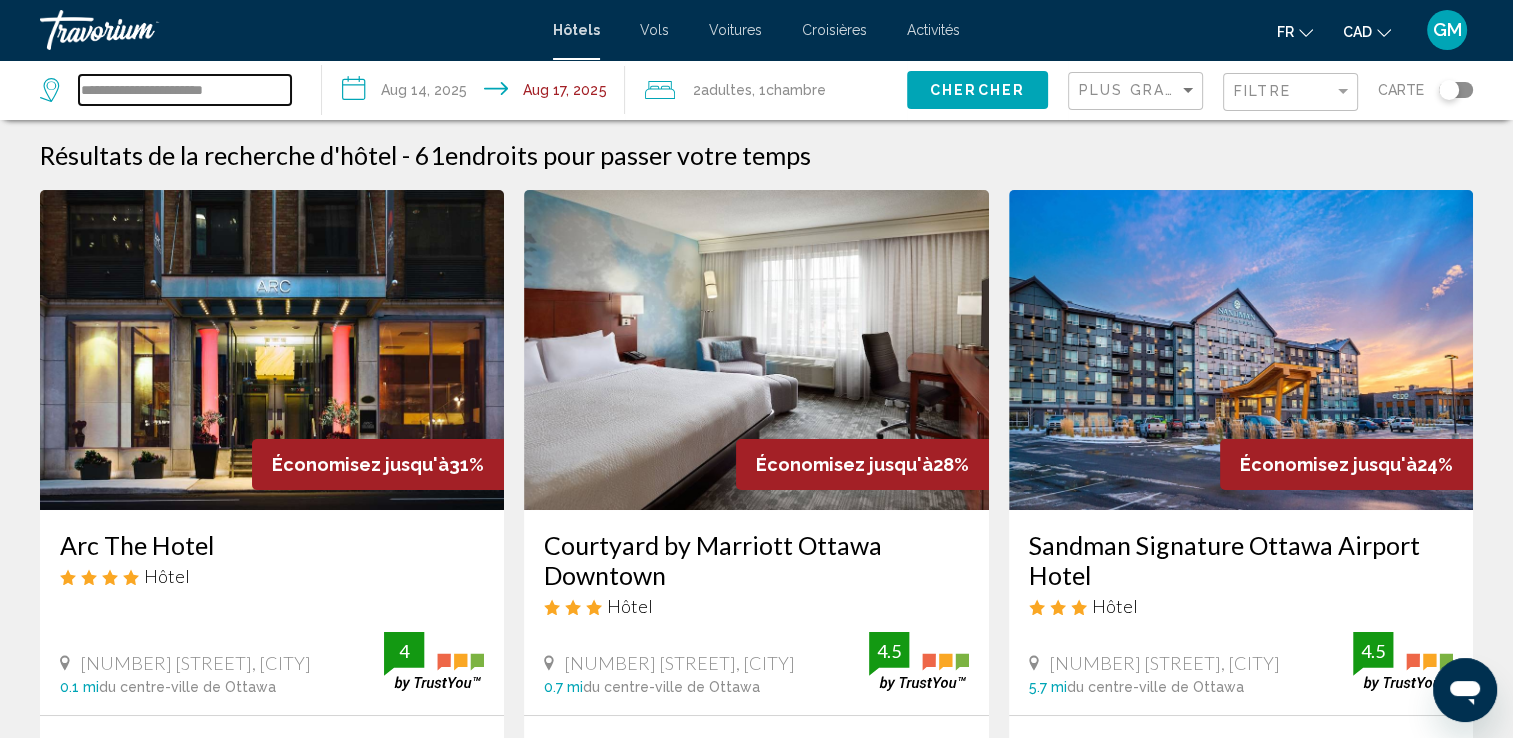 click on "**********" at bounding box center (185, 90) 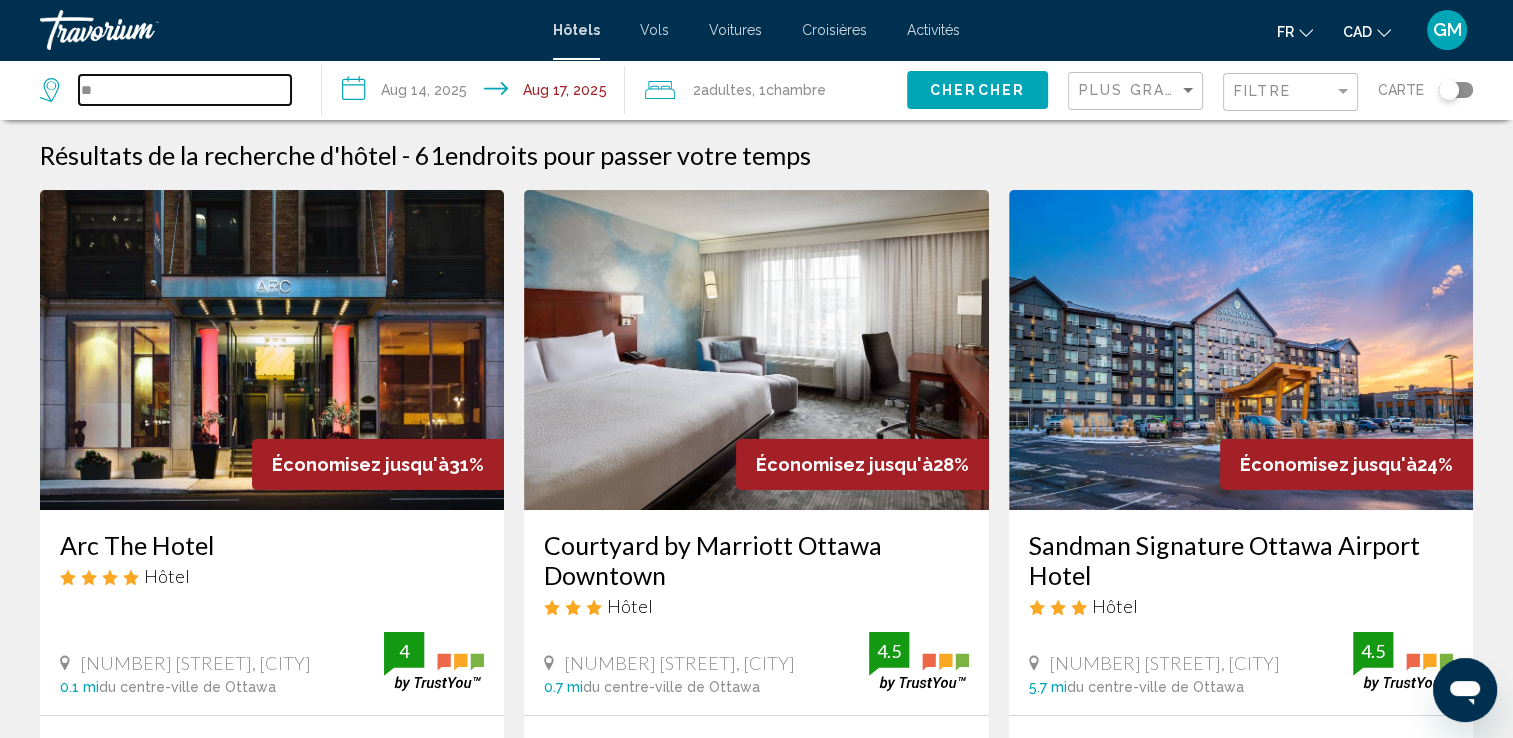 type on "*" 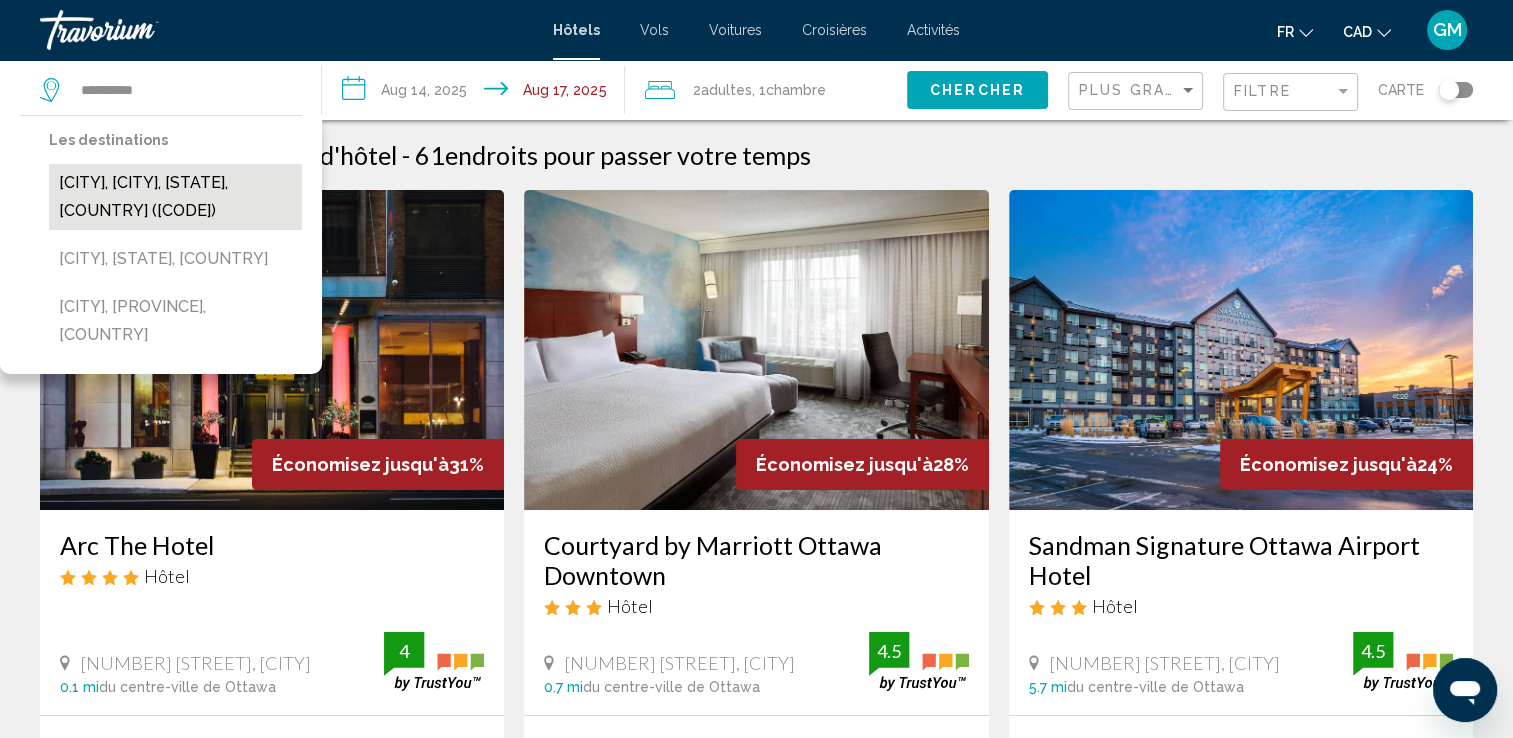 click on "[CITY], [CITY], [STATE], [COUNTRY] ([CODE])" at bounding box center (175, 197) 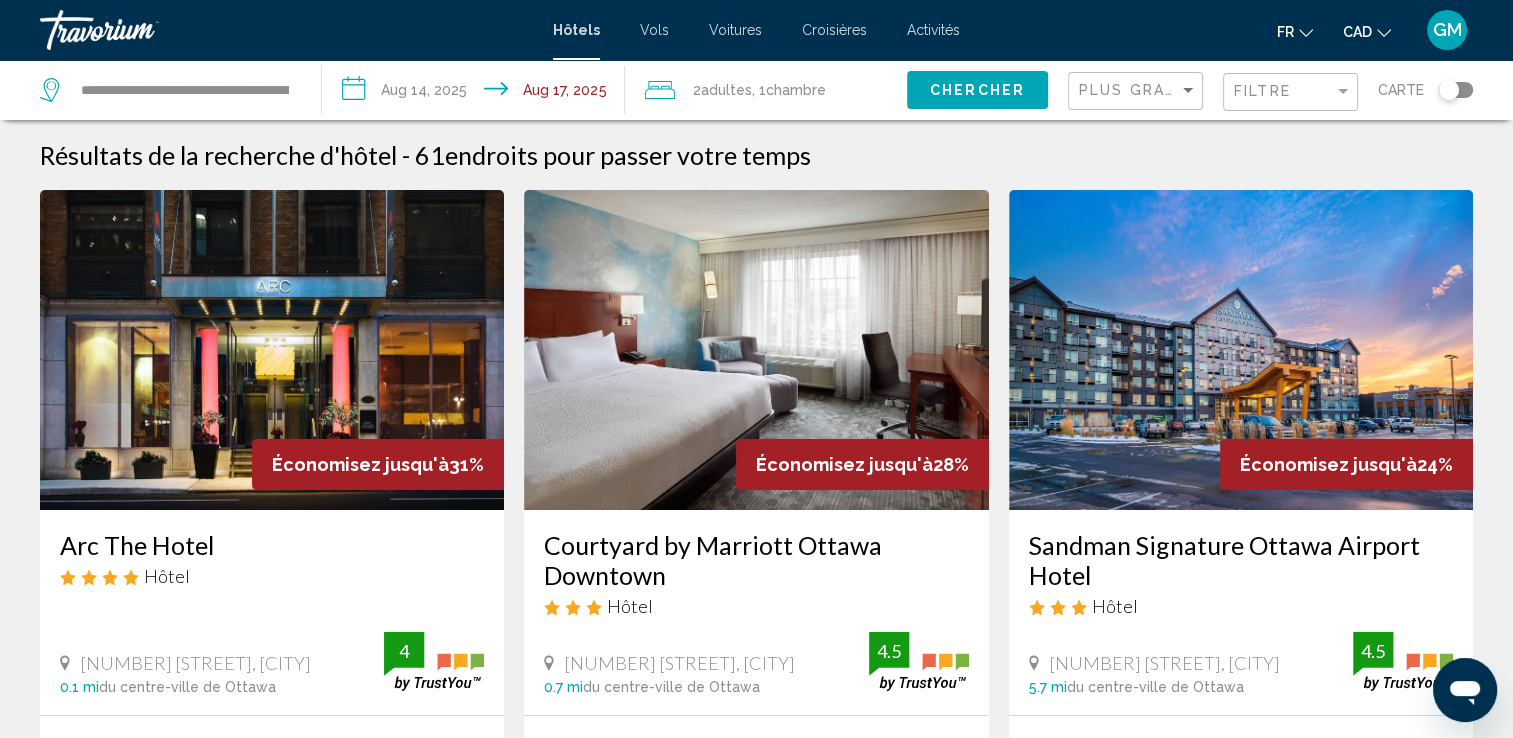 click on "Chercher" 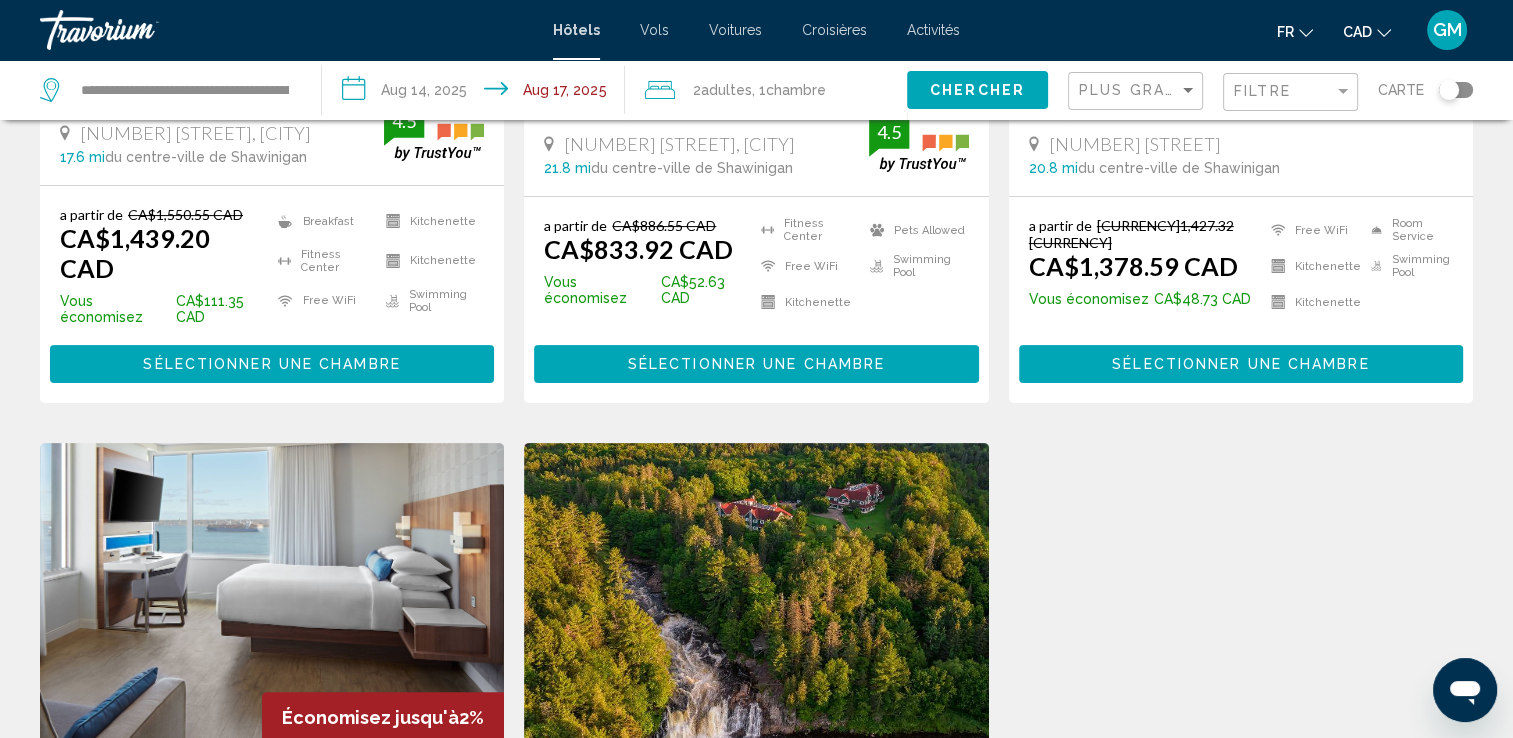 scroll, scrollTop: 0, scrollLeft: 0, axis: both 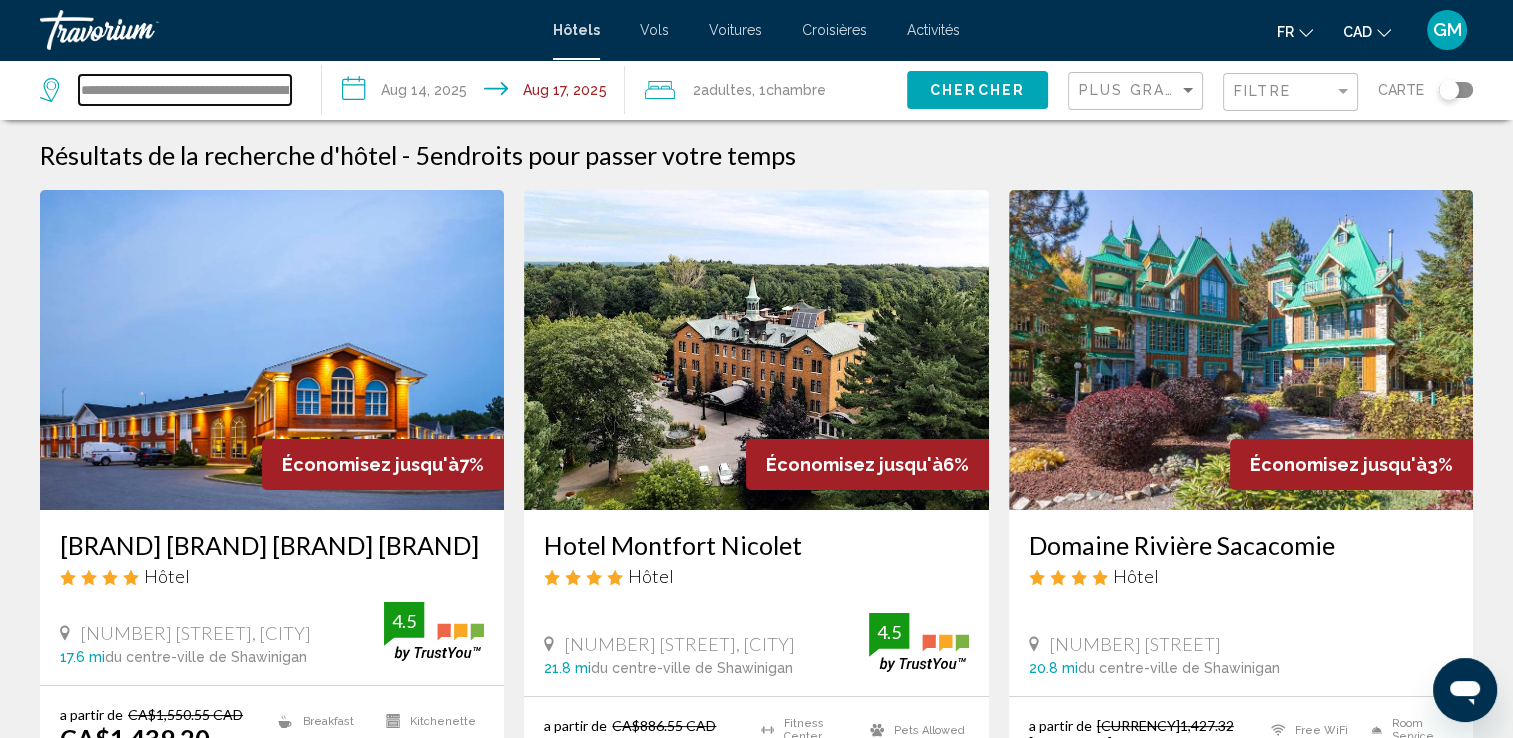 click on "**********" at bounding box center (185, 90) 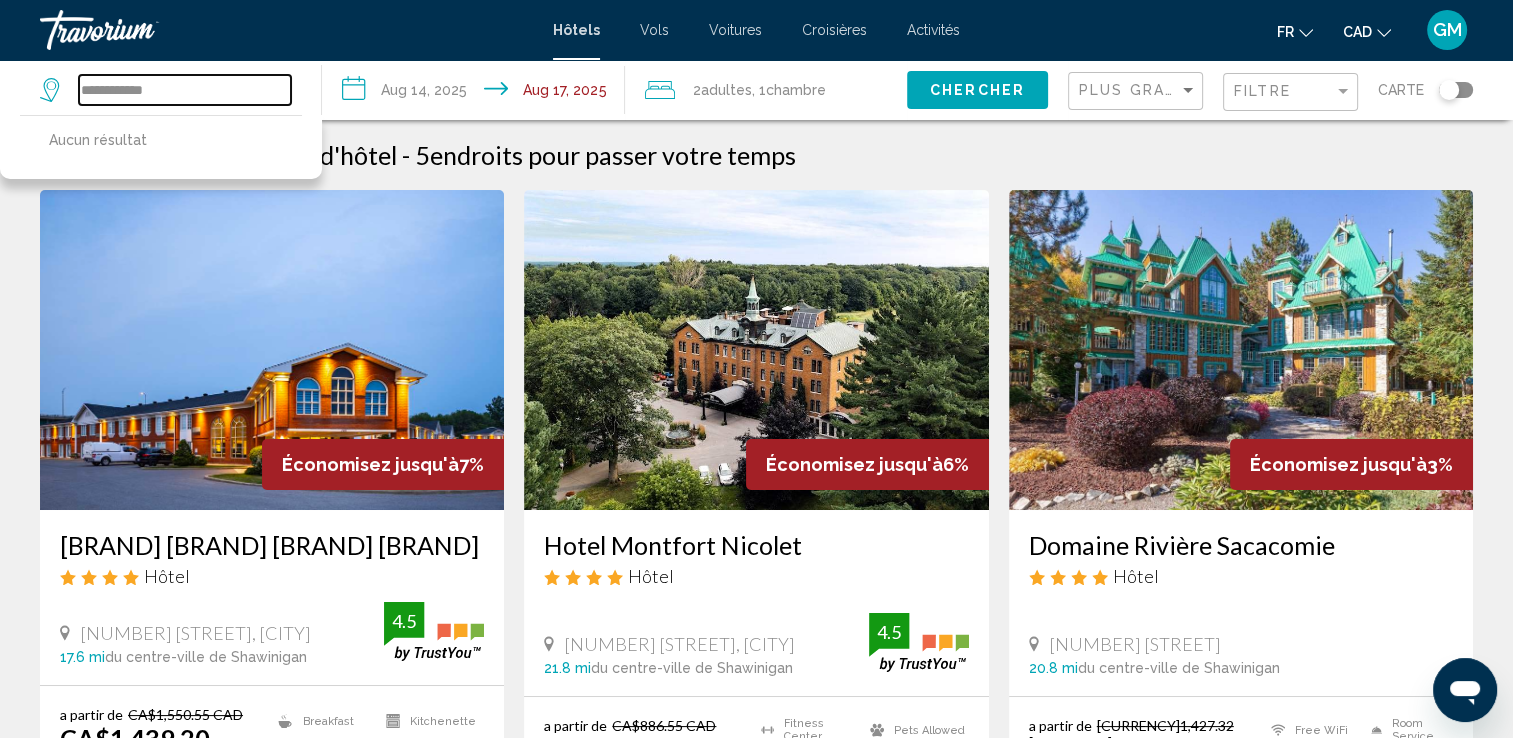 click on "**********" at bounding box center (185, 90) 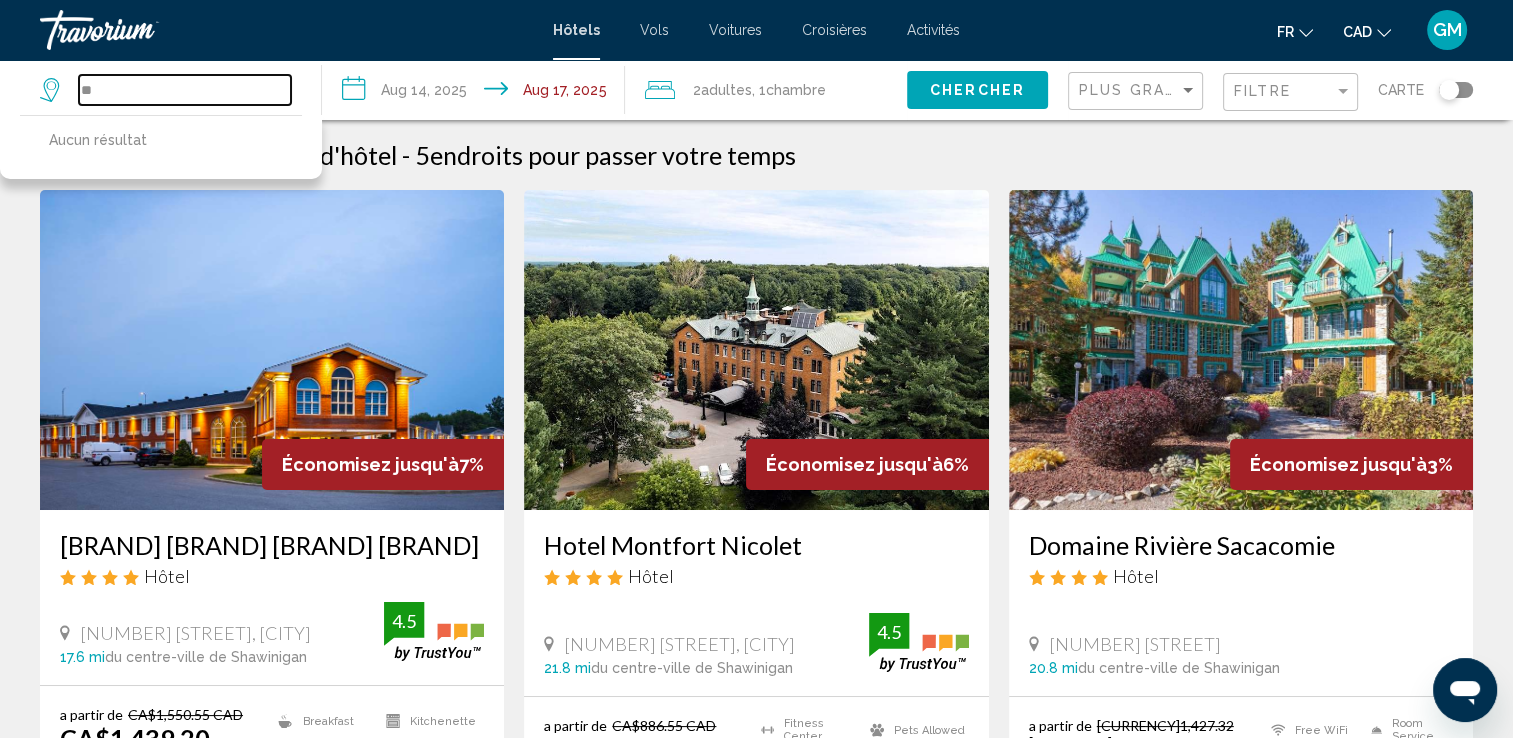 type on "*" 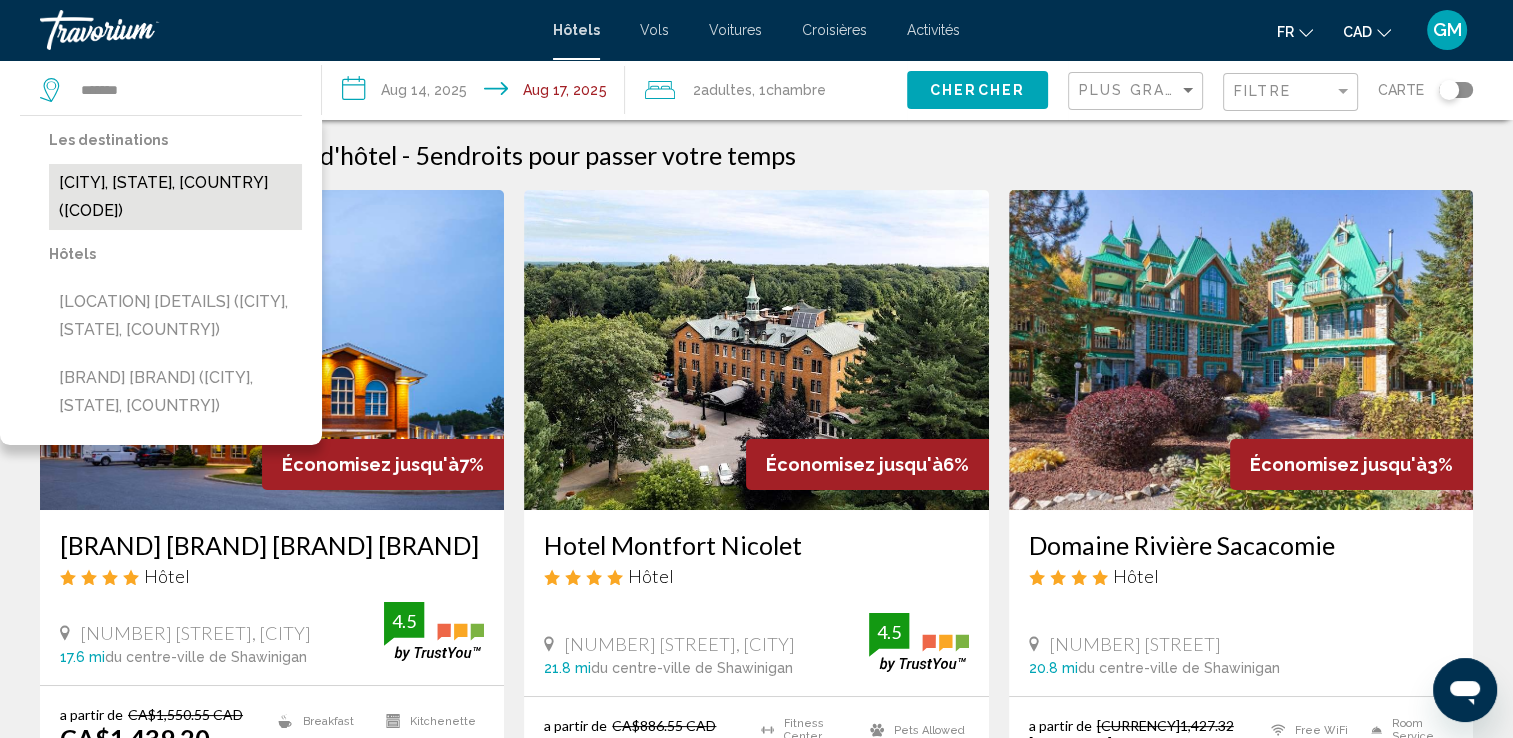 click on "[CITY], [STATE], [COUNTRY] ([CODE])" at bounding box center (175, 197) 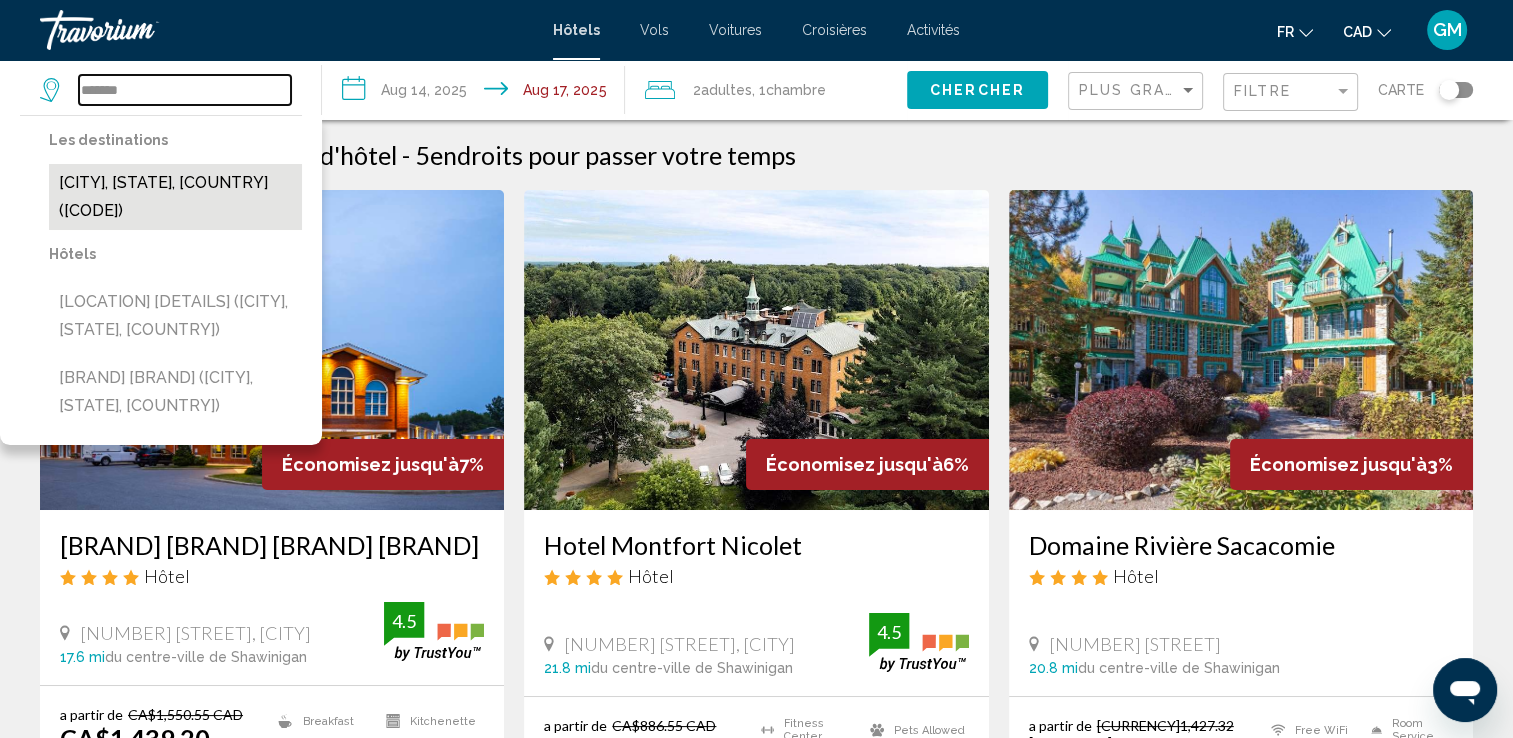 type on "**********" 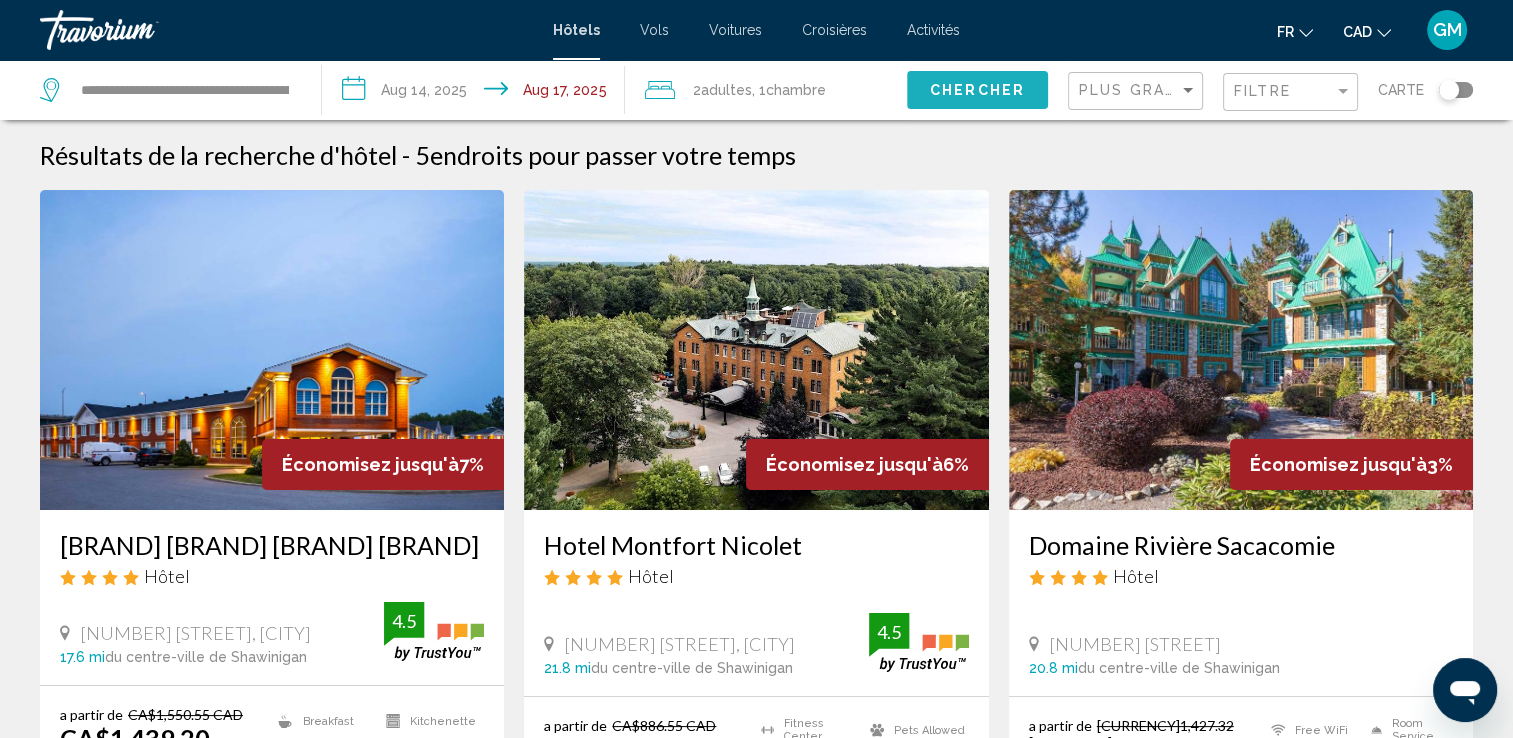 click on "Chercher" 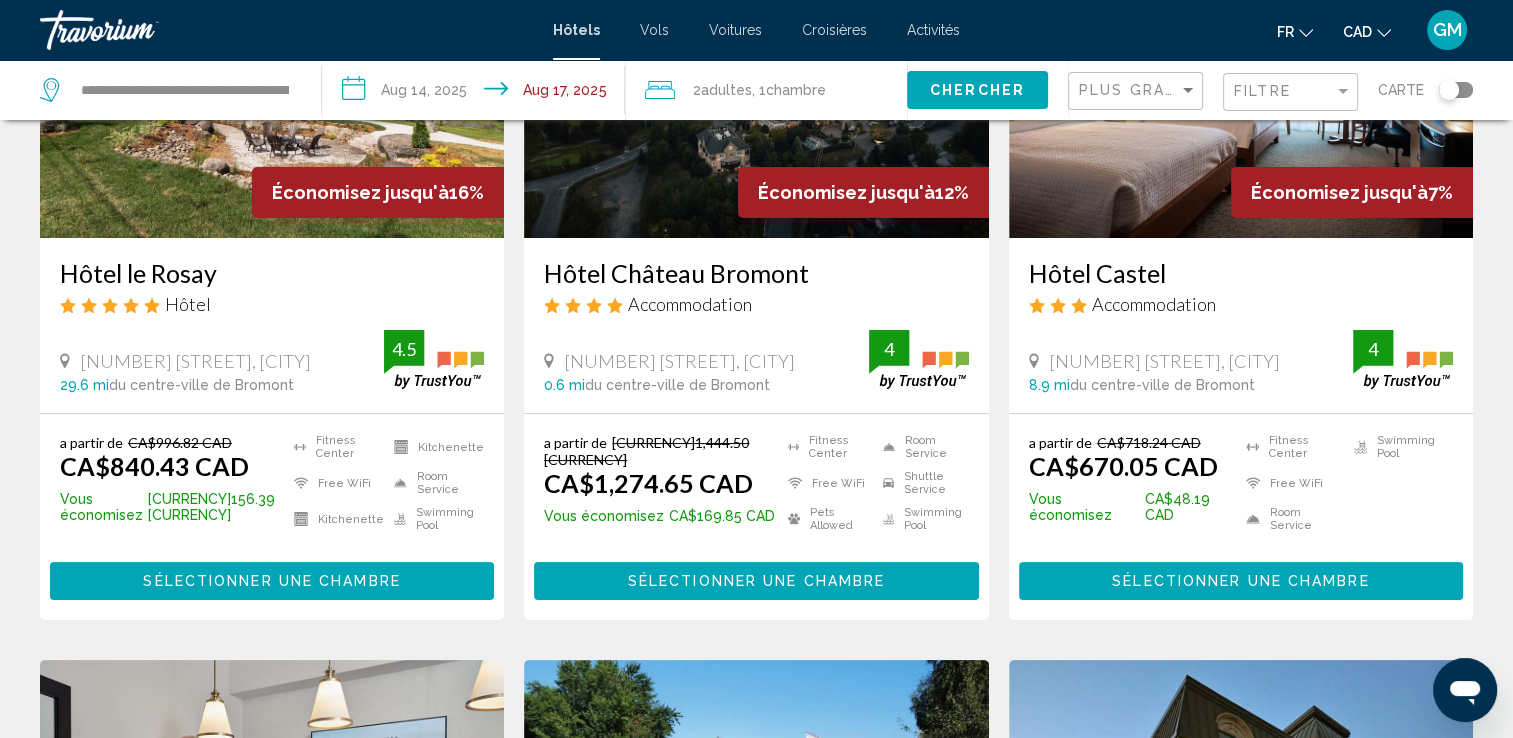 scroll, scrollTop: 300, scrollLeft: 0, axis: vertical 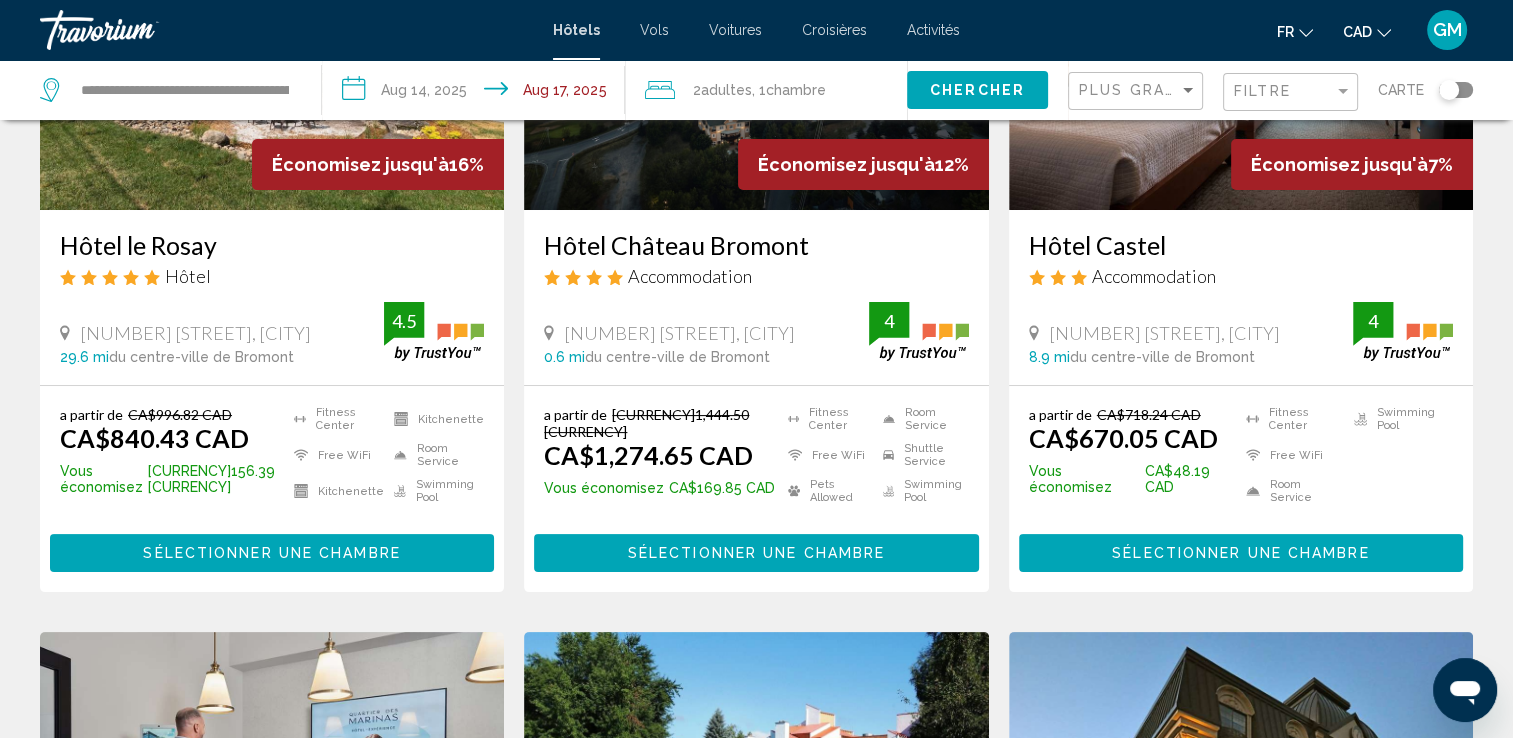 click on "Sélectionner une chambre" at bounding box center [271, 554] 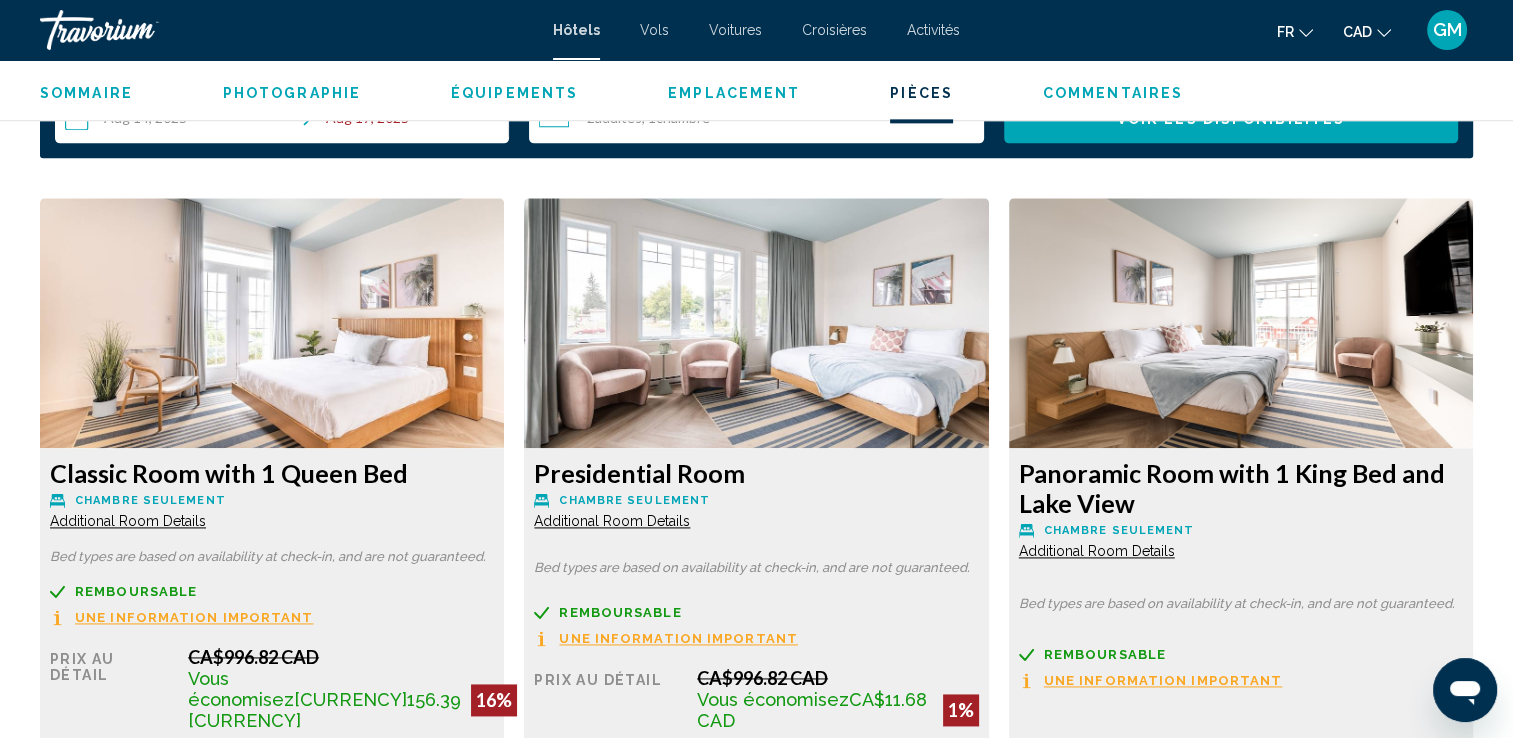 scroll, scrollTop: 2600, scrollLeft: 0, axis: vertical 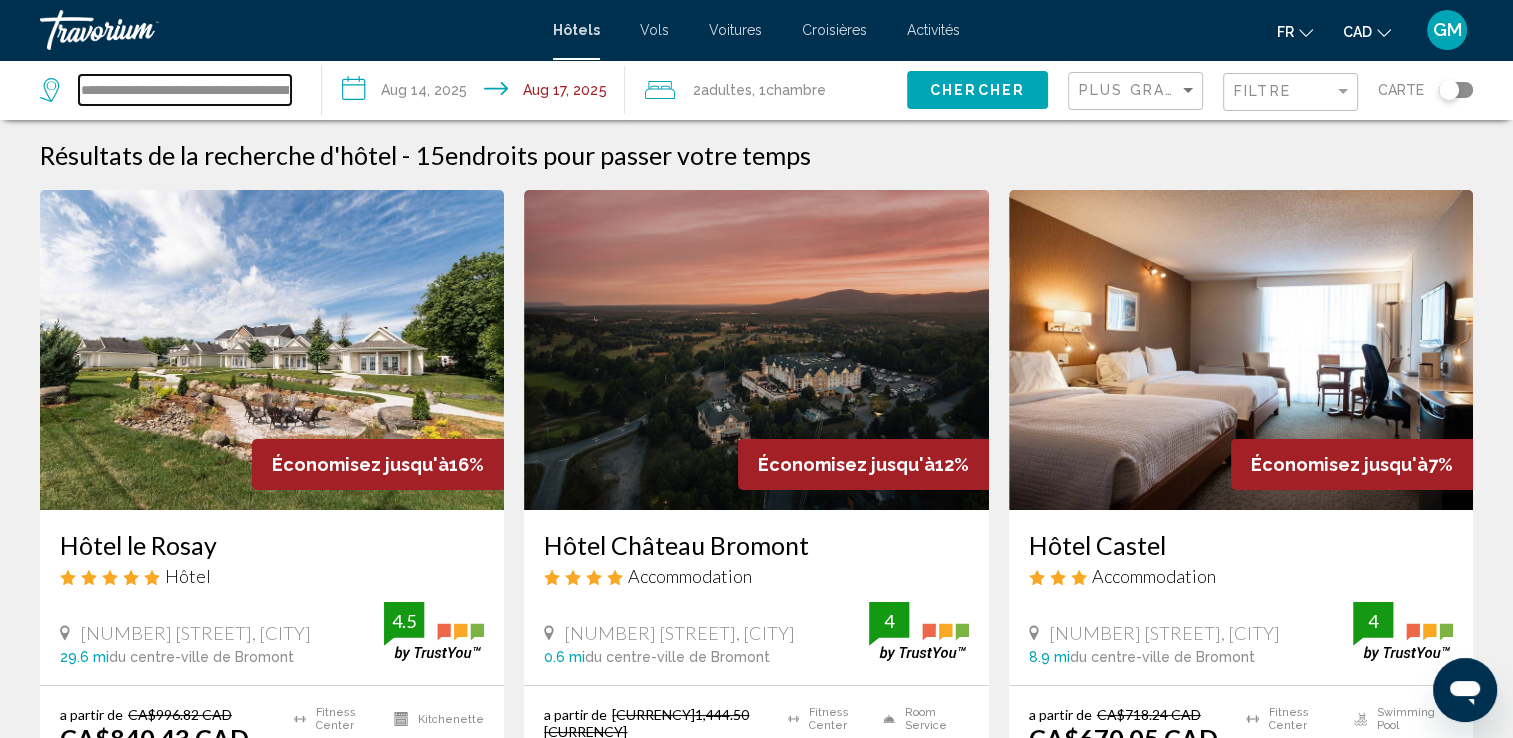 click on "**********" at bounding box center [185, 90] 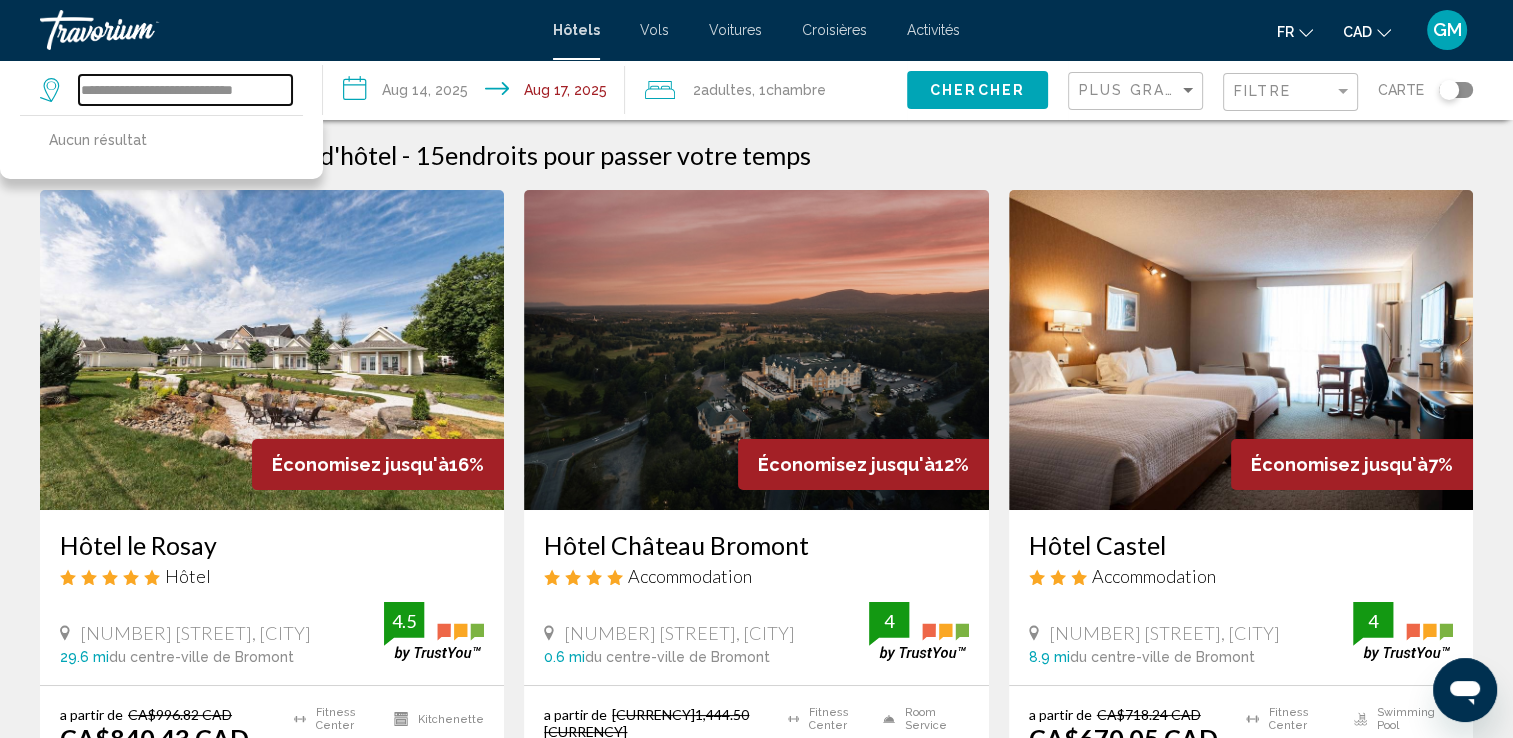 scroll, scrollTop: 0, scrollLeft: 0, axis: both 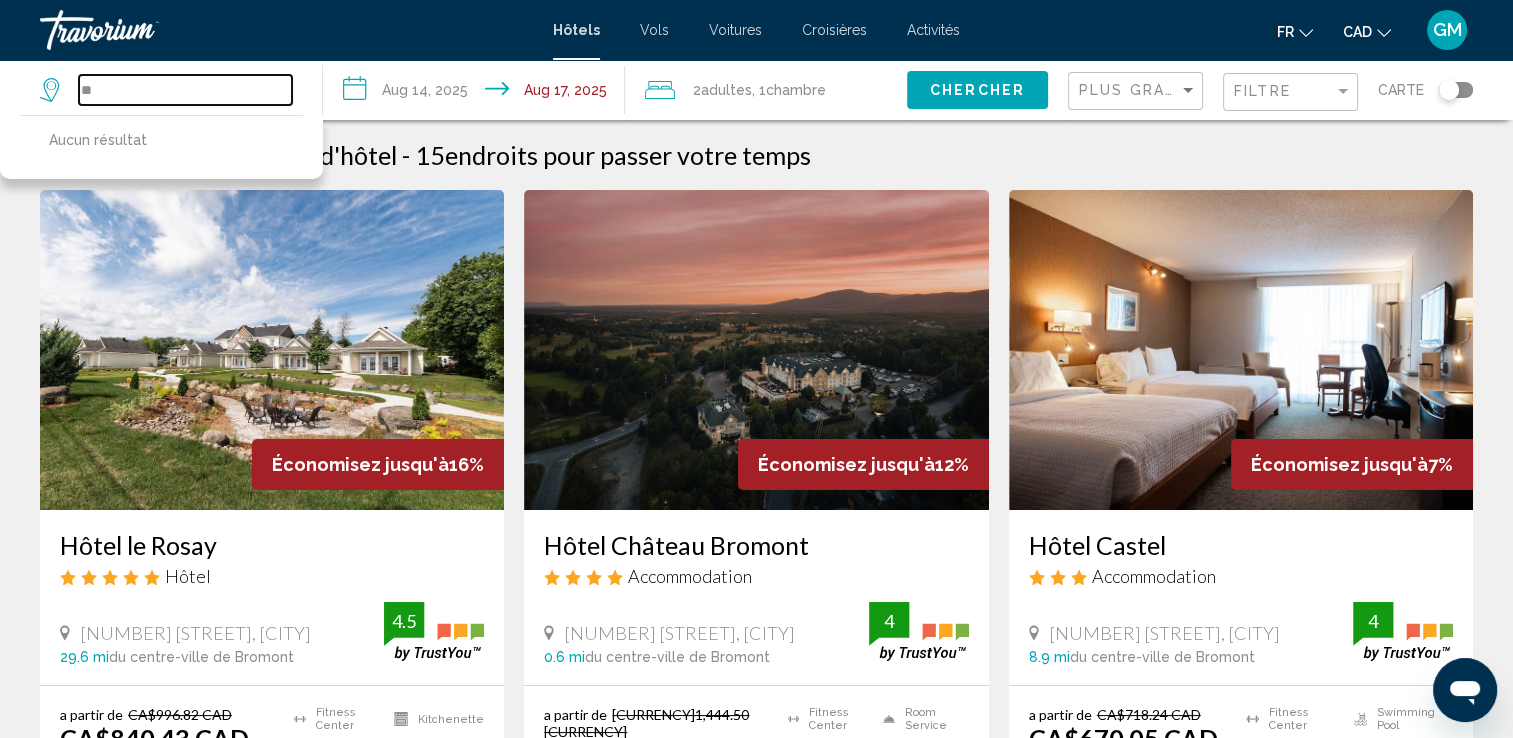 type on "*" 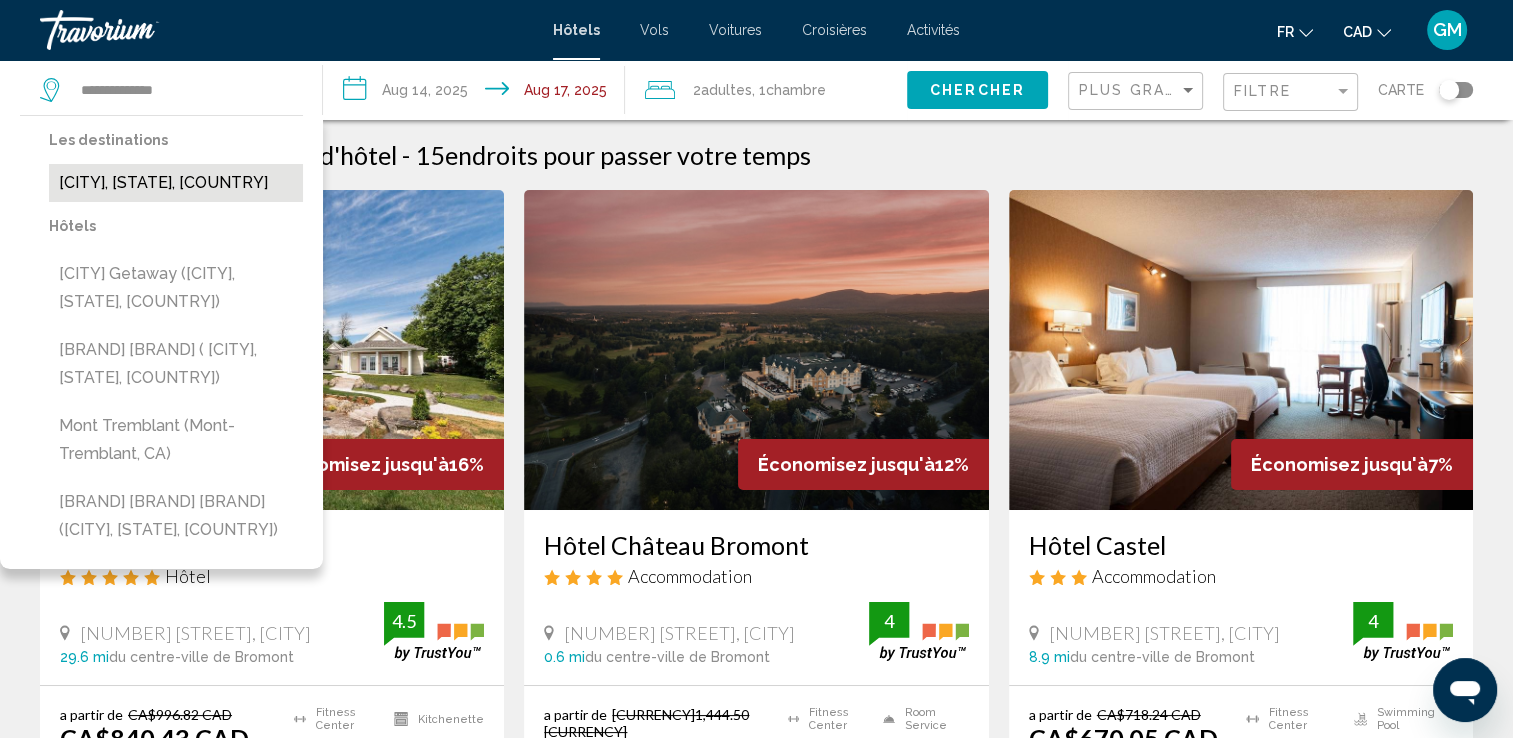 click on "[CITY], [STATE], [COUNTRY]" at bounding box center (176, 183) 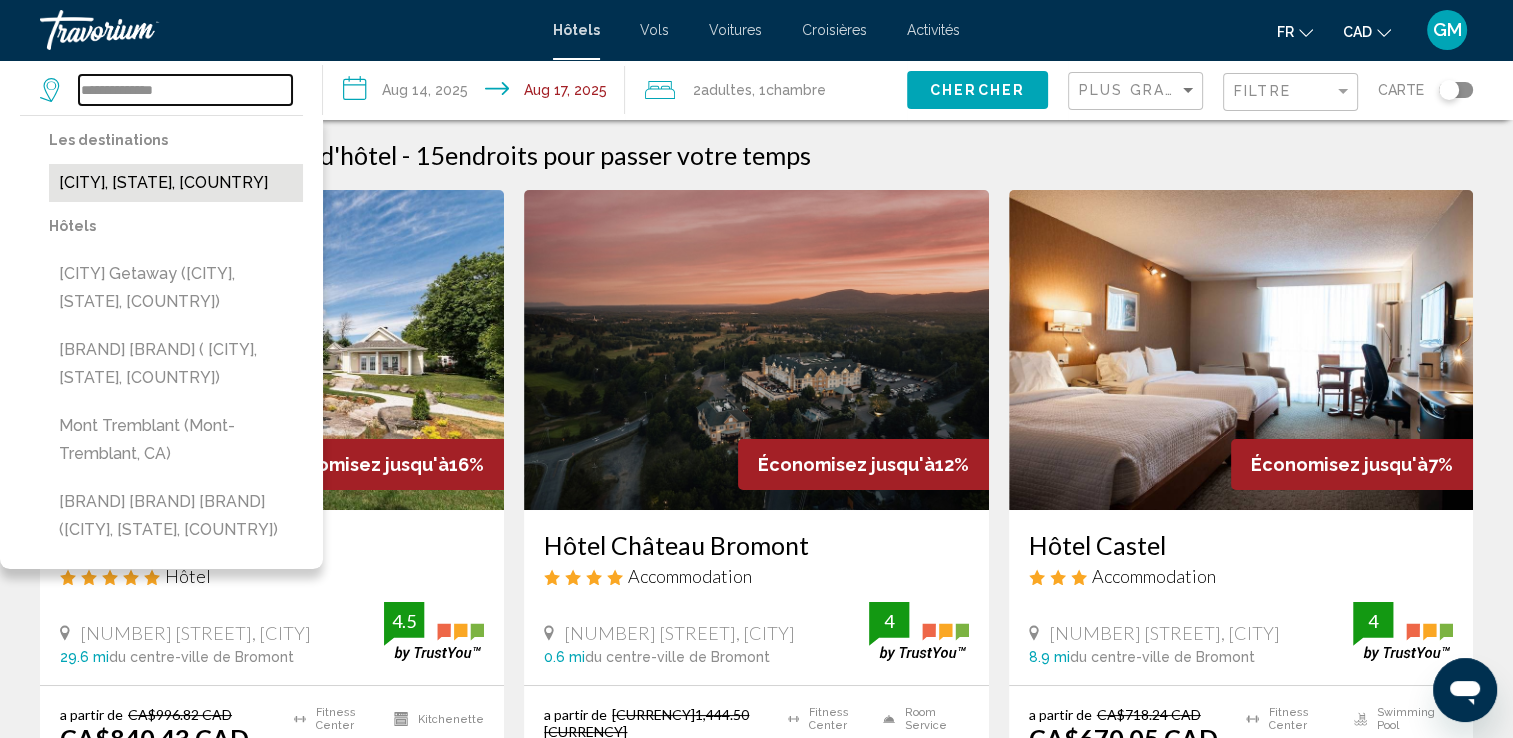 type on "**********" 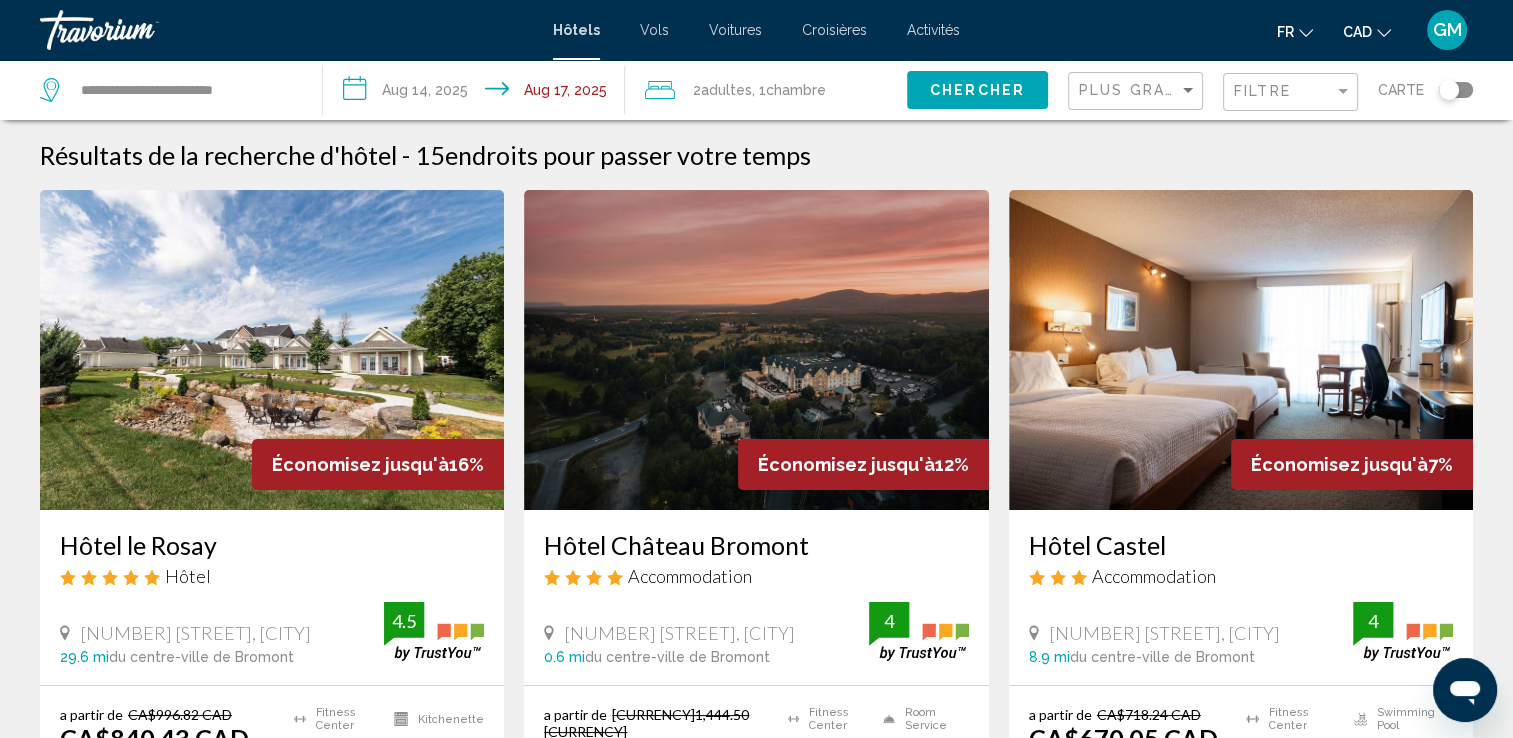 click on "Chercher" 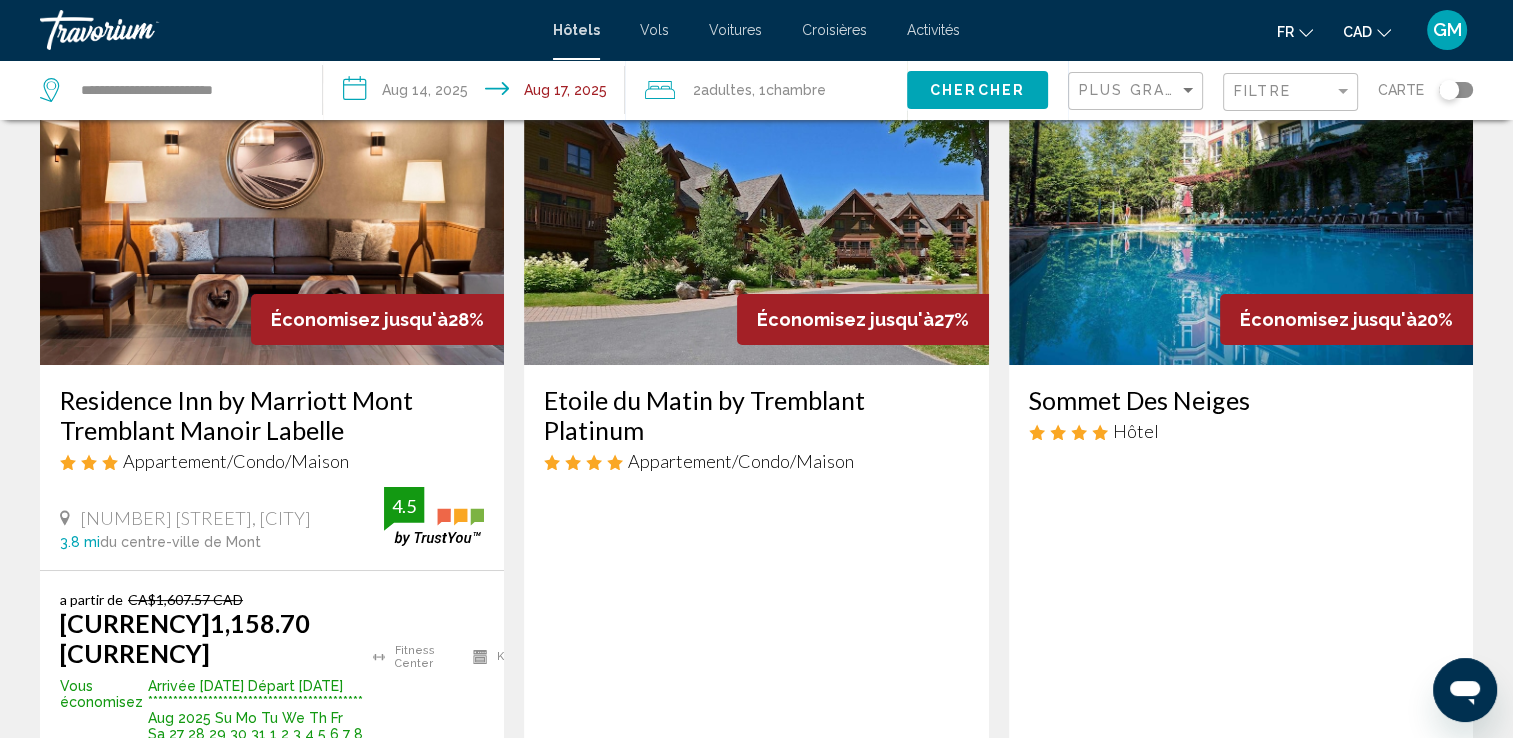 scroll, scrollTop: 100, scrollLeft: 0, axis: vertical 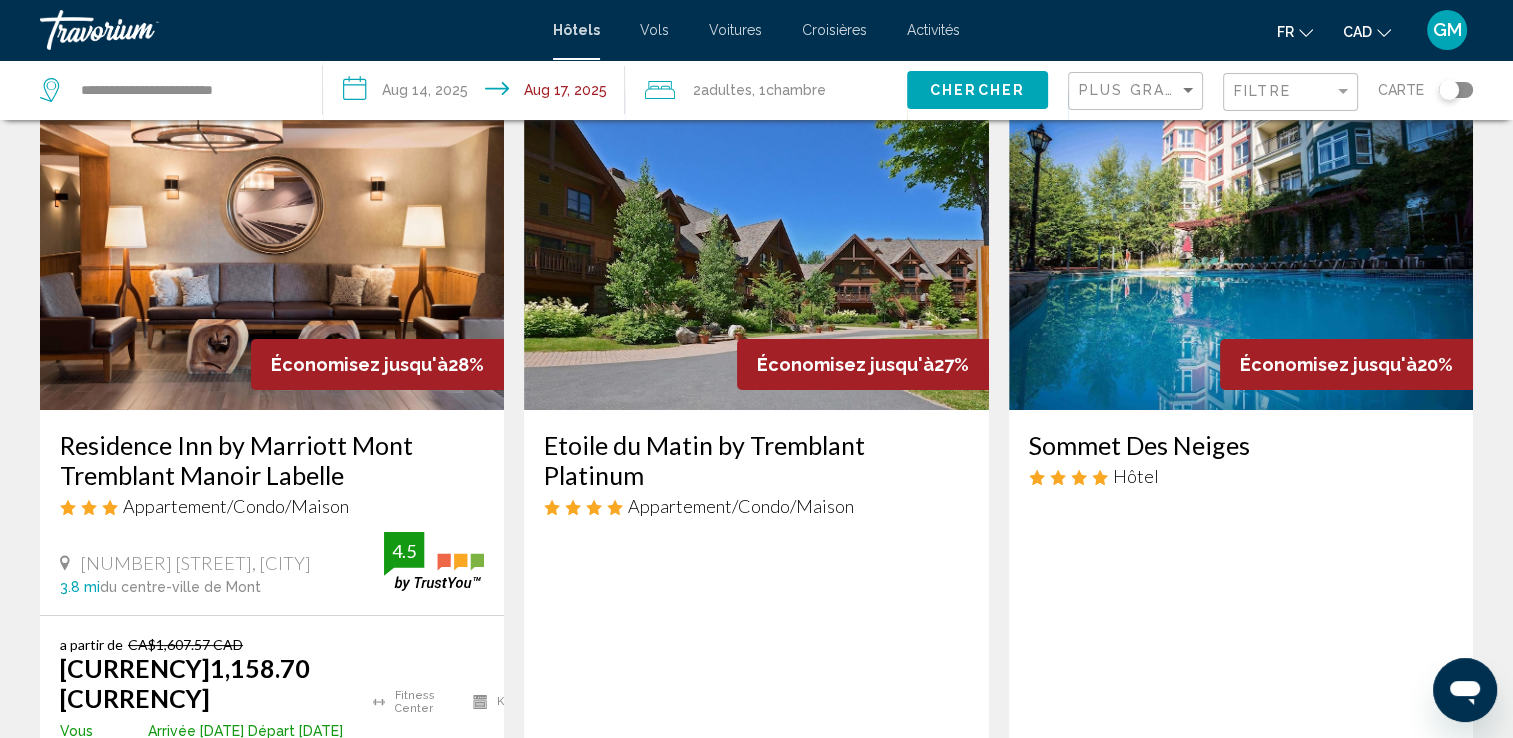 click at bounding box center [1241, 250] 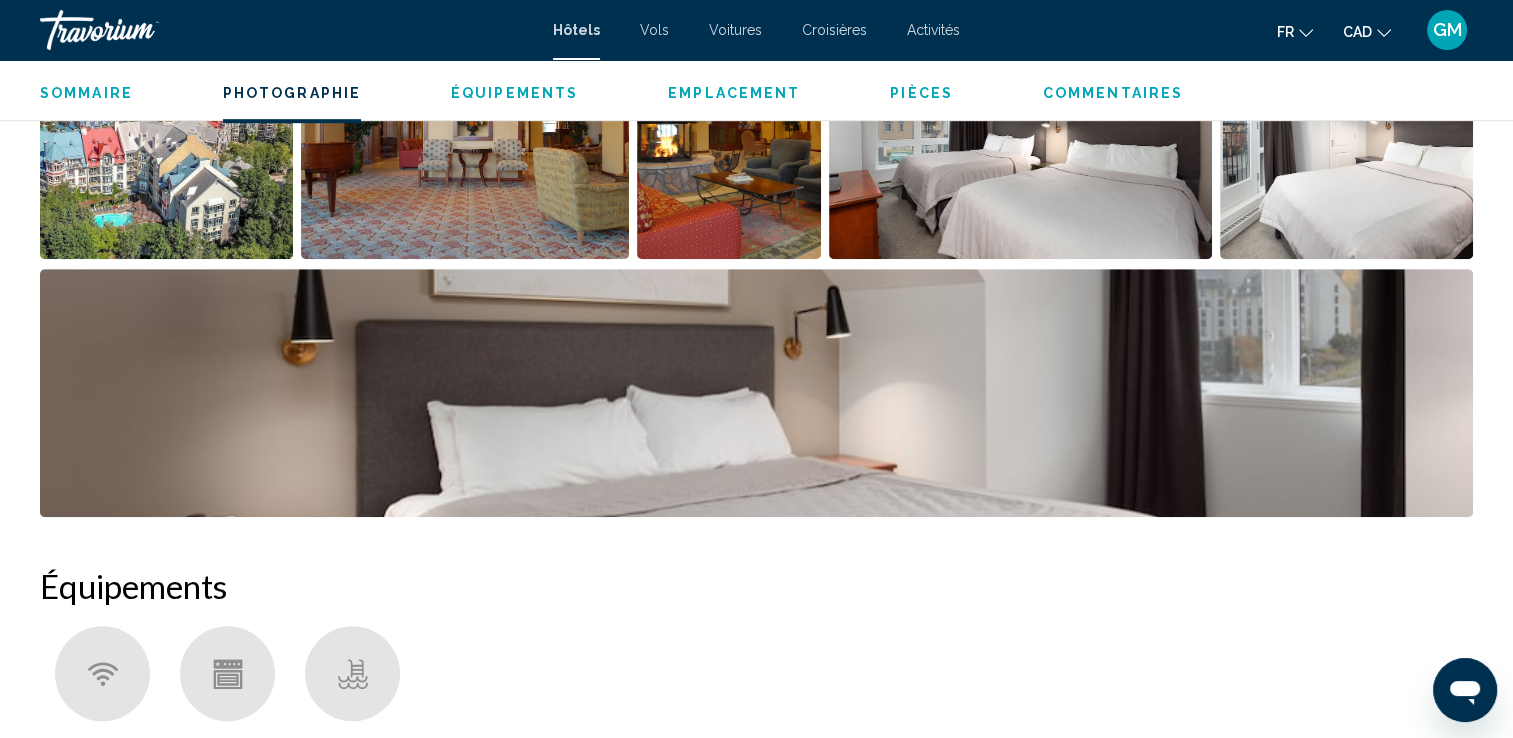 scroll, scrollTop: 1100, scrollLeft: 0, axis: vertical 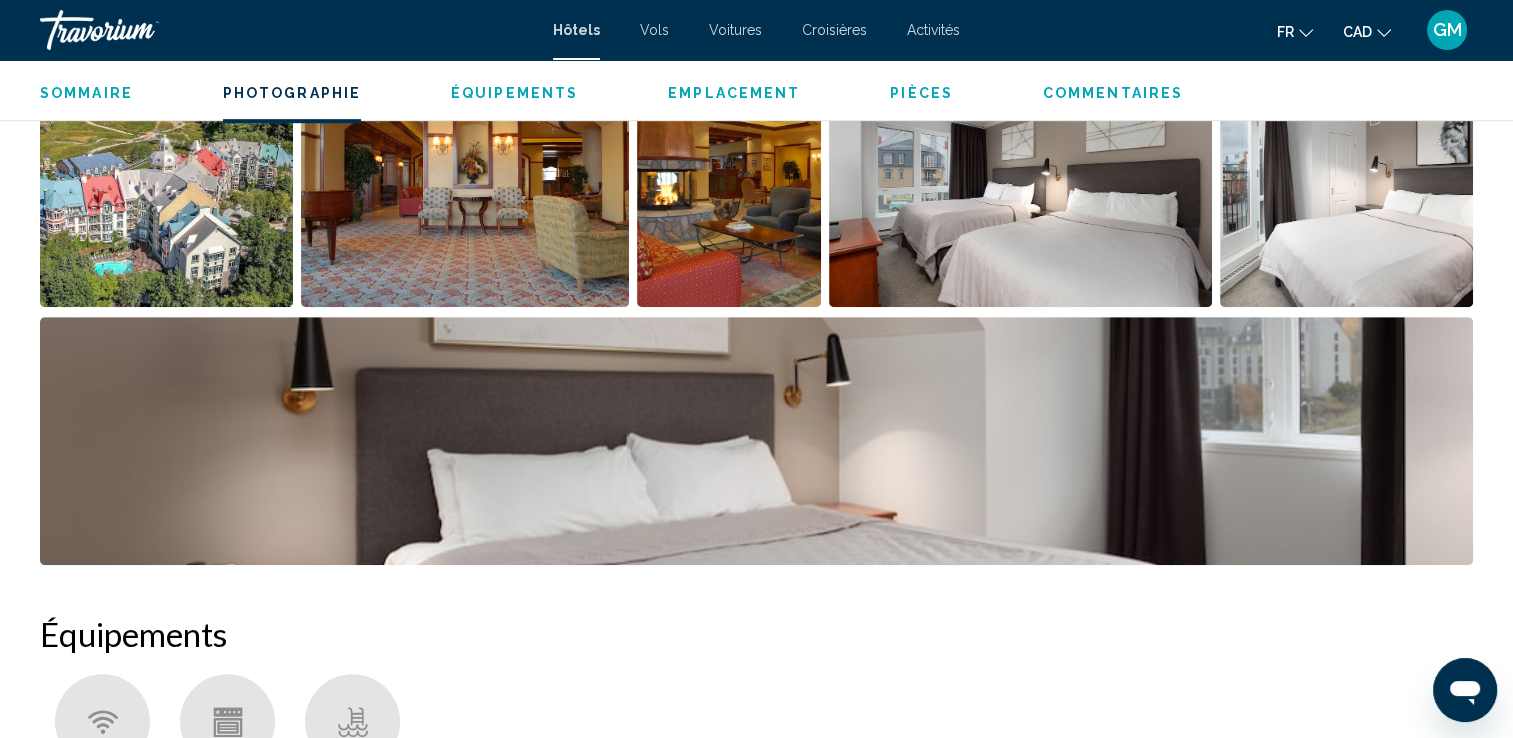 click at bounding box center [1020, 183] 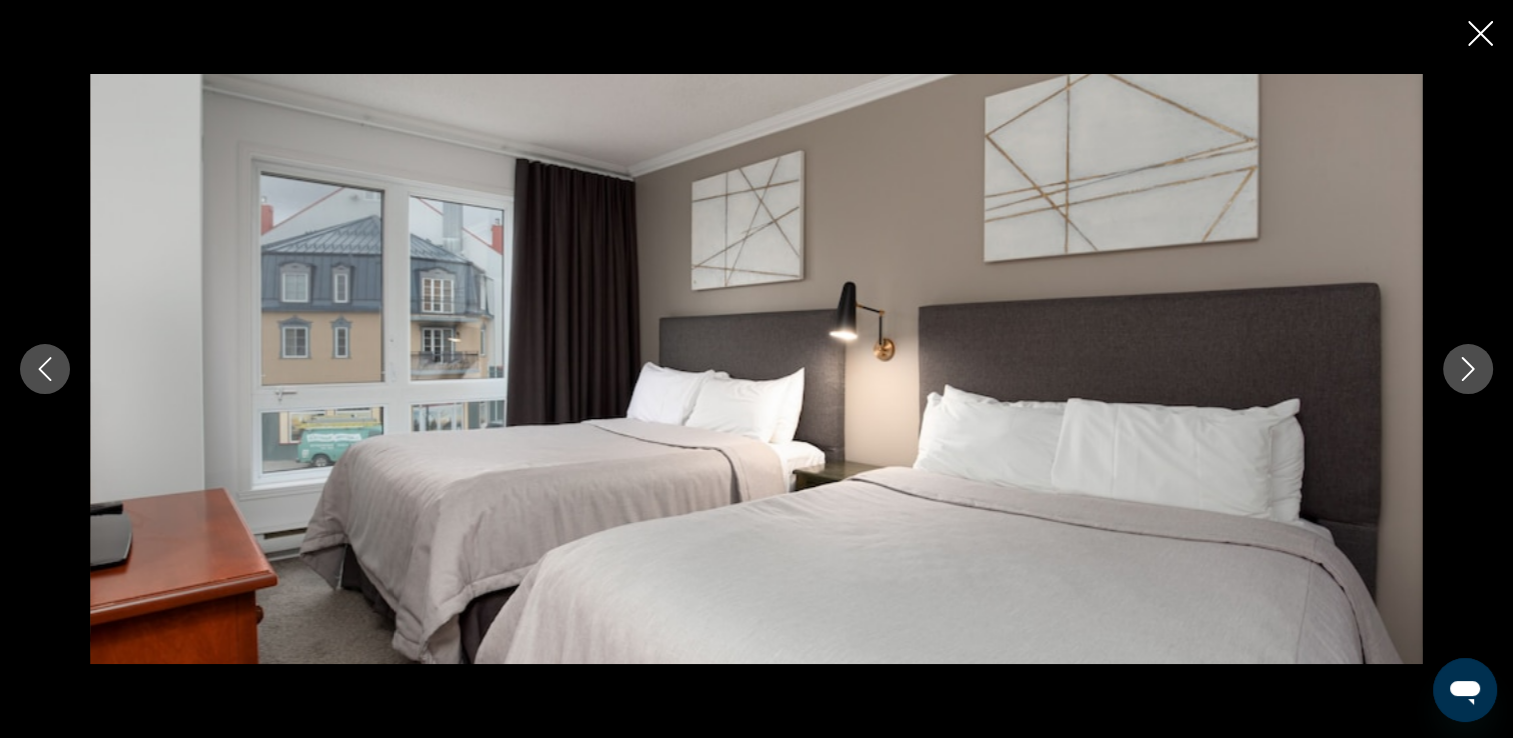 click 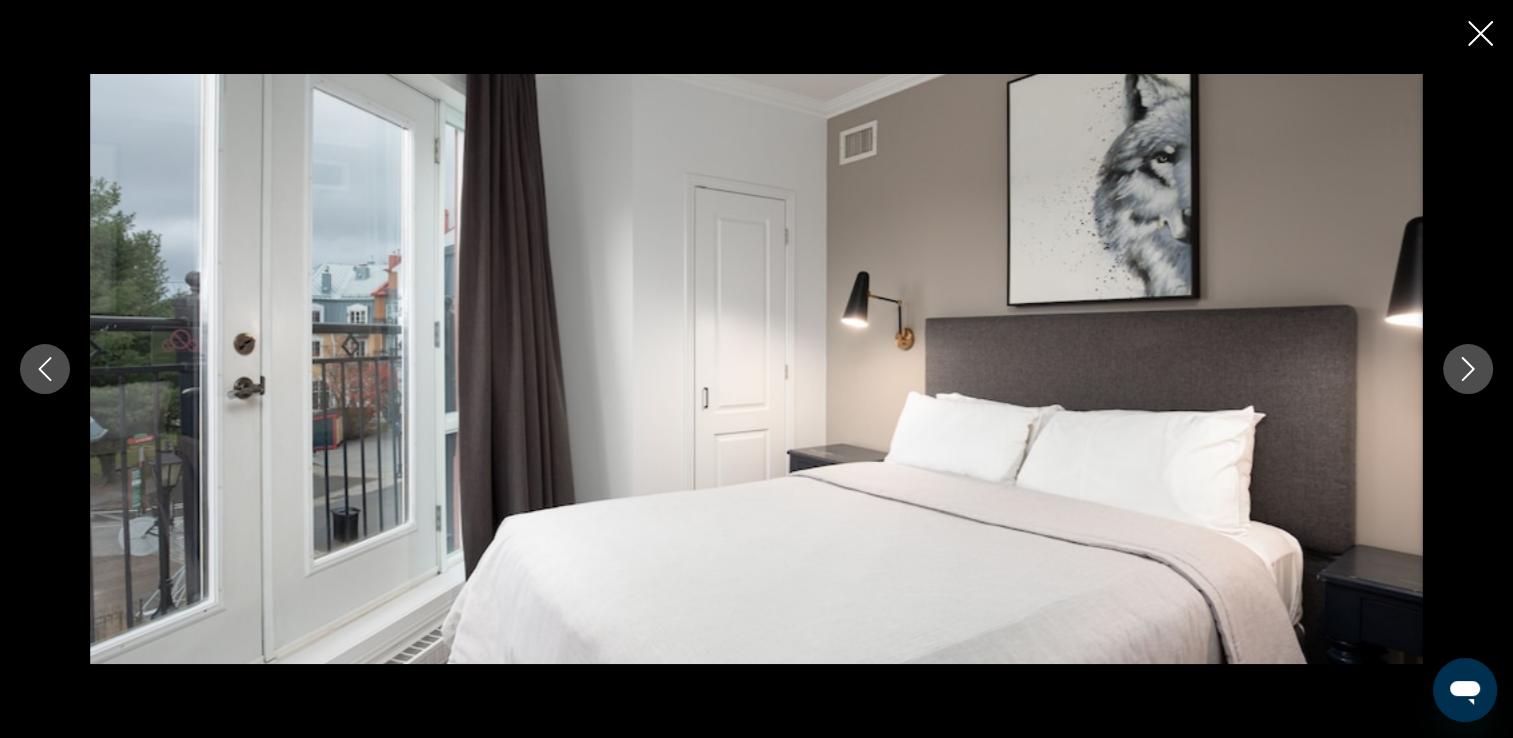 click 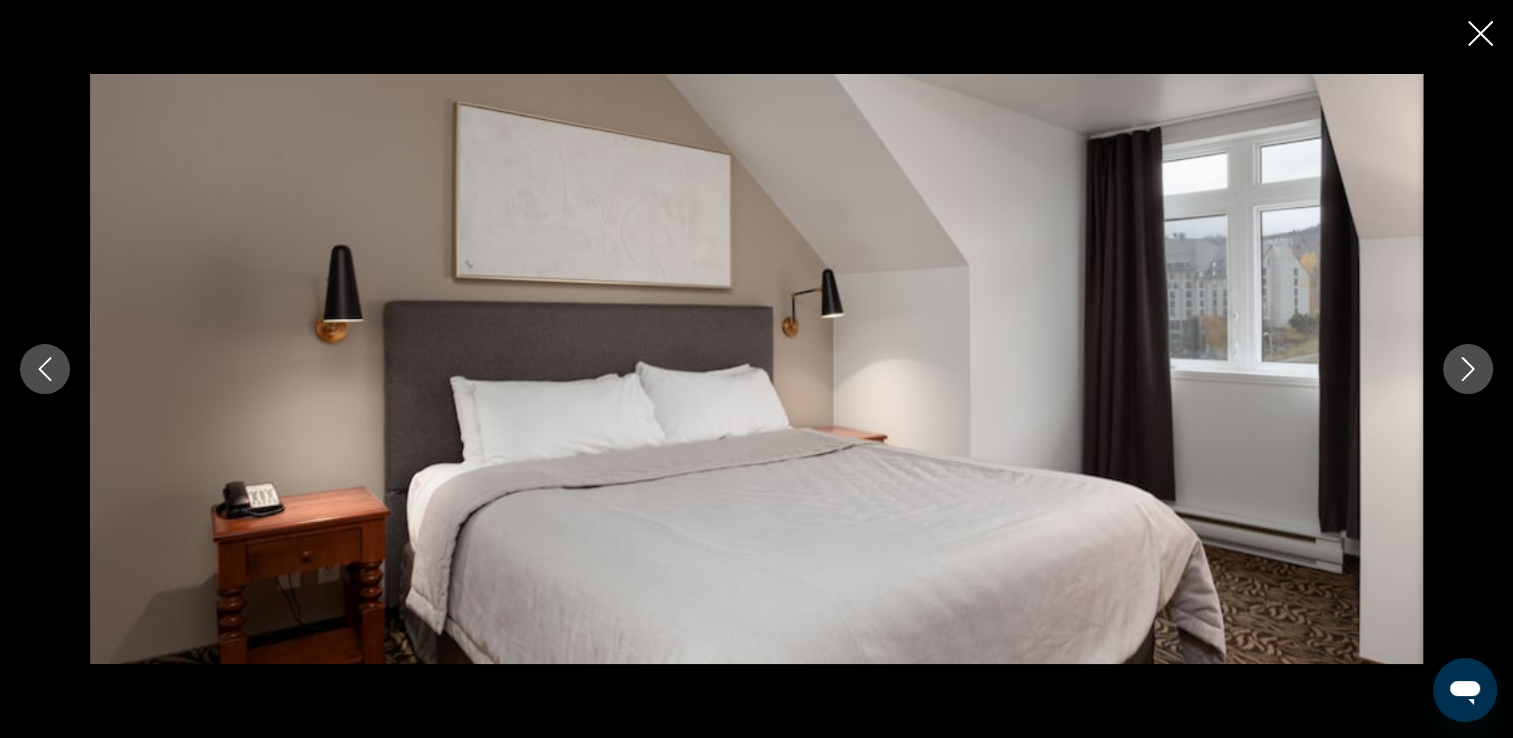 click 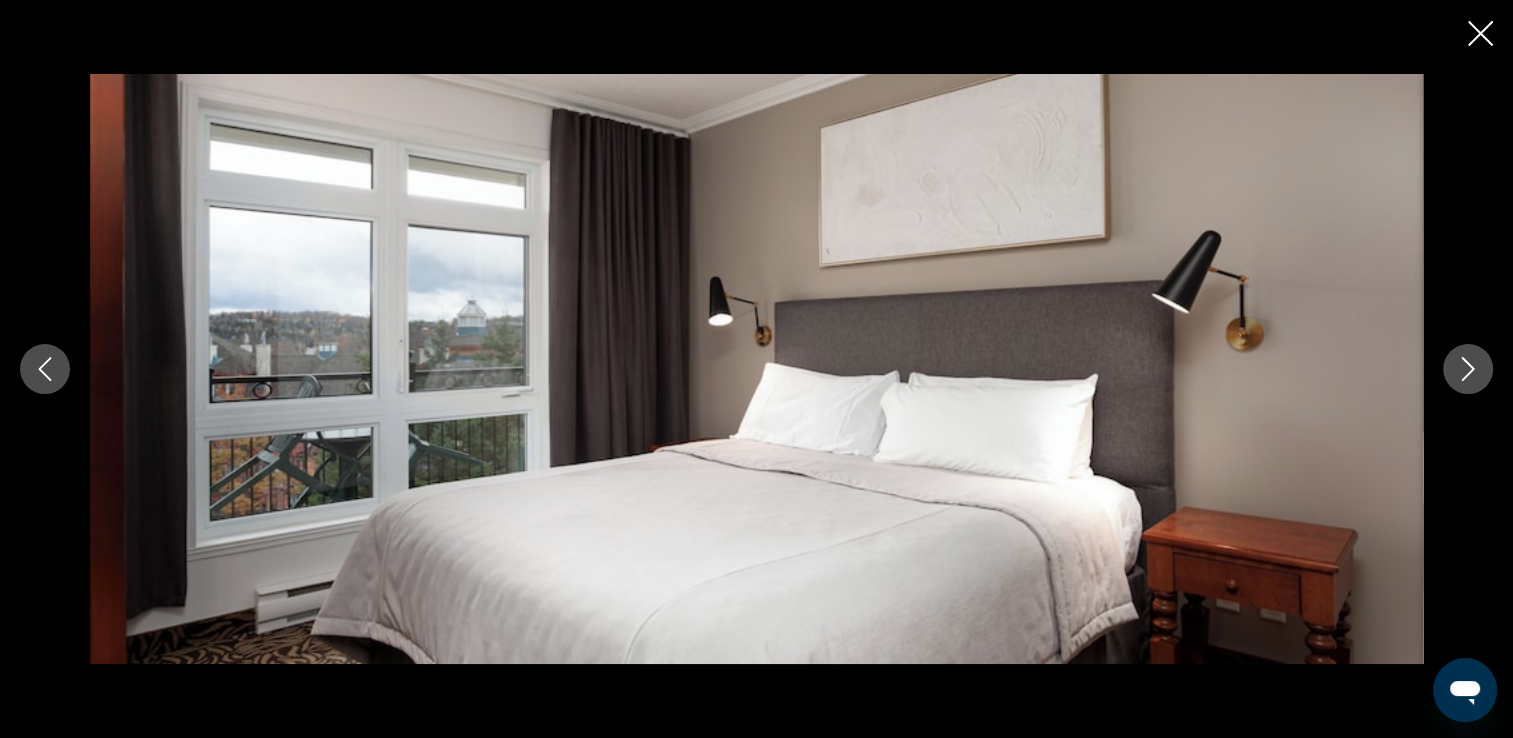 click 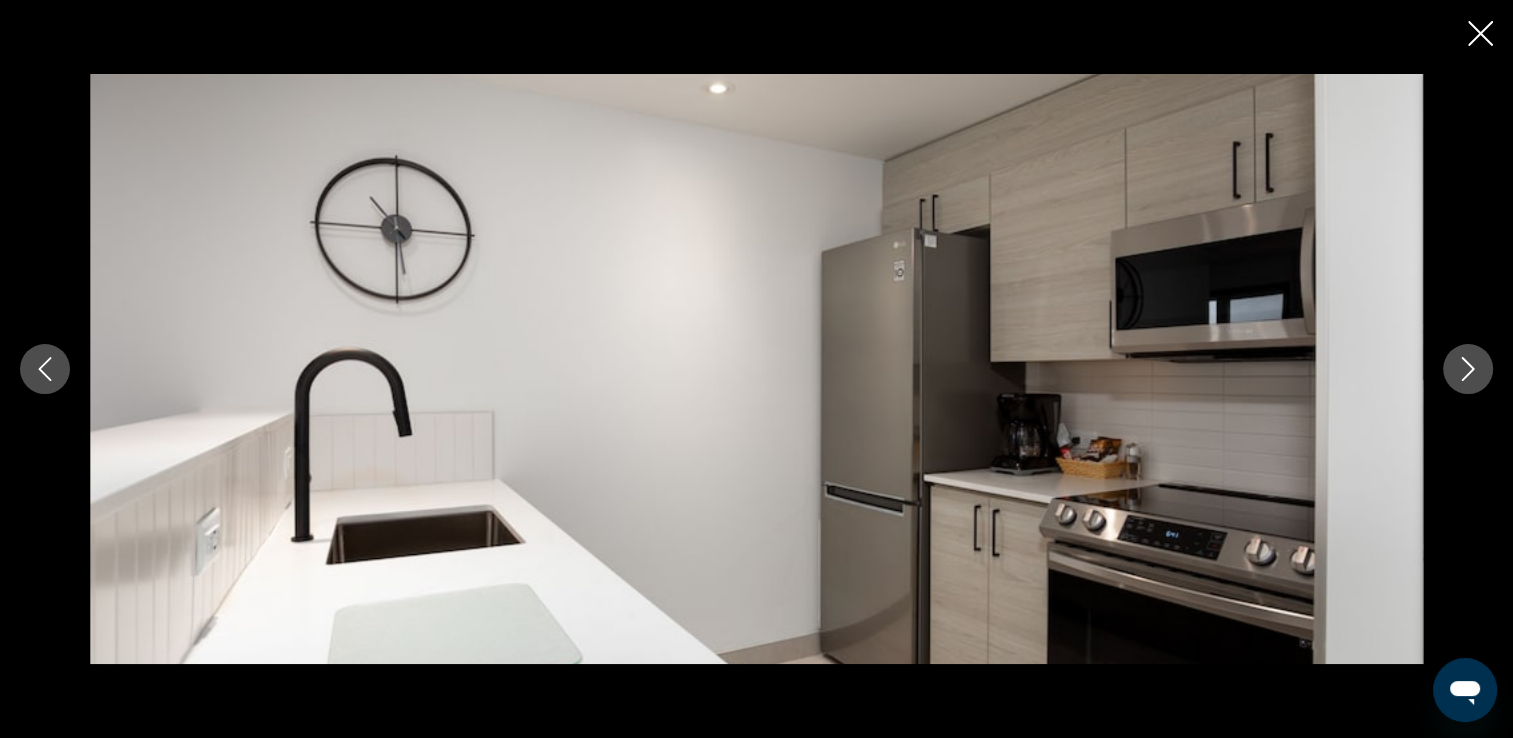 click 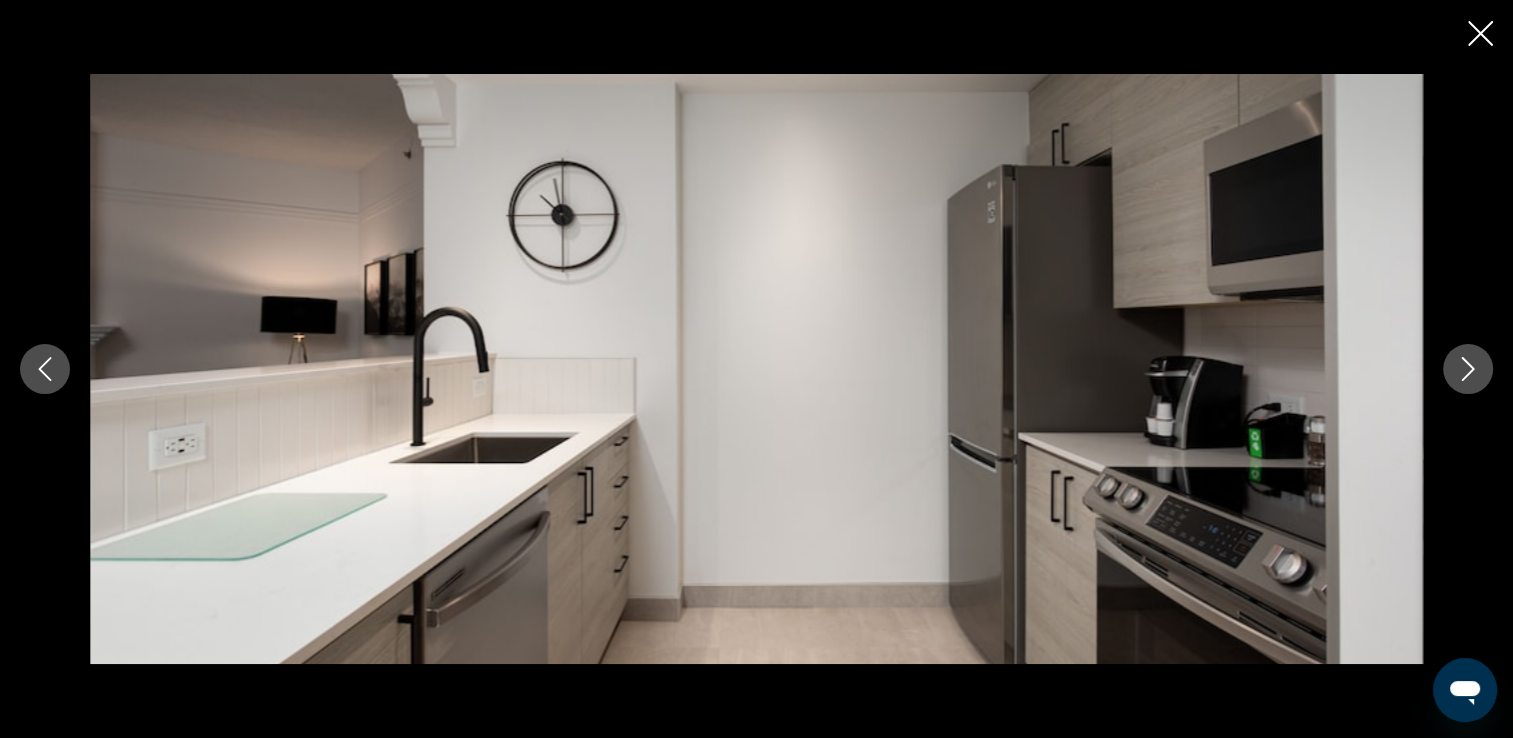 click 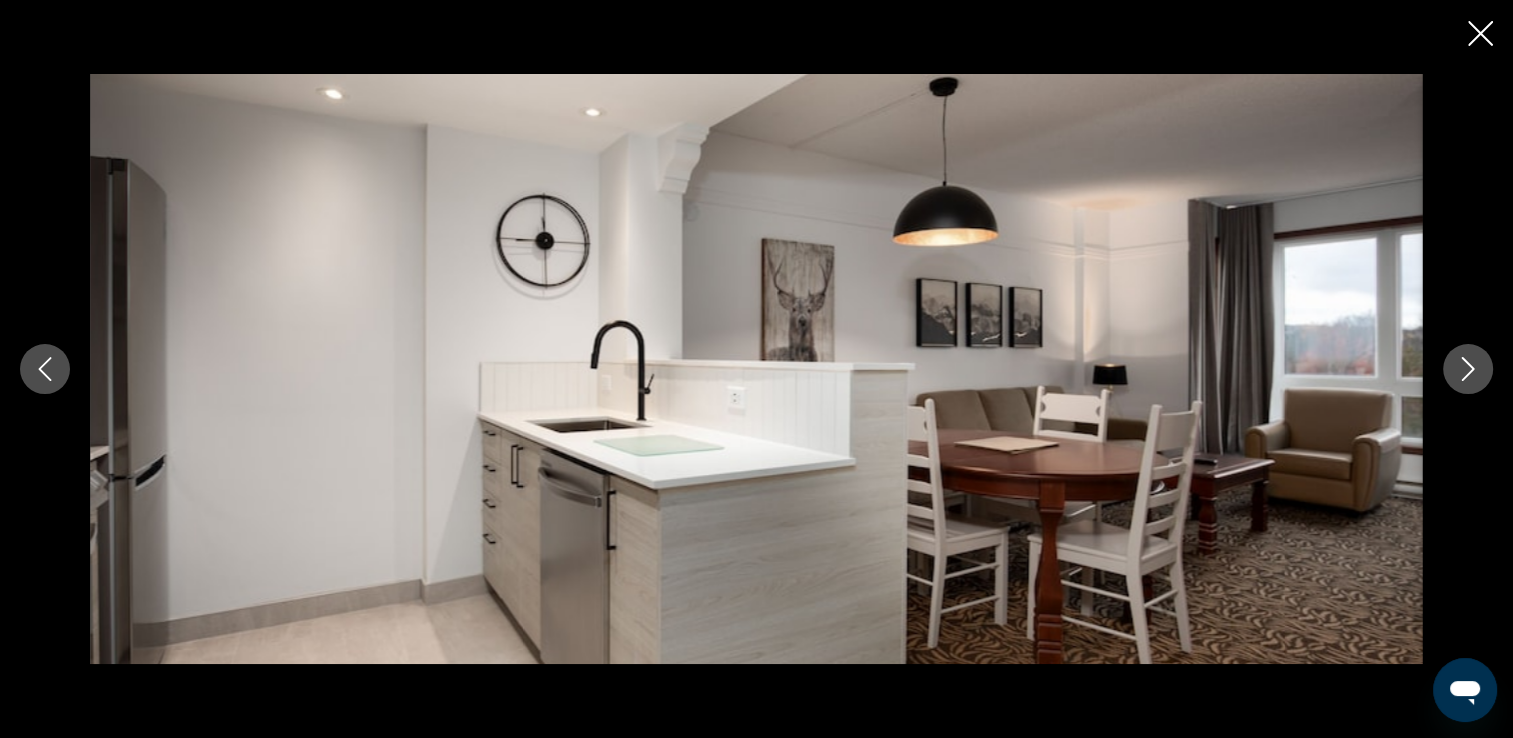 click 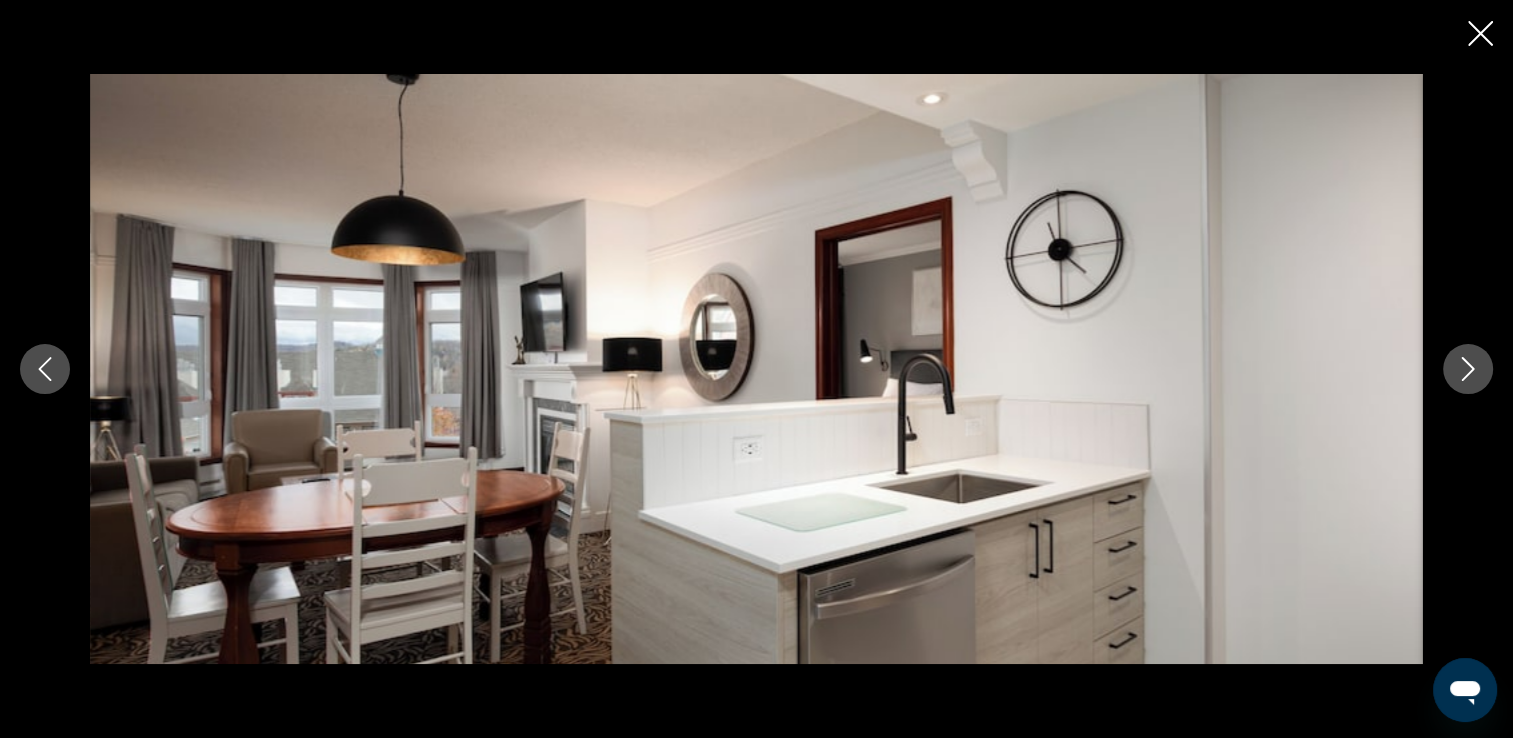 click 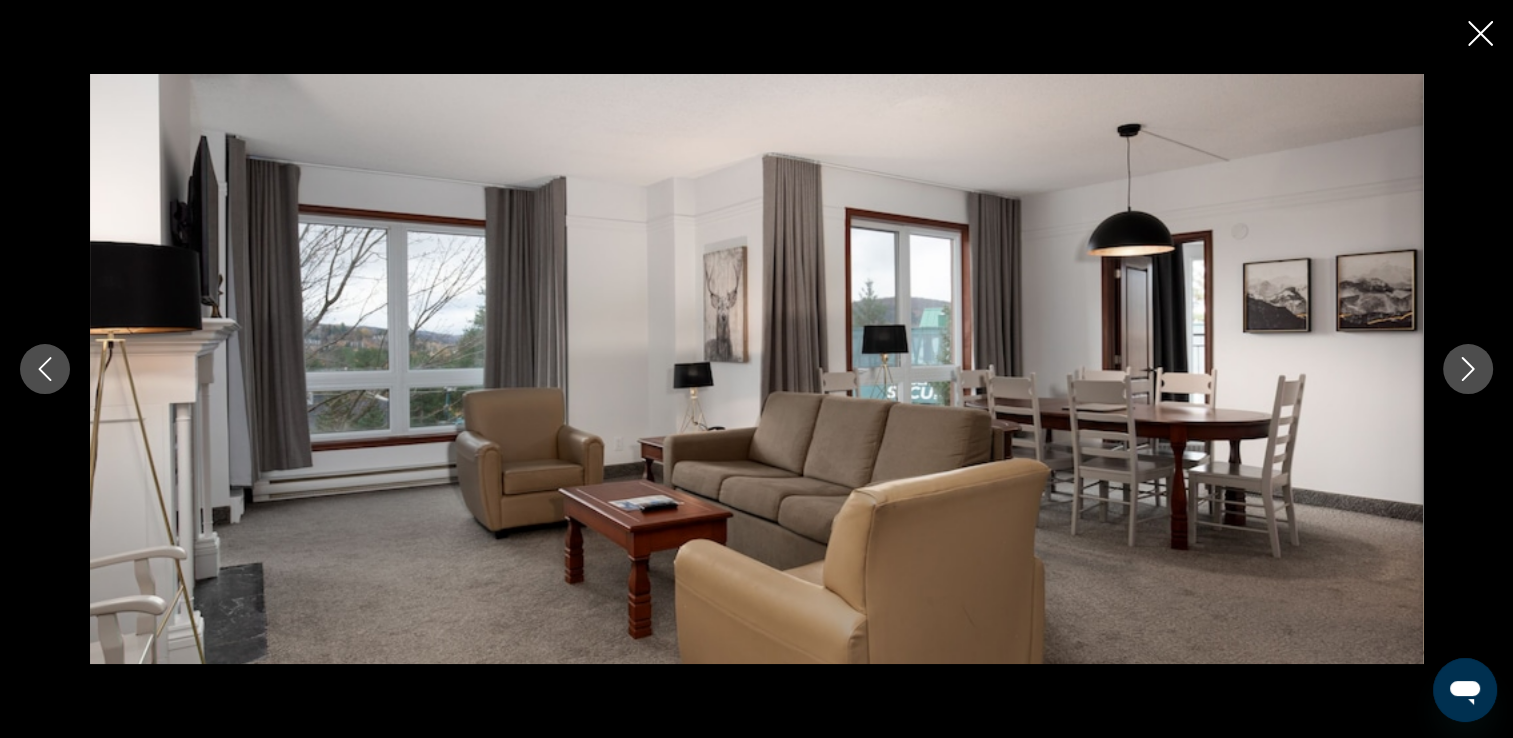 click 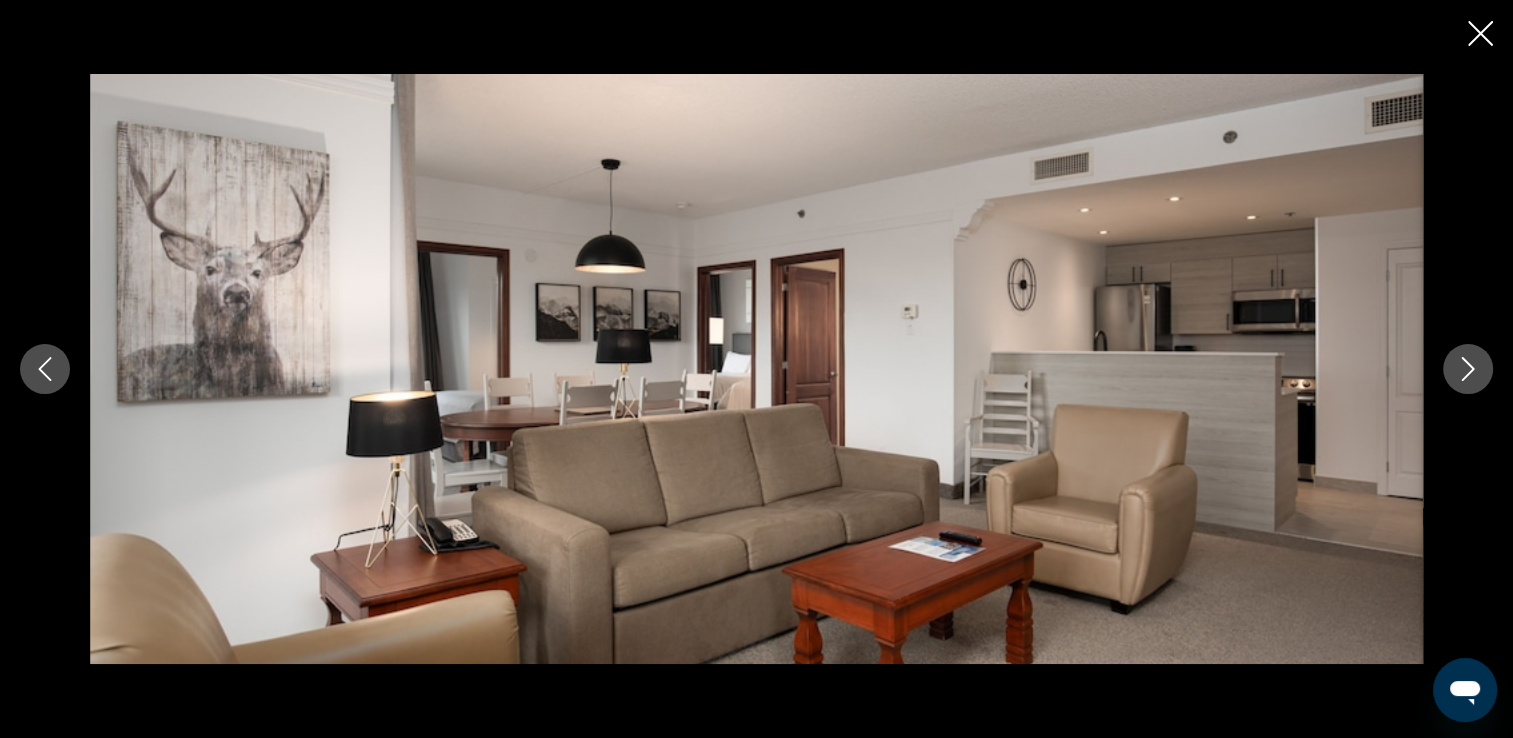 click 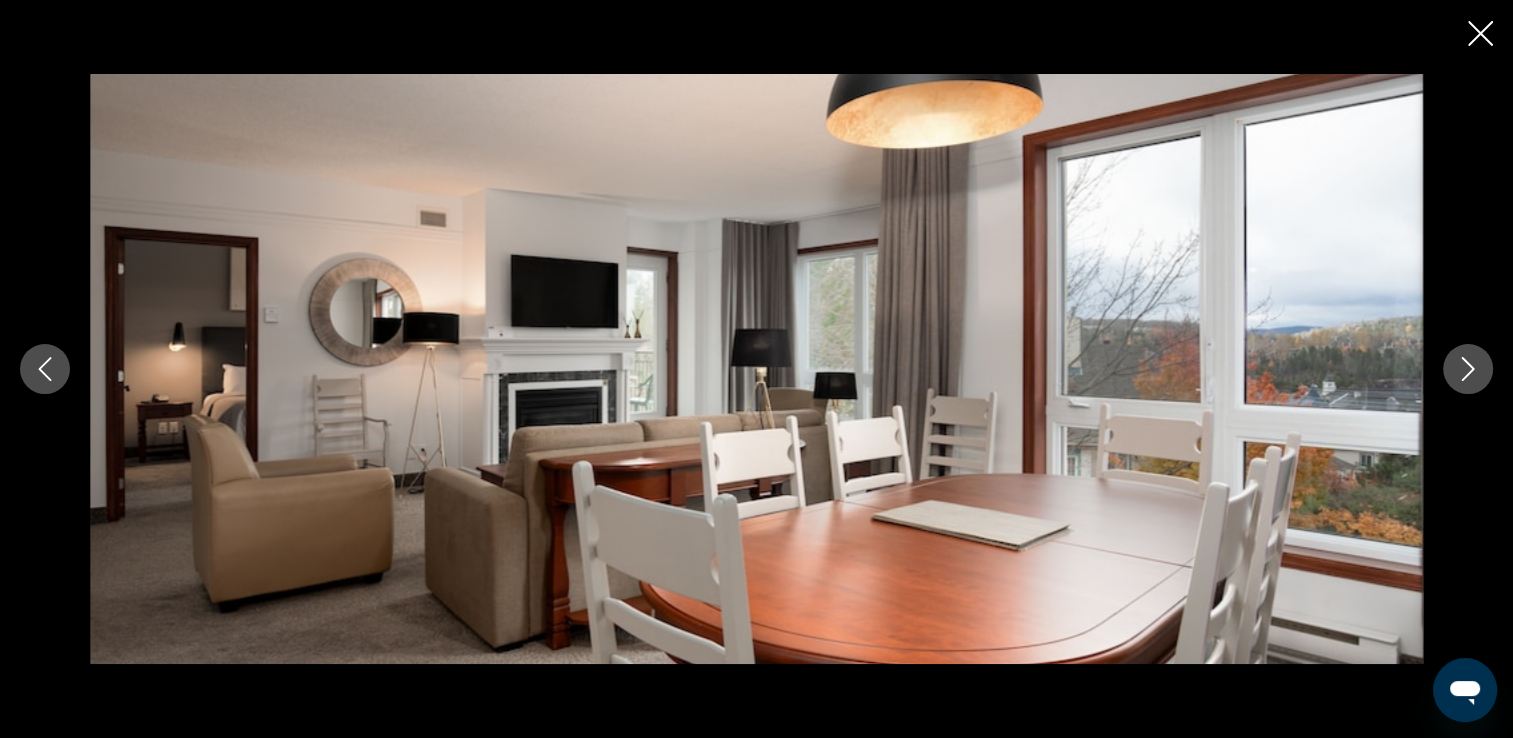 click 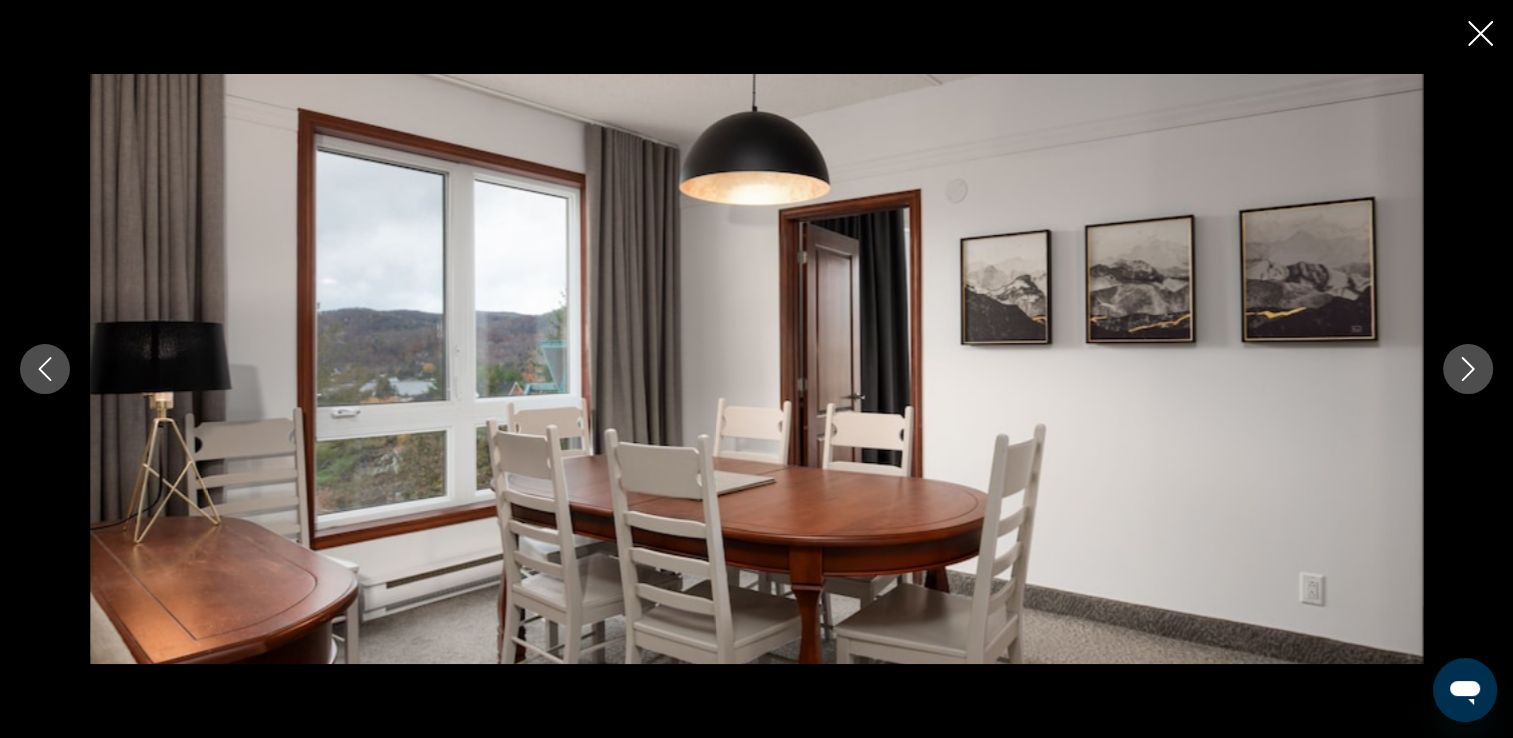 click 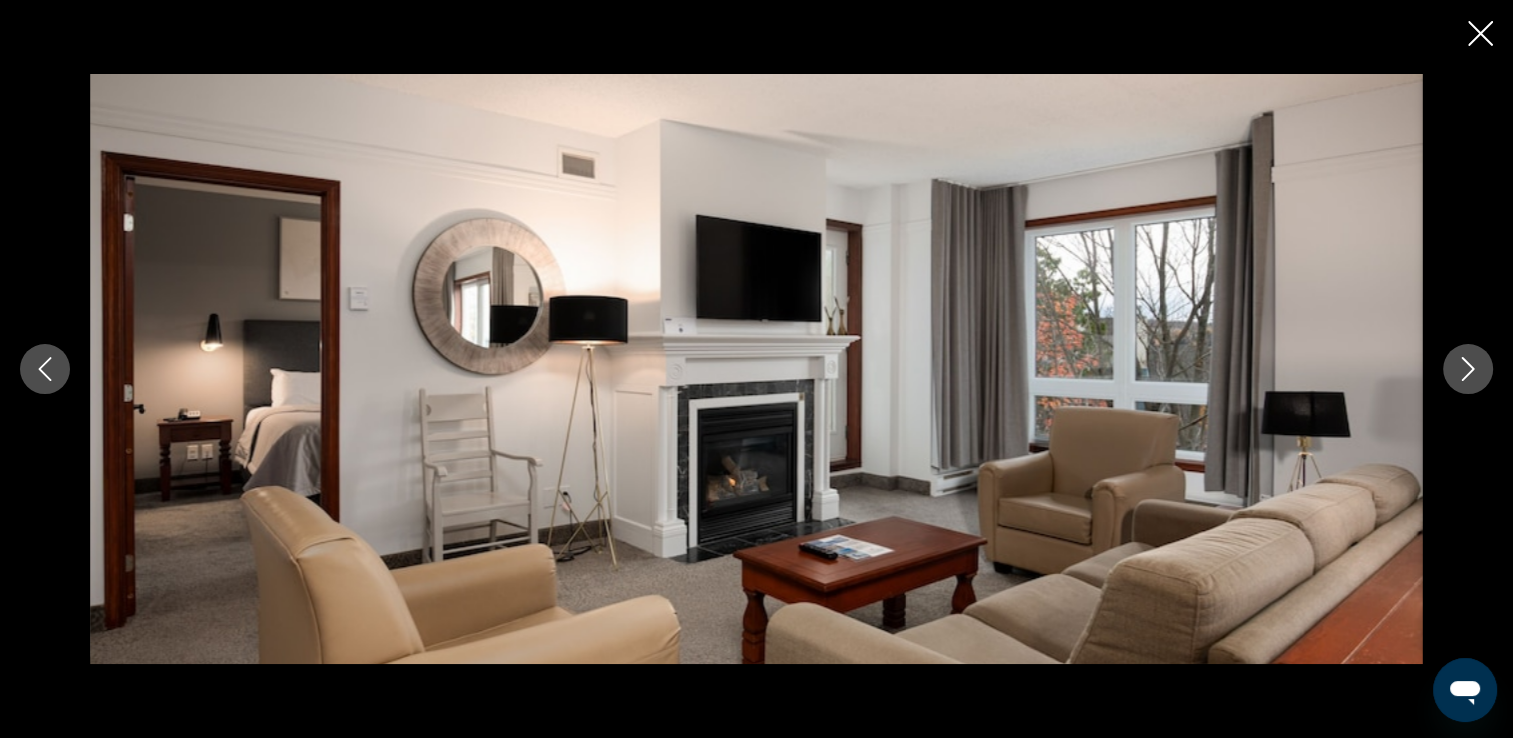 click 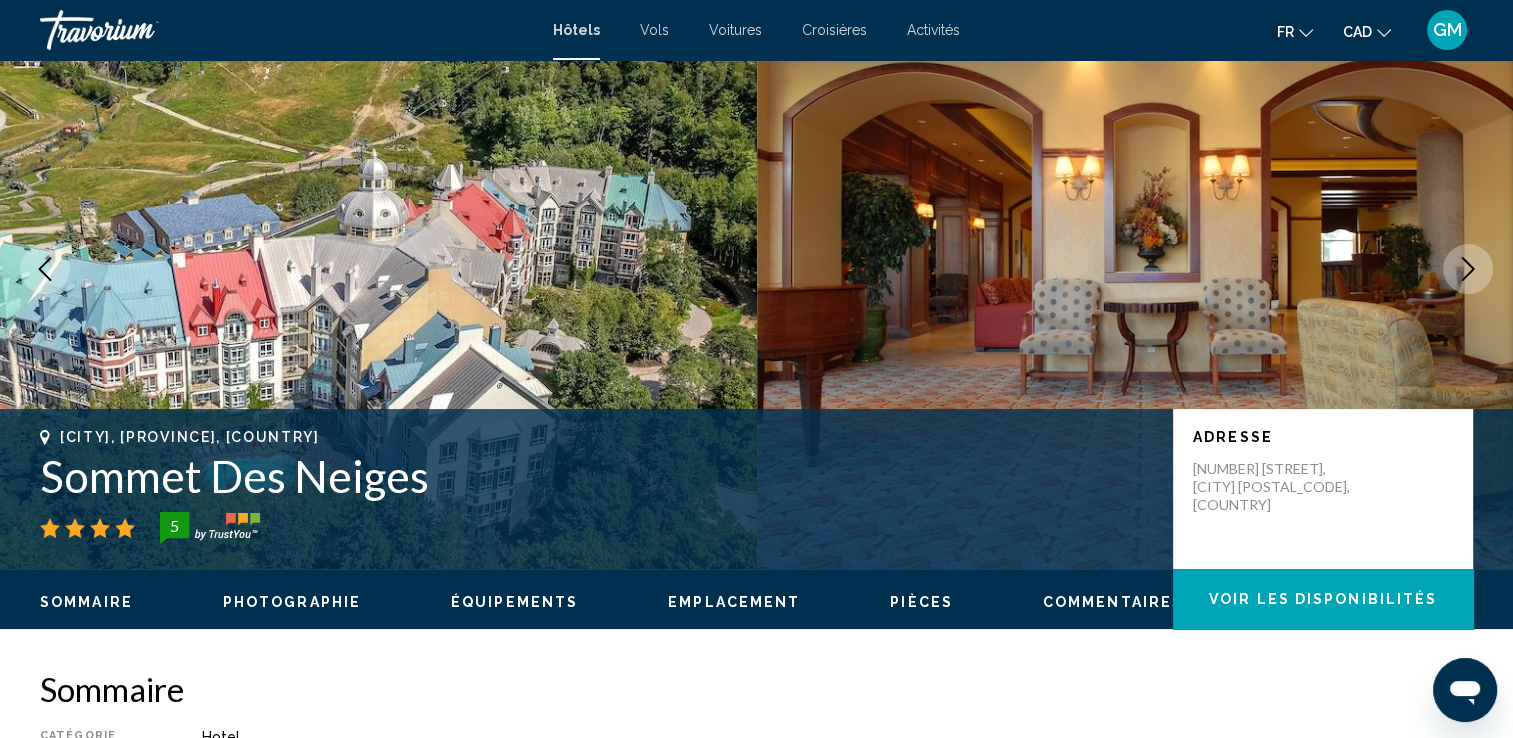scroll, scrollTop: 0, scrollLeft: 0, axis: both 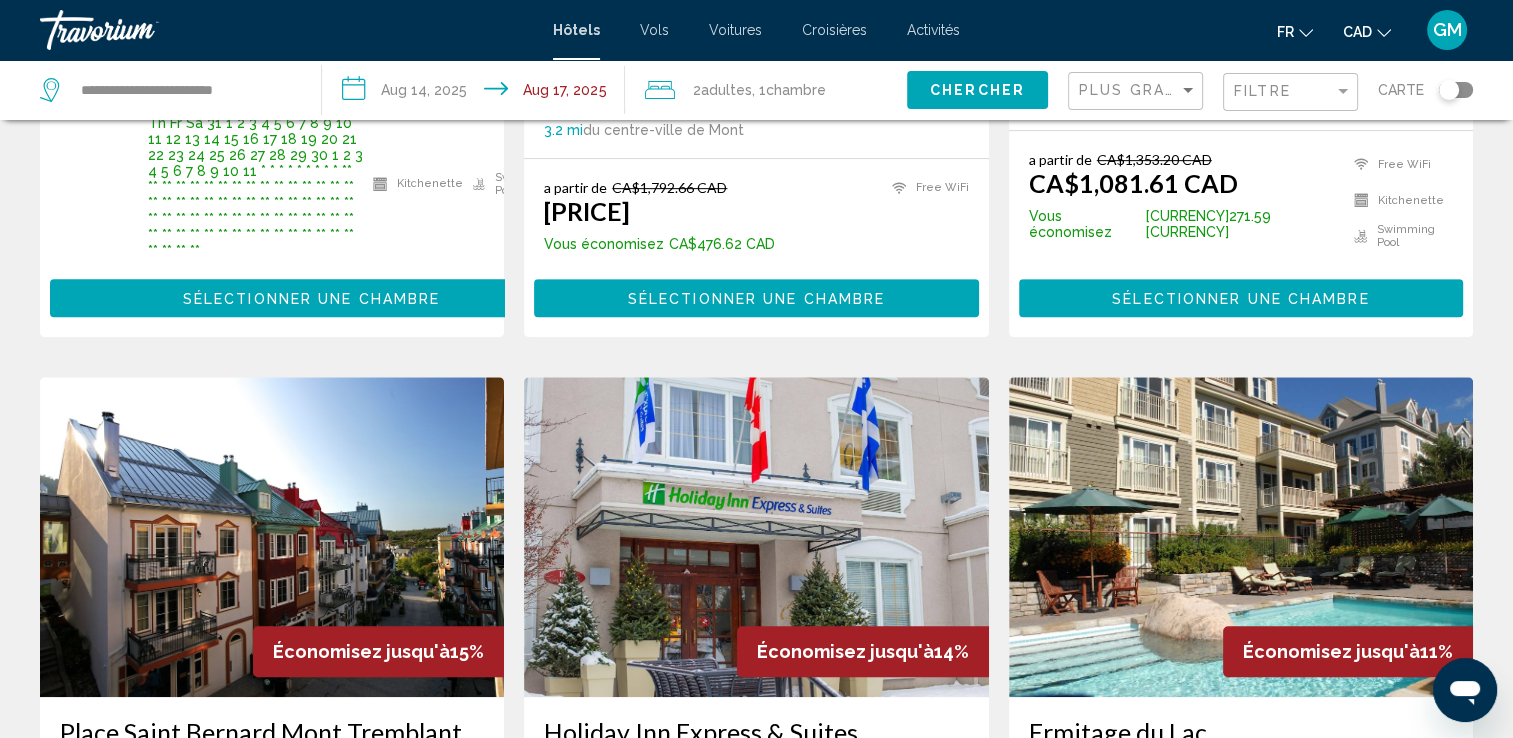 click at bounding box center (272, 537) 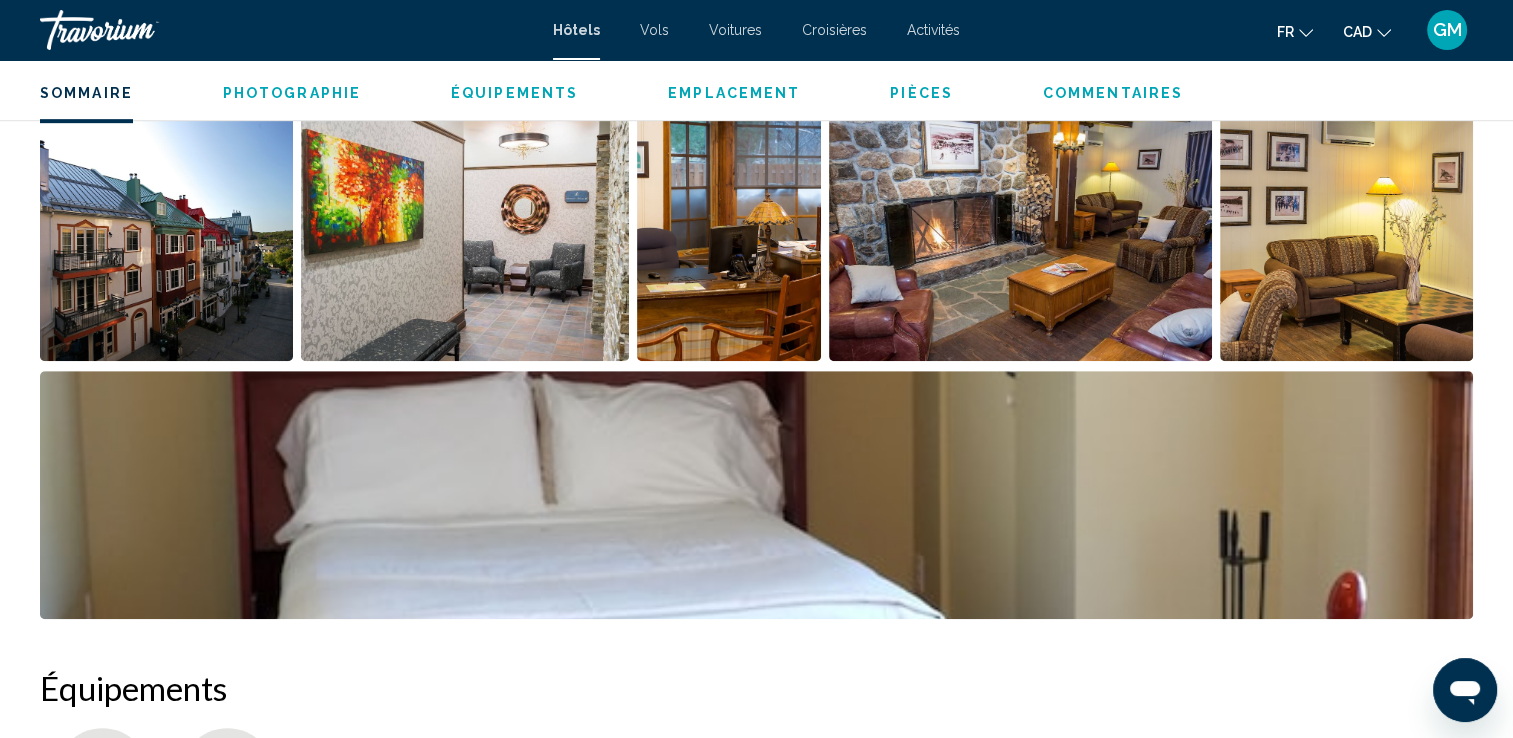 scroll, scrollTop: 1100, scrollLeft: 0, axis: vertical 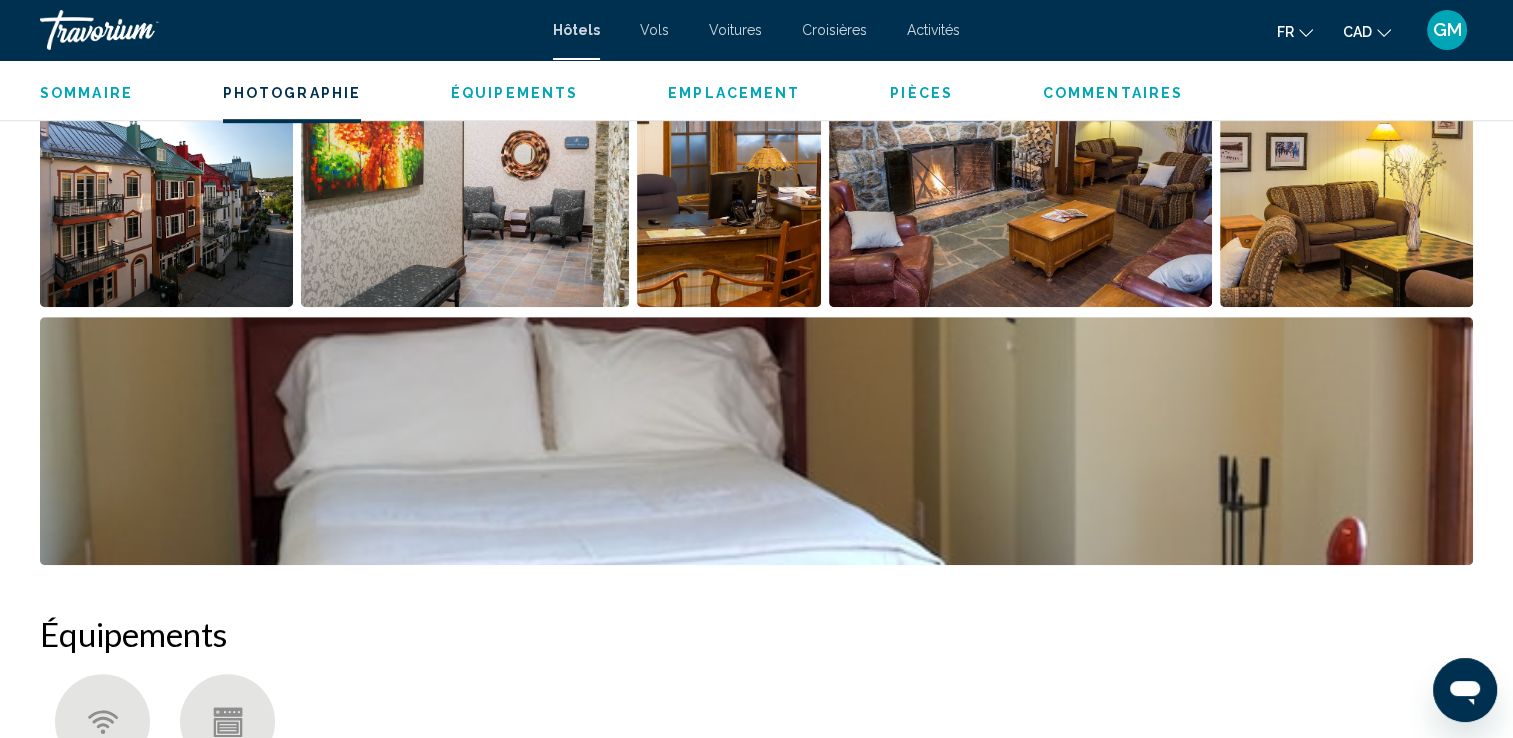 click at bounding box center (728, 183) 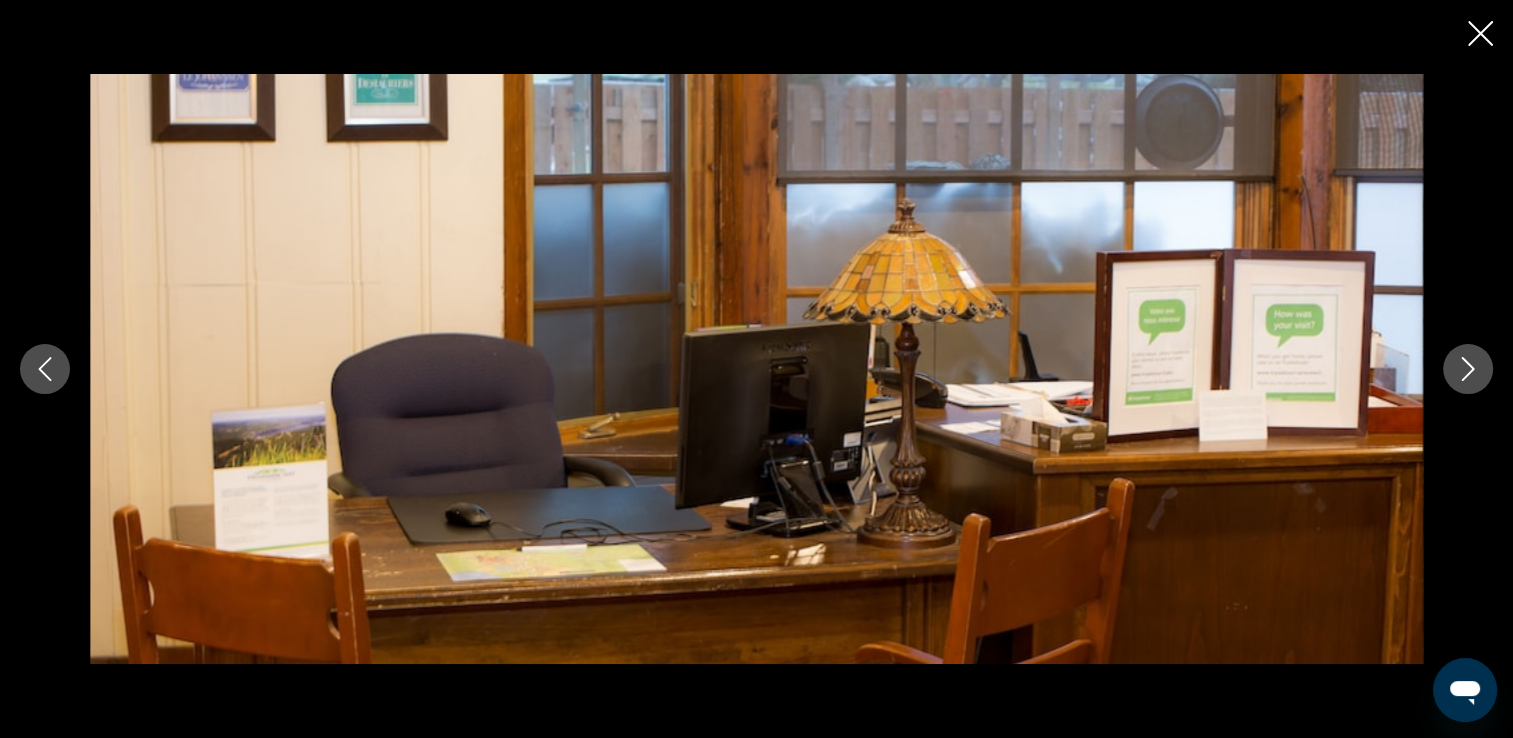click at bounding box center (1468, 369) 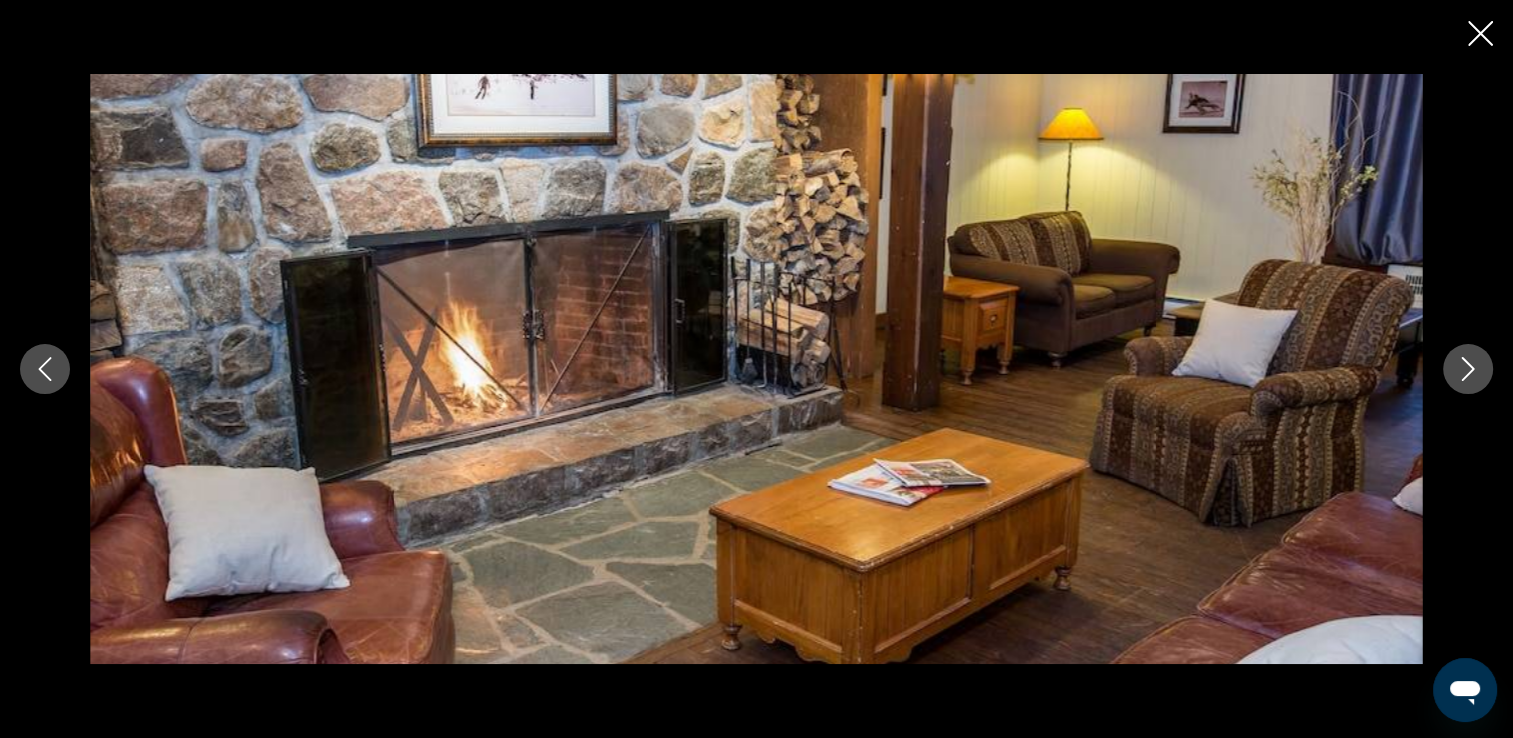 click at bounding box center [1468, 369] 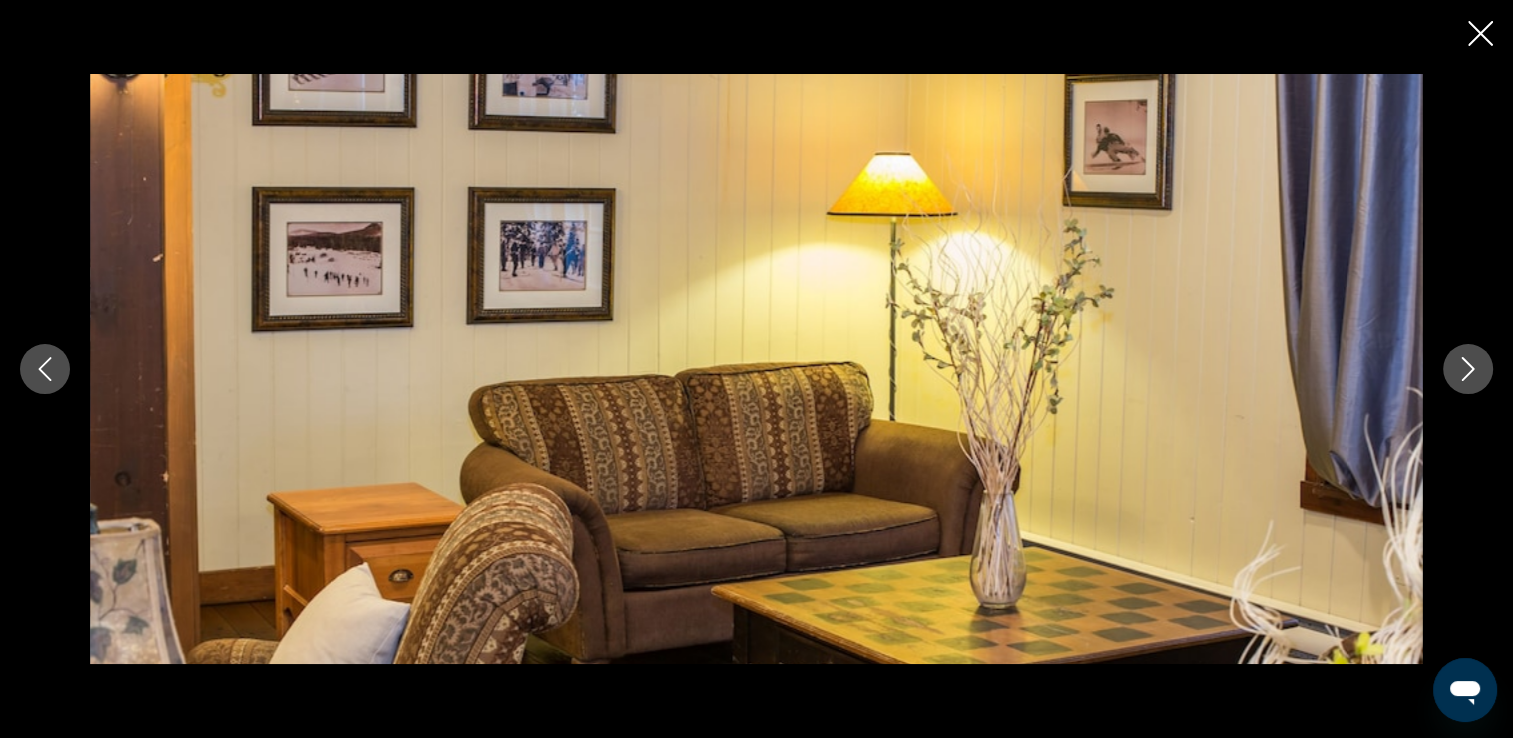 click at bounding box center (1468, 369) 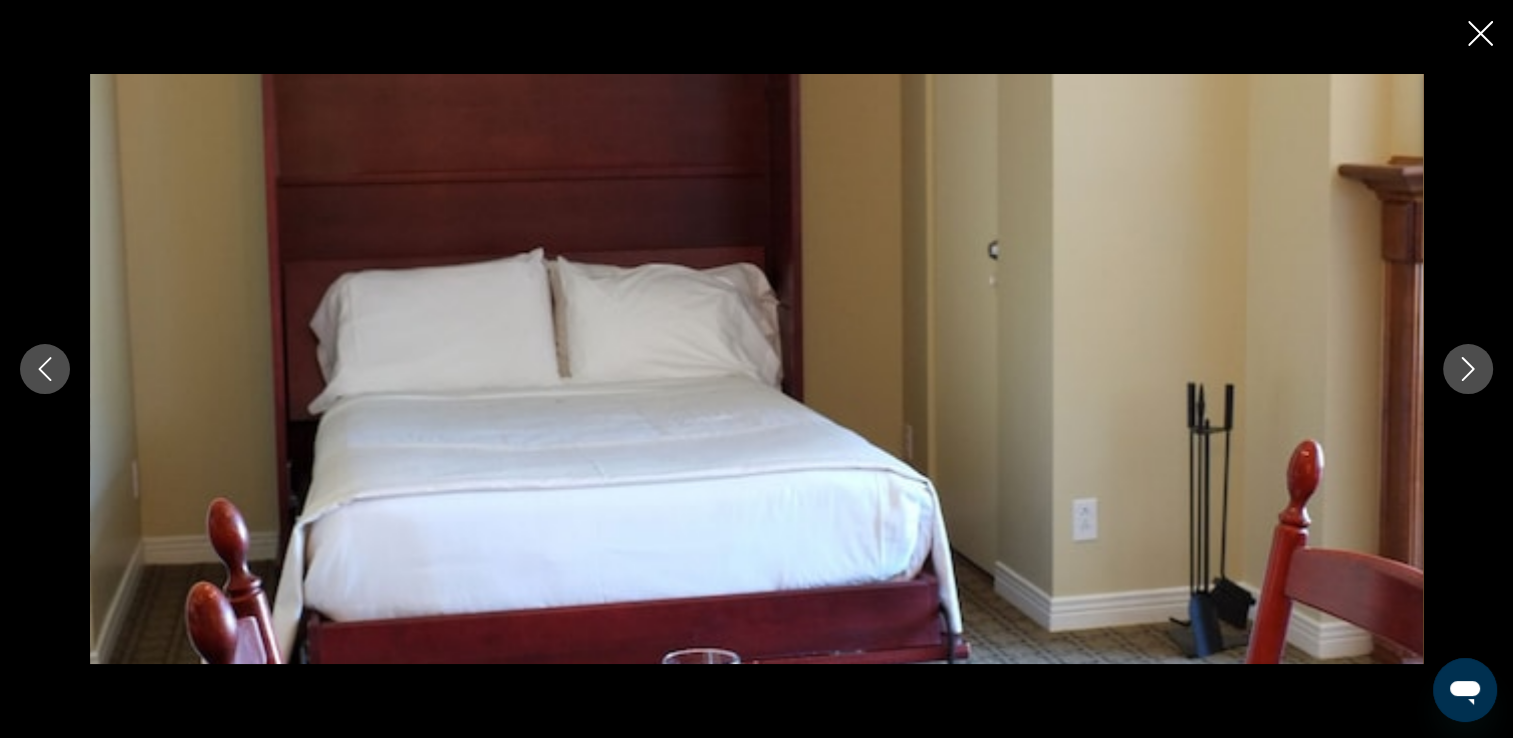 click at bounding box center [1468, 369] 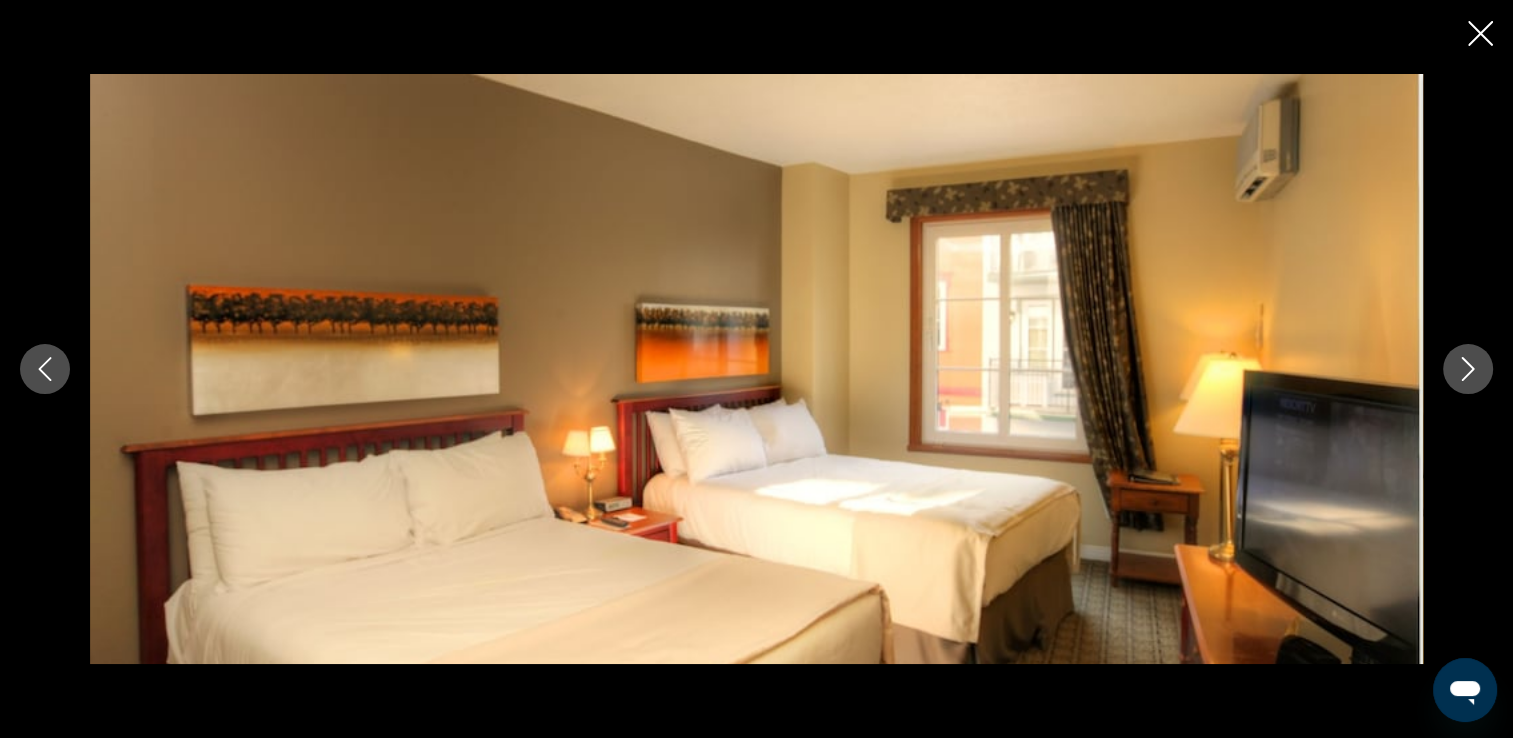 click 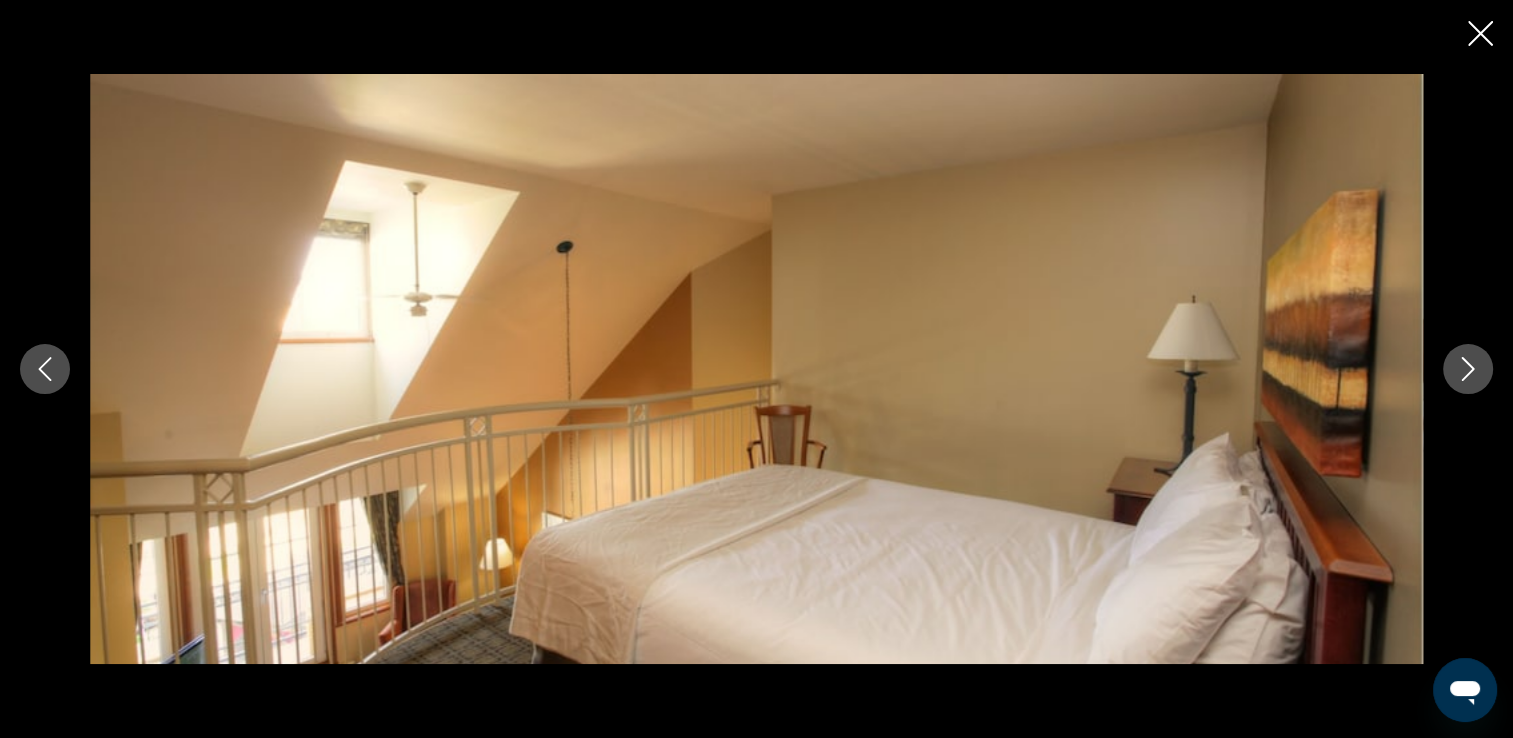 click 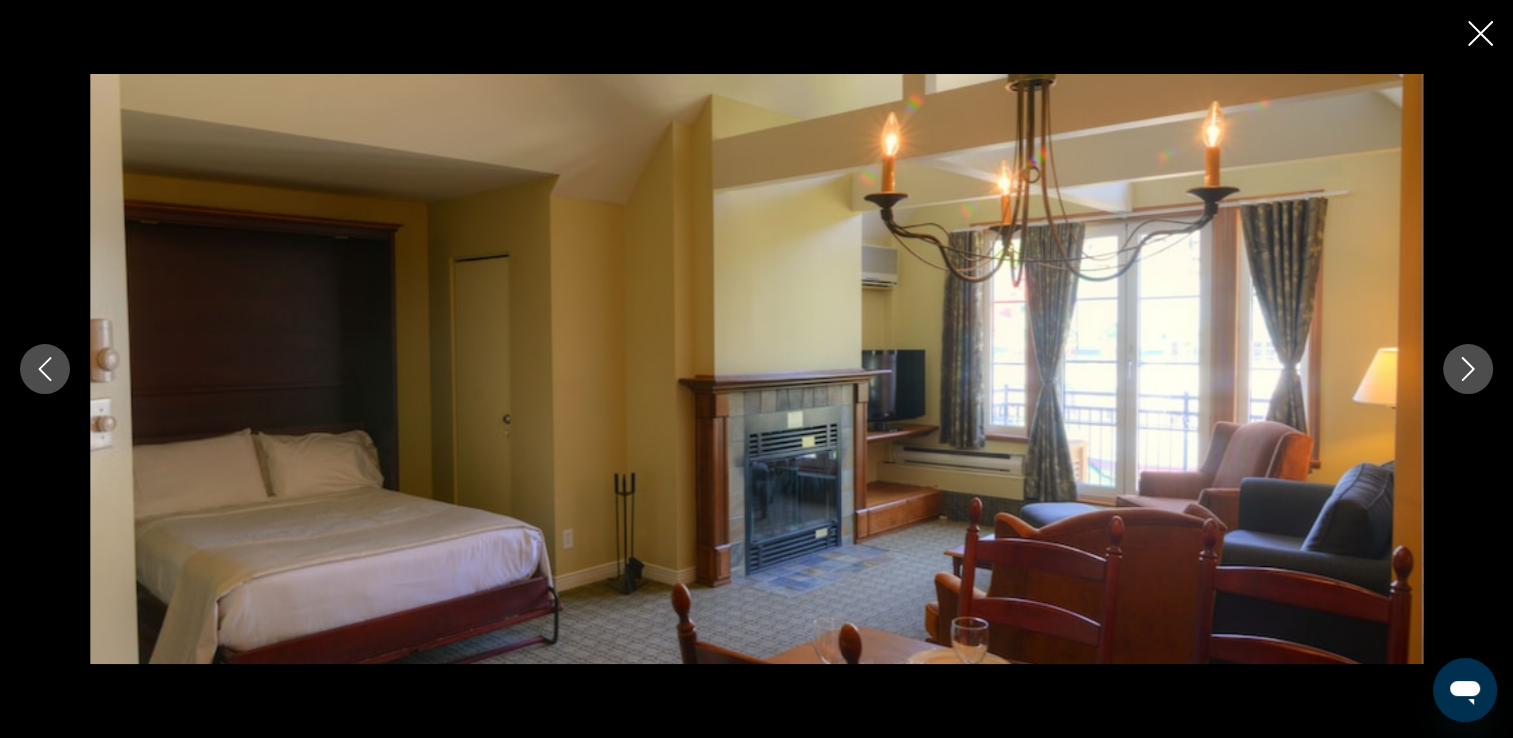 click 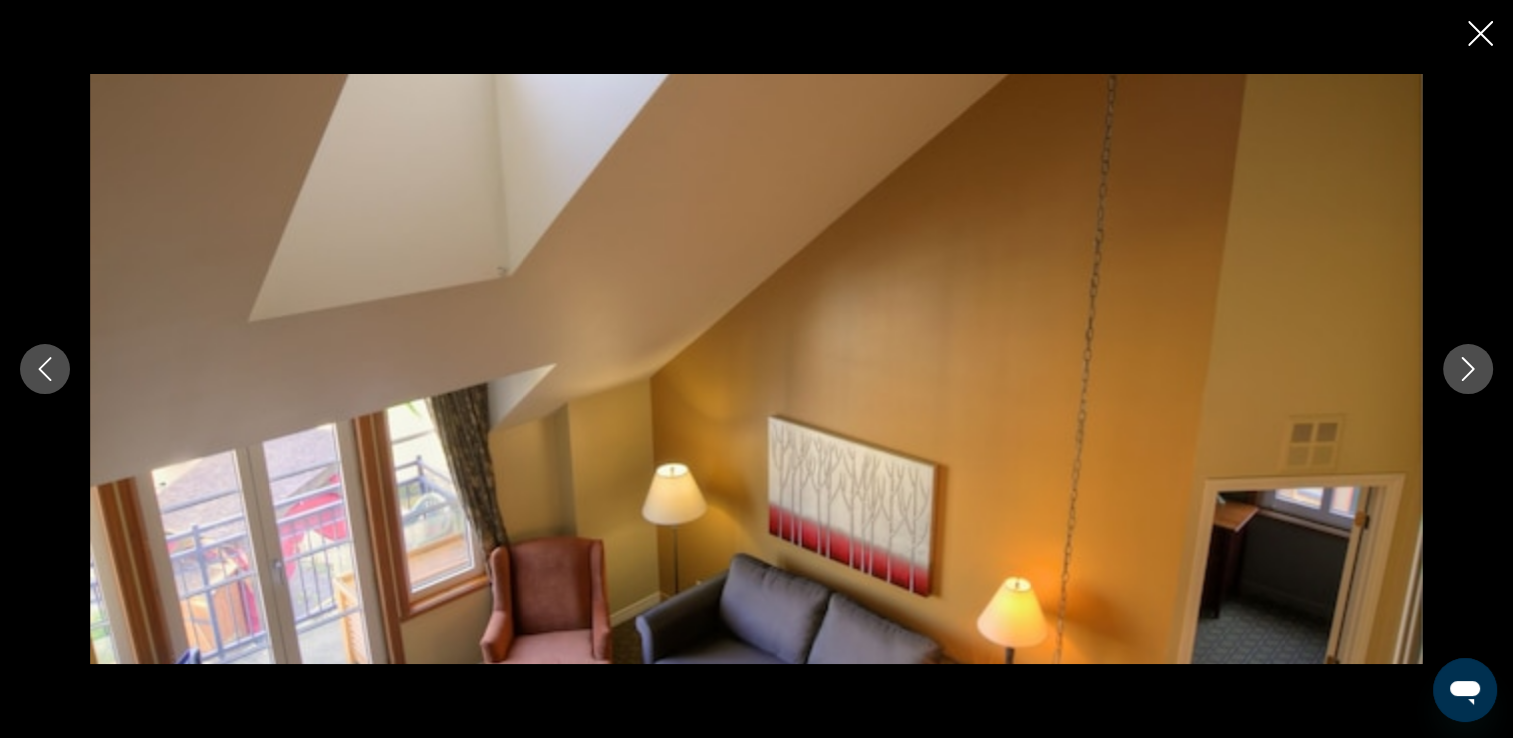 click 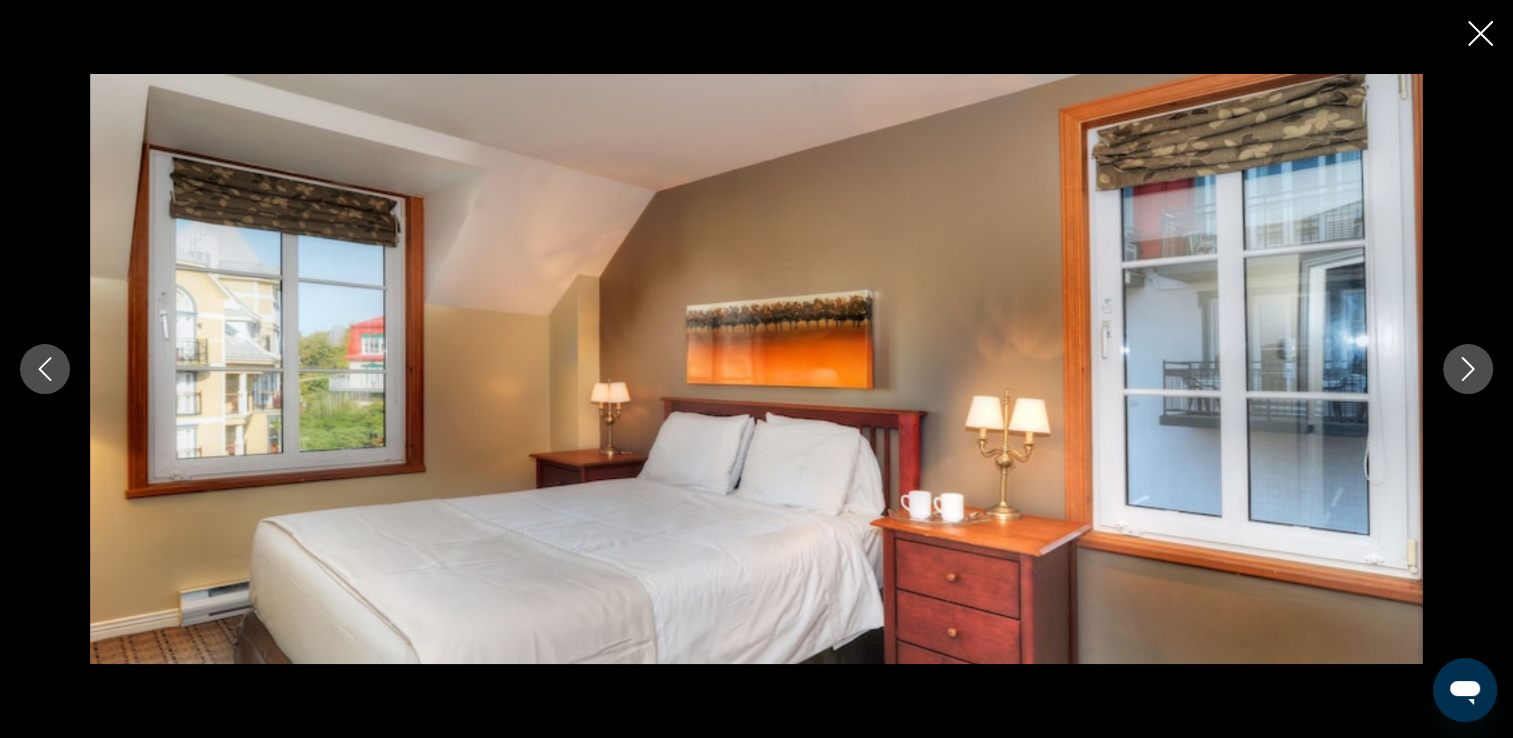 click 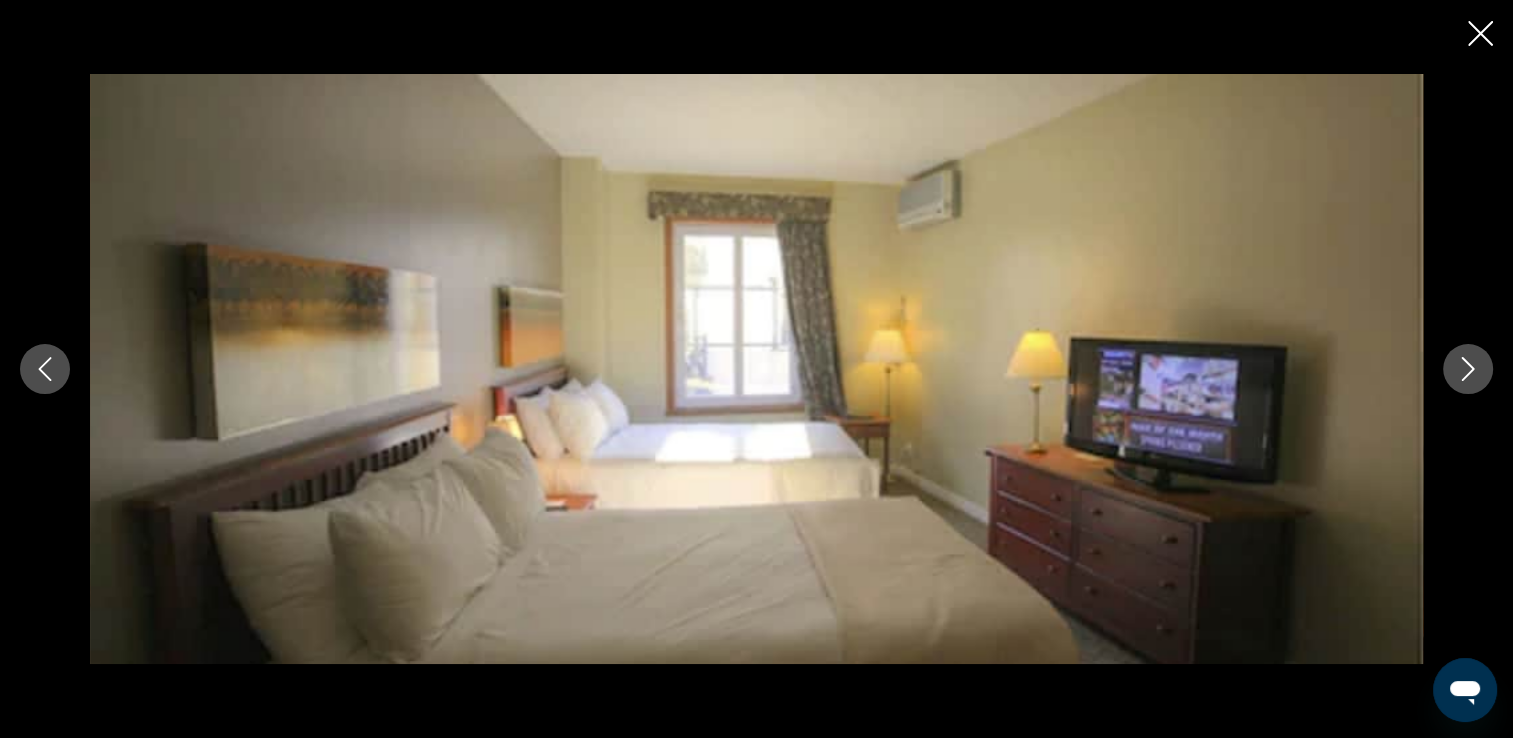 click 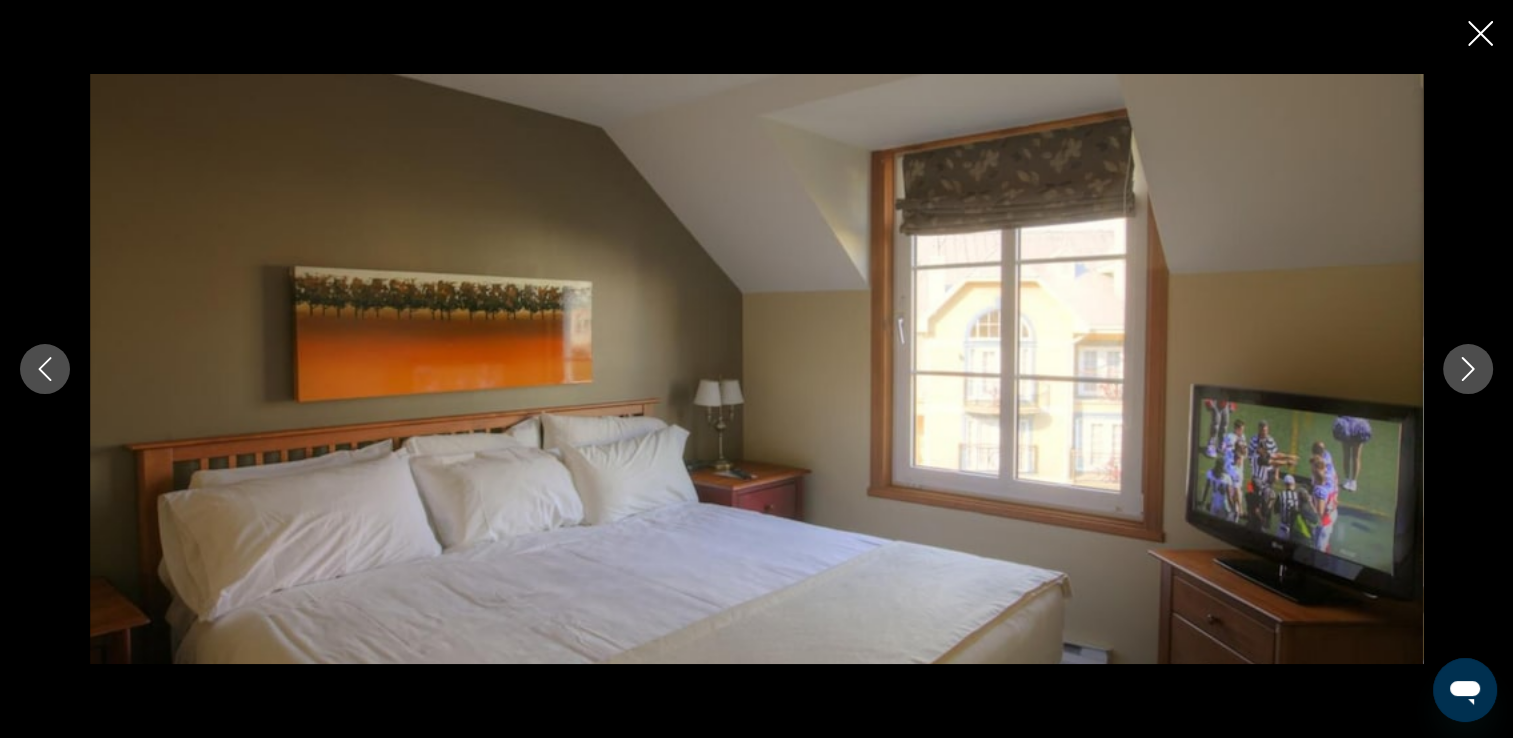 click 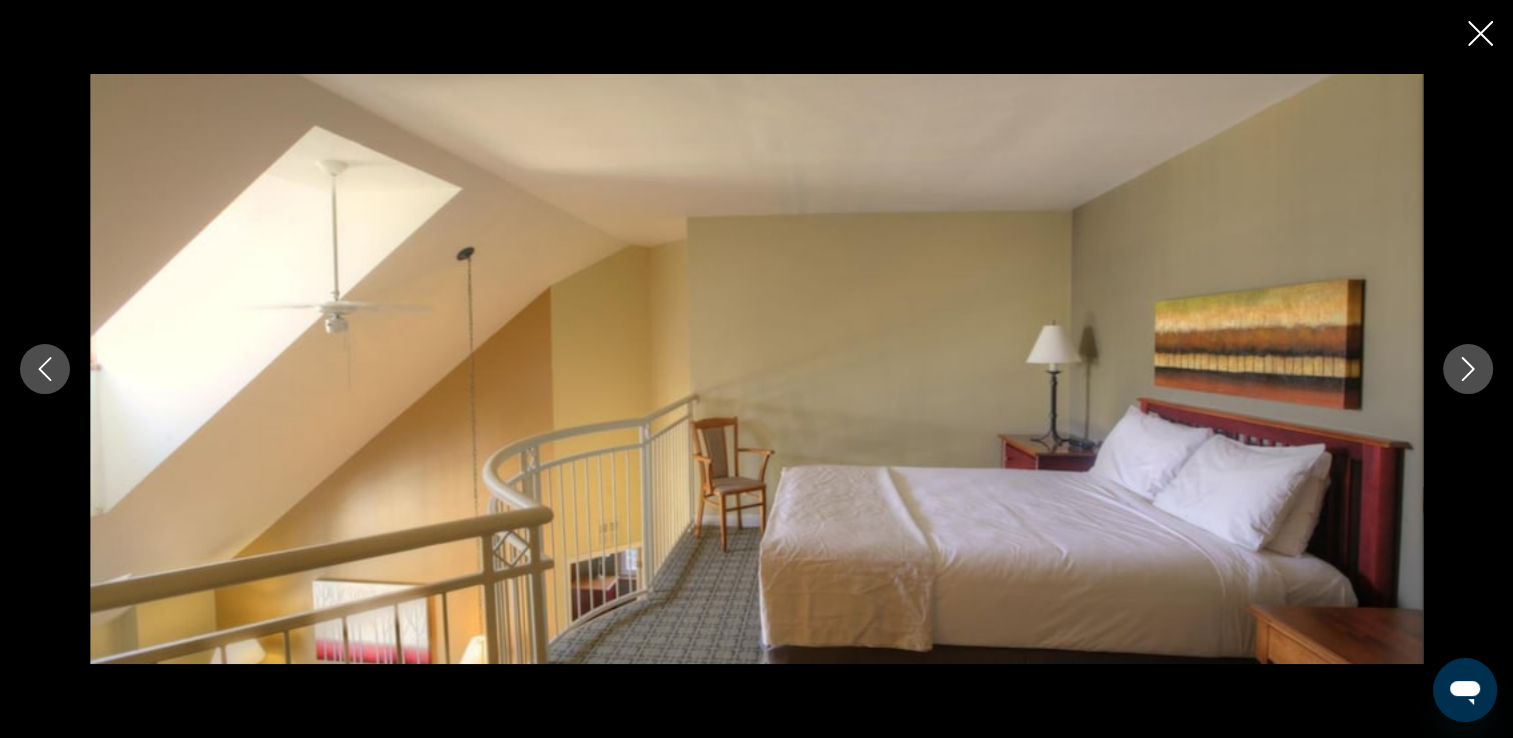 click 